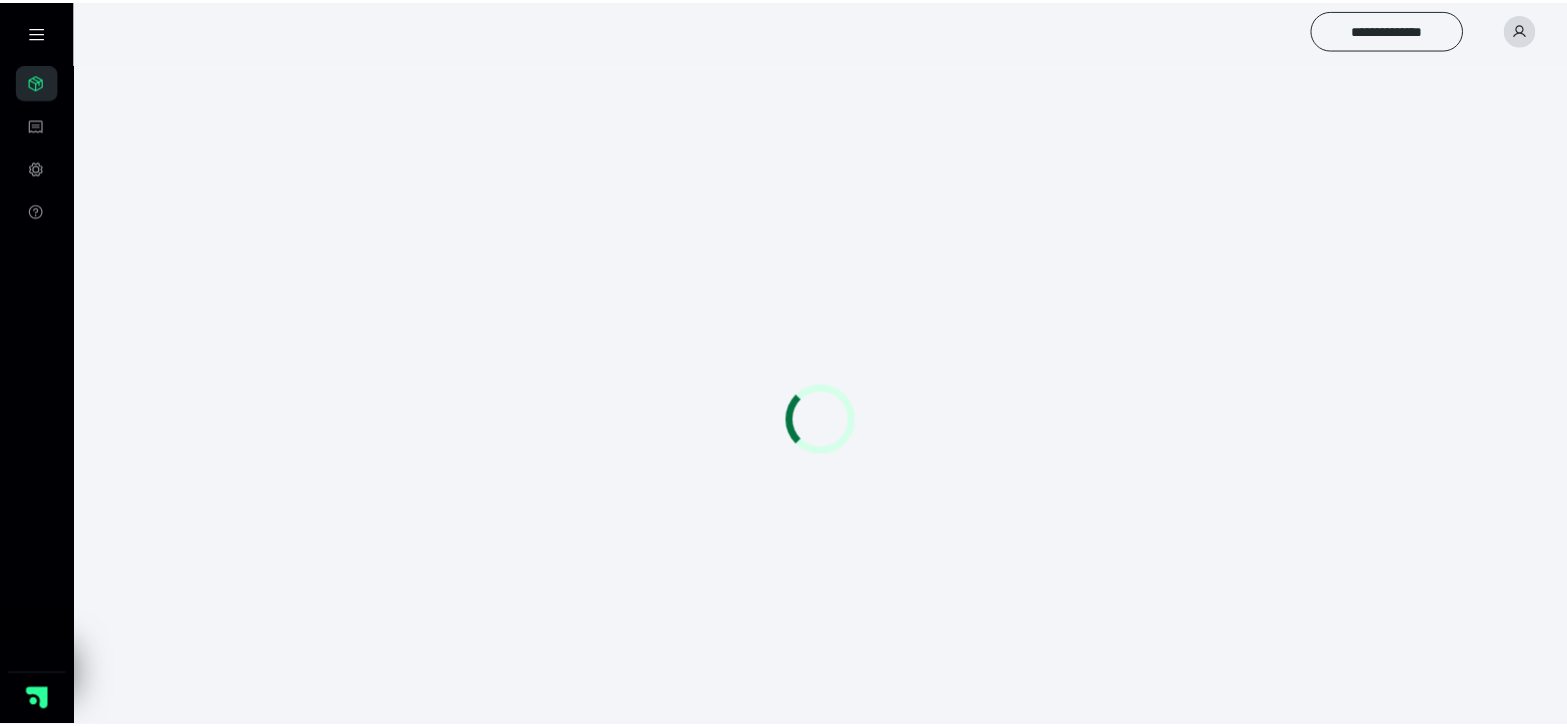 scroll, scrollTop: 0, scrollLeft: 0, axis: both 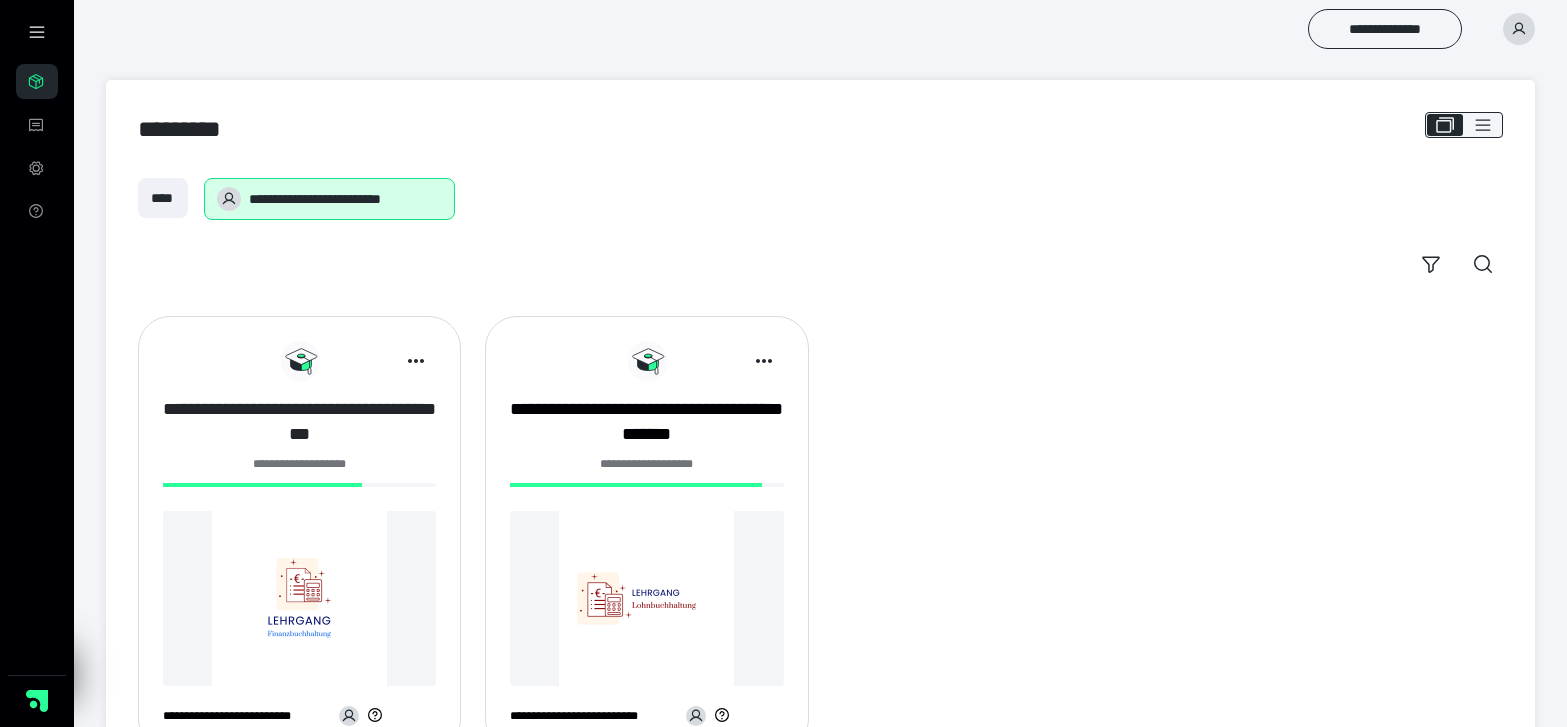 click on "**********" at bounding box center [299, 422] 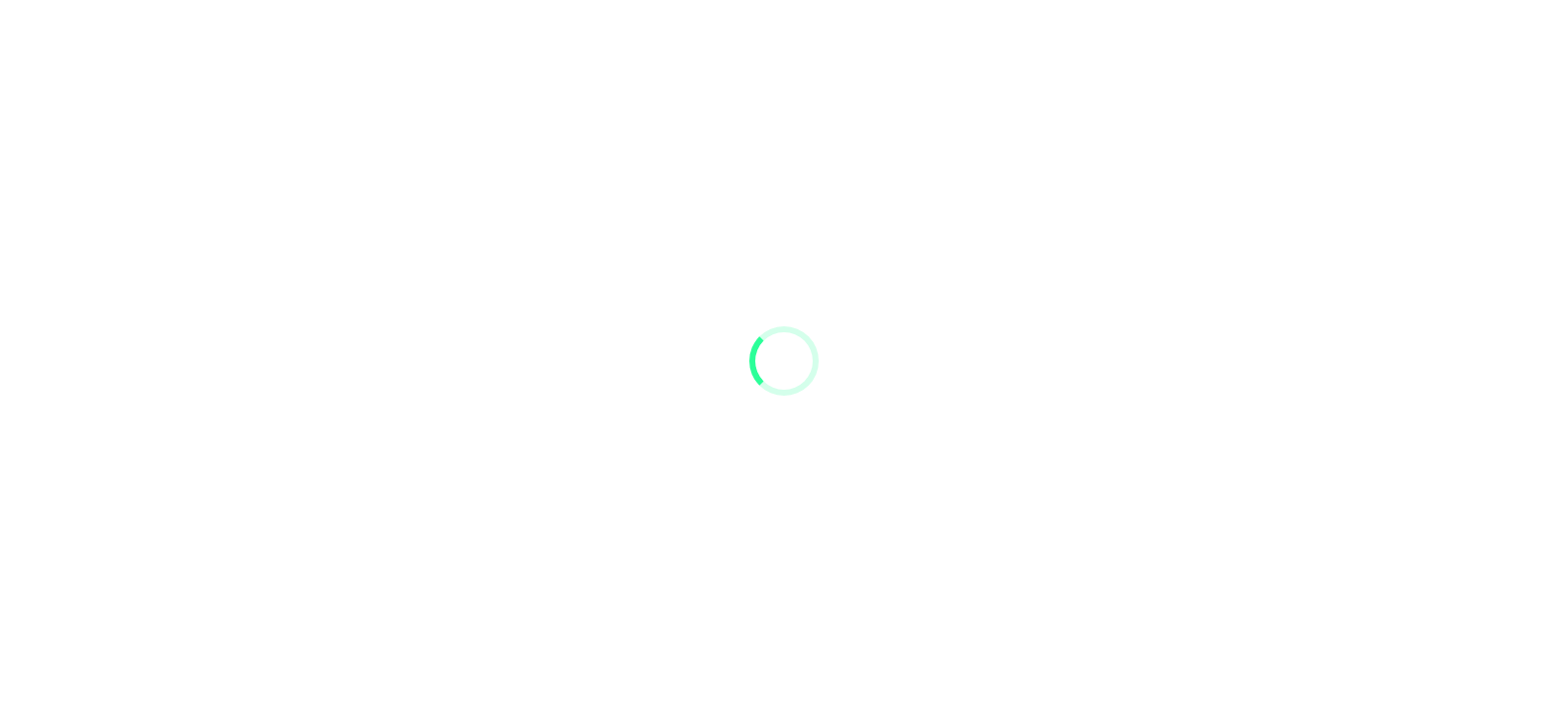 scroll, scrollTop: 0, scrollLeft: 0, axis: both 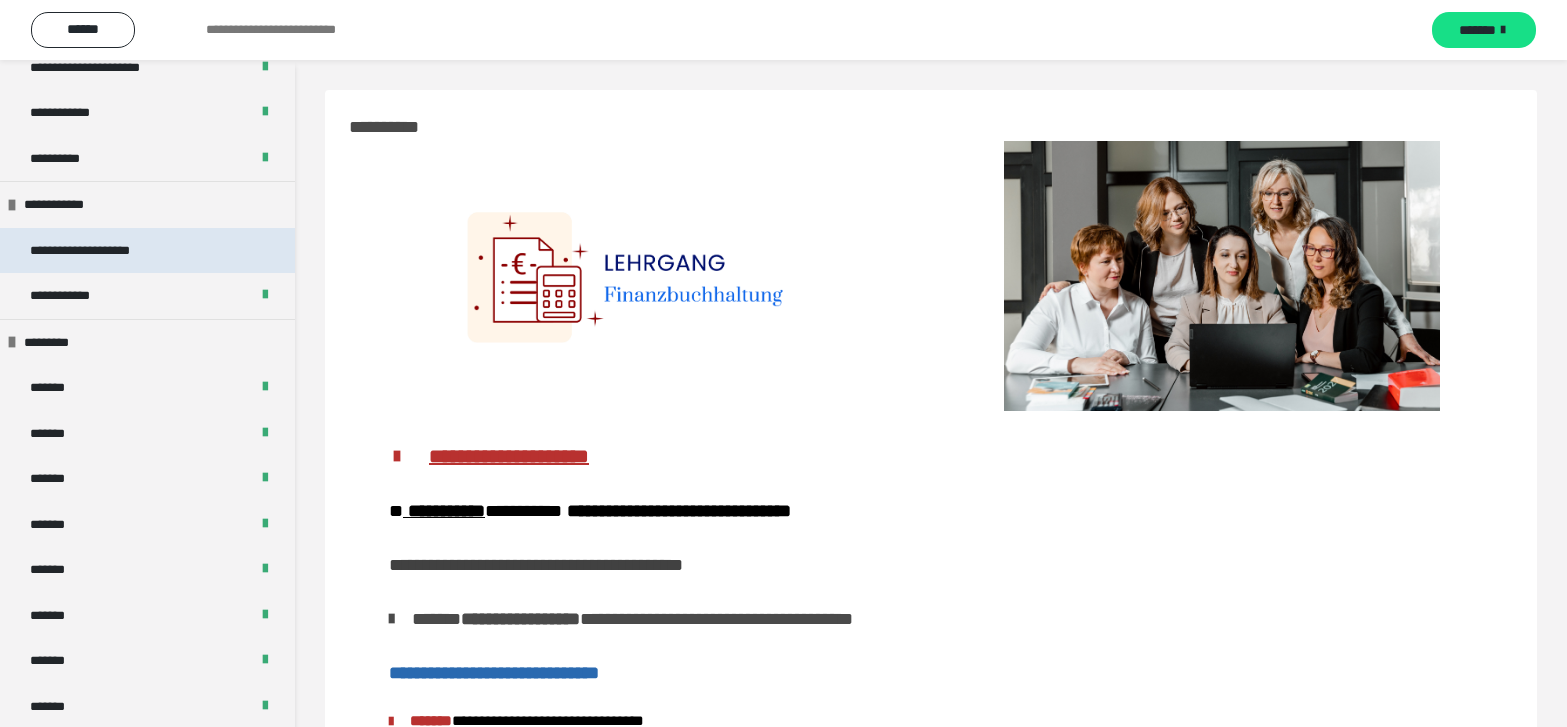 click on "**********" at bounding box center (147, 251) 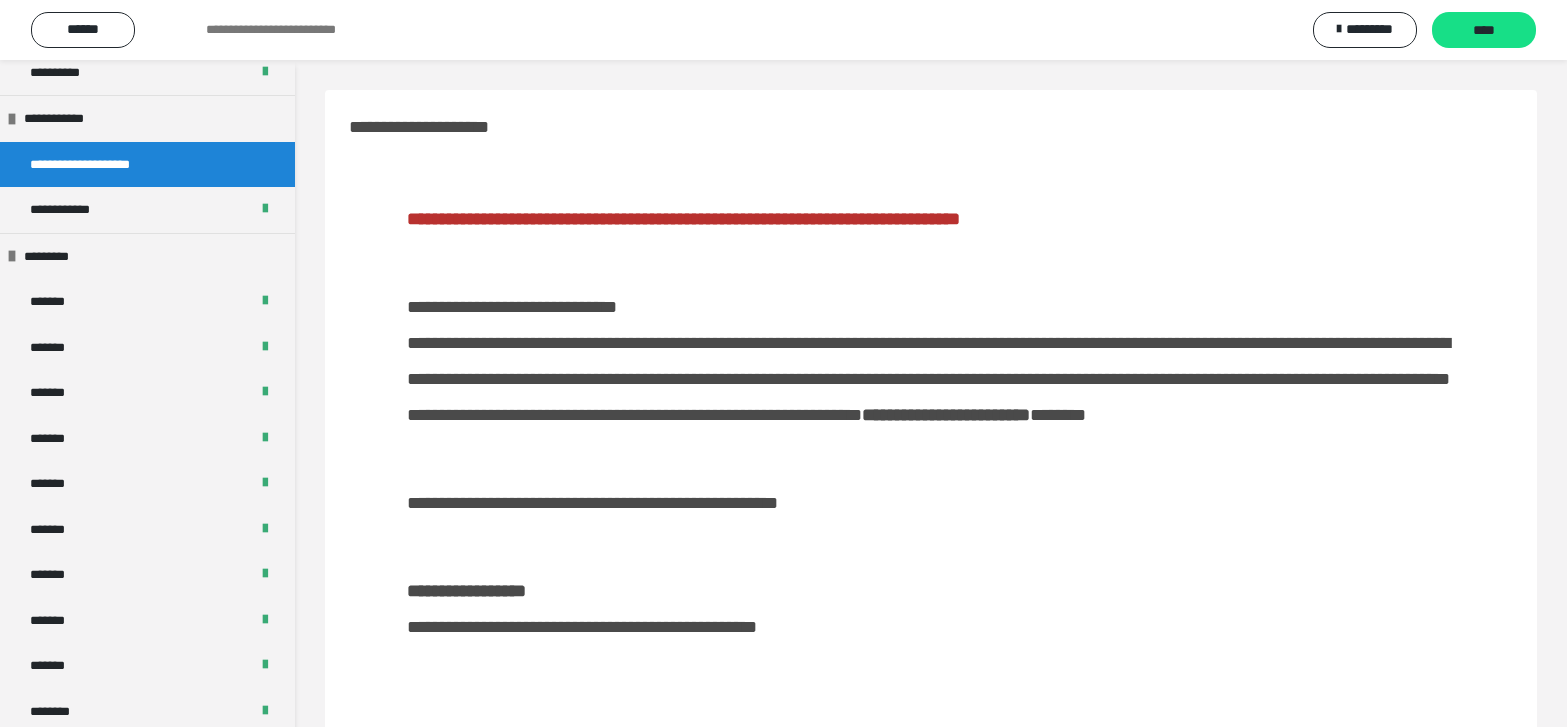 scroll, scrollTop: 600, scrollLeft: 0, axis: vertical 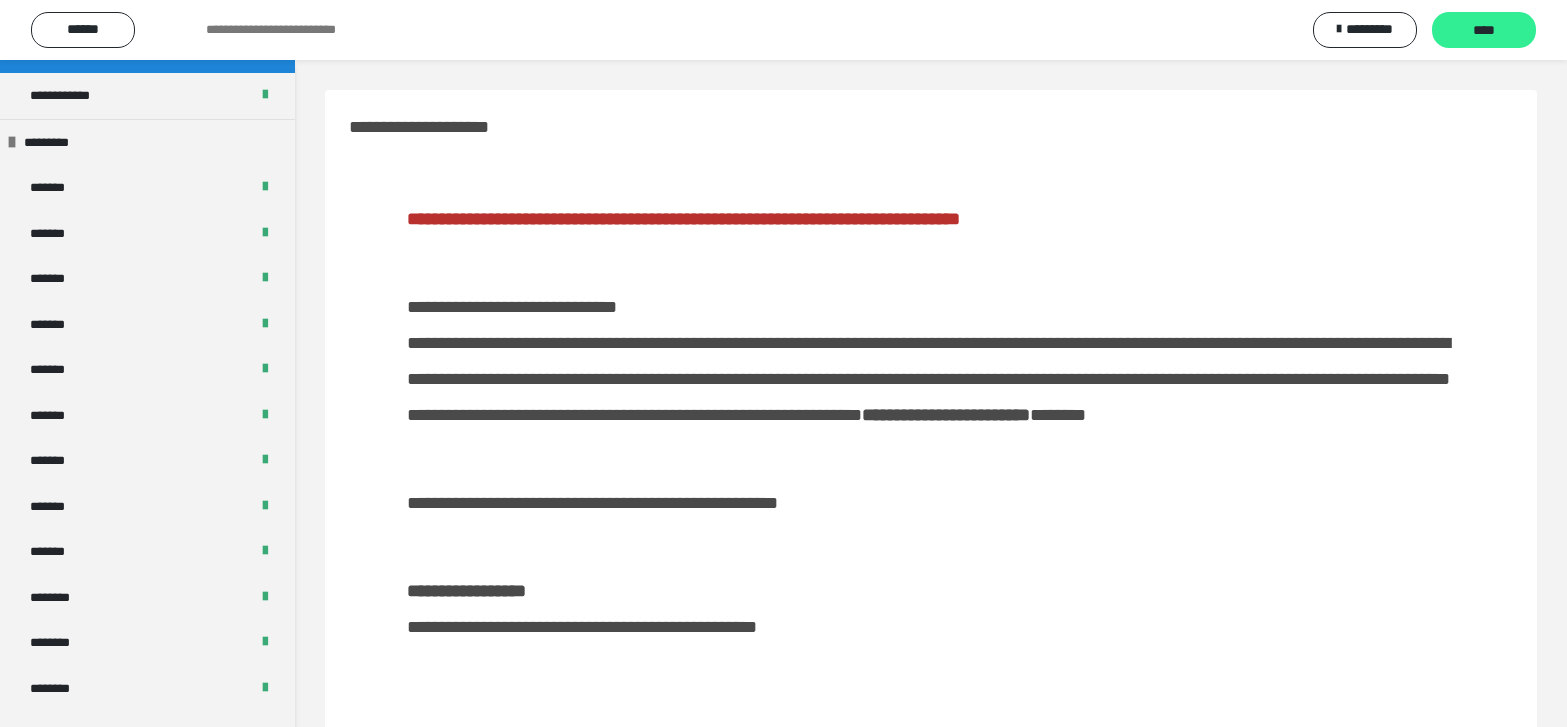 click on "****" at bounding box center (1484, 31) 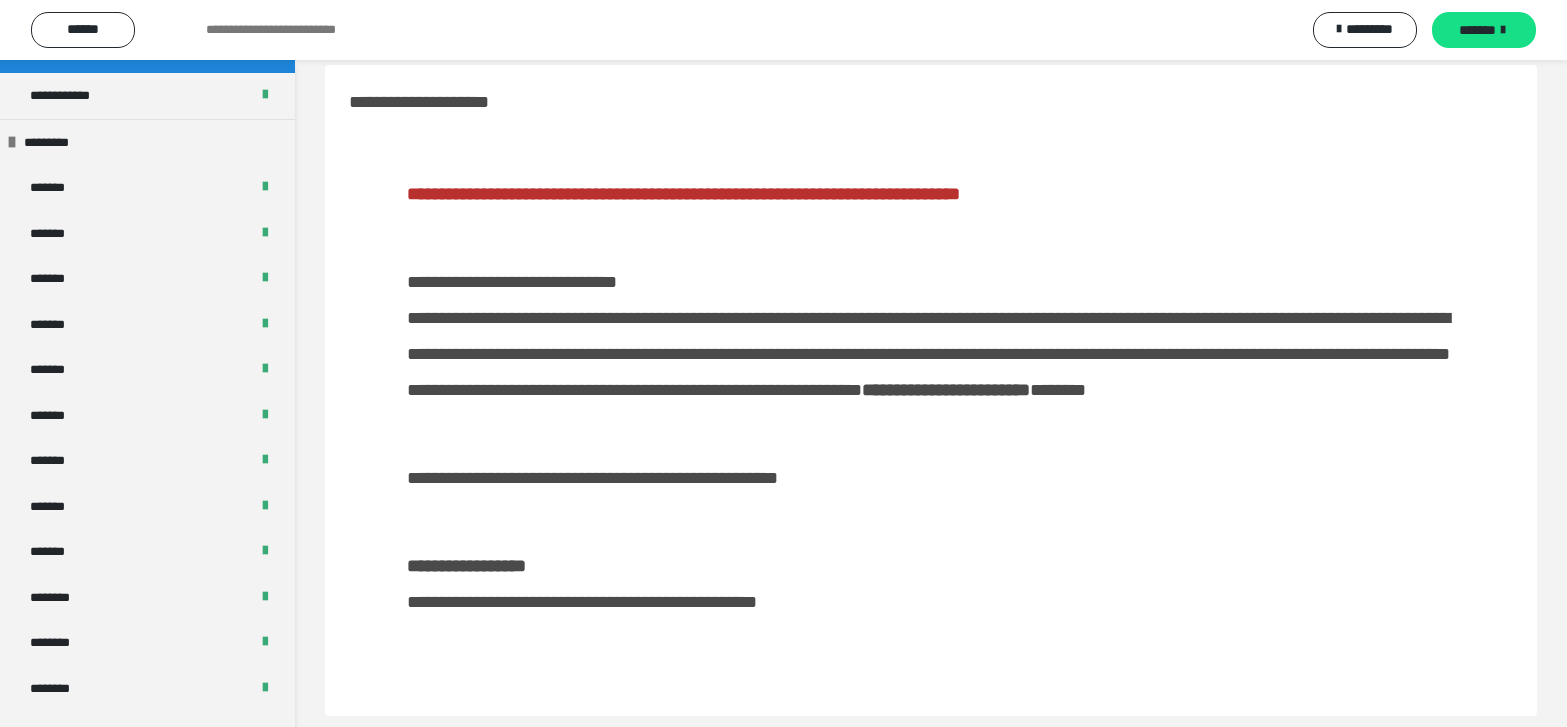 scroll, scrollTop: 0, scrollLeft: 0, axis: both 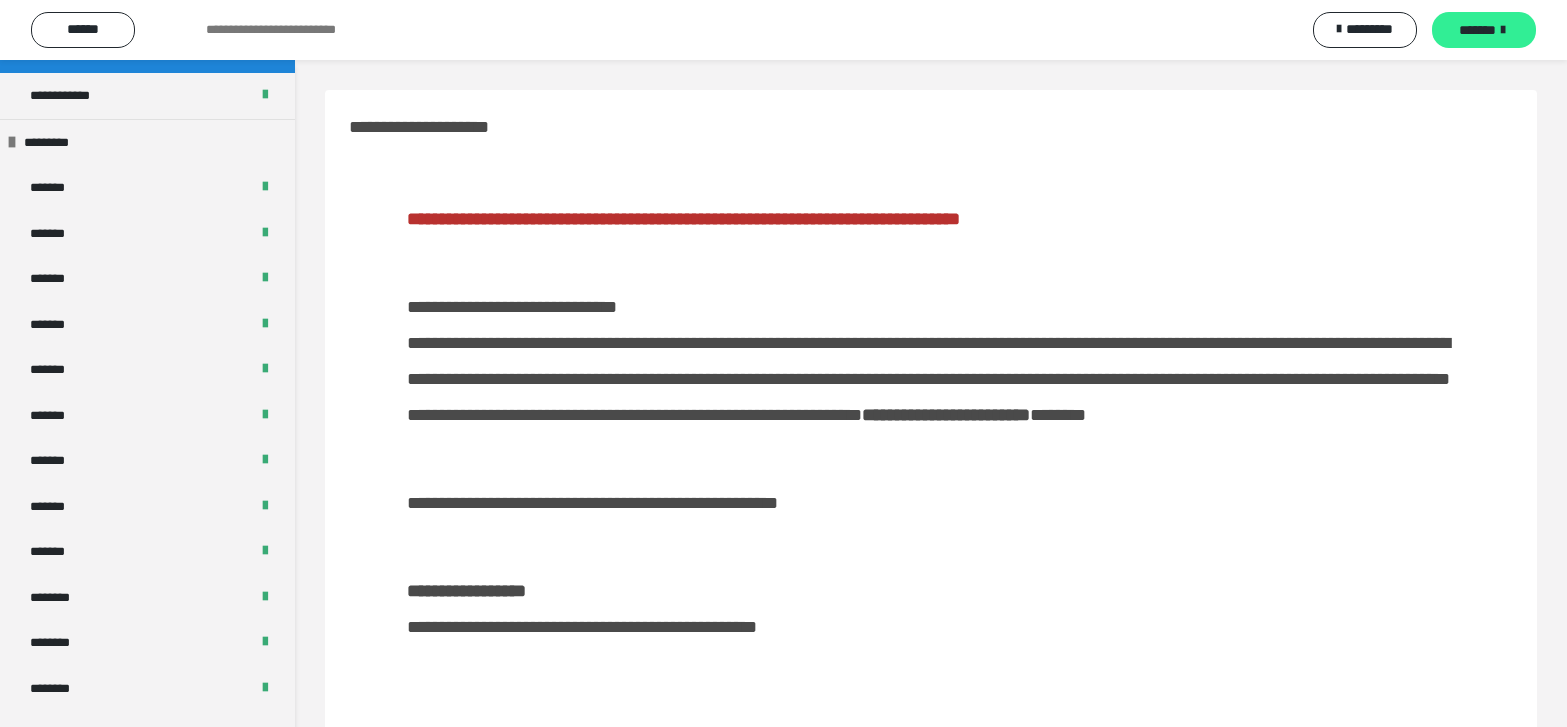 click on "*******" at bounding box center (1484, 30) 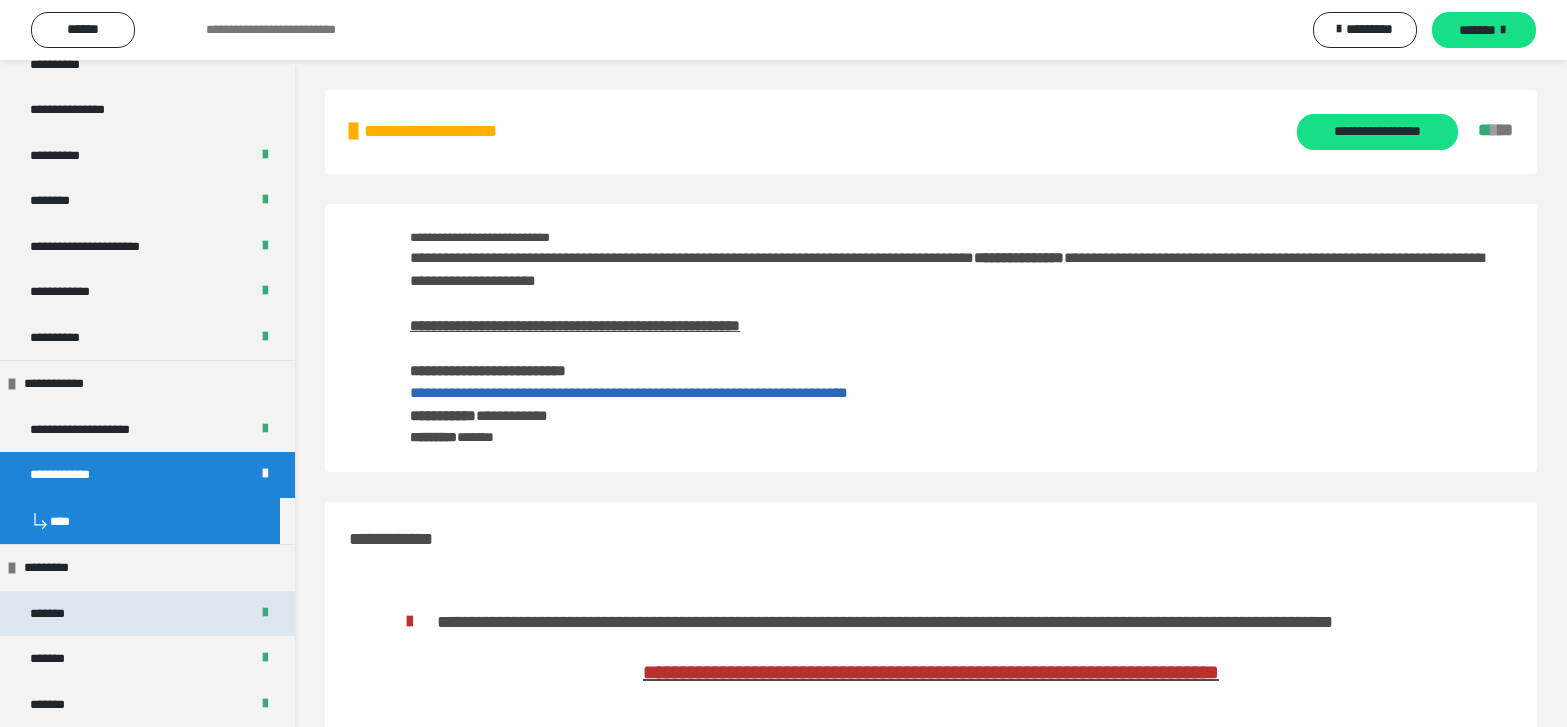 scroll, scrollTop: 200, scrollLeft: 0, axis: vertical 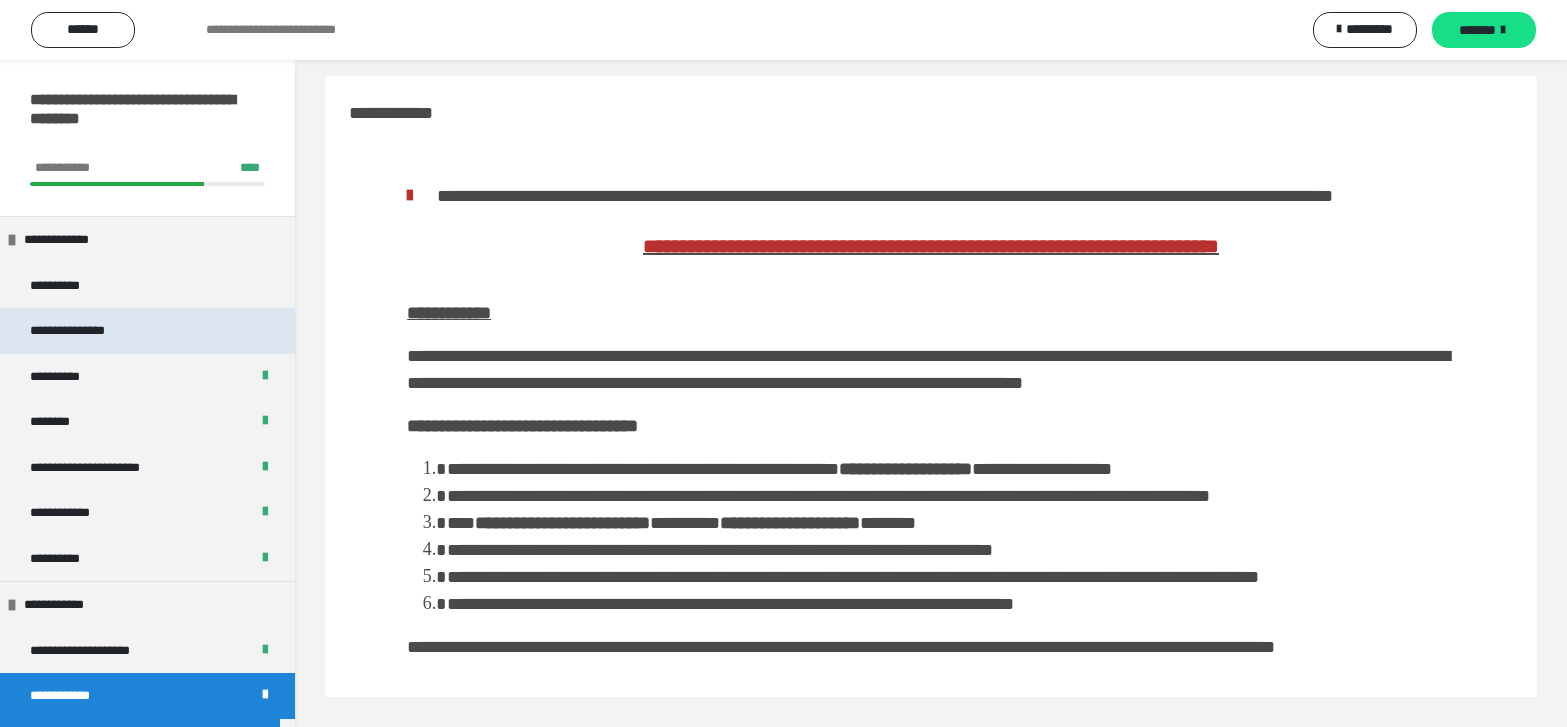 click on "**********" at bounding box center (147, 331) 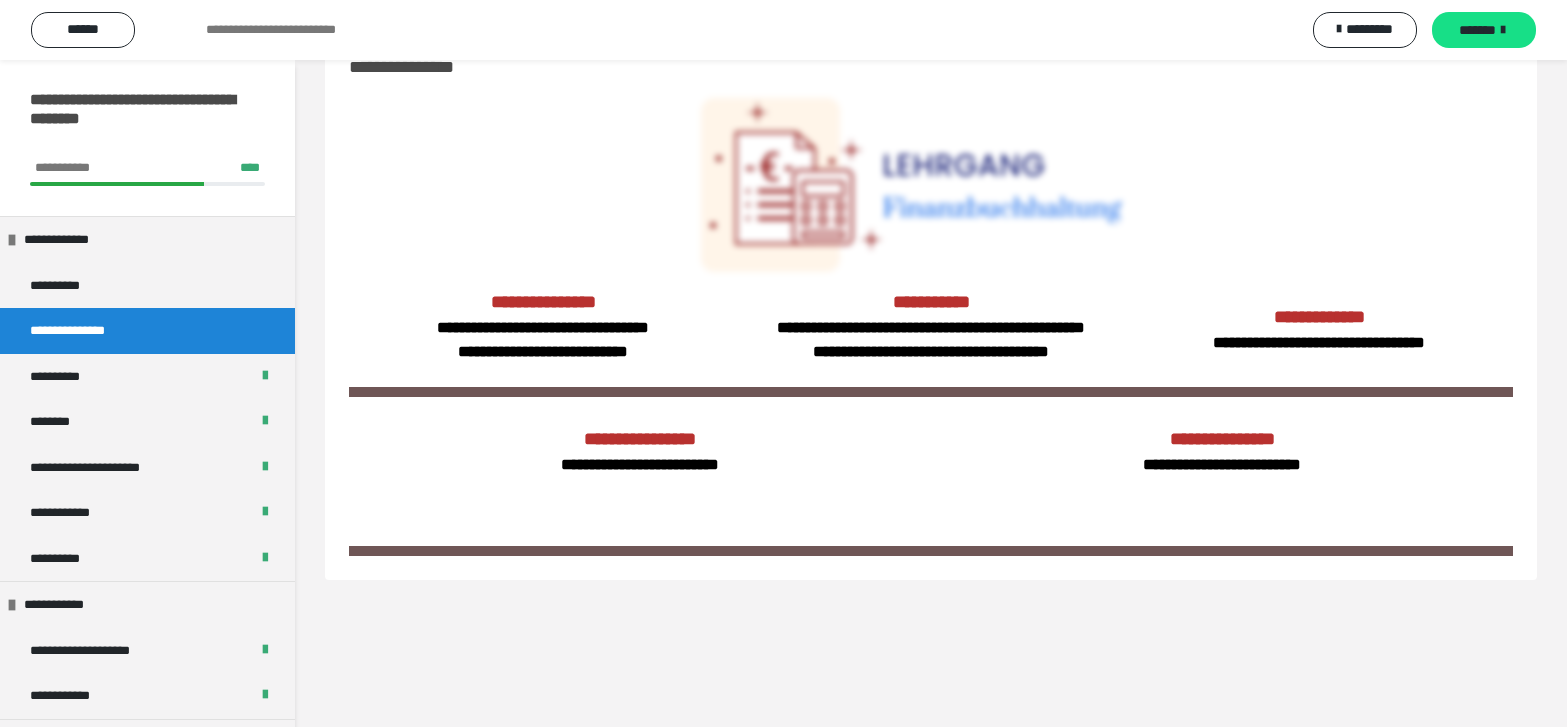 scroll, scrollTop: 60, scrollLeft: 0, axis: vertical 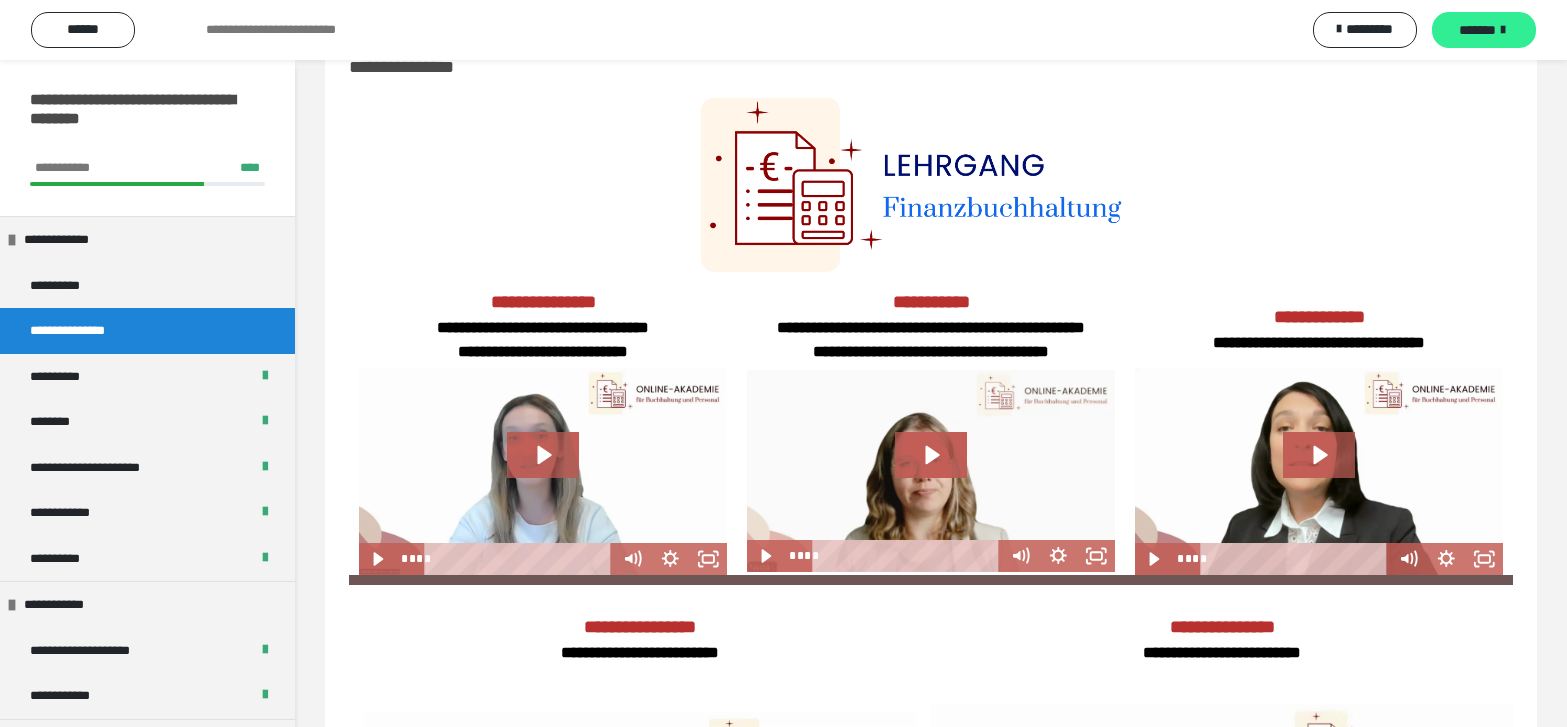click on "*******" at bounding box center (1477, 30) 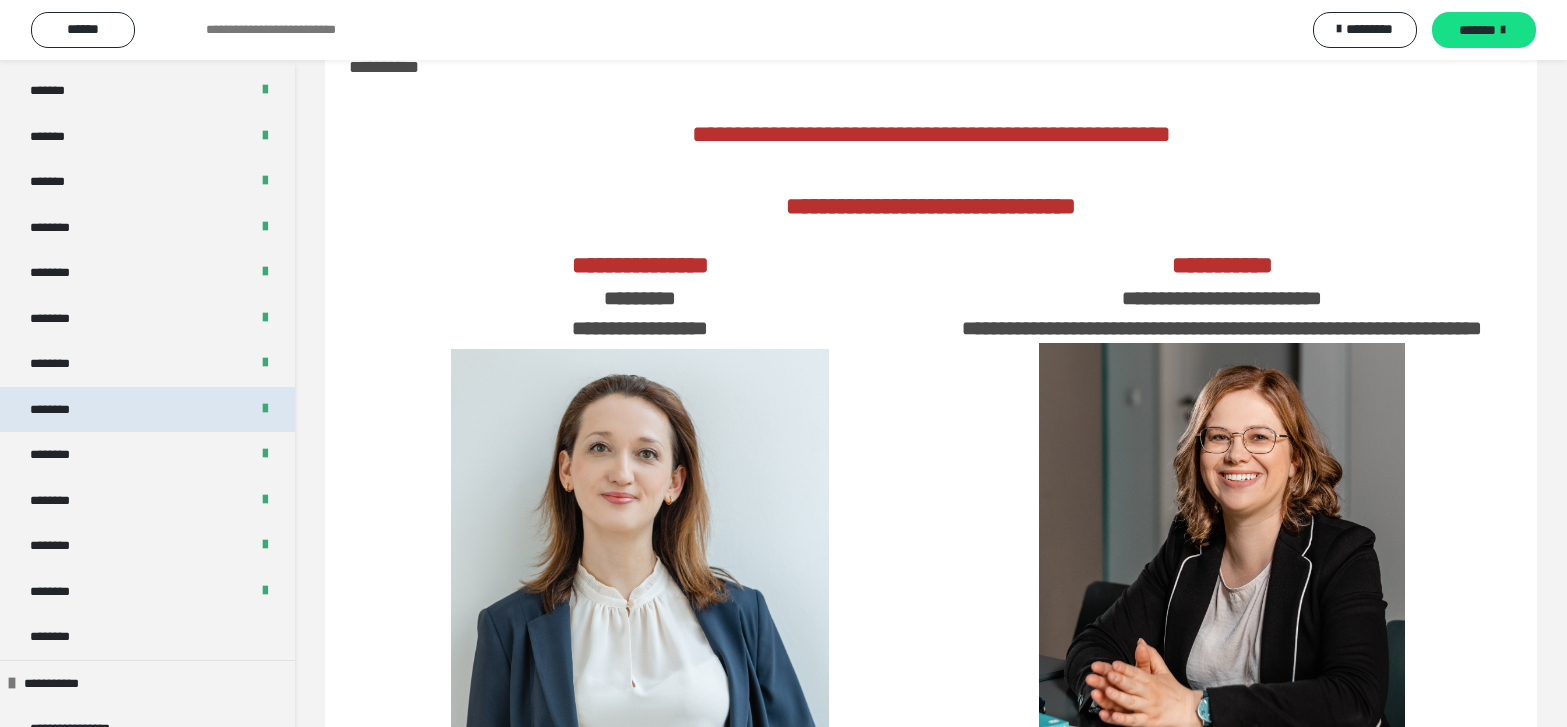 scroll, scrollTop: 1000, scrollLeft: 0, axis: vertical 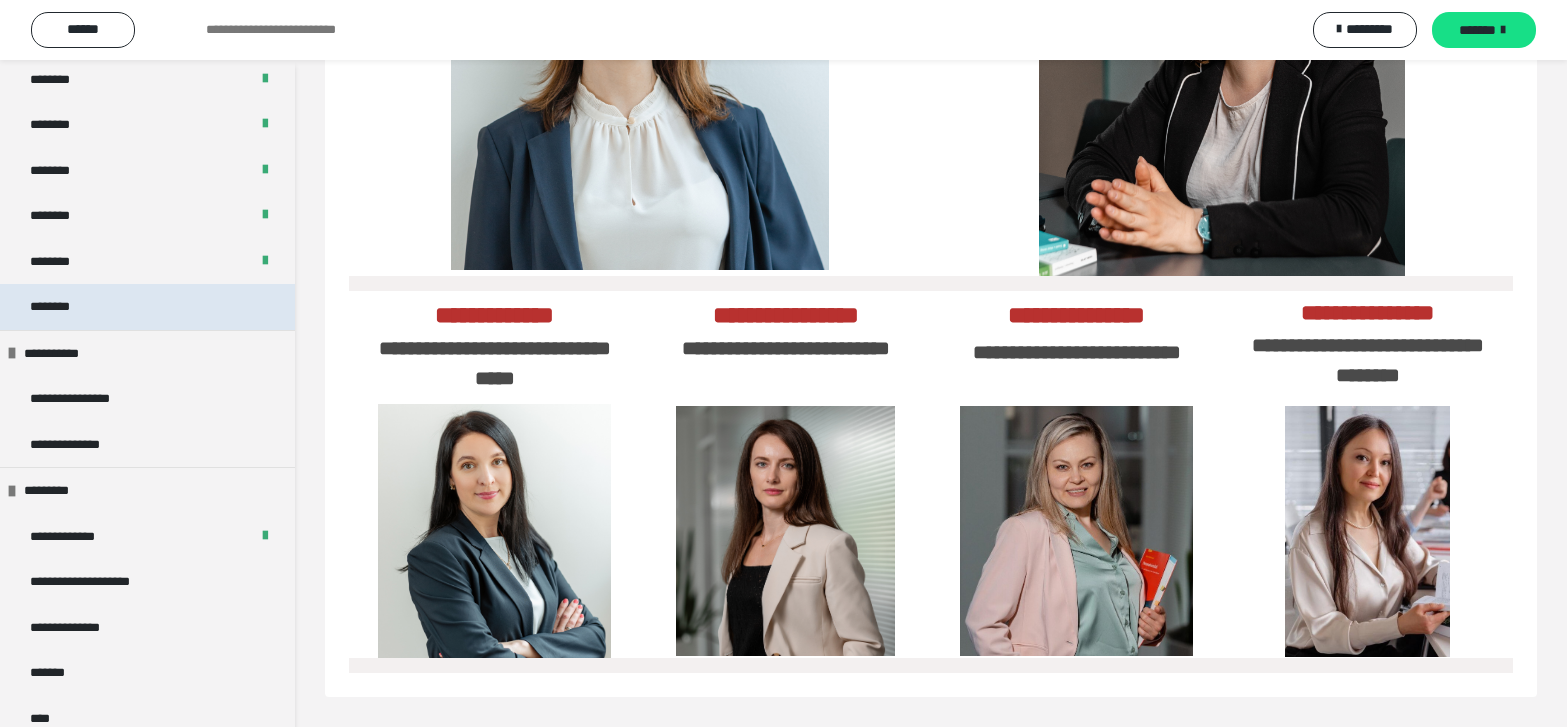 click on "********" at bounding box center [61, 307] 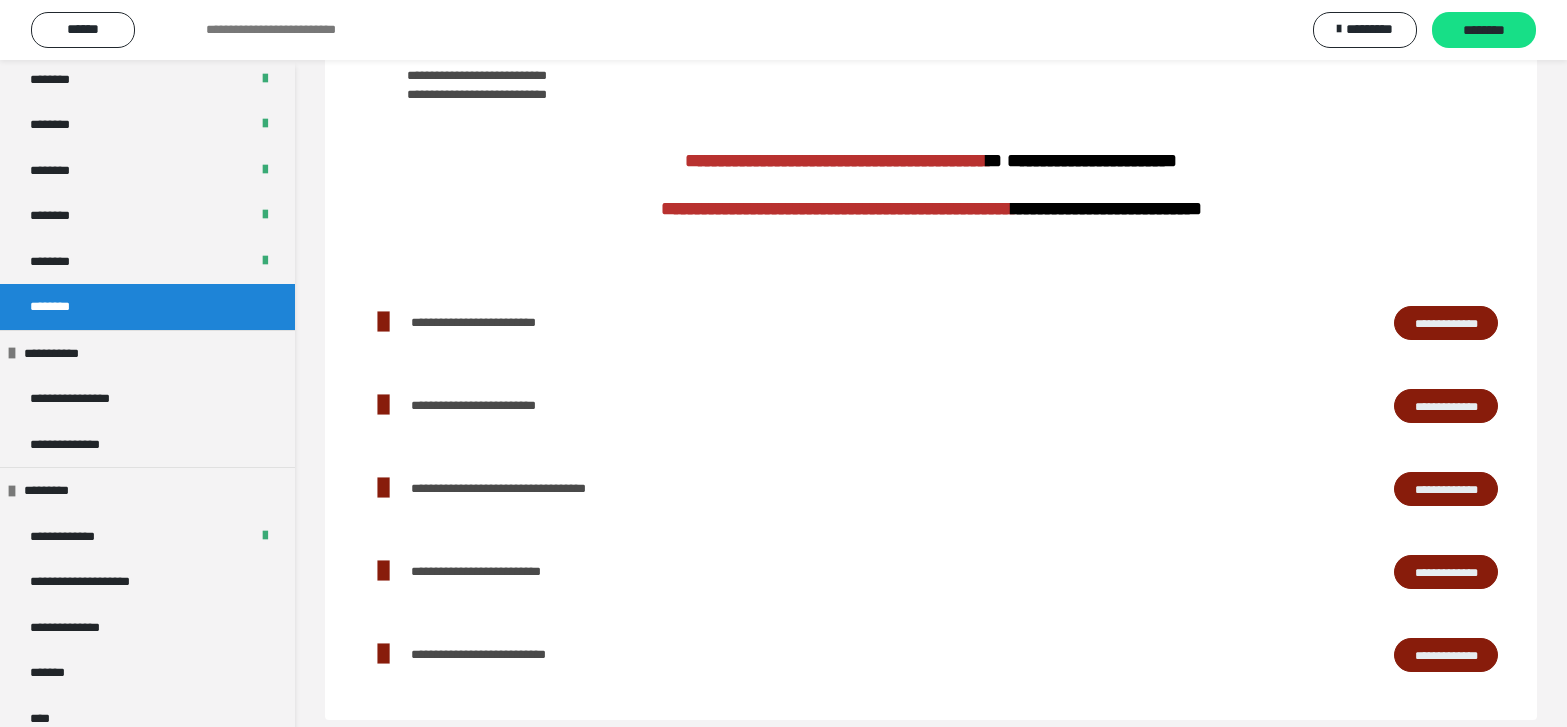 scroll, scrollTop: 500, scrollLeft: 0, axis: vertical 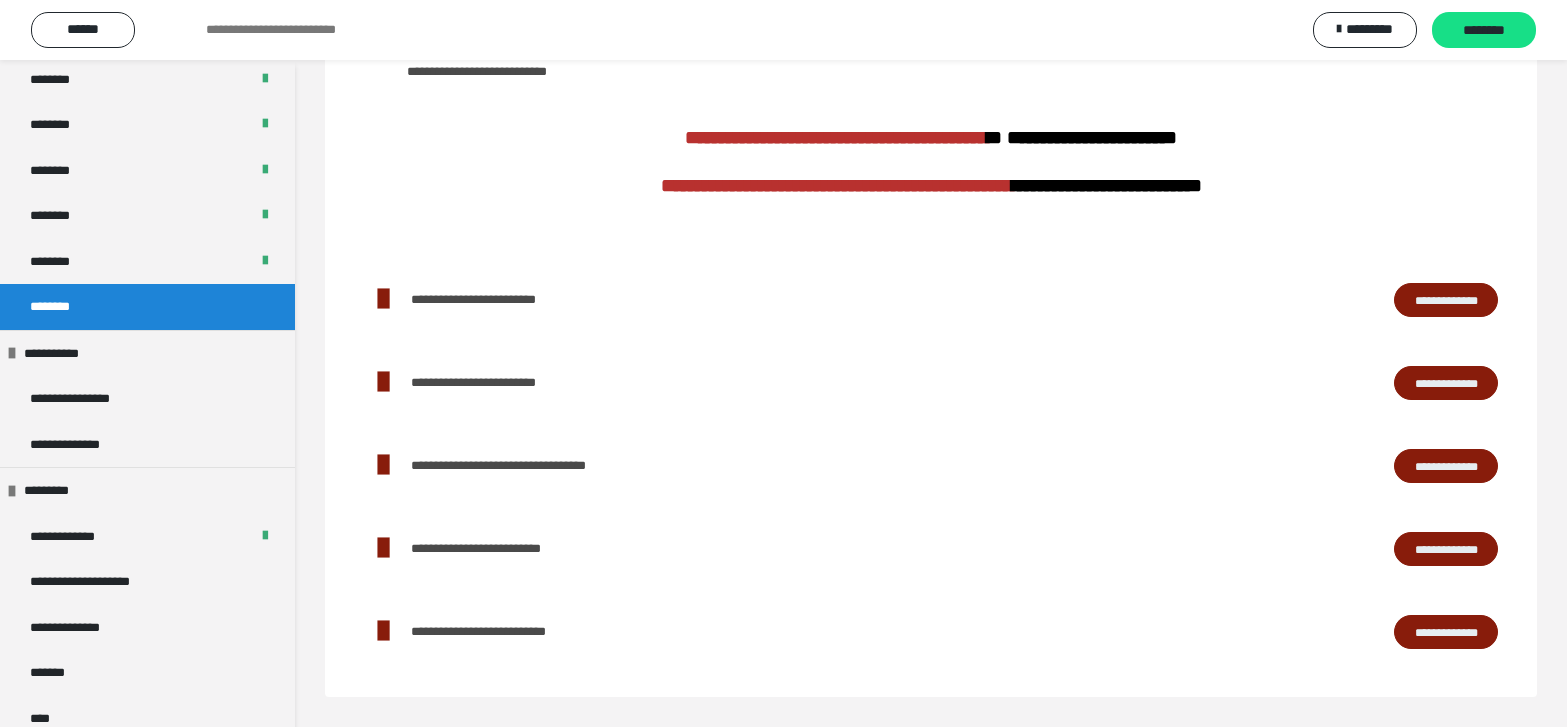 click on "**********" at bounding box center [1446, 300] 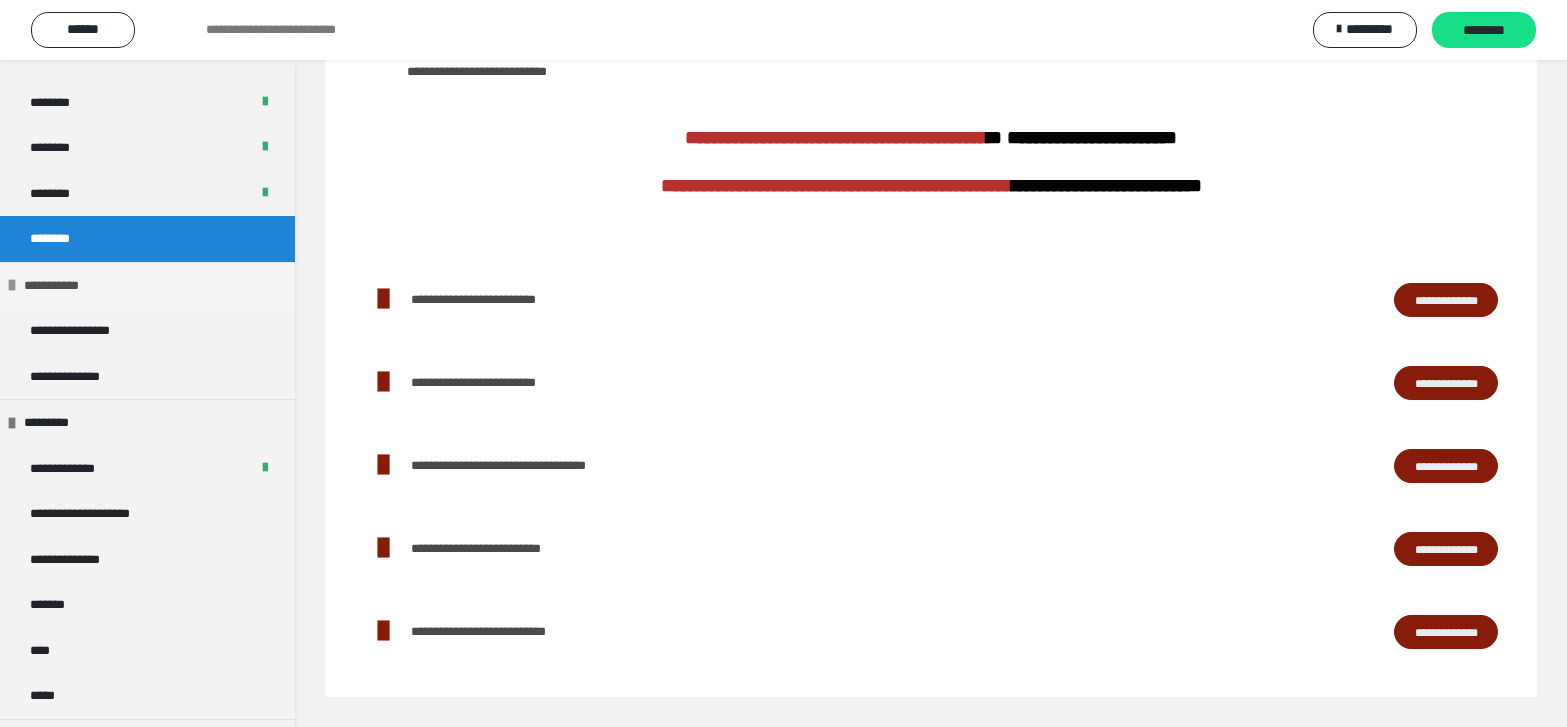 scroll, scrollTop: 1400, scrollLeft: 0, axis: vertical 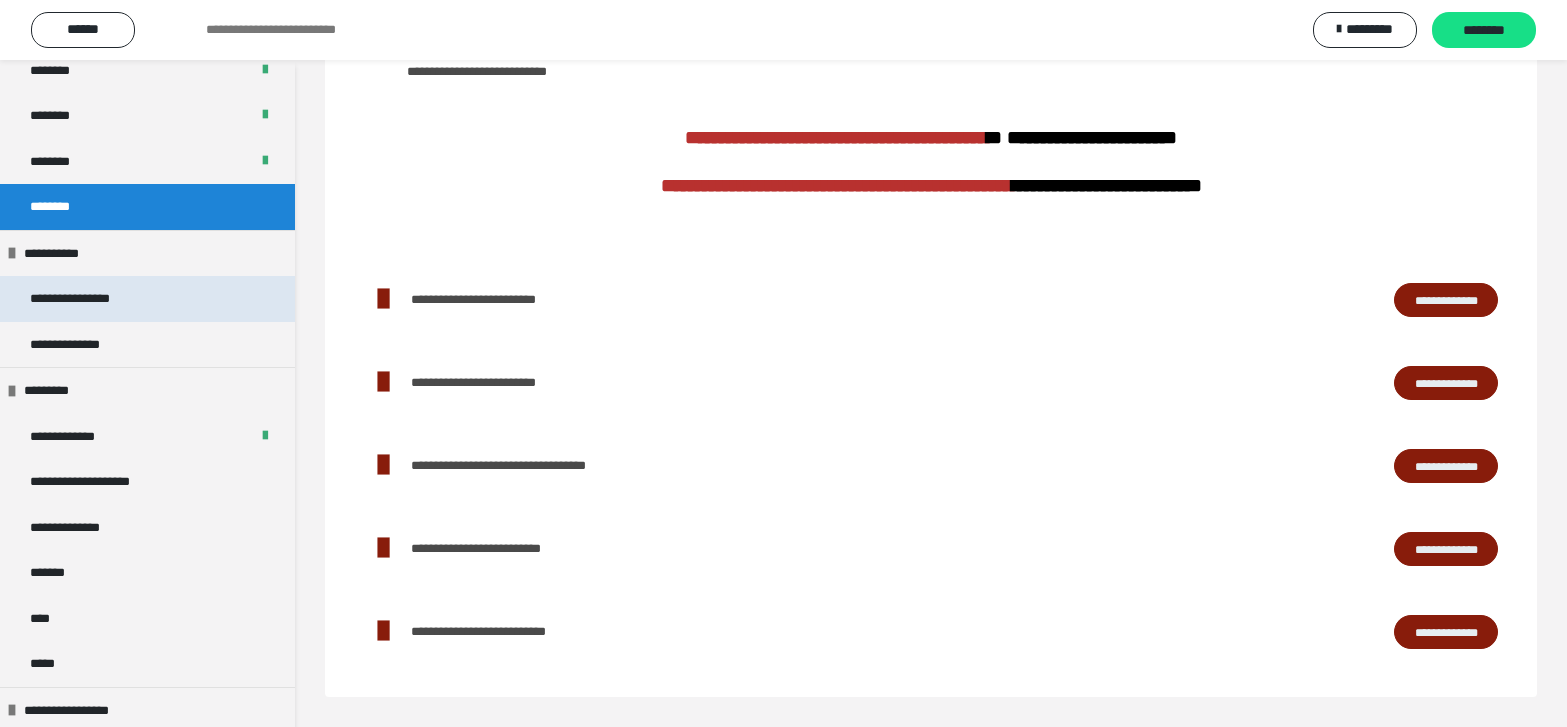 click on "**********" at bounding box center (95, 299) 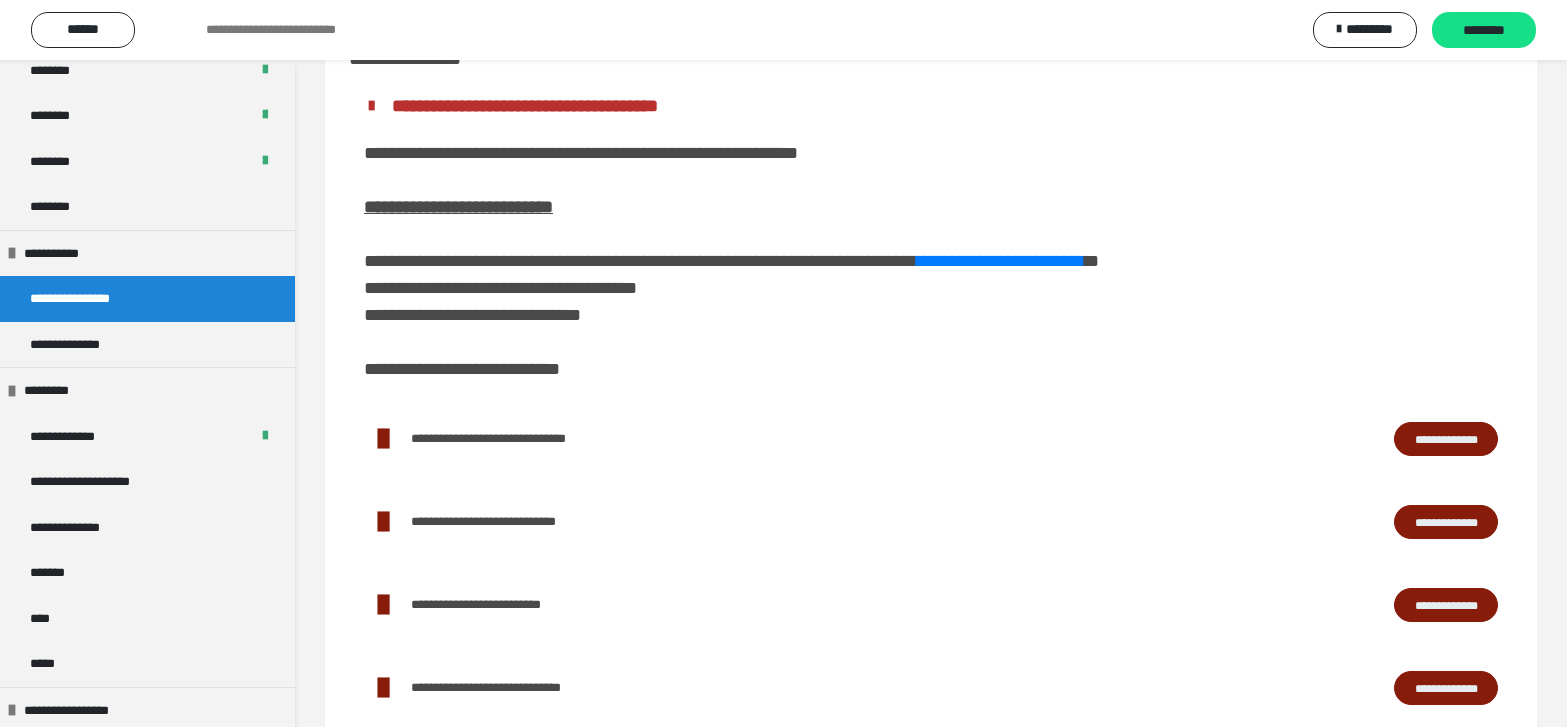 scroll, scrollTop: 100, scrollLeft: 0, axis: vertical 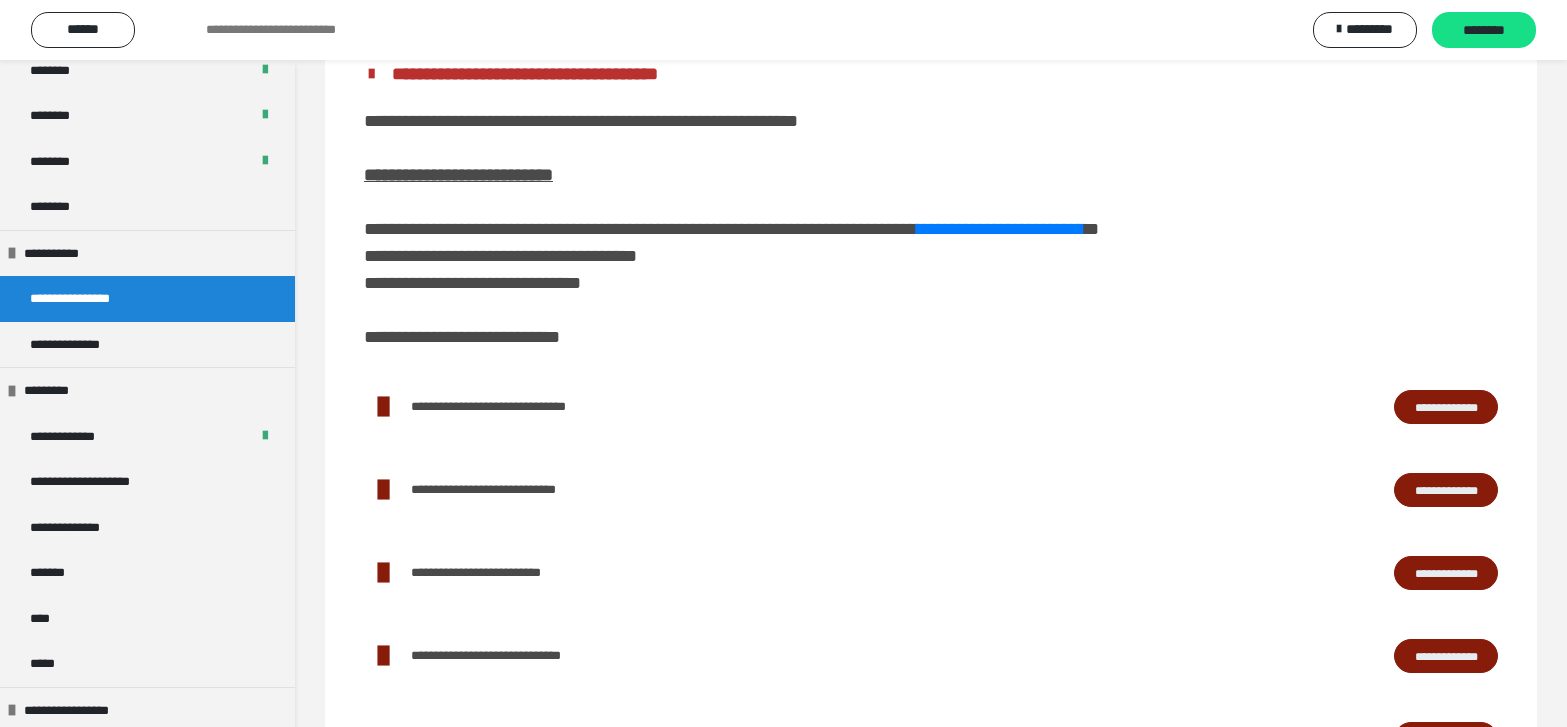 click on "**********" at bounding box center [1446, 407] 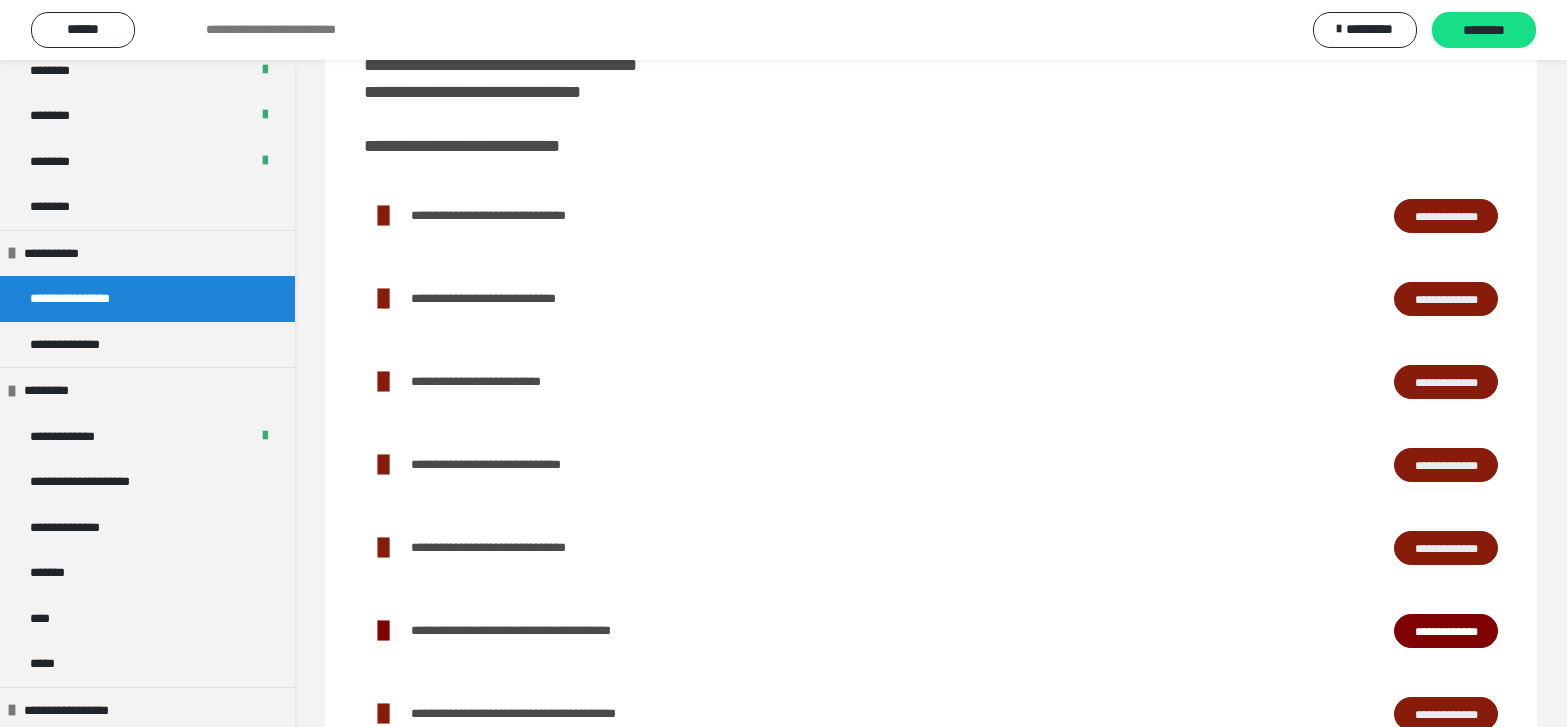 scroll, scrollTop: 300, scrollLeft: 0, axis: vertical 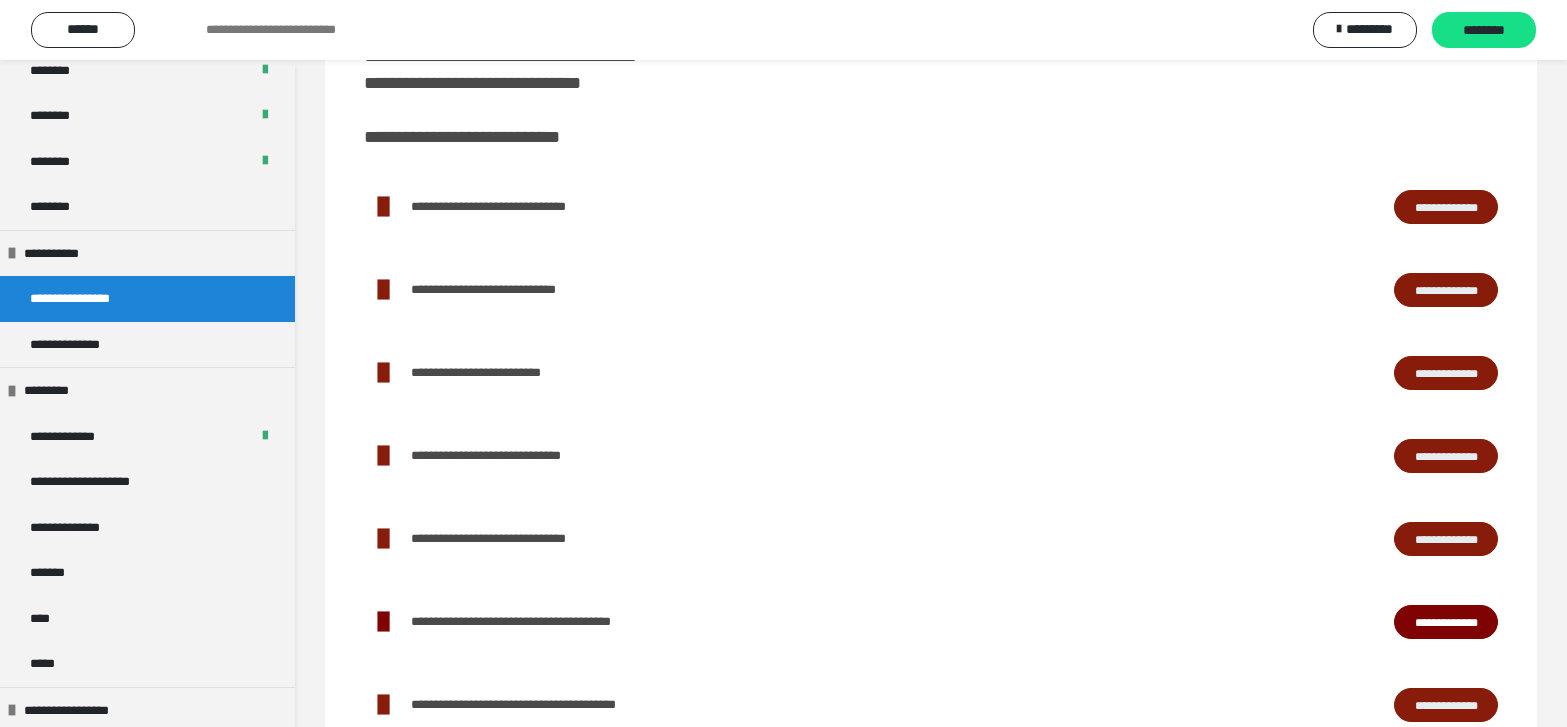 click on "**********" at bounding box center [1446, 456] 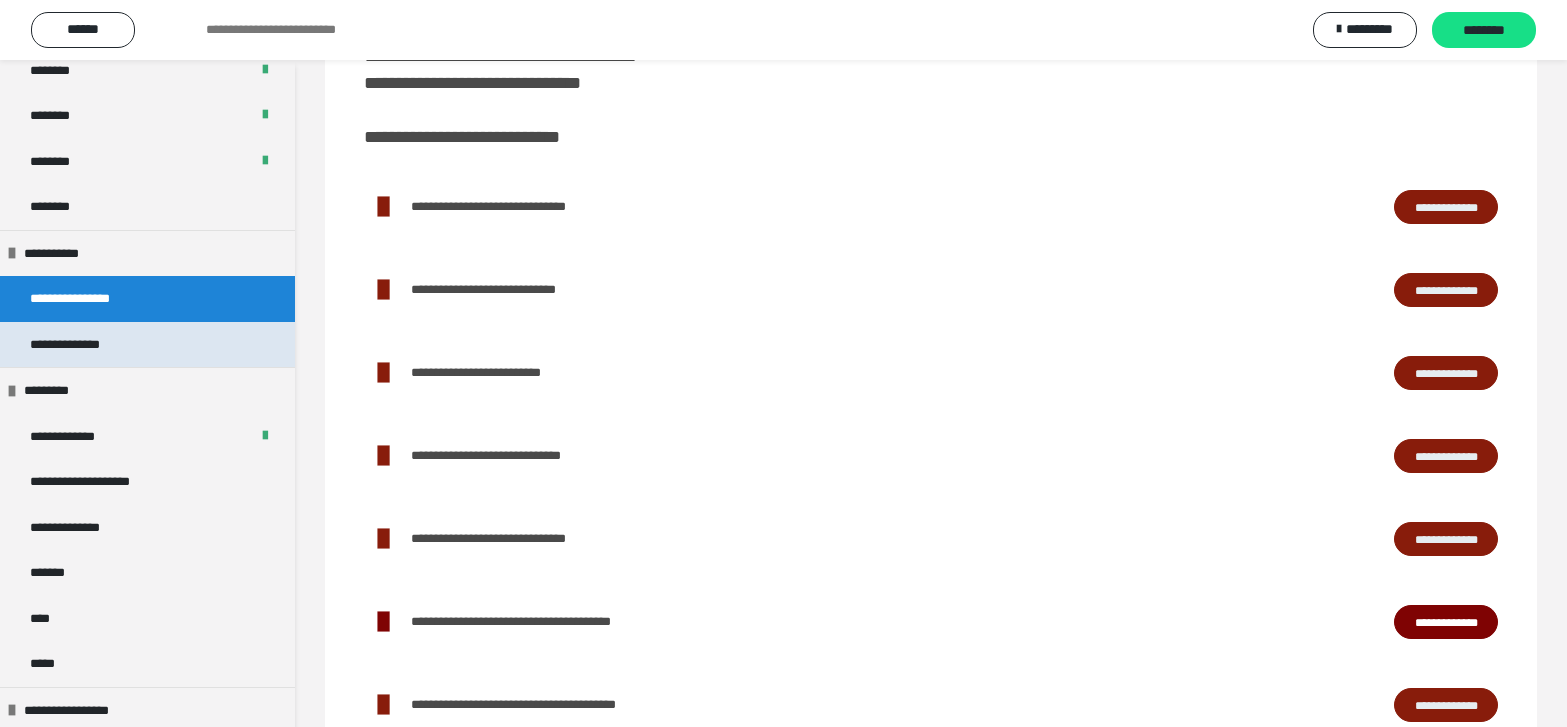click on "**********" at bounding box center (89, 345) 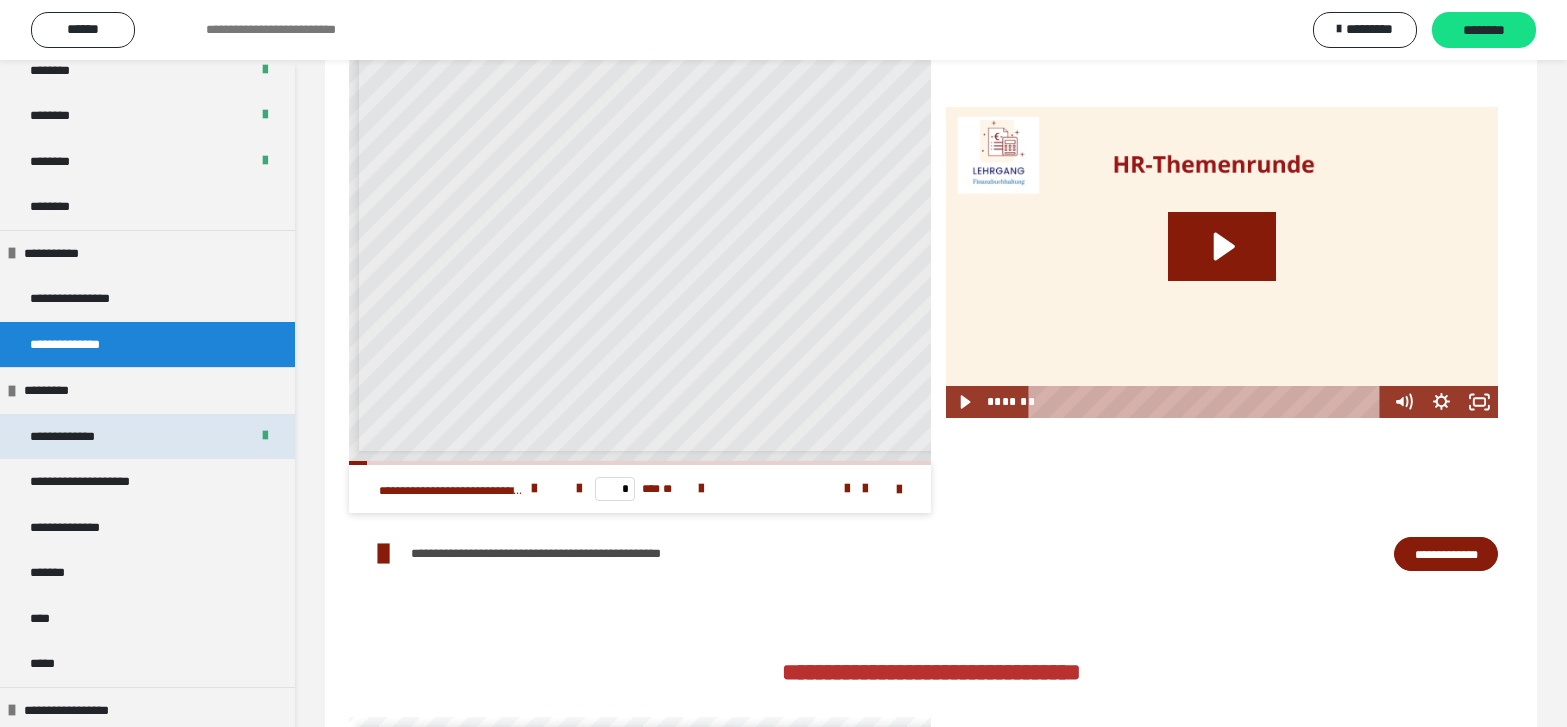 scroll, scrollTop: 1600, scrollLeft: 0, axis: vertical 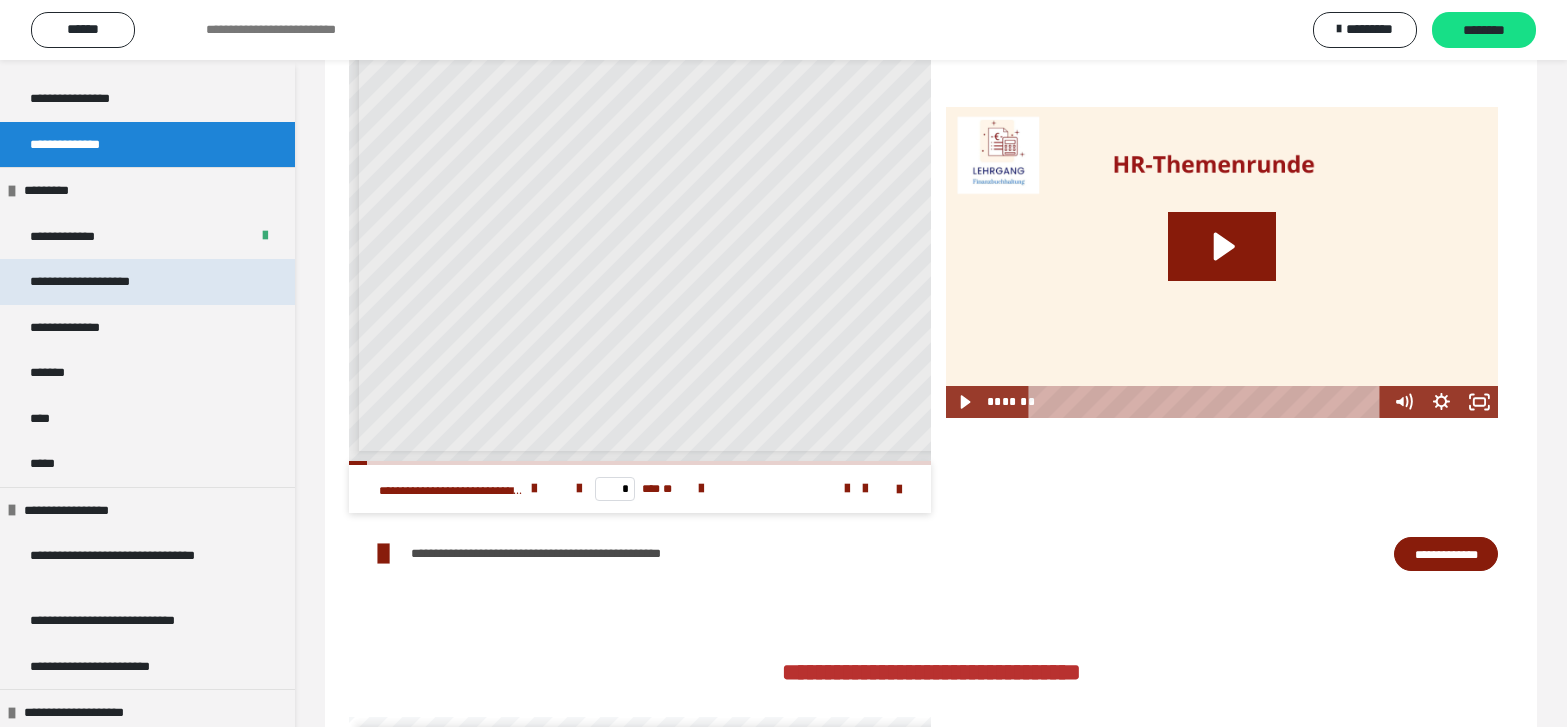 click on "**********" at bounding box center (94, 282) 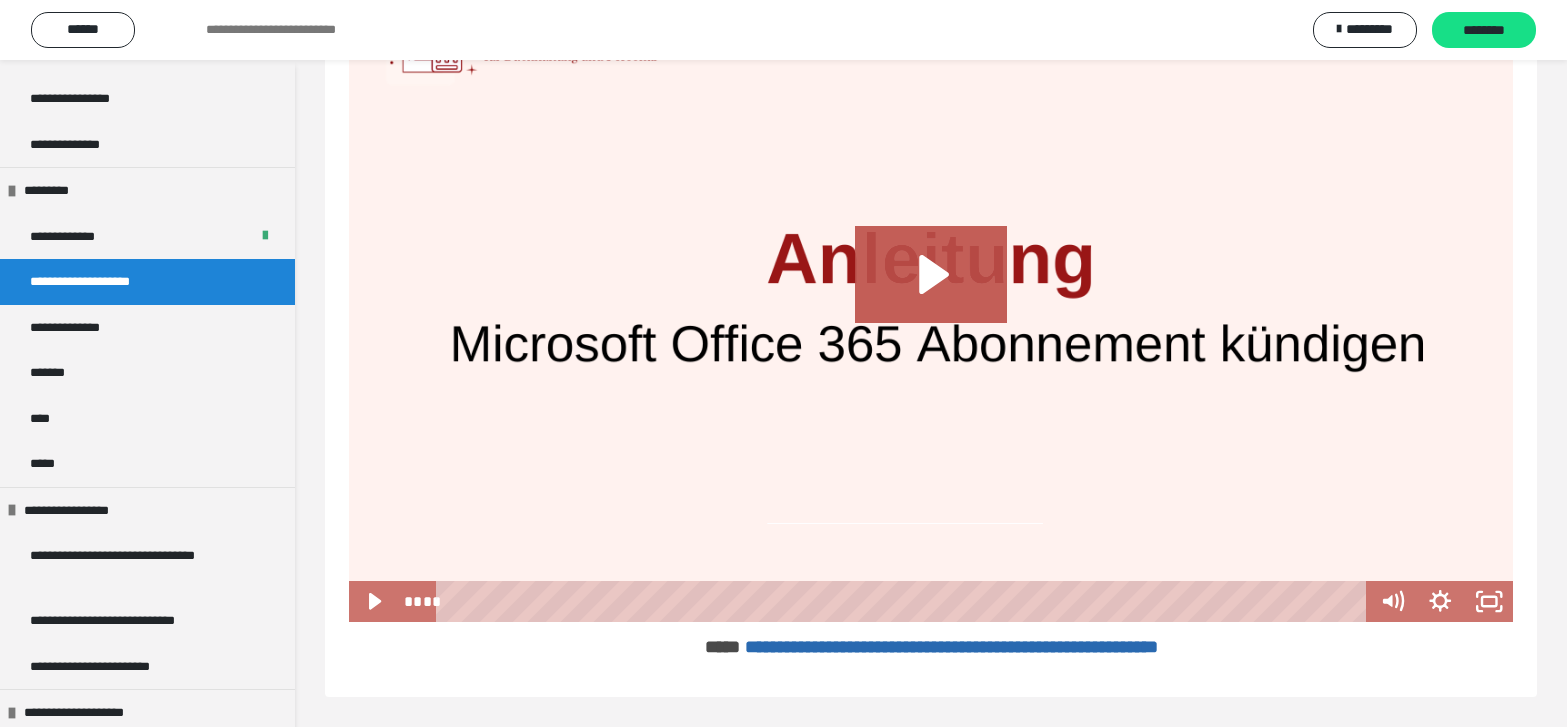 scroll, scrollTop: 4391, scrollLeft: 0, axis: vertical 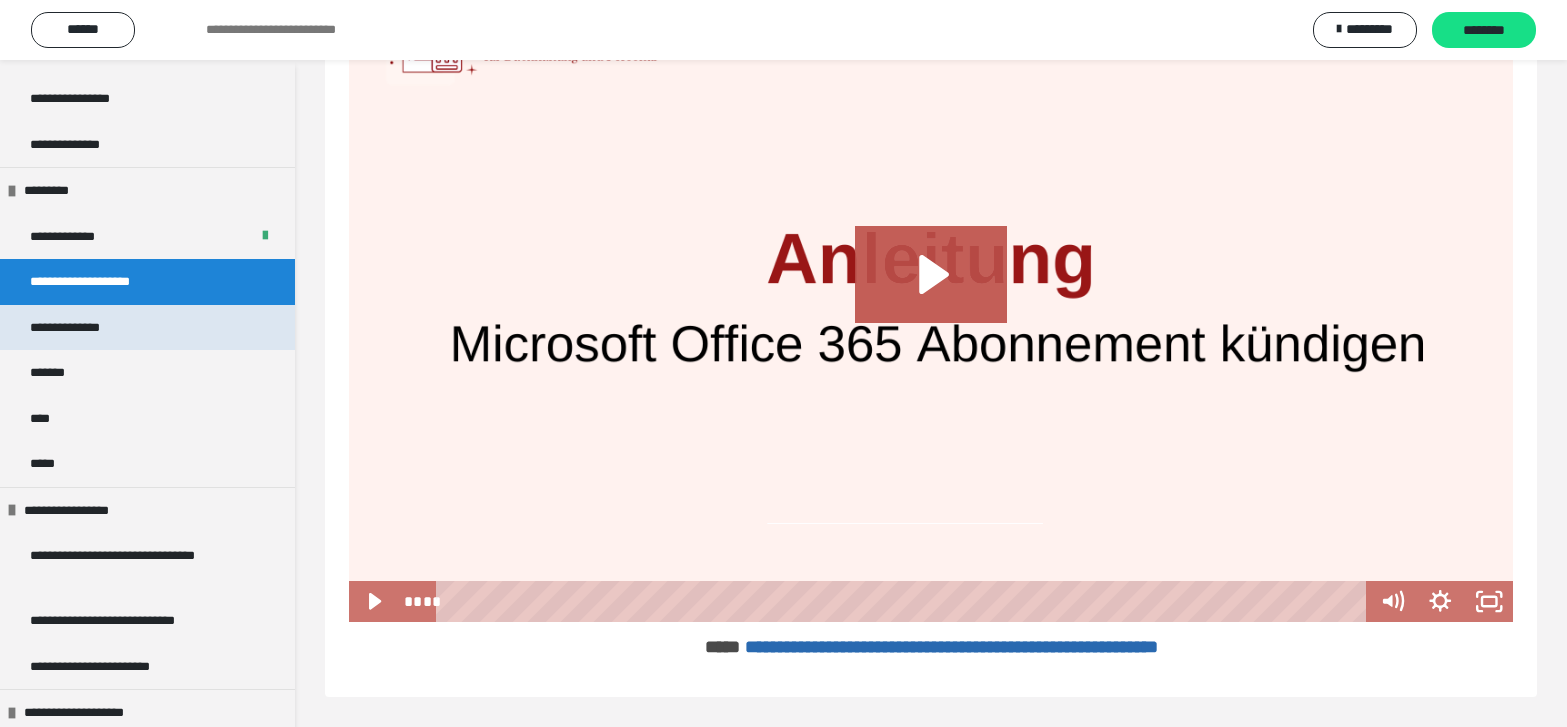 click on "**********" at bounding box center [81, 328] 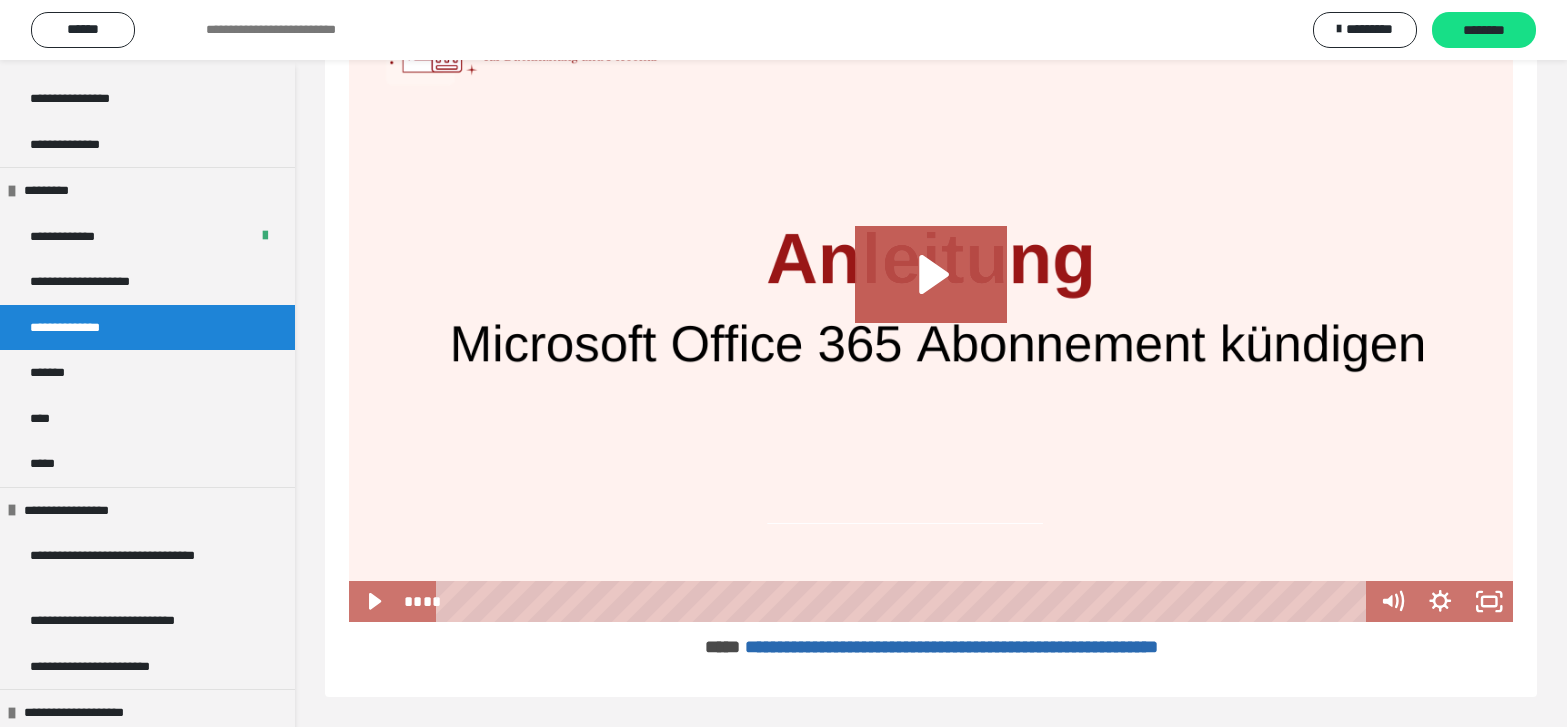 scroll, scrollTop: 60, scrollLeft: 0, axis: vertical 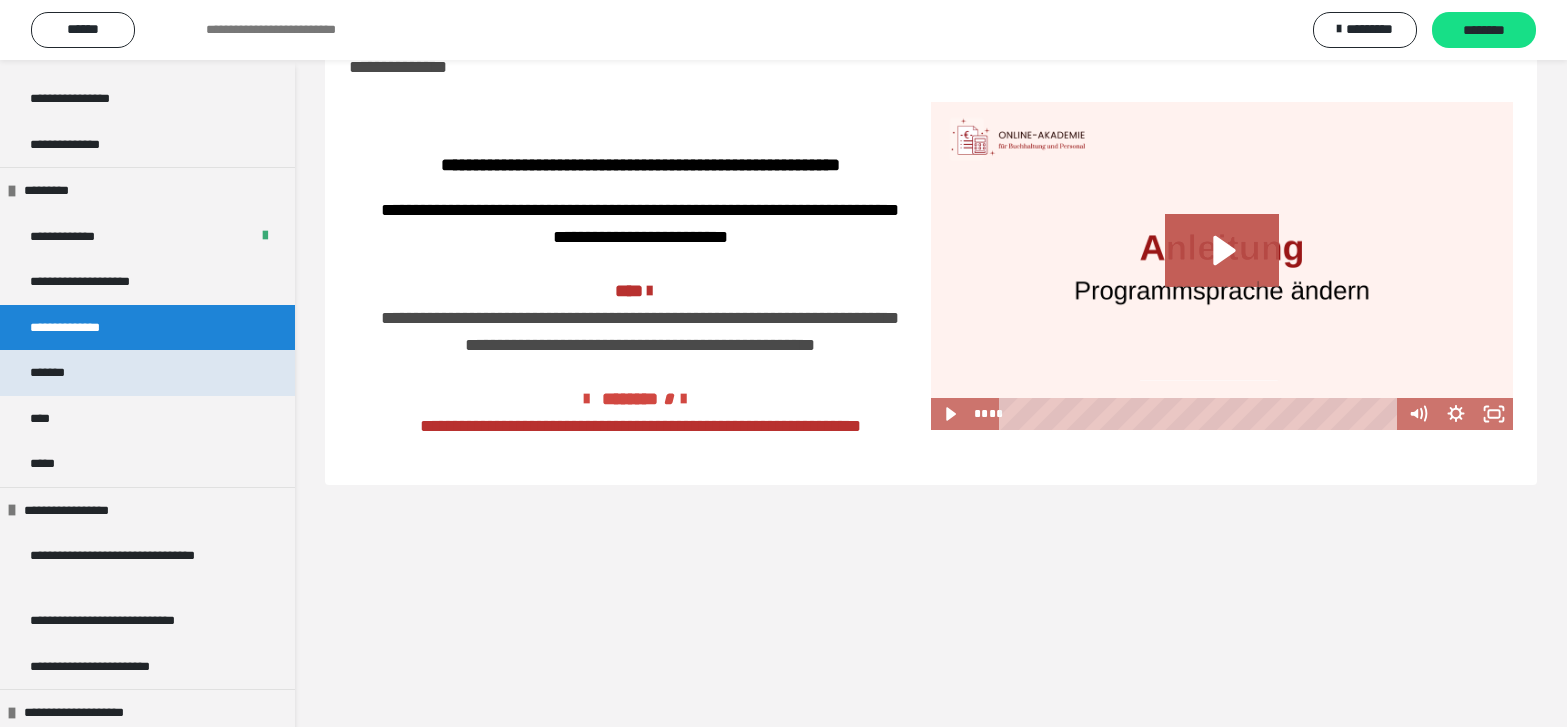 click on "*******" at bounding box center [147, 373] 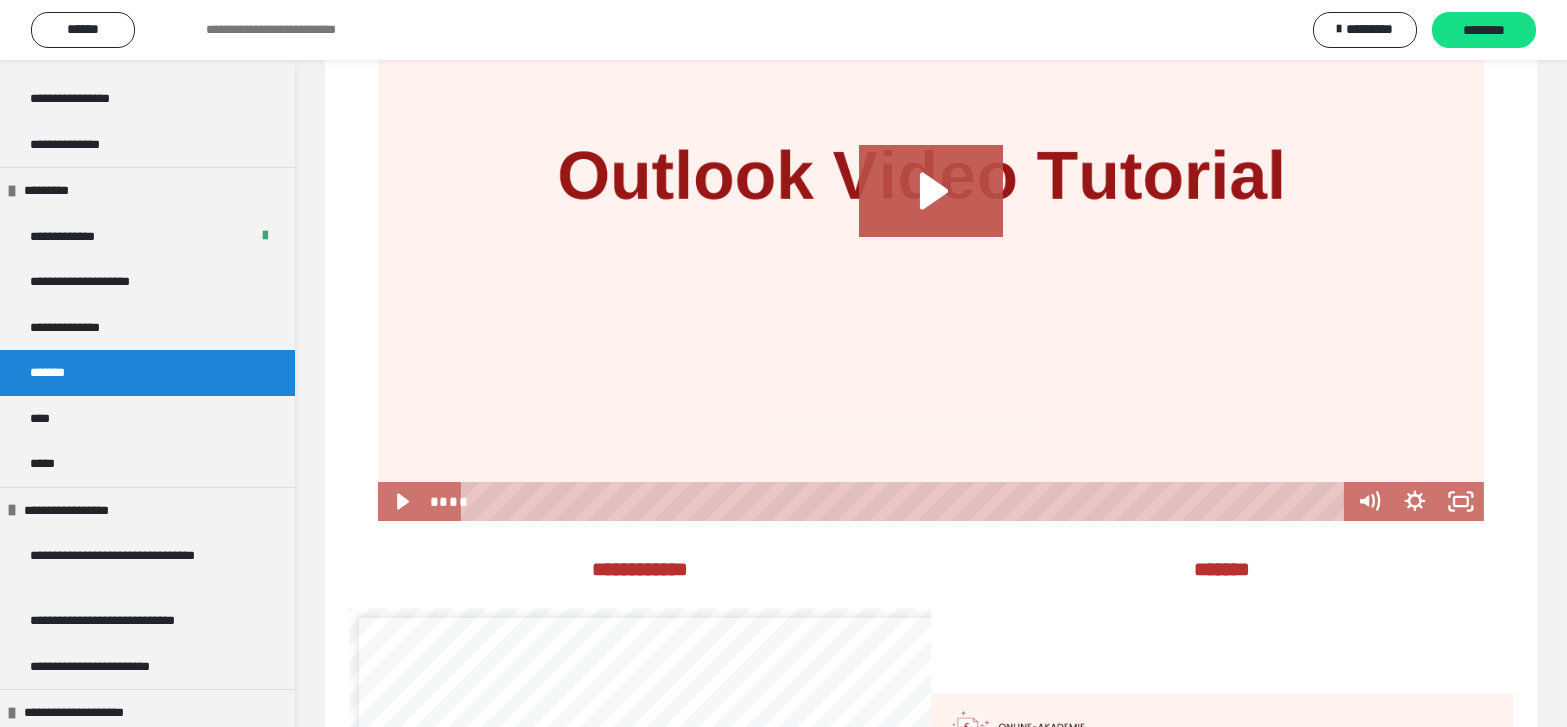 scroll, scrollTop: 660, scrollLeft: 0, axis: vertical 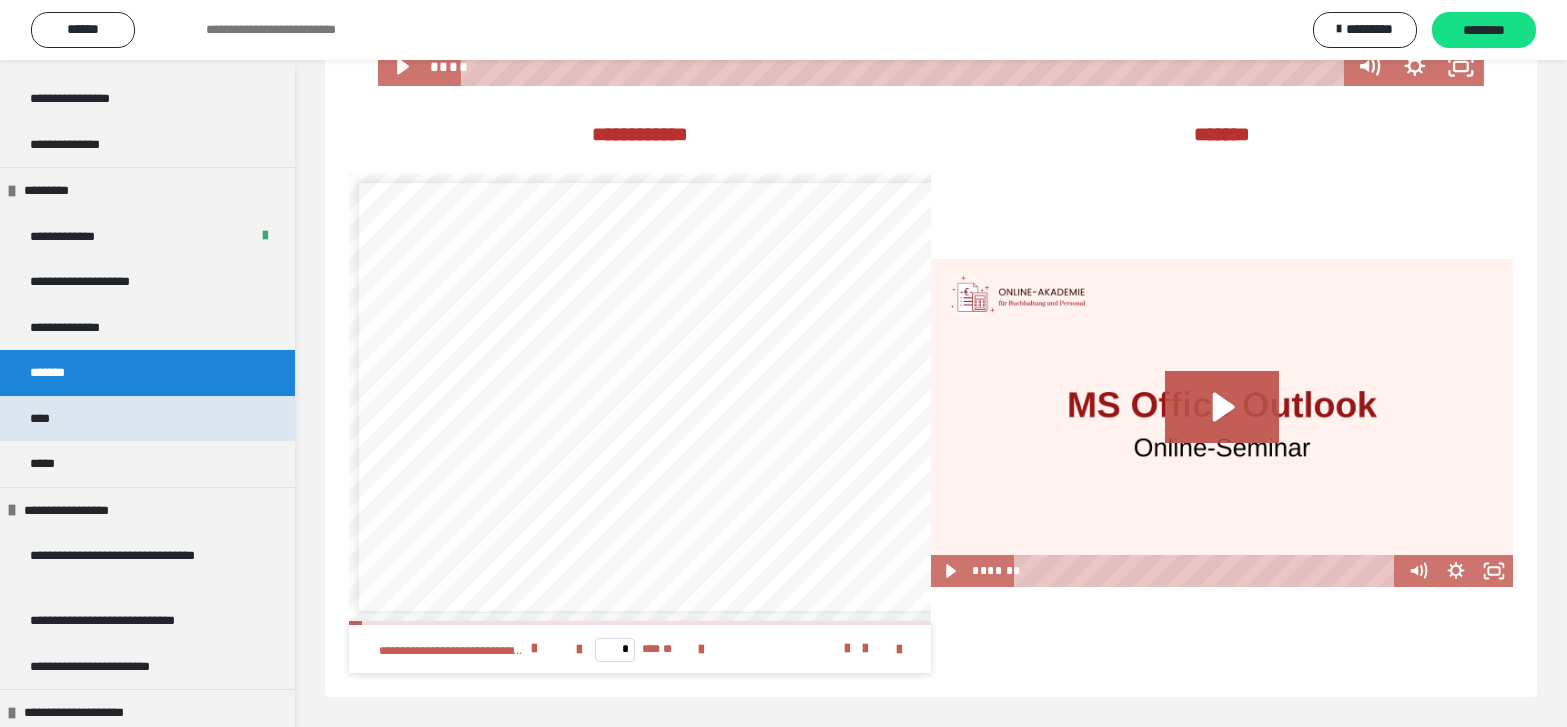 click on "****" at bounding box center (48, 419) 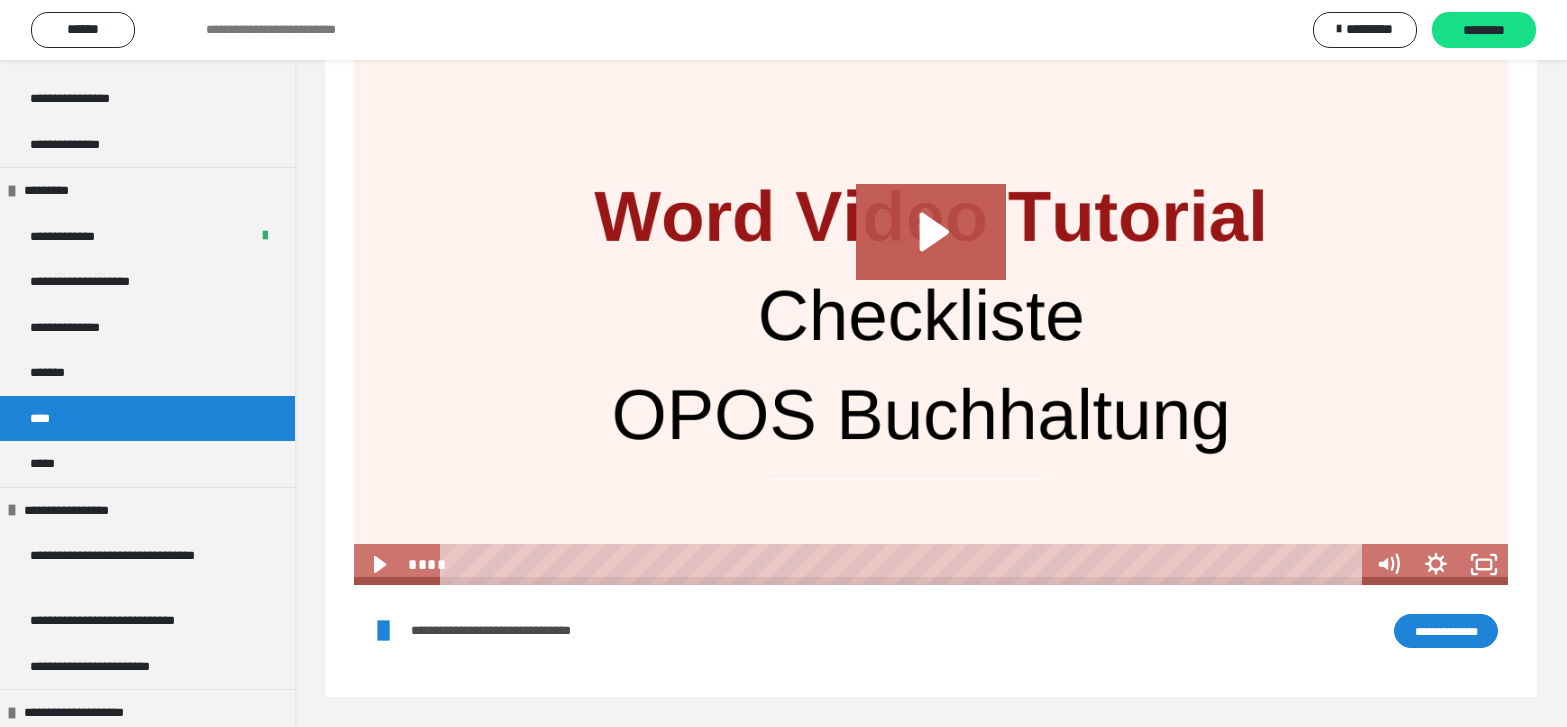 scroll, scrollTop: 1902, scrollLeft: 0, axis: vertical 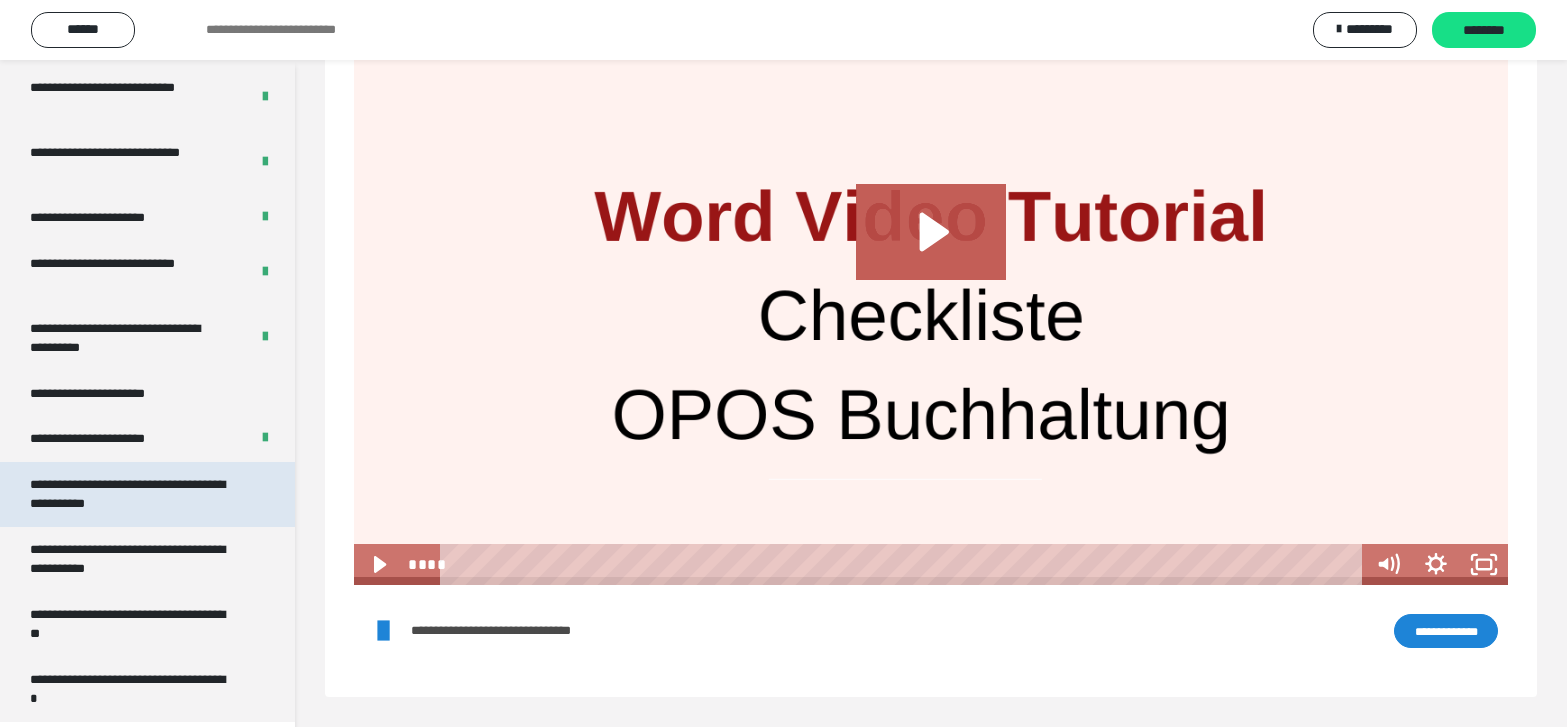 click on "**********" at bounding box center [132, 494] 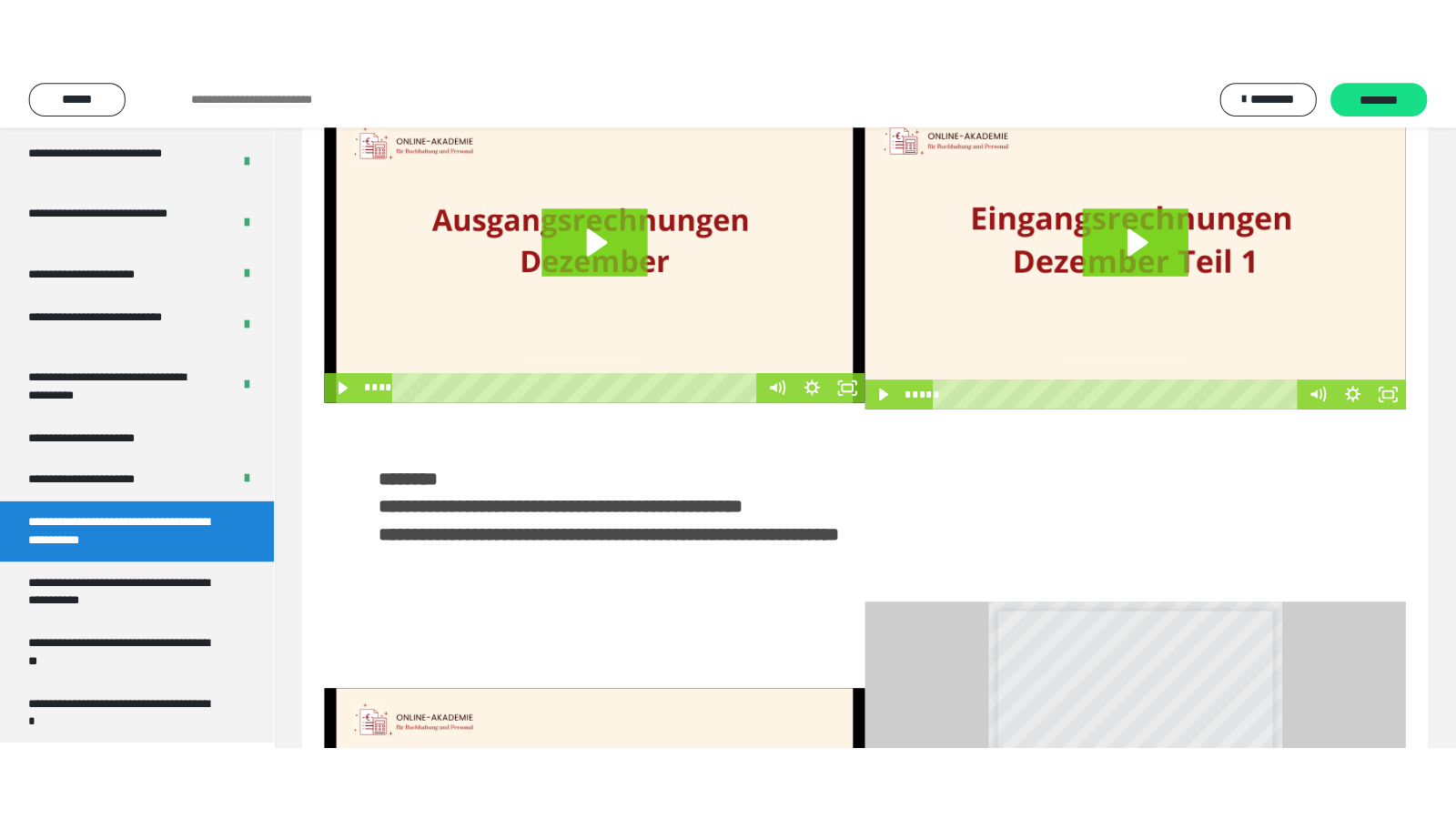 scroll, scrollTop: 0, scrollLeft: 0, axis: both 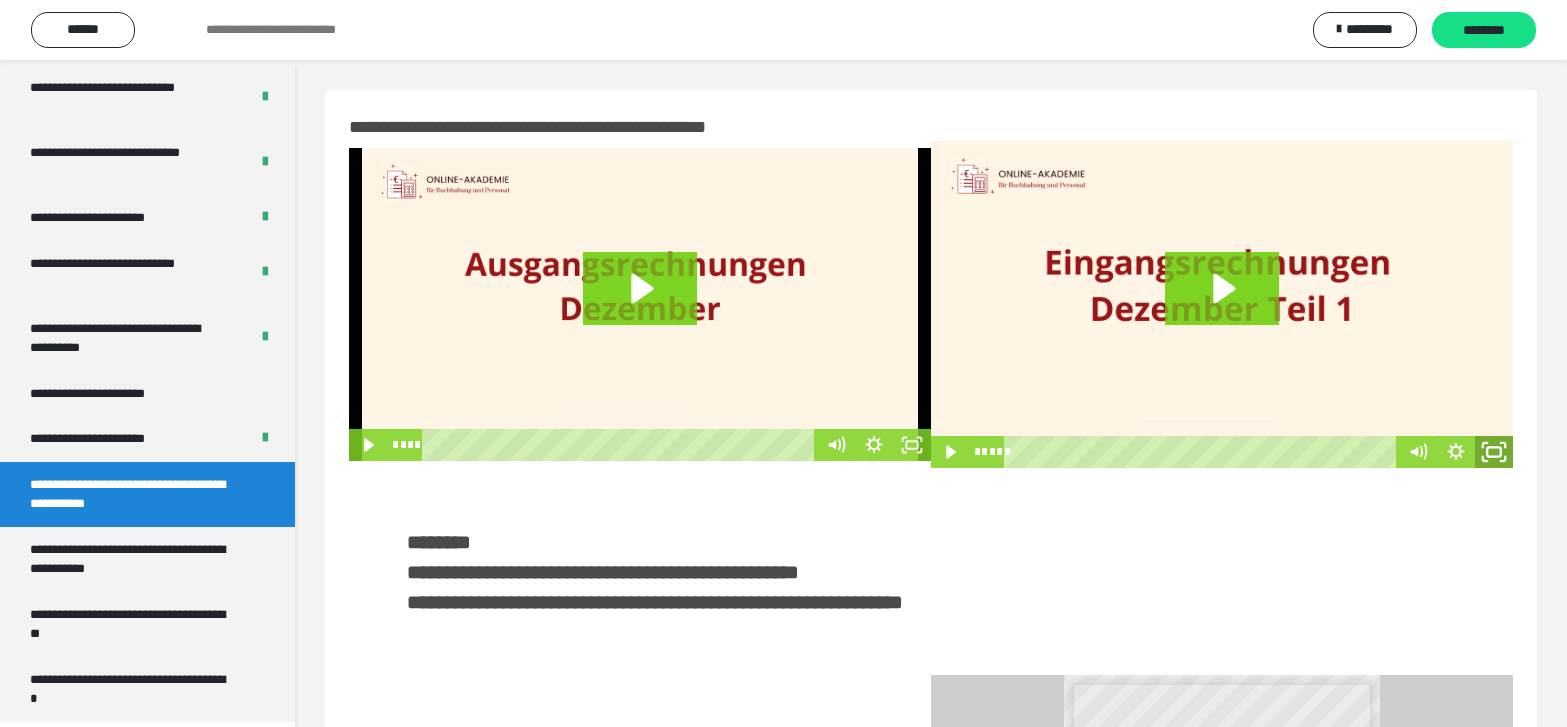click 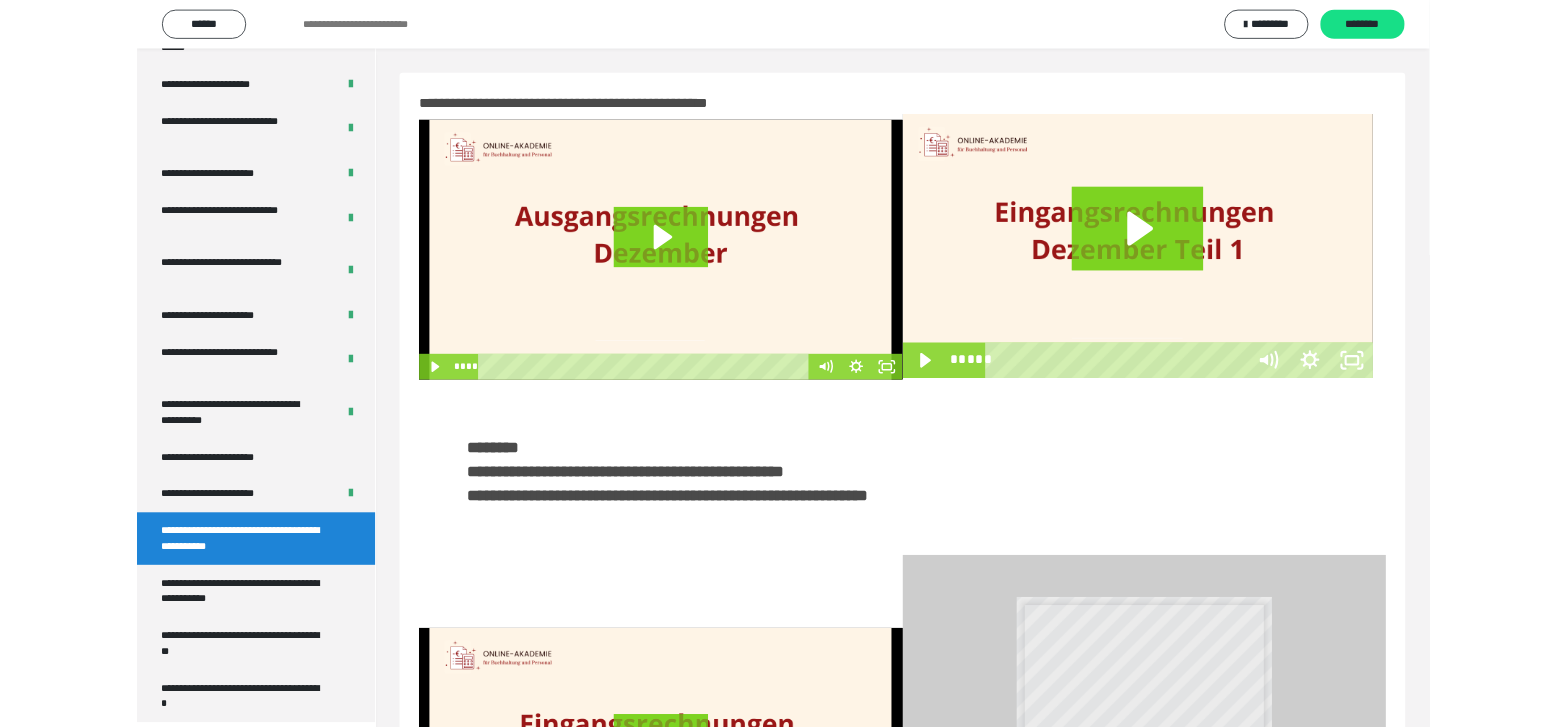 scroll, scrollTop: 3835, scrollLeft: 0, axis: vertical 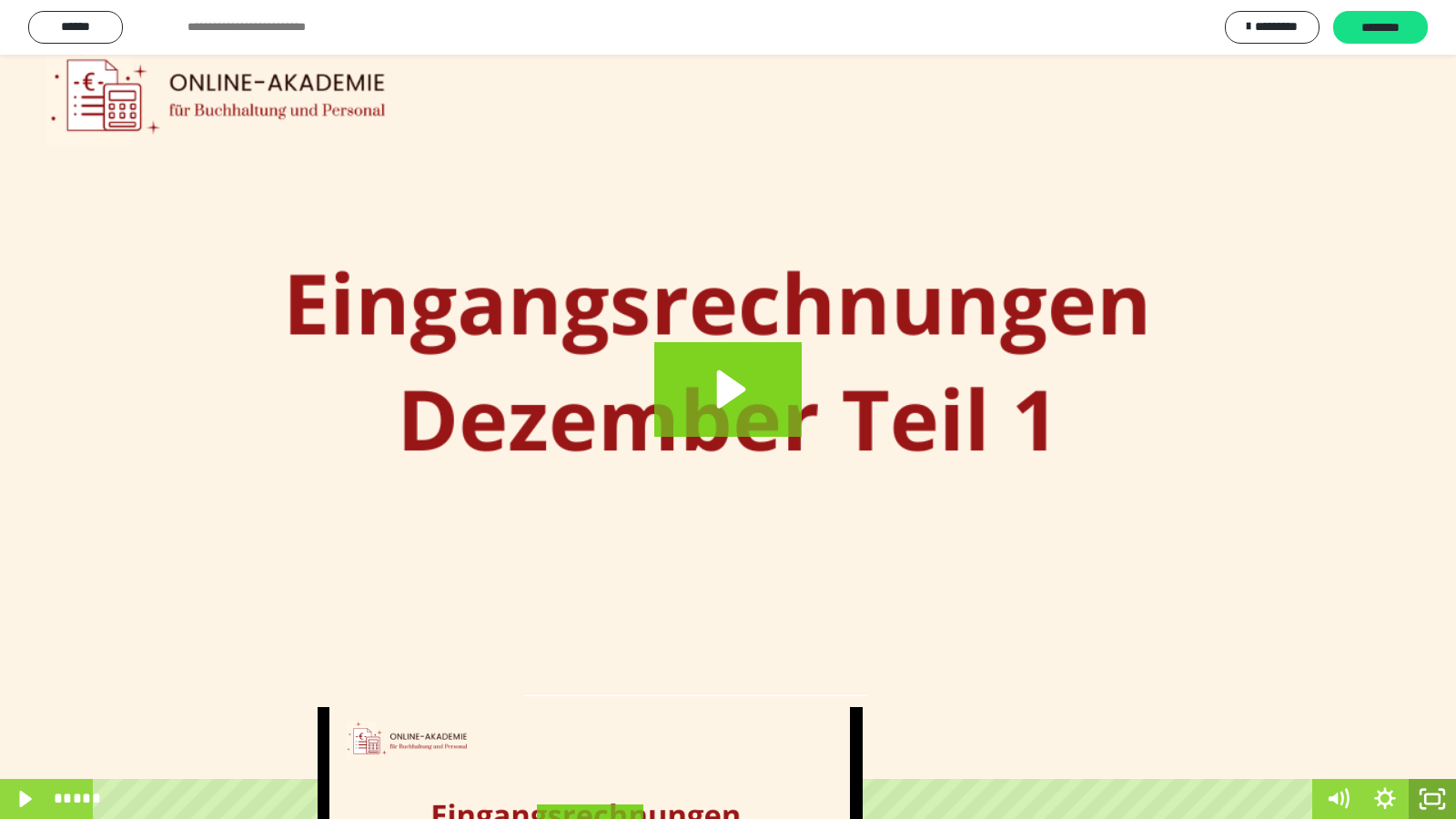 click 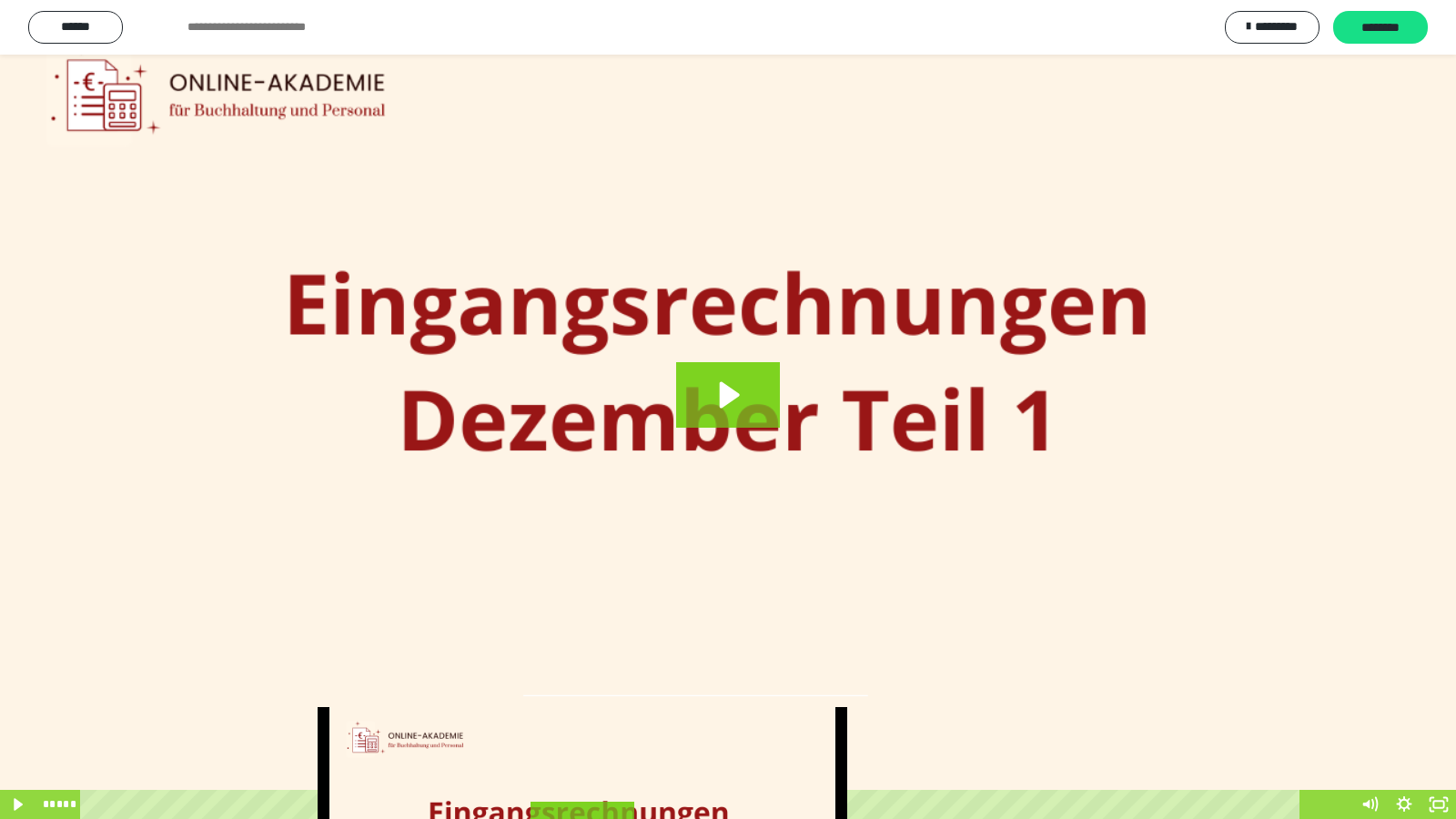 scroll, scrollTop: 3647, scrollLeft: 0, axis: vertical 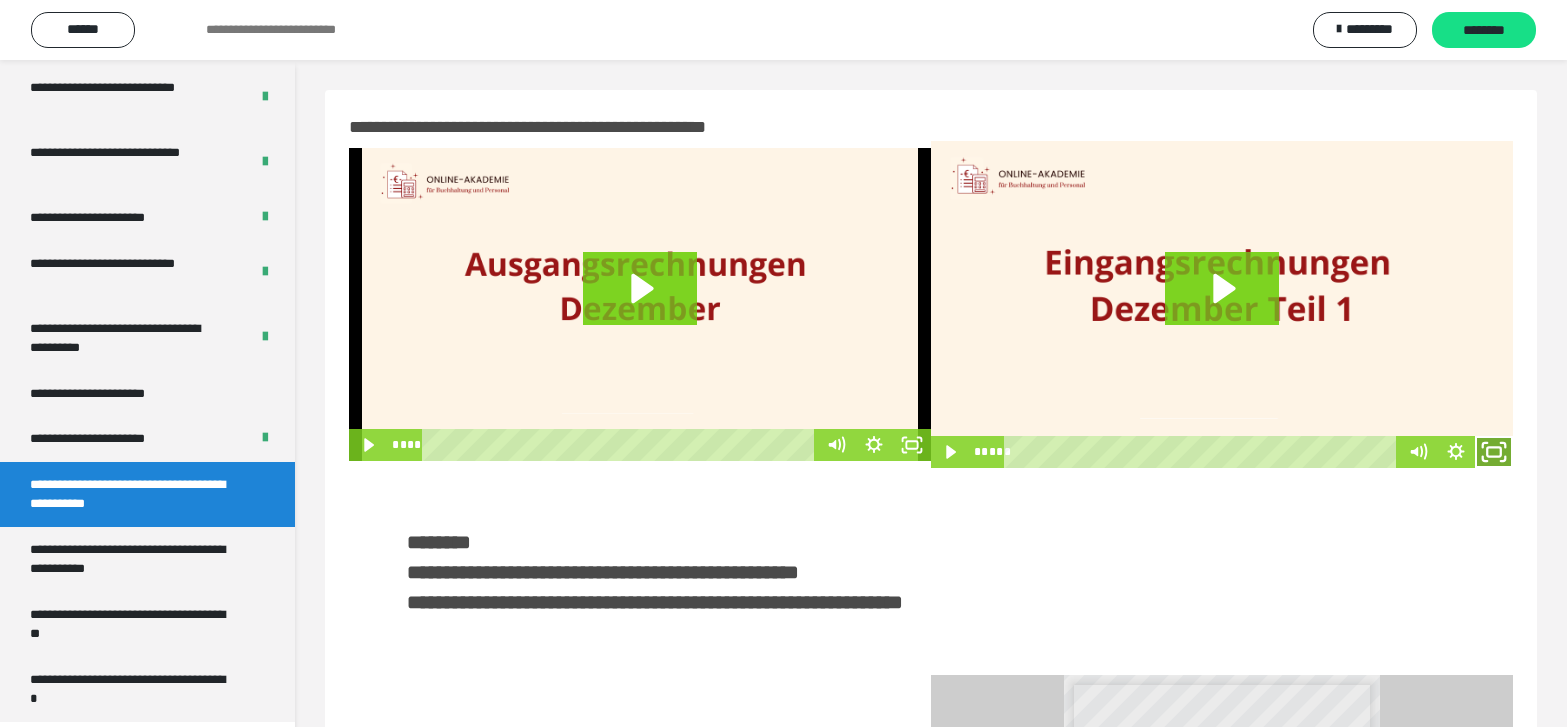 click 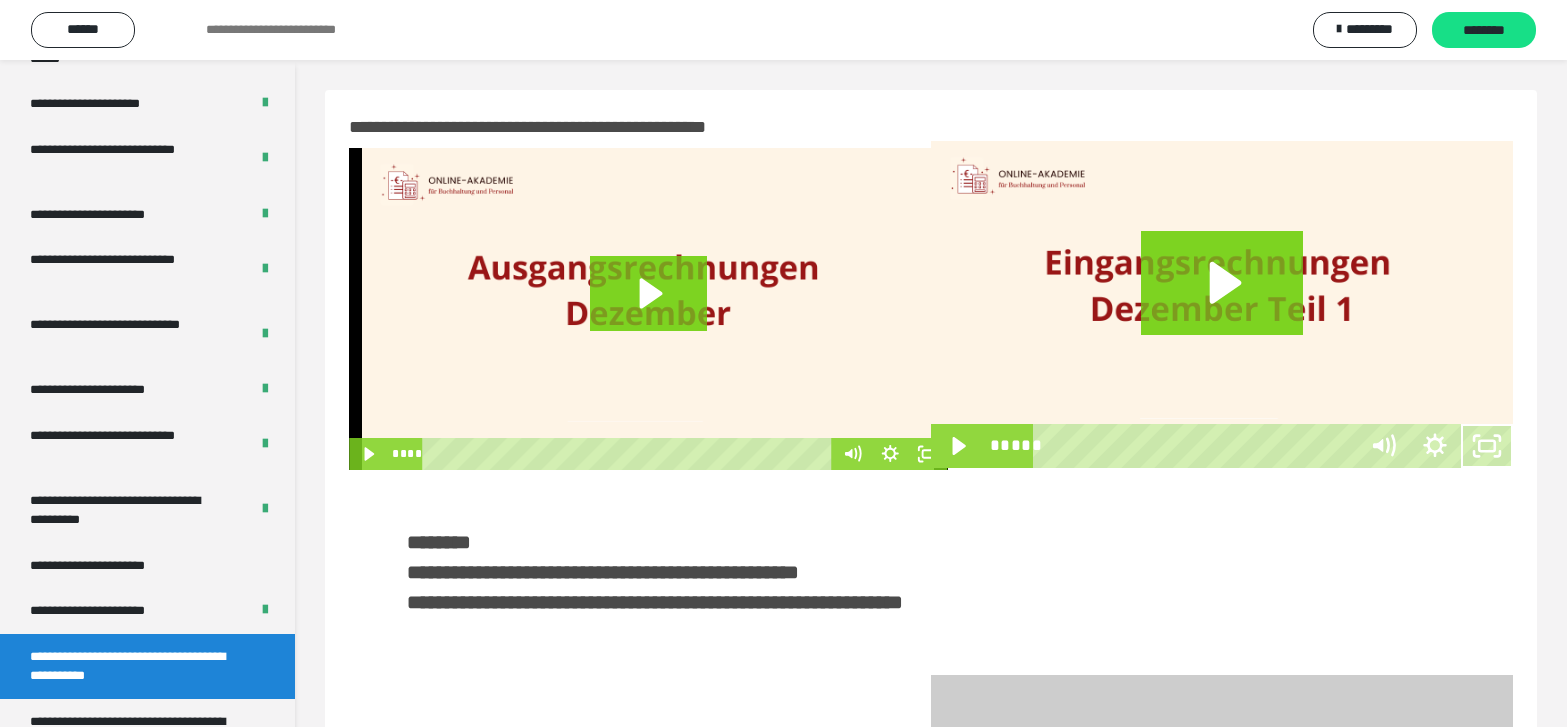 scroll, scrollTop: 3835, scrollLeft: 0, axis: vertical 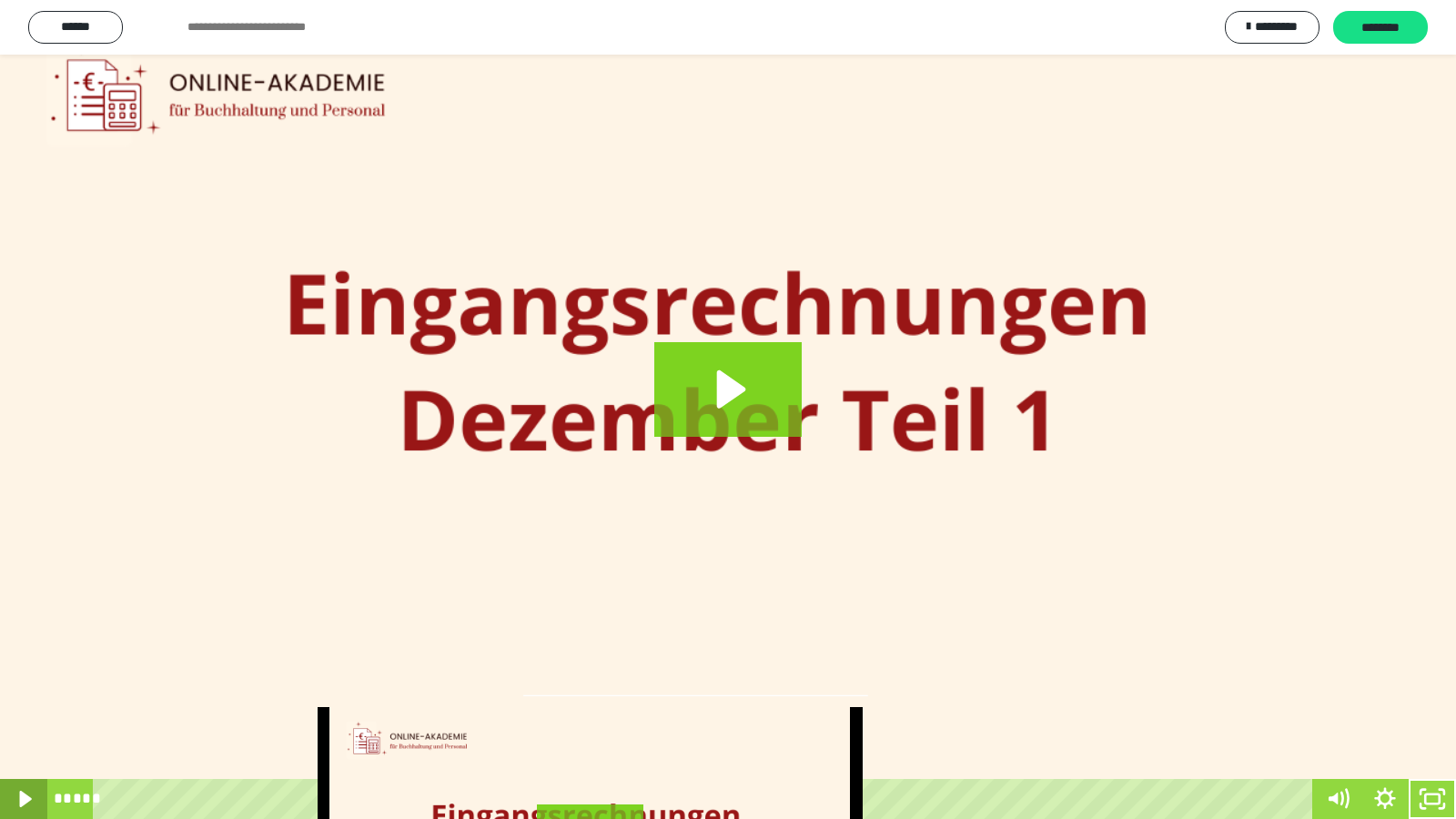 click 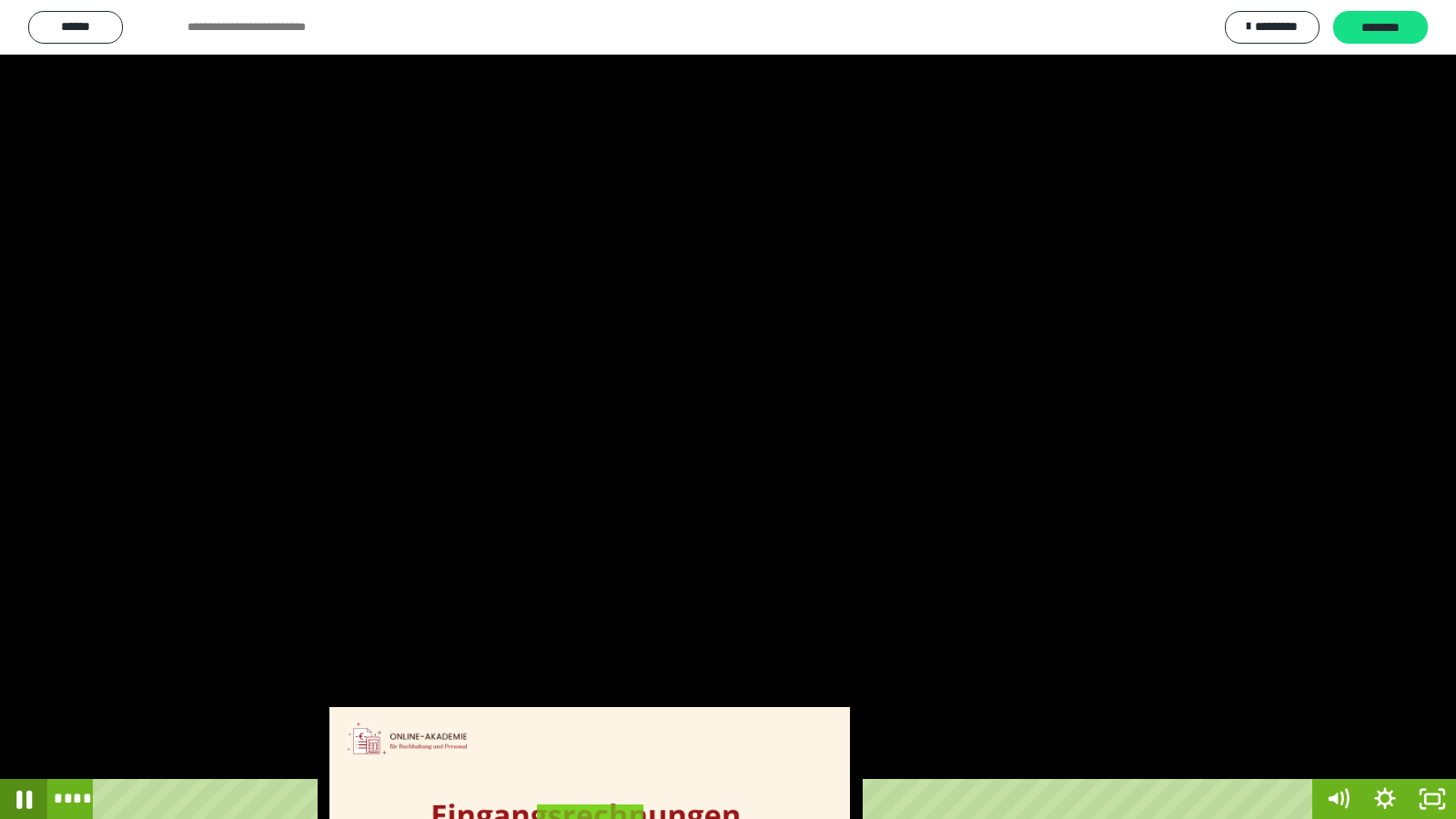 click 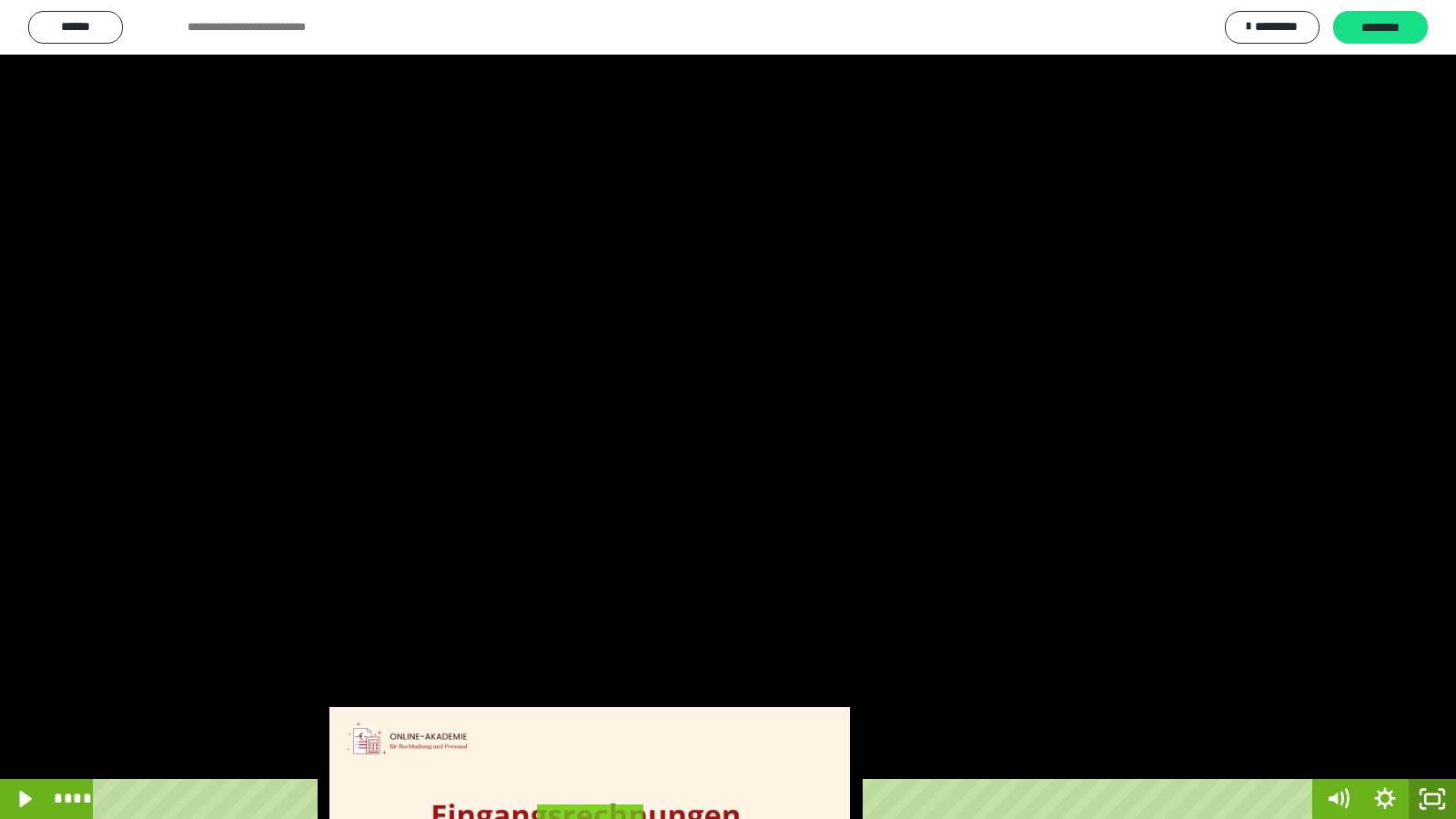 click 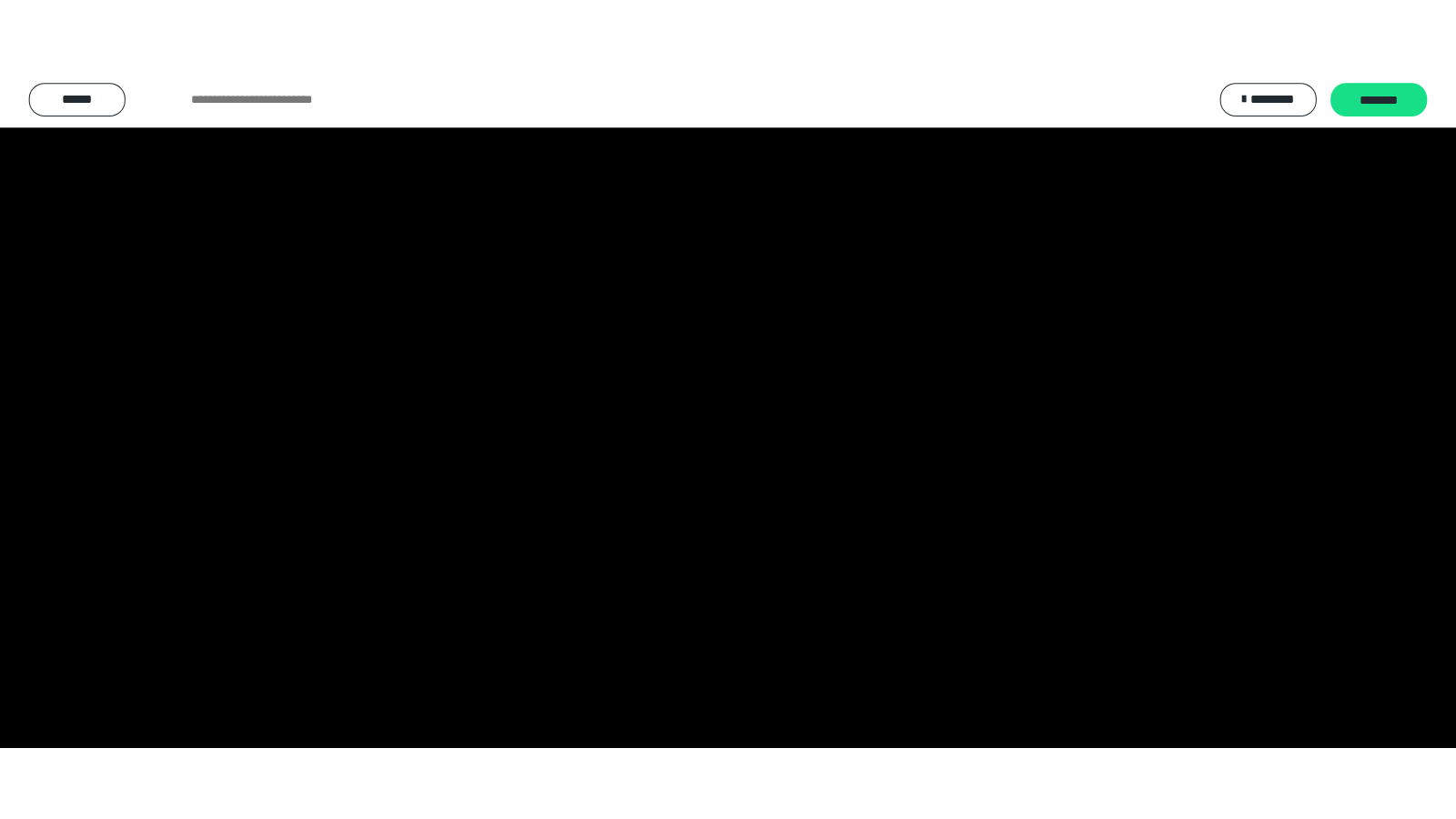 scroll, scrollTop: 3647, scrollLeft: 0, axis: vertical 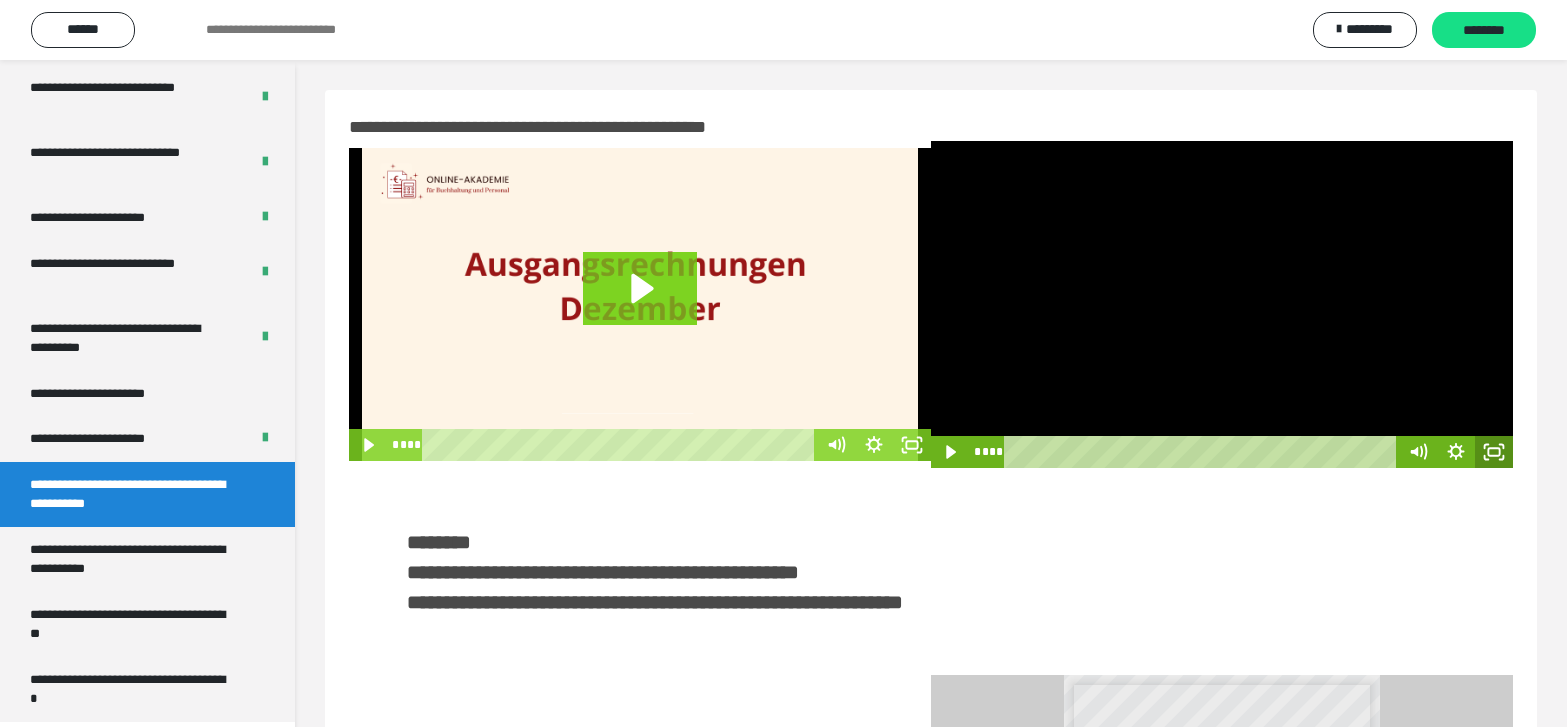click 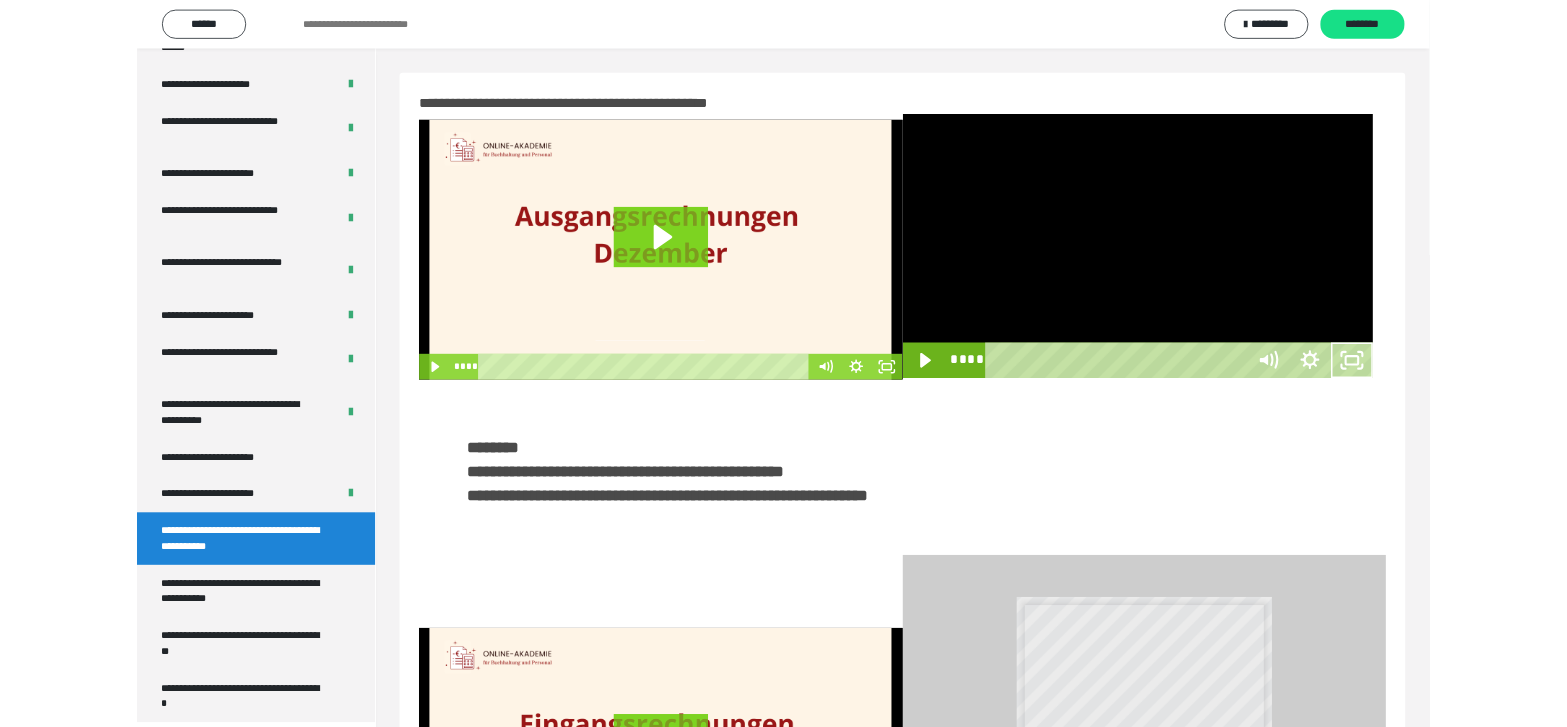 scroll, scrollTop: 3835, scrollLeft: 0, axis: vertical 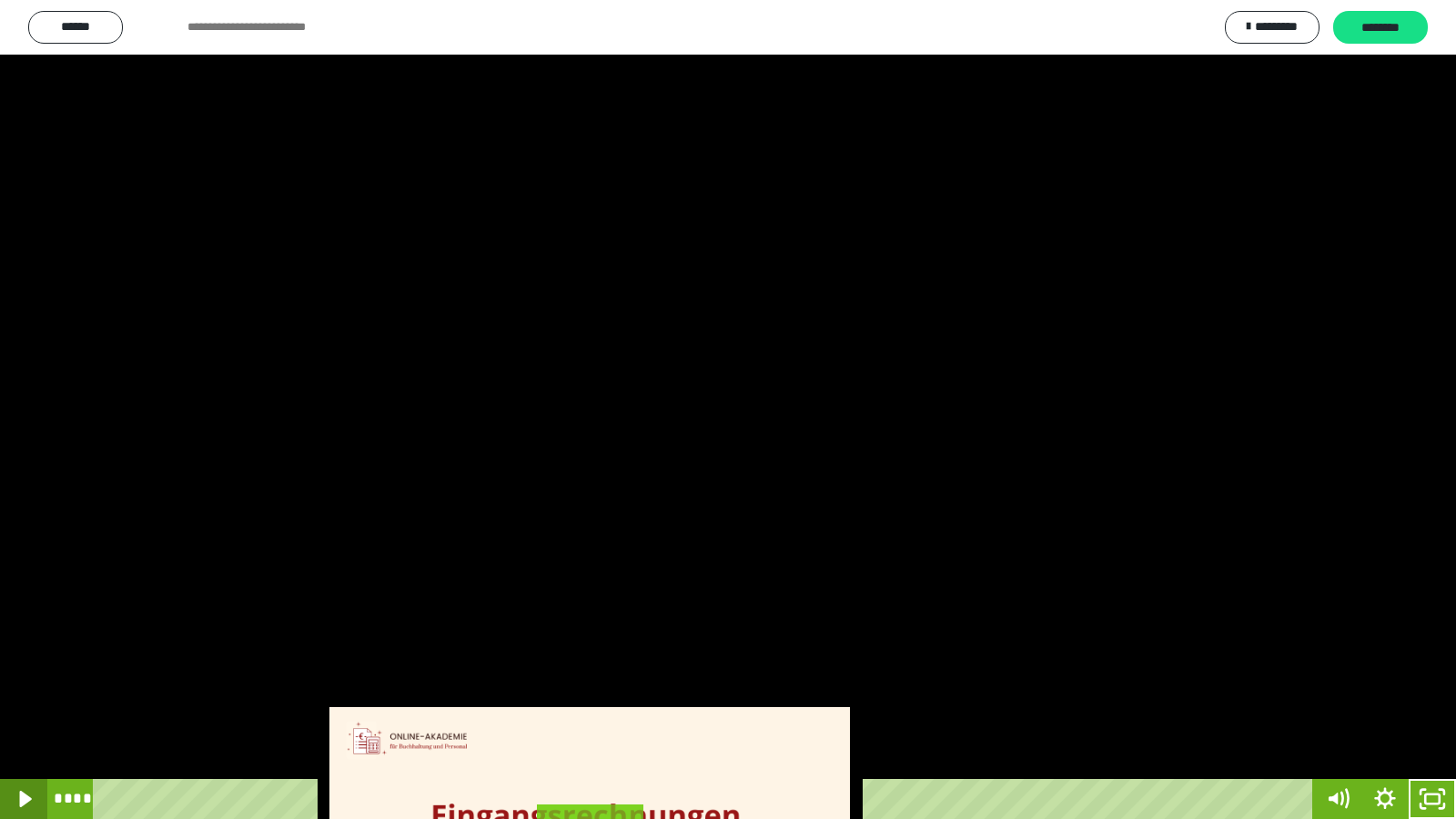 click 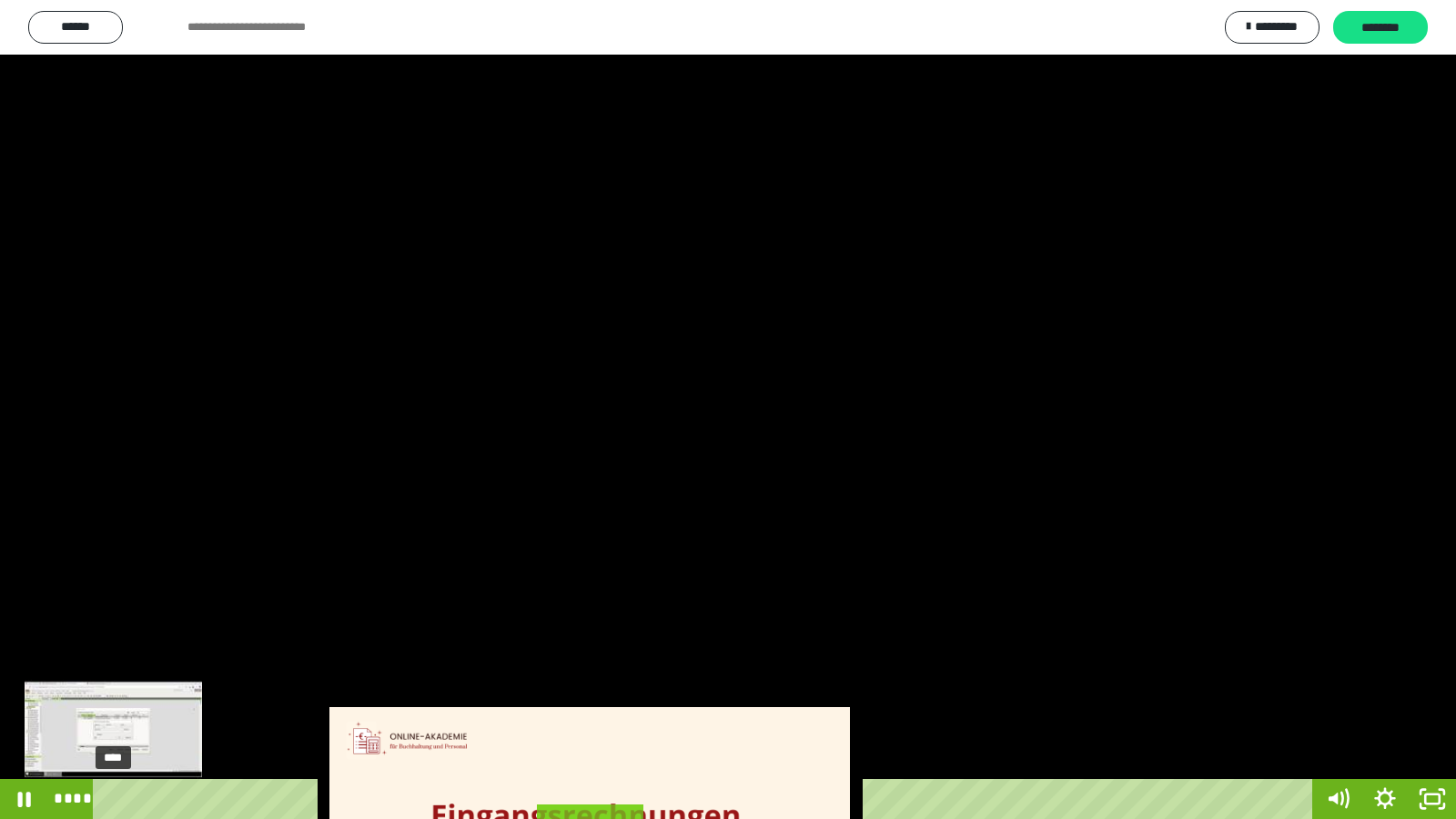 click on "****" at bounding box center (706, 799) 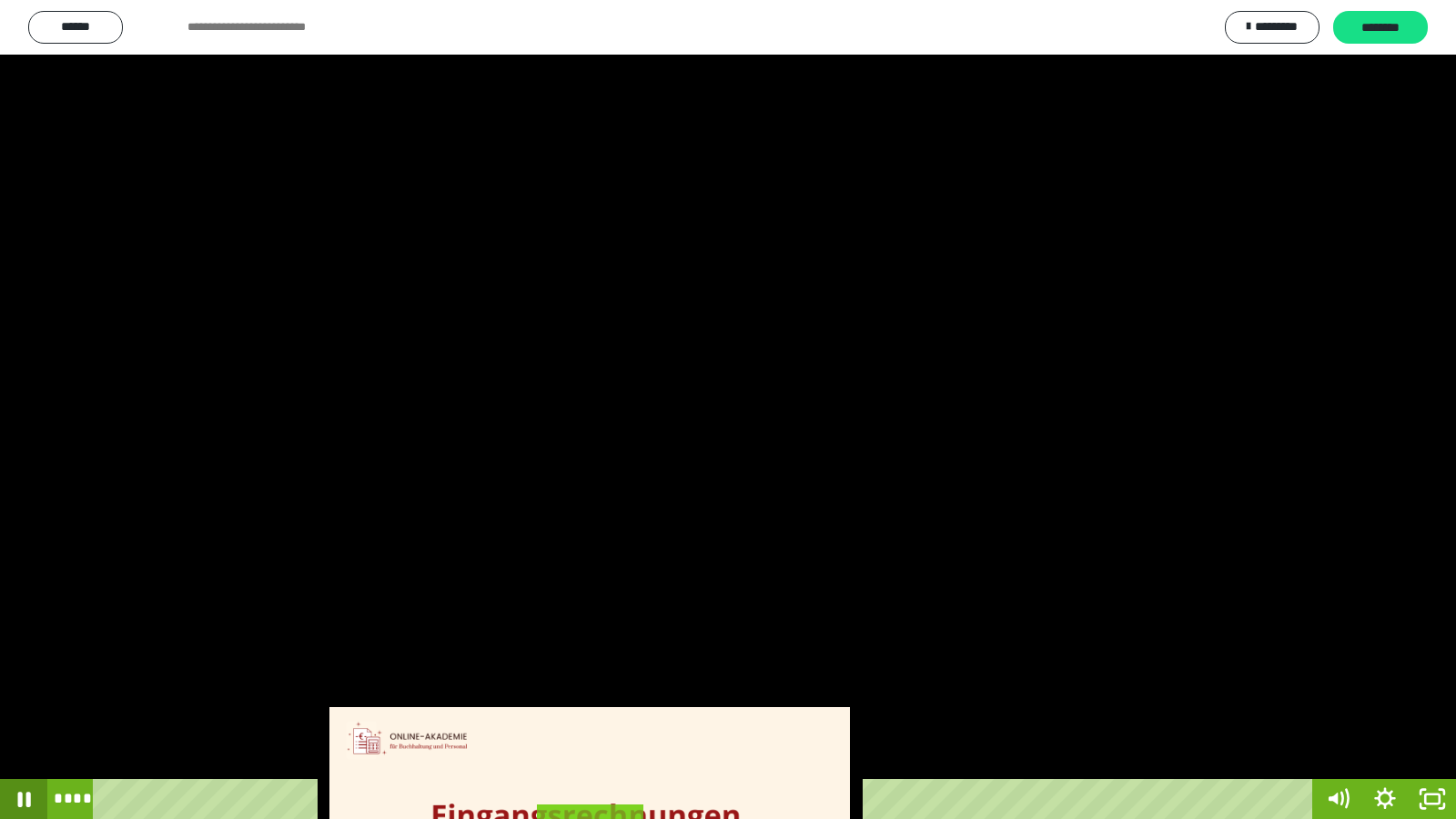 click 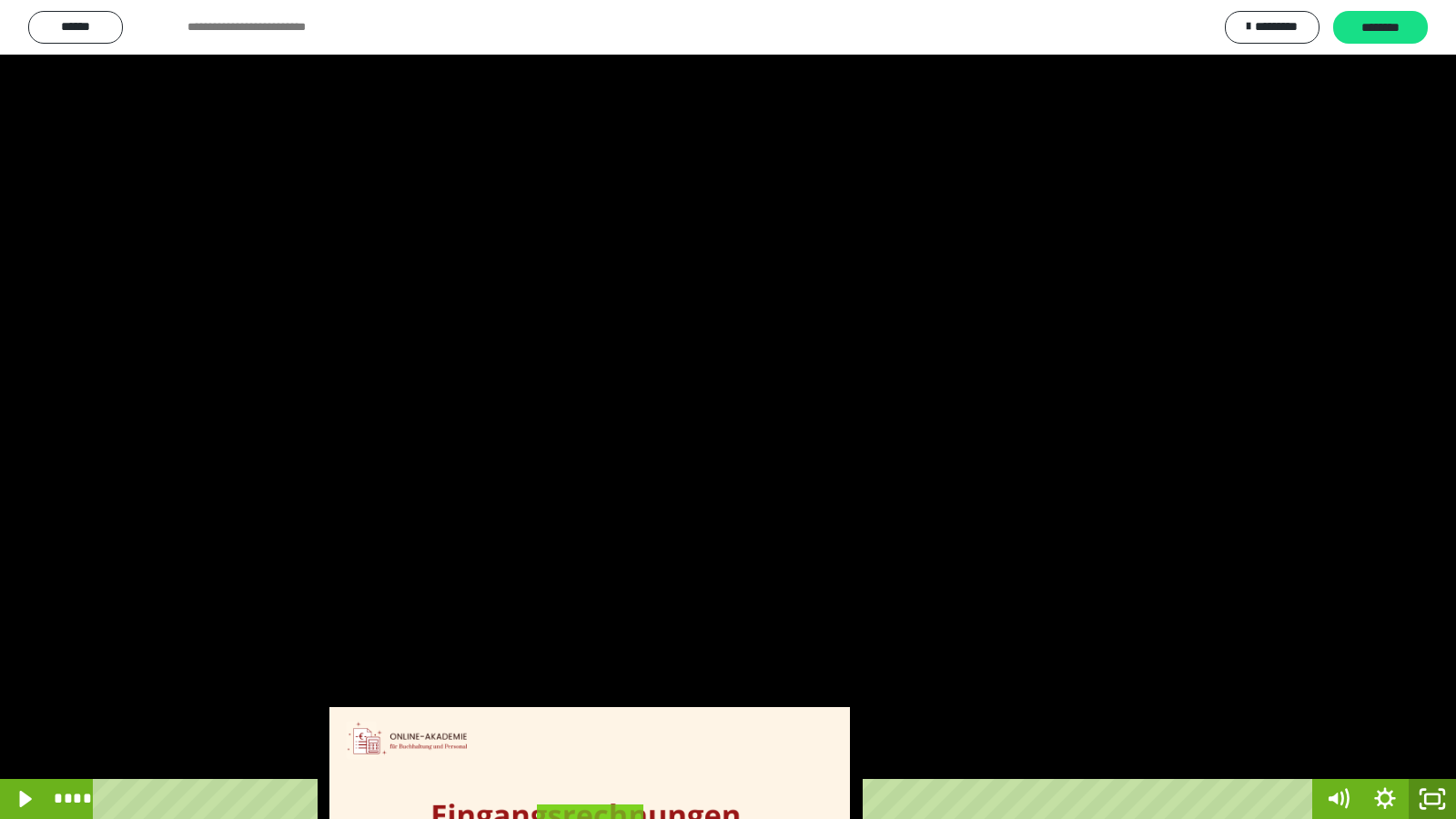 click 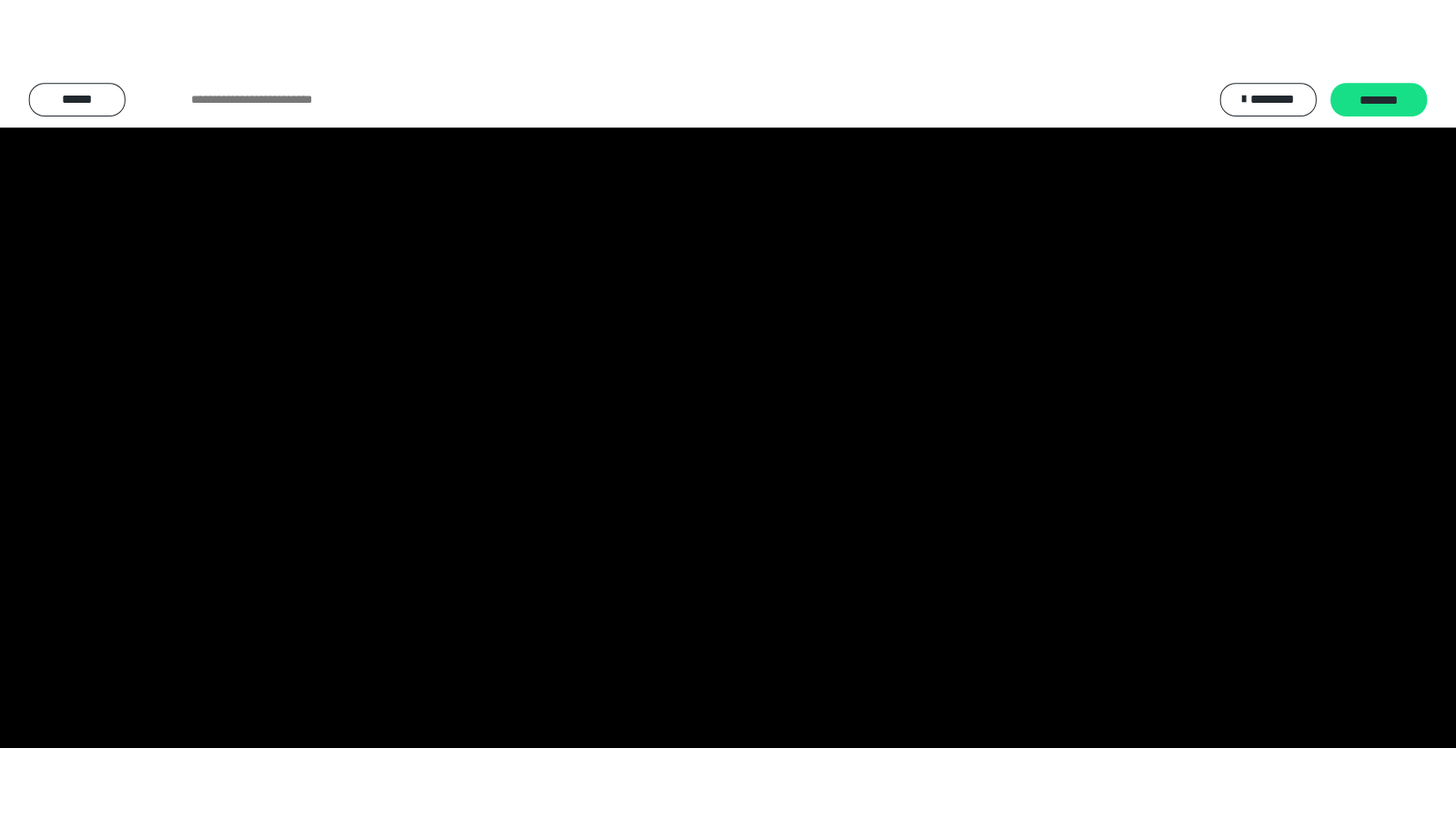 scroll, scrollTop: 3647, scrollLeft: 0, axis: vertical 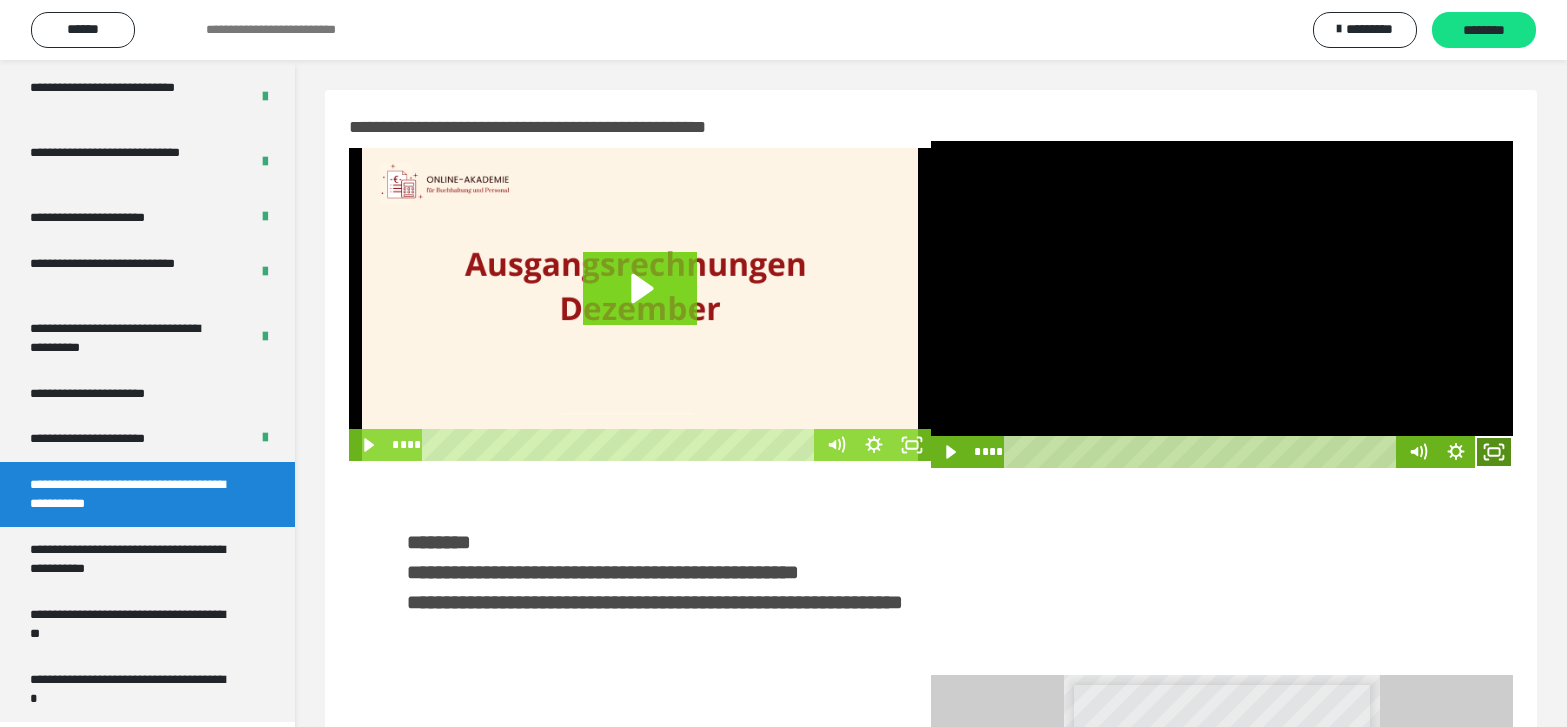 click 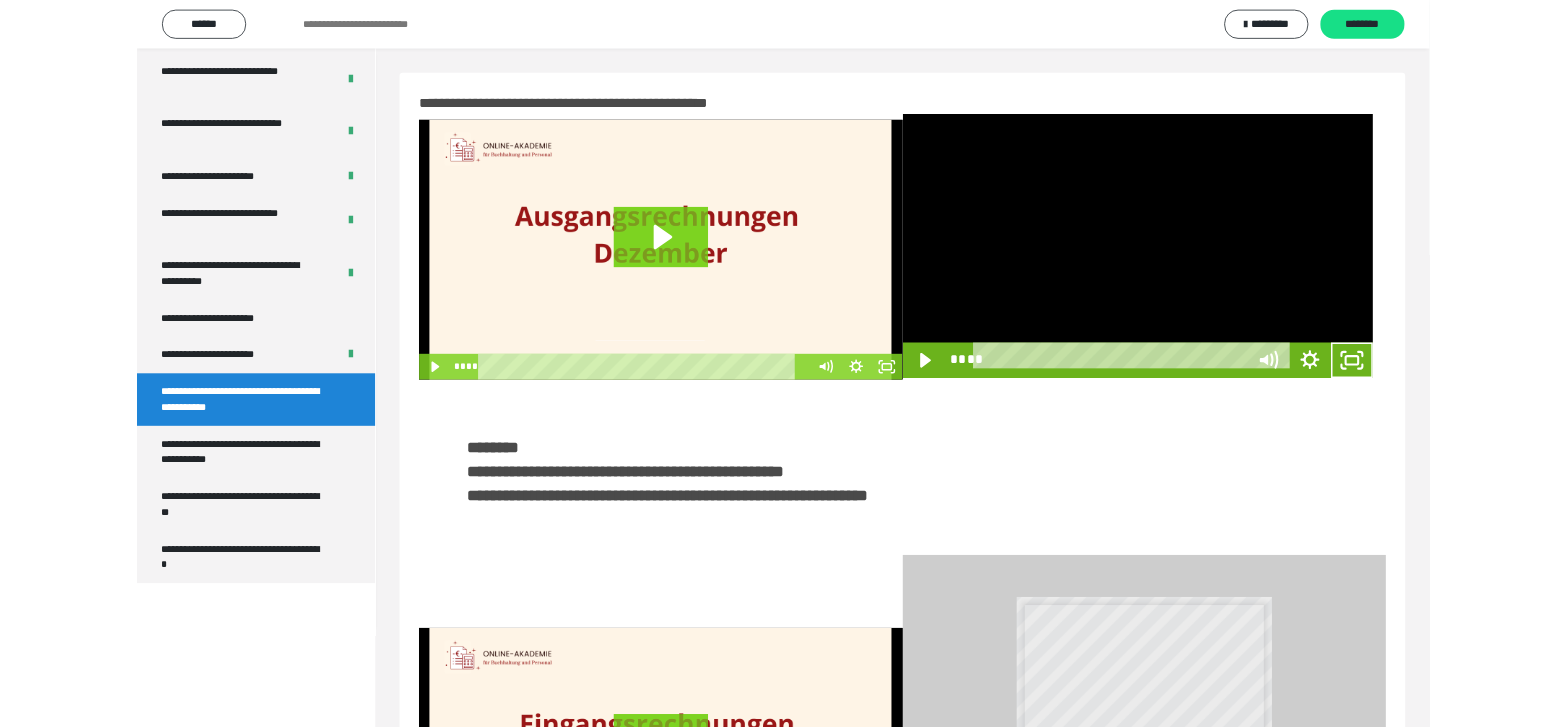 scroll, scrollTop: 3835, scrollLeft: 0, axis: vertical 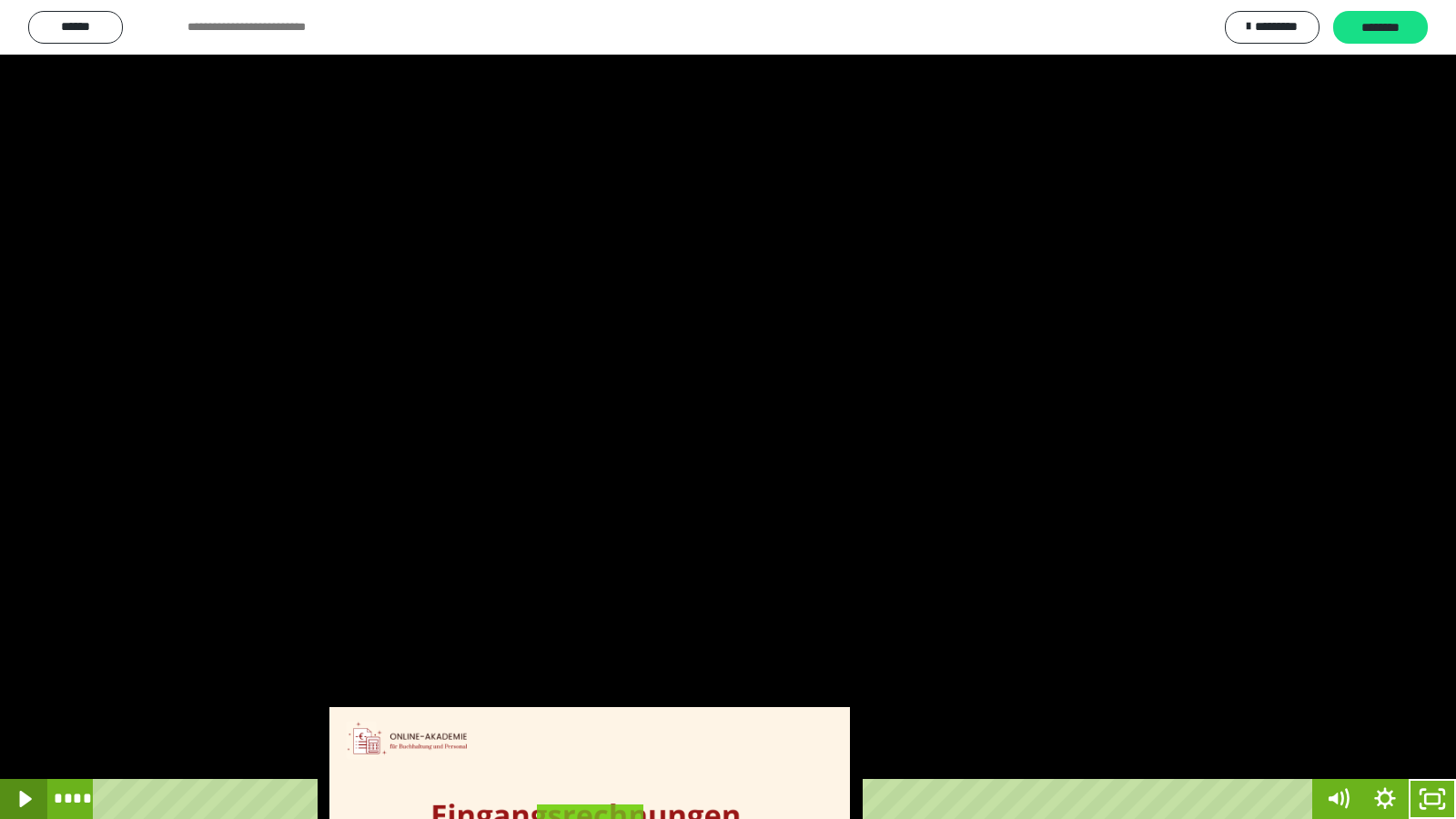 click 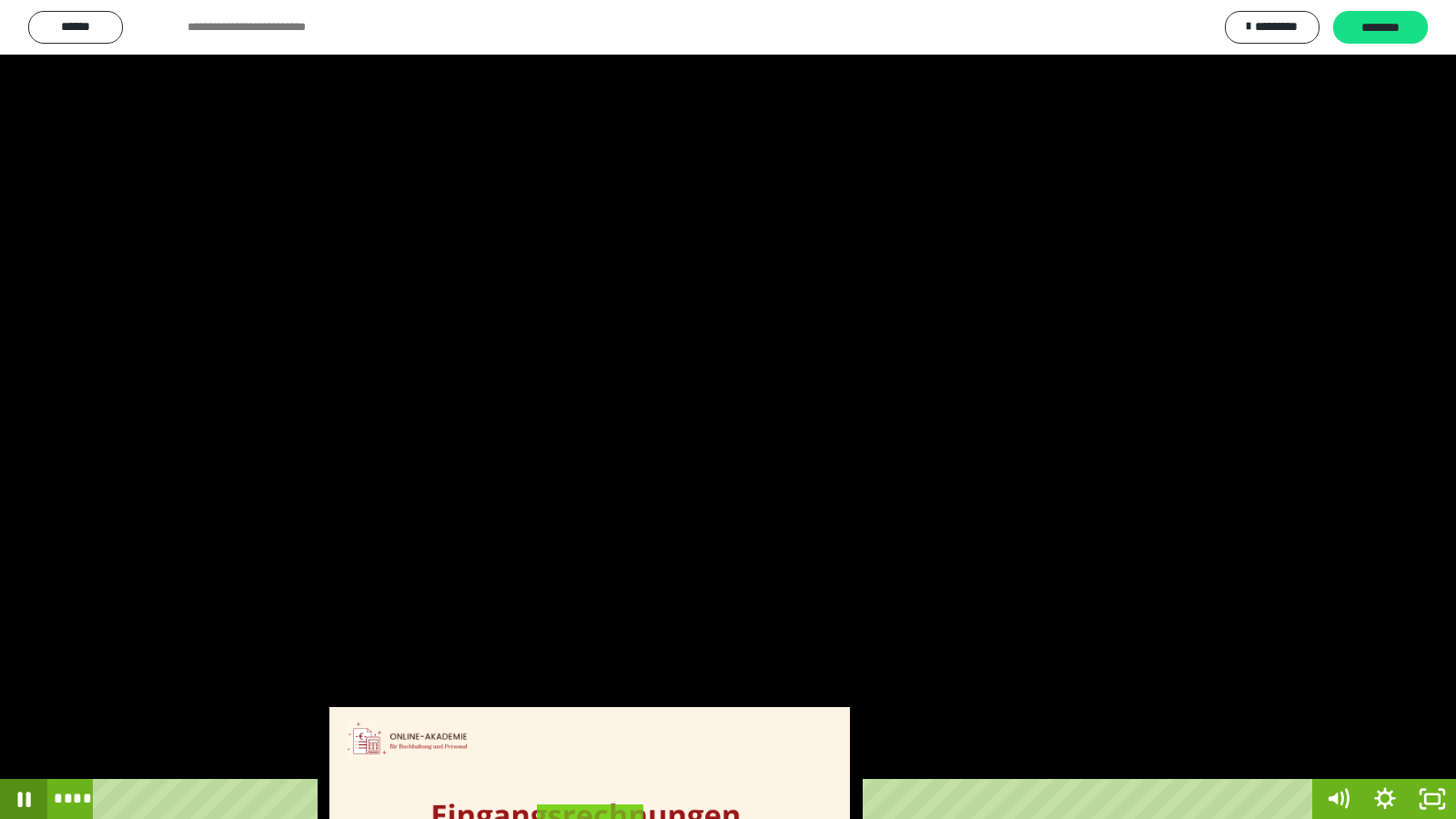 click 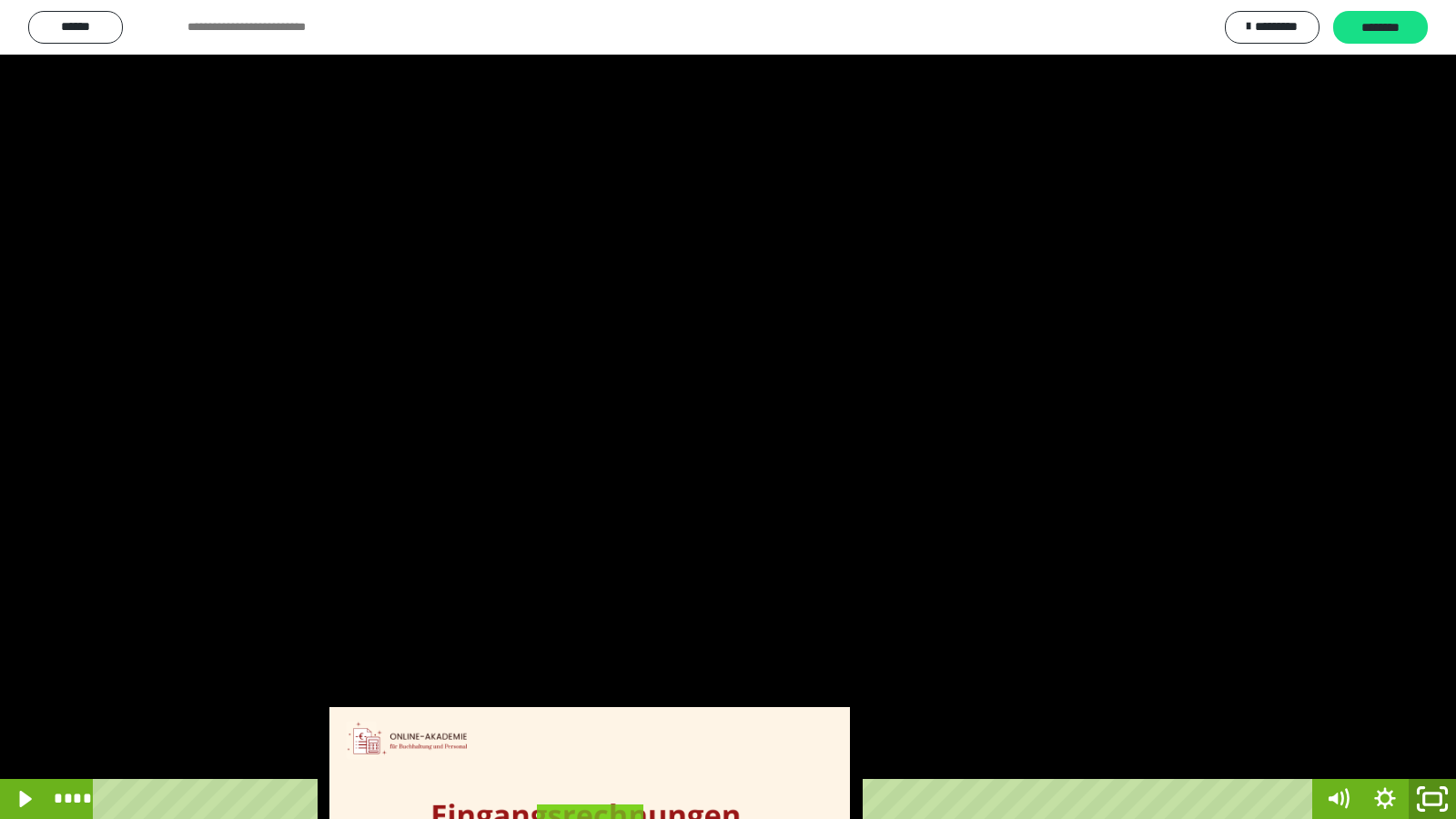 click 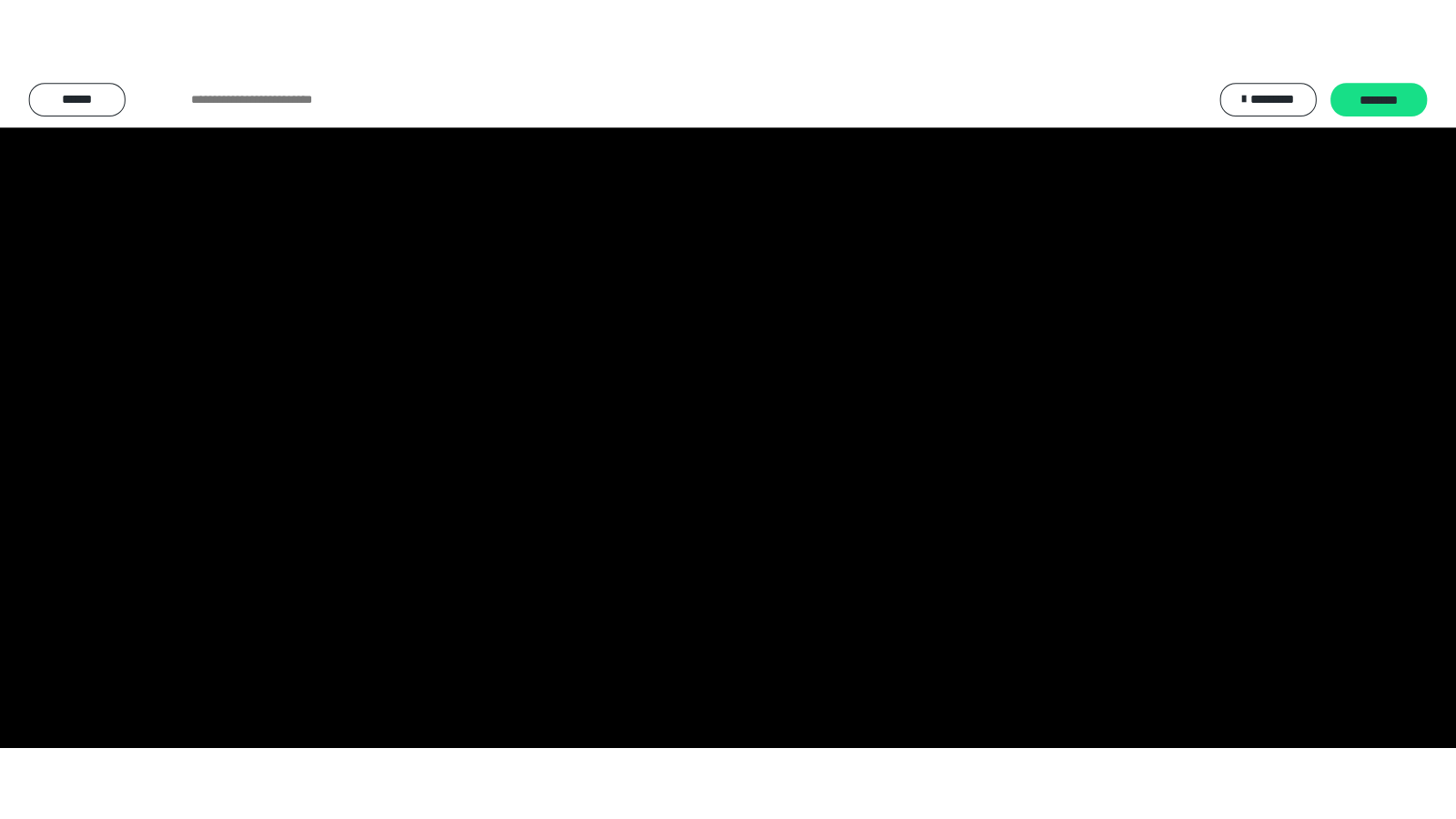scroll, scrollTop: 3647, scrollLeft: 0, axis: vertical 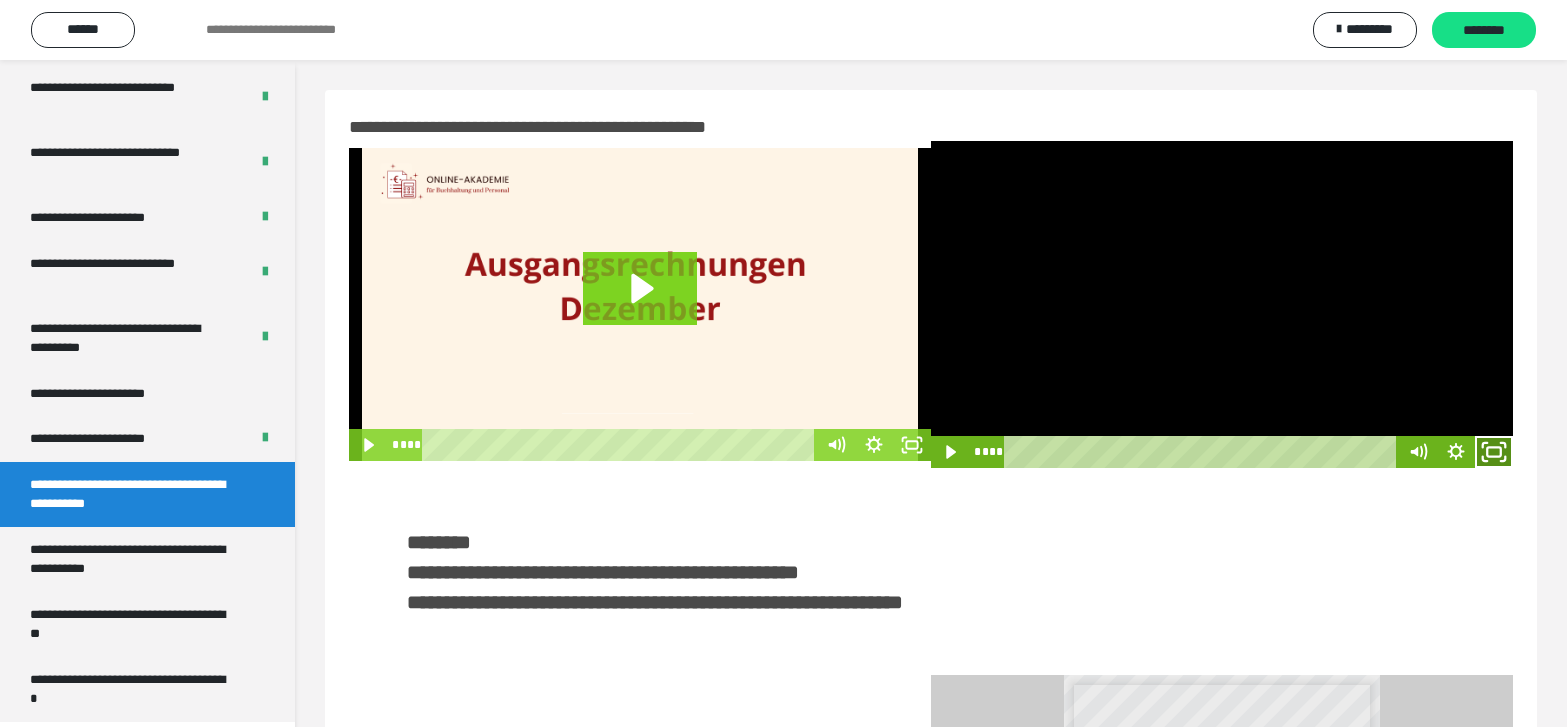 drag, startPoint x: 1500, startPoint y: 450, endPoint x: 319, endPoint y: 628, distance: 1194.3387 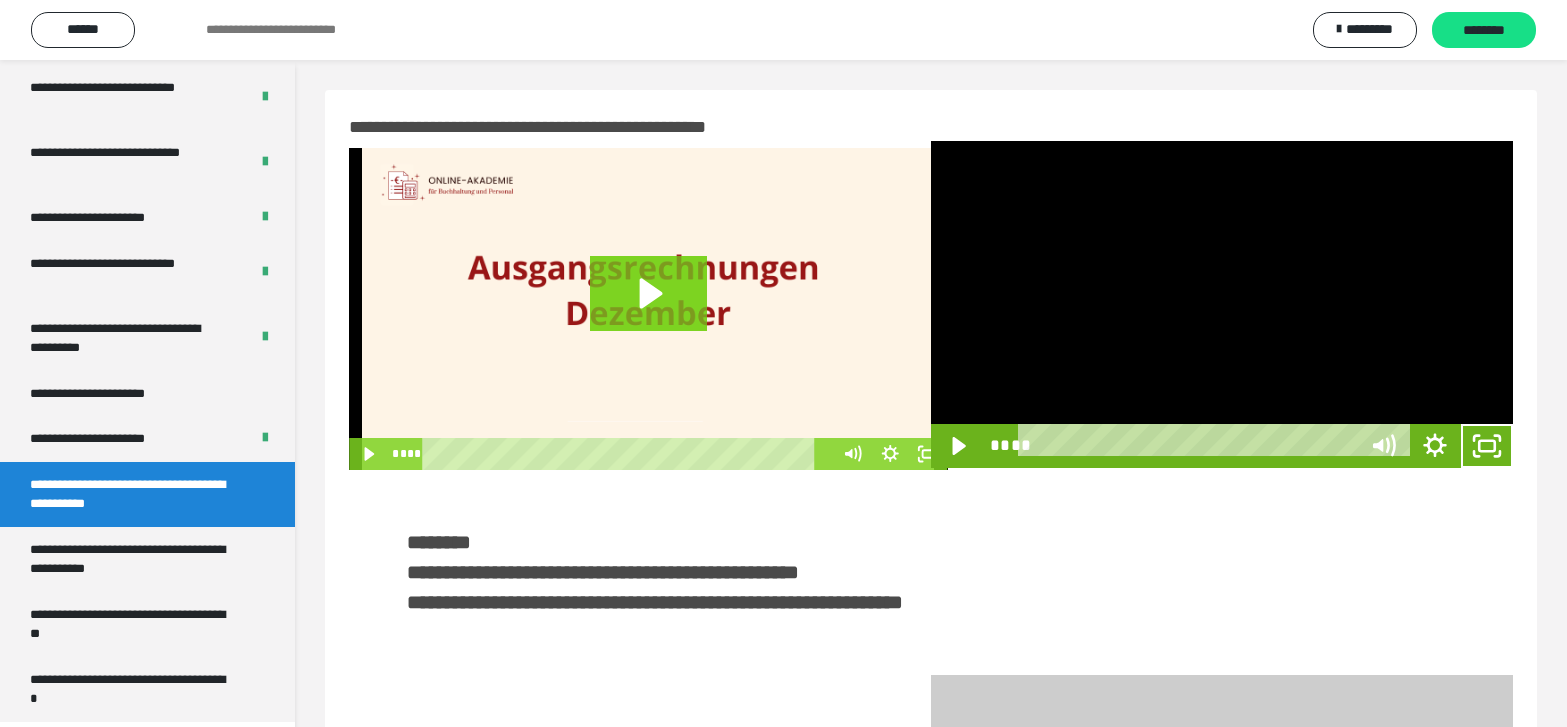 scroll, scrollTop: 3835, scrollLeft: 0, axis: vertical 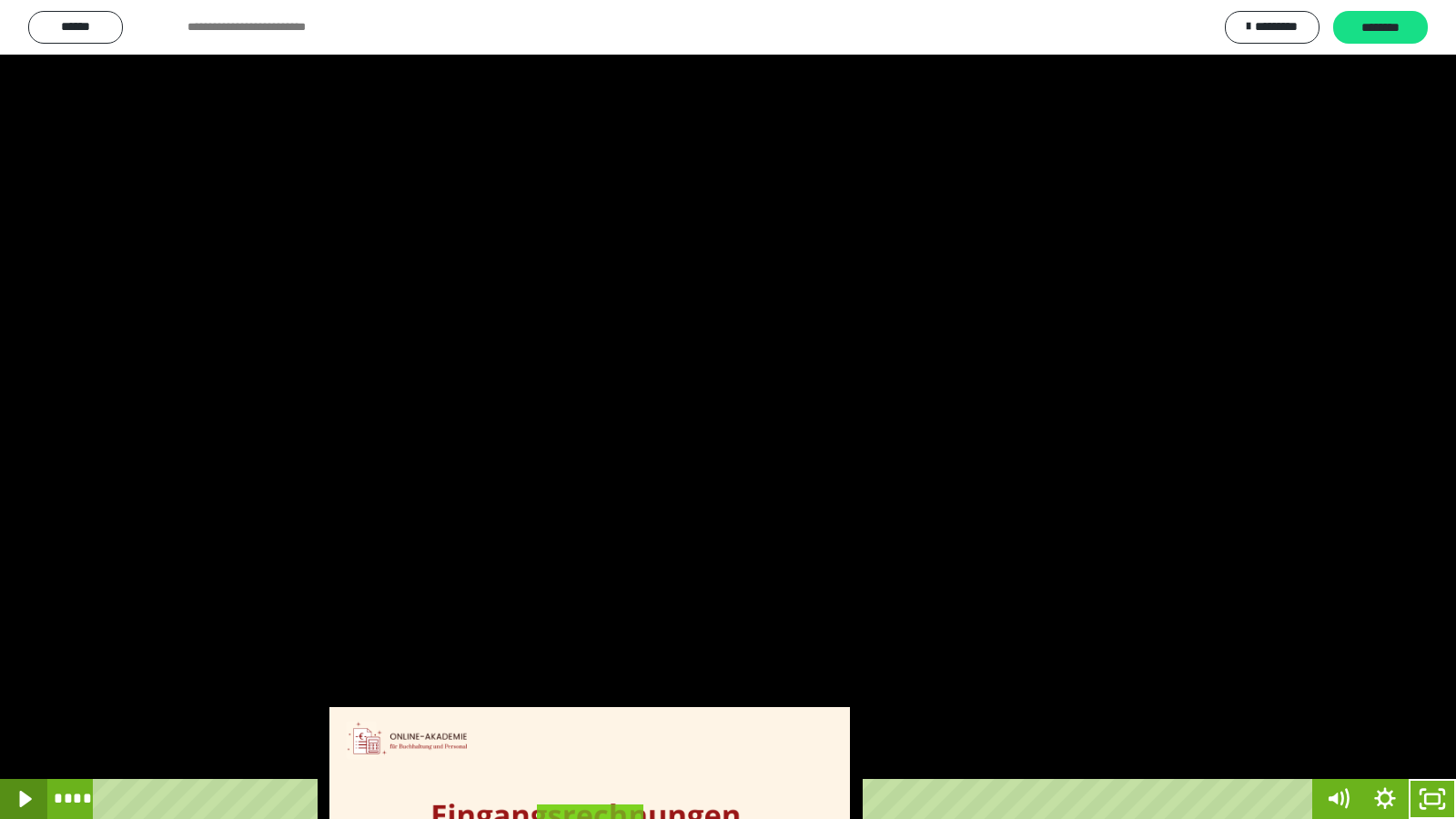 click 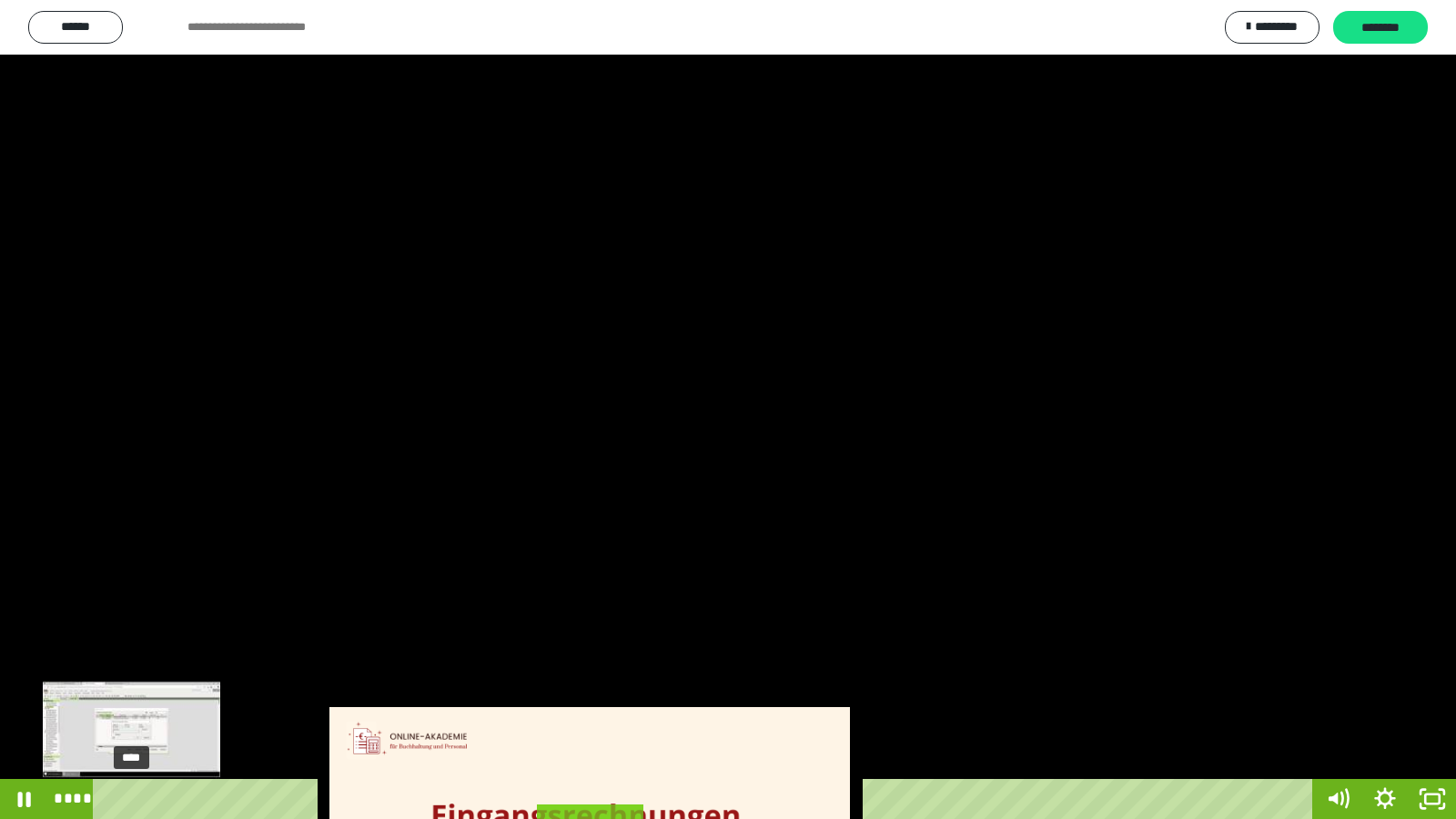 click on "****" at bounding box center [706, 799] 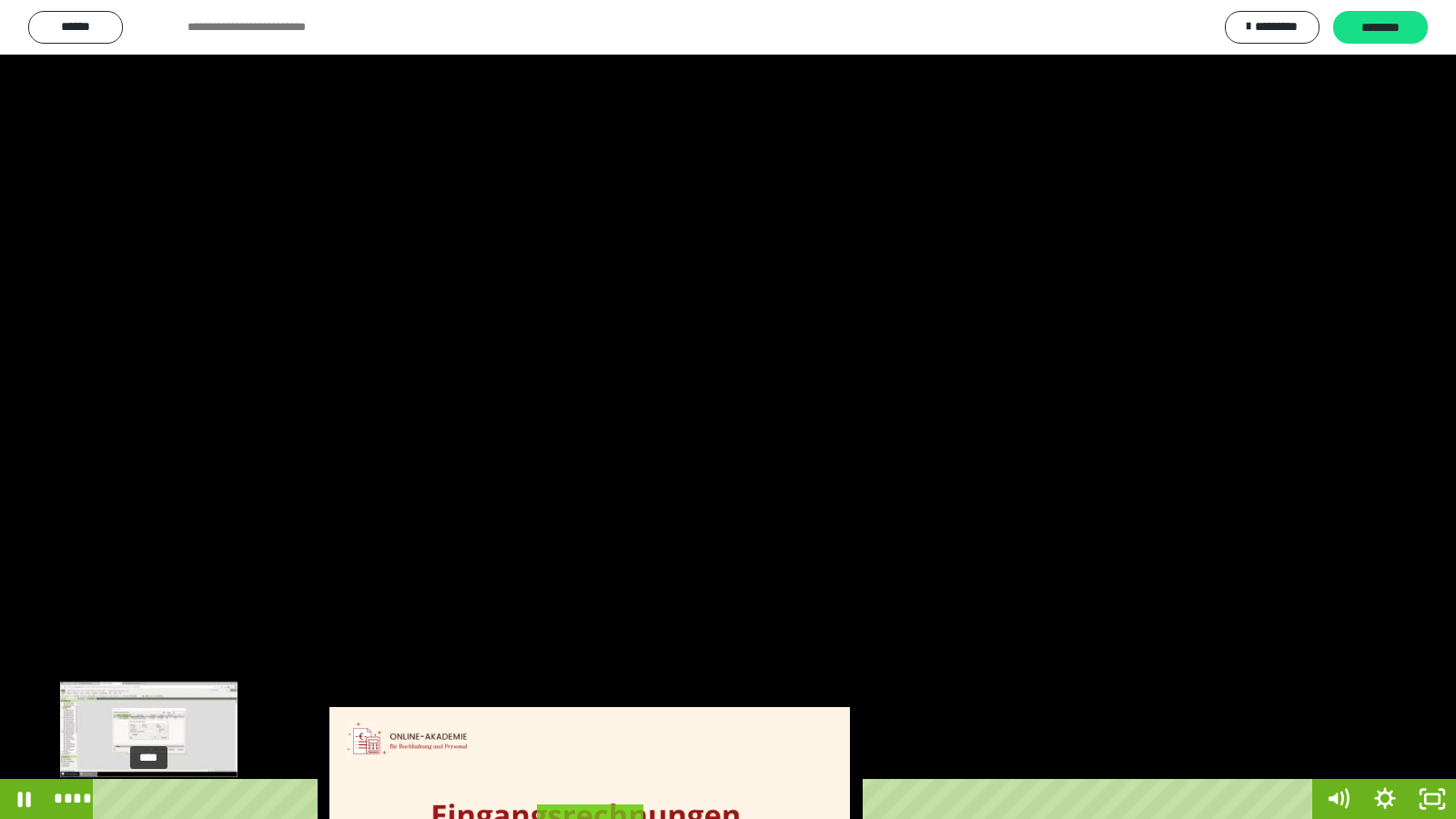 click on "****" at bounding box center [706, 799] 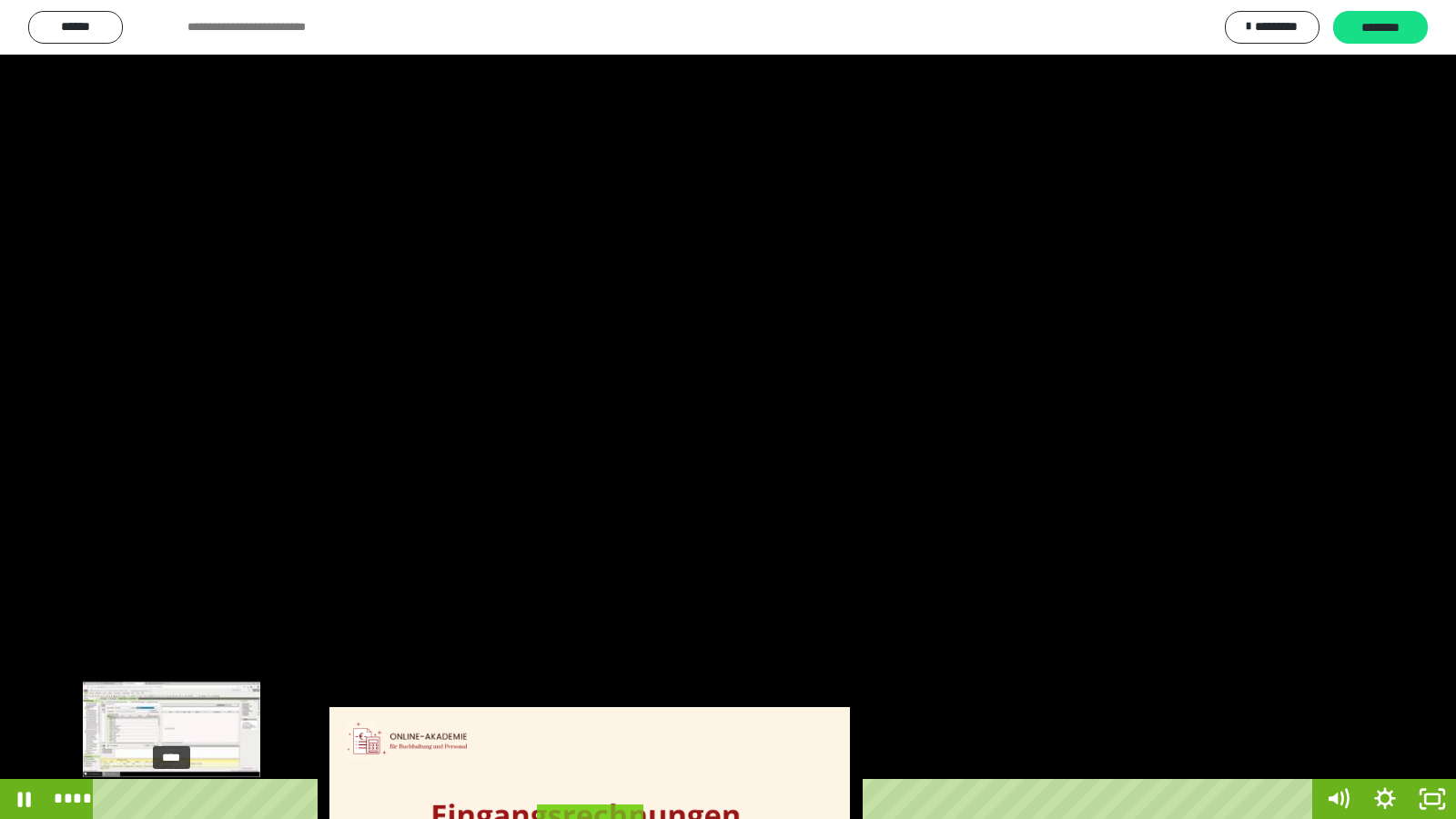 click on "****" at bounding box center (706, 799) 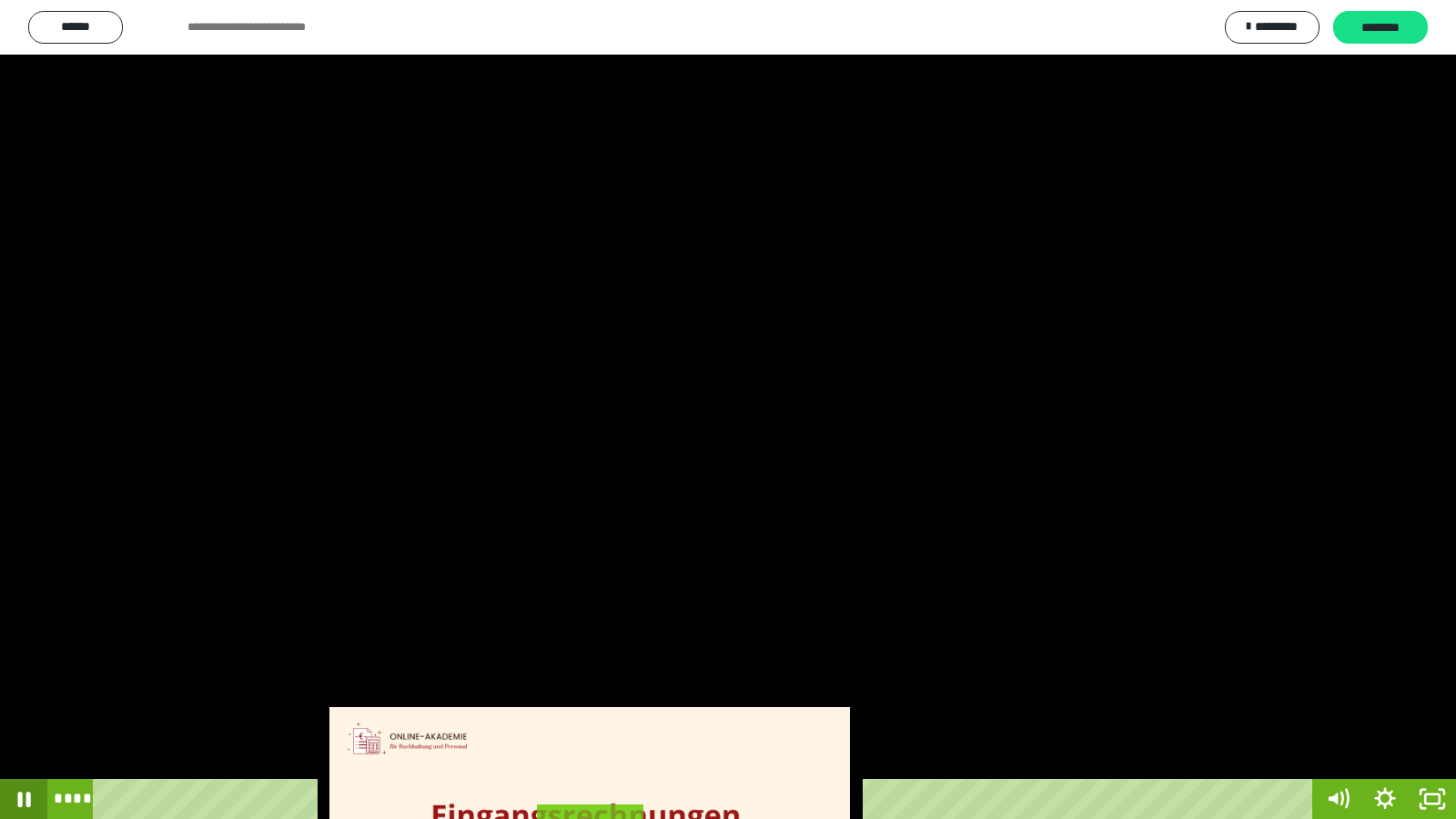 click 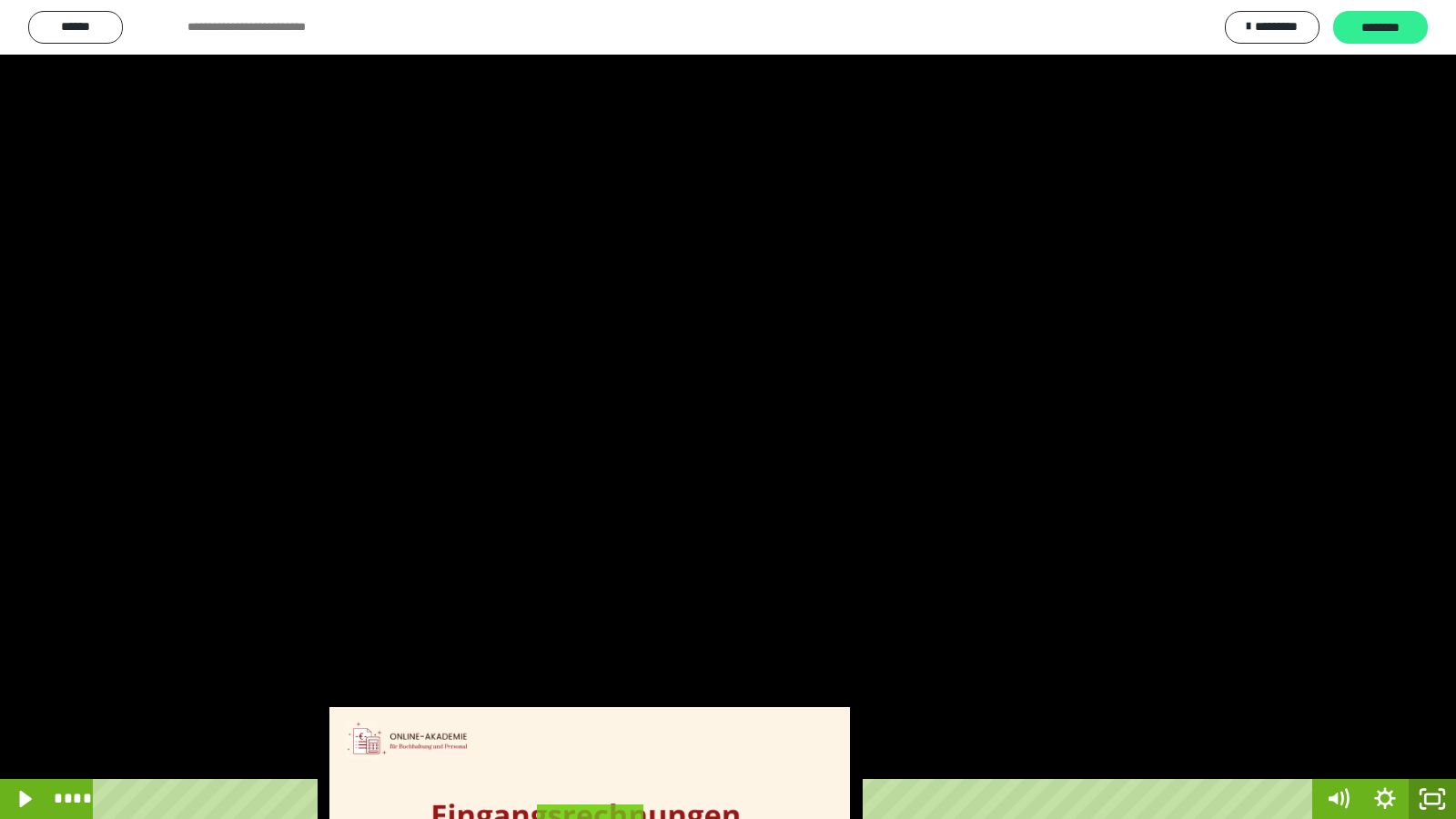 drag, startPoint x: 1421, startPoint y: 794, endPoint x: 1309, endPoint y: 37, distance: 765.2405 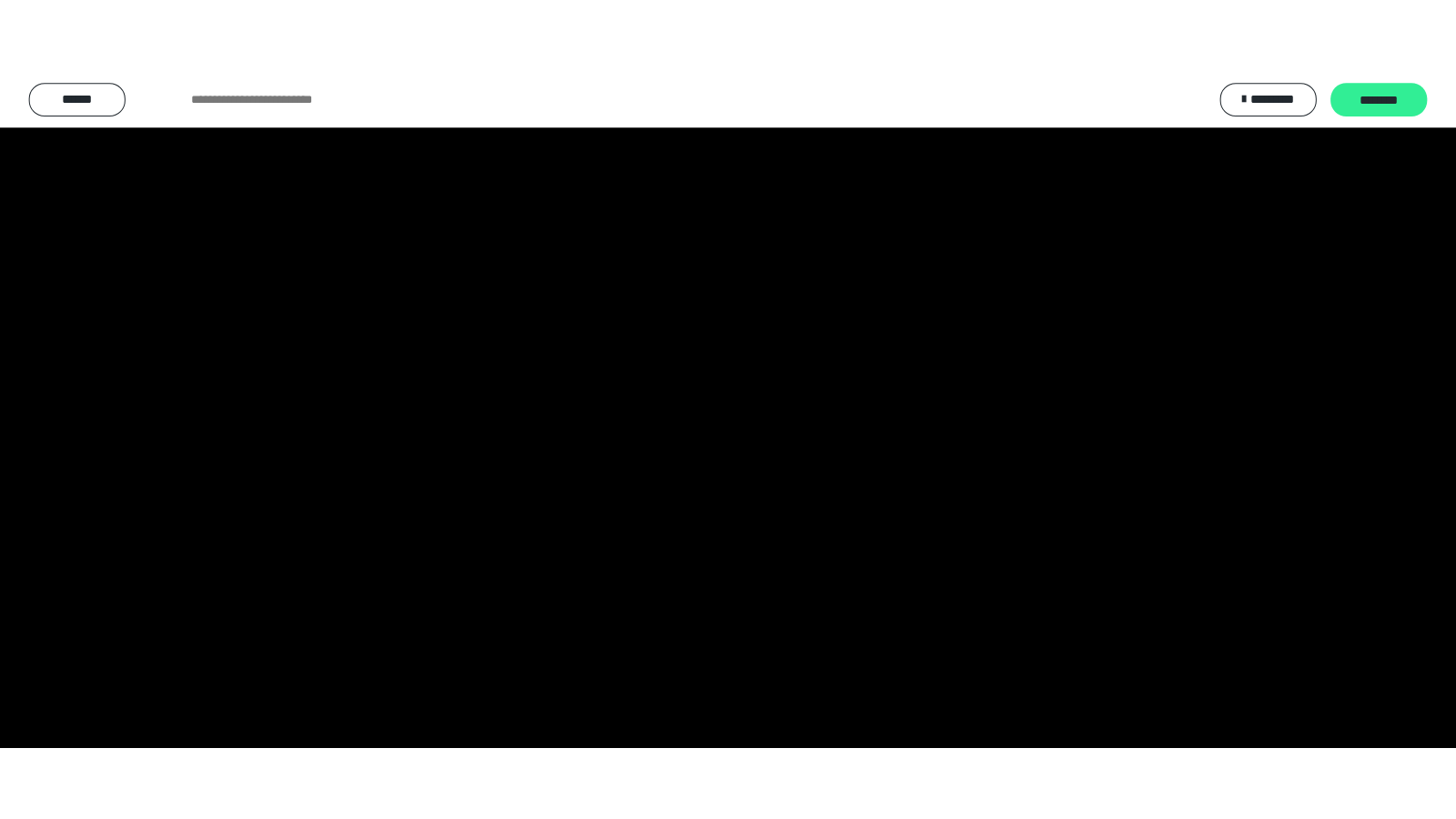 scroll, scrollTop: 3647, scrollLeft: 0, axis: vertical 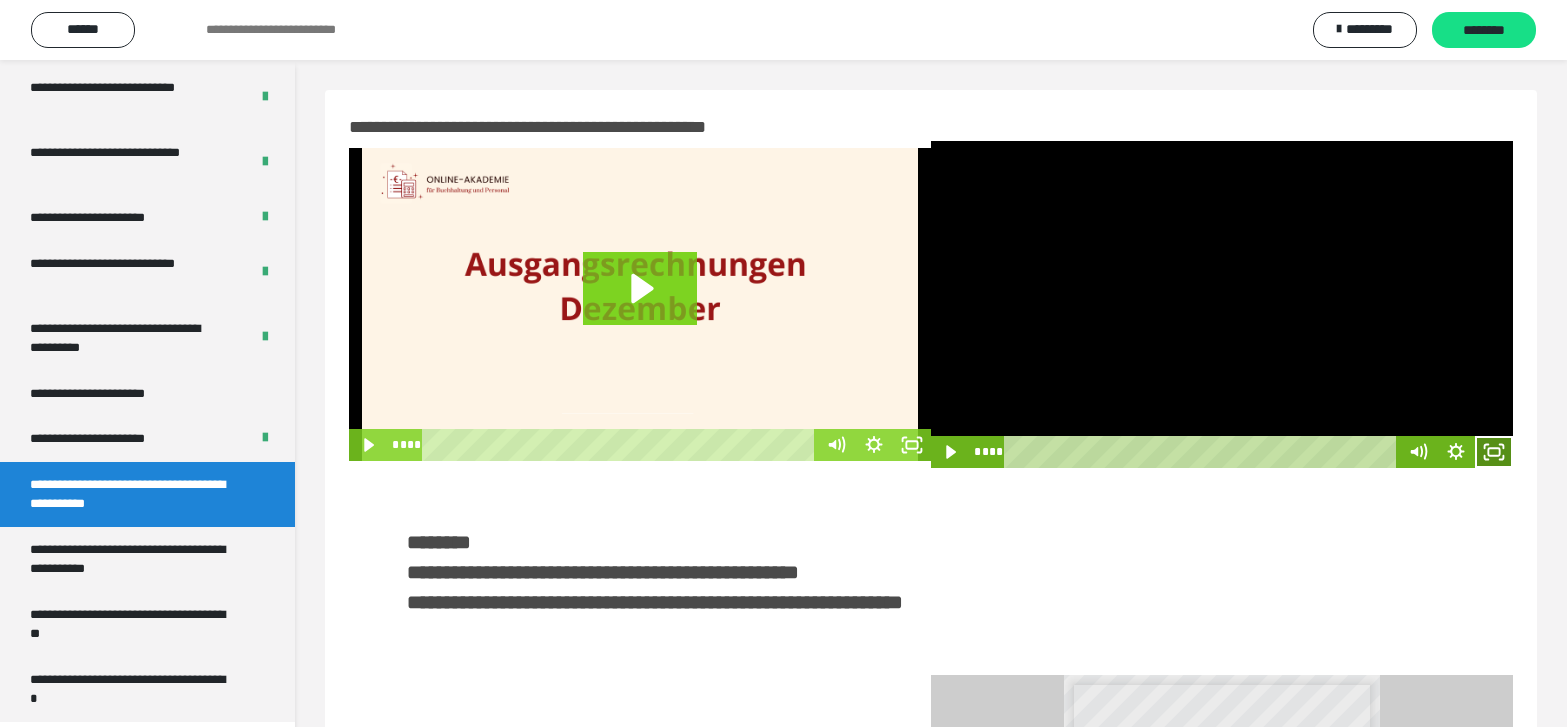 click 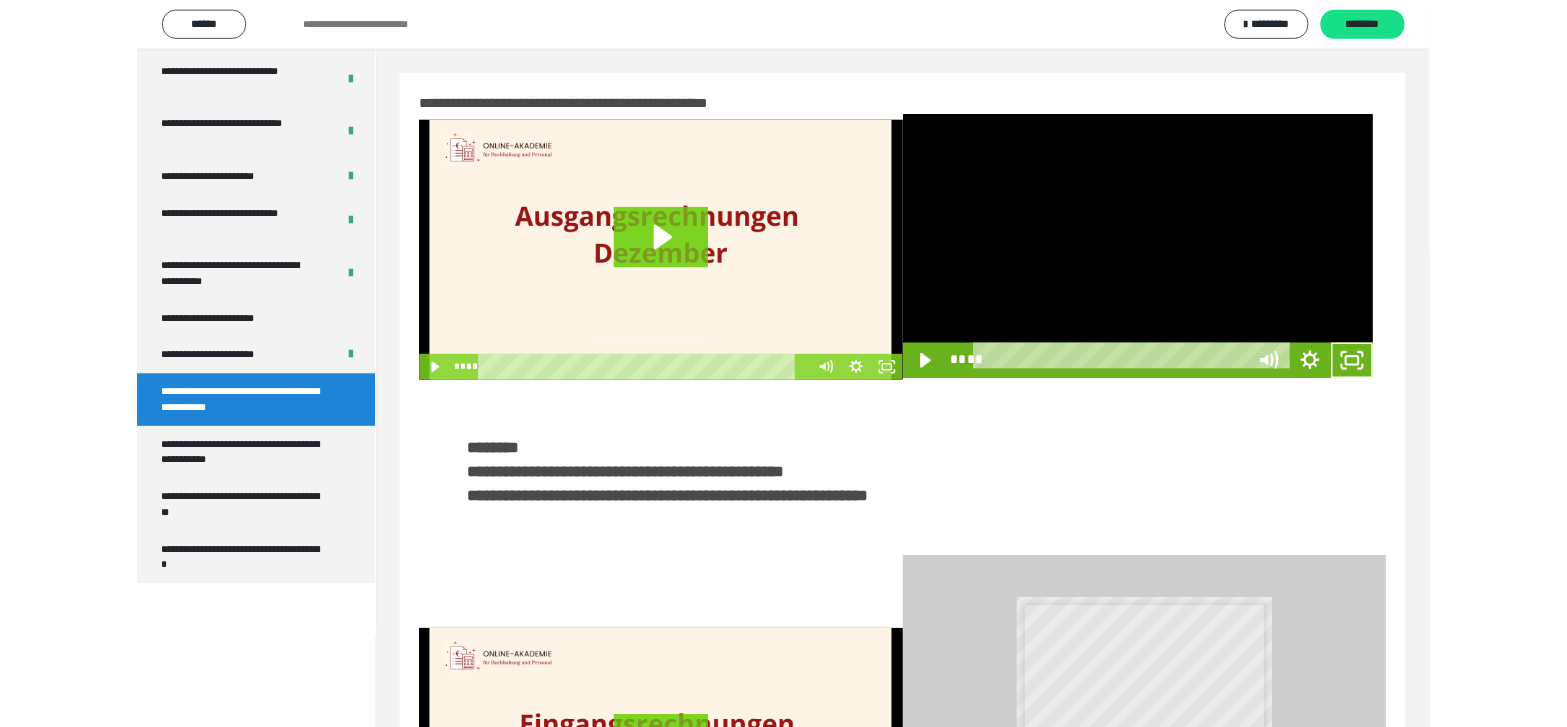 scroll, scrollTop: 3835, scrollLeft: 0, axis: vertical 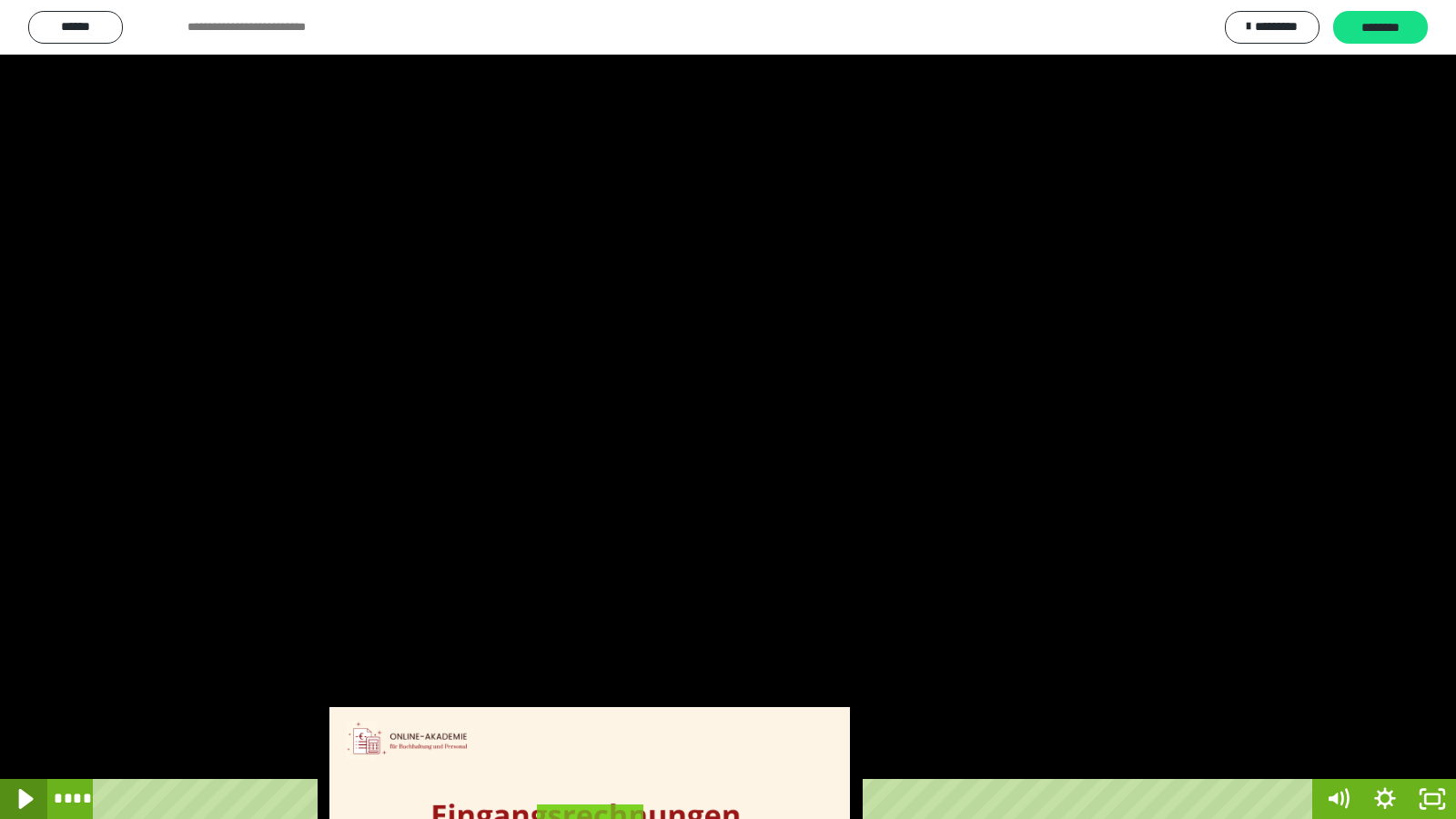 click 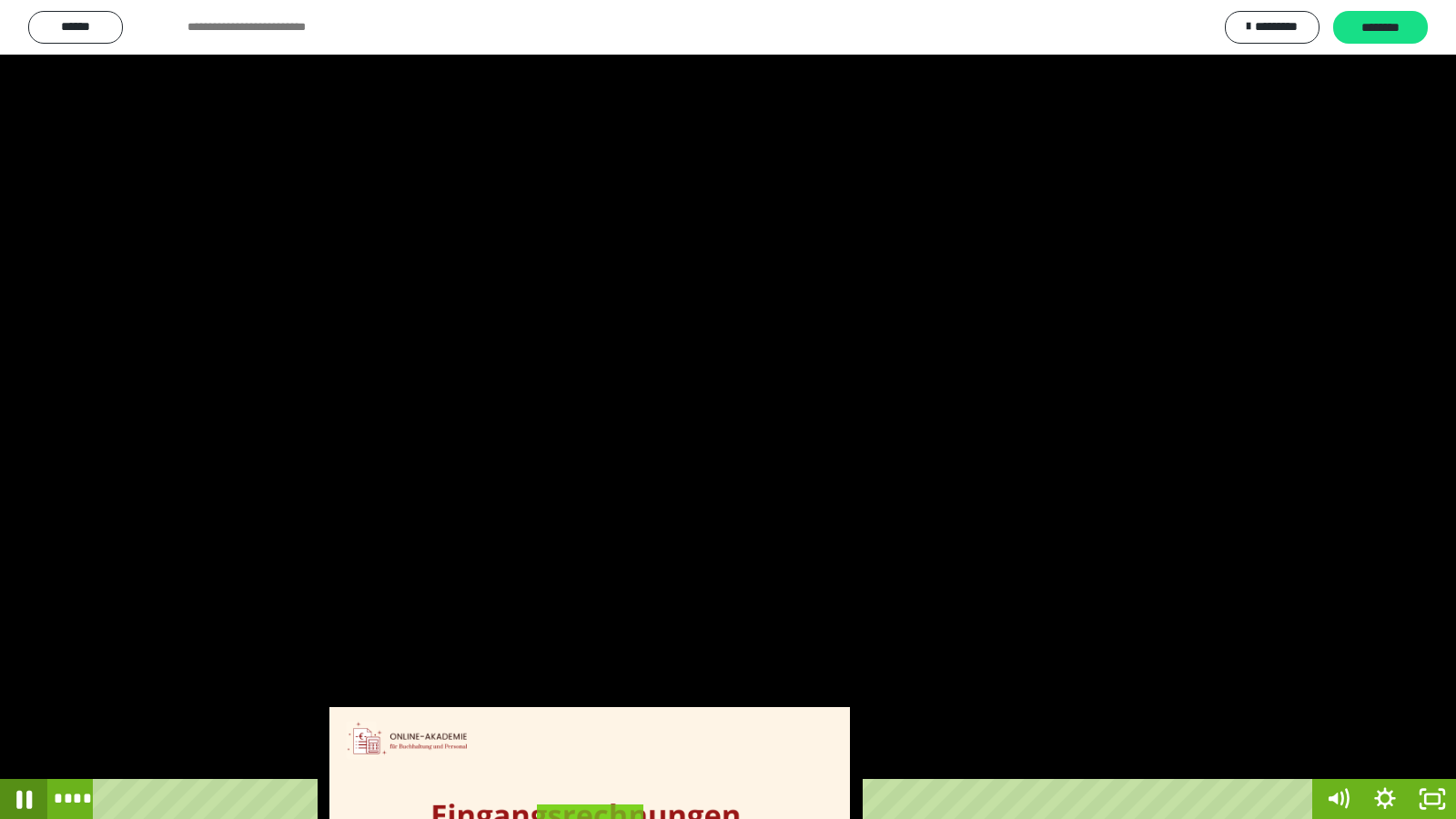 click 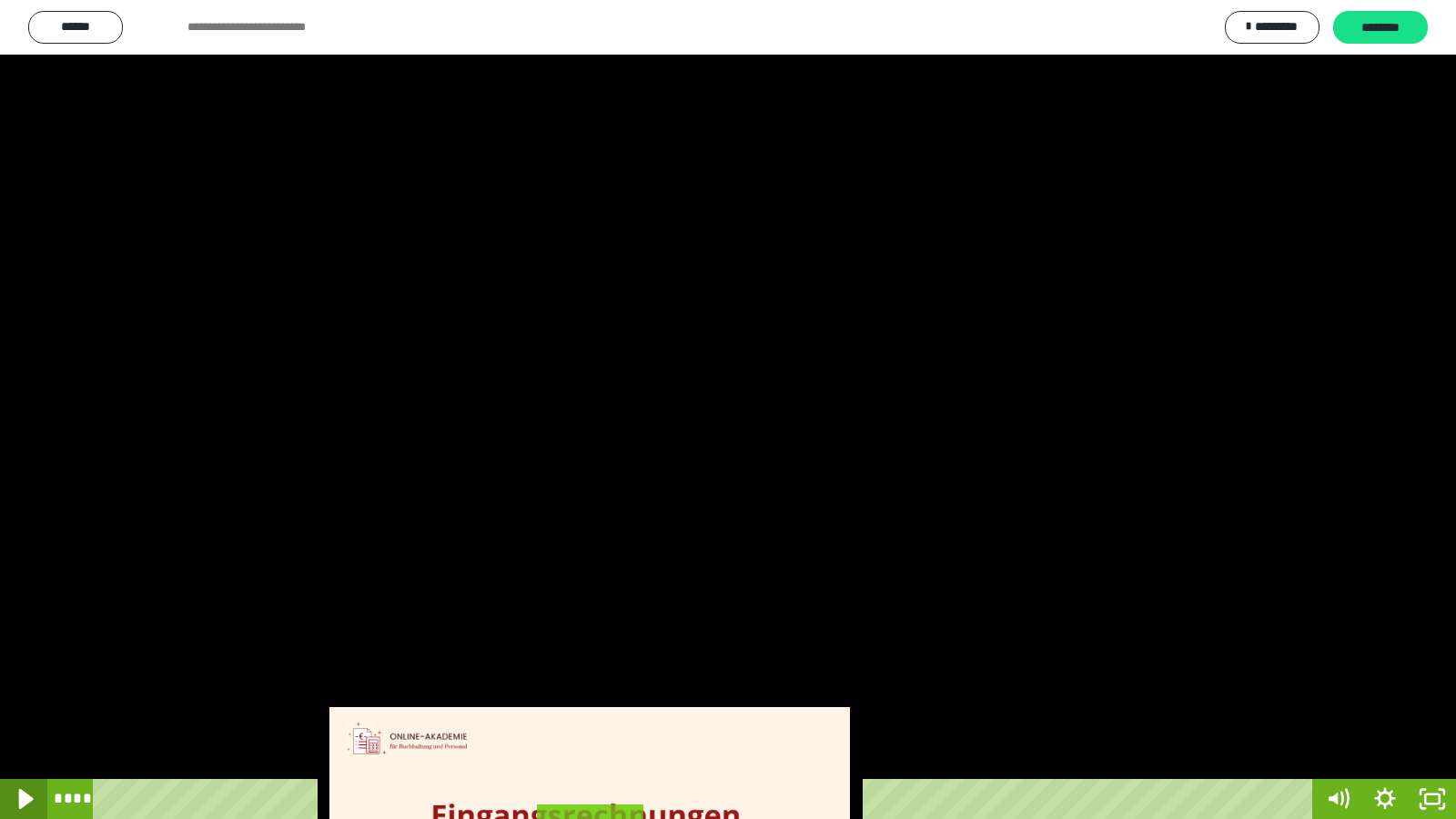 click 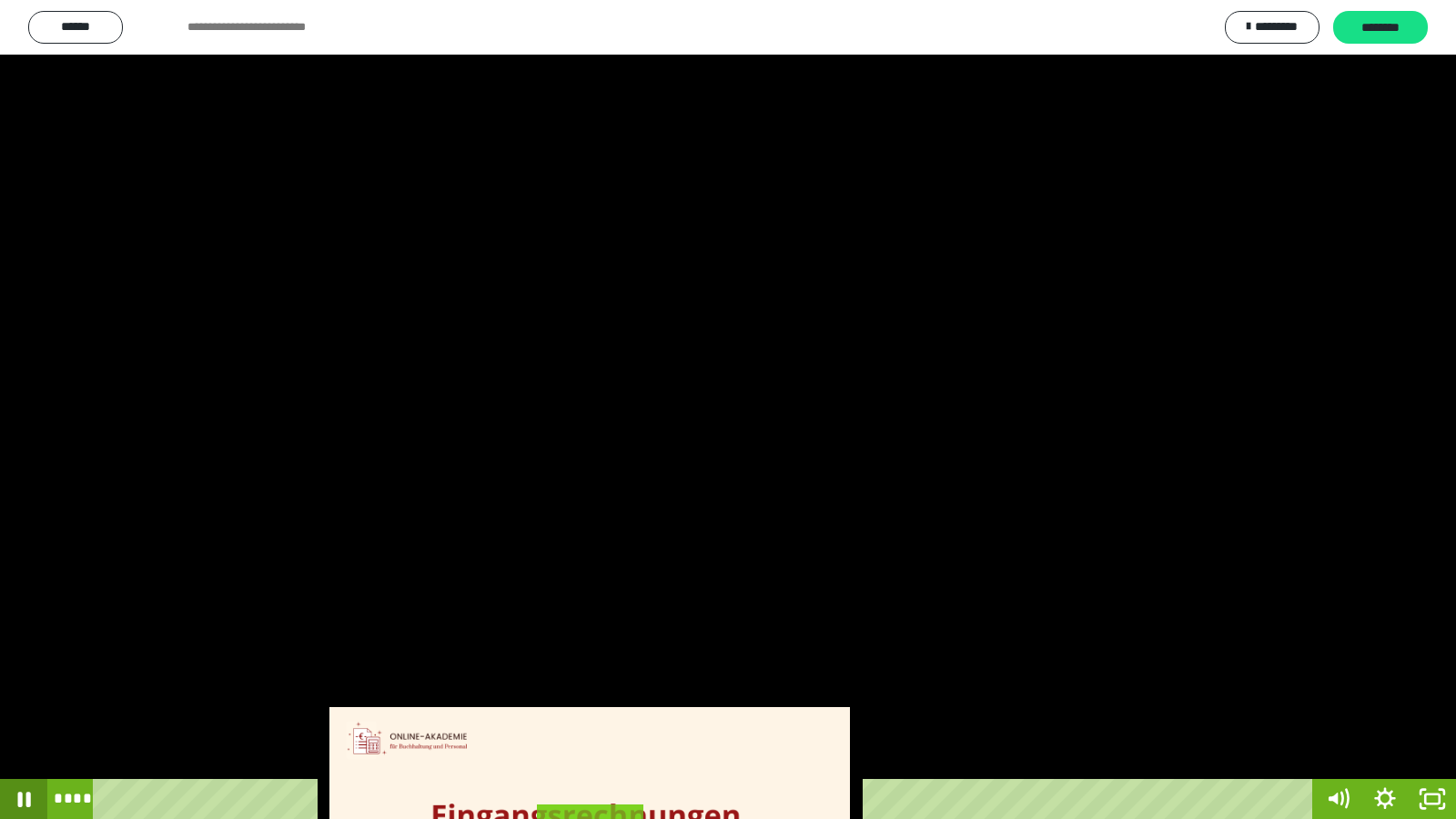 click 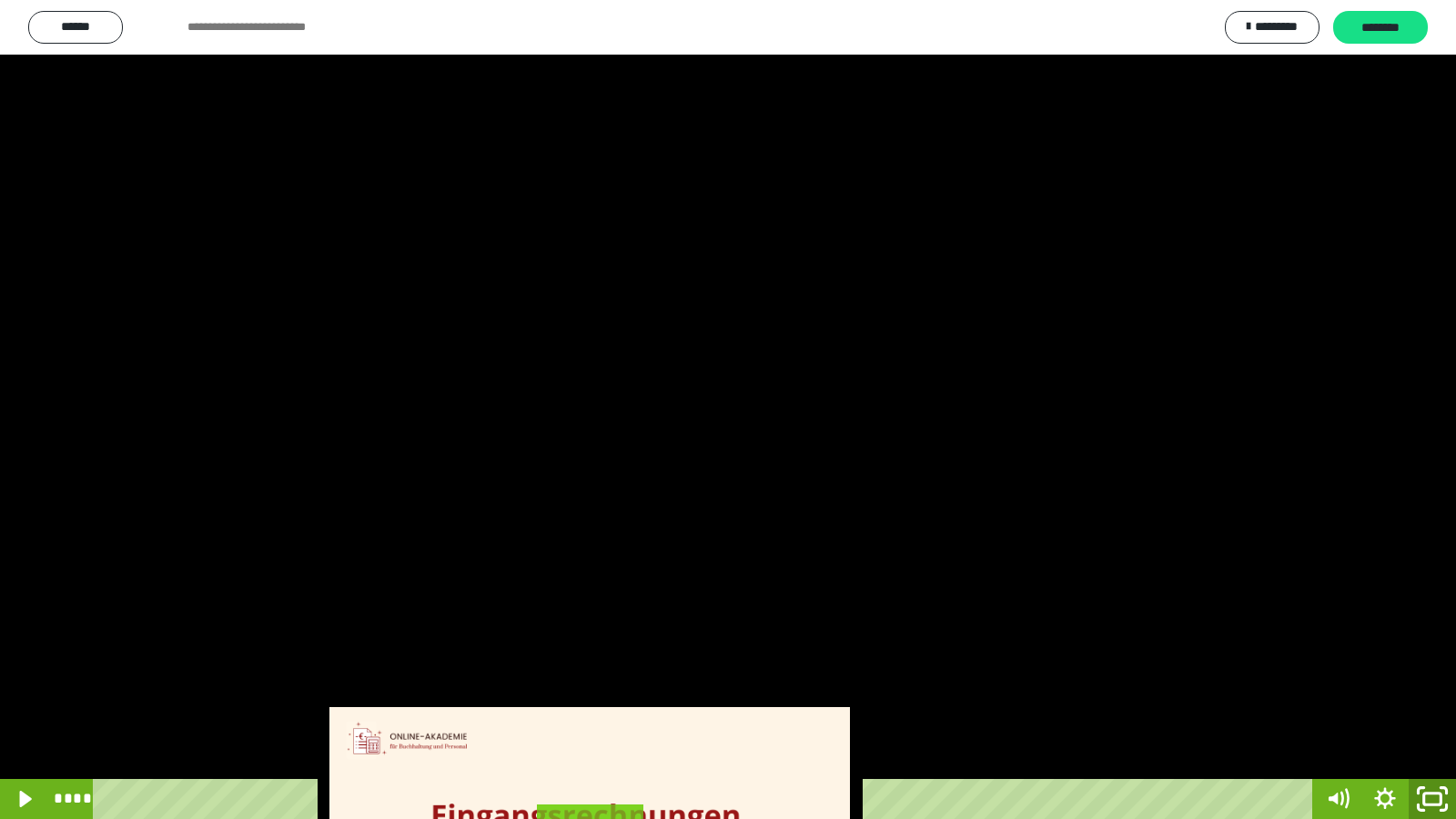 drag, startPoint x: 1431, startPoint y: 807, endPoint x: 1183, endPoint y: 39, distance: 807.04895 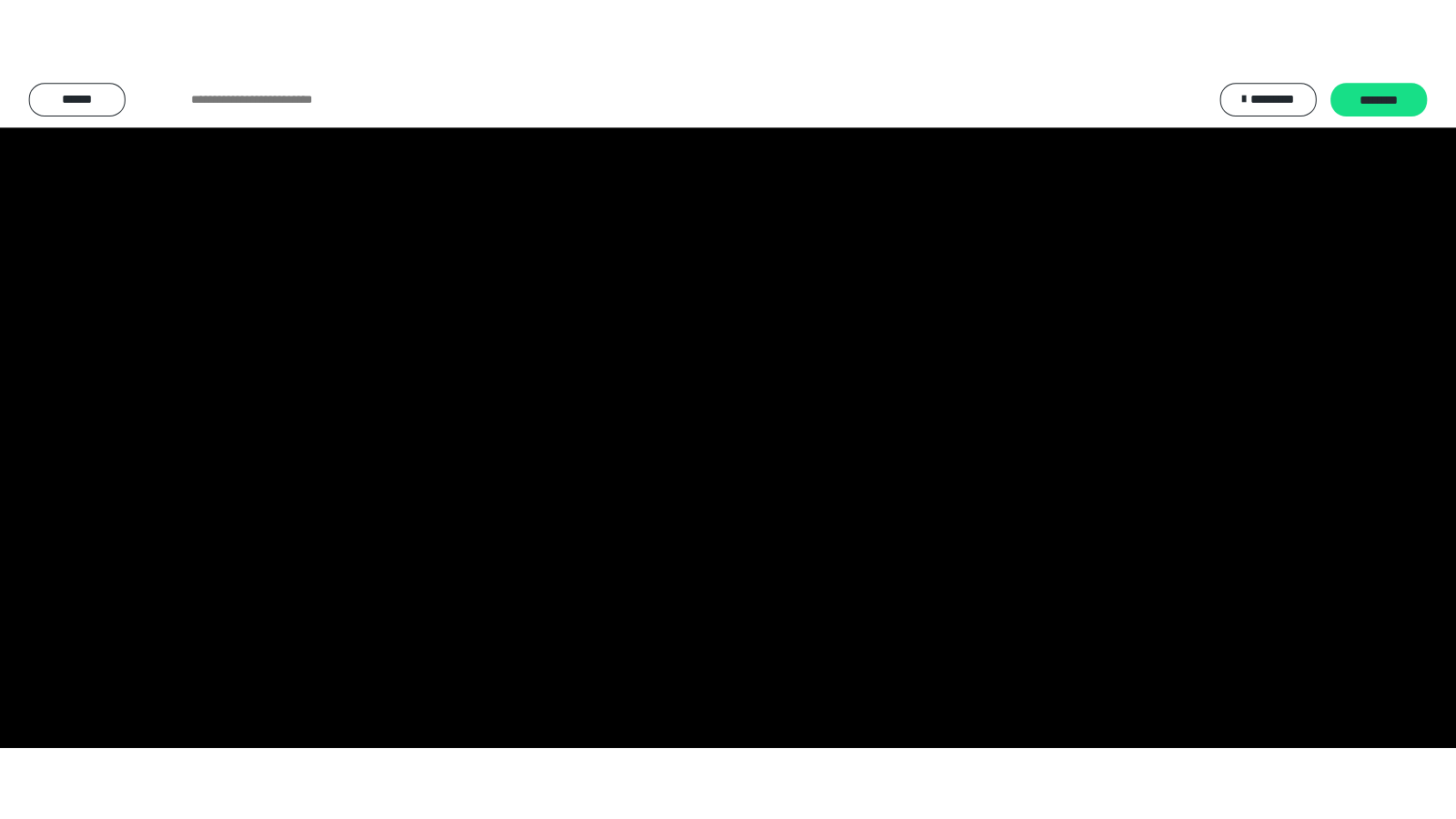 scroll, scrollTop: 3647, scrollLeft: 0, axis: vertical 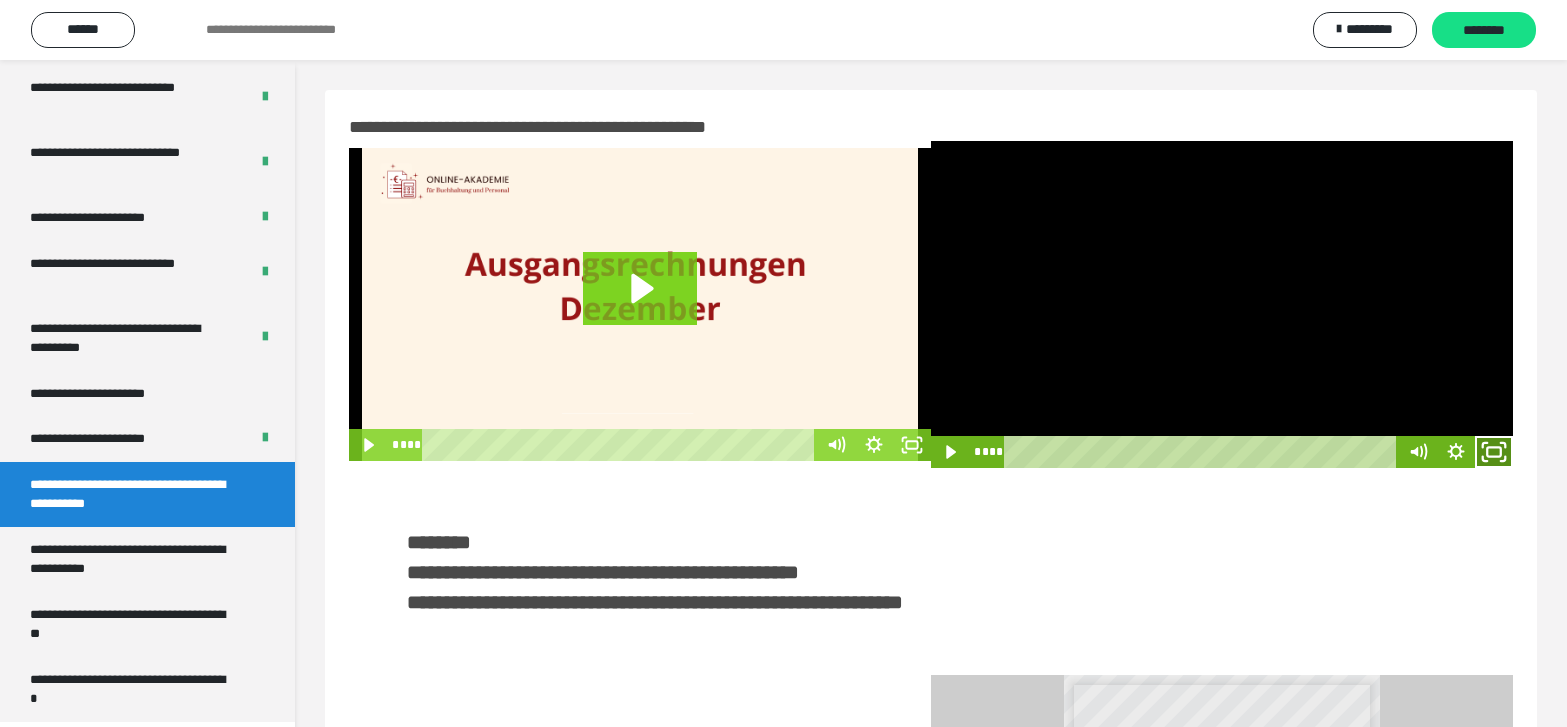 drag, startPoint x: 1501, startPoint y: 447, endPoint x: 939, endPoint y: 621, distance: 588.31964 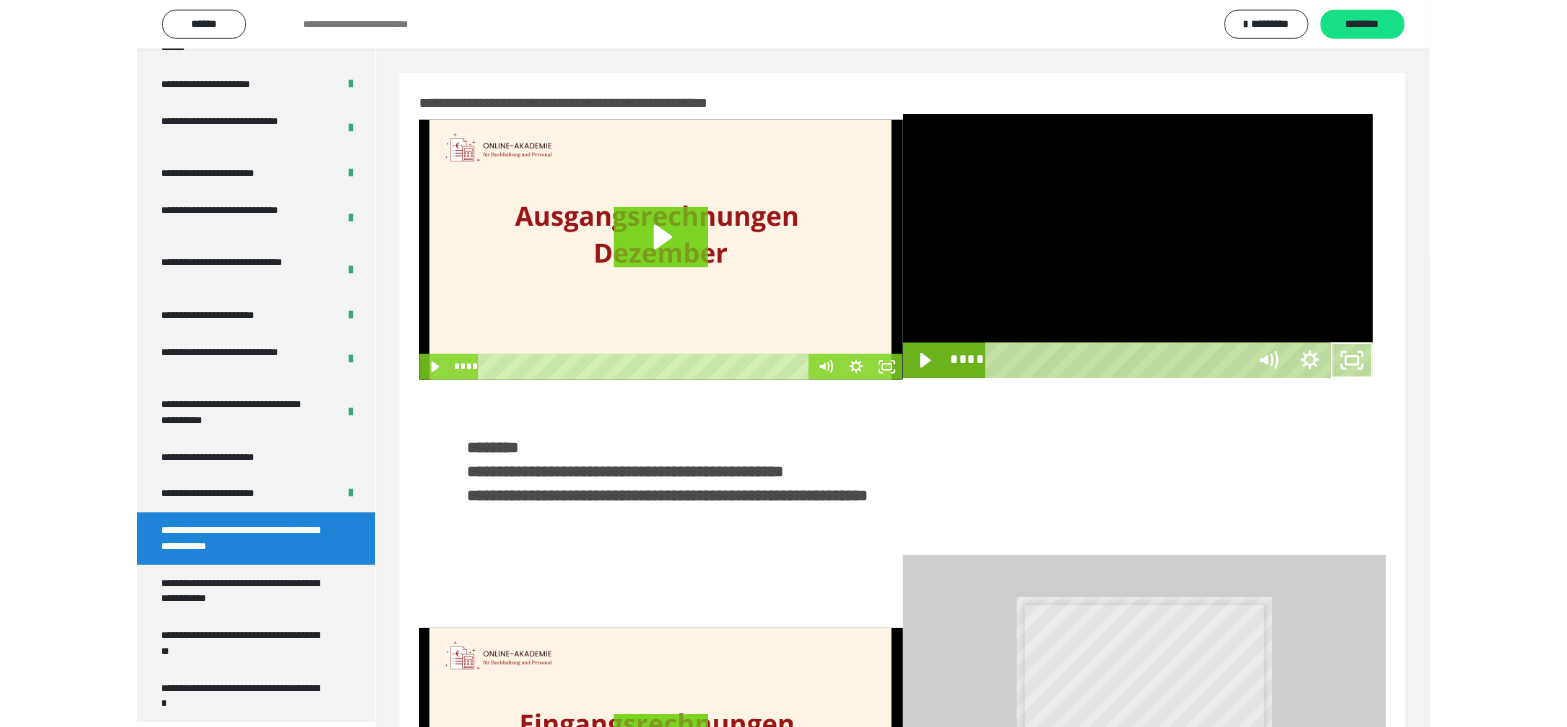 scroll, scrollTop: 3835, scrollLeft: 0, axis: vertical 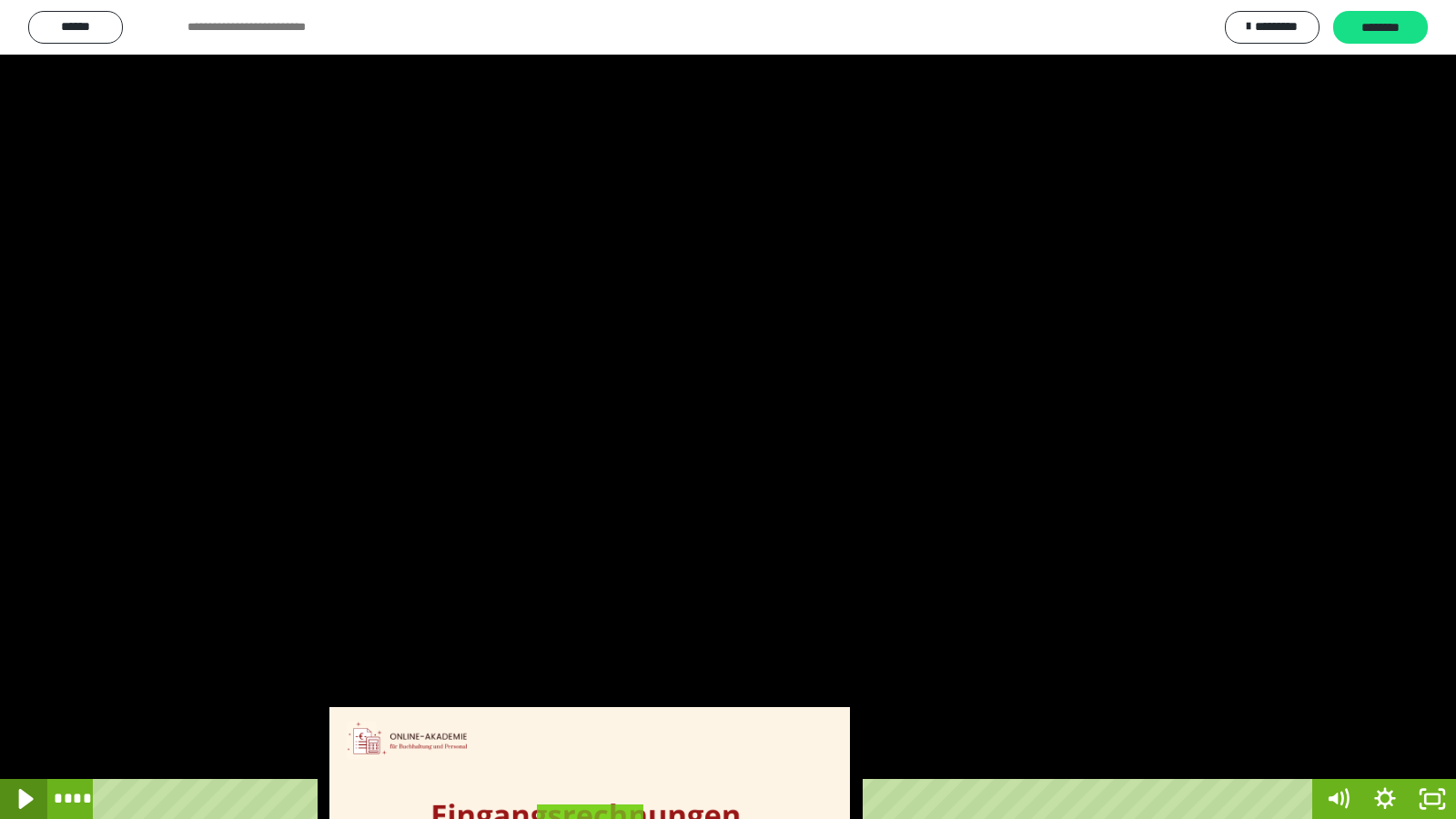 click 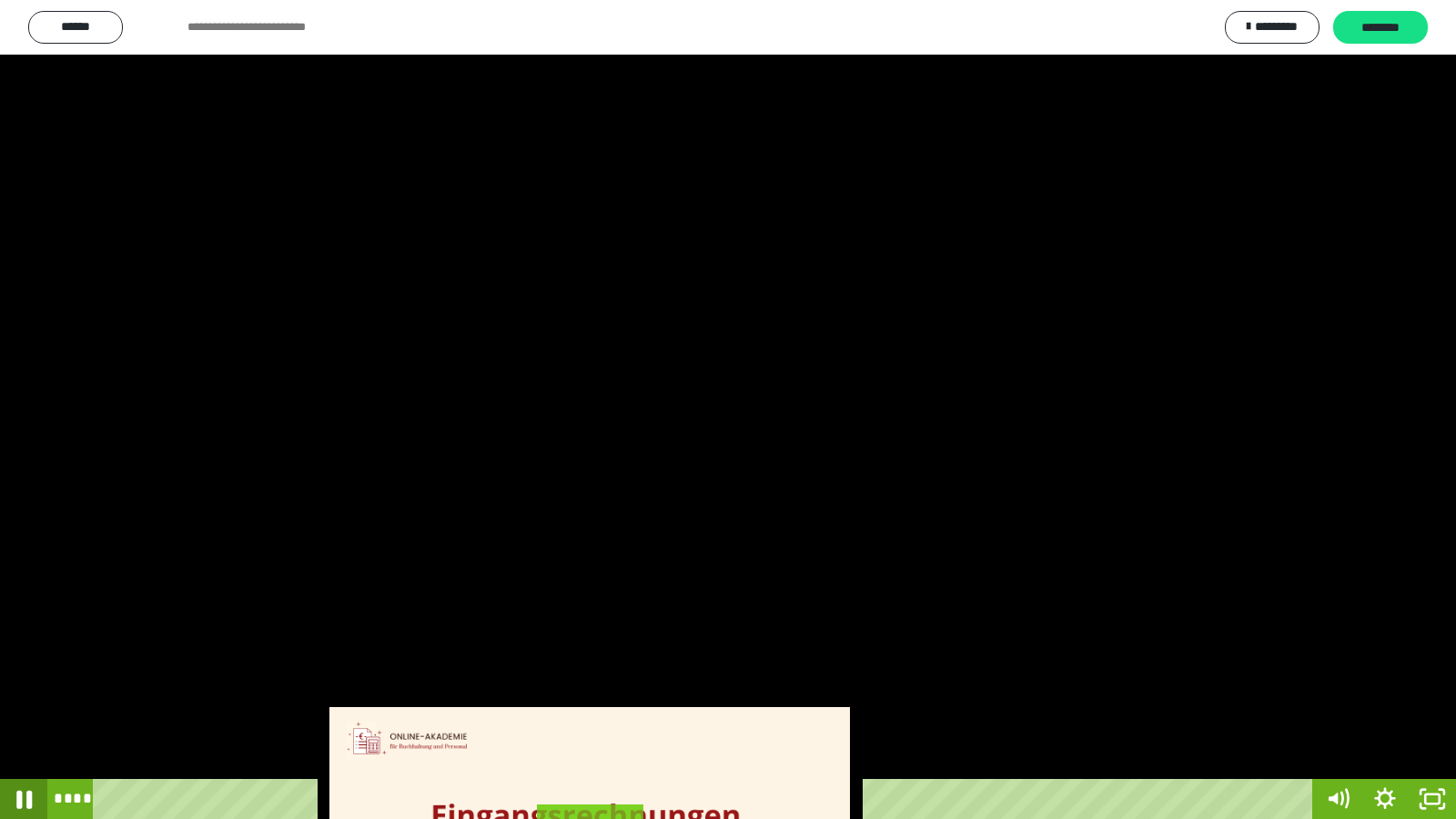 click 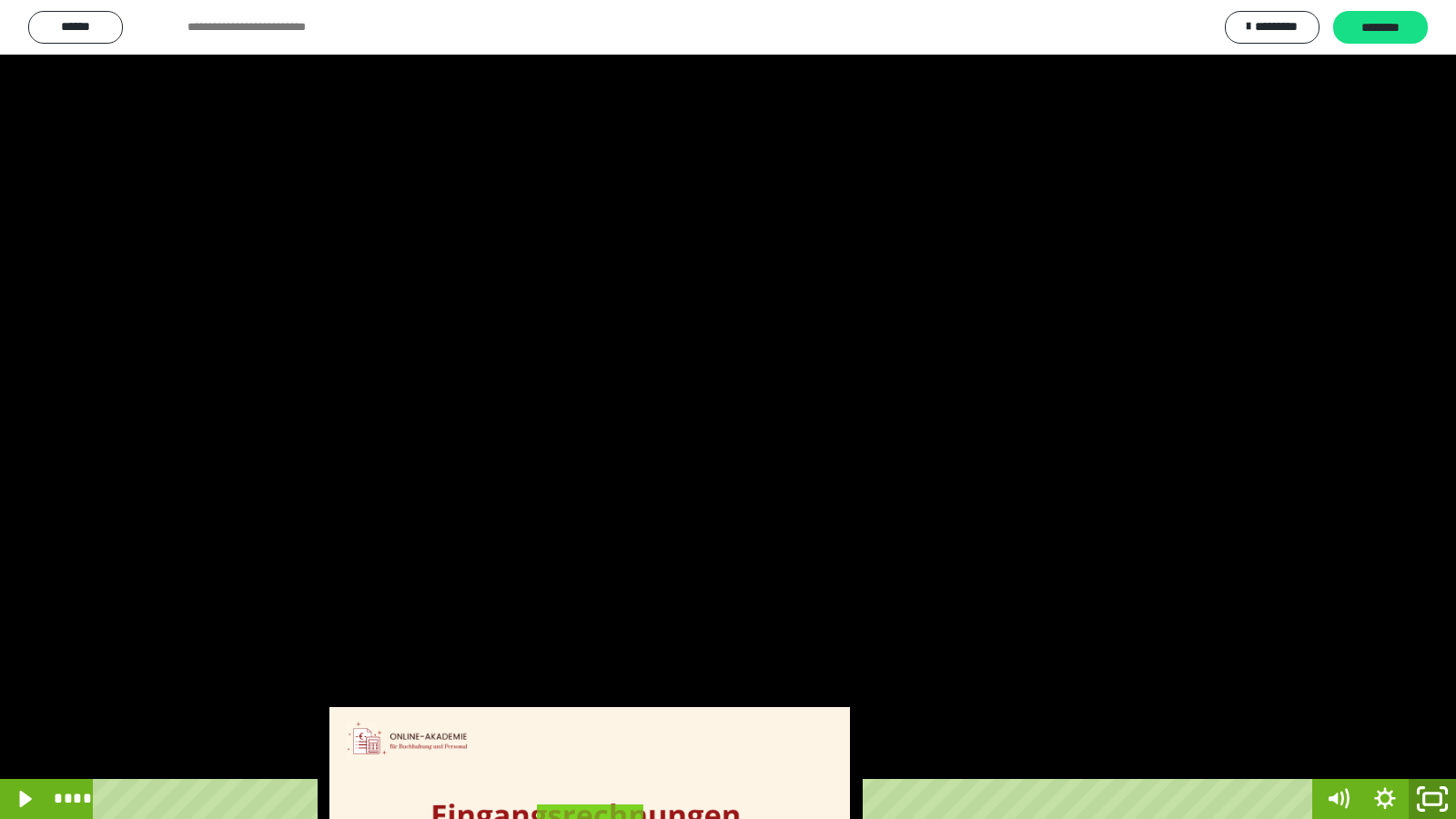 click 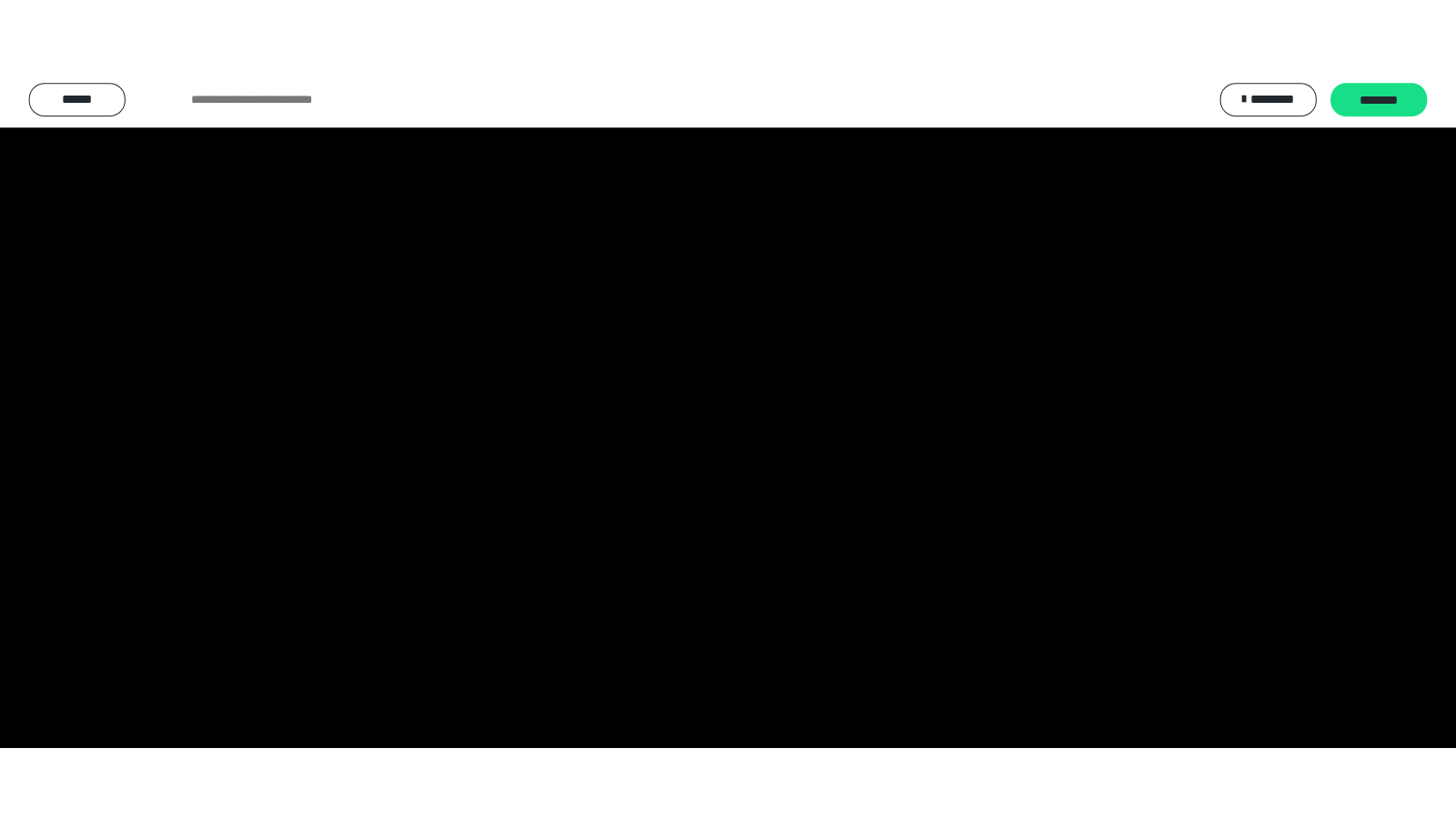 scroll, scrollTop: 3647, scrollLeft: 0, axis: vertical 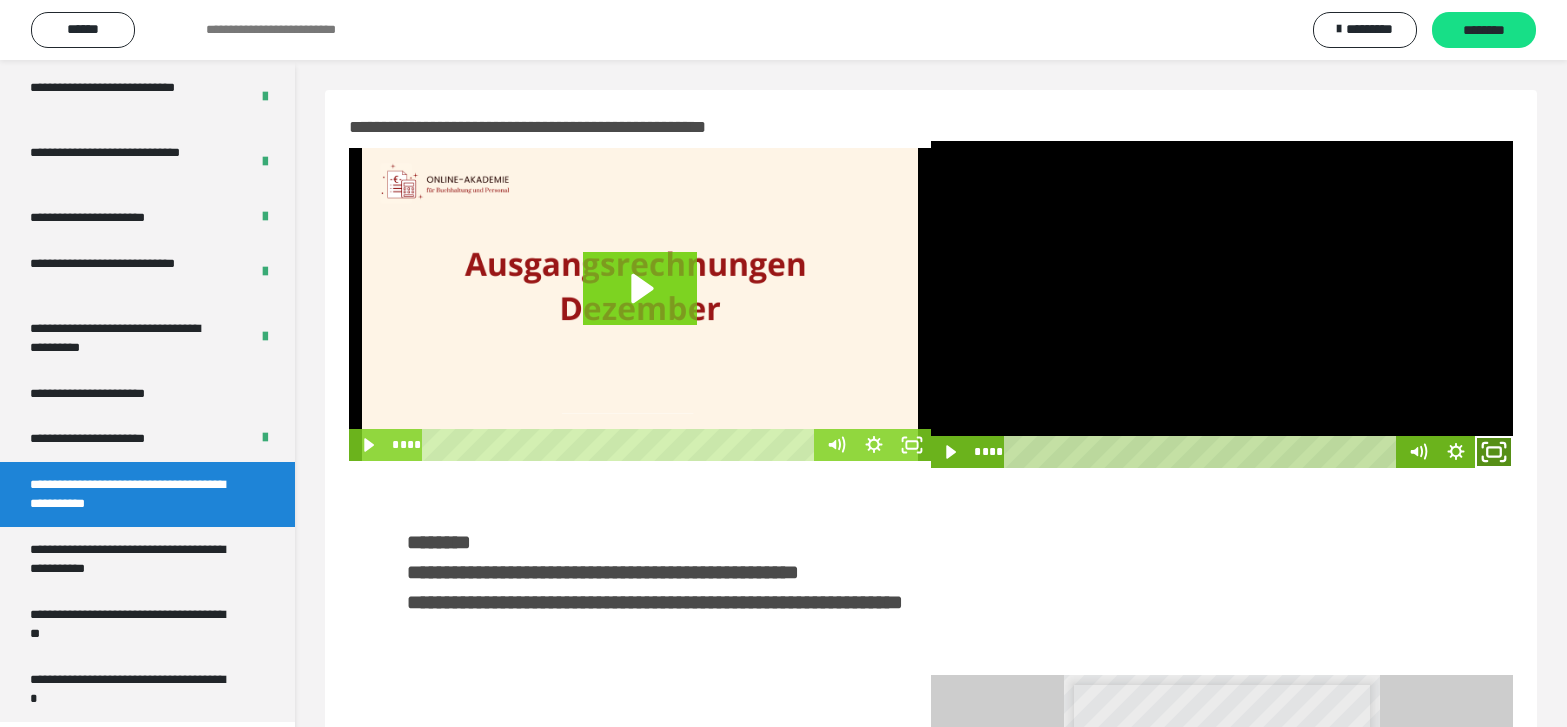 drag, startPoint x: 1487, startPoint y: 449, endPoint x: 1112, endPoint y: 540, distance: 385.8834 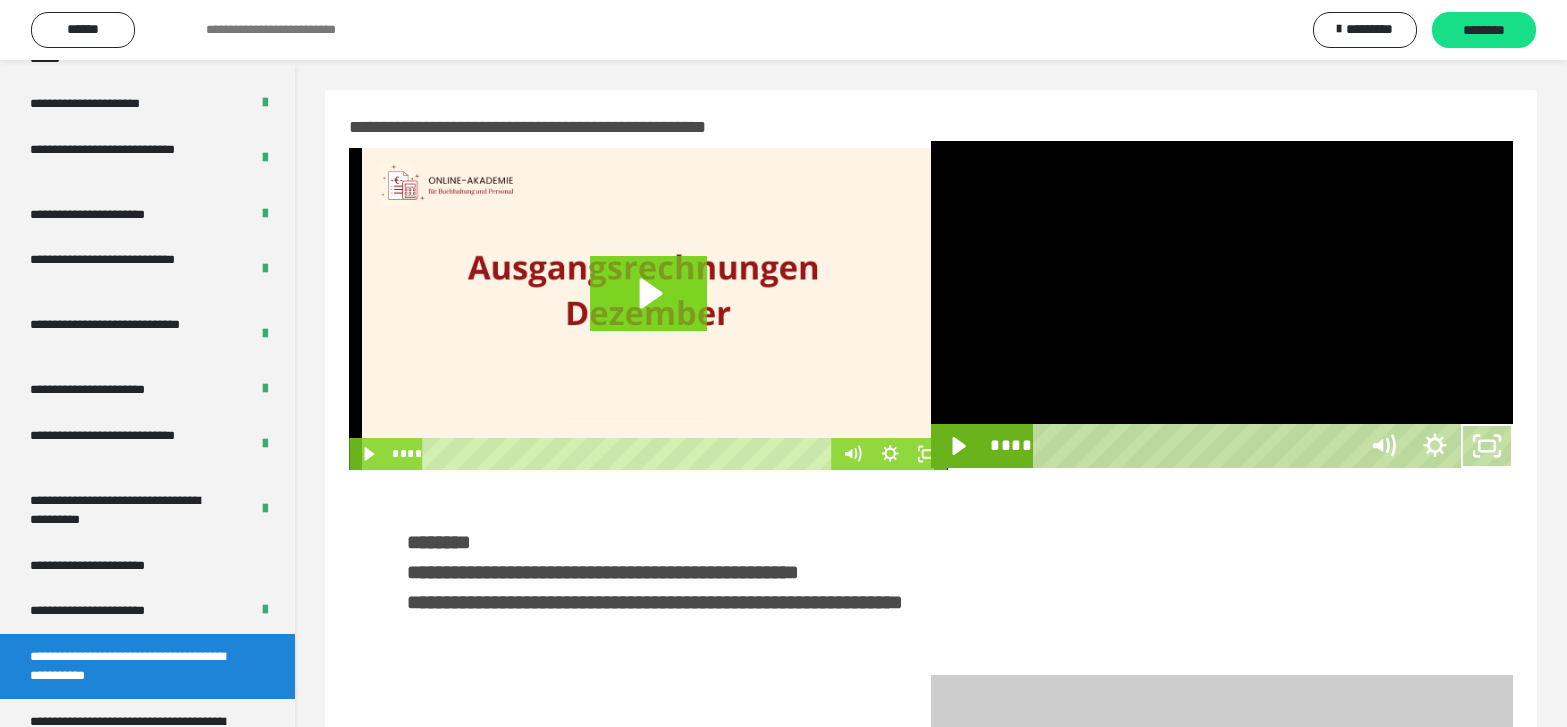 scroll, scrollTop: 3835, scrollLeft: 0, axis: vertical 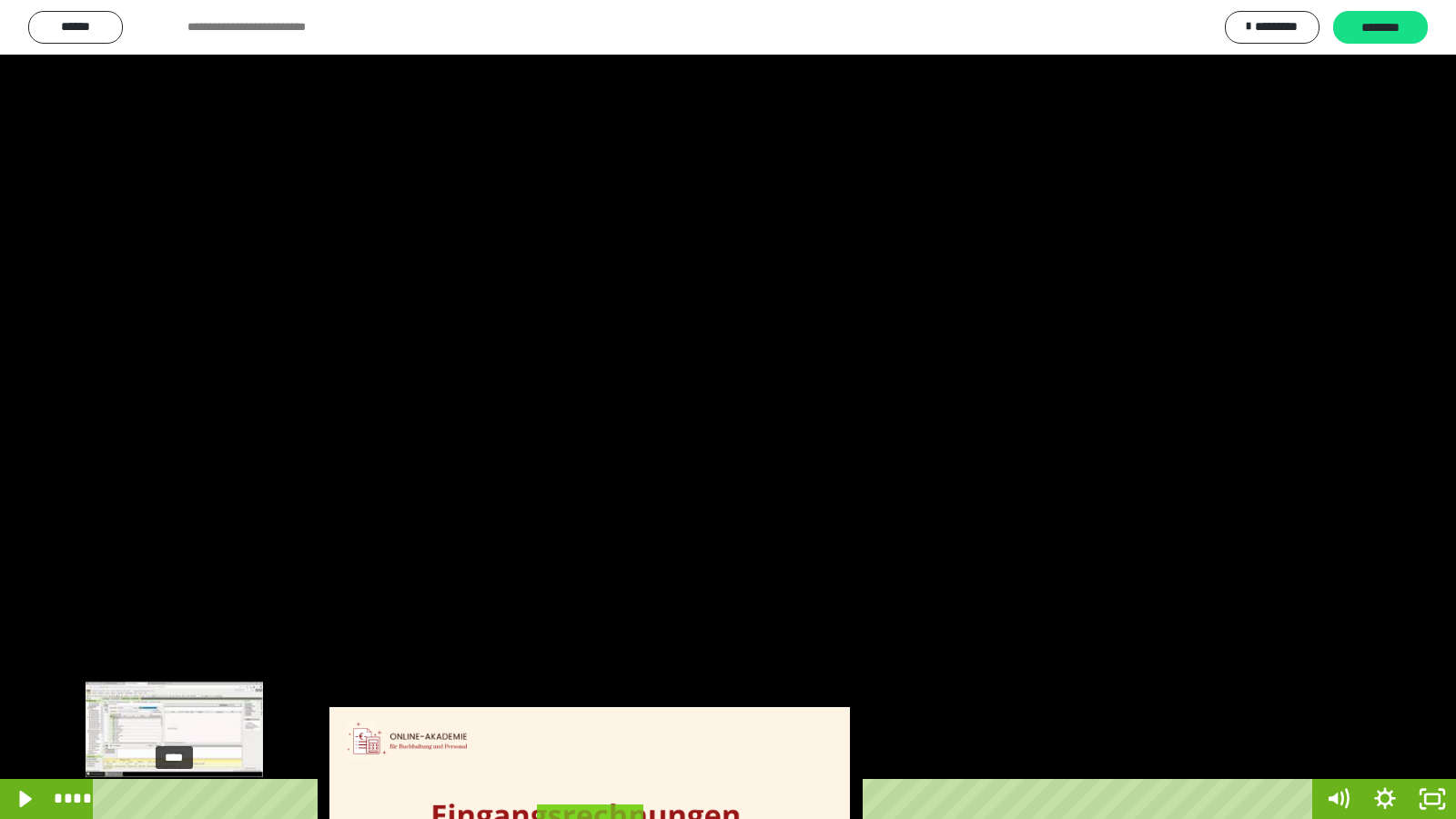 click on "****" at bounding box center [706, 799] 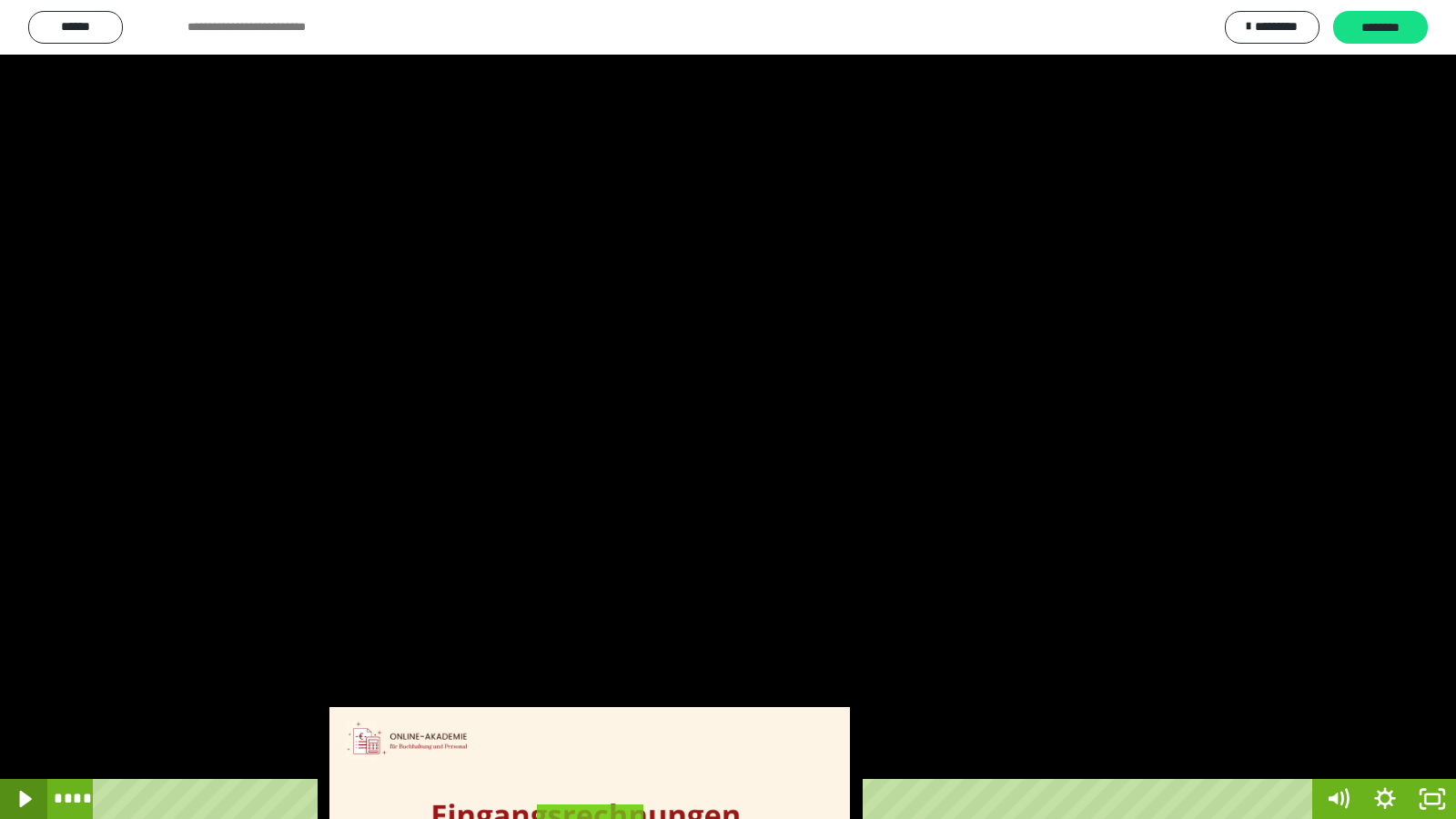click 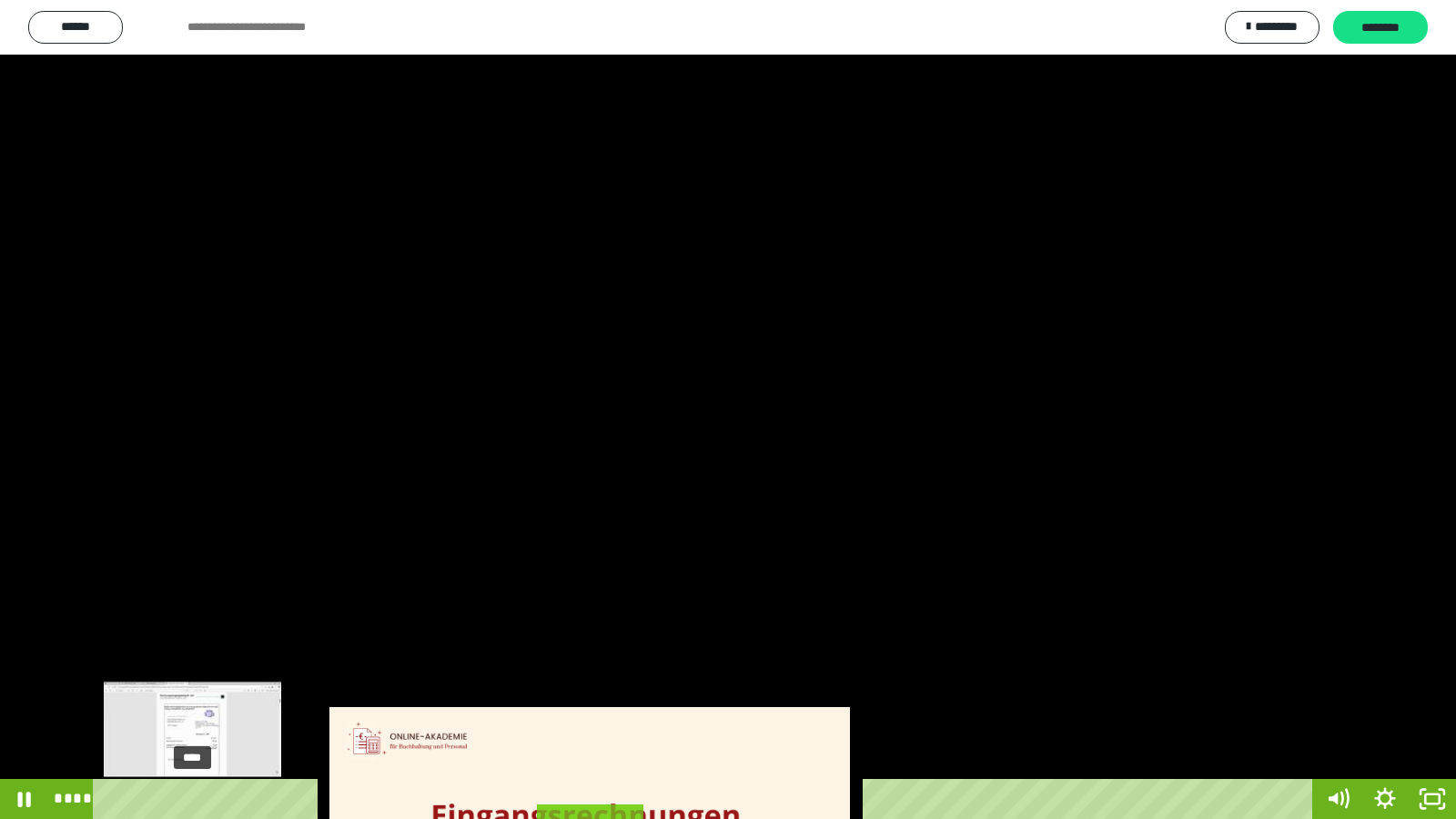 click on "****" at bounding box center [706, 799] 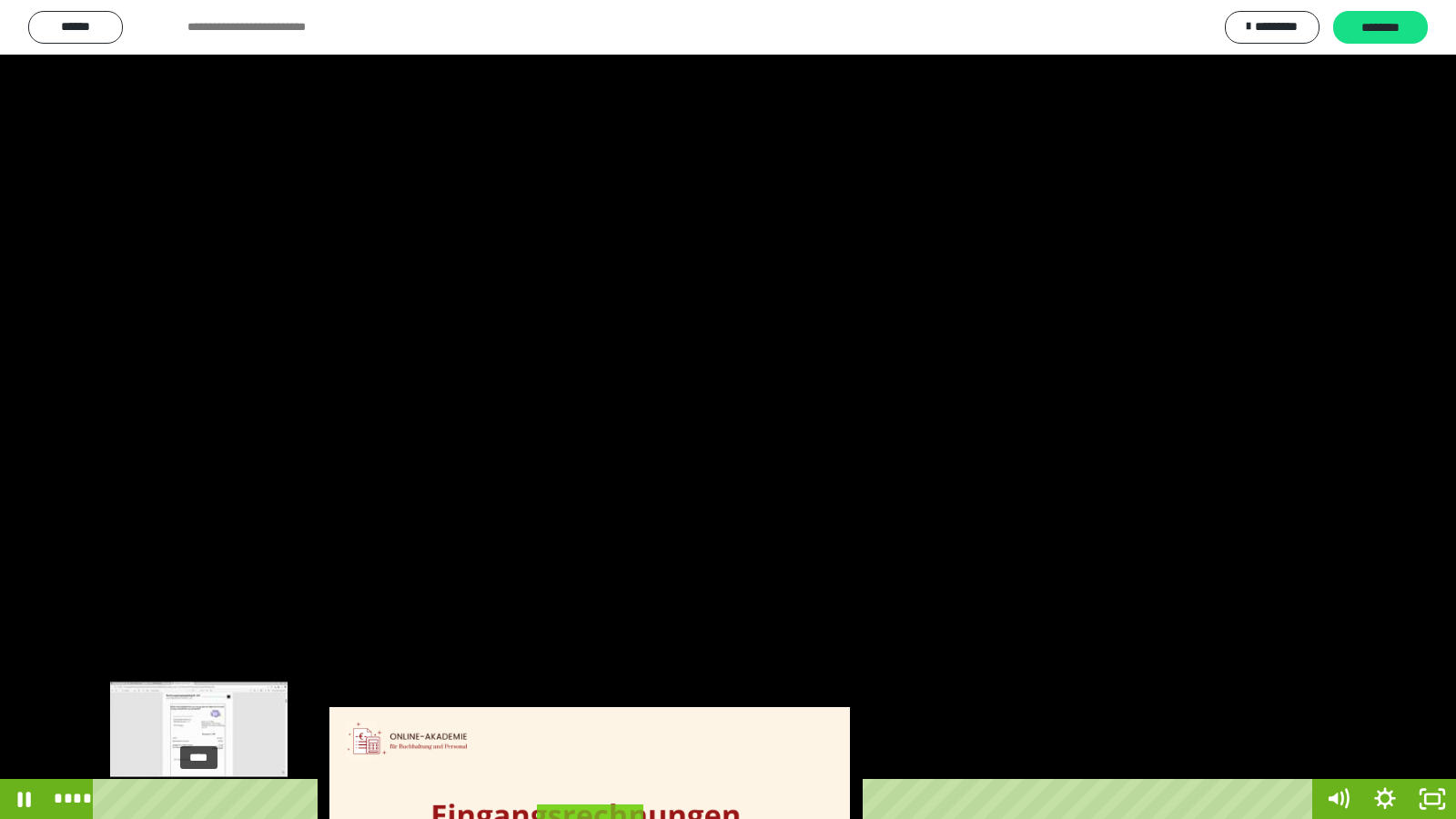 click at bounding box center (198, 799) 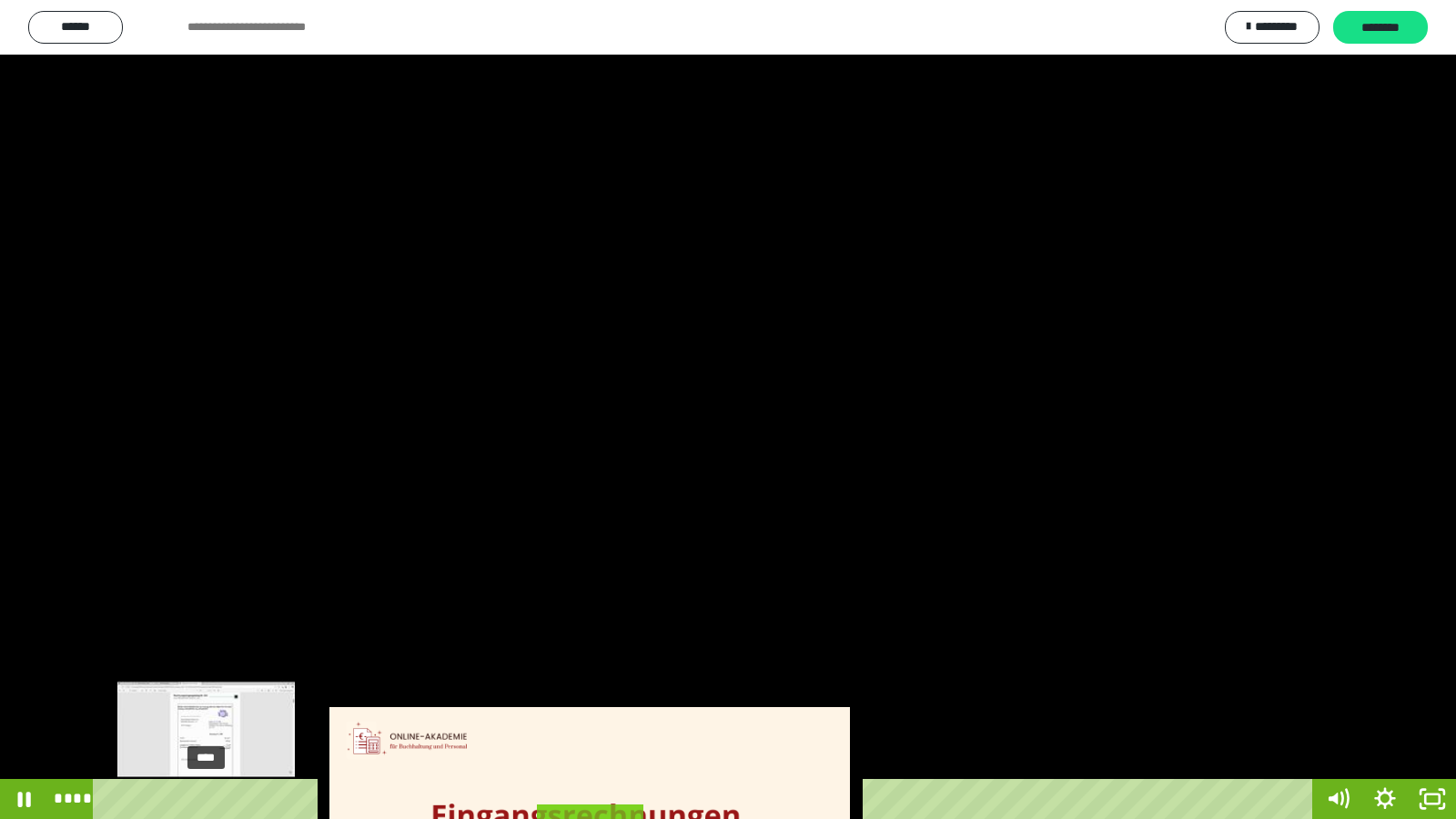 click on "****" at bounding box center [706, 799] 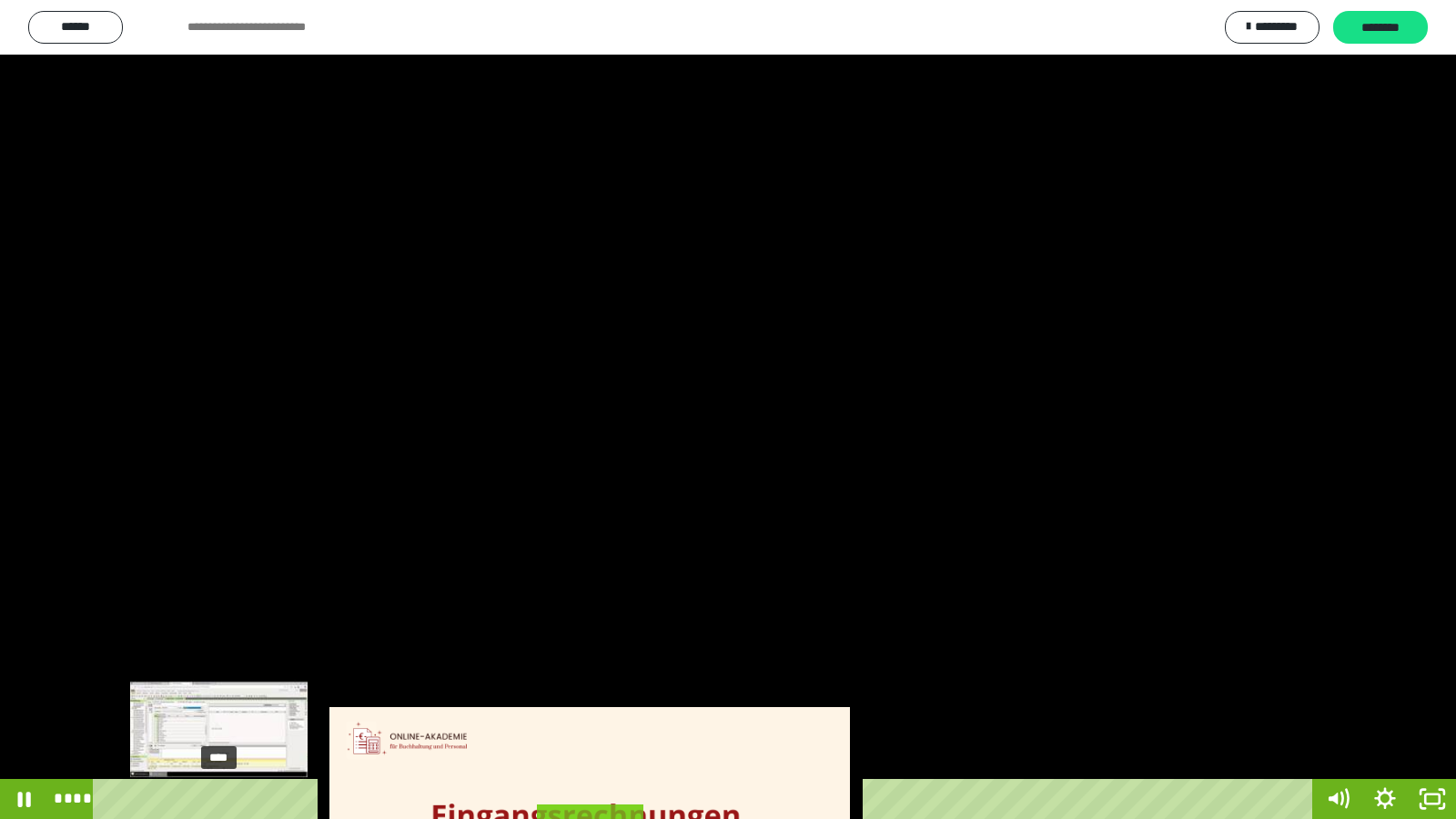 click on "****" at bounding box center [706, 799] 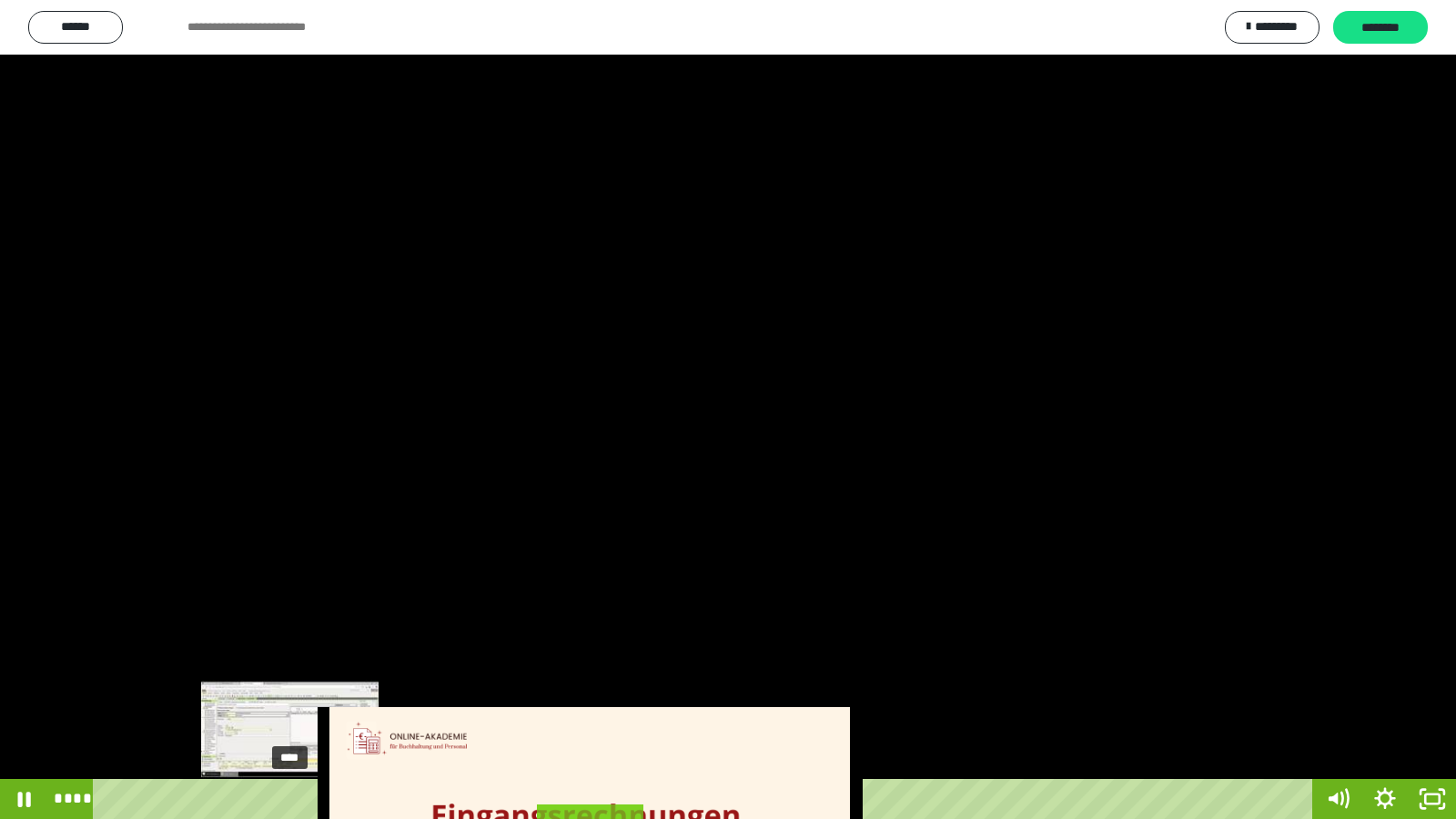 click on "****" at bounding box center (706, 799) 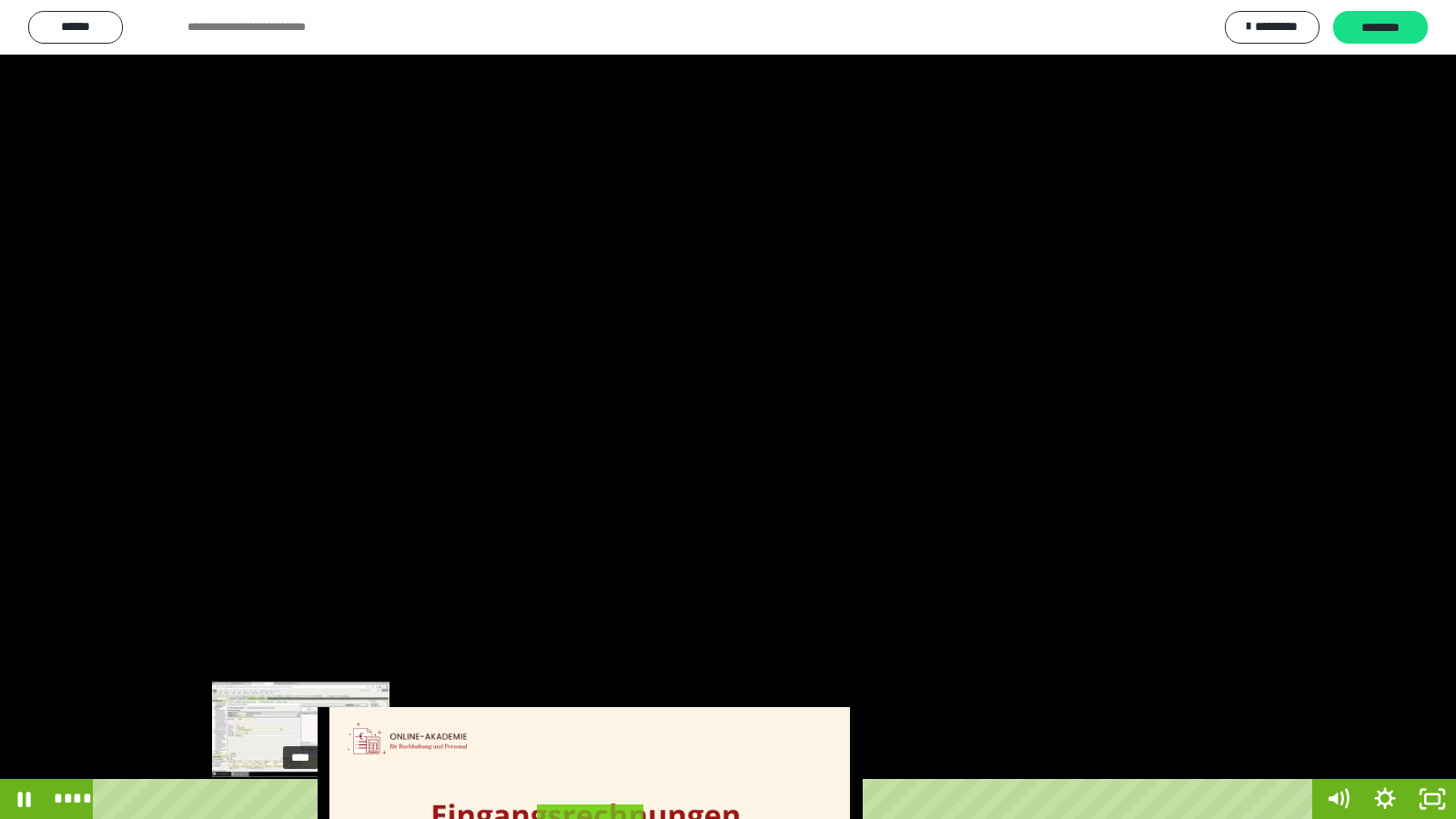 click on "****" at bounding box center (706, 799) 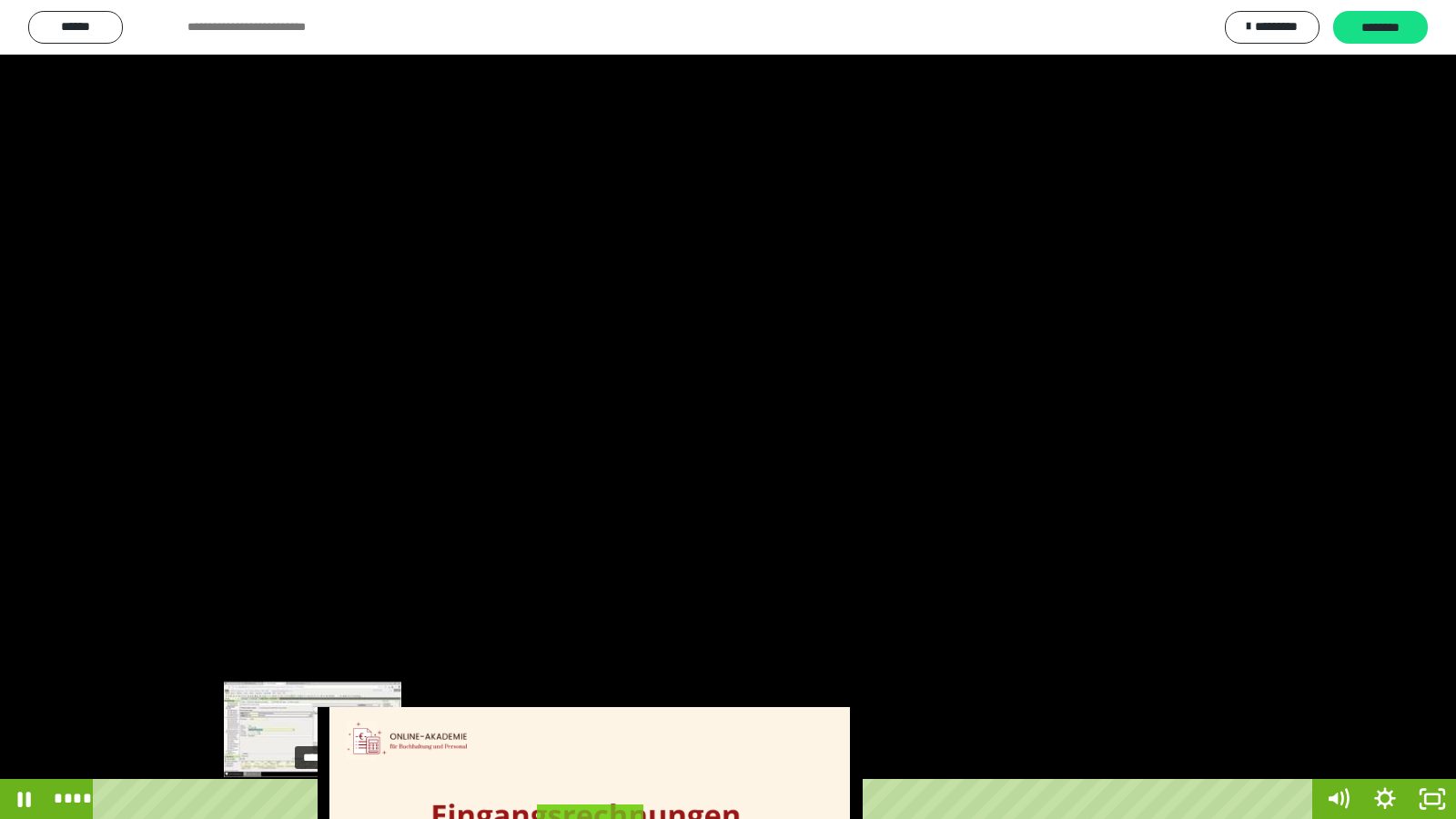click on "****" at bounding box center [706, 799] 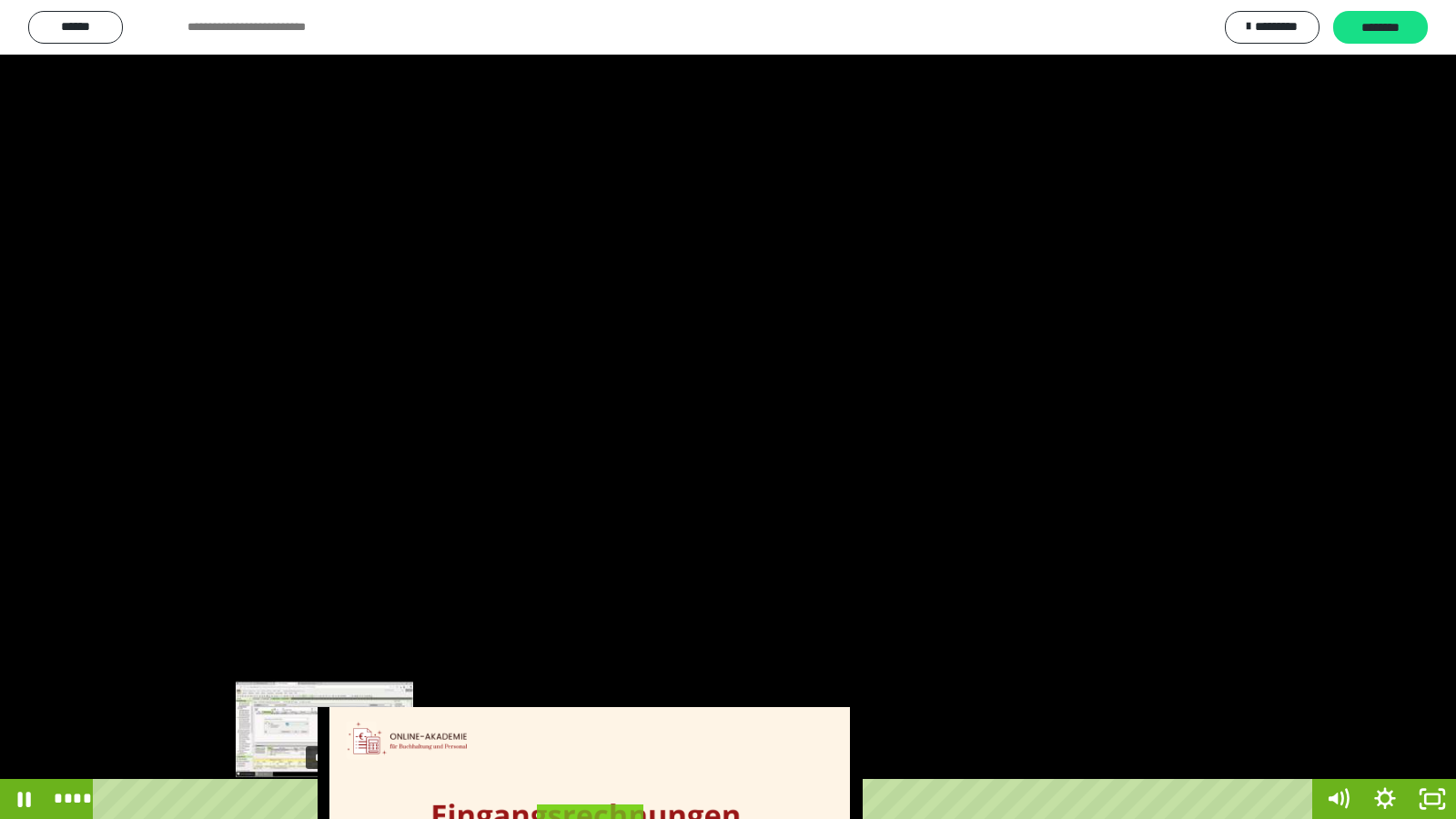 click on "****" at bounding box center (706, 799) 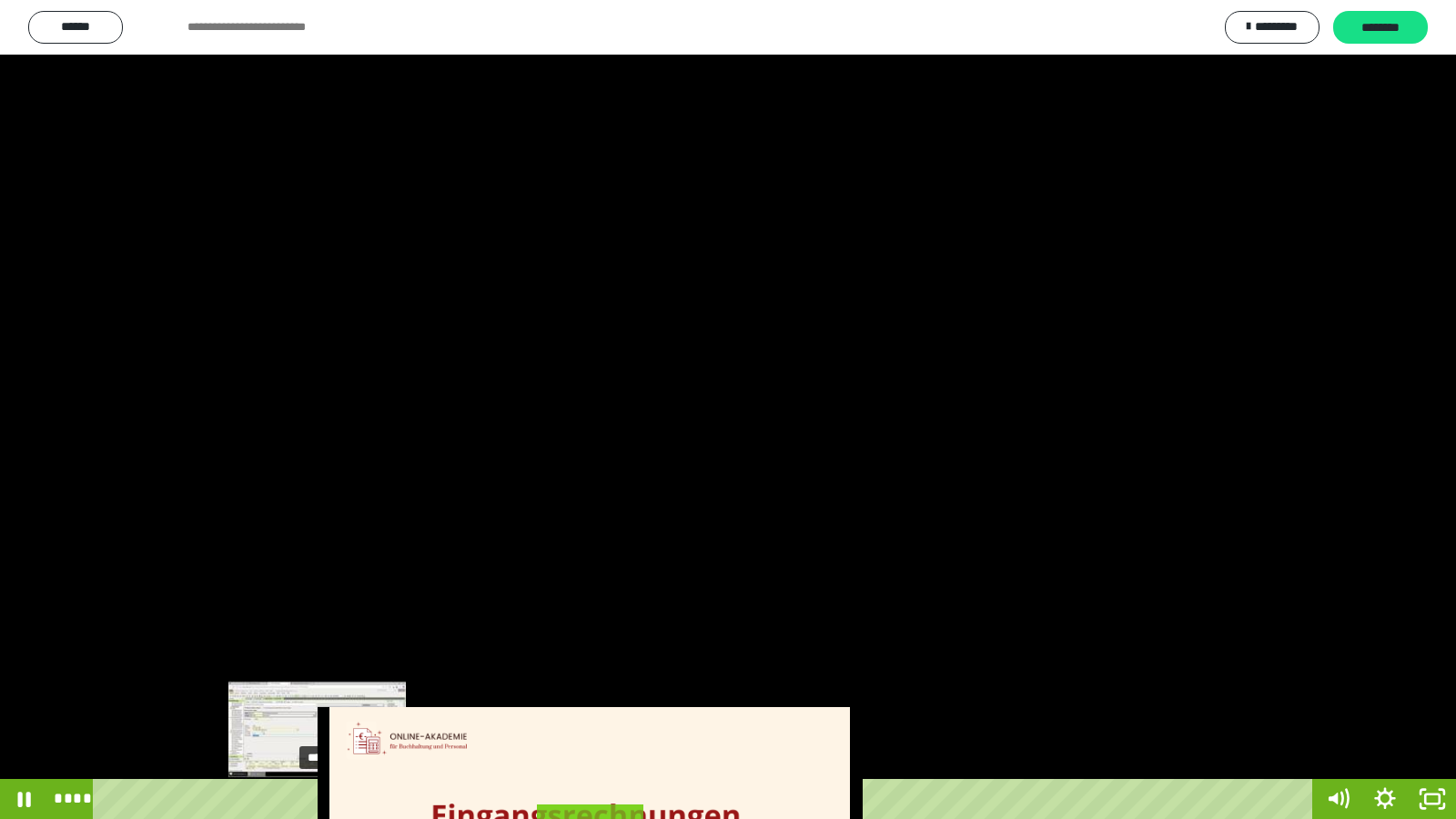 click on "****" at bounding box center (706, 799) 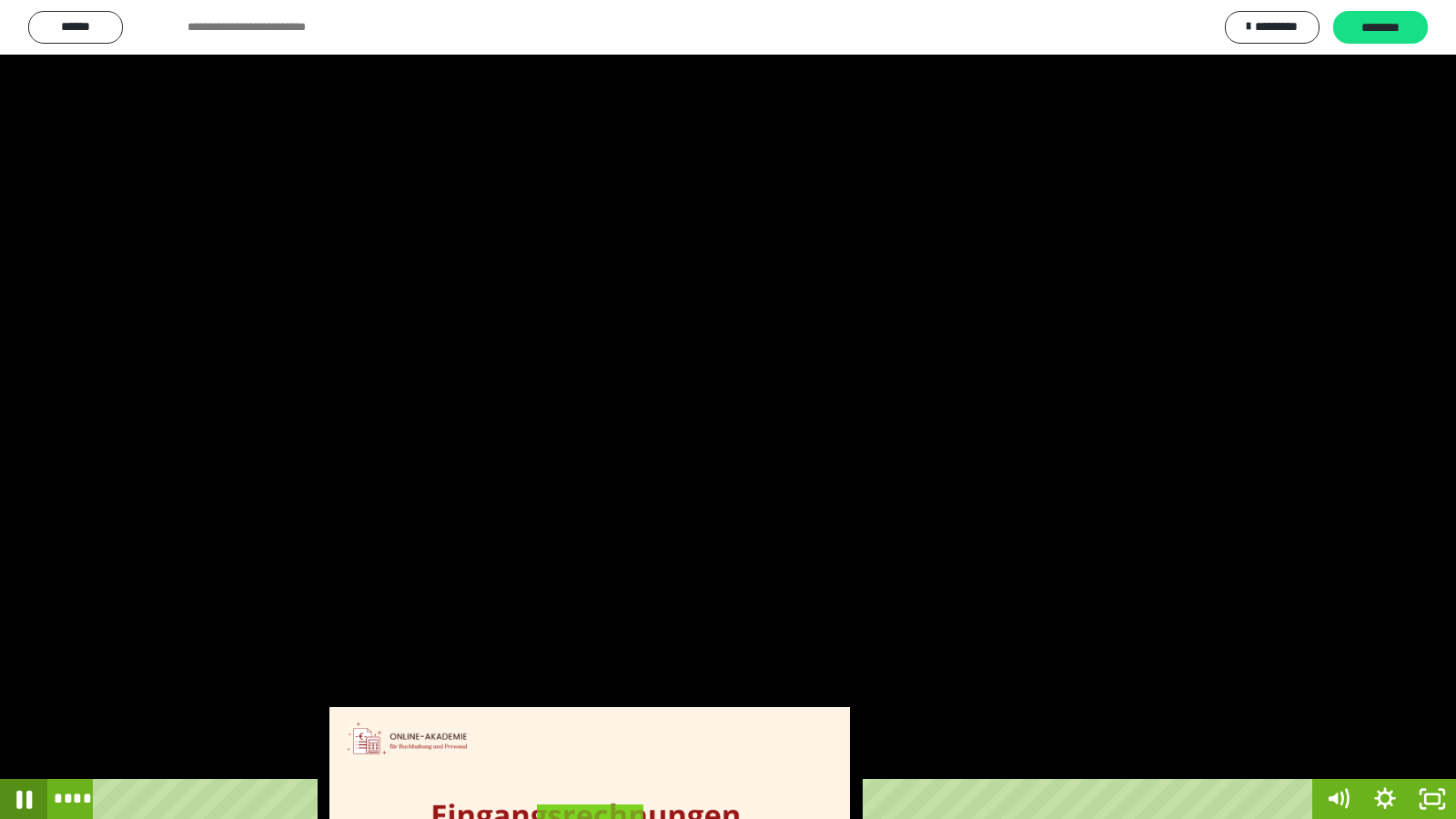 click 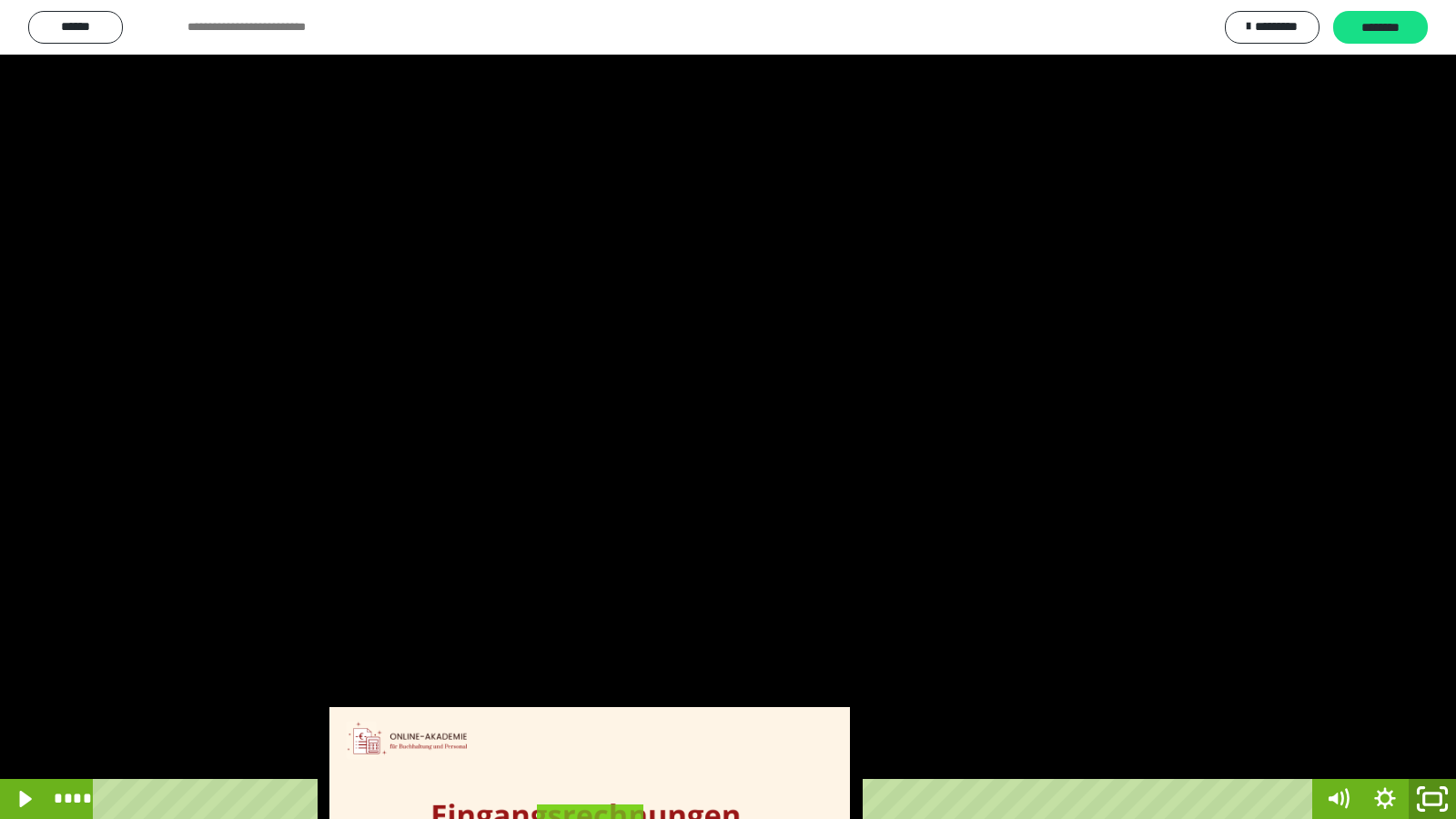 click 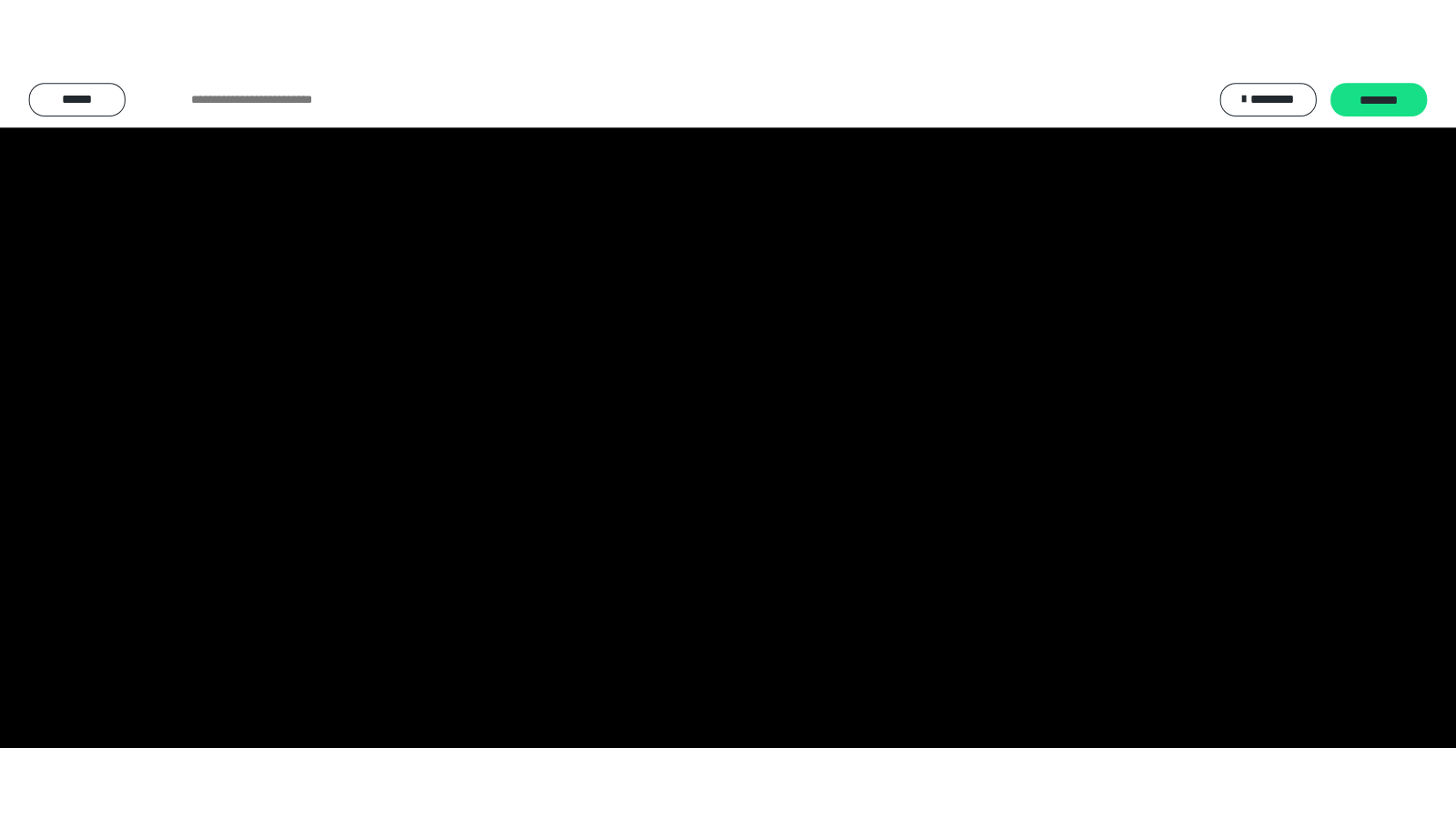 scroll, scrollTop: 3647, scrollLeft: 0, axis: vertical 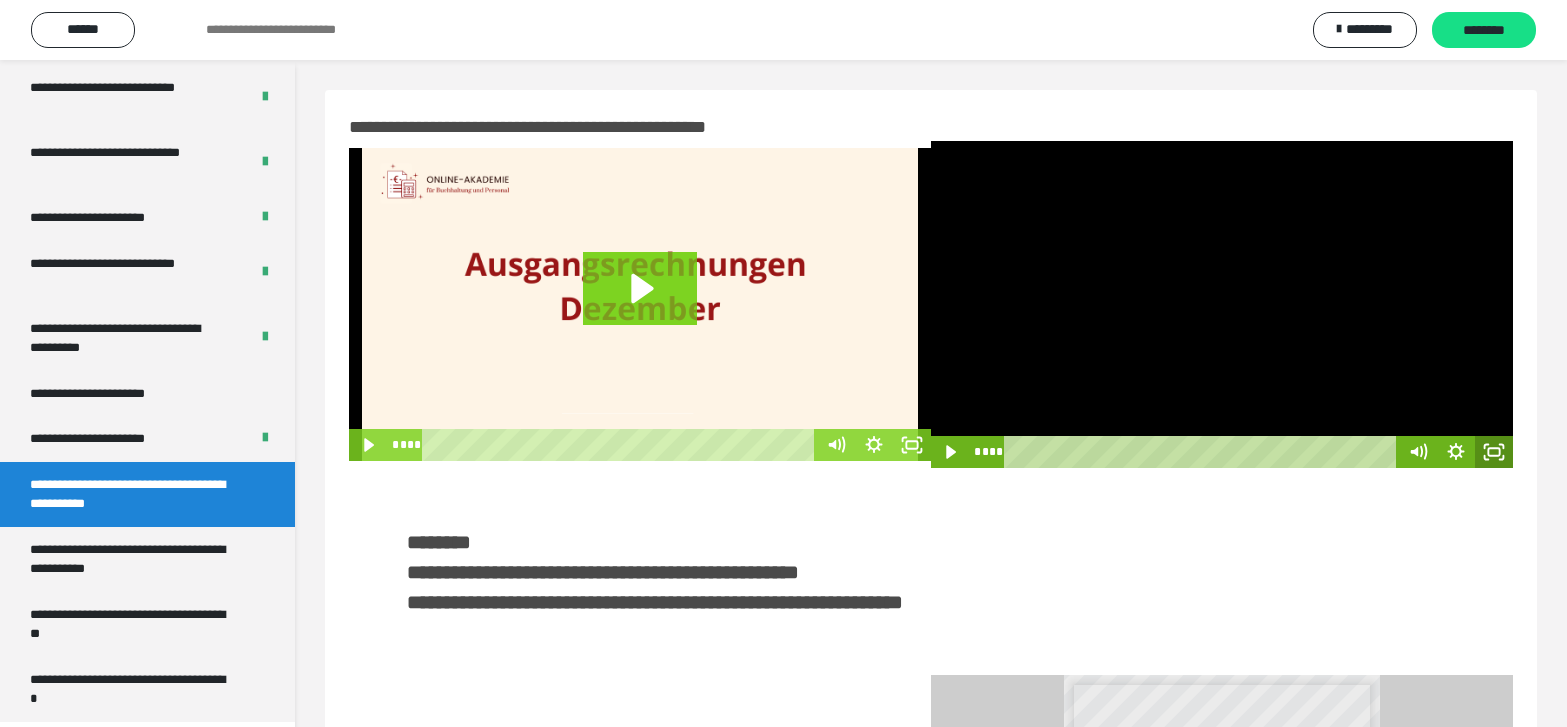 click 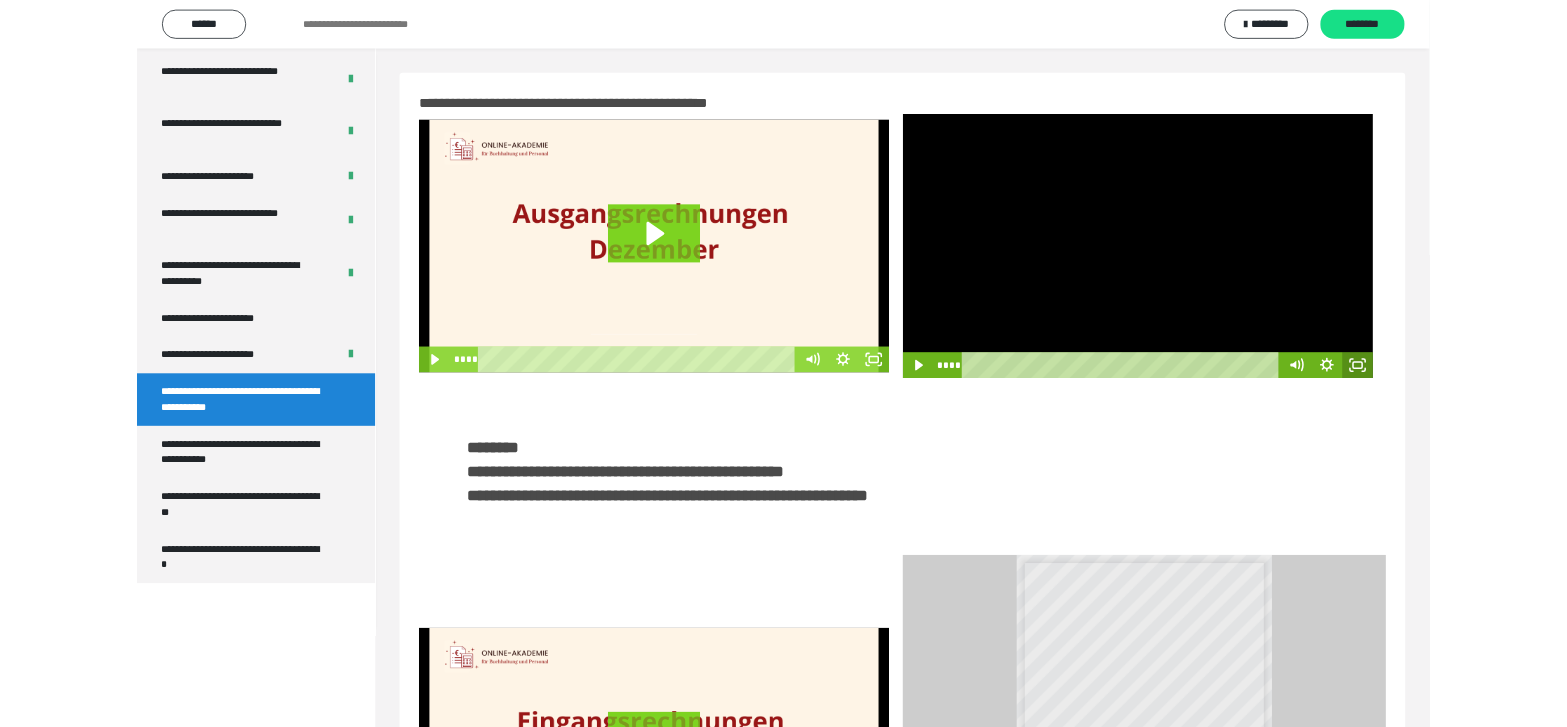 scroll, scrollTop: 3835, scrollLeft: 0, axis: vertical 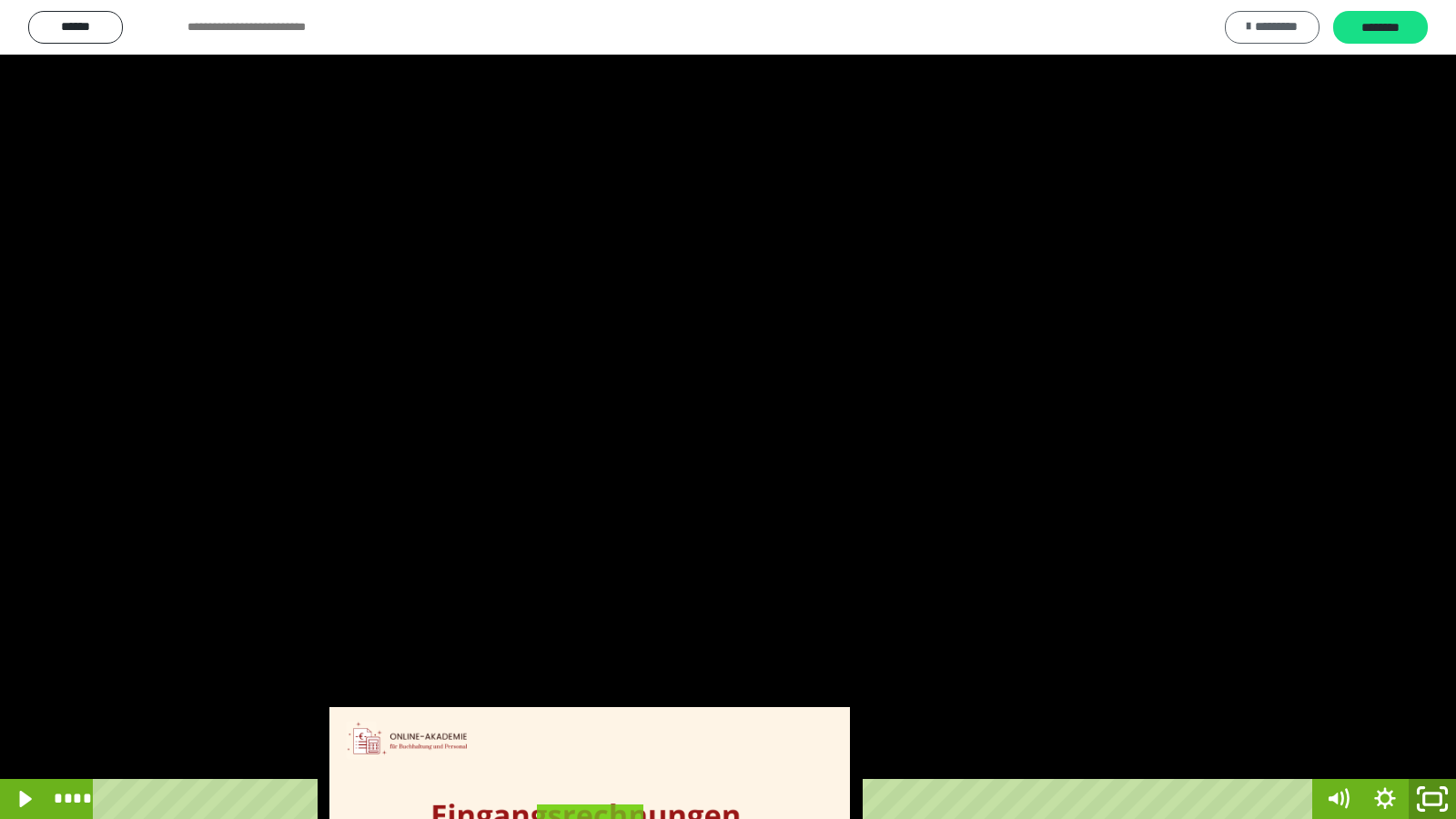drag, startPoint x: 1423, startPoint y: 800, endPoint x: 1209, endPoint y: 42, distance: 787.62935 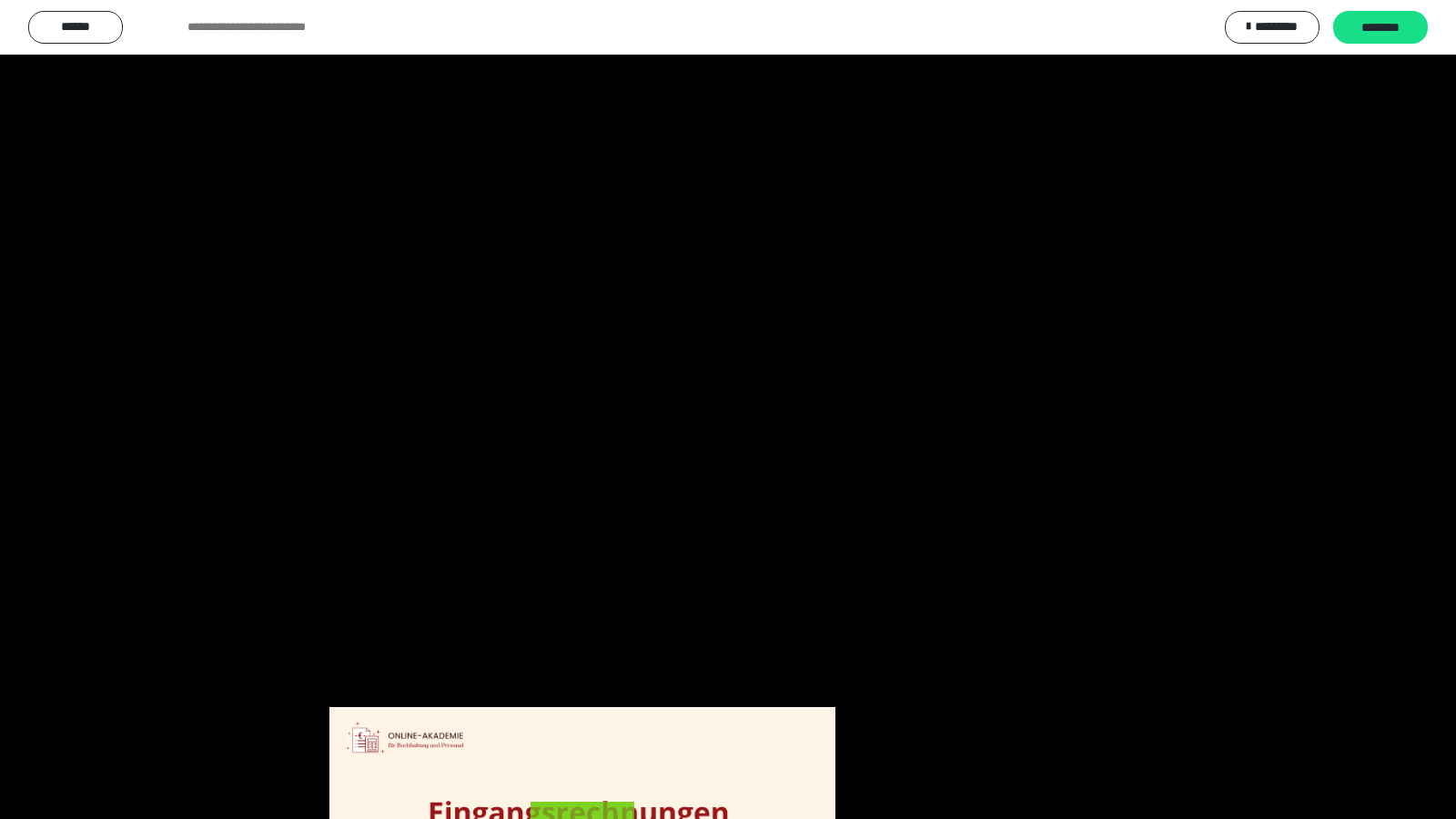 scroll, scrollTop: 3647, scrollLeft: 0, axis: vertical 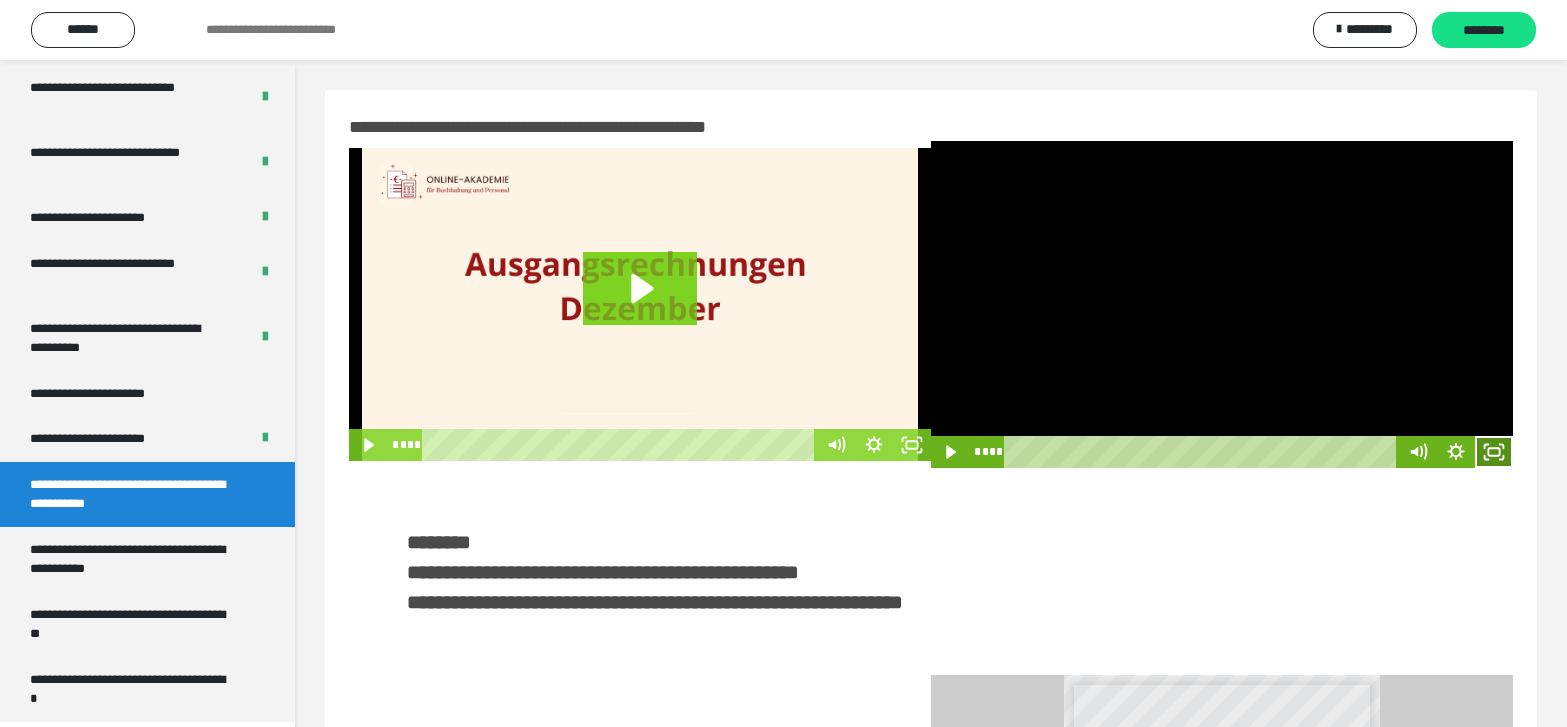 click 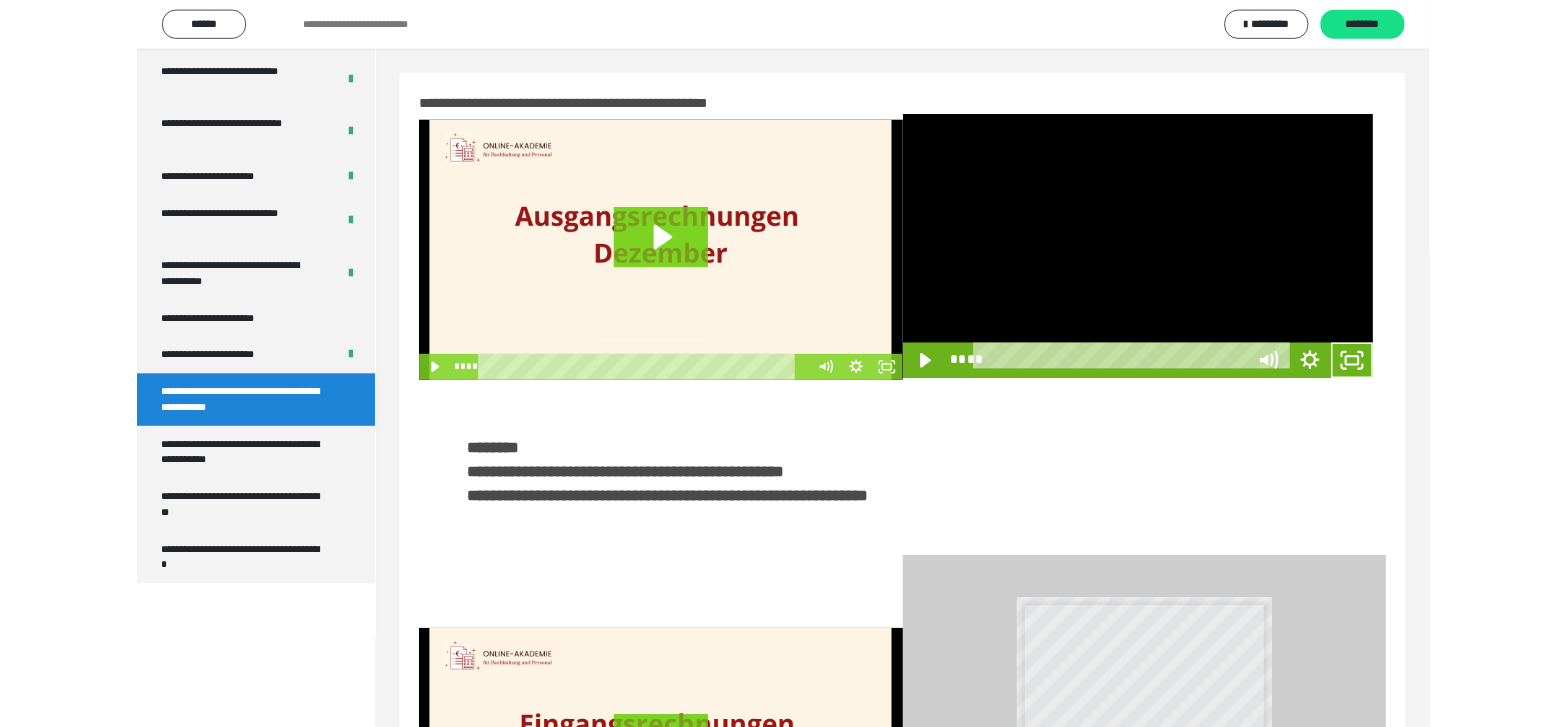 scroll, scrollTop: 3835, scrollLeft: 0, axis: vertical 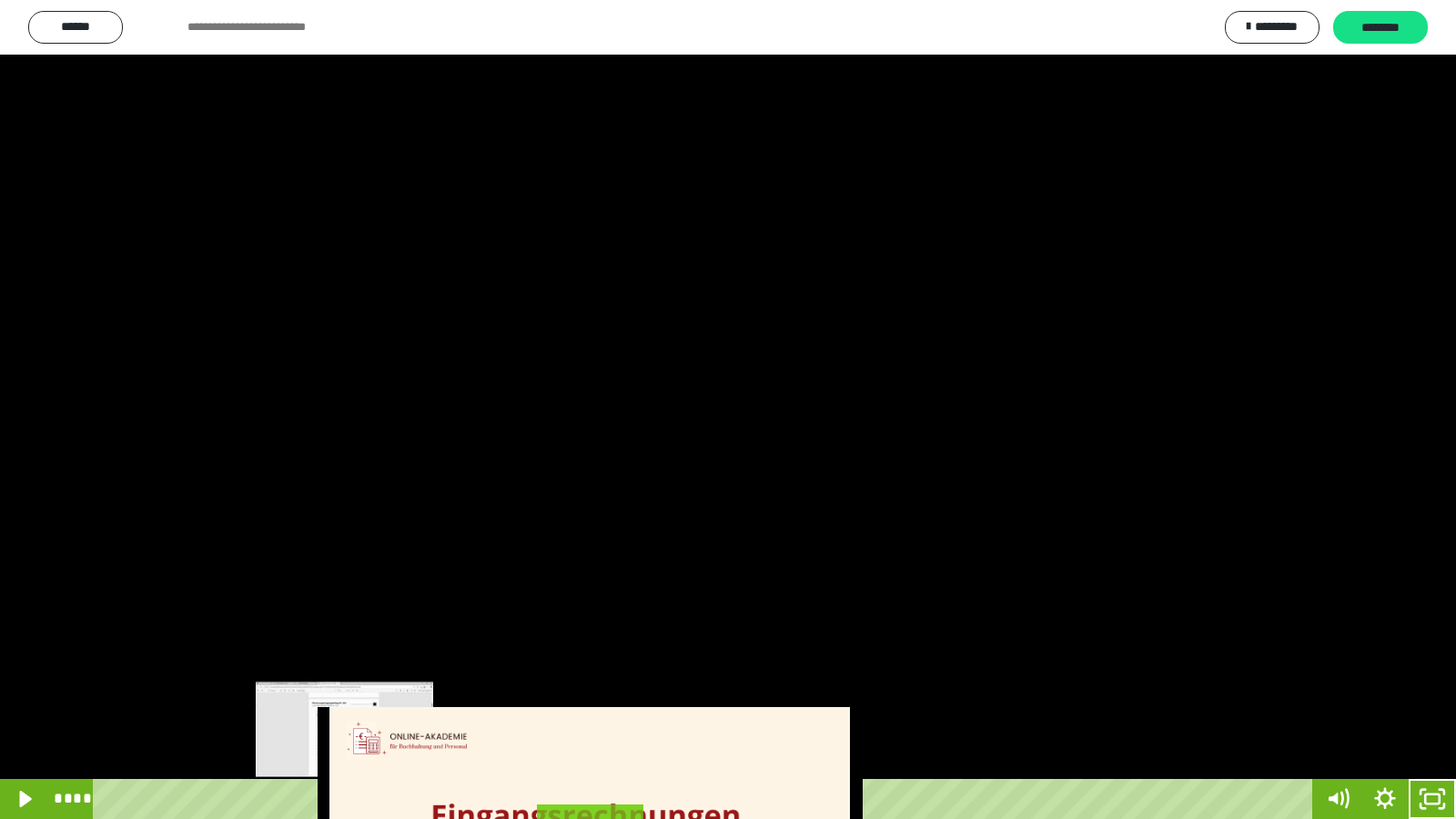 click on "****" at bounding box center [706, 799] 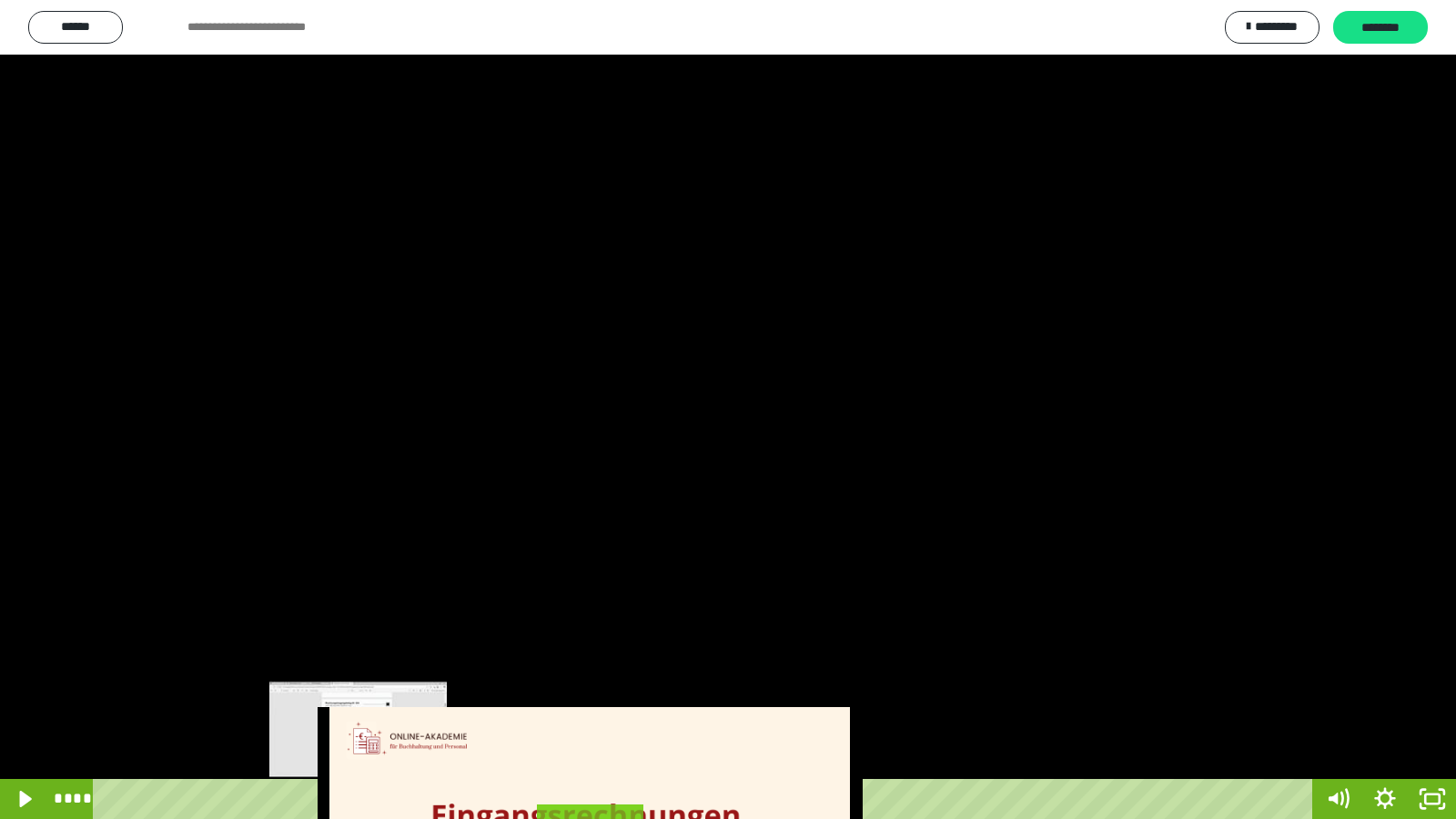 click on "****" at bounding box center (706, 799) 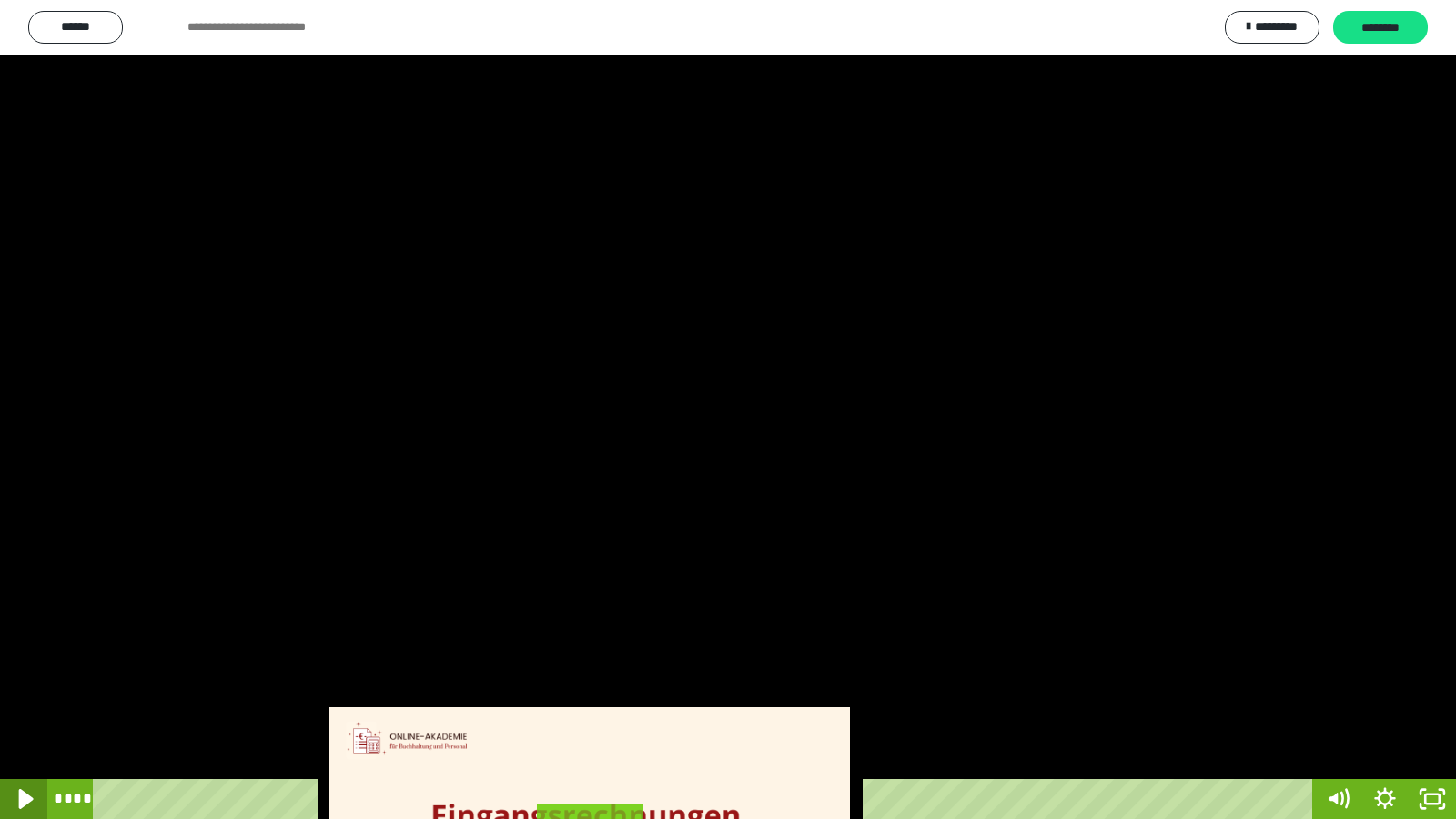 click 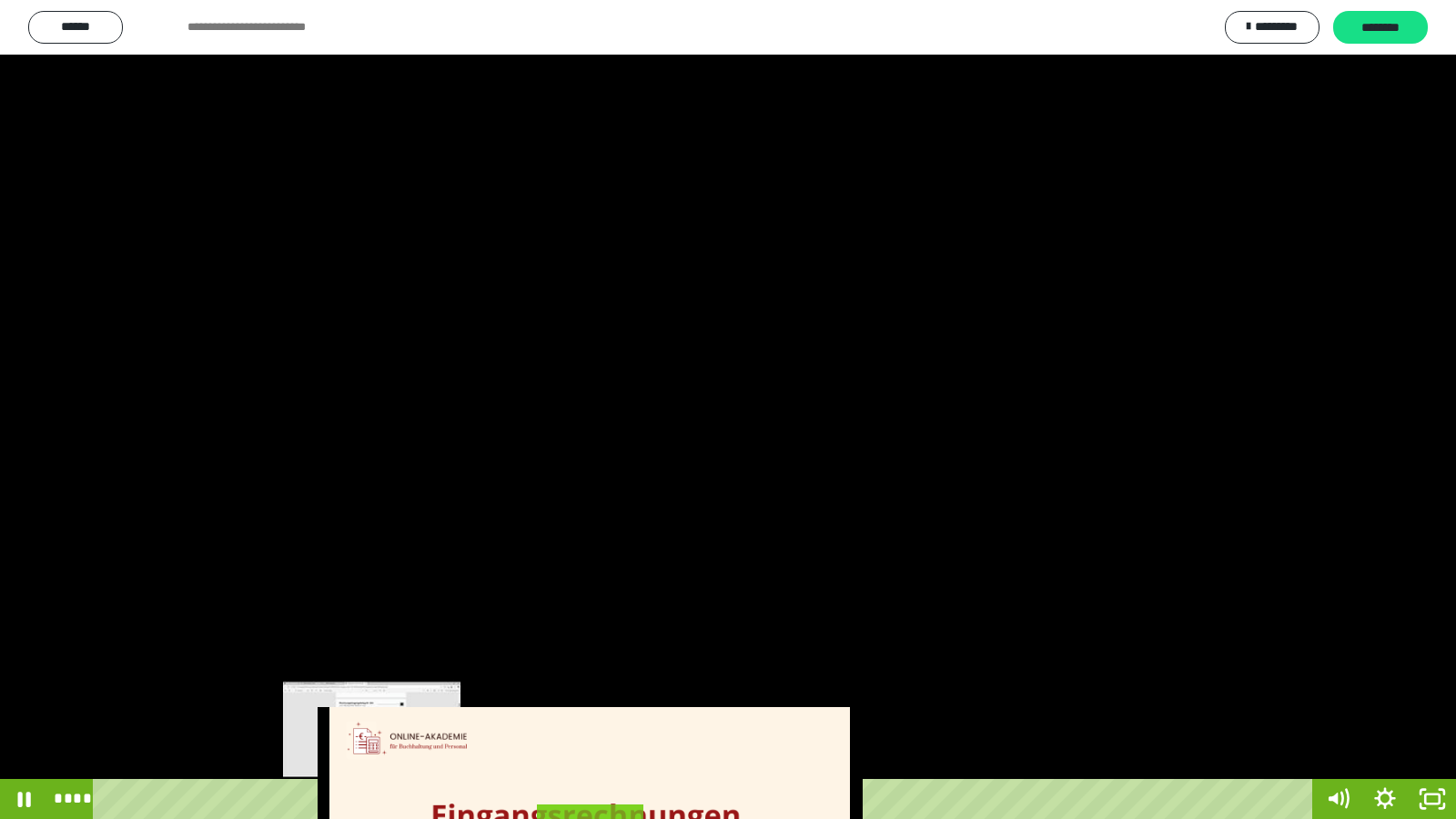 click on "****" at bounding box center (706, 799) 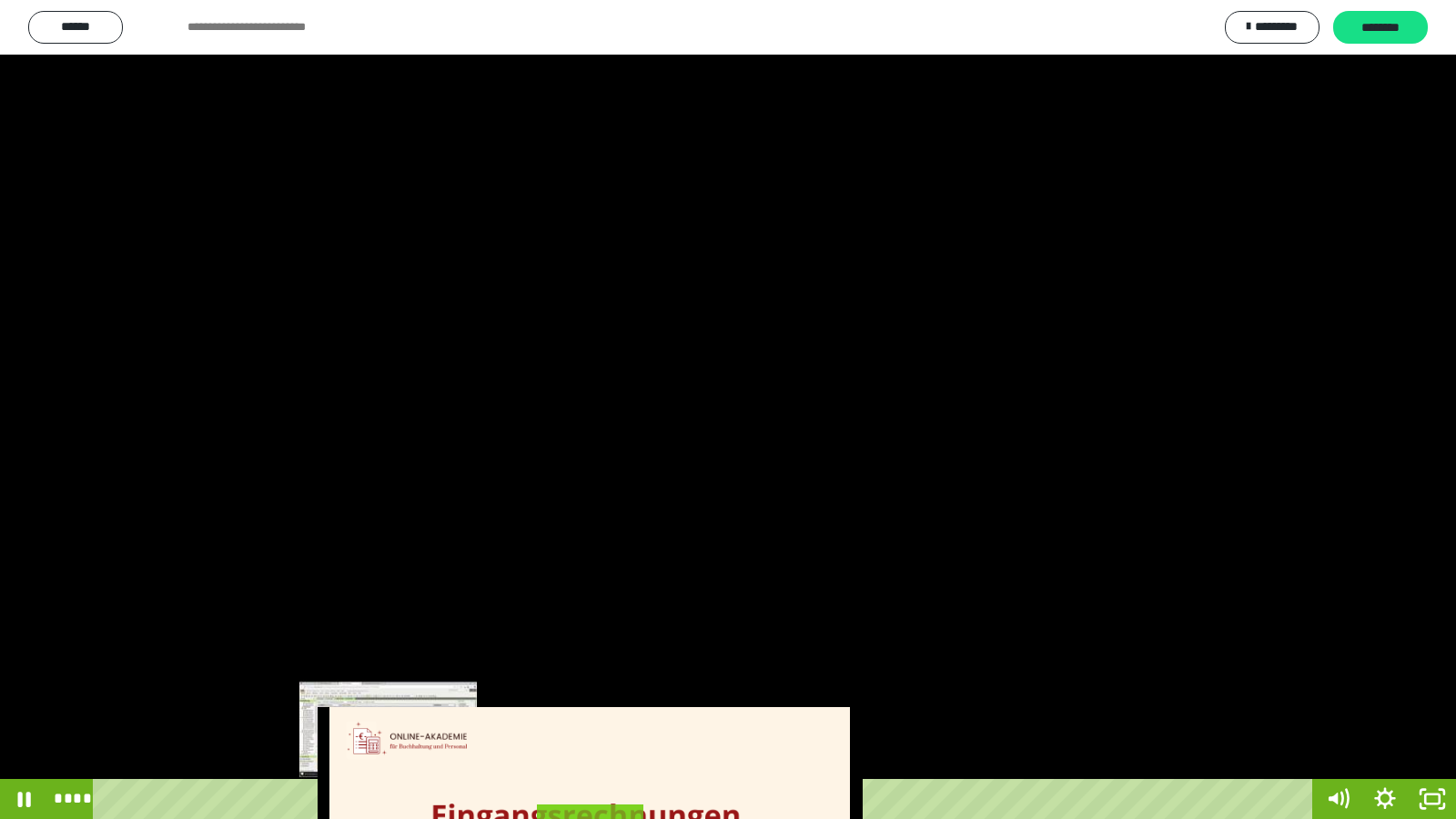 click on "****" at bounding box center [706, 799] 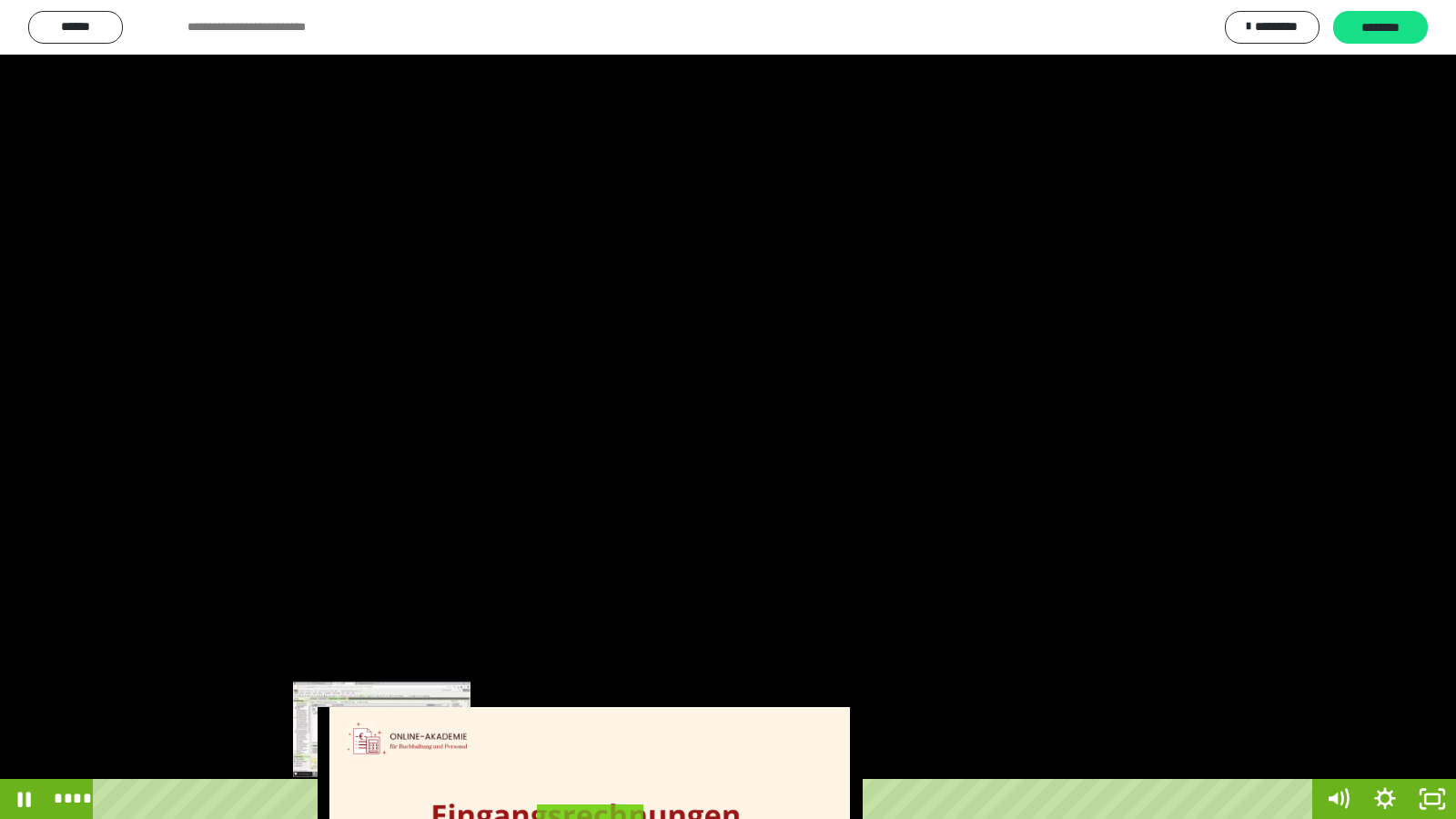 click on "****" at bounding box center [706, 799] 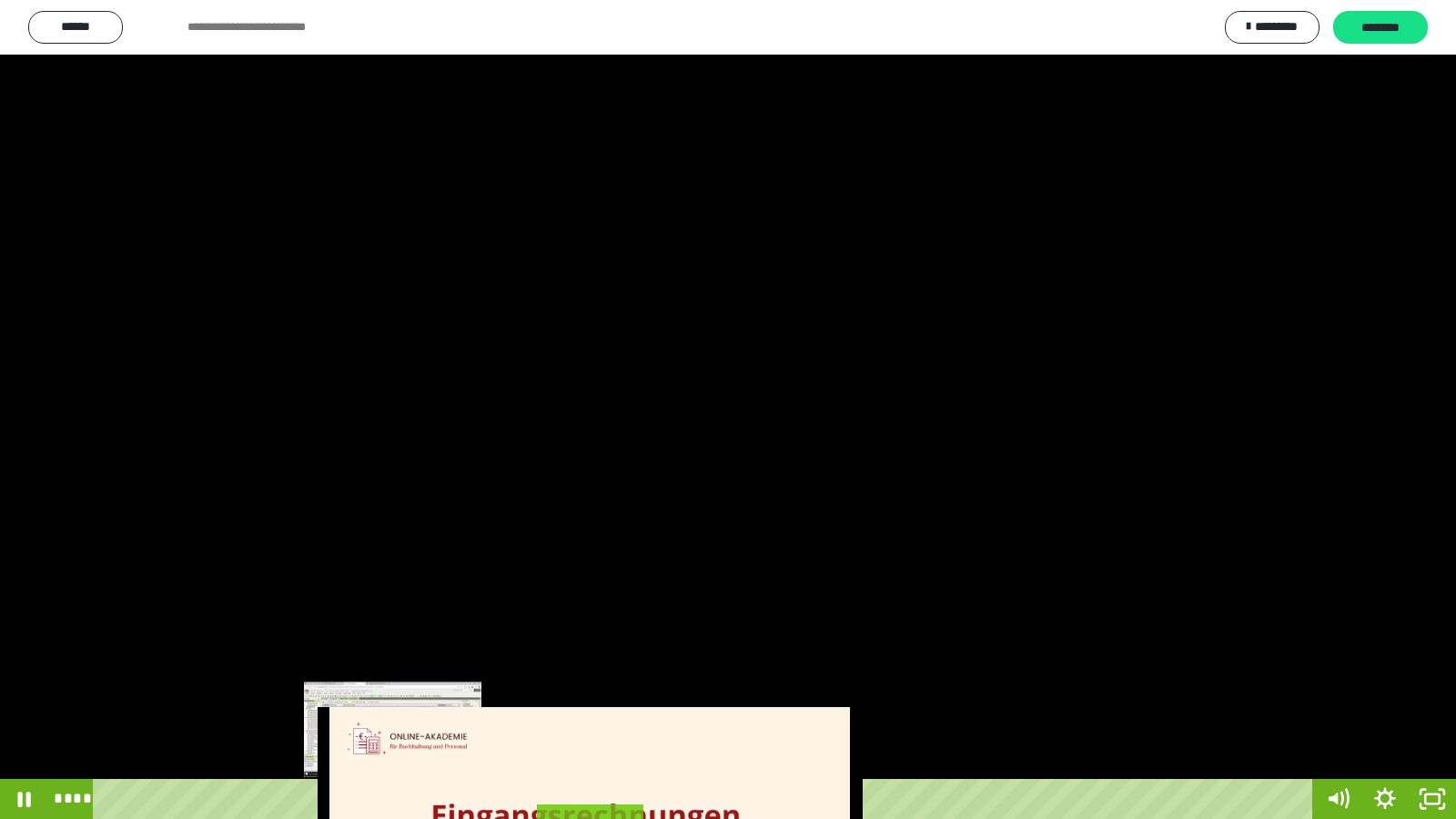 click on "****" at bounding box center (706, 799) 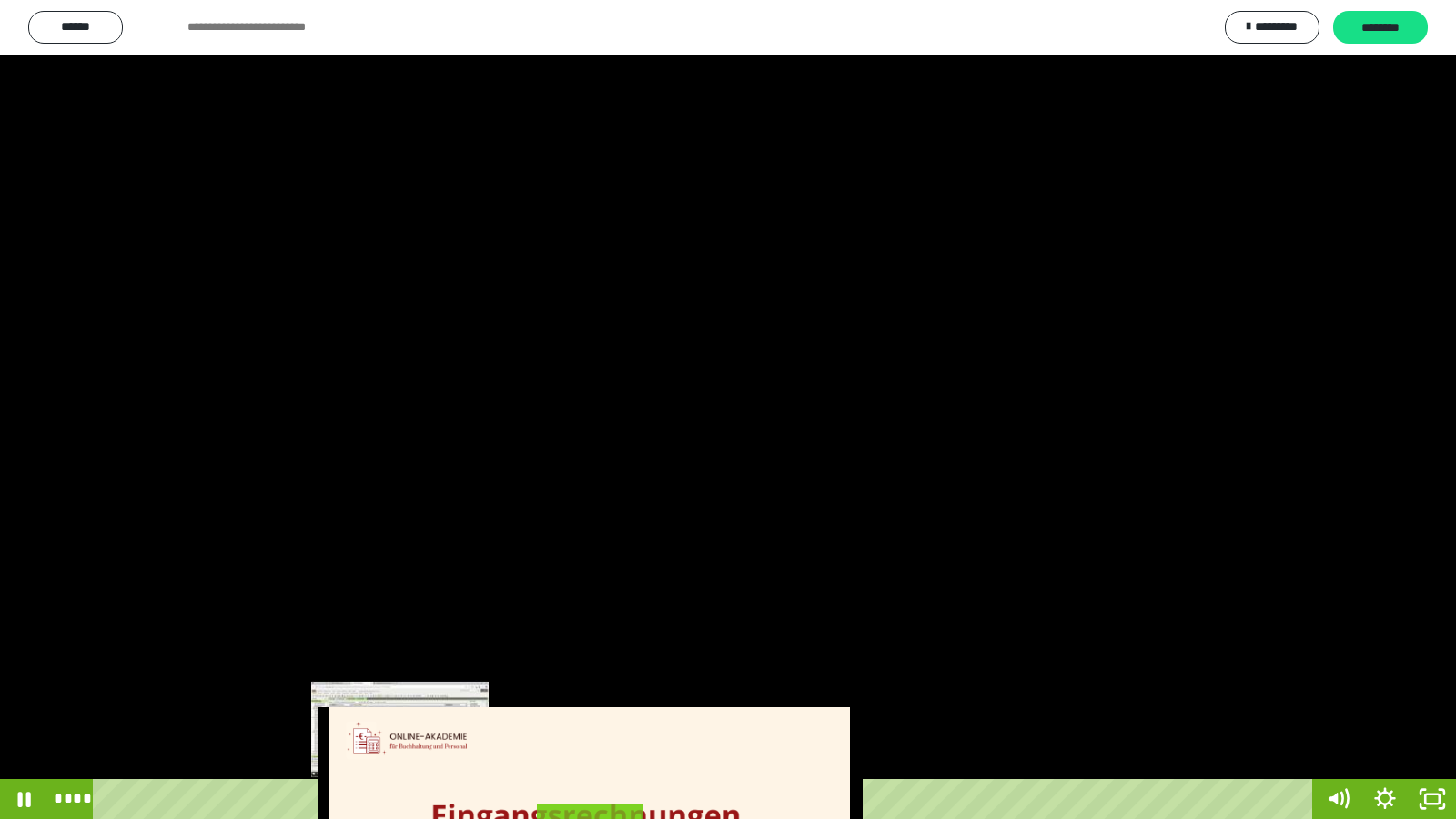 click on "****" at bounding box center [706, 799] 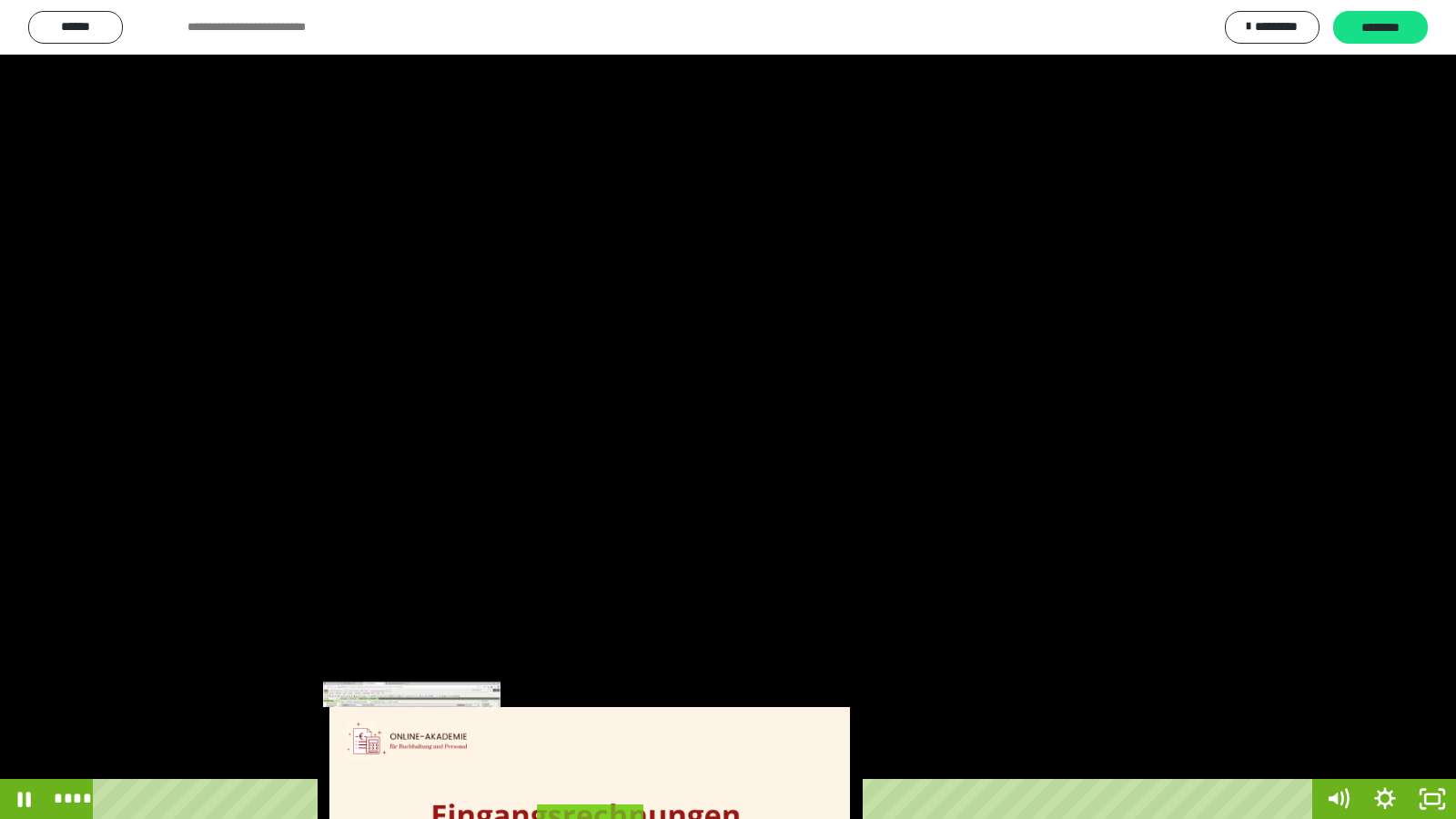 click on "****" at bounding box center (706, 799) 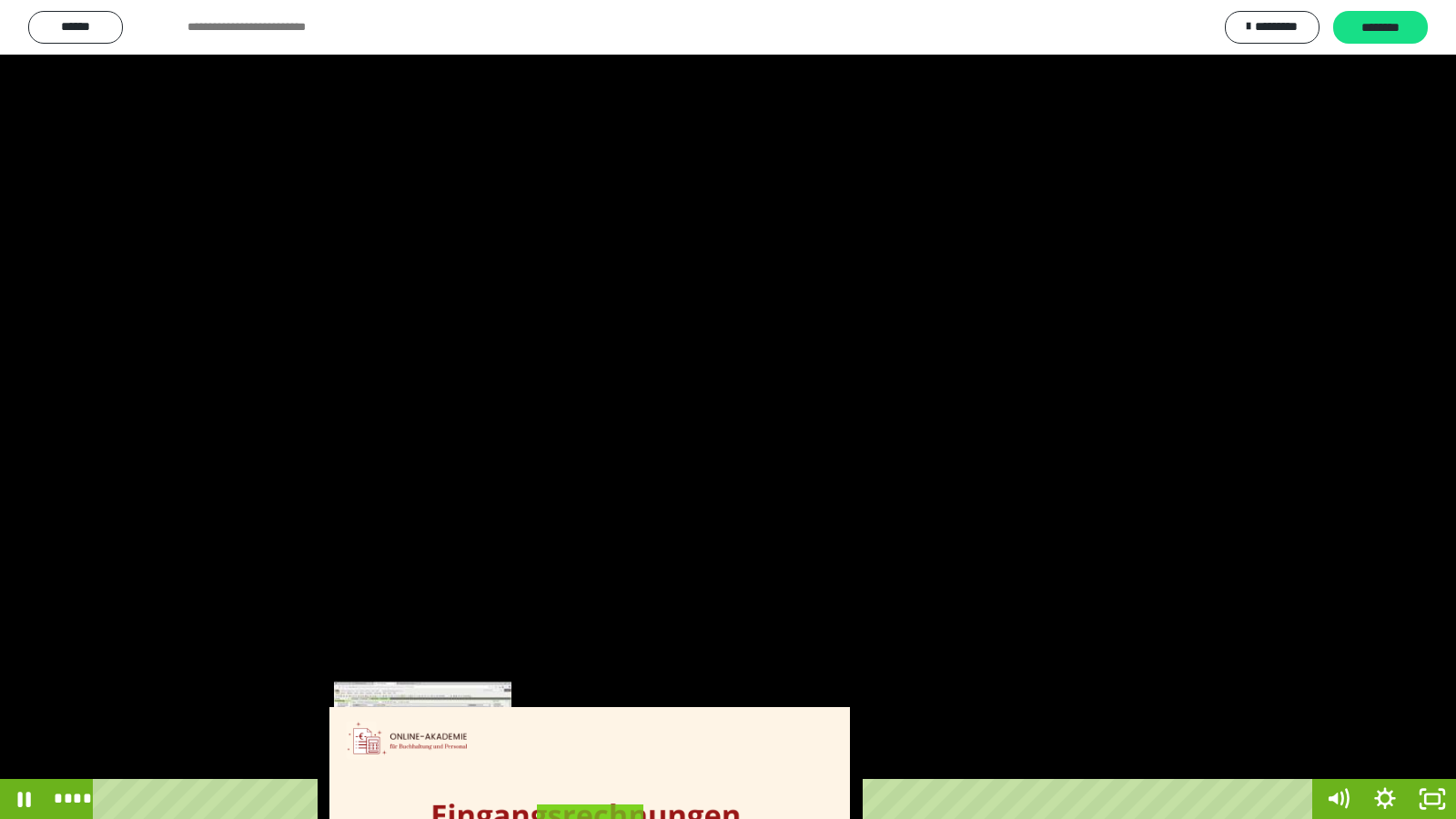 click on "****" at bounding box center [706, 799] 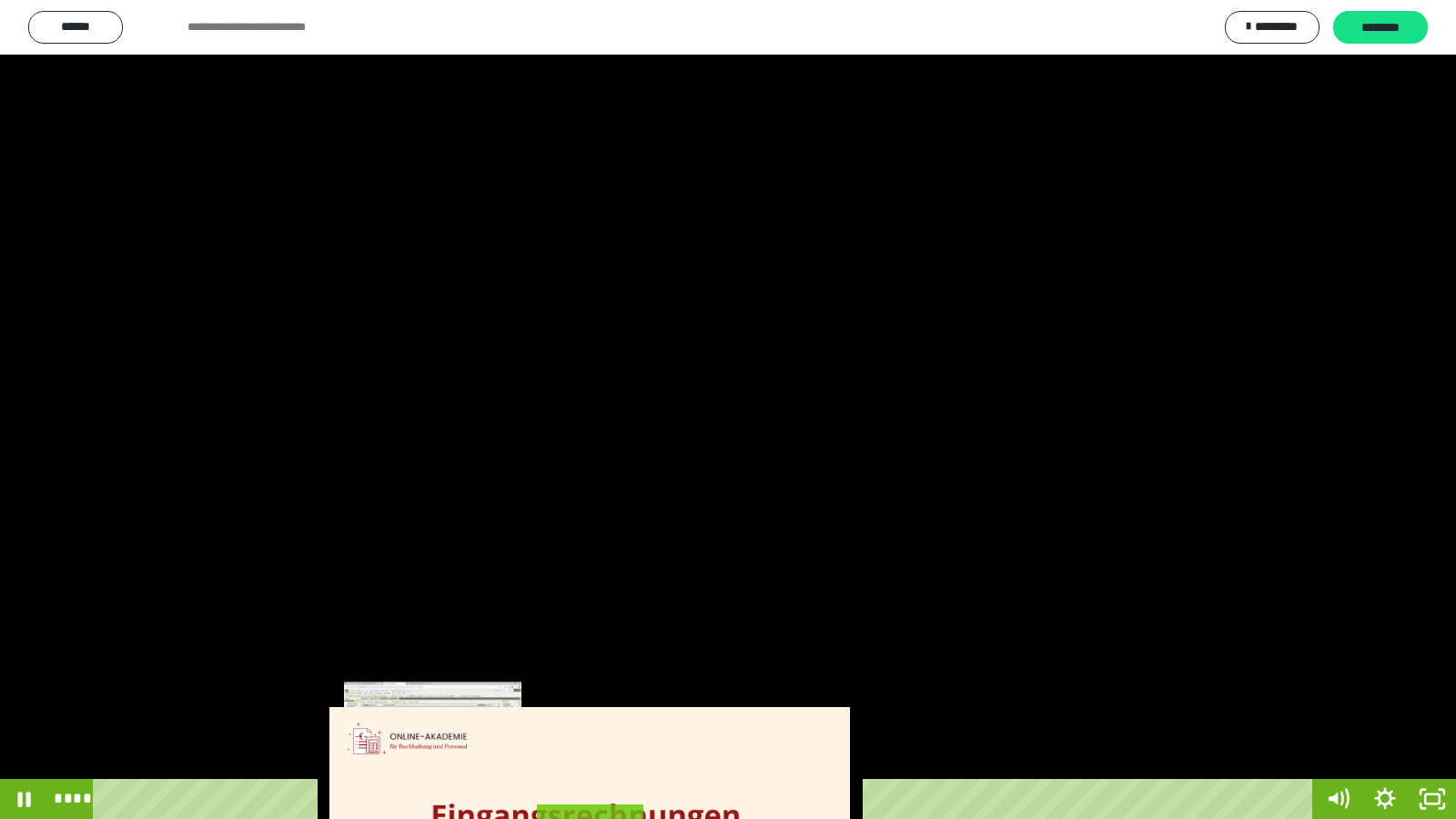 click at bounding box center [428, 799] 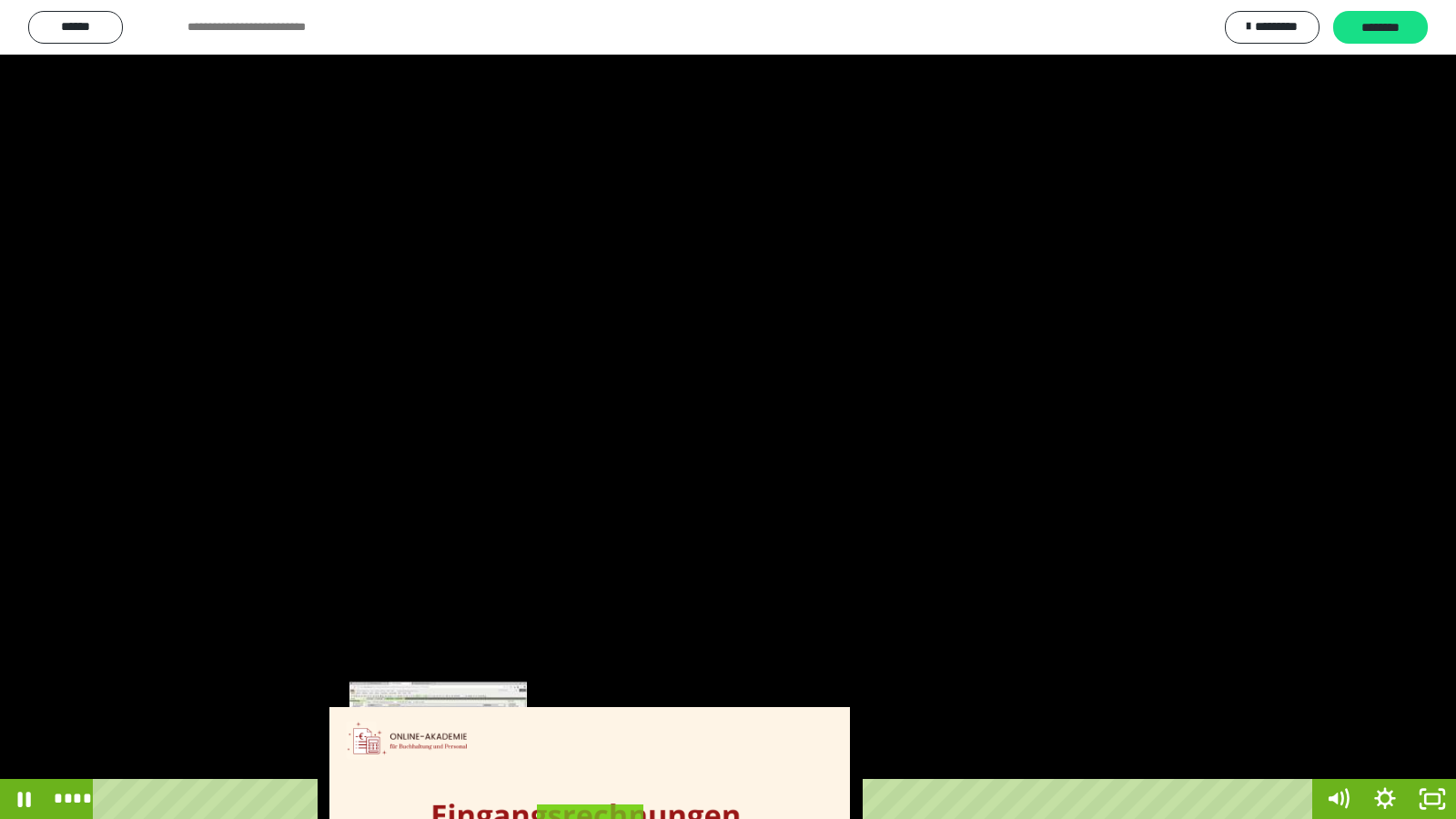 click on "****" at bounding box center [706, 799] 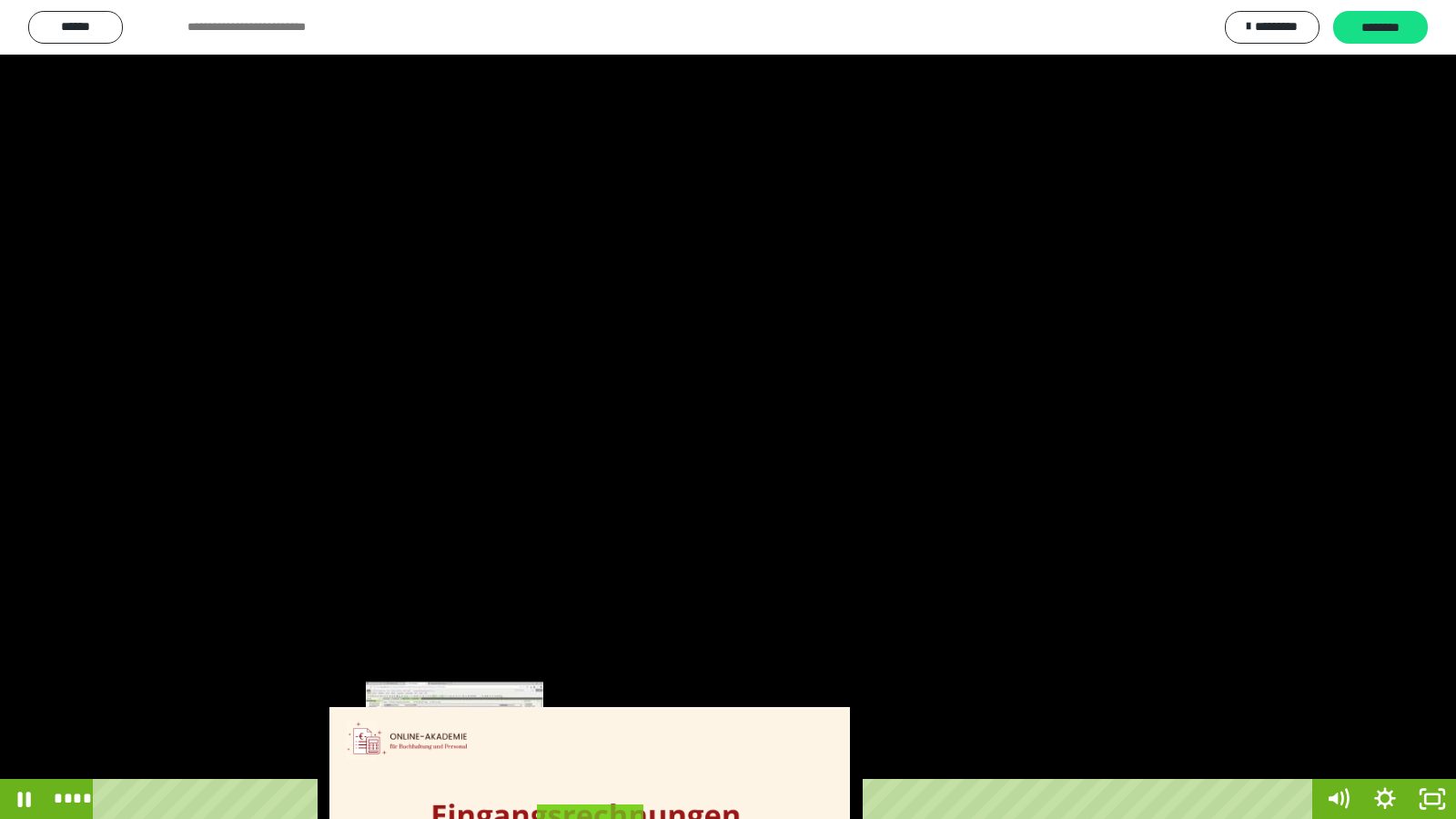 click on "****" at bounding box center (706, 799) 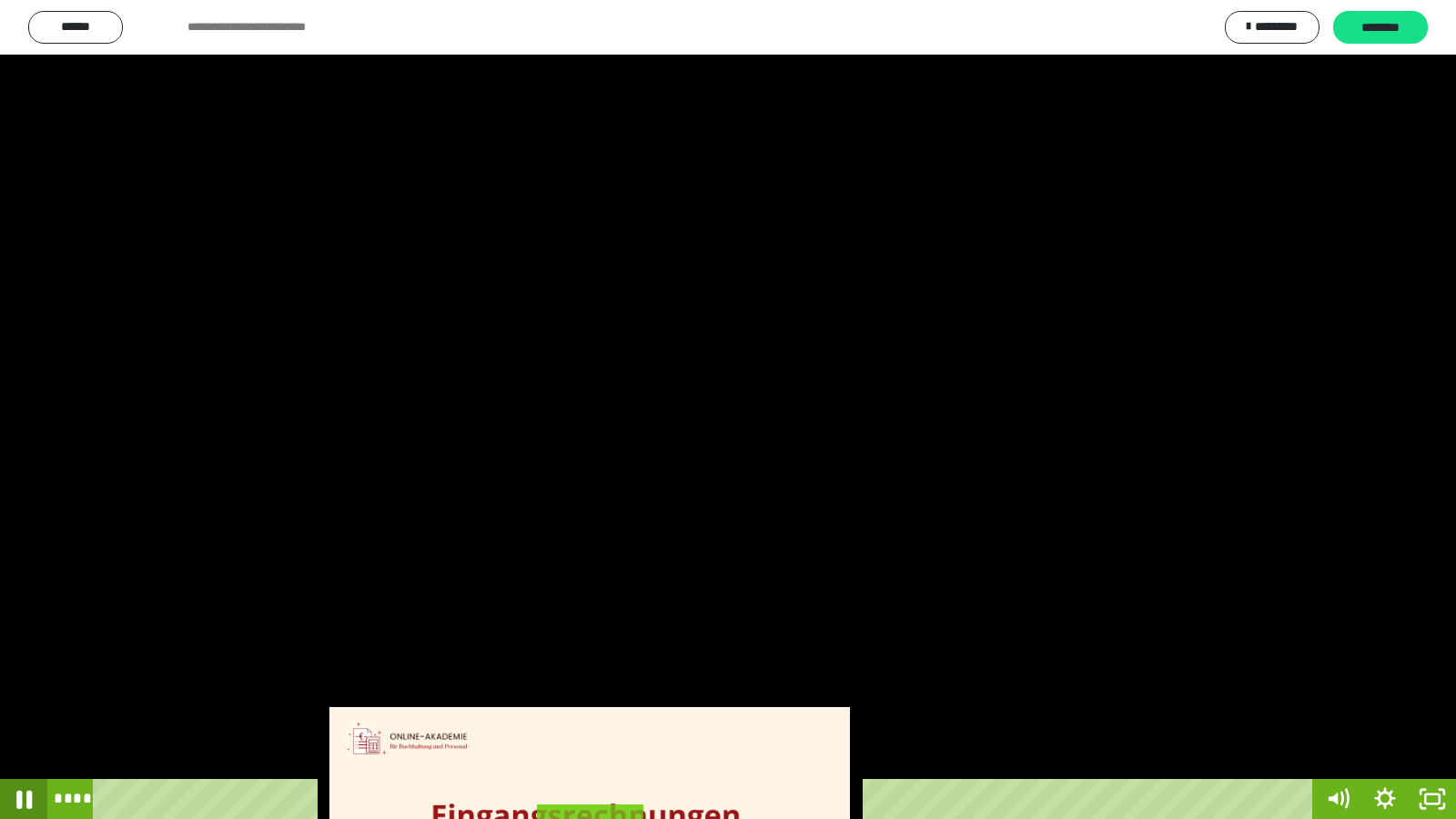 click 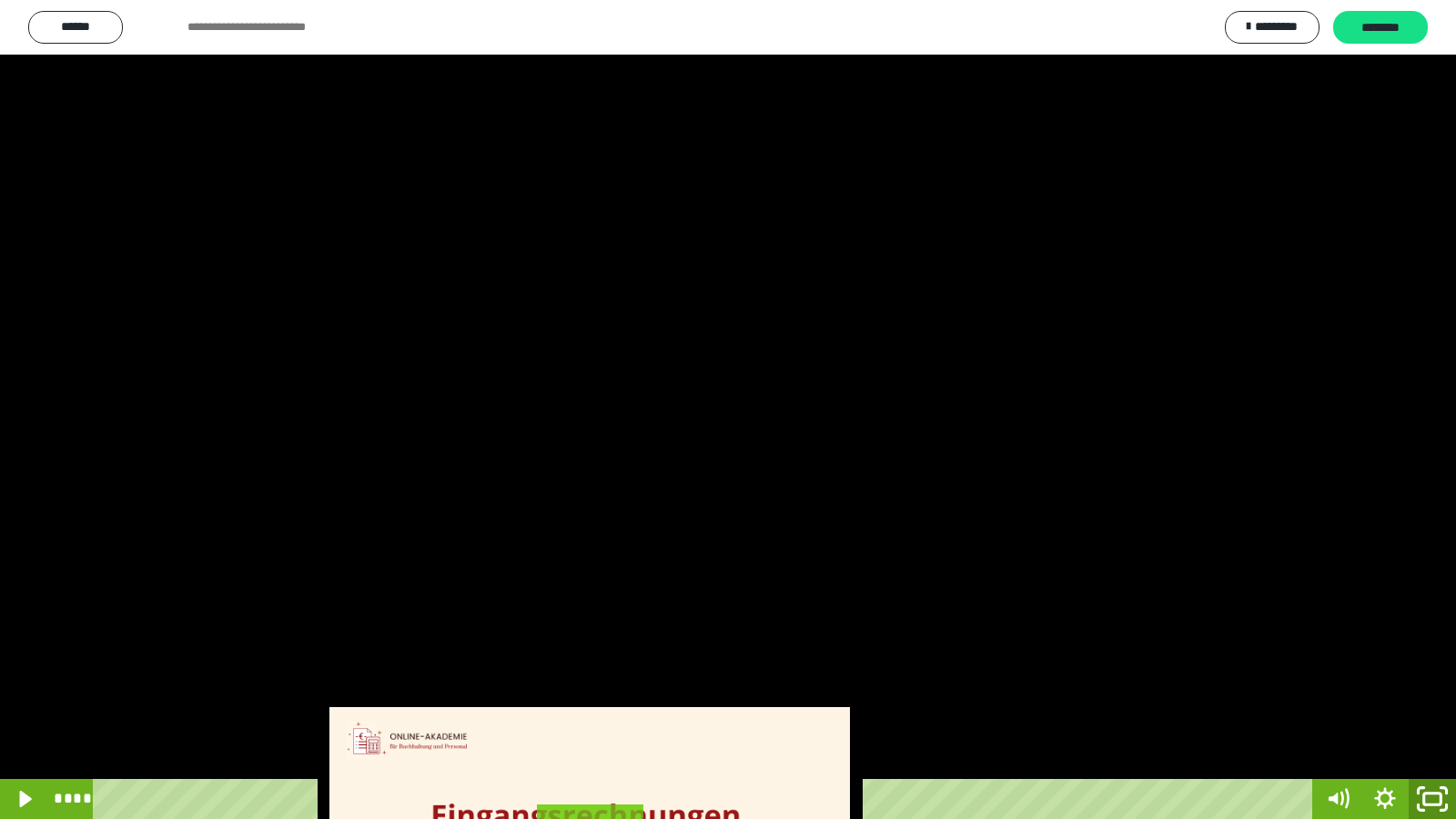 drag, startPoint x: 1431, startPoint y: 804, endPoint x: 1277, endPoint y: 167, distance: 655.3511 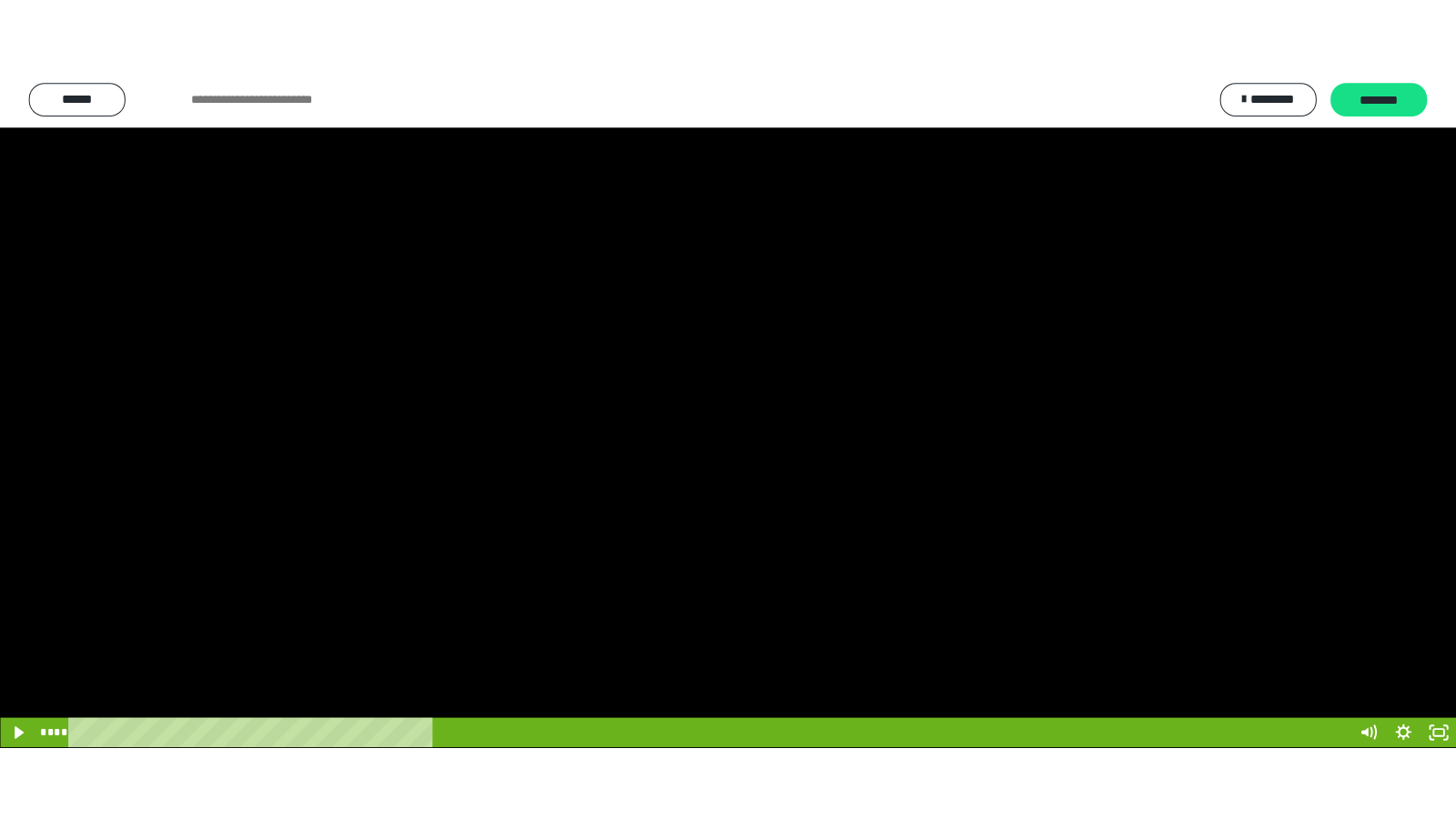 scroll, scrollTop: 3647, scrollLeft: 0, axis: vertical 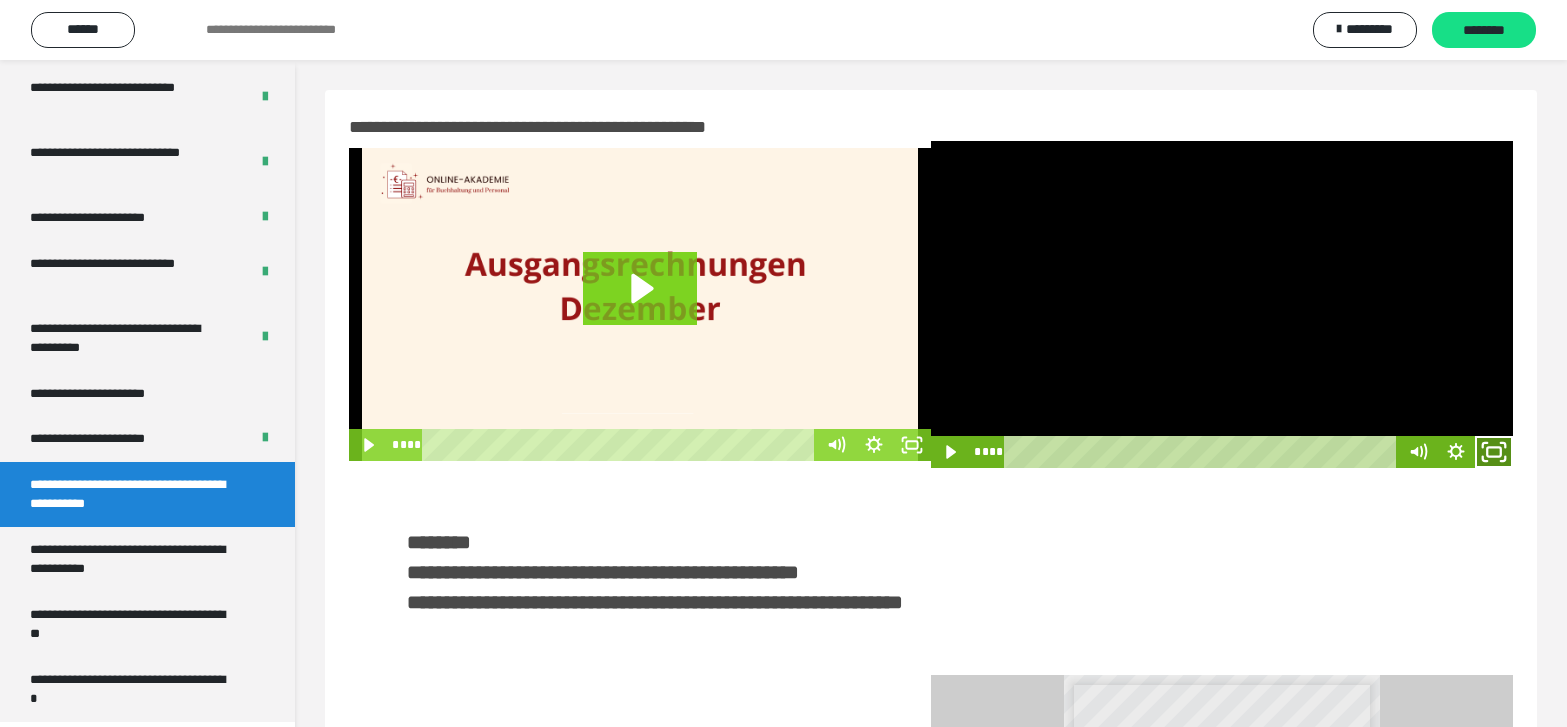 click 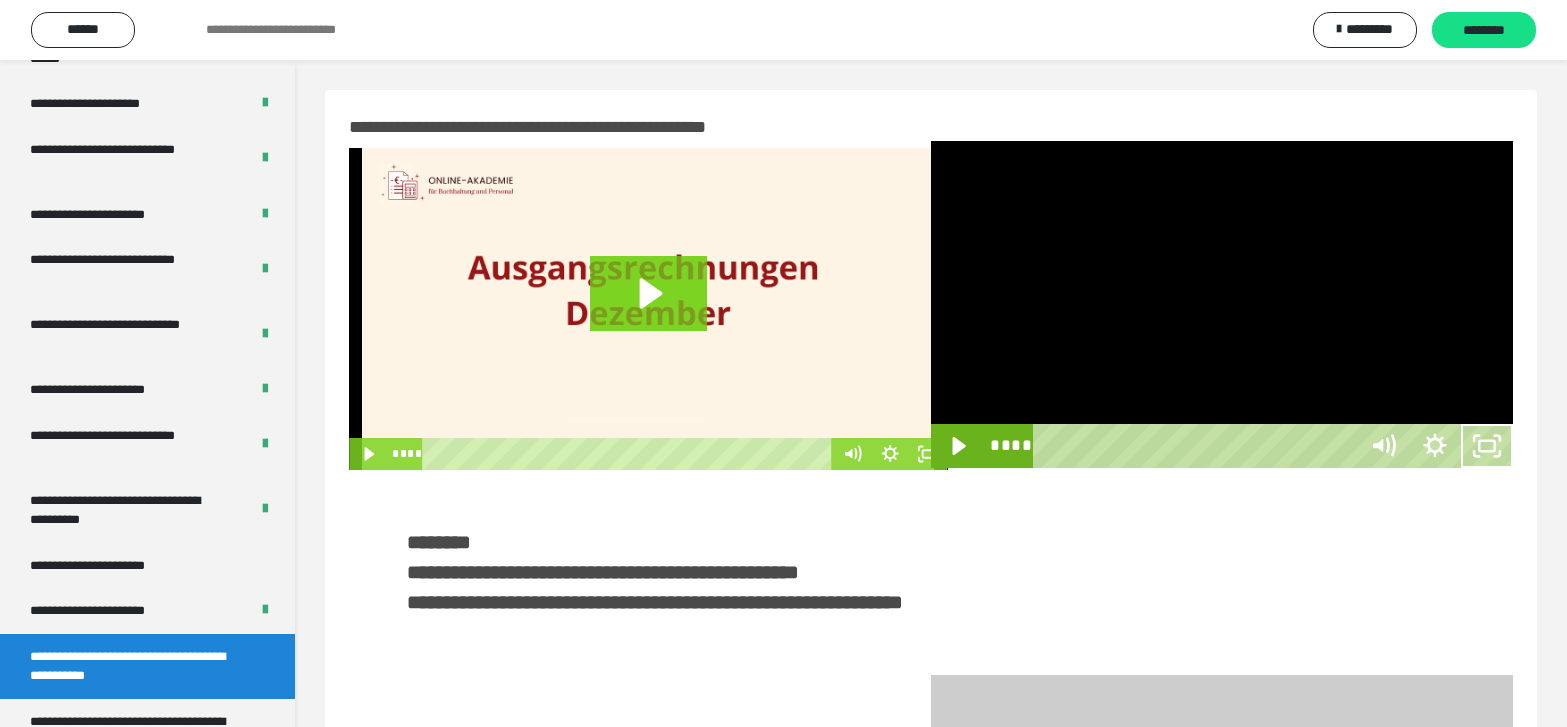 scroll, scrollTop: 3835, scrollLeft: 0, axis: vertical 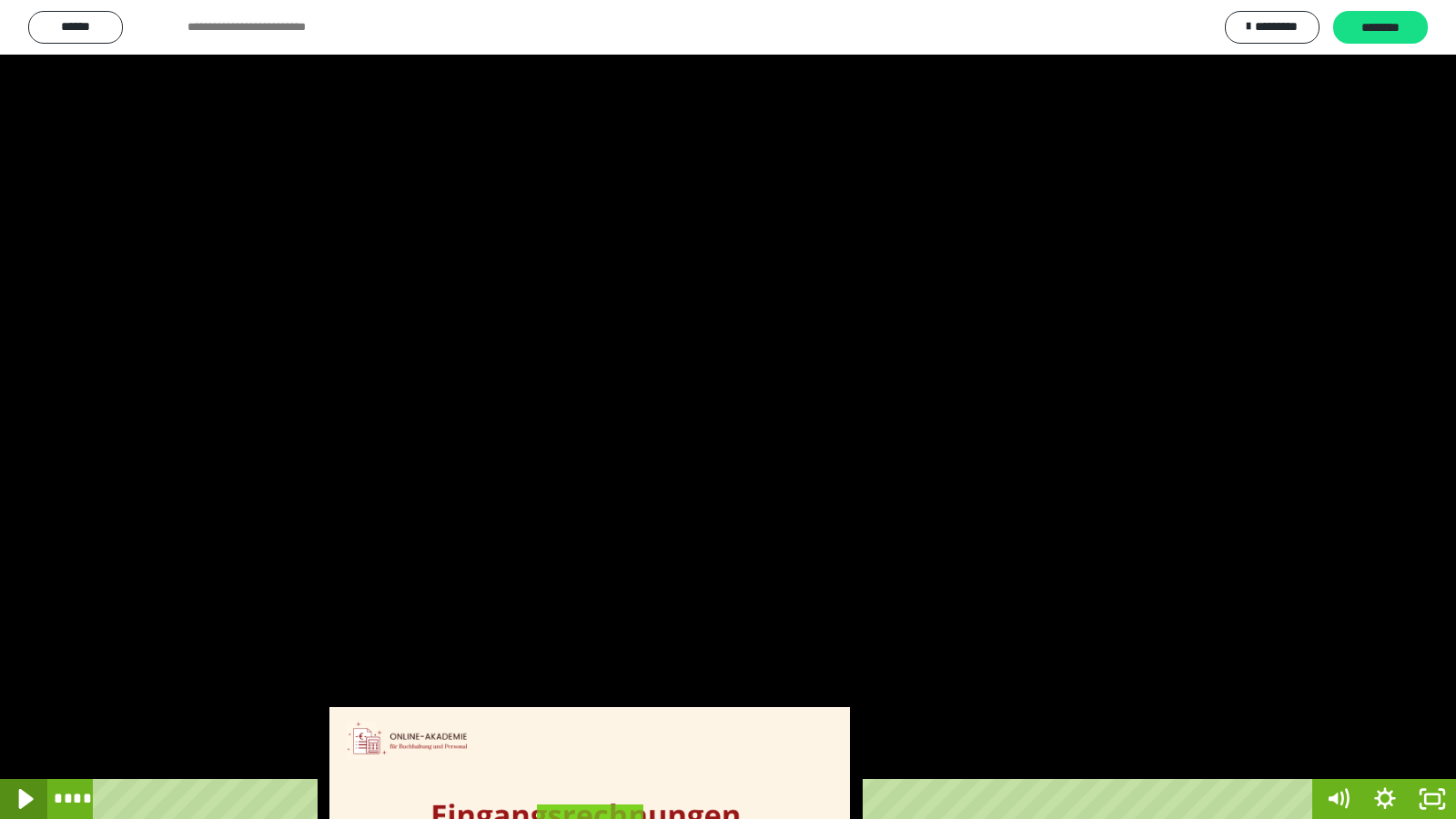 click 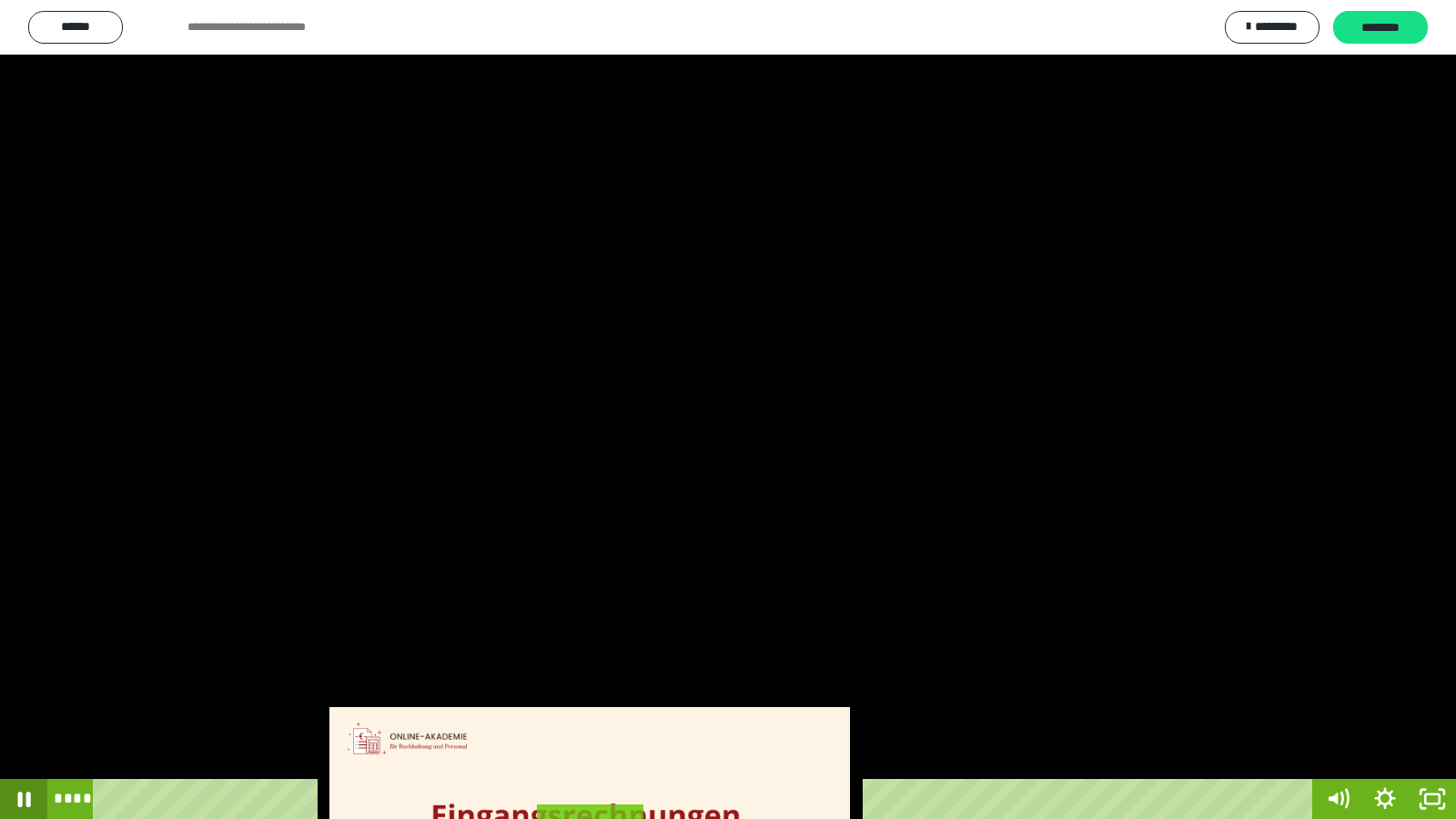 click 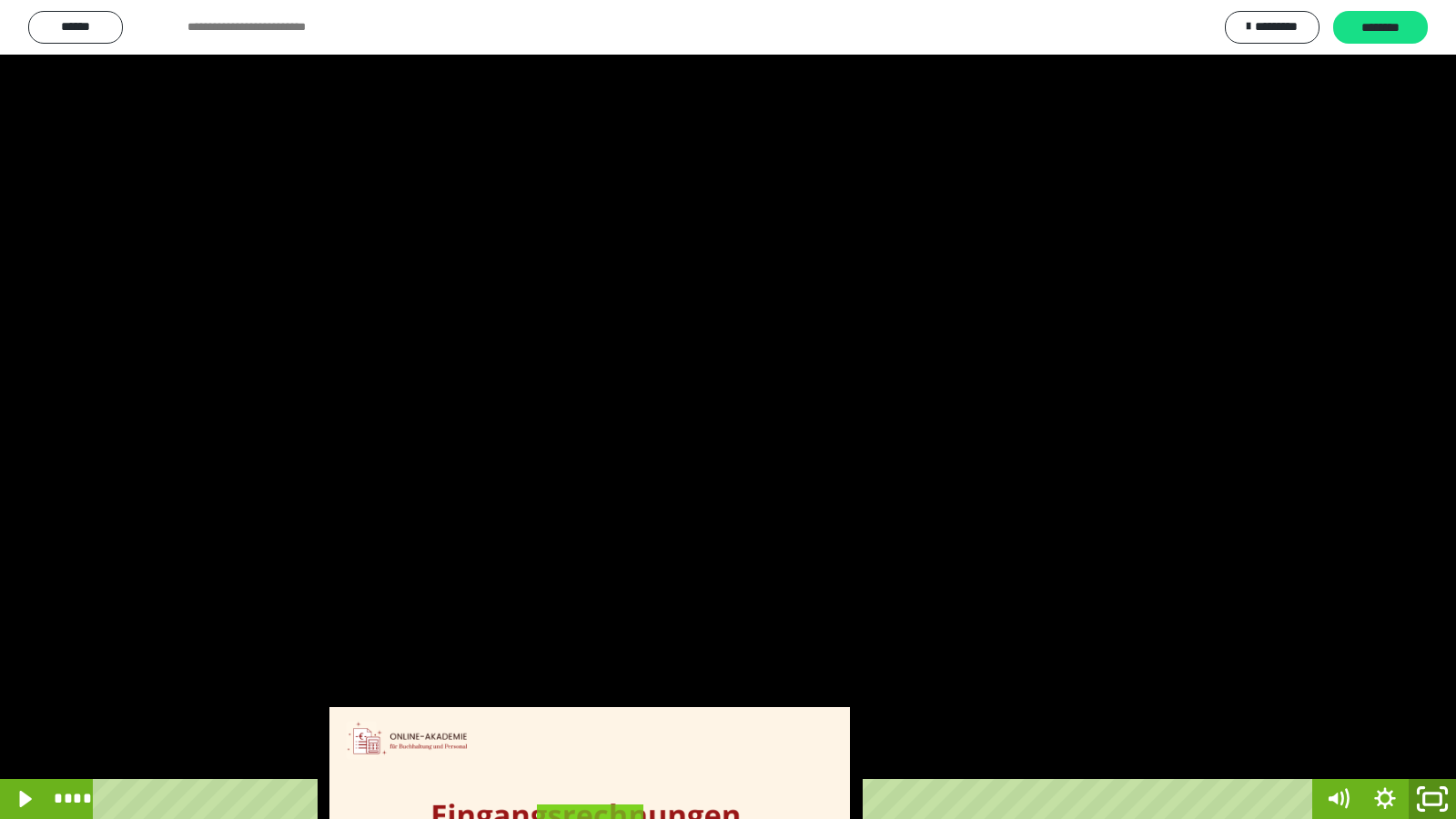 click 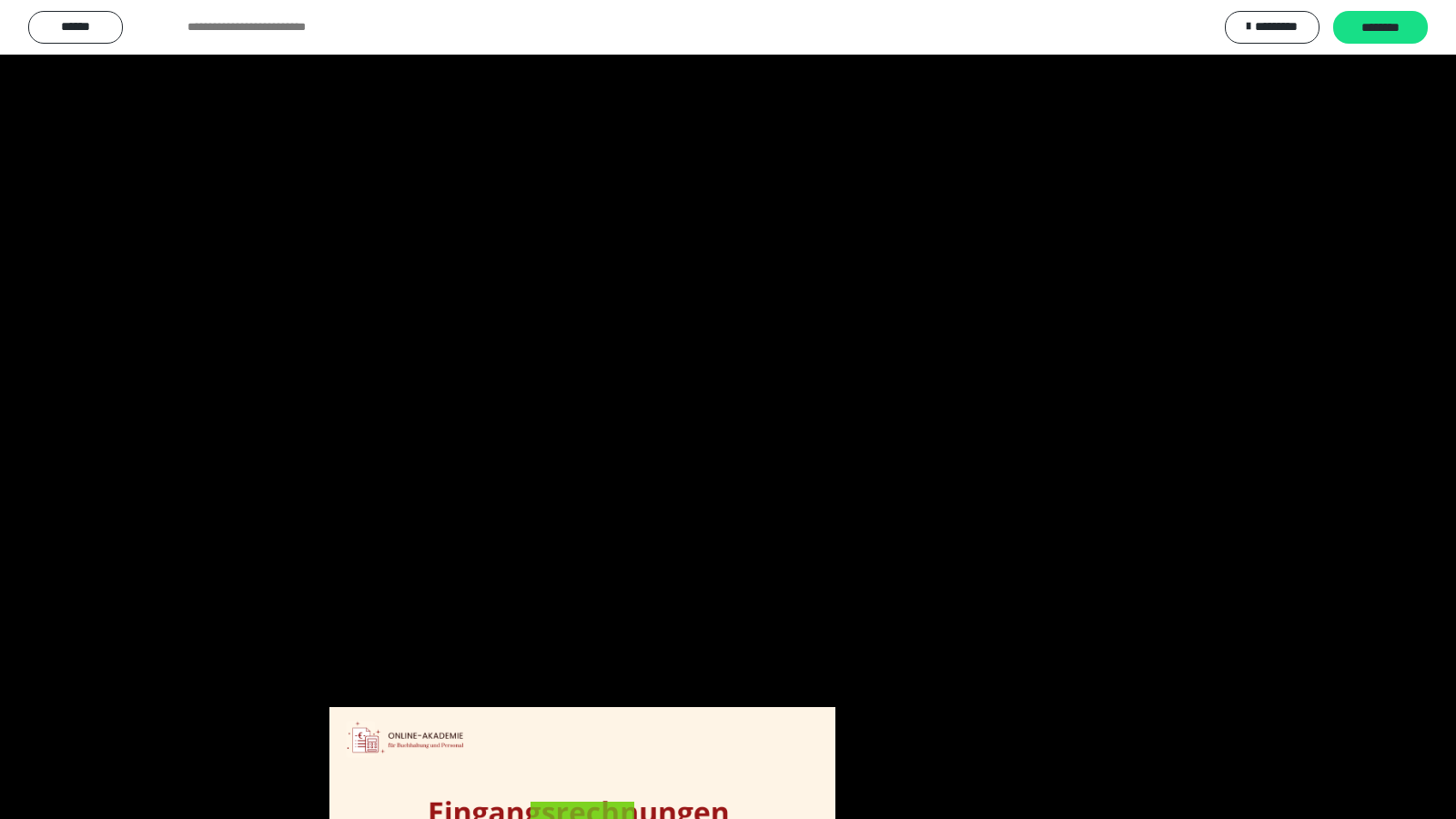 scroll, scrollTop: 3647, scrollLeft: 0, axis: vertical 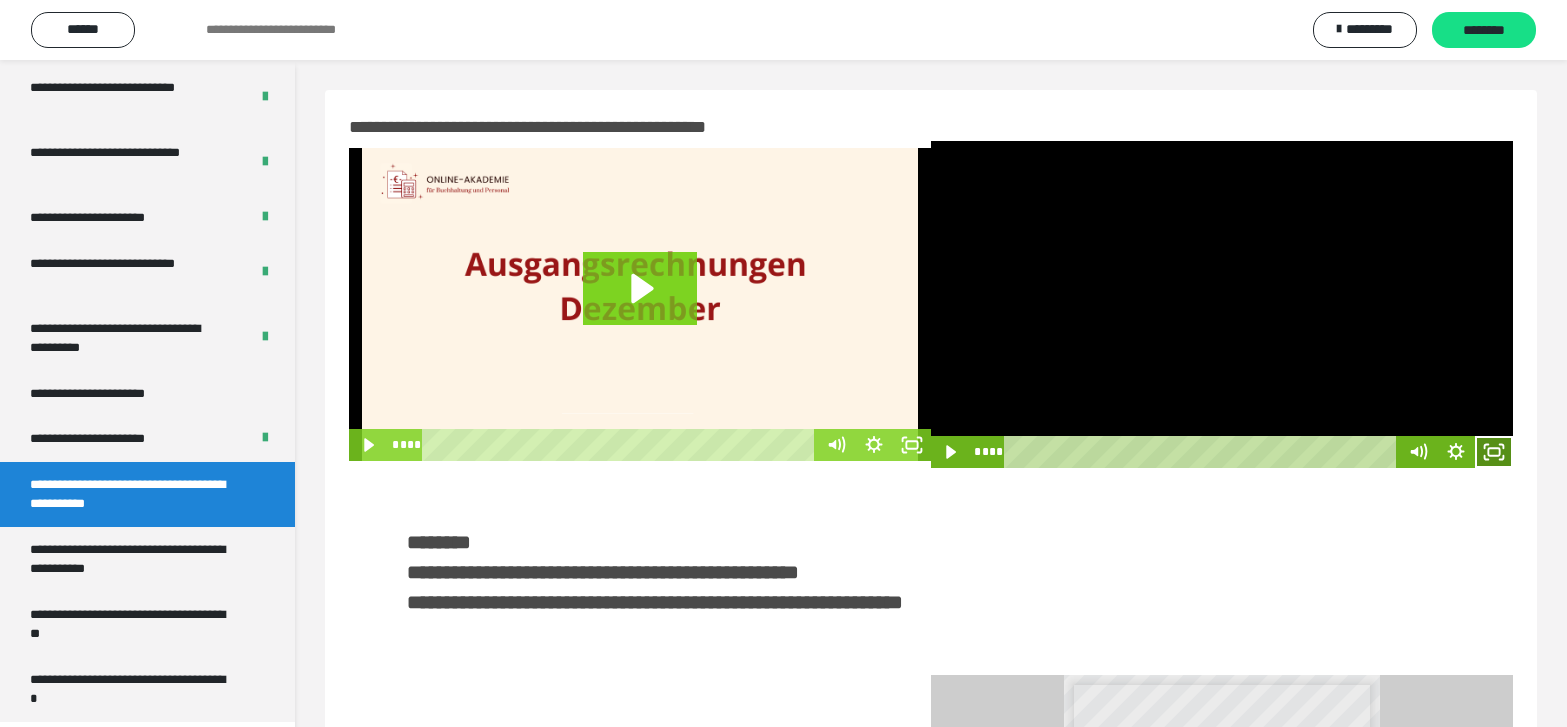 drag, startPoint x: 1493, startPoint y: 453, endPoint x: 1412, endPoint y: 568, distance: 140.66272 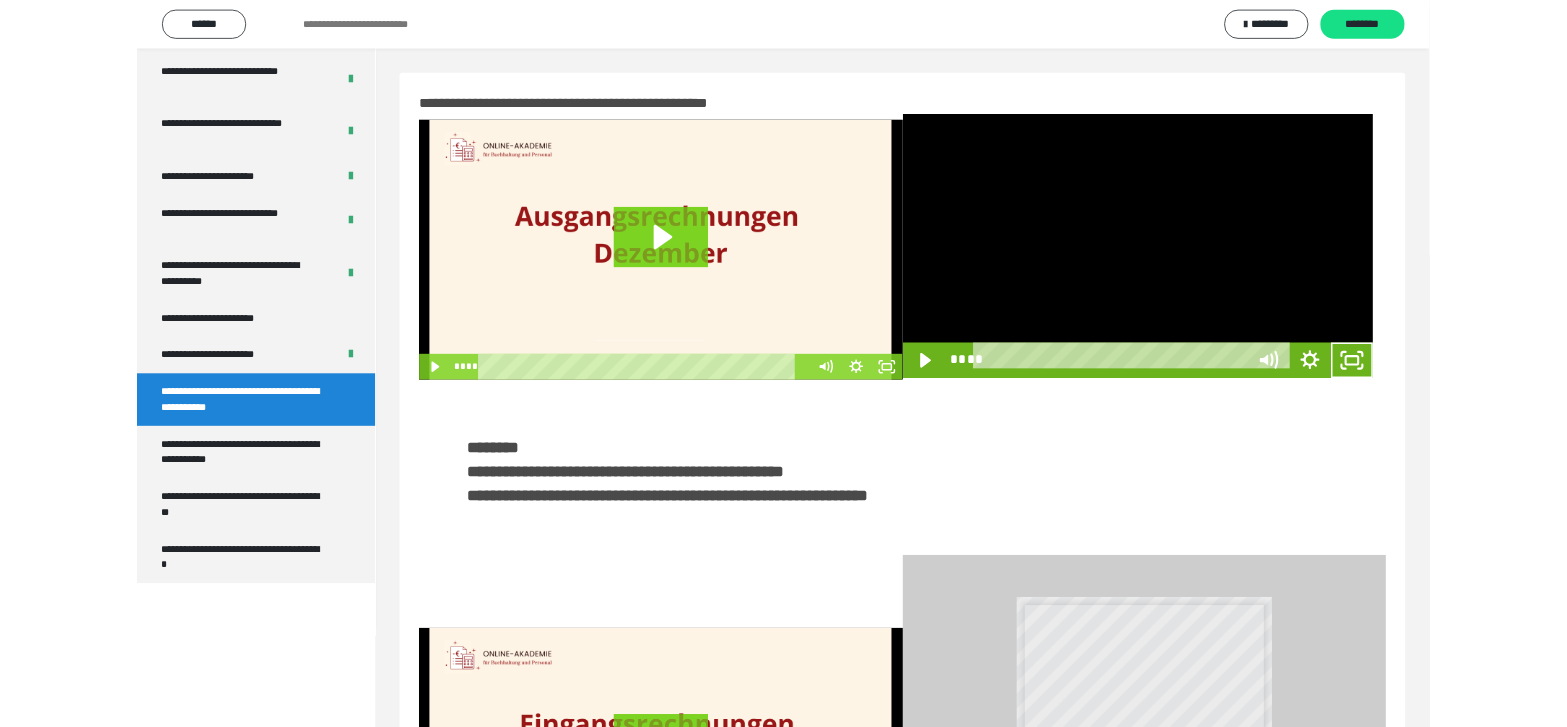 scroll, scrollTop: 3835, scrollLeft: 0, axis: vertical 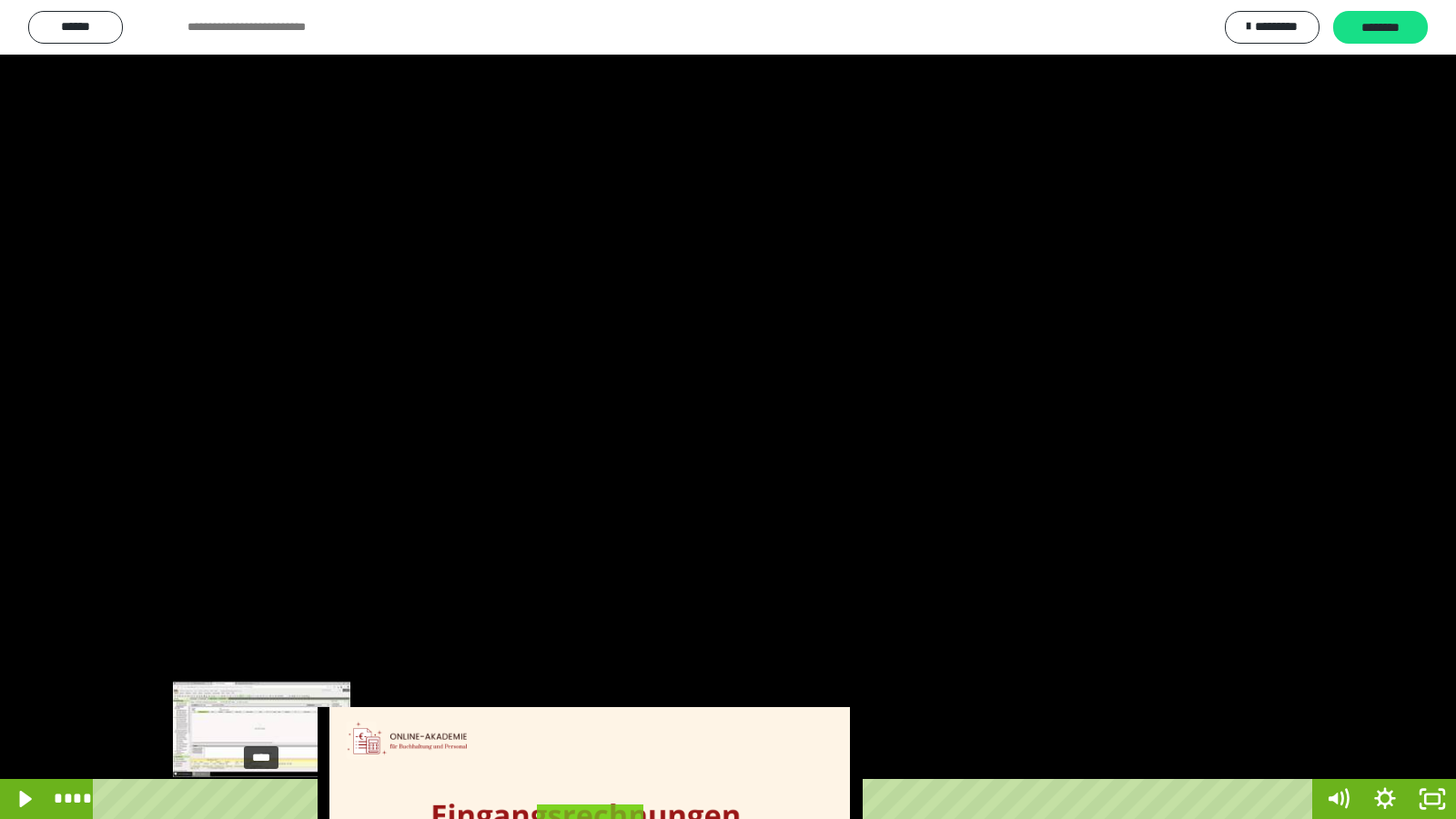 click on "****" at bounding box center [706, 799] 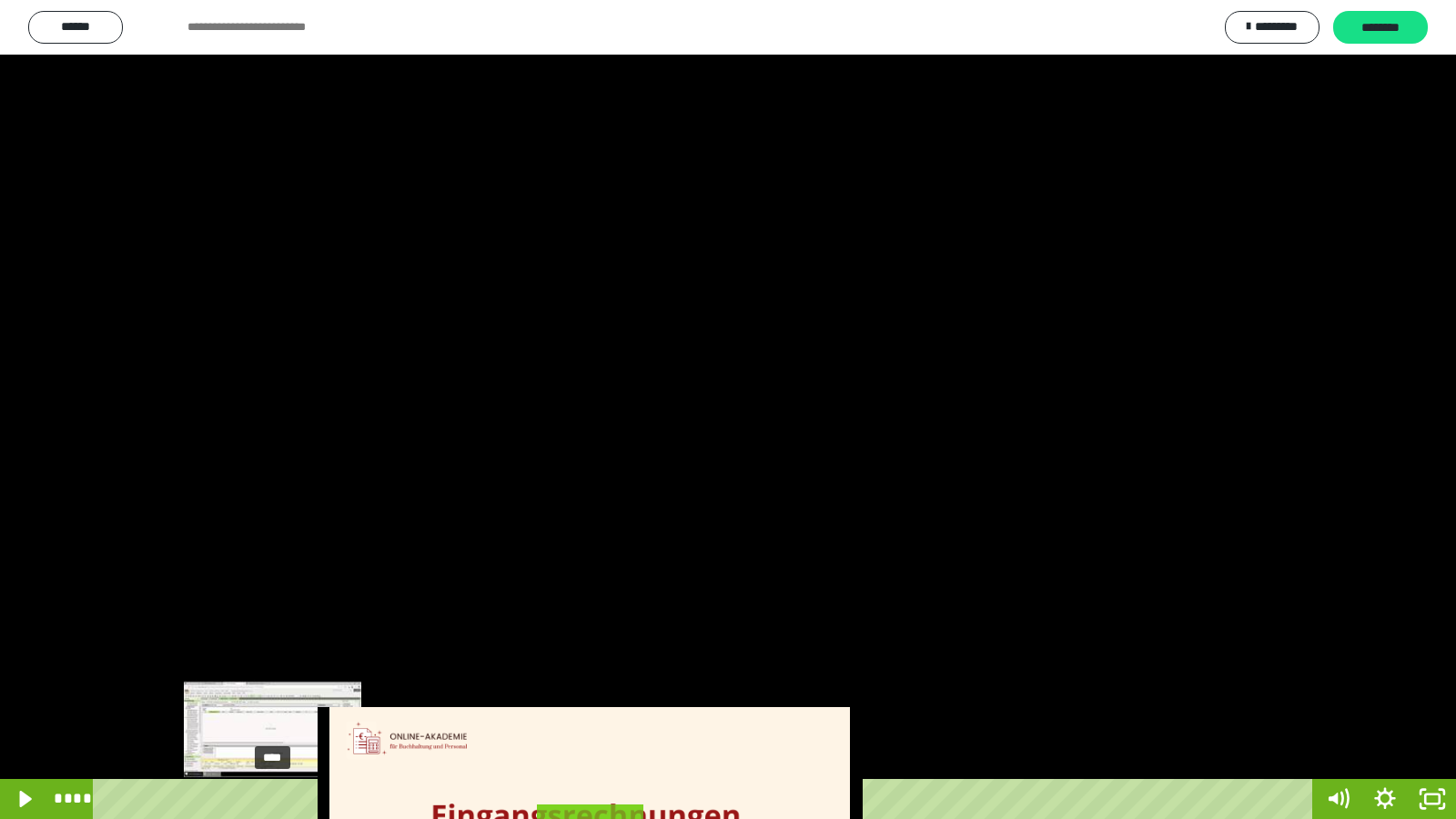 click on "****" at bounding box center (706, 799) 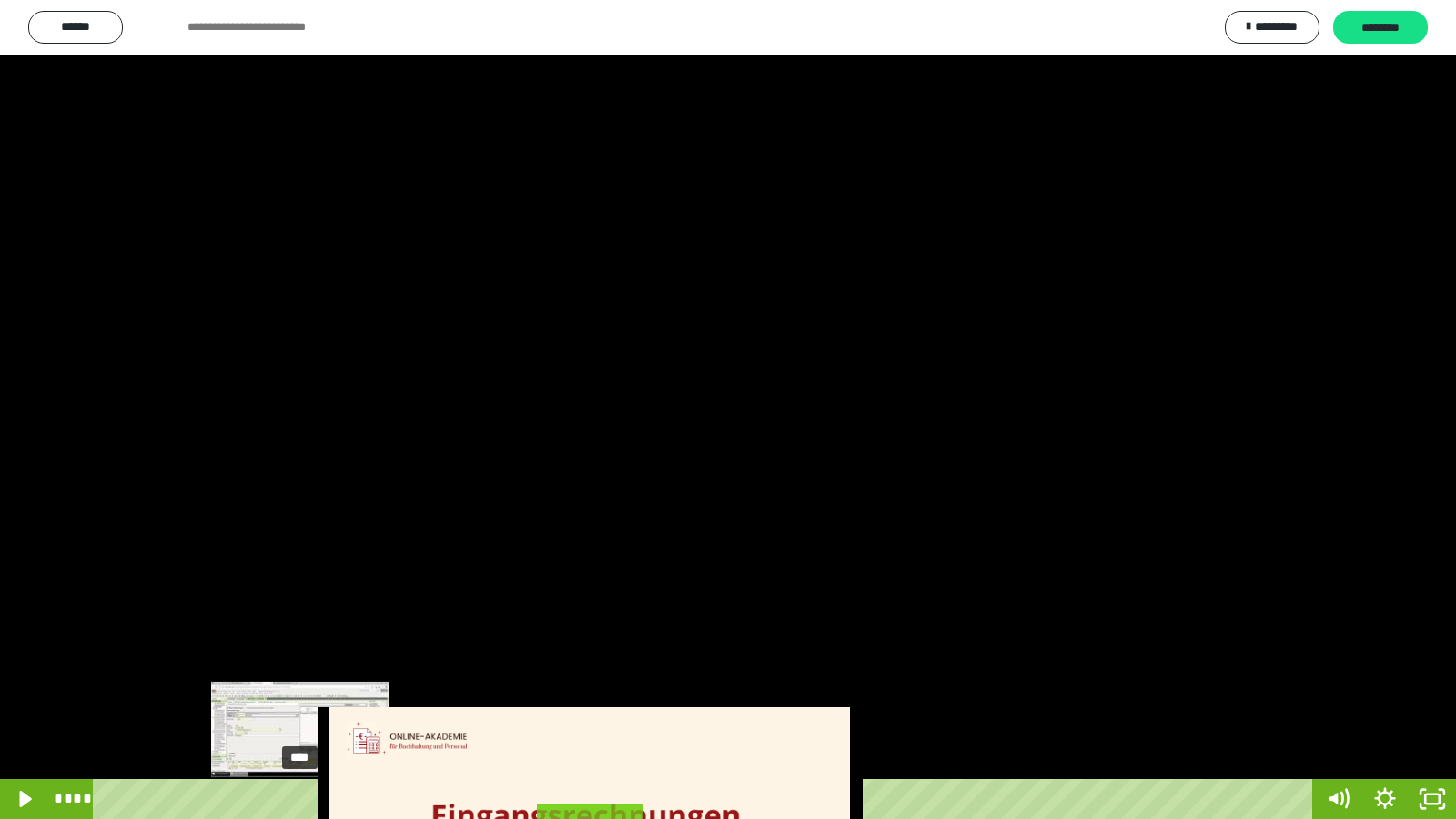 click on "****" at bounding box center [706, 799] 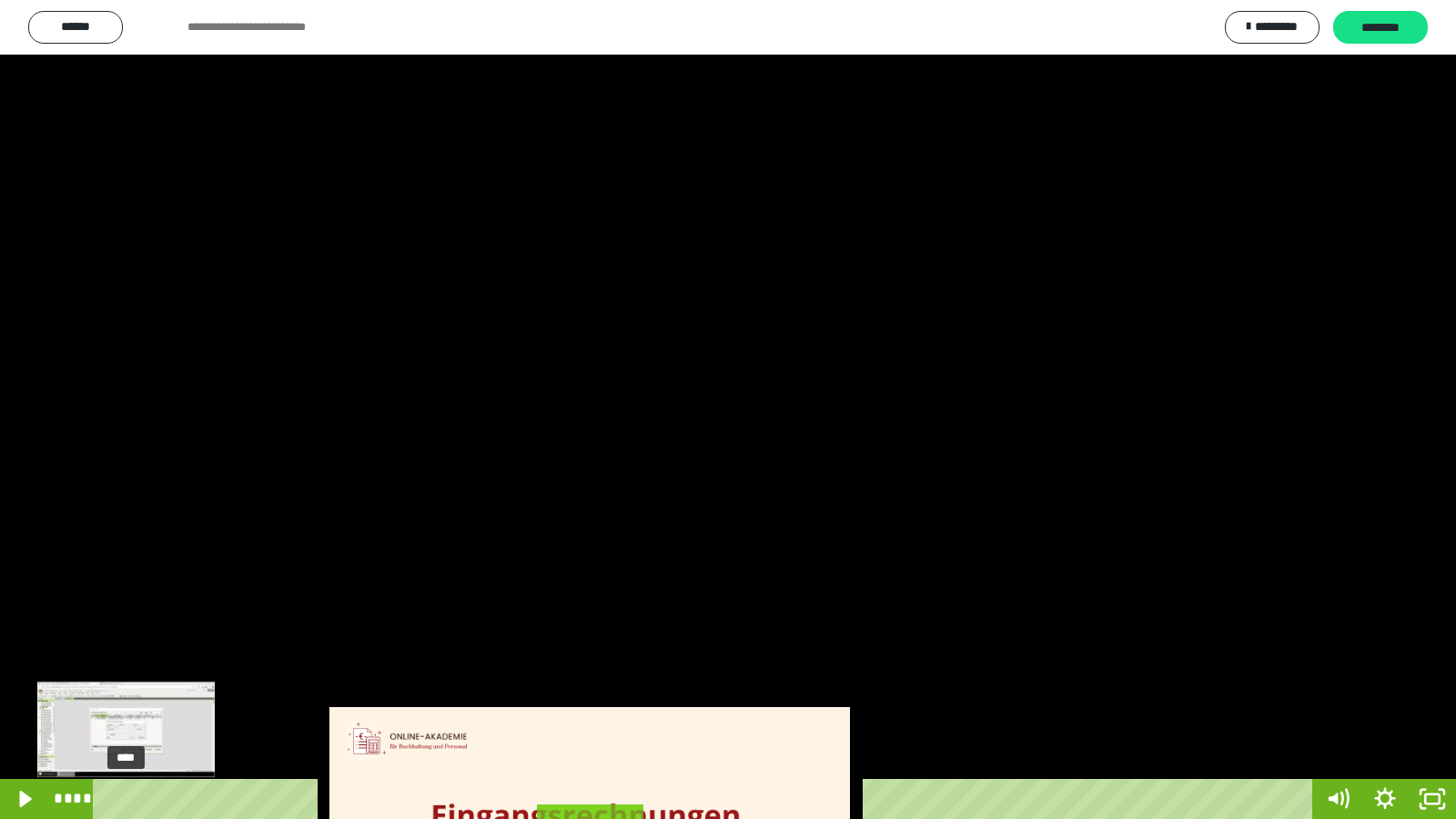 click on "****" at bounding box center (706, 799) 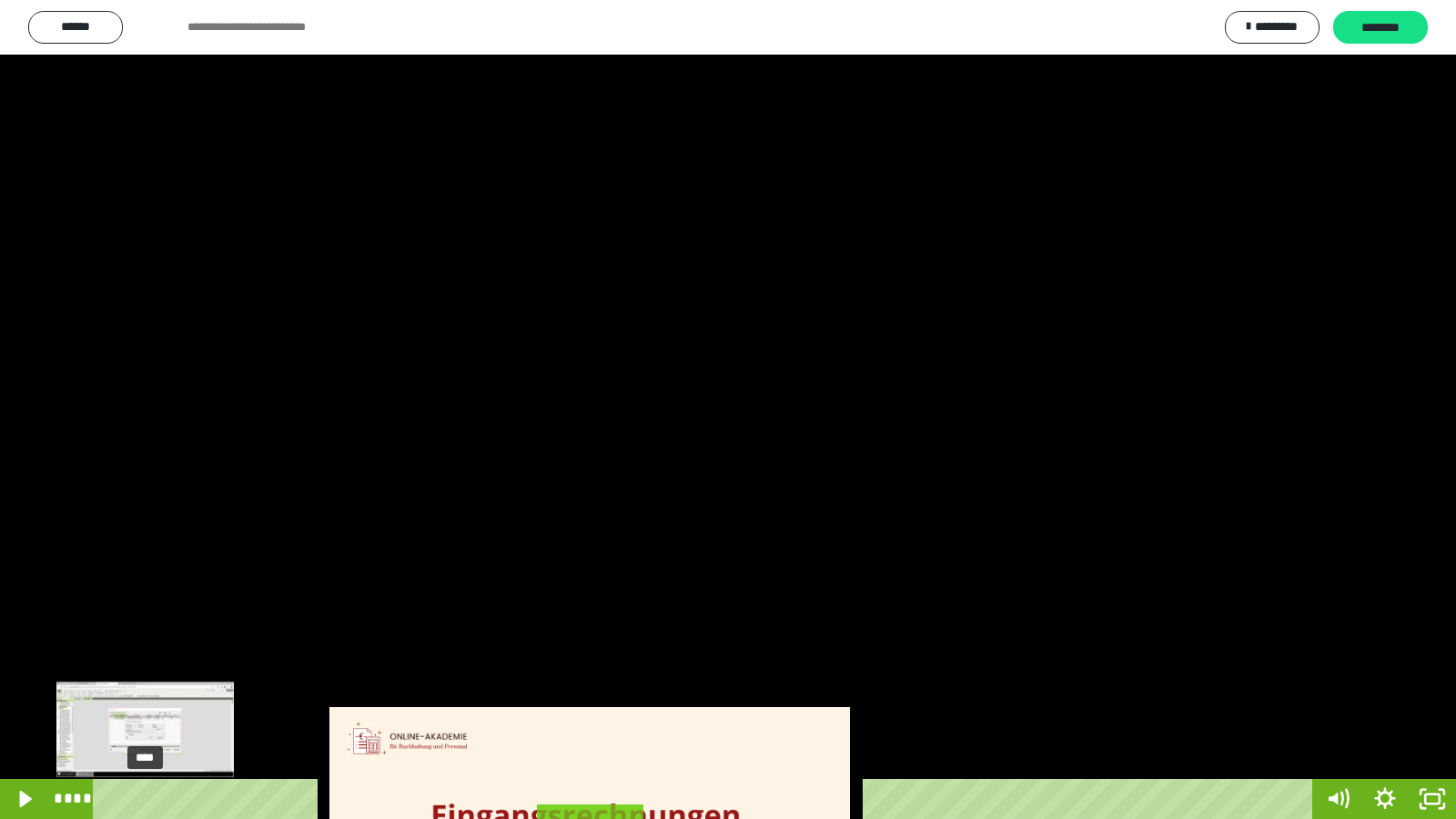click on "****" at bounding box center (706, 799) 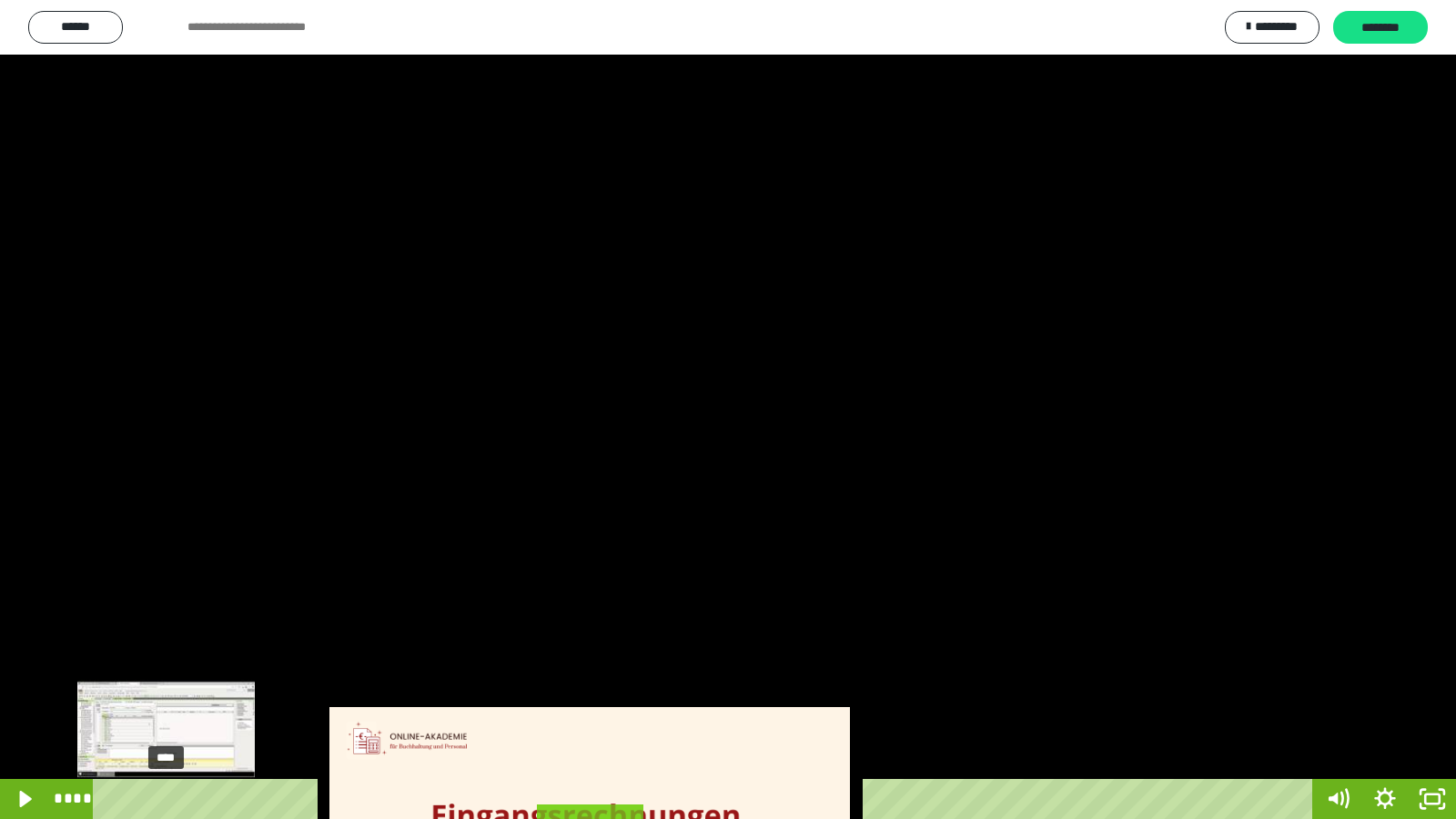 click on "****" at bounding box center (706, 799) 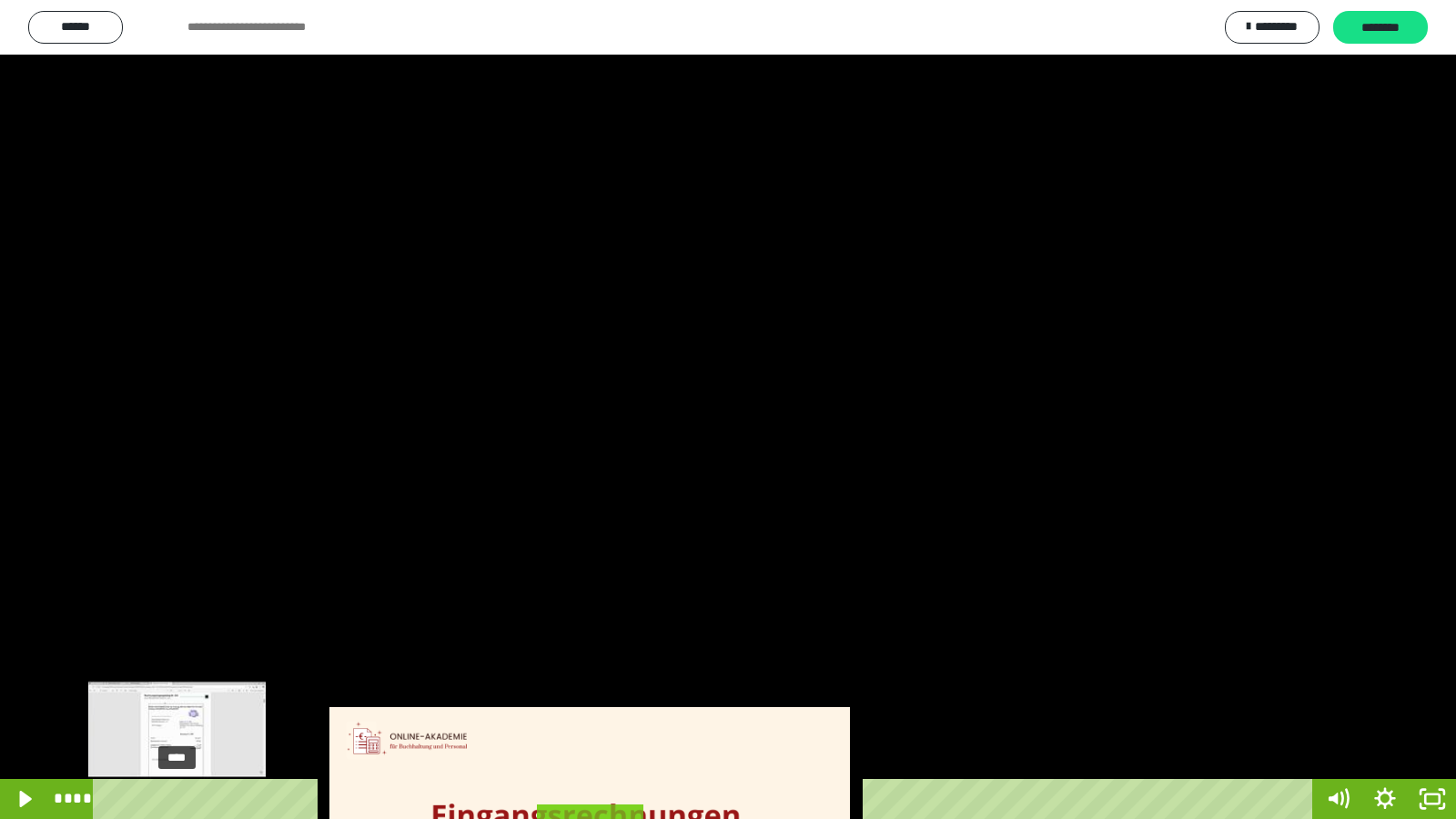 click on "****" at bounding box center [706, 799] 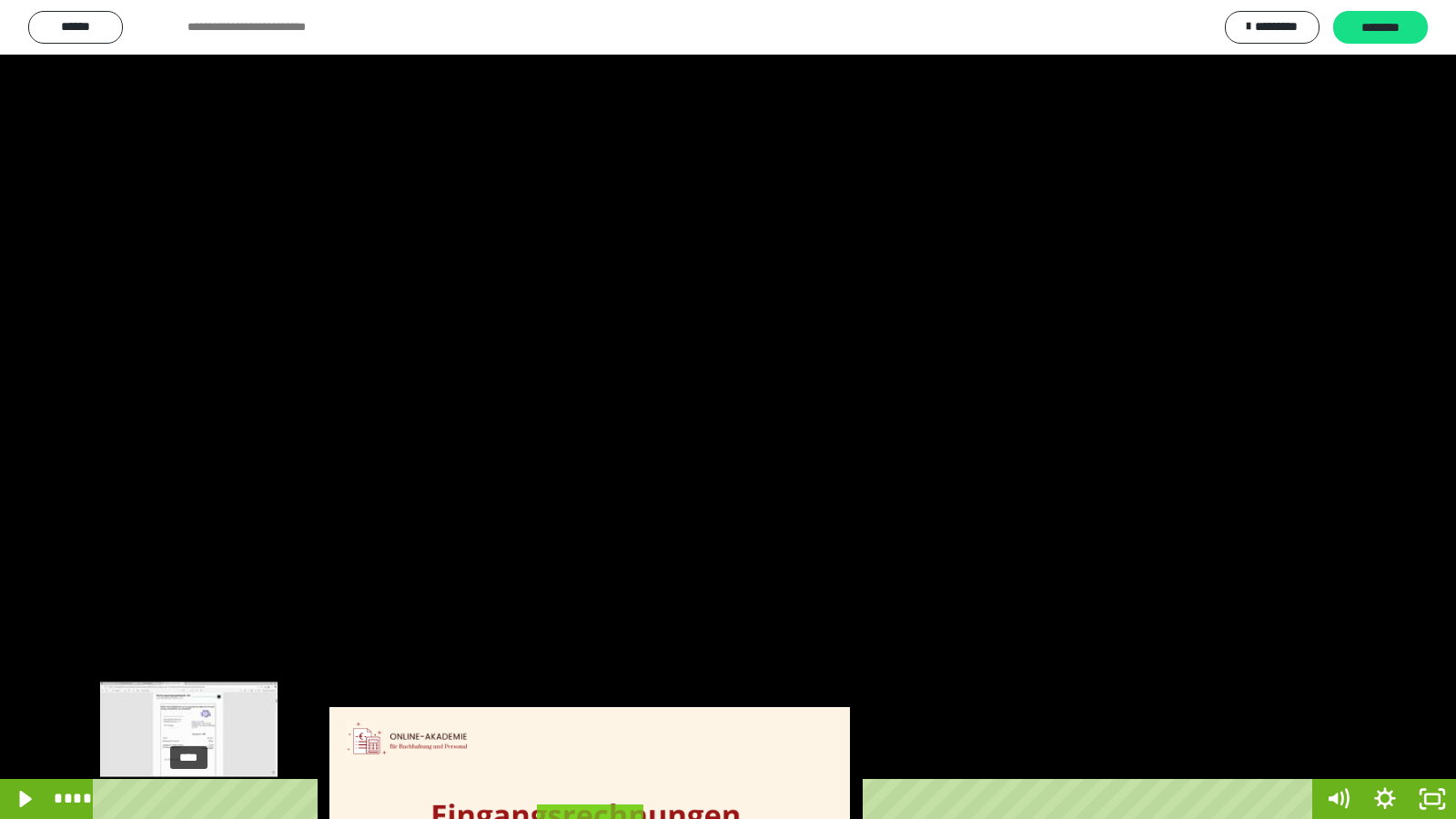 click on "****" at bounding box center (706, 799) 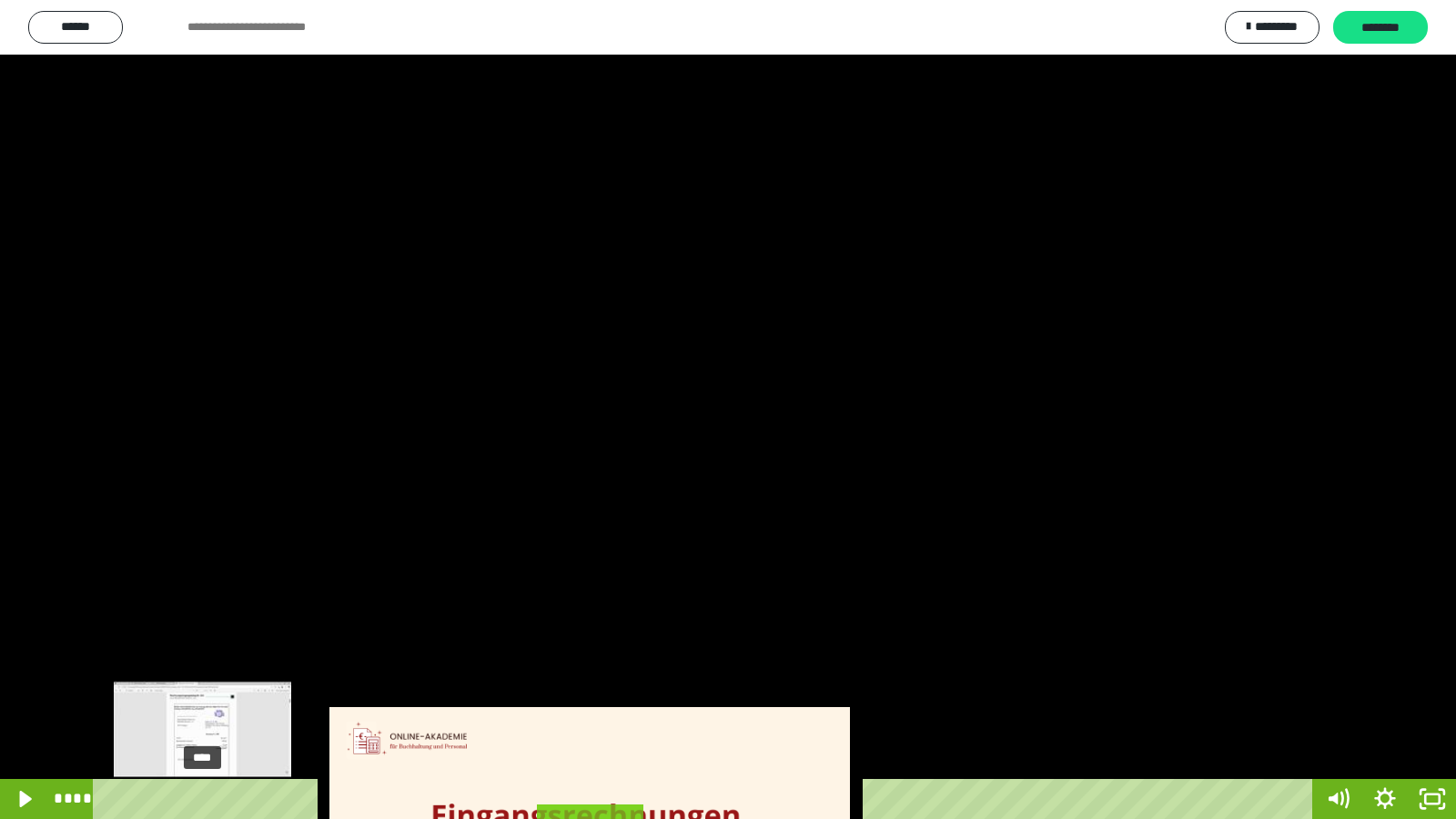click on "****" at bounding box center (706, 799) 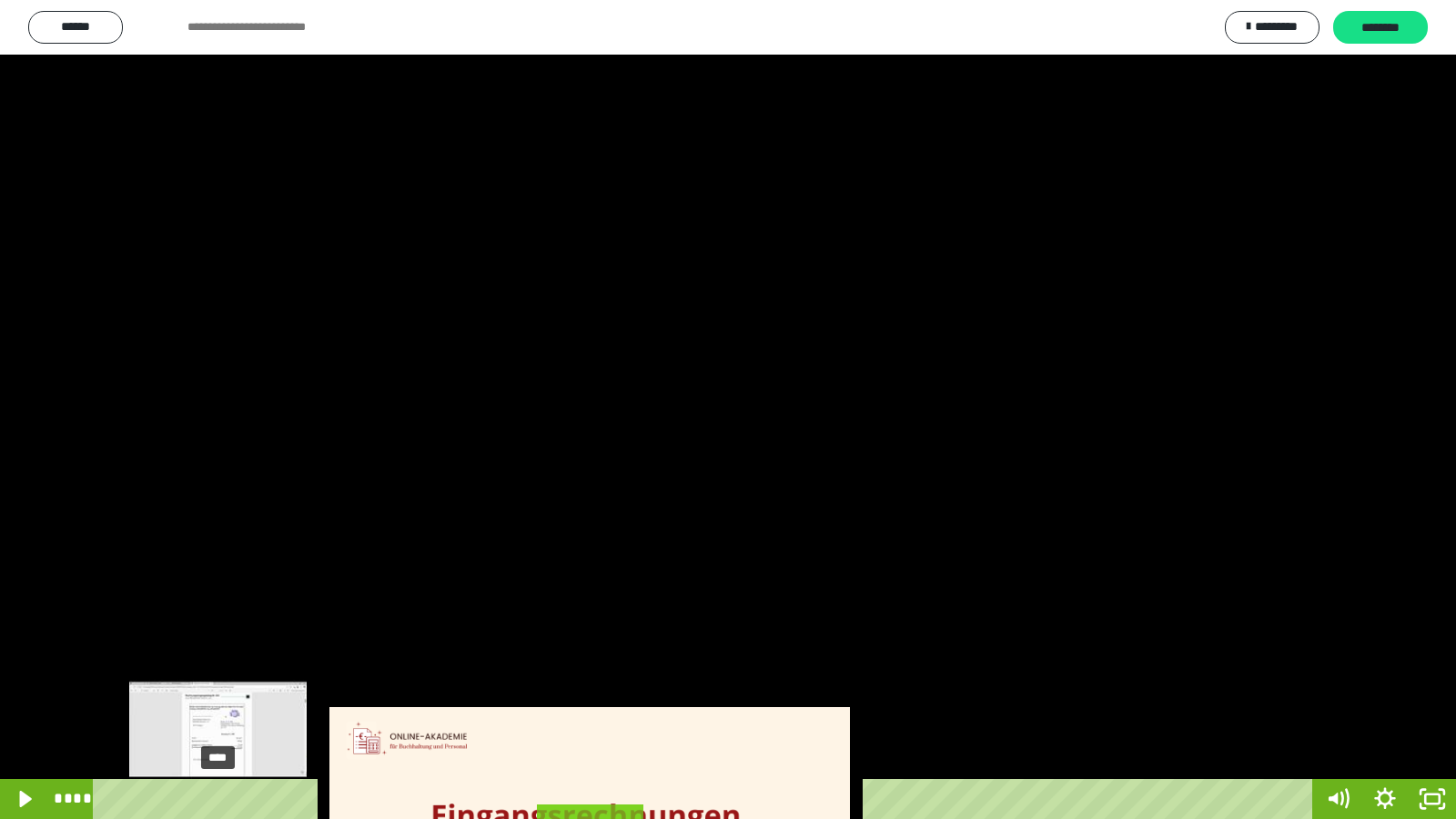 click on "****" at bounding box center (706, 799) 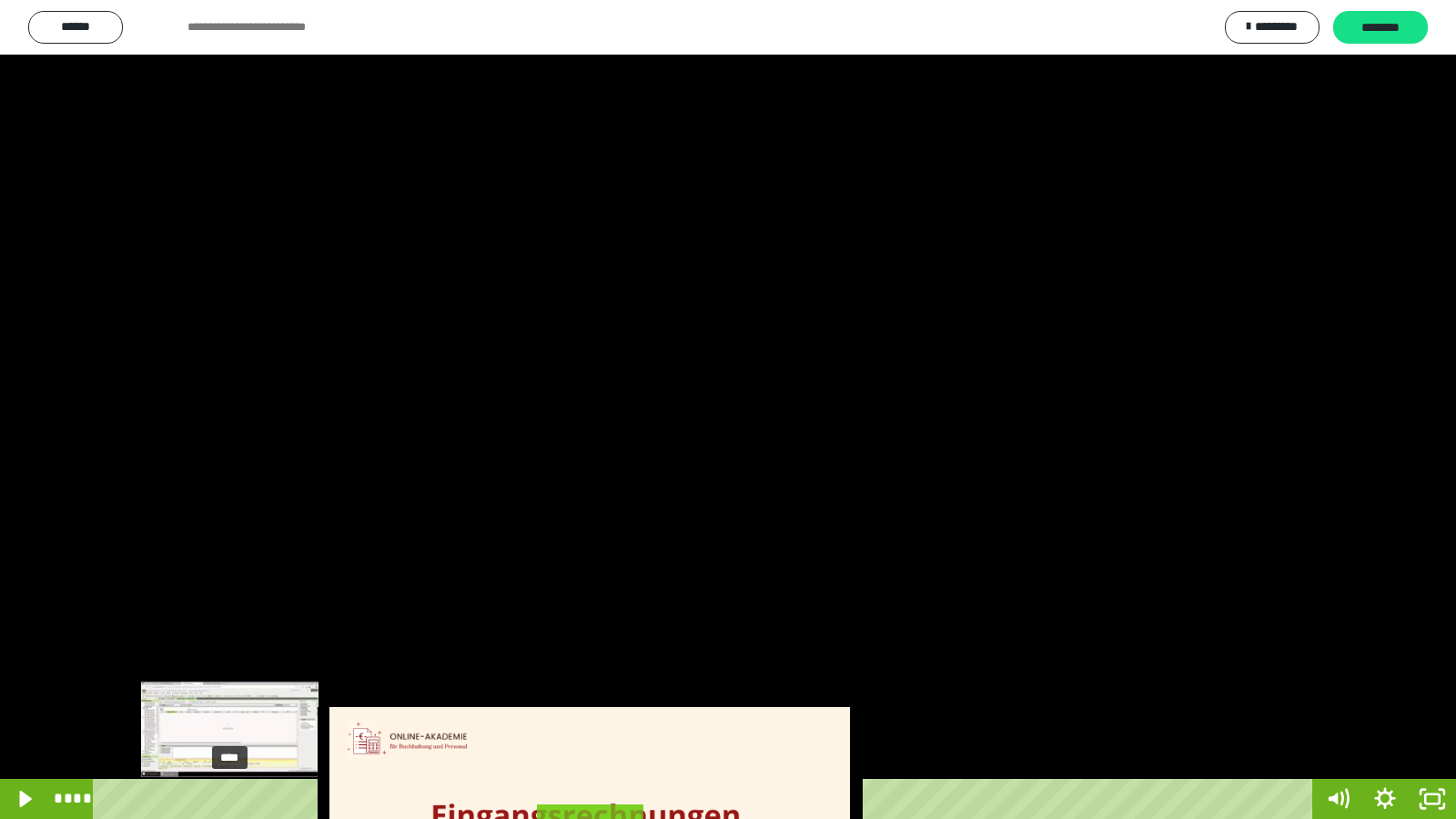 click on "****" at bounding box center (706, 799) 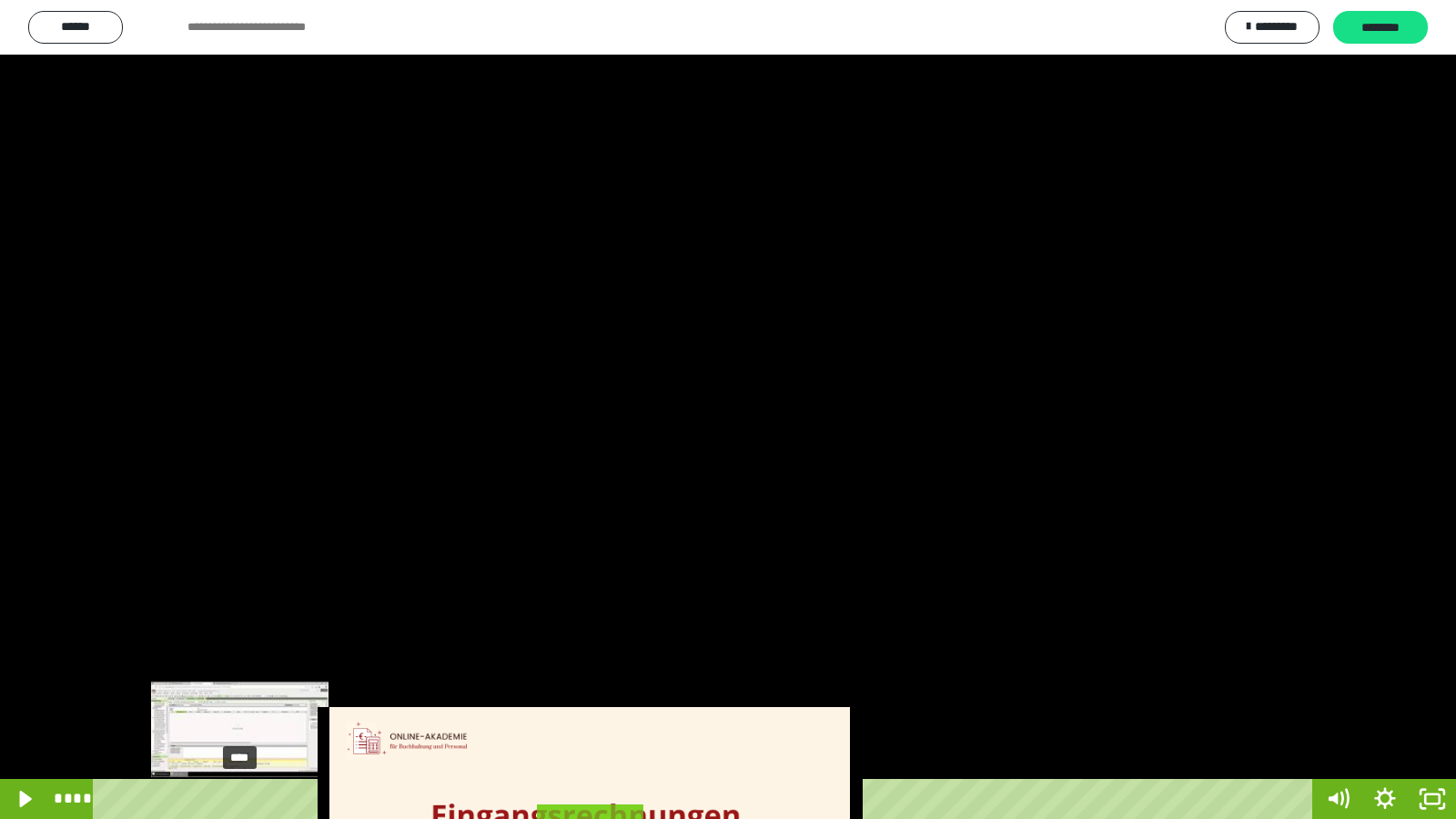 click on "****" at bounding box center [706, 799] 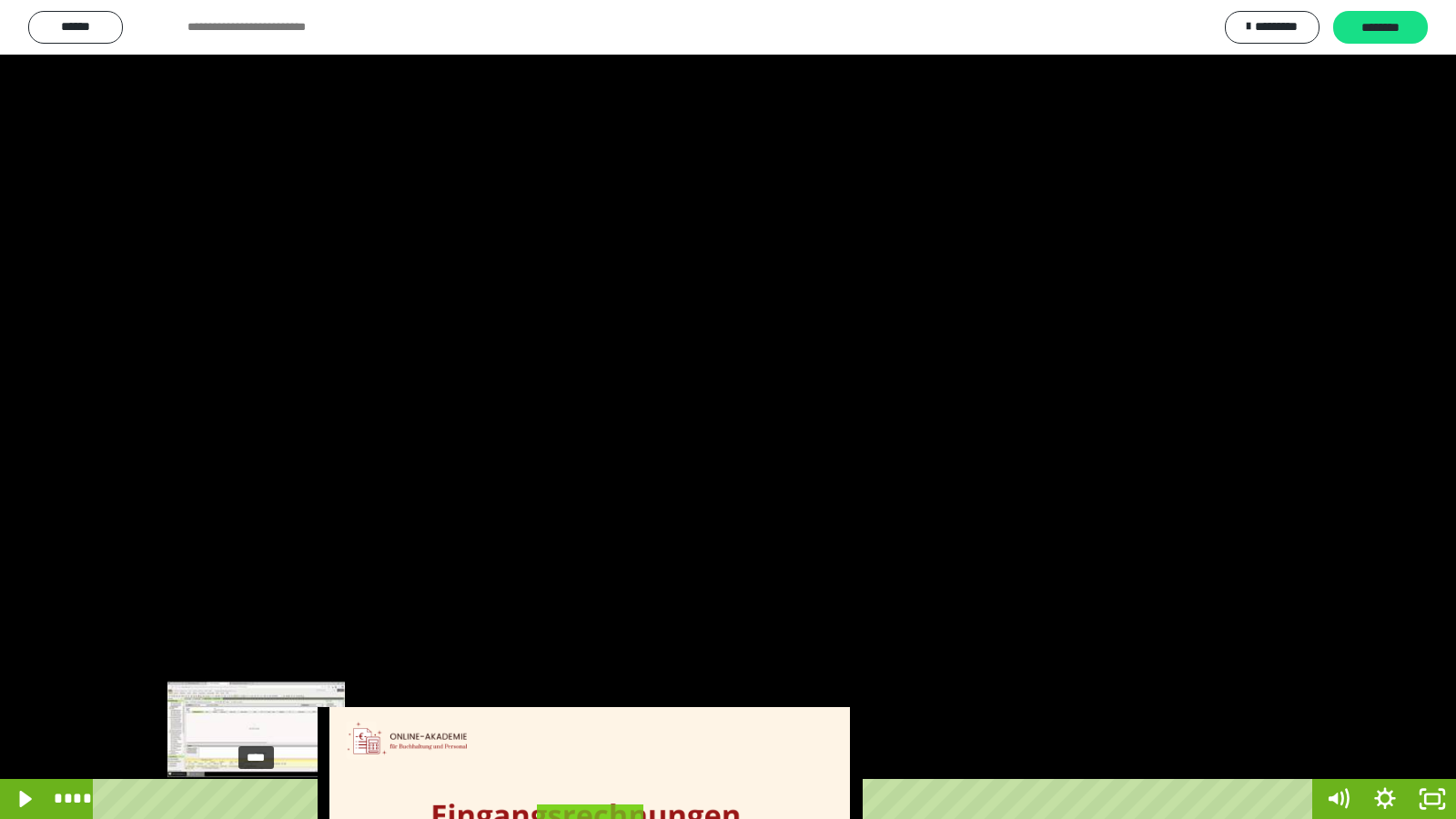 click on "****" at bounding box center [706, 799] 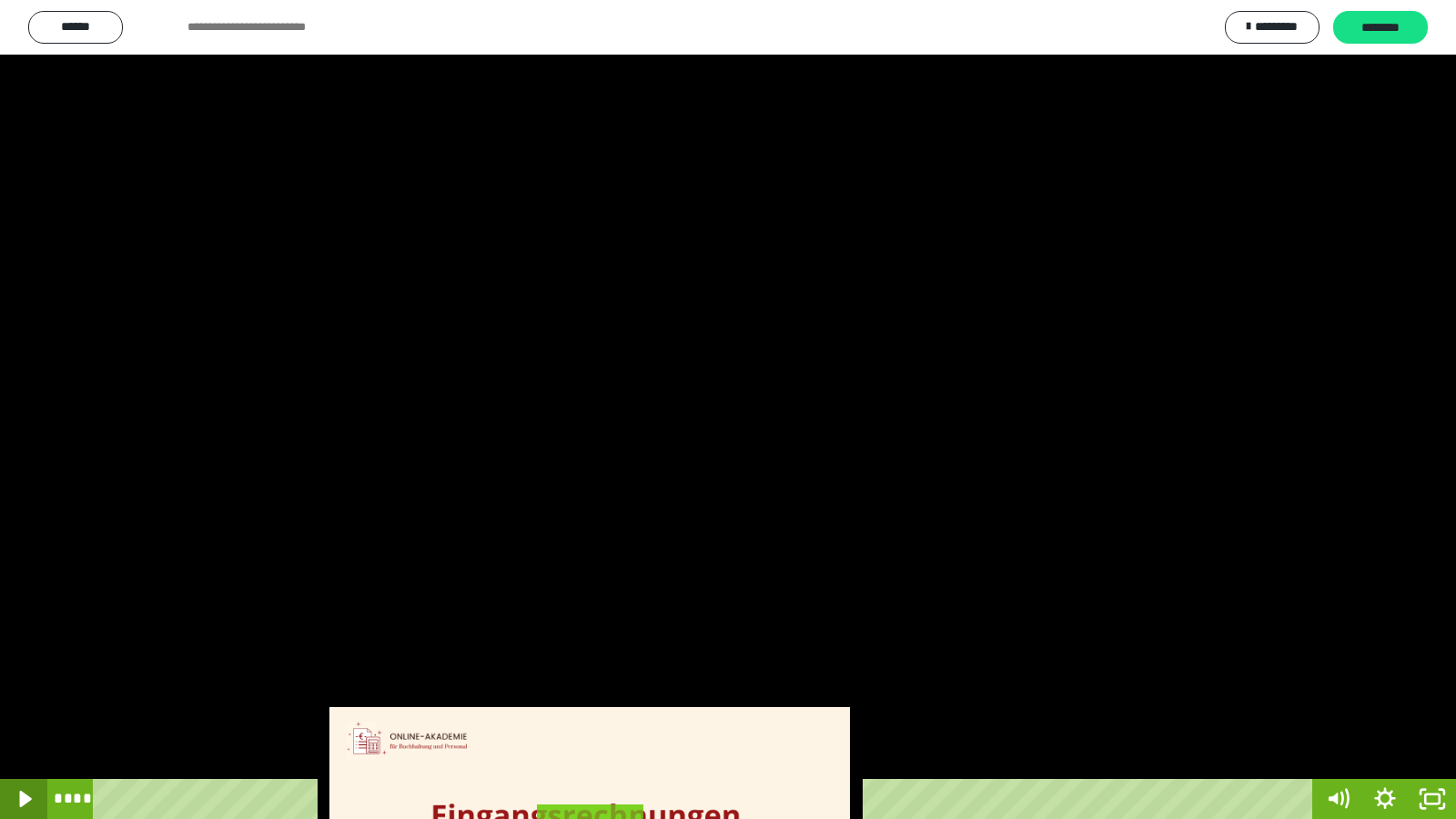 click 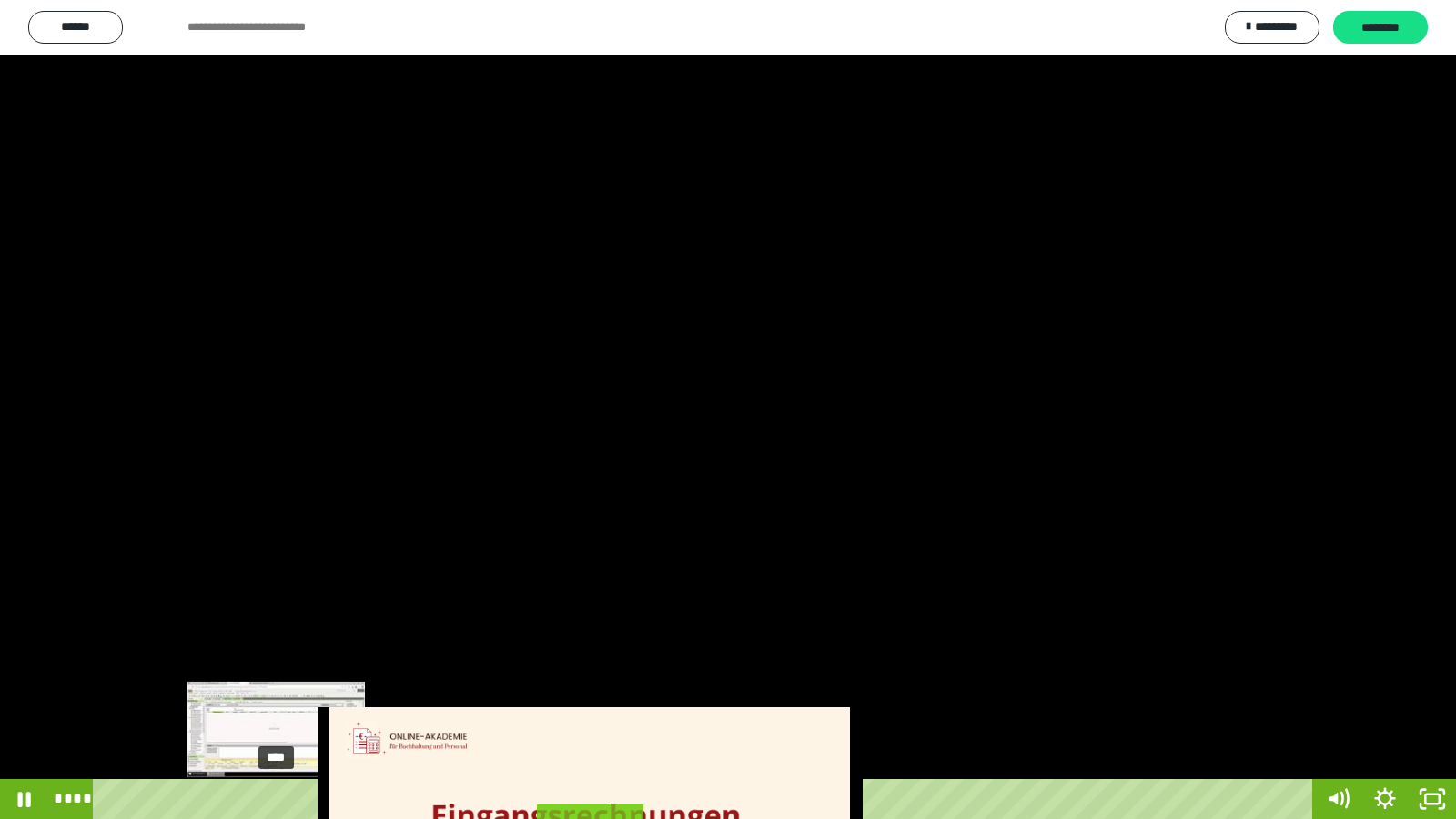 click on "****" at bounding box center (706, 799) 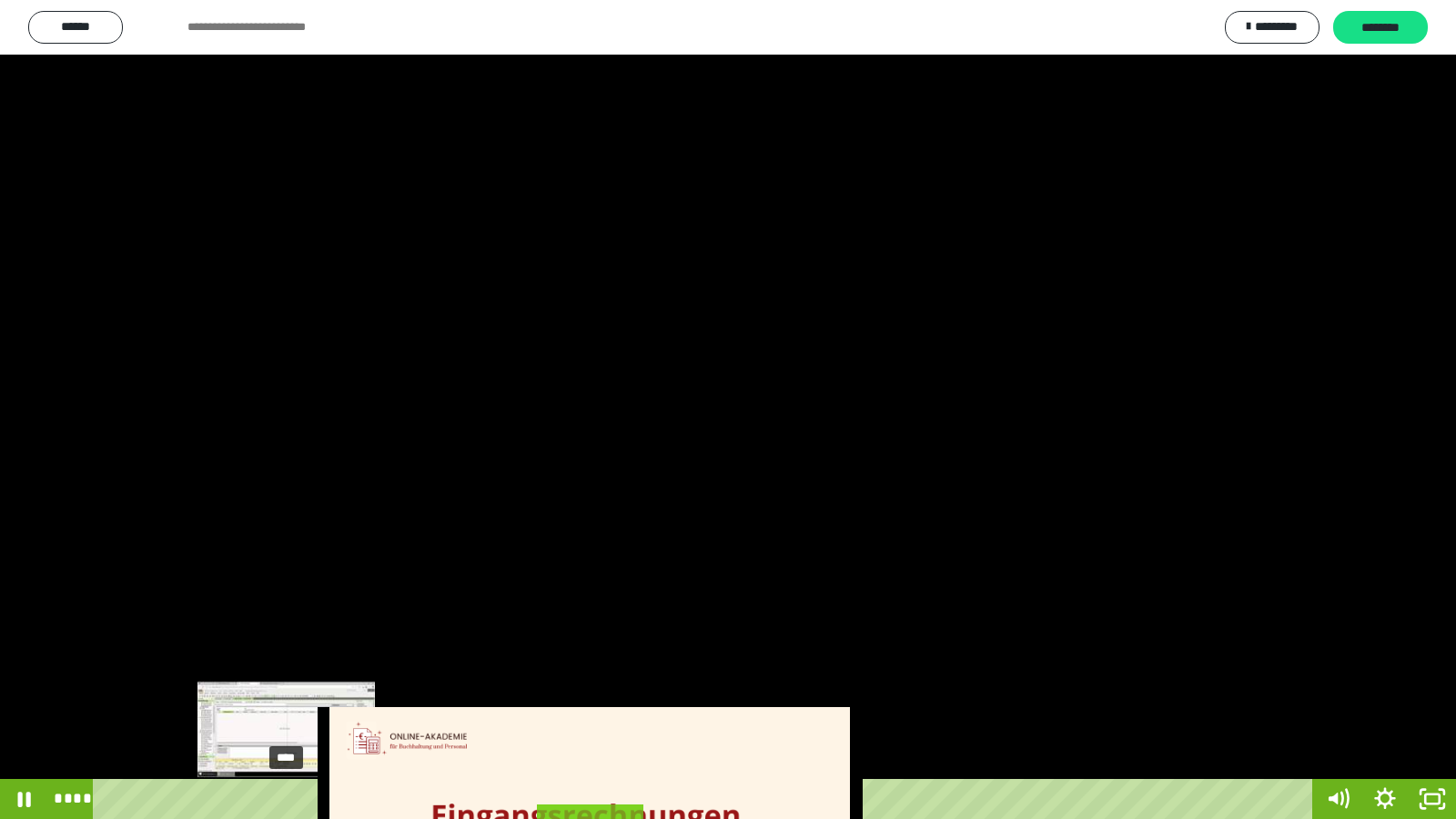 click on "****" at bounding box center [706, 799] 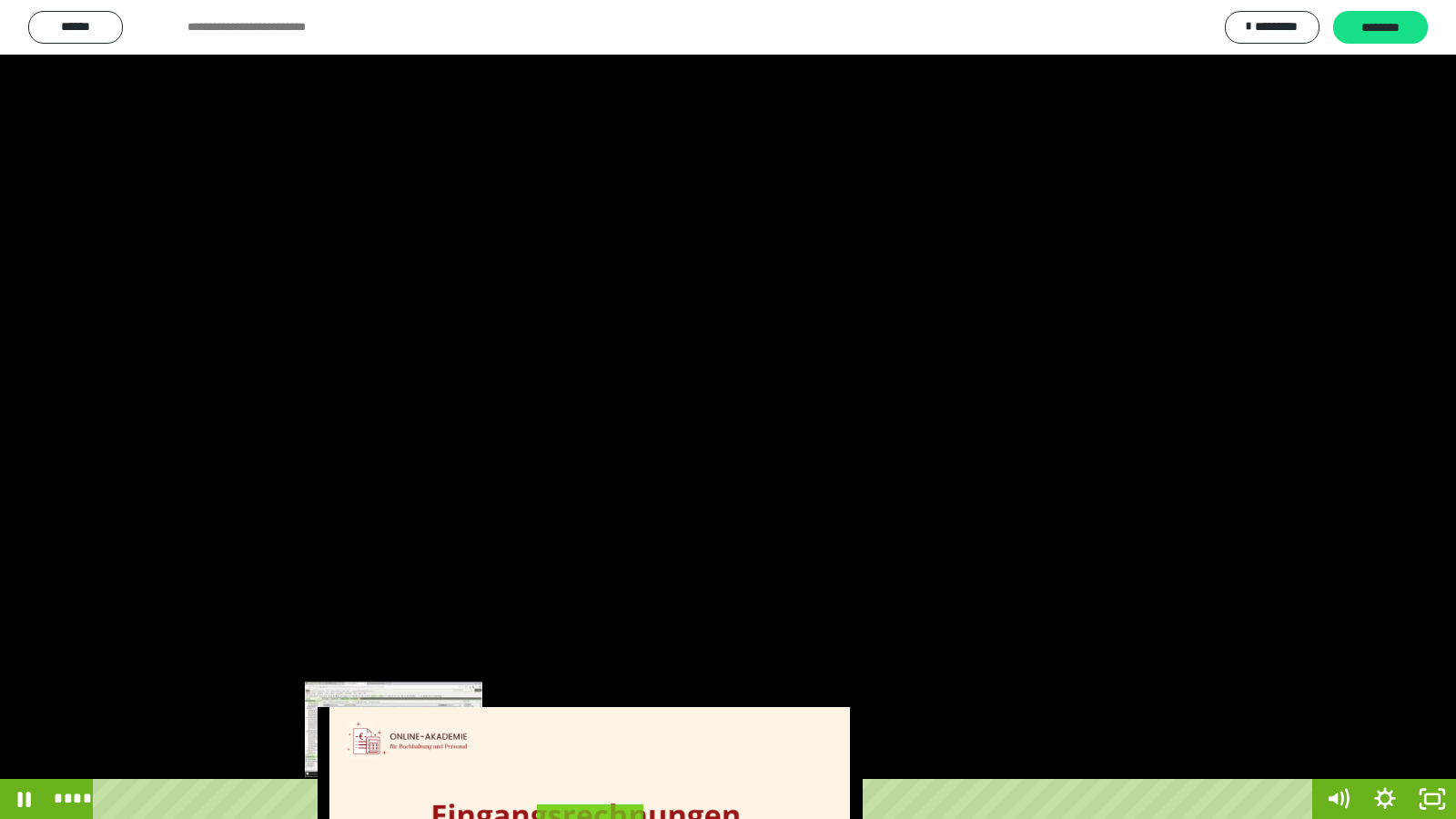 click on "****" at bounding box center (706, 799) 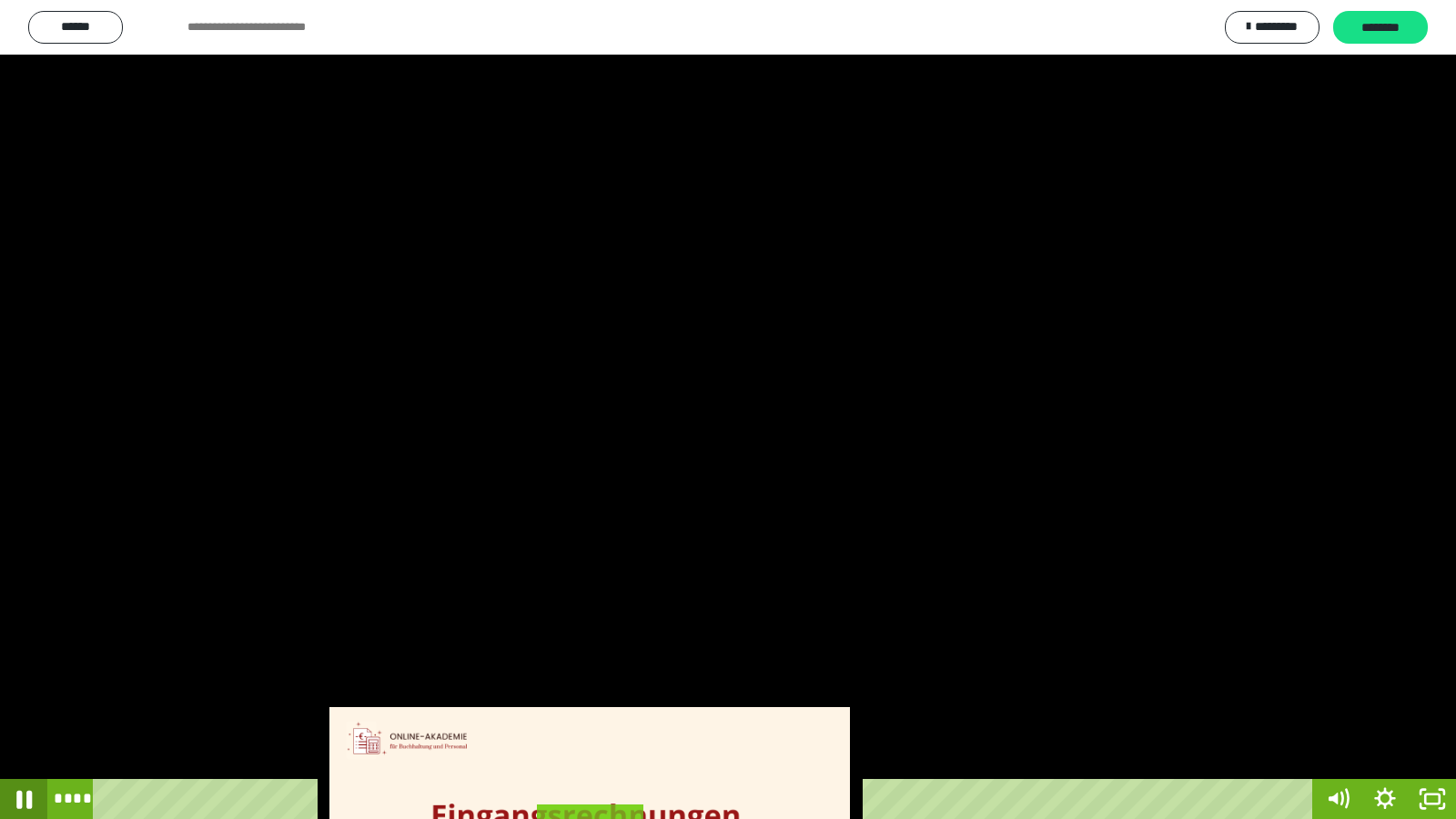click 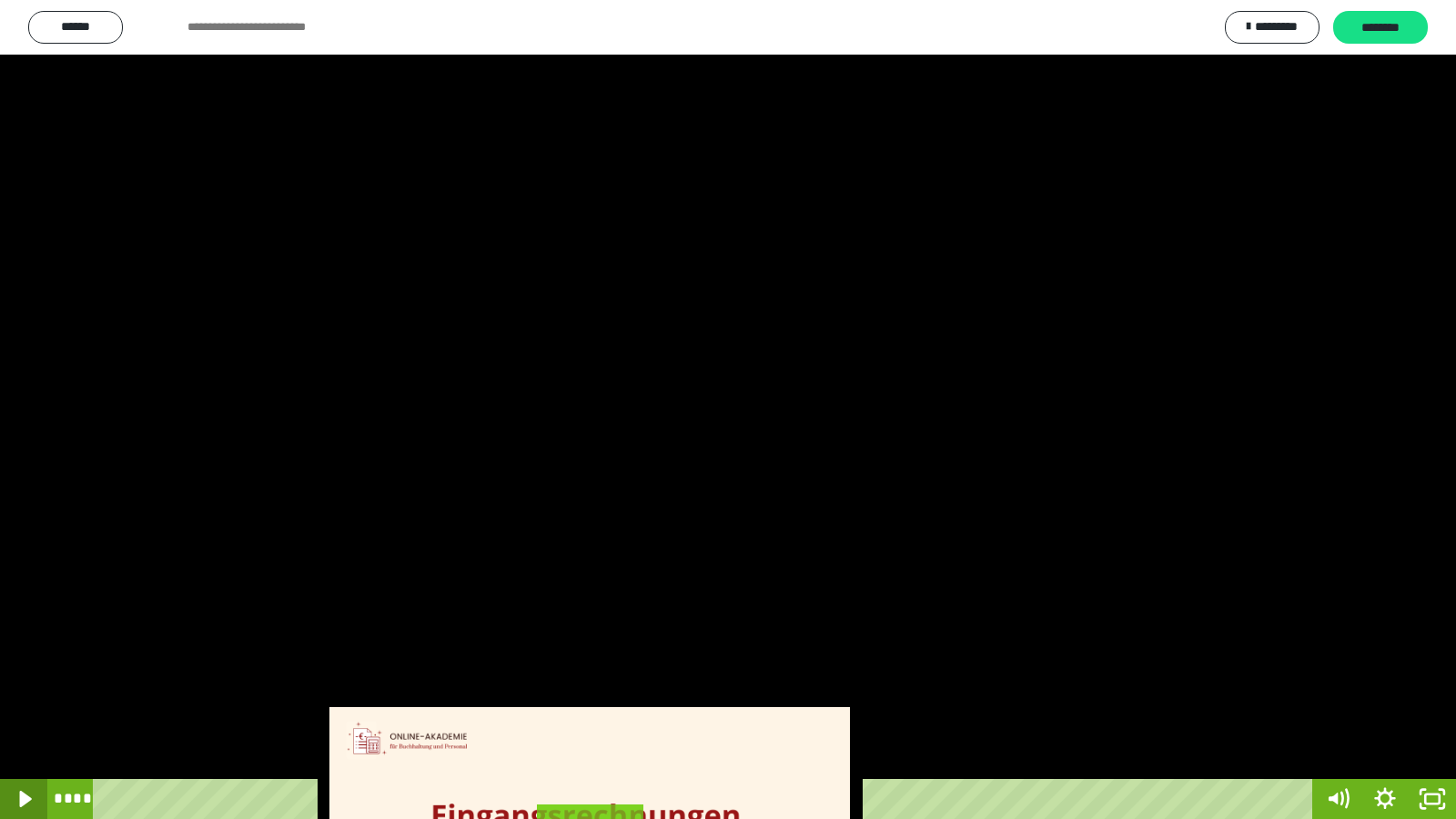 click 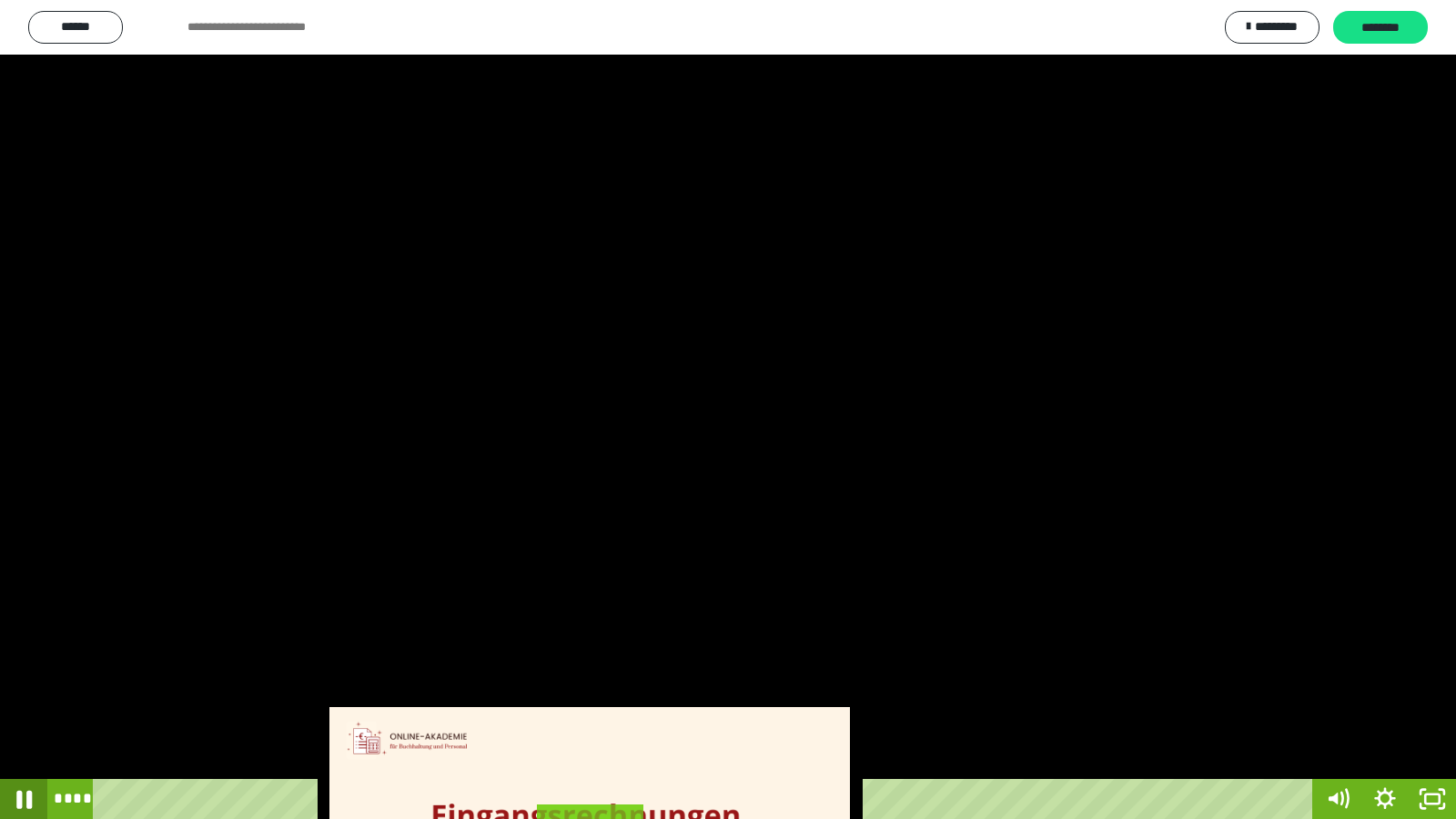 click 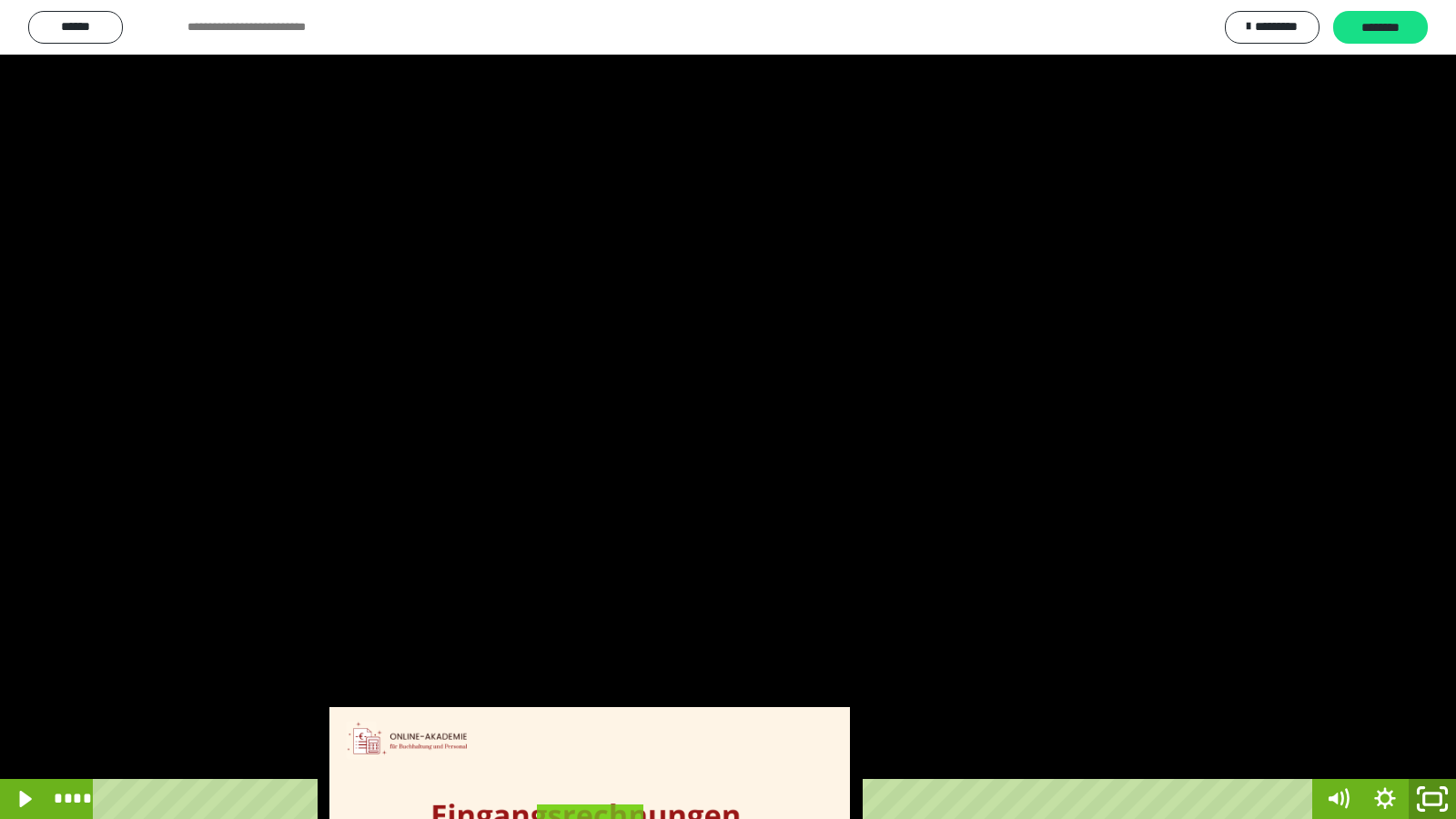 click 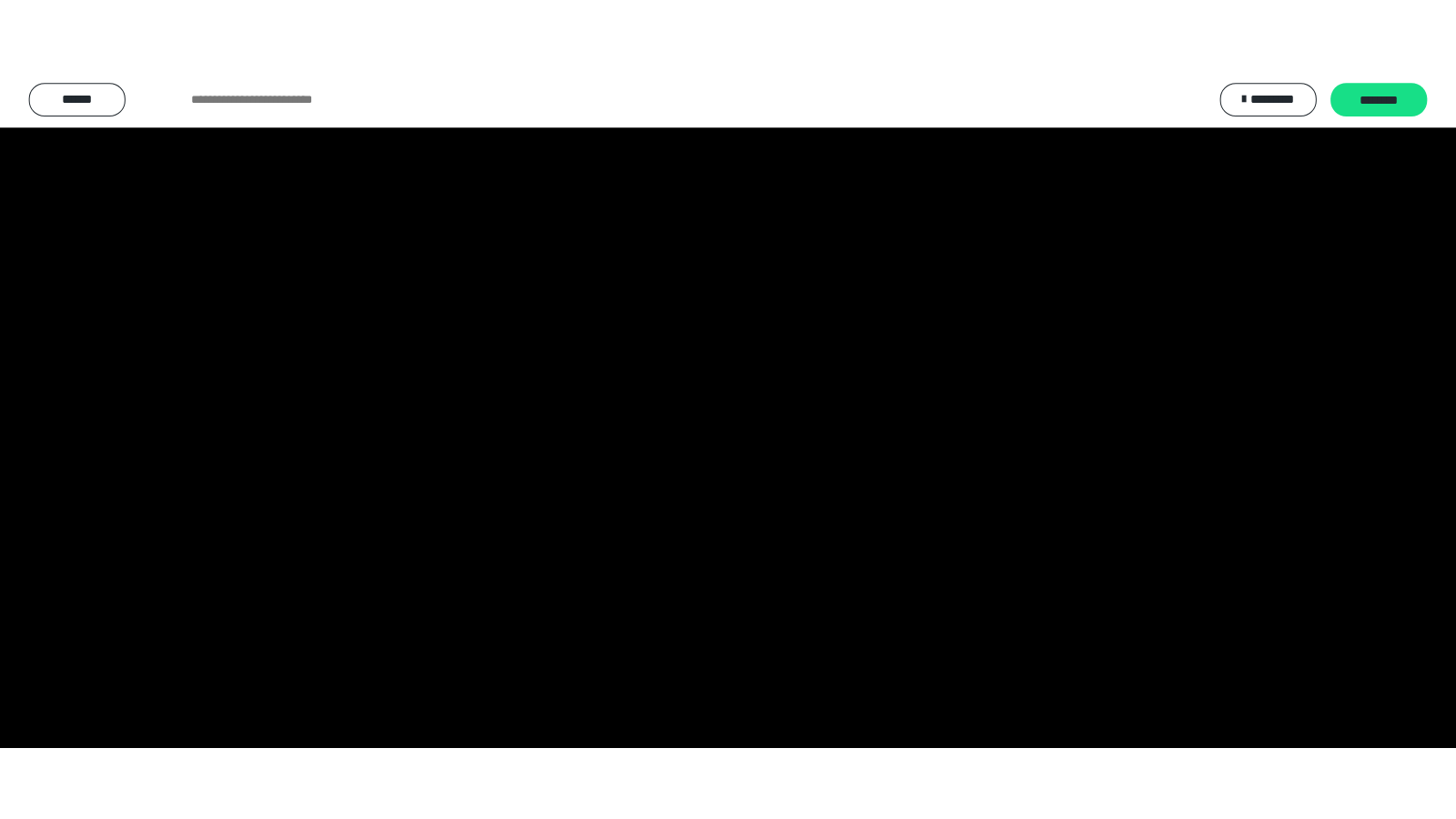 scroll, scrollTop: 3647, scrollLeft: 0, axis: vertical 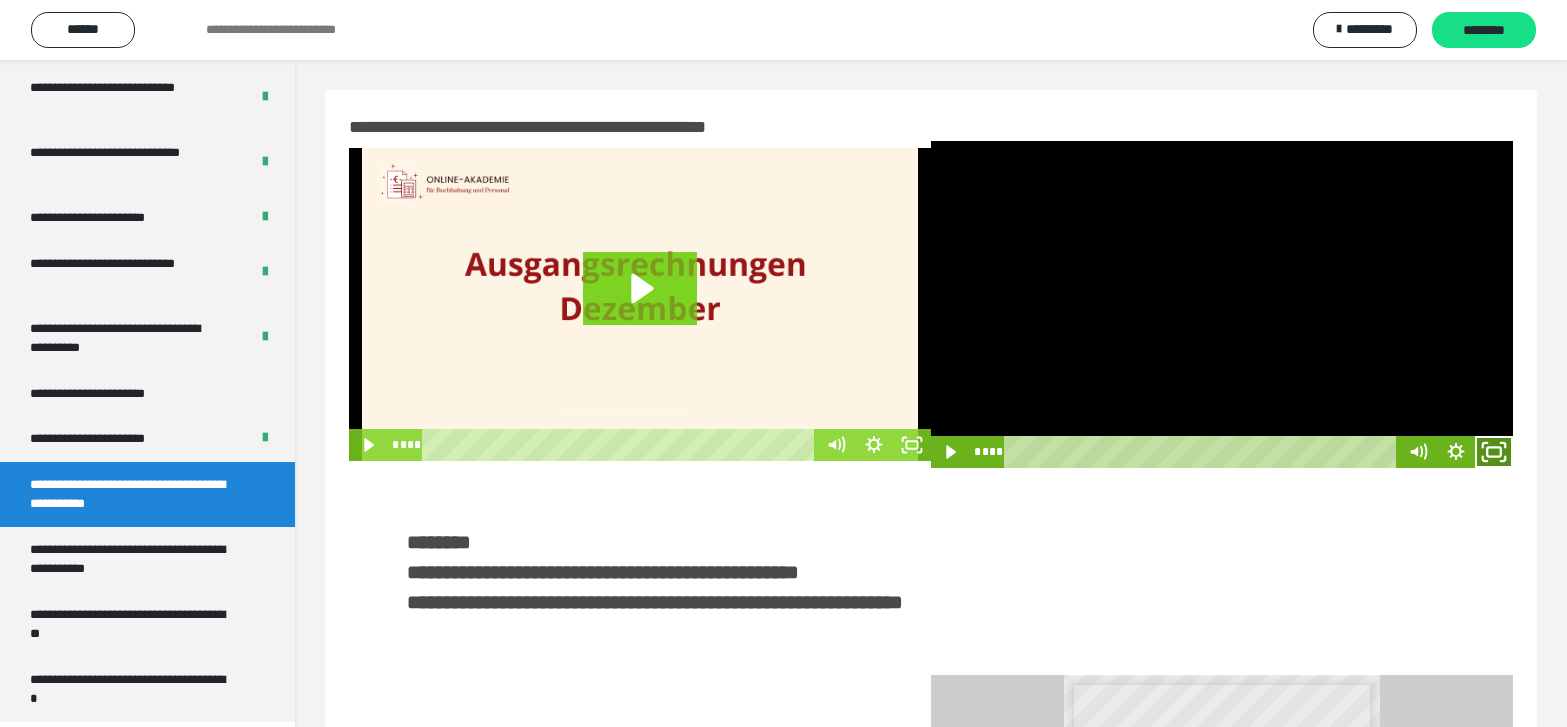 drag, startPoint x: 1490, startPoint y: 455, endPoint x: 1294, endPoint y: 575, distance: 229.81732 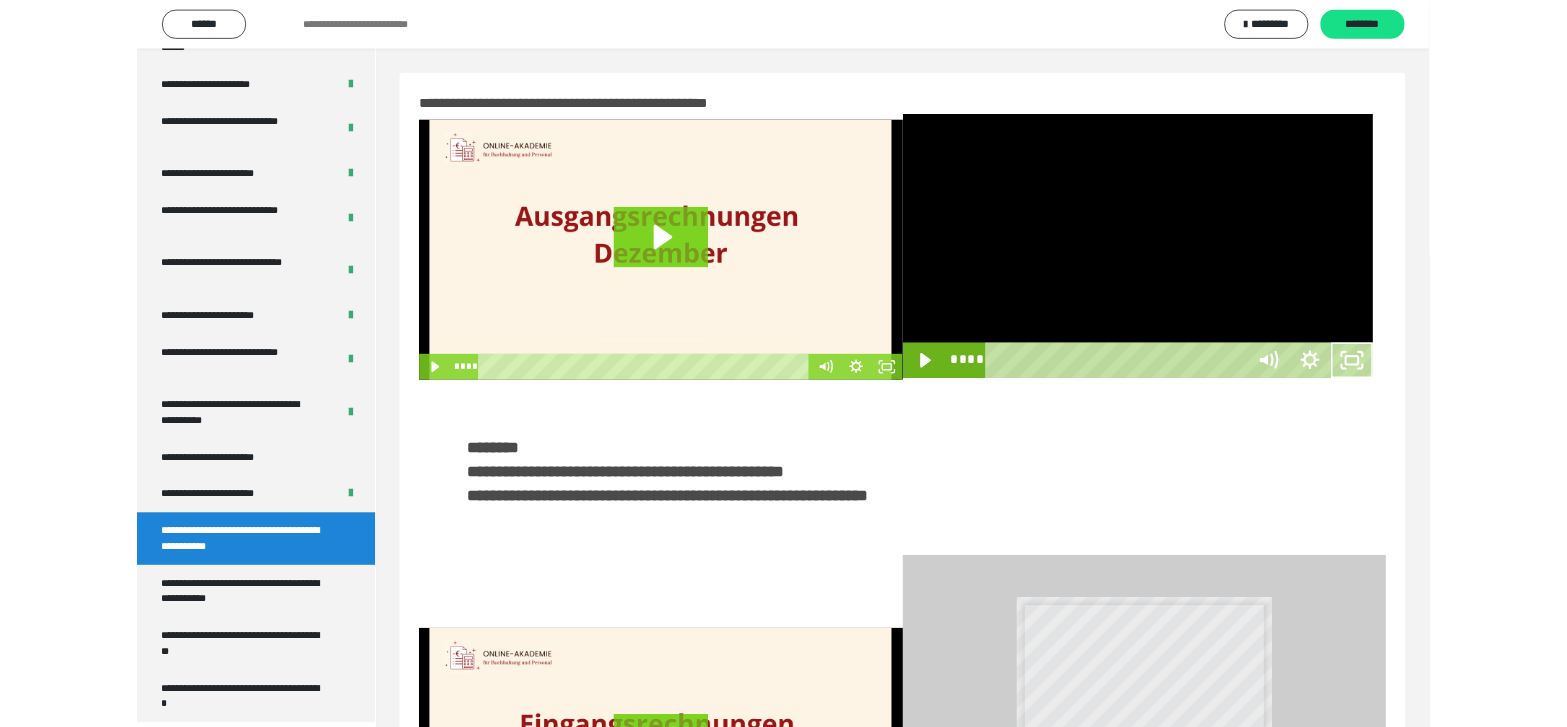 scroll, scrollTop: 3835, scrollLeft: 0, axis: vertical 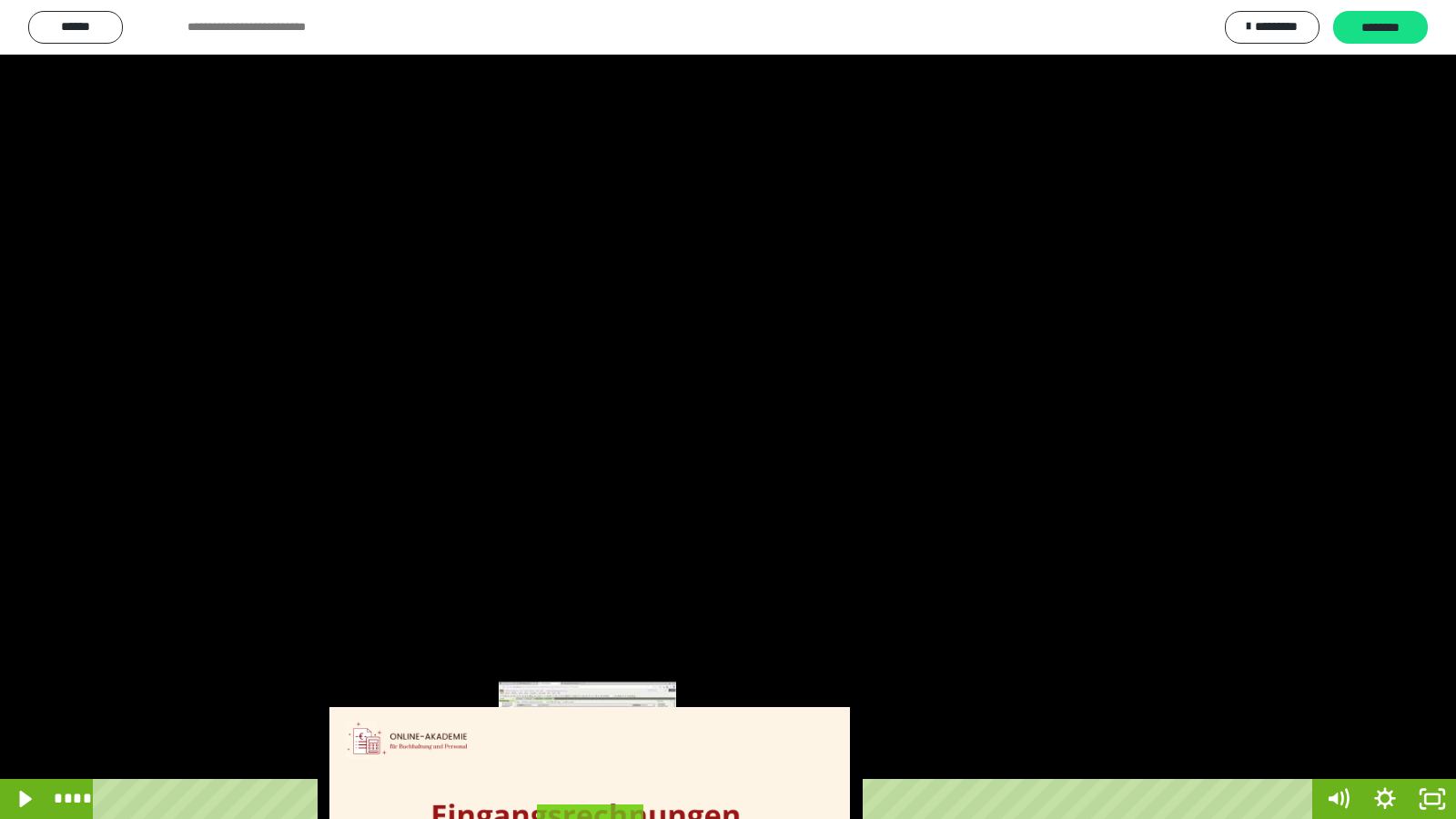 click on "****" at bounding box center [706, 799] 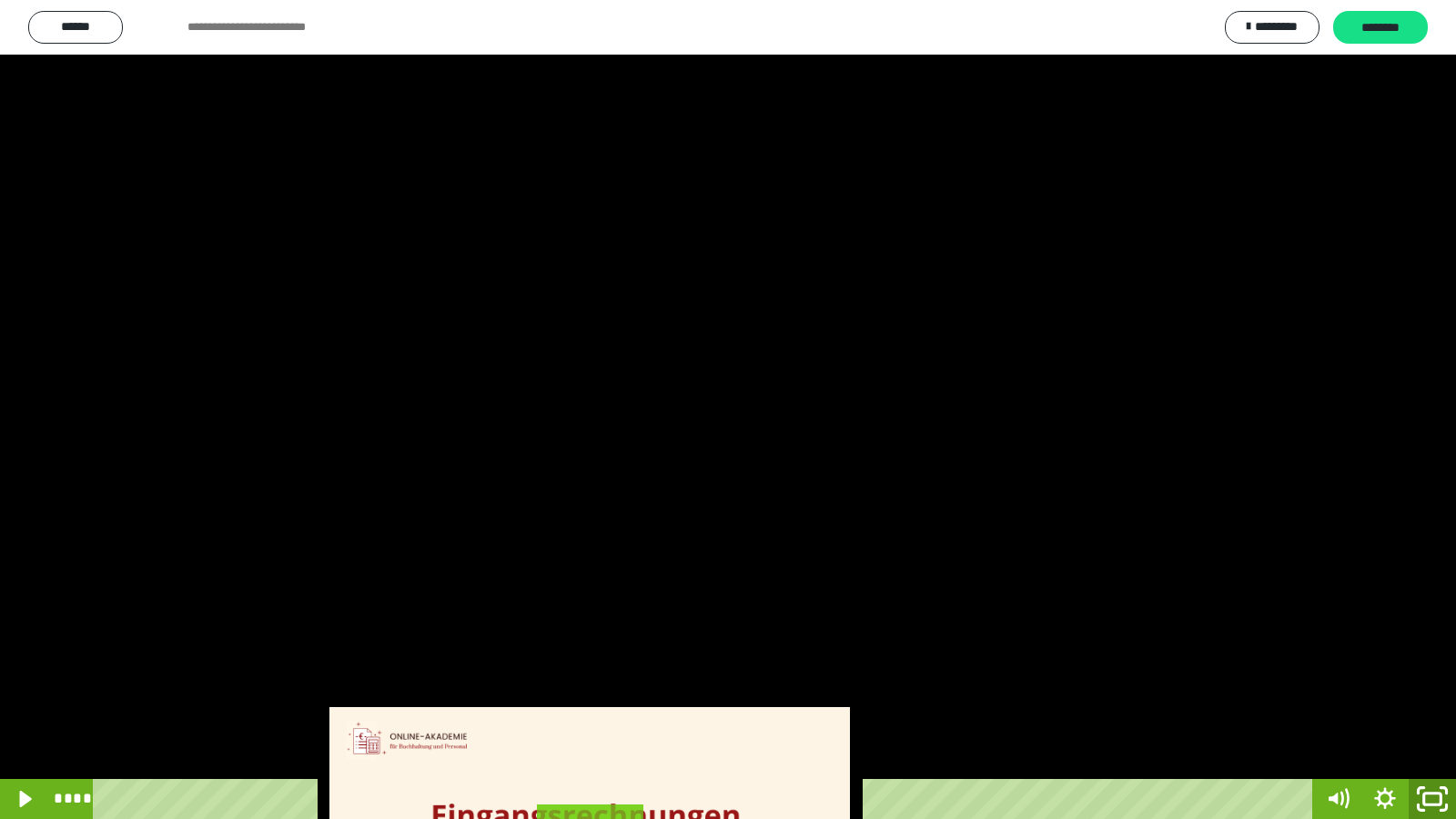 drag, startPoint x: 1430, startPoint y: 800, endPoint x: 1187, endPoint y: 96, distance: 744.7584 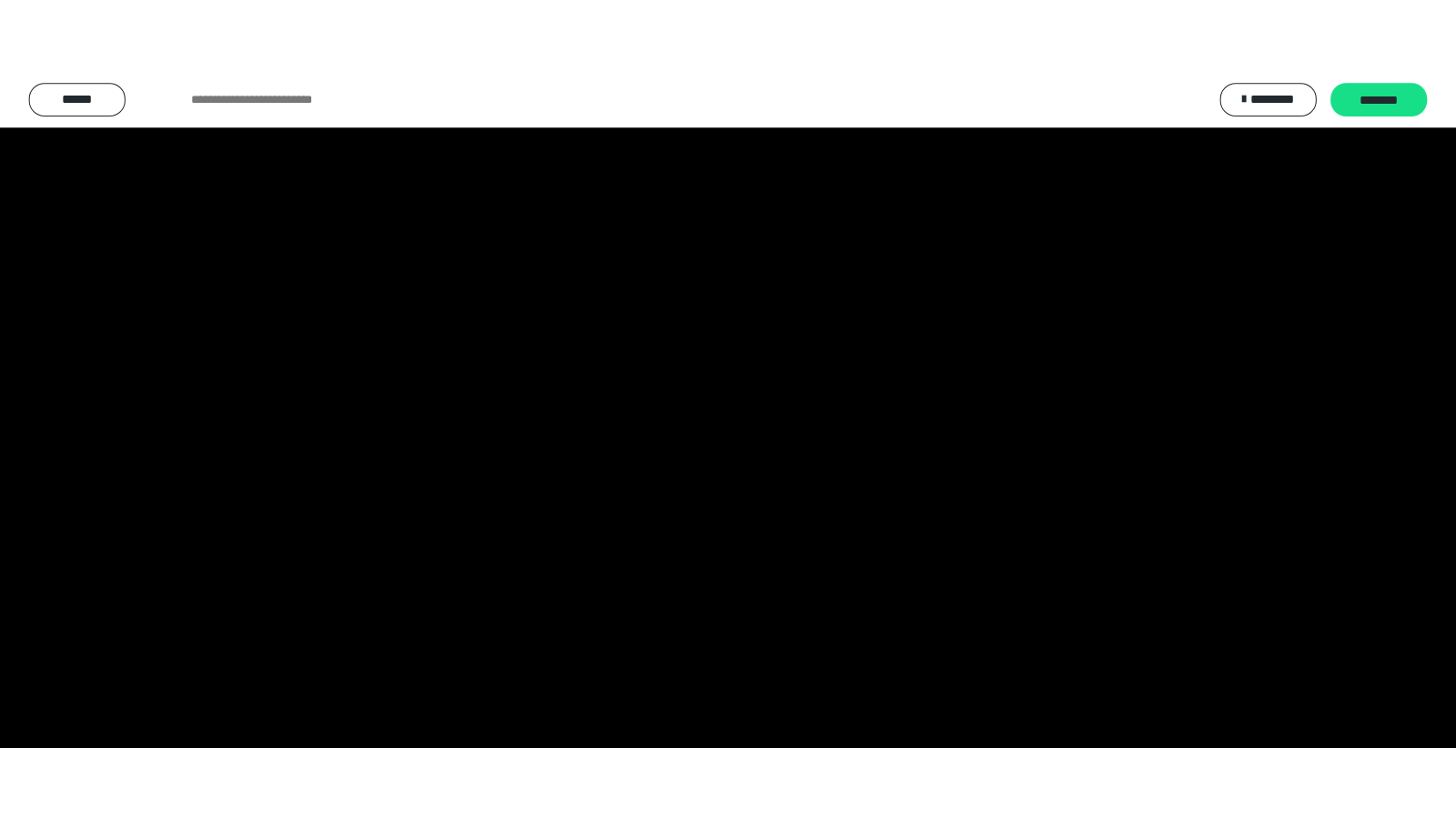 scroll, scrollTop: 3647, scrollLeft: 0, axis: vertical 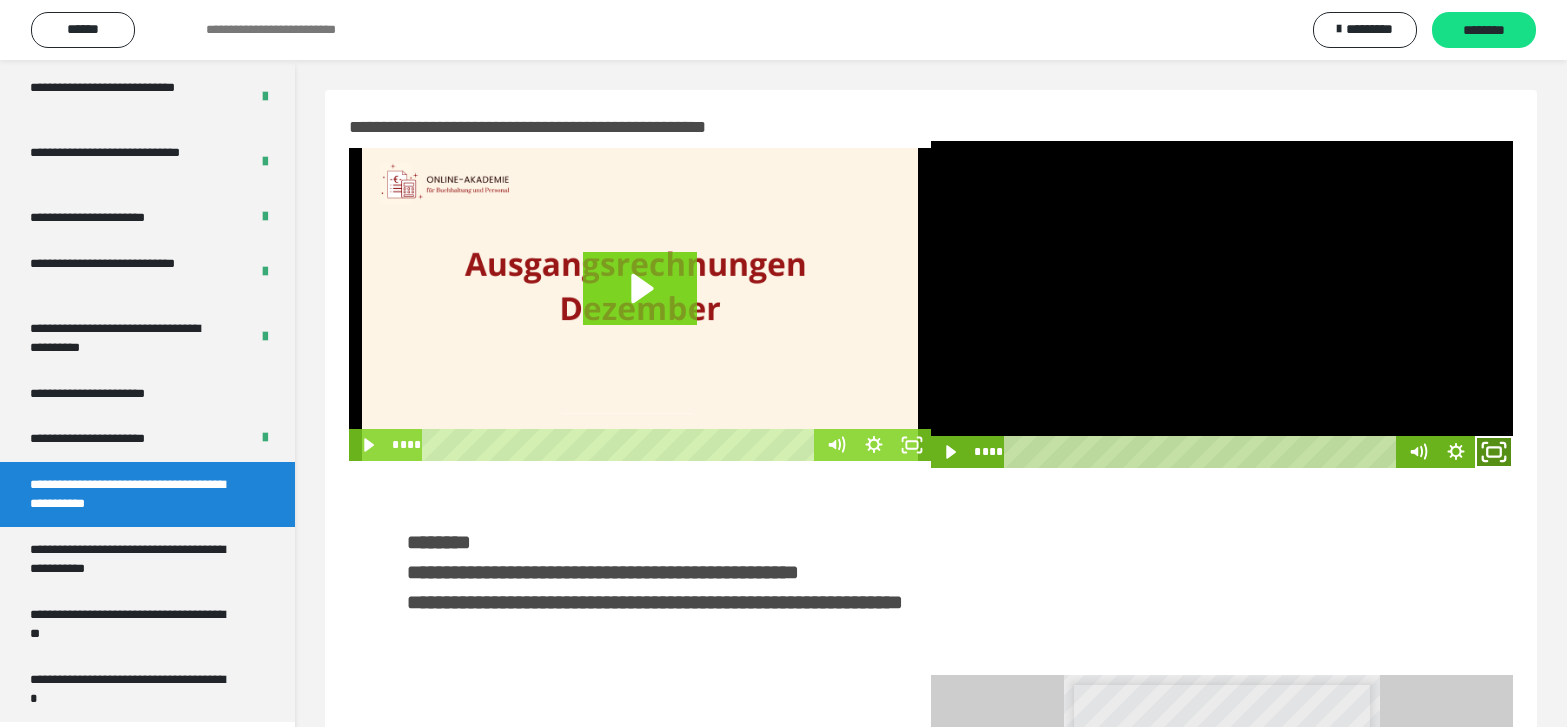 click 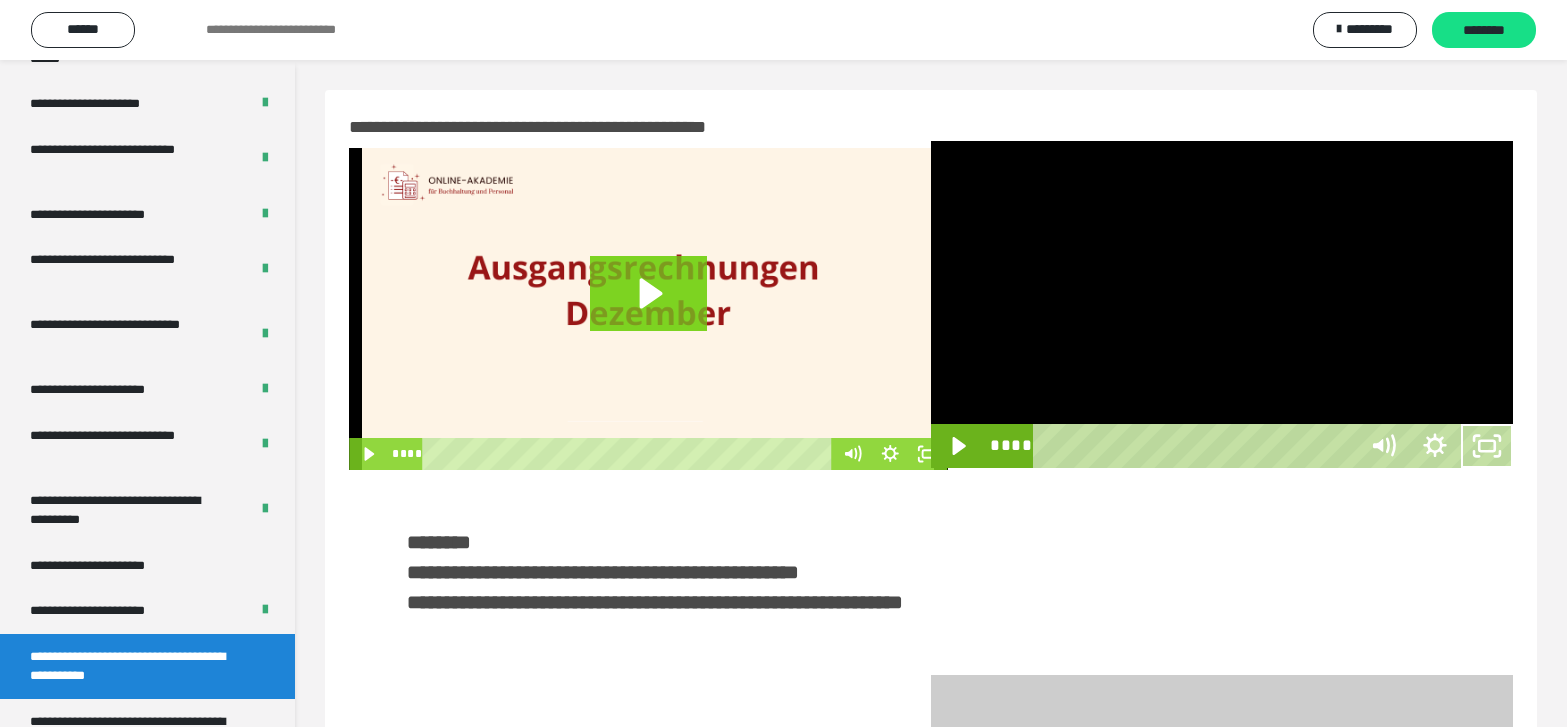 scroll, scrollTop: 3835, scrollLeft: 0, axis: vertical 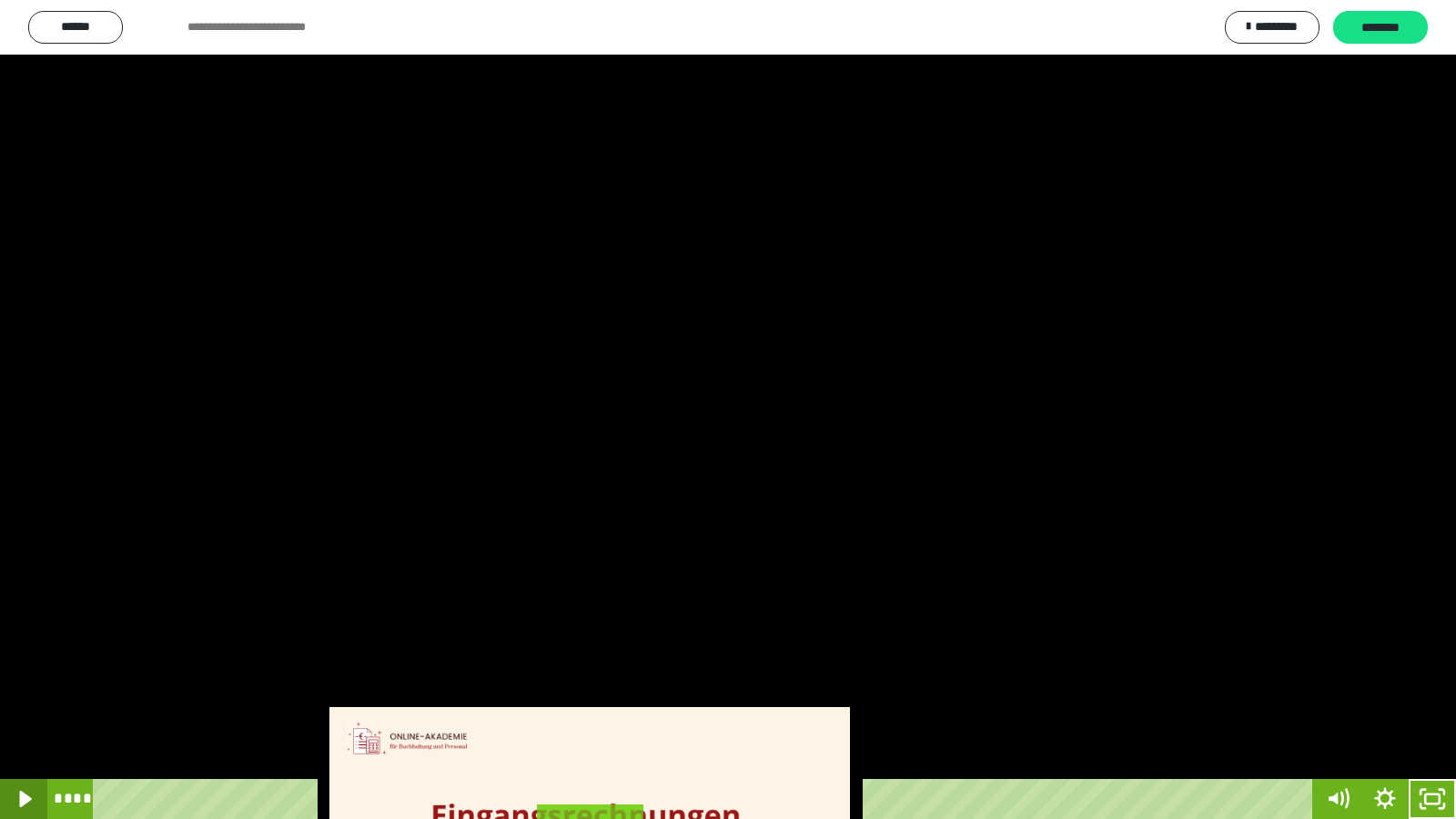click 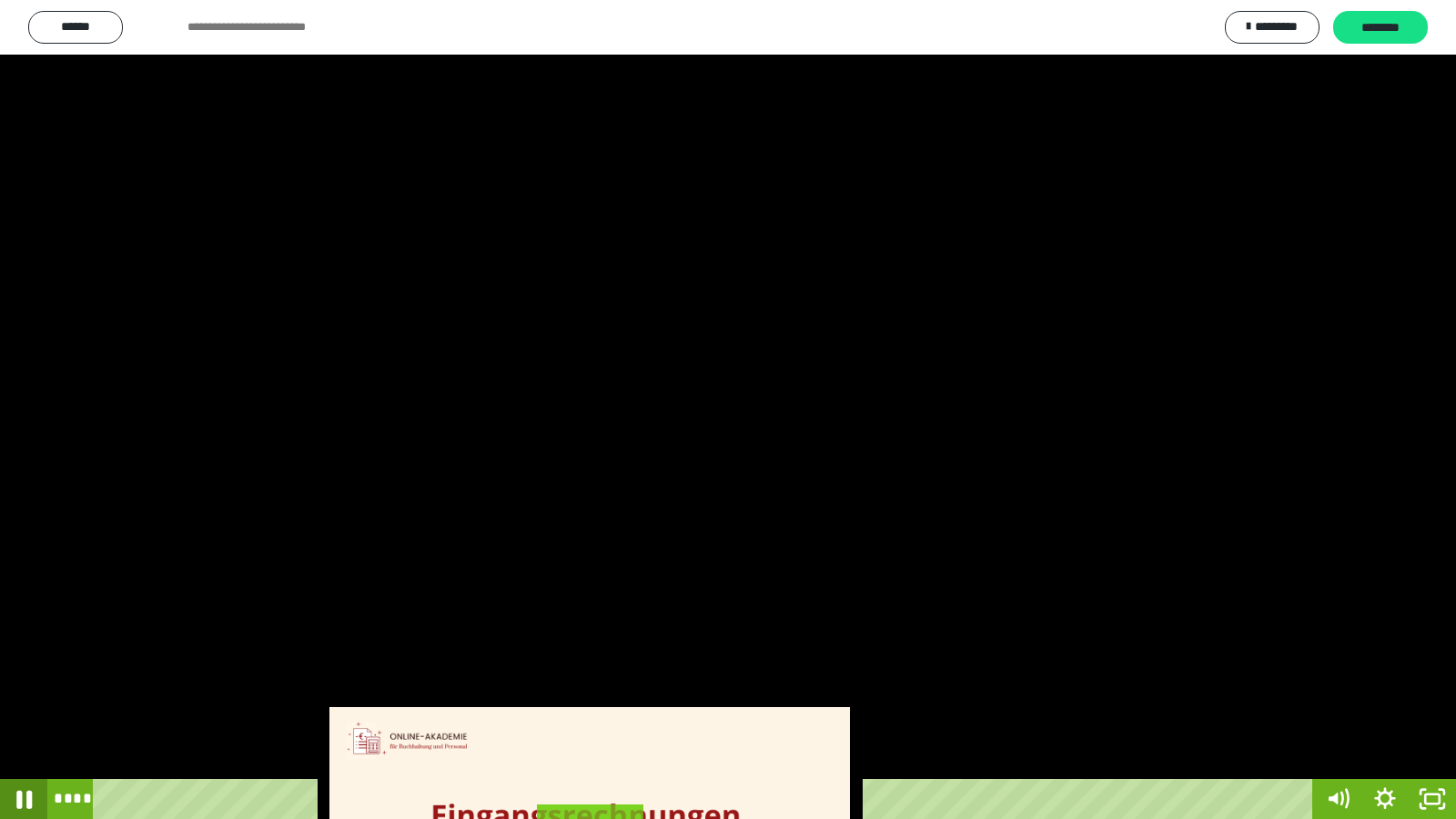 click 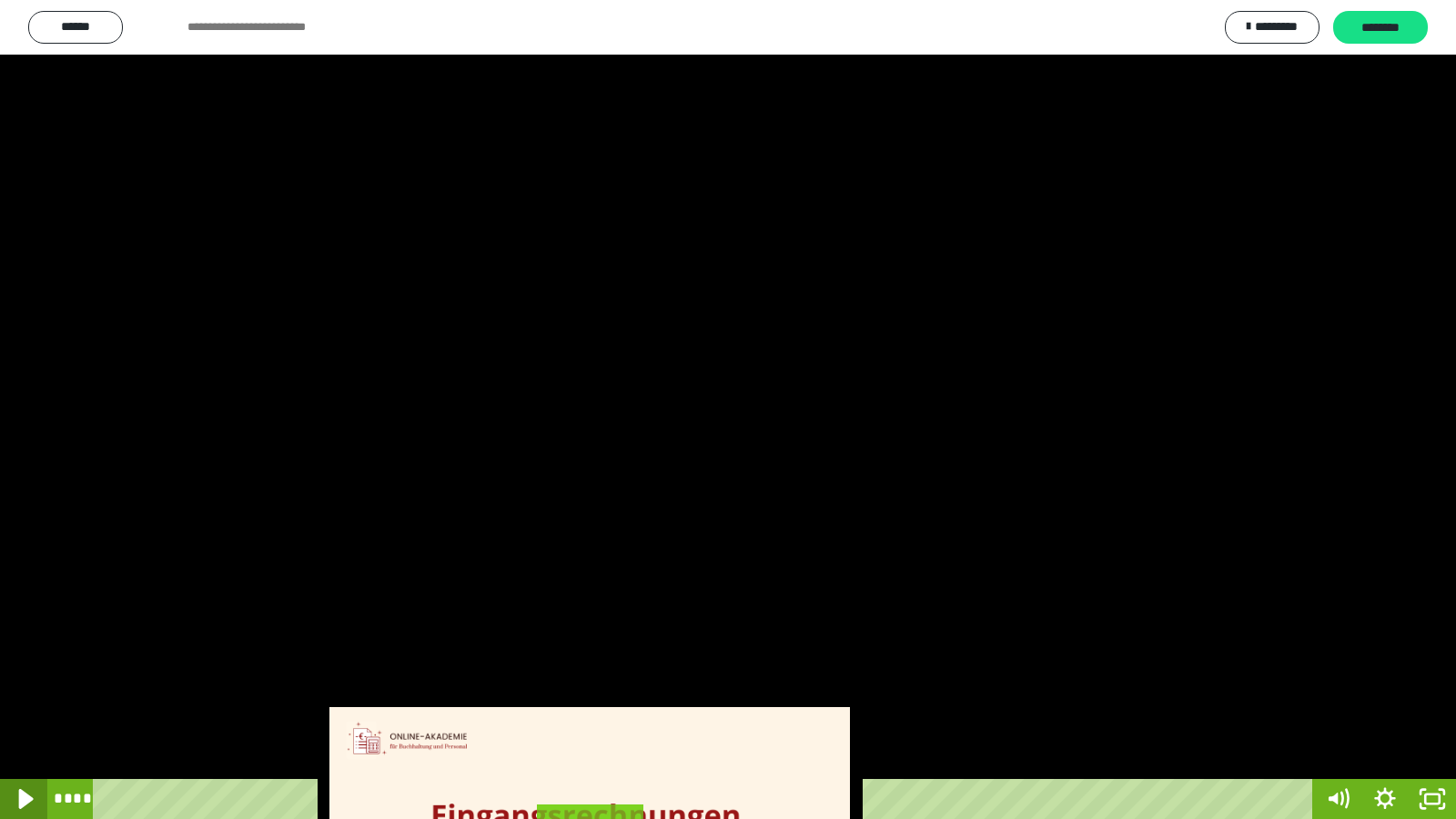 click 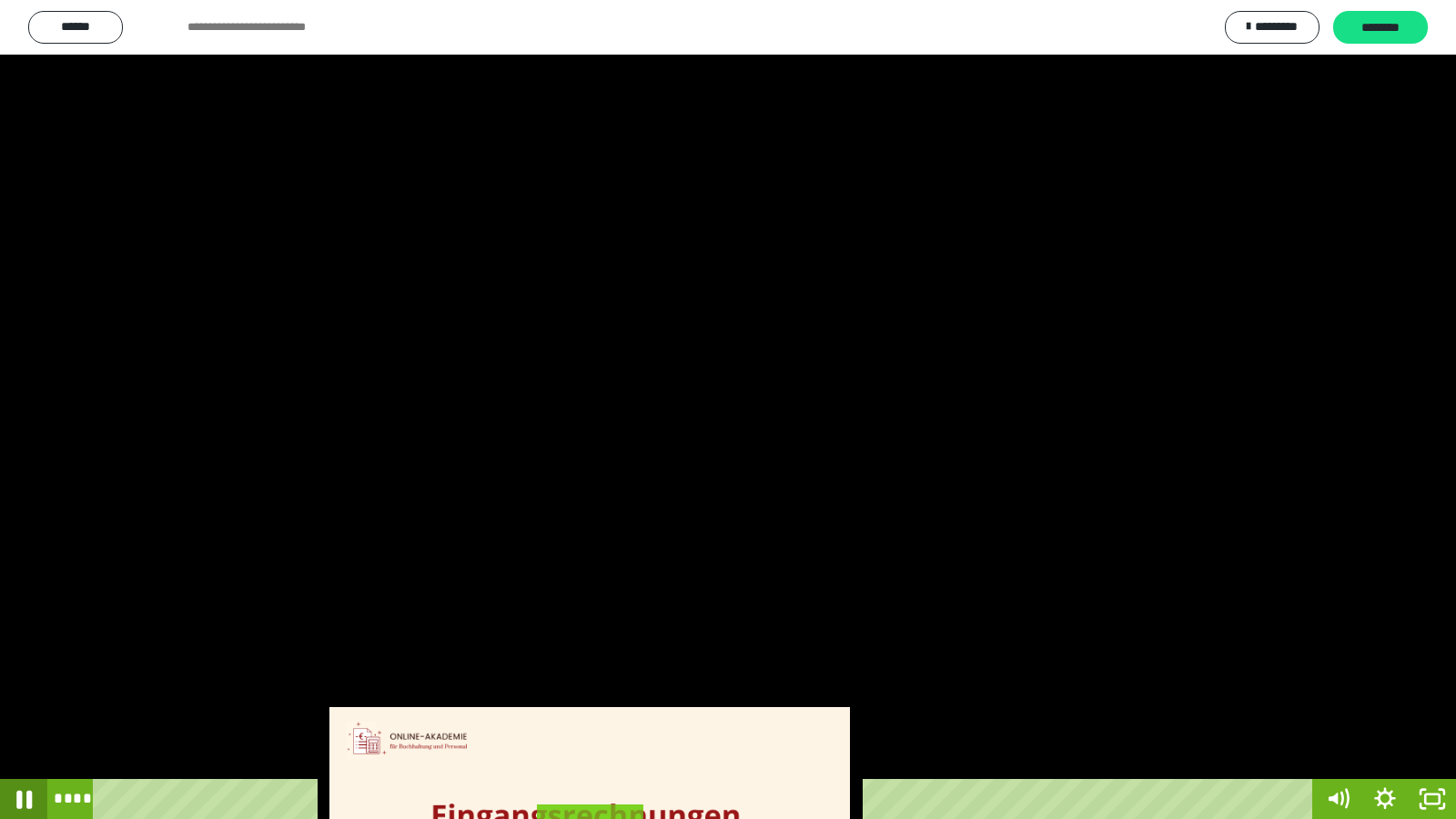 click 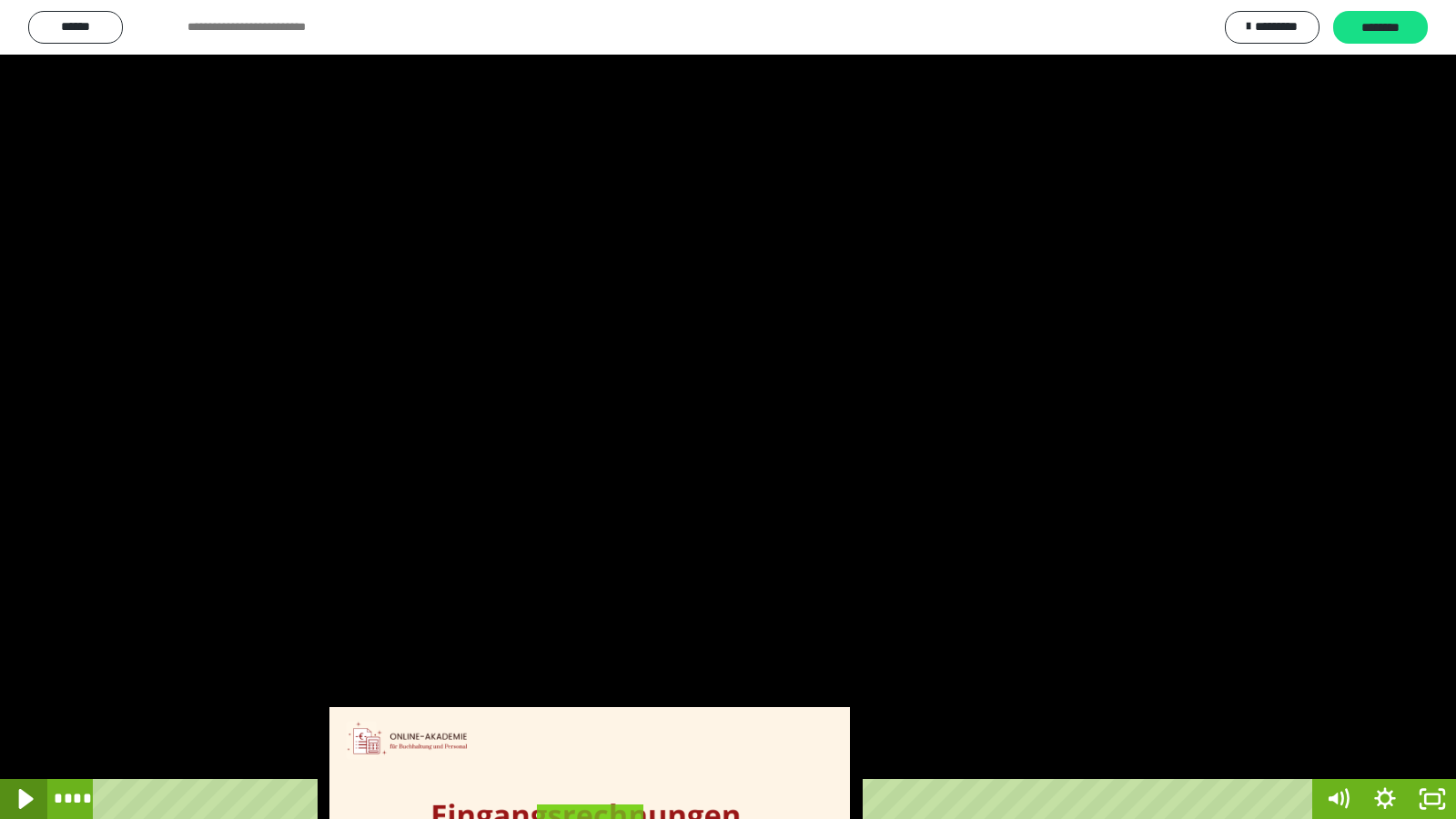 click 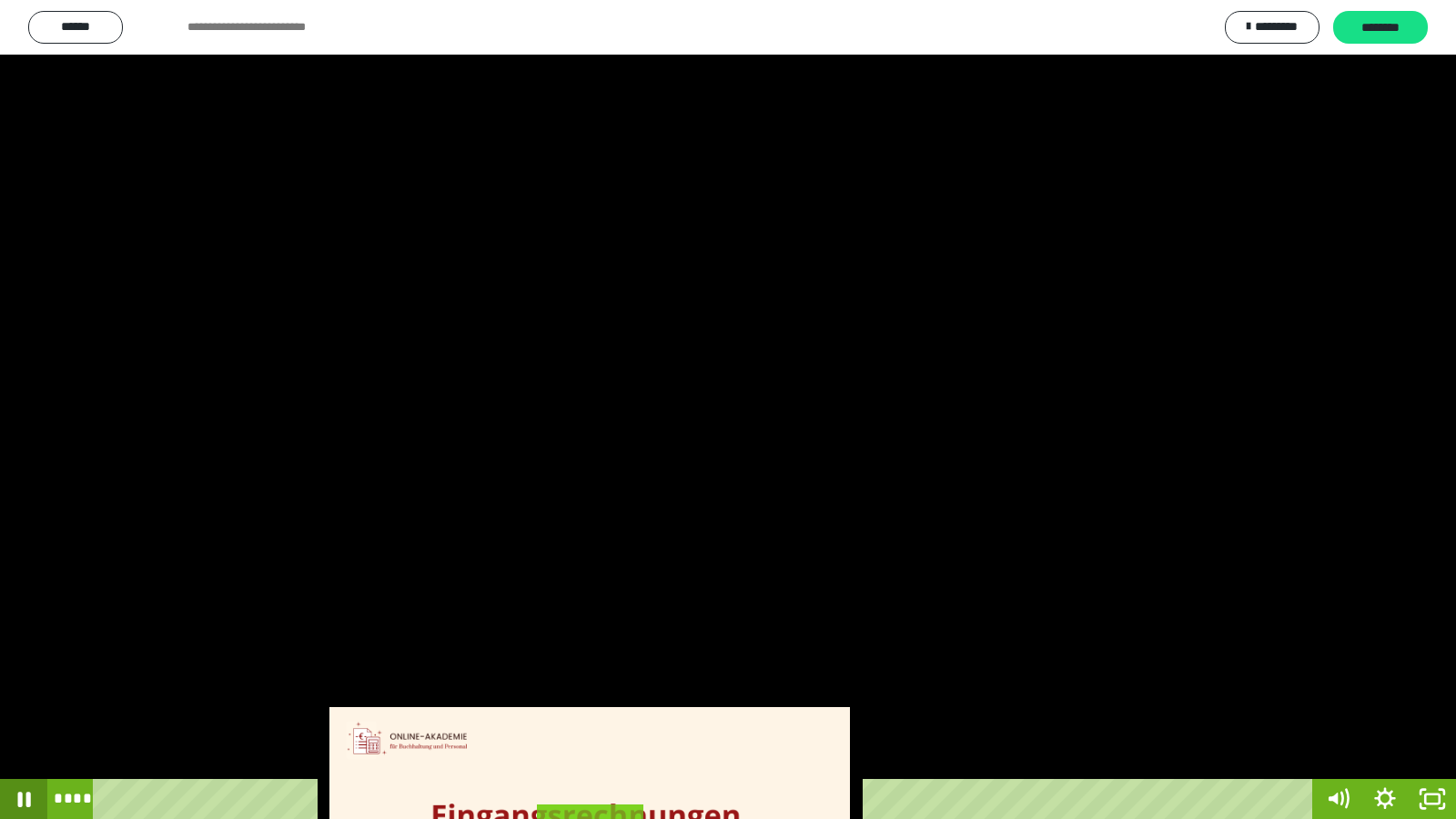 click 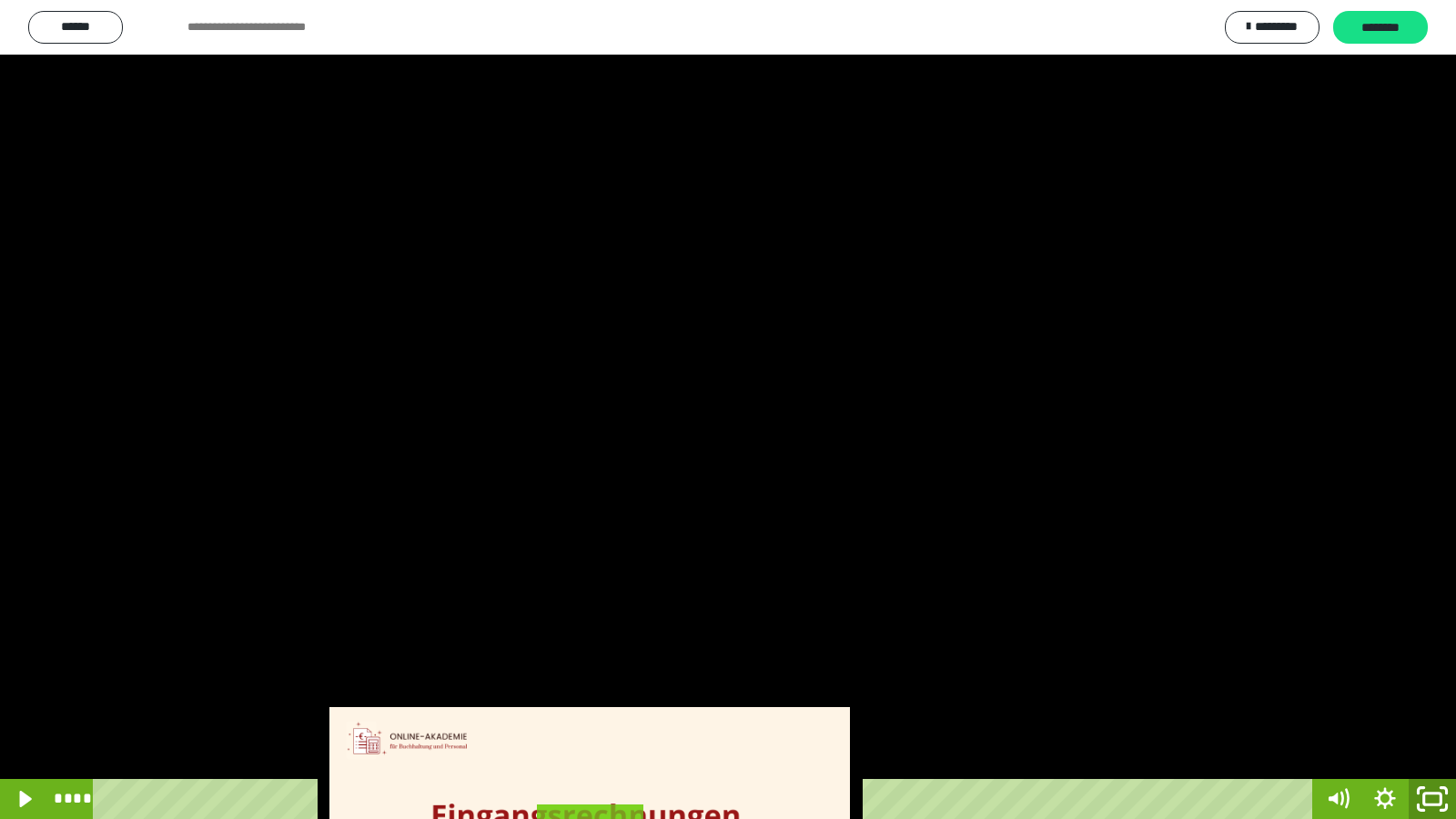 click 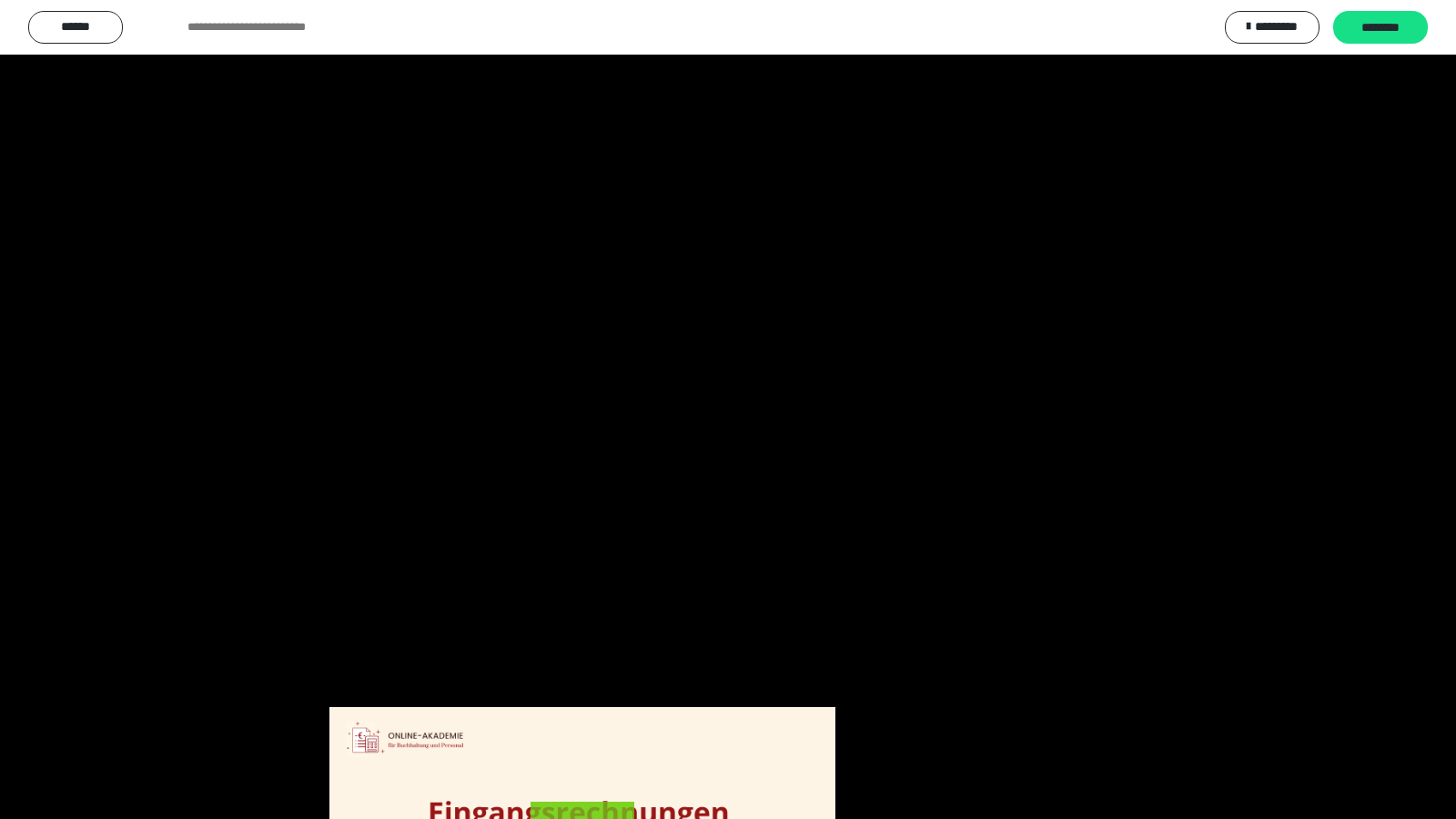 scroll, scrollTop: 3647, scrollLeft: 0, axis: vertical 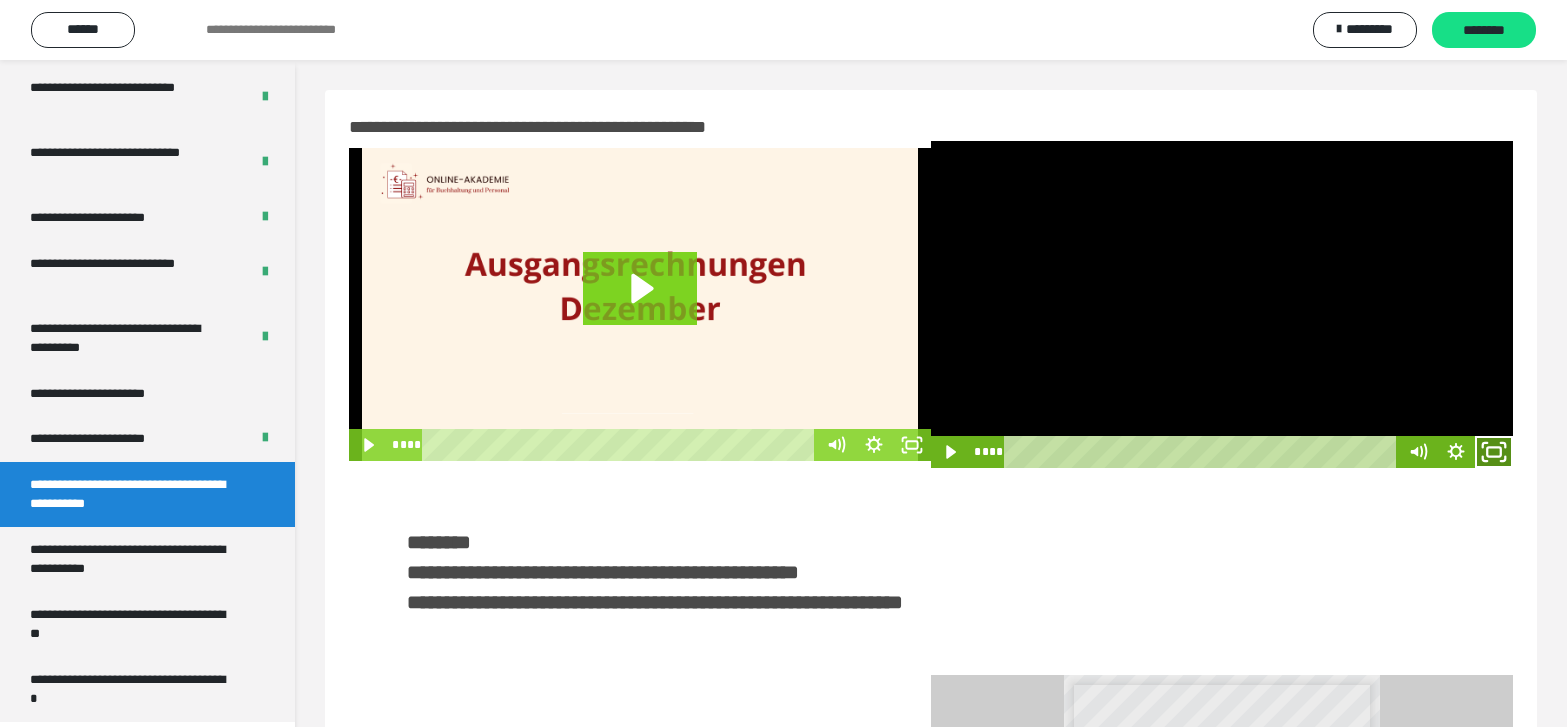 click 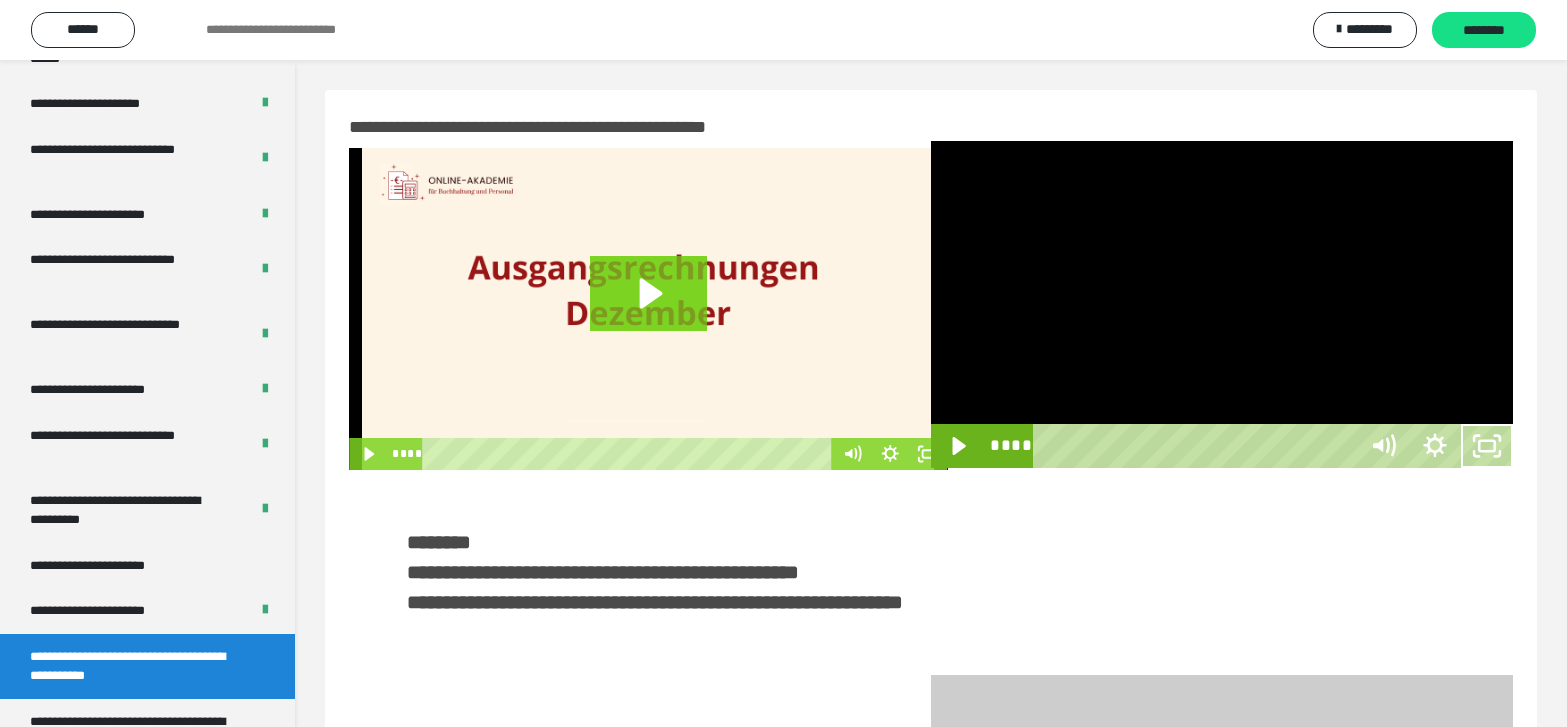 scroll, scrollTop: 3835, scrollLeft: 0, axis: vertical 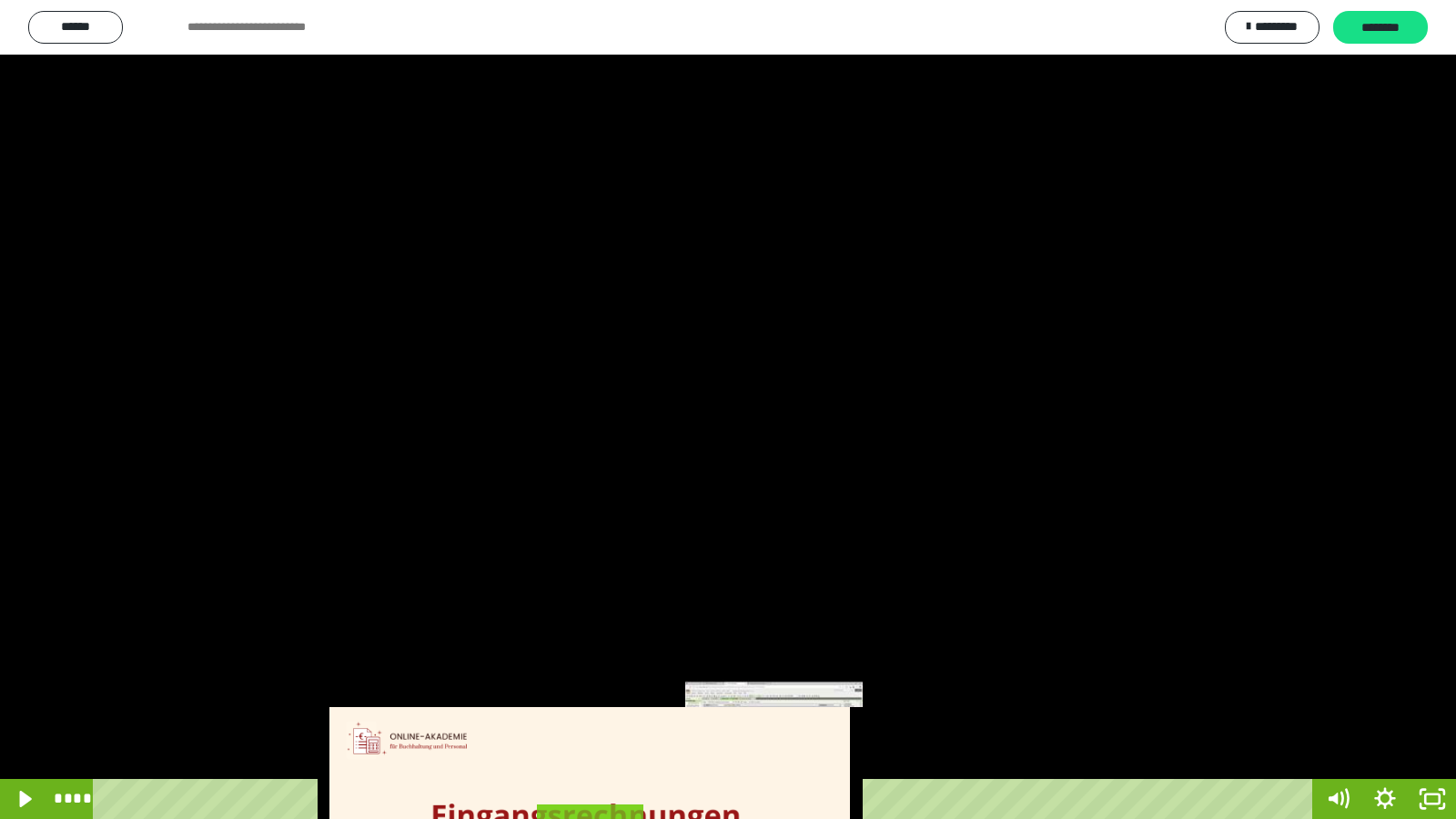click on "****" at bounding box center [706, 799] 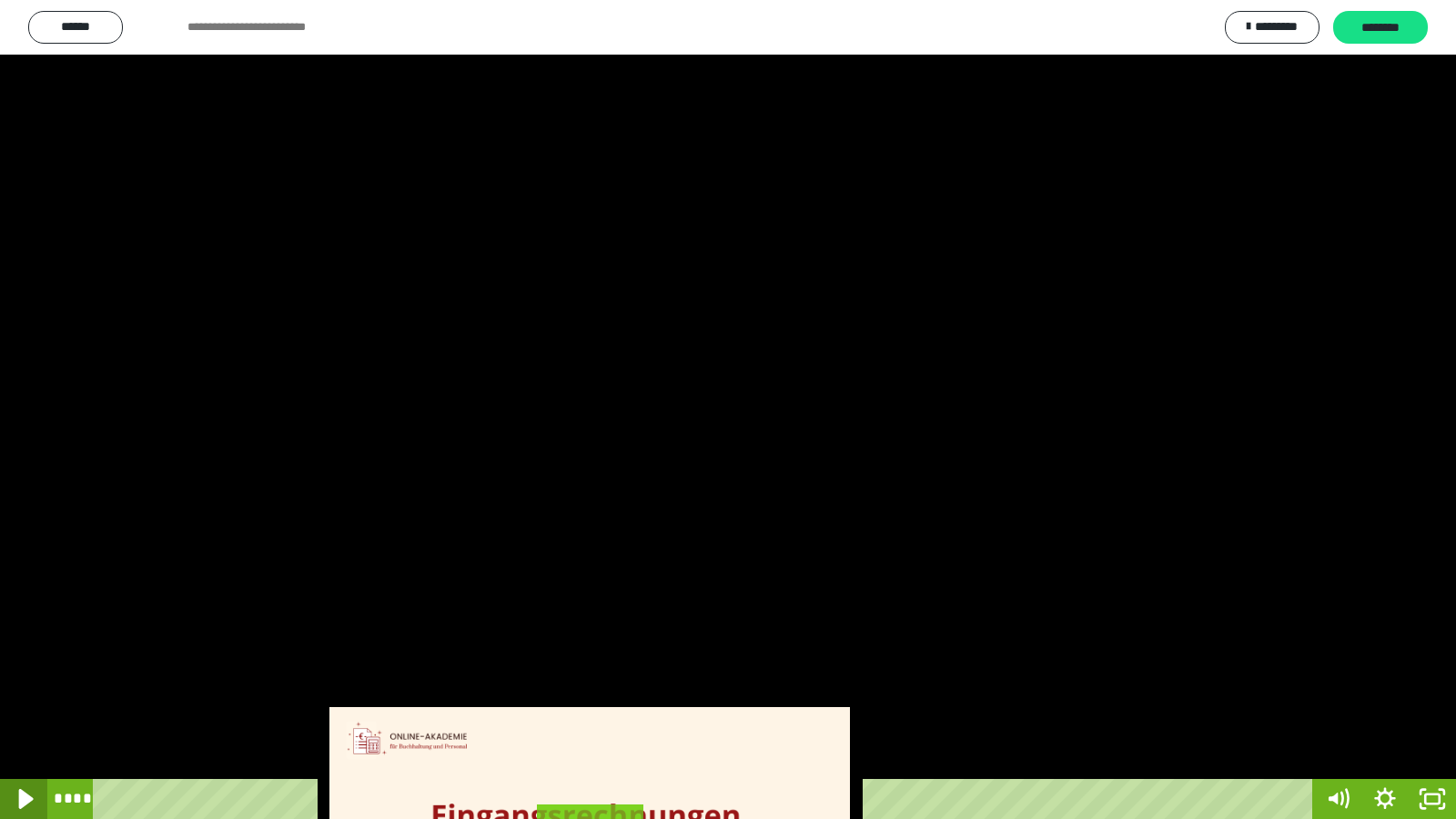 click 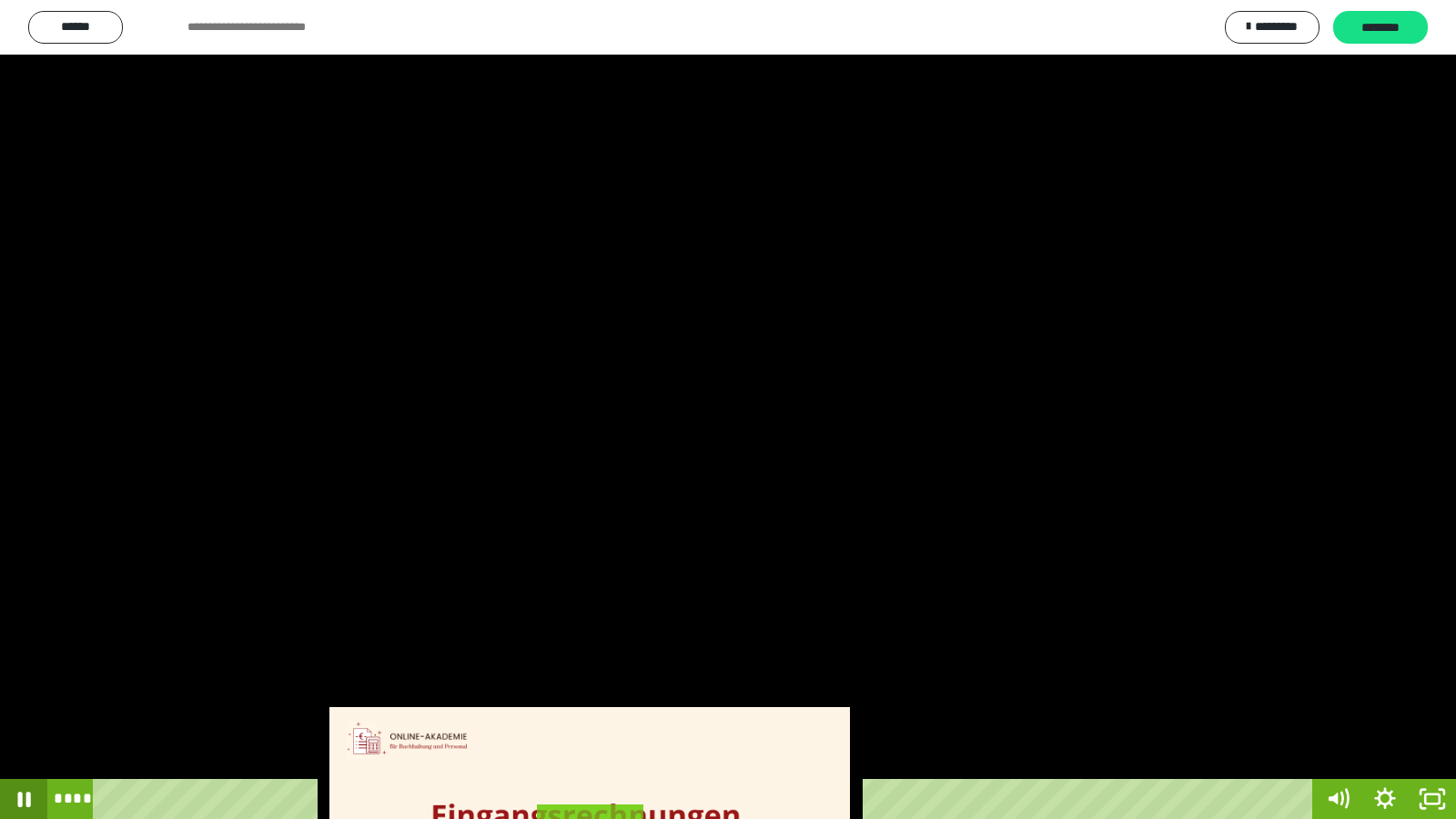 click 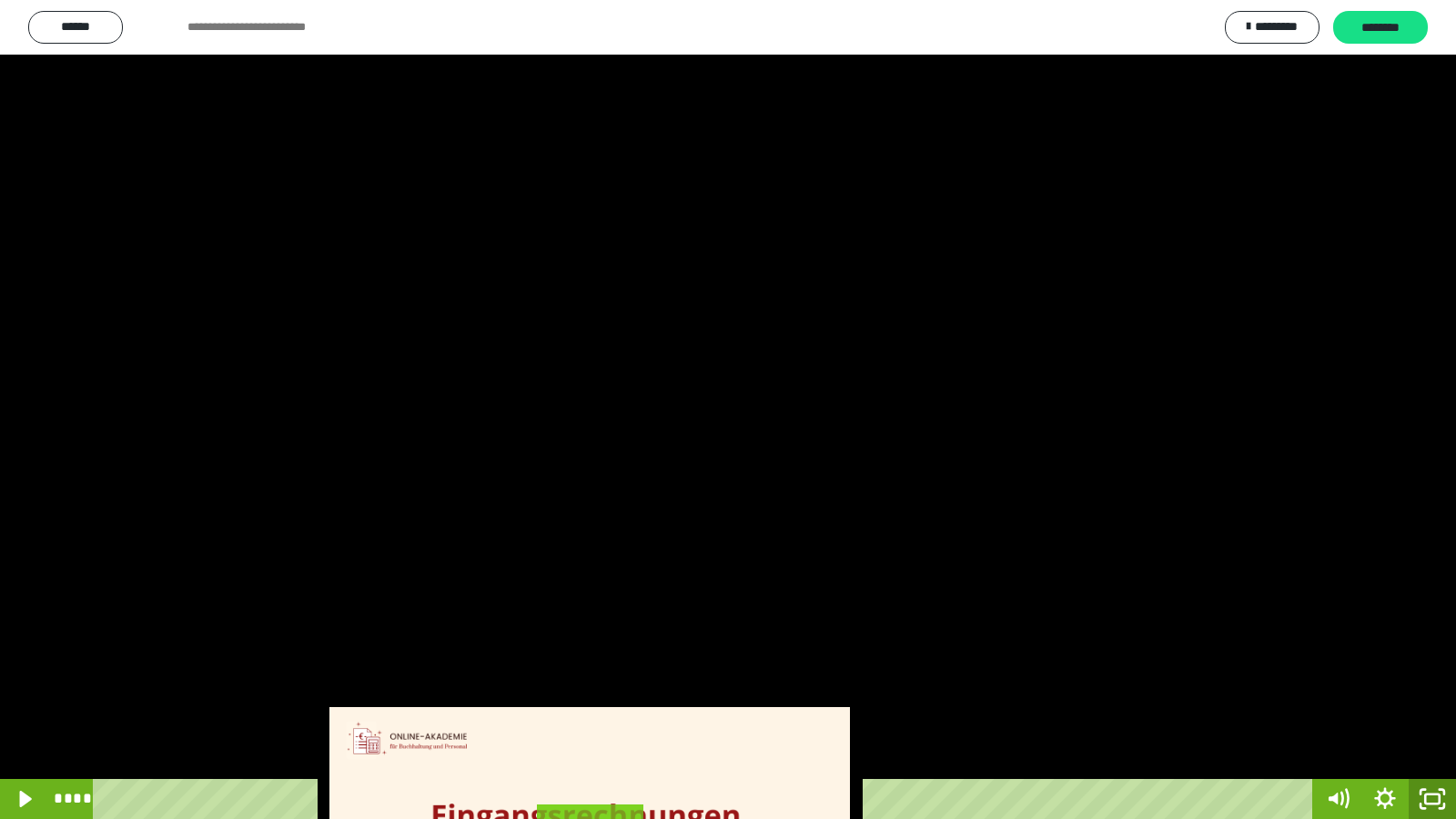 drag, startPoint x: 1424, startPoint y: 799, endPoint x: 1425, endPoint y: 778, distance: 21.023796 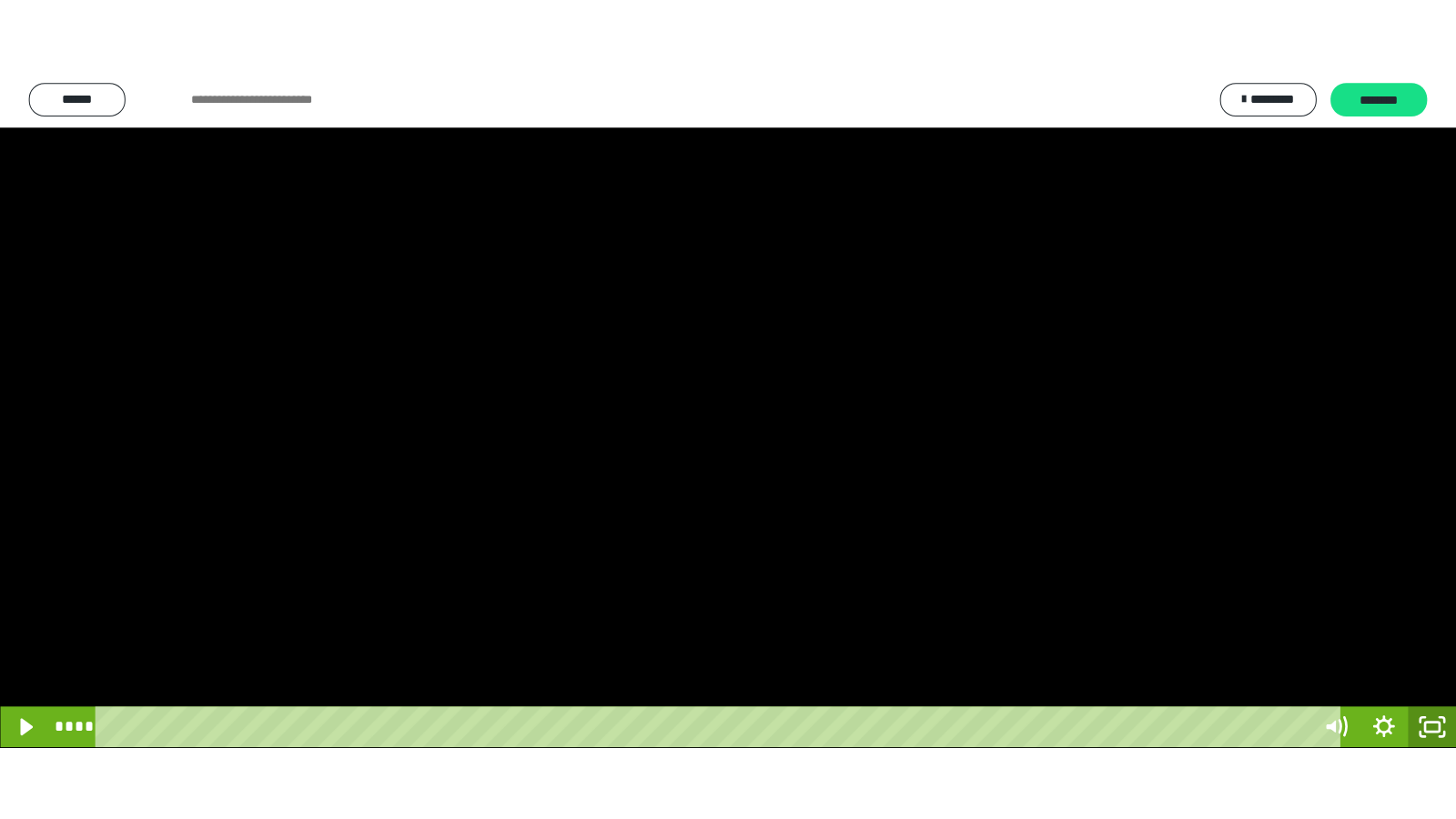 scroll, scrollTop: 3647, scrollLeft: 0, axis: vertical 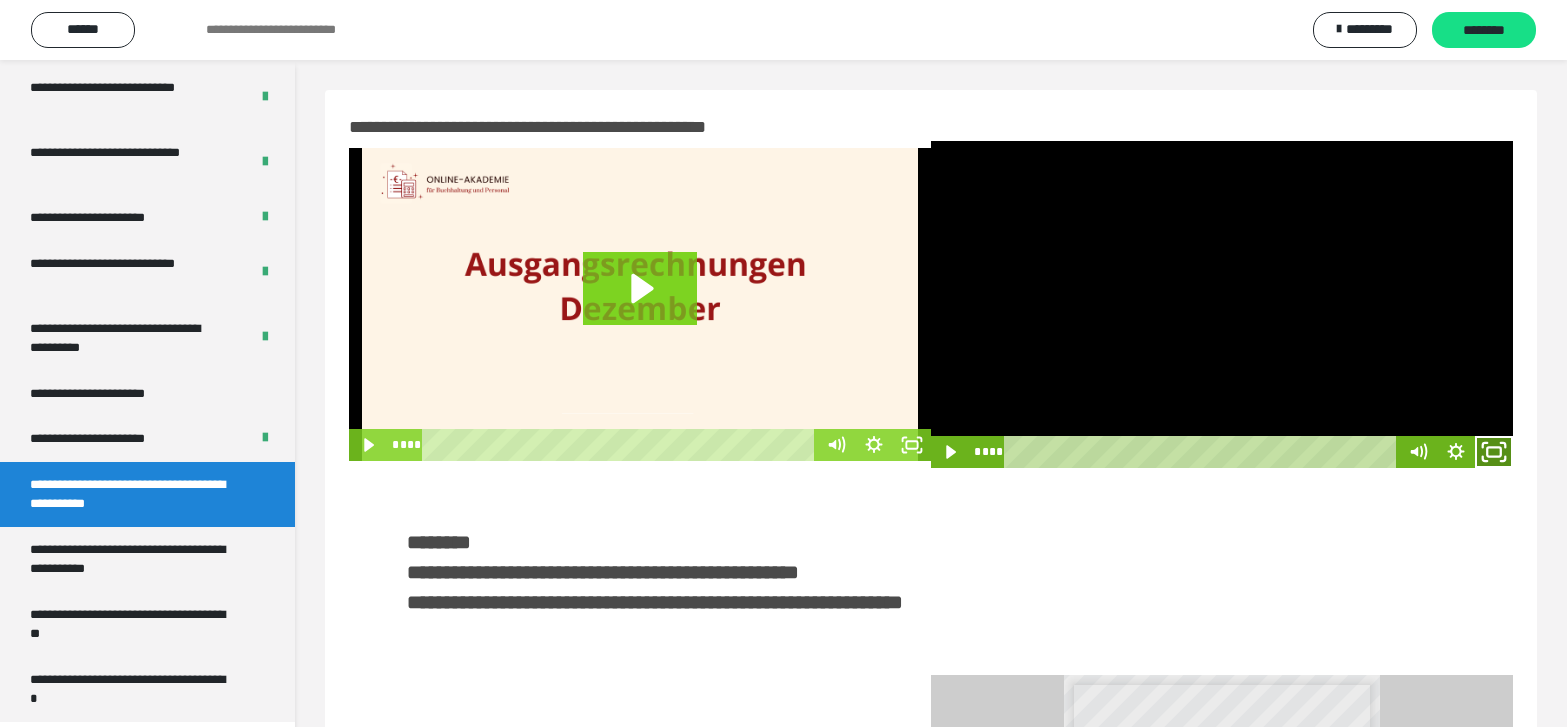 click 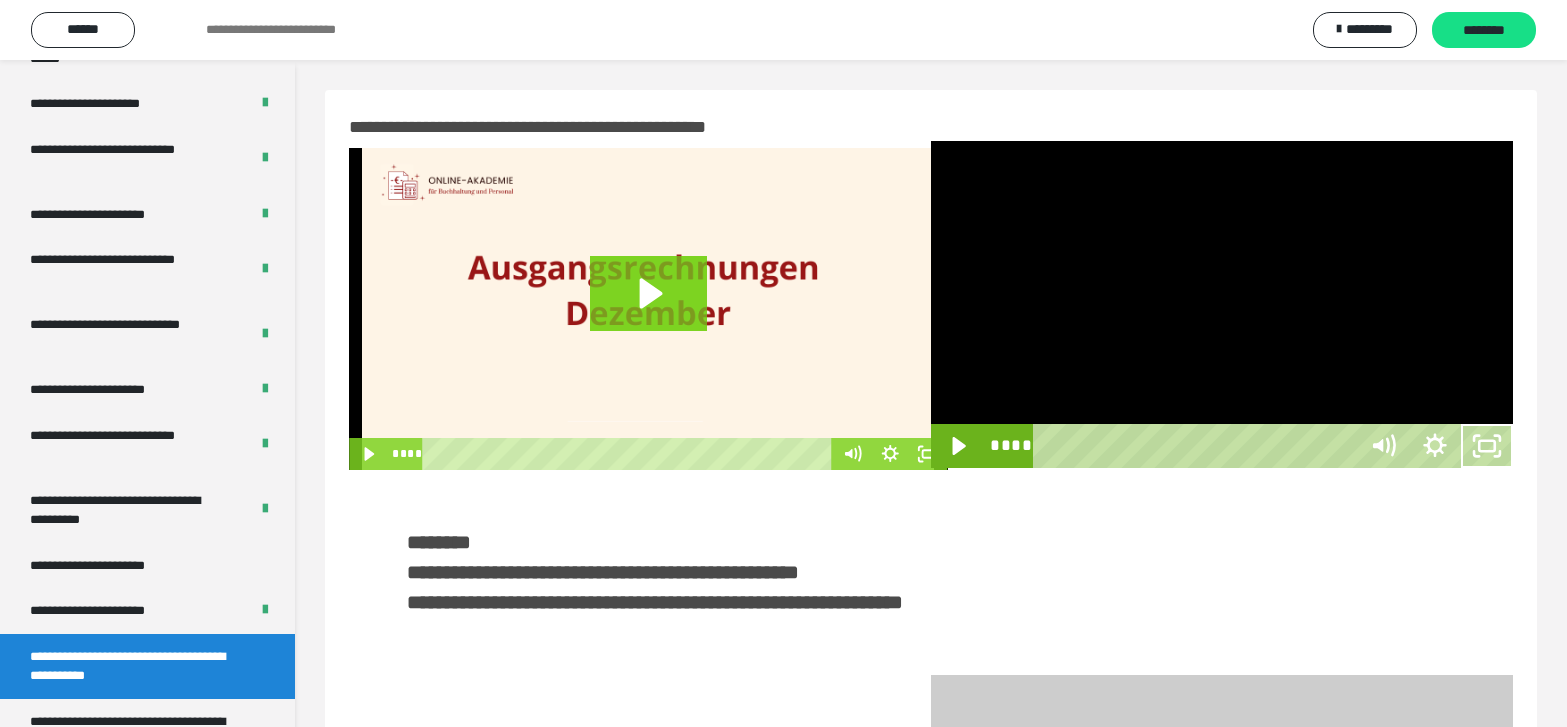 scroll, scrollTop: 3835, scrollLeft: 0, axis: vertical 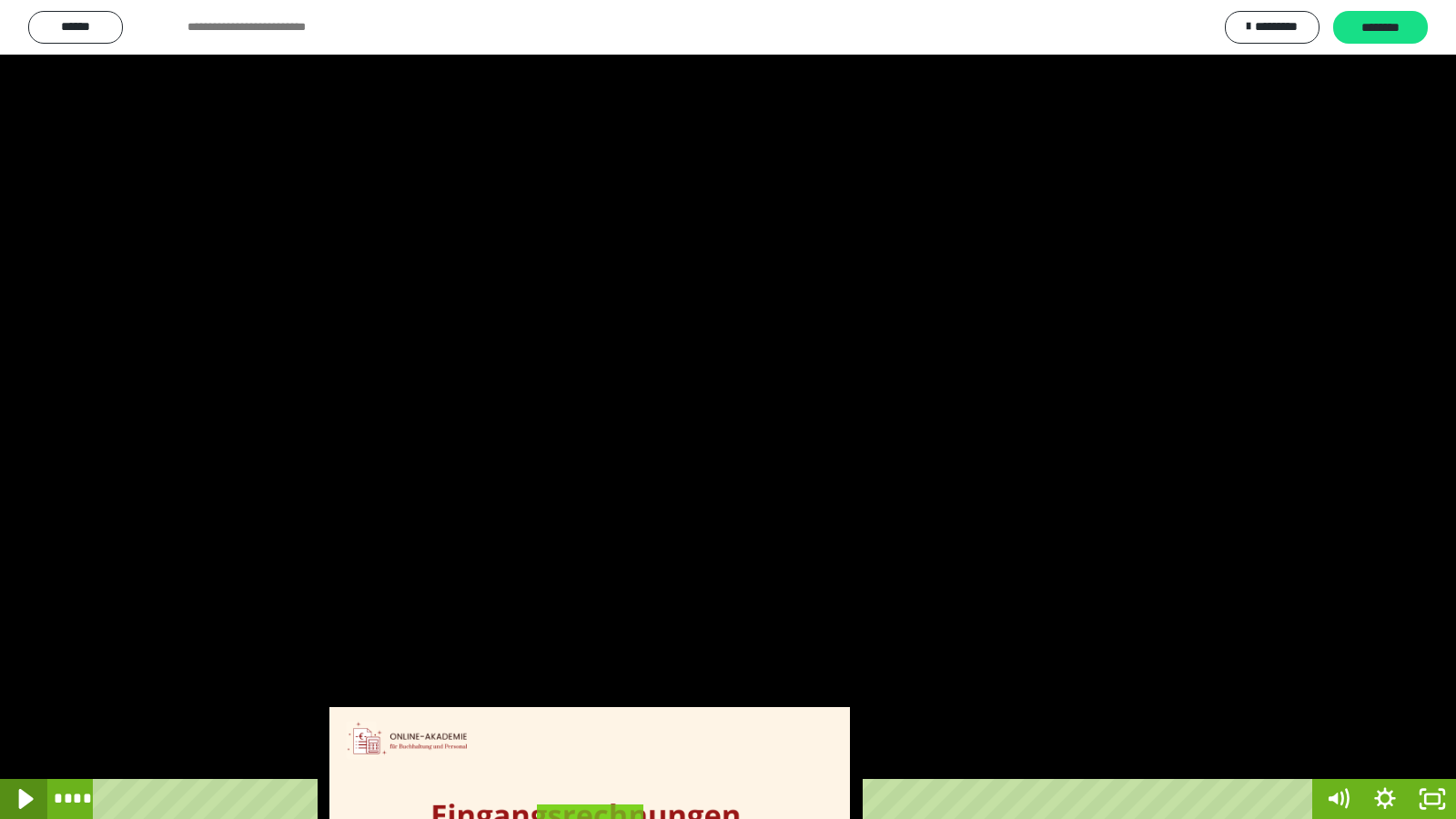 click 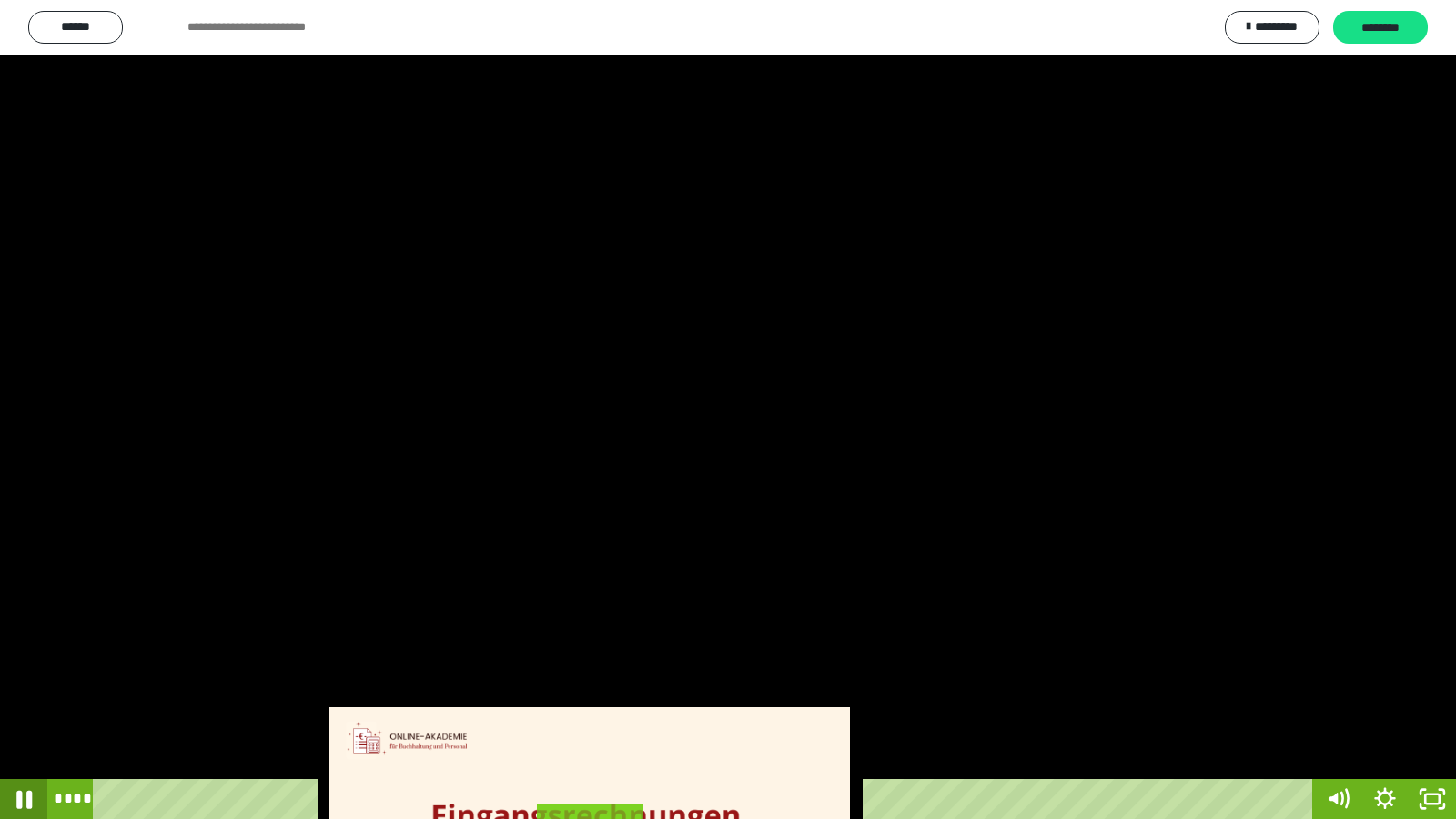 click 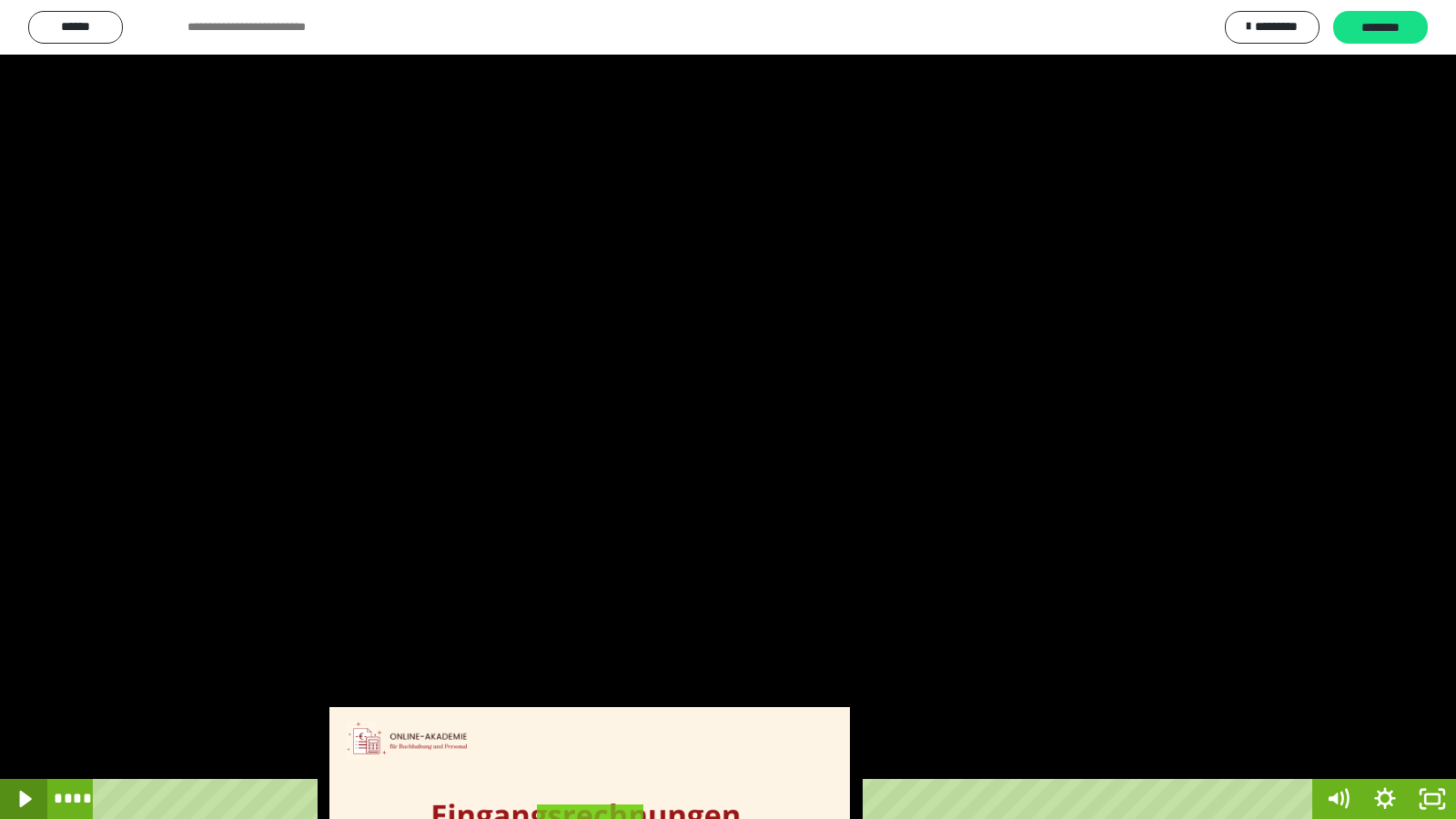 click 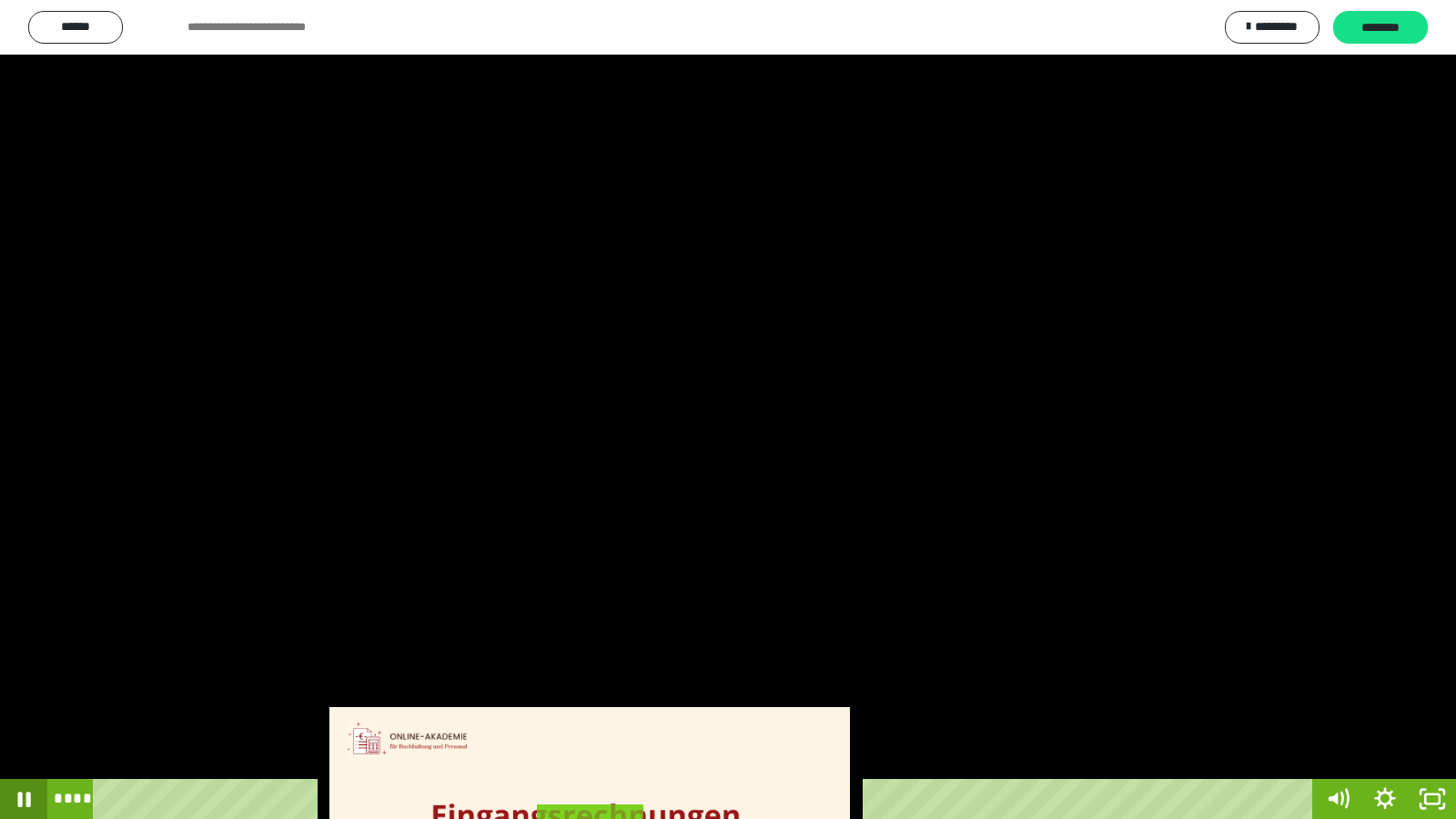 click 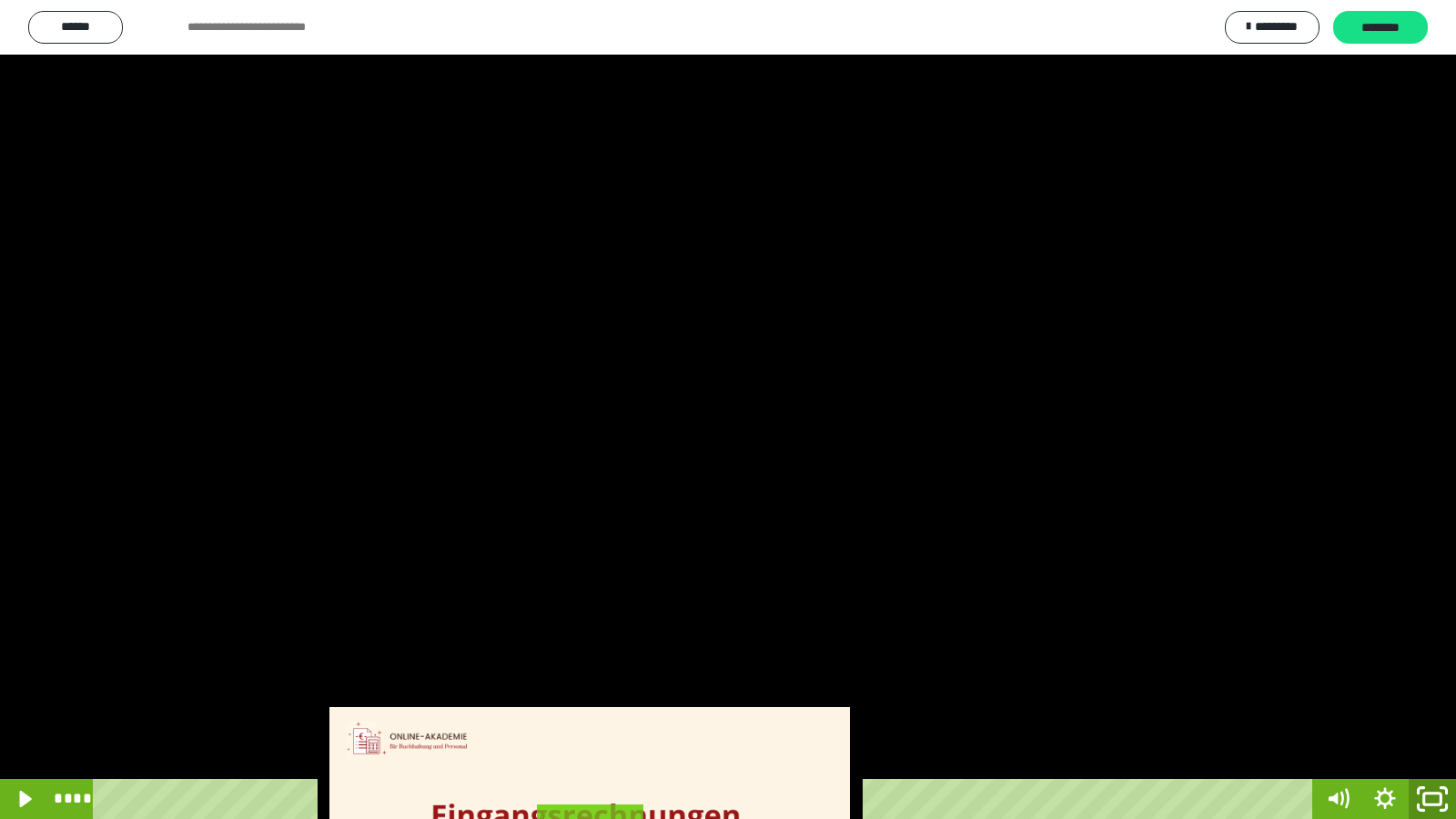 click 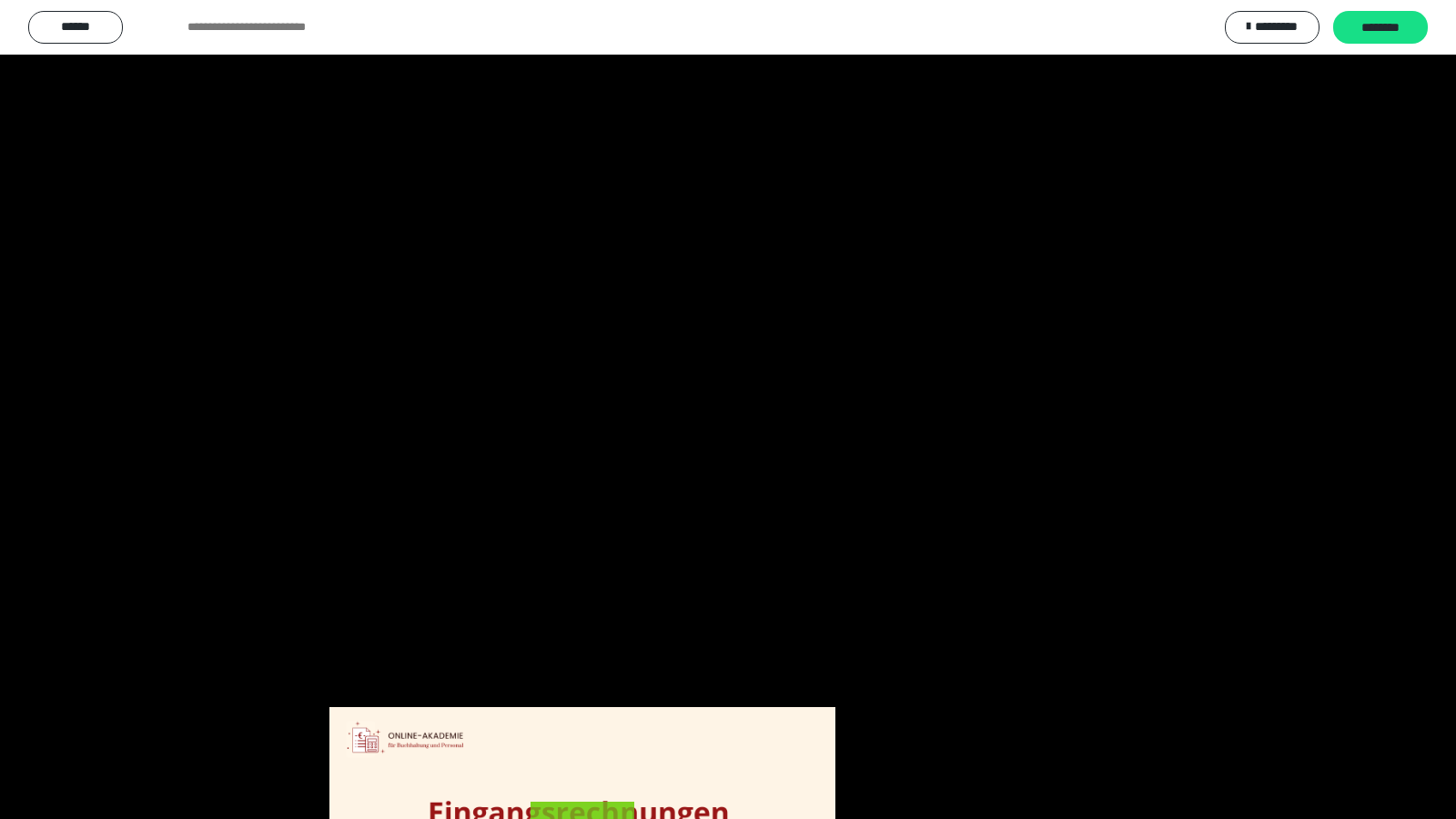 scroll, scrollTop: 3647, scrollLeft: 0, axis: vertical 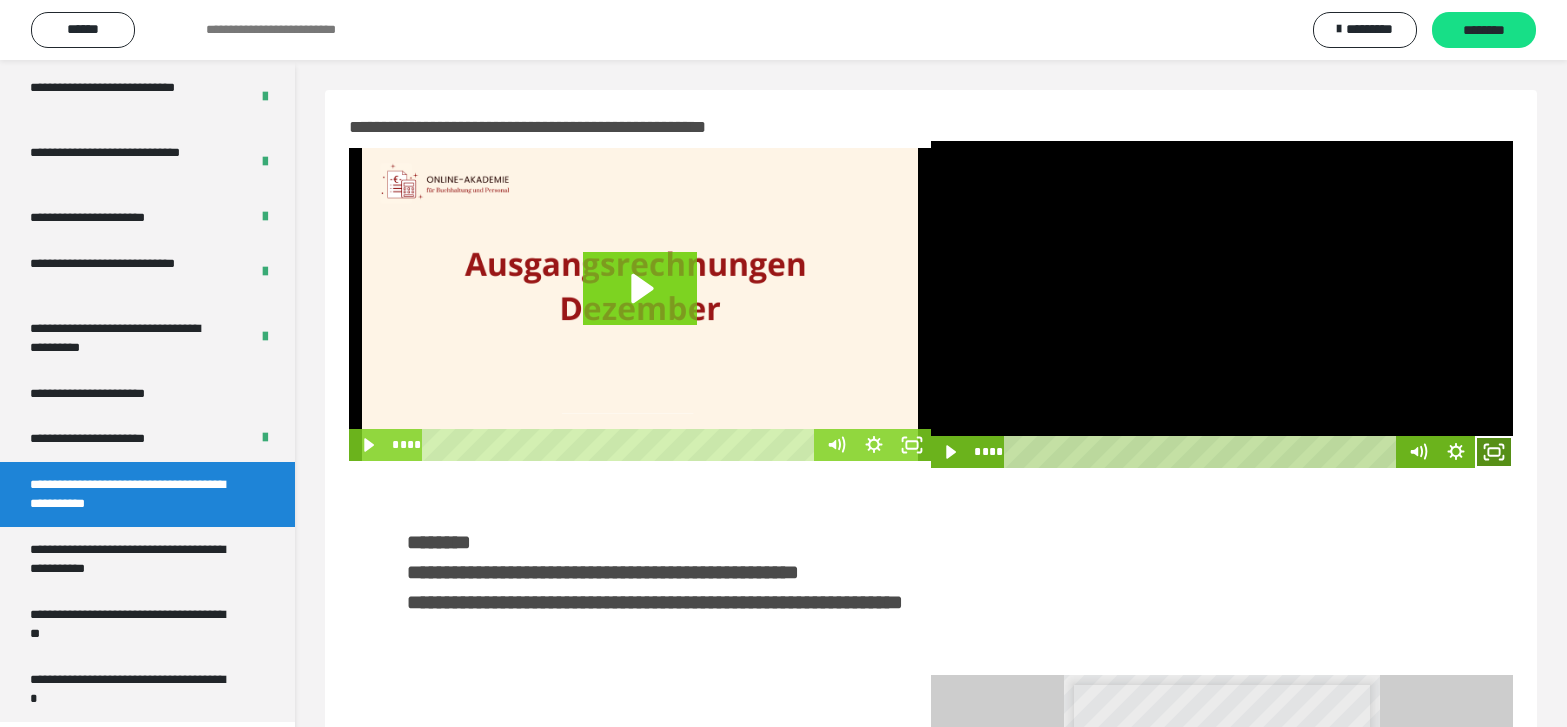 click 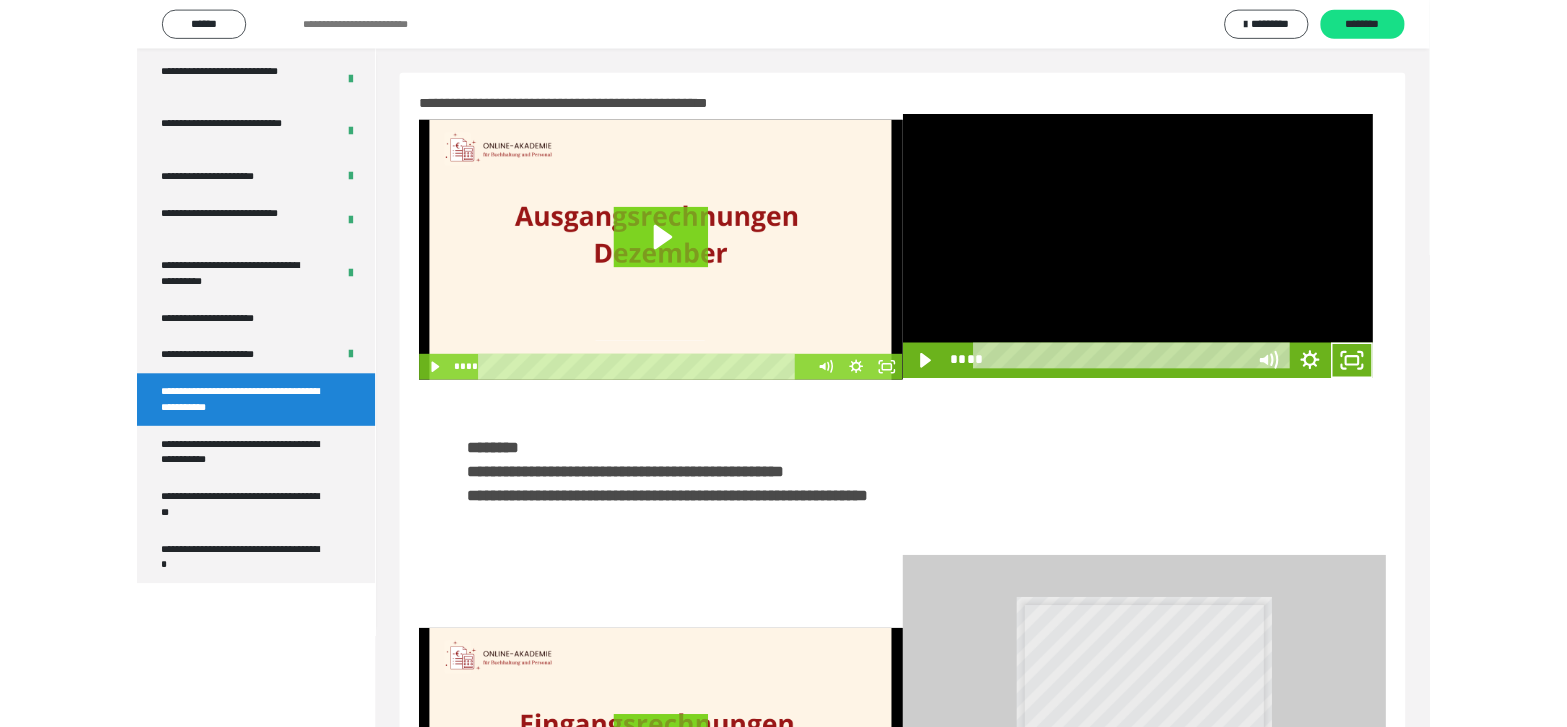 scroll, scrollTop: 3835, scrollLeft: 0, axis: vertical 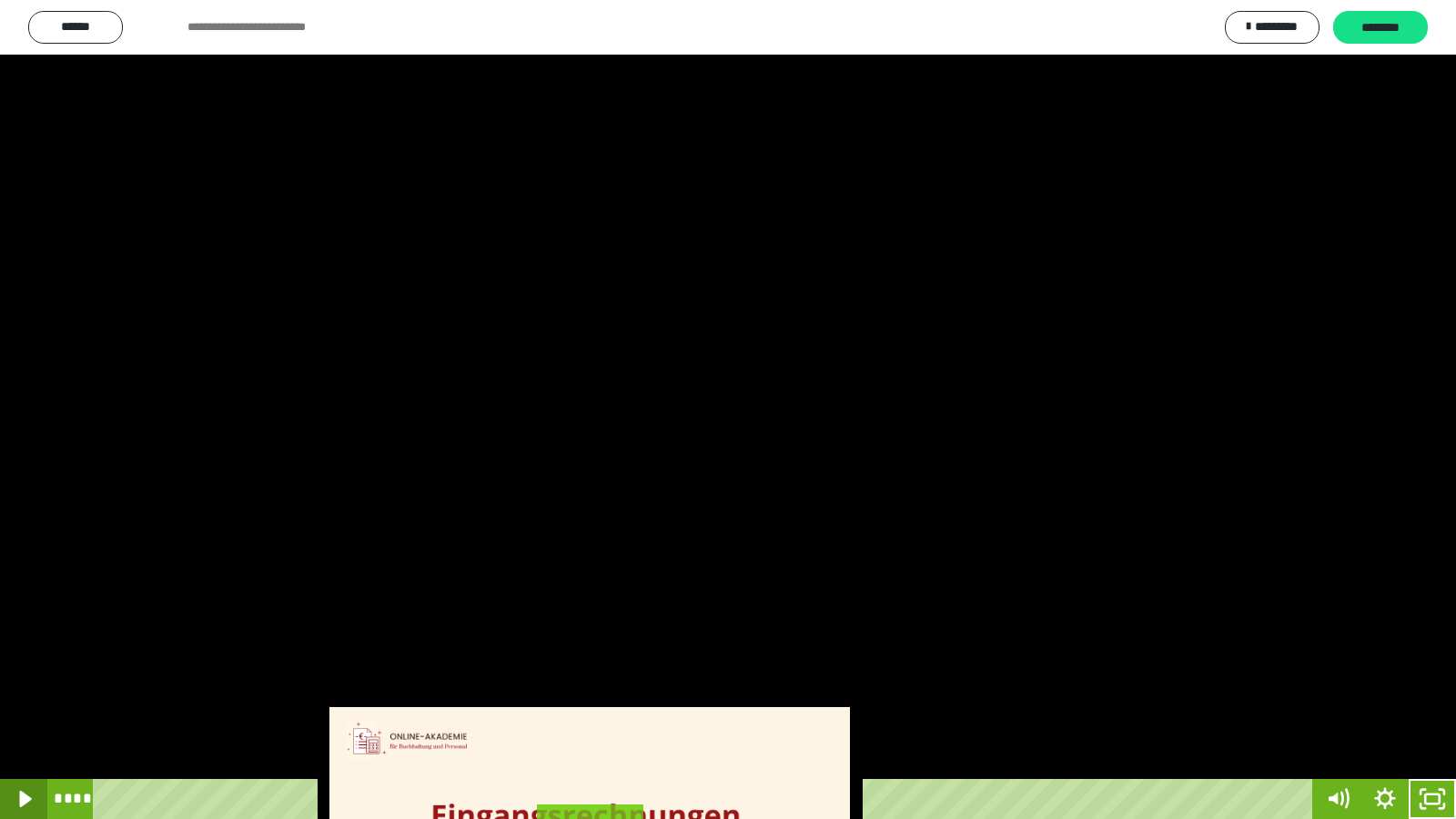 click 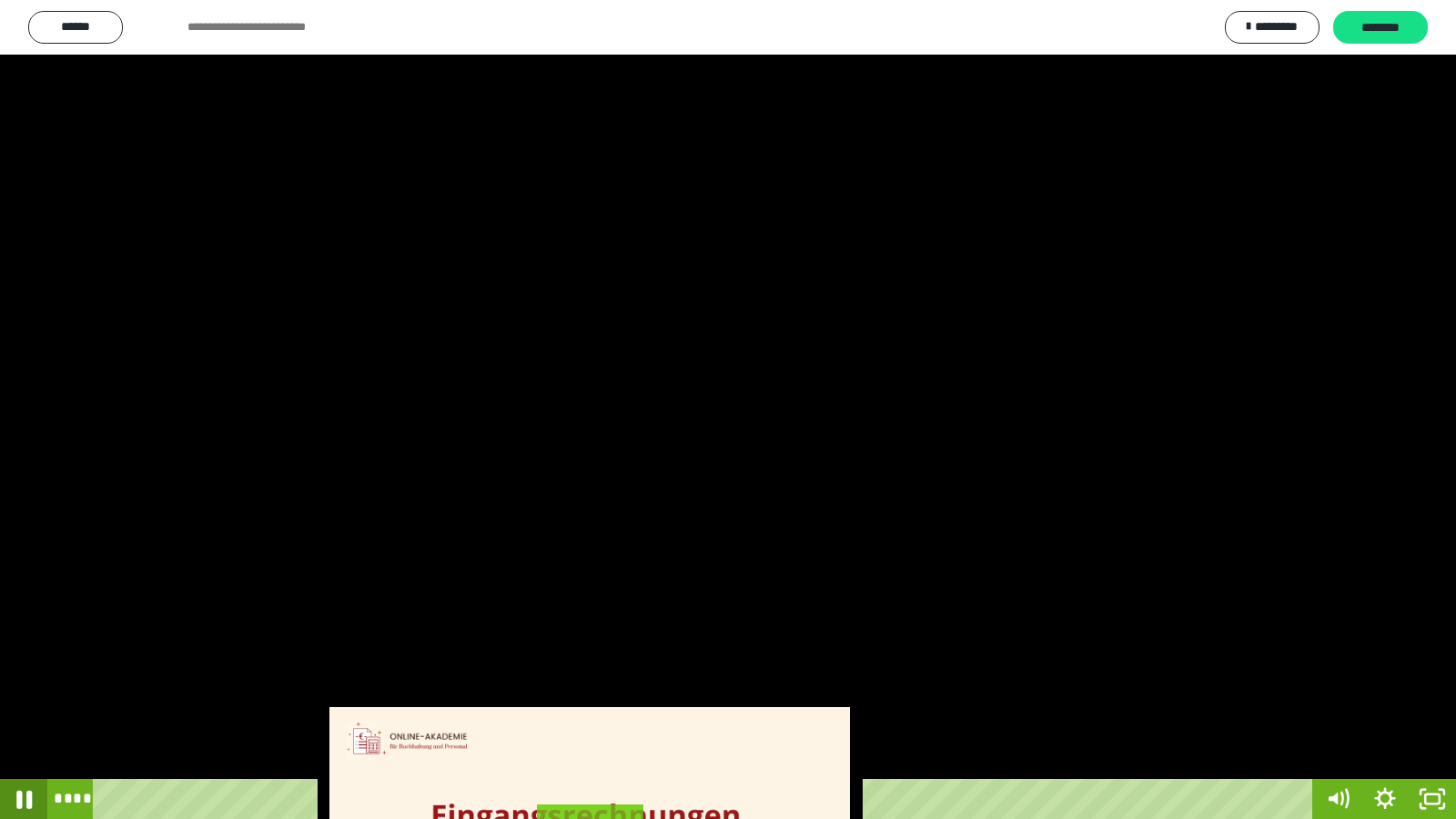 click 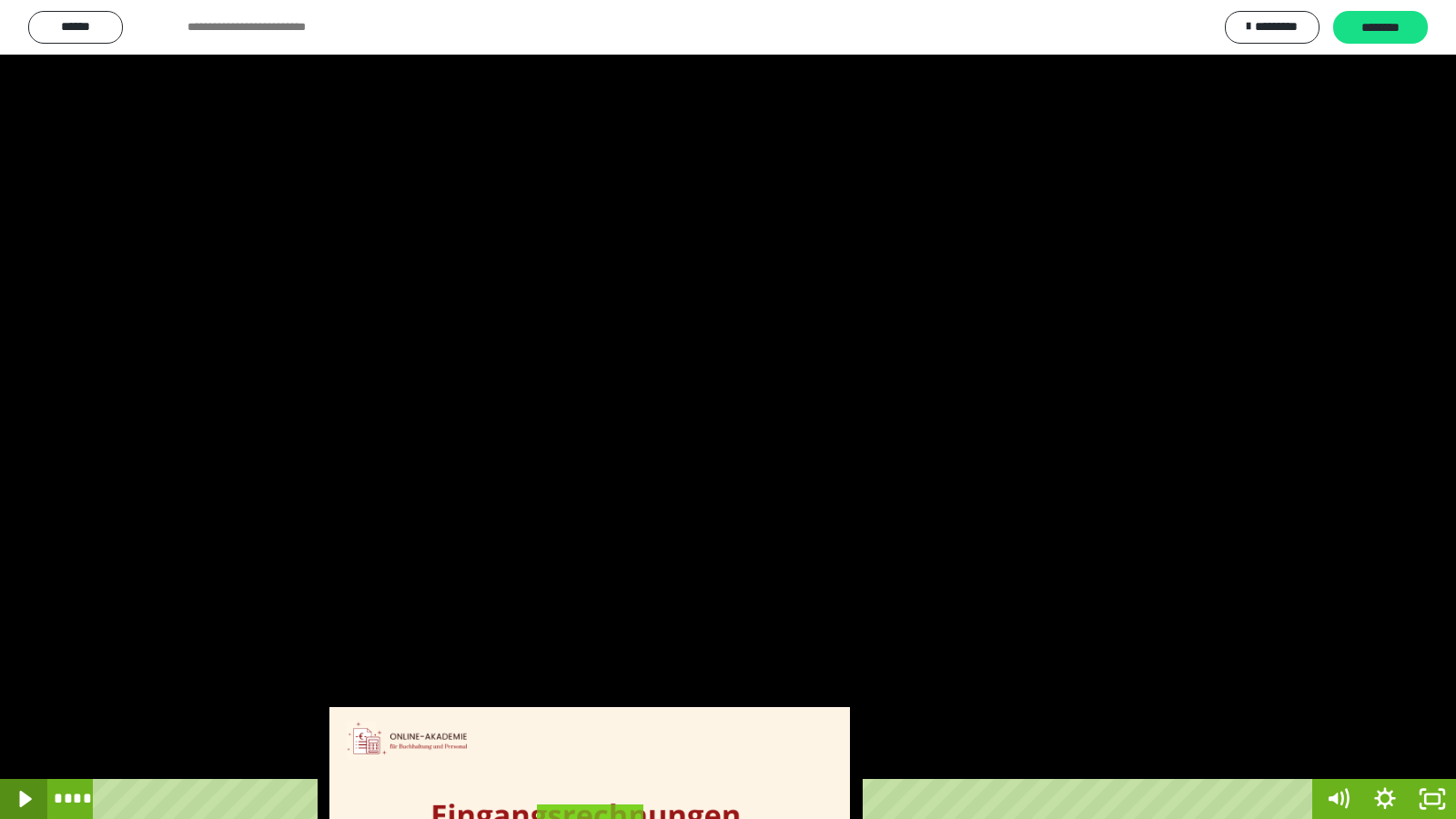 click 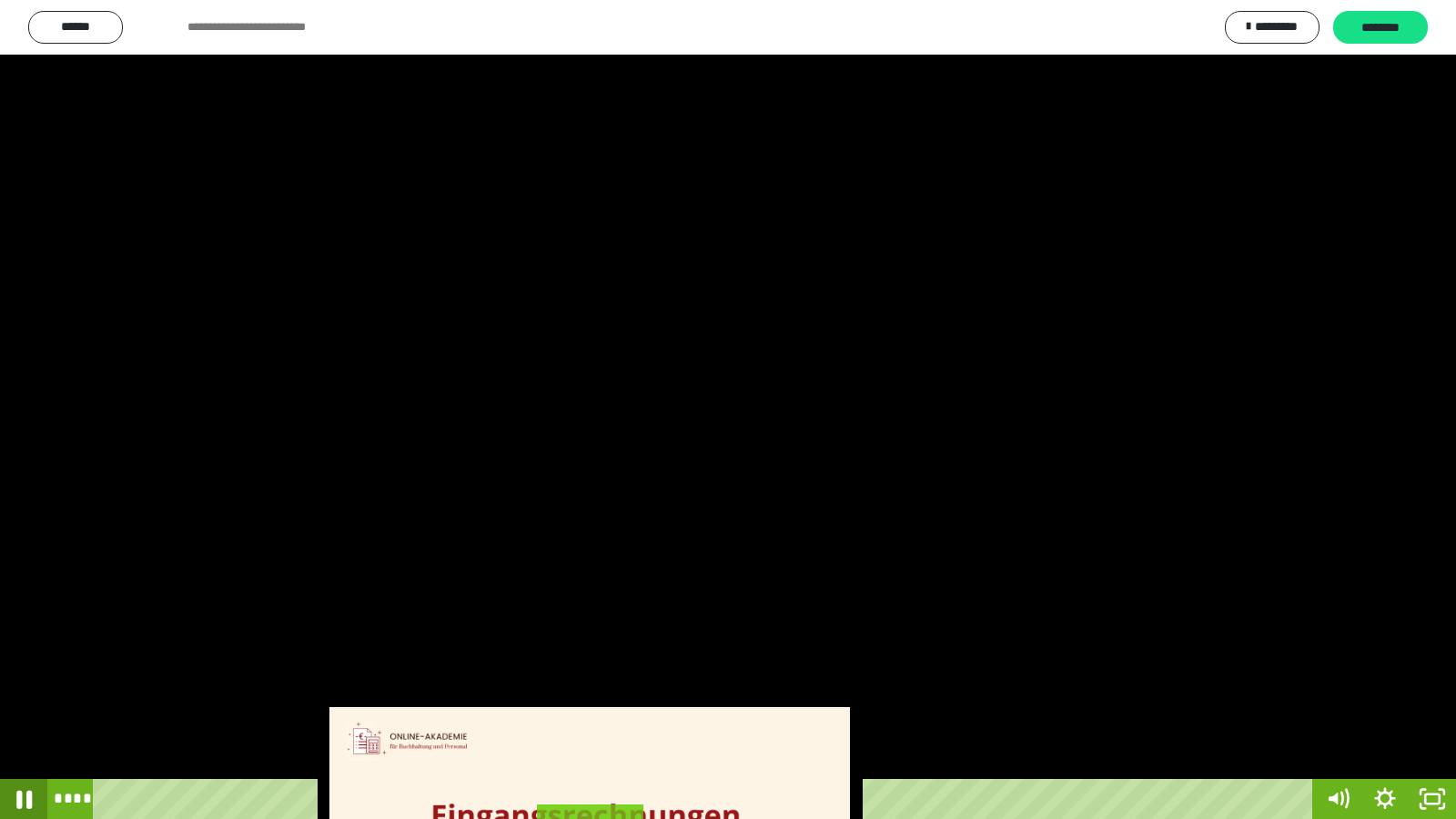 click 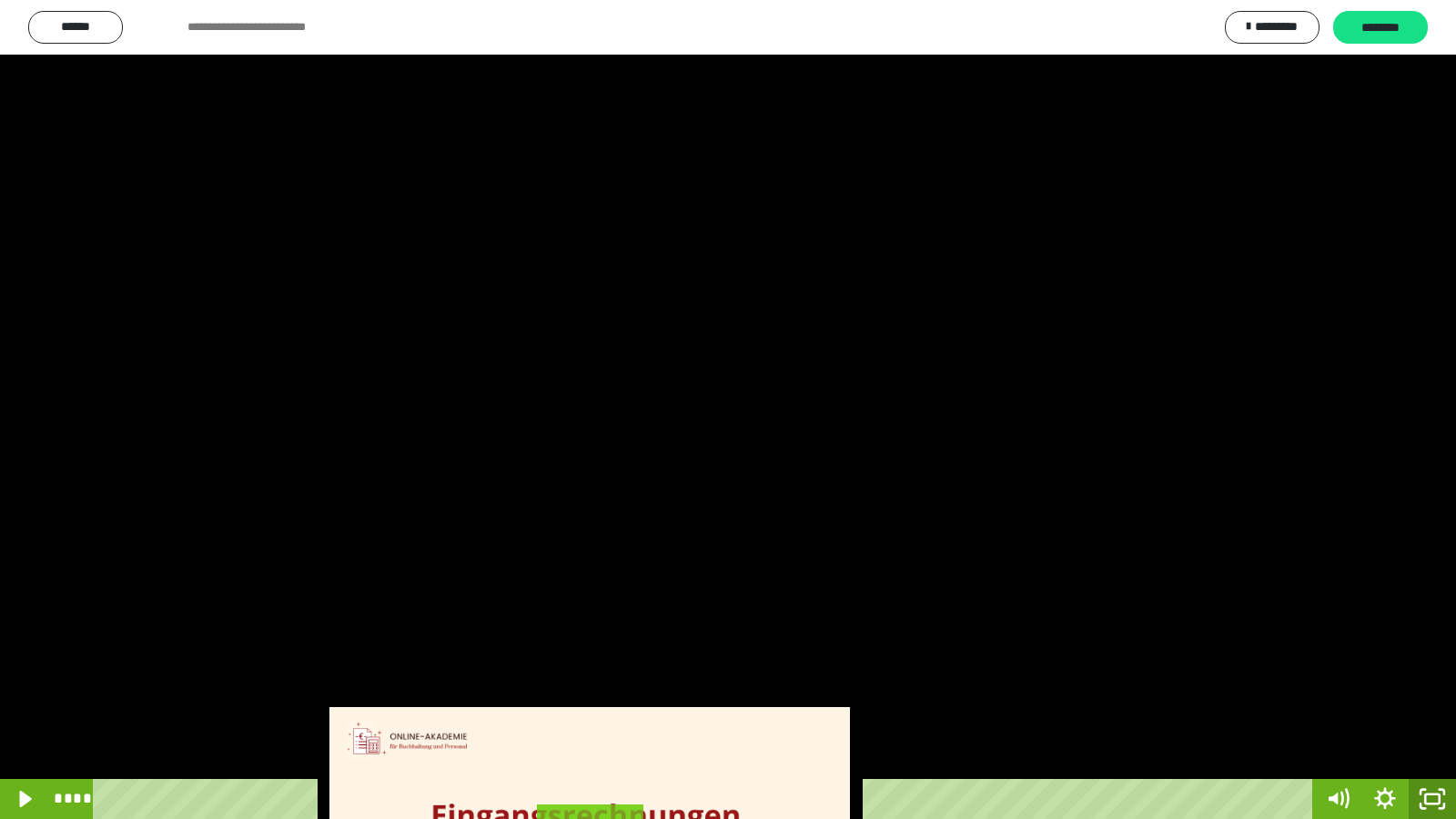 click 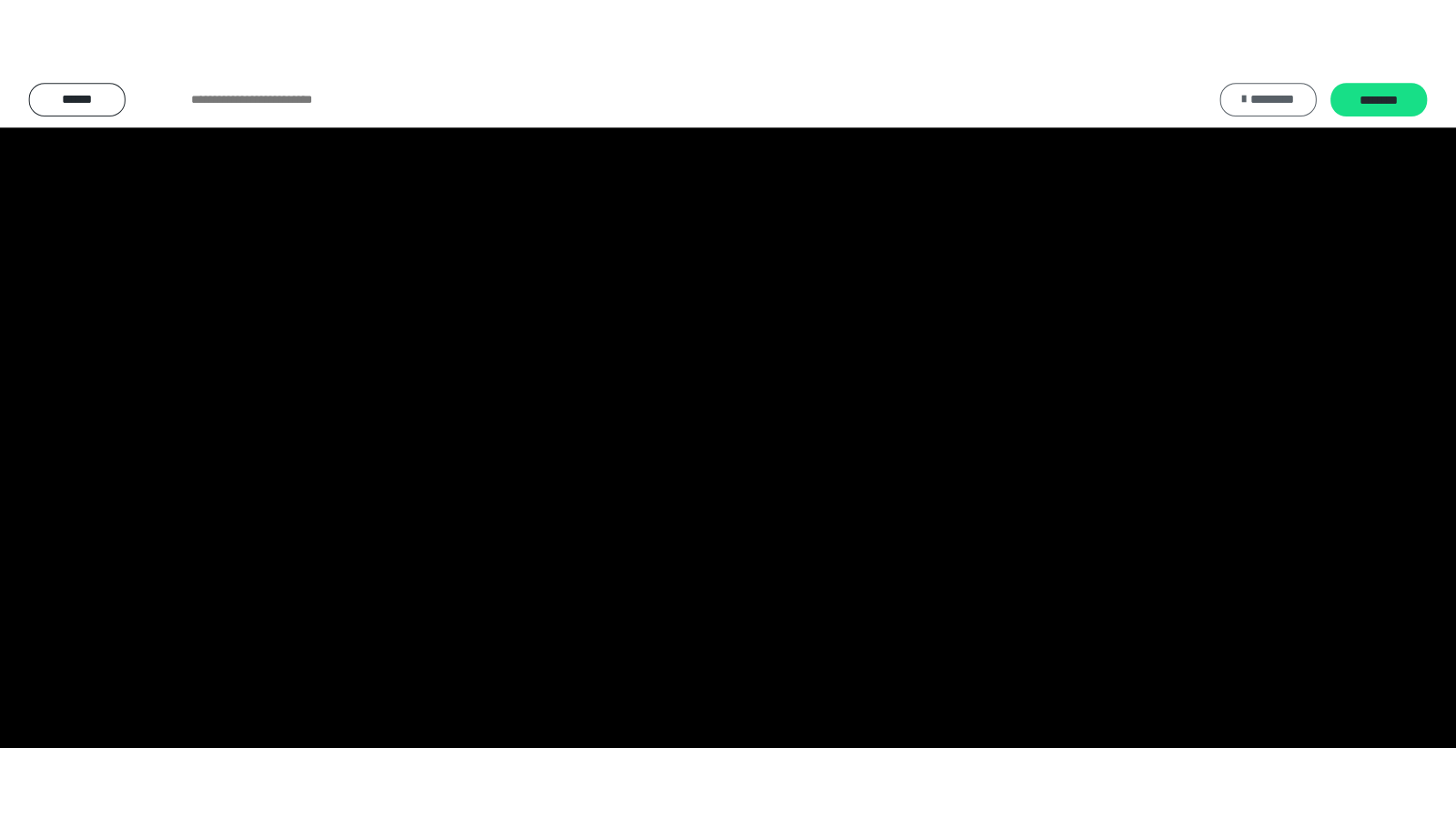 scroll, scrollTop: 3647, scrollLeft: 0, axis: vertical 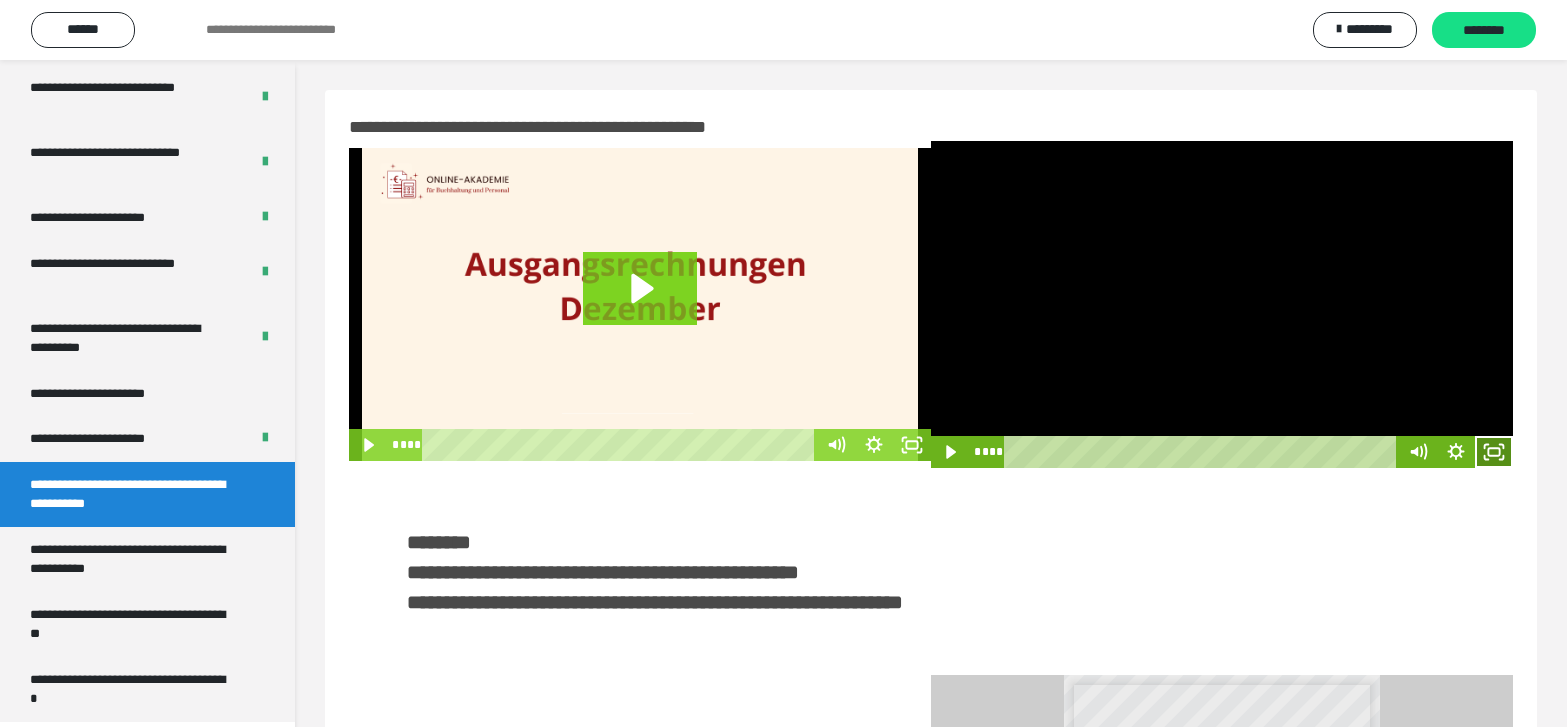 click 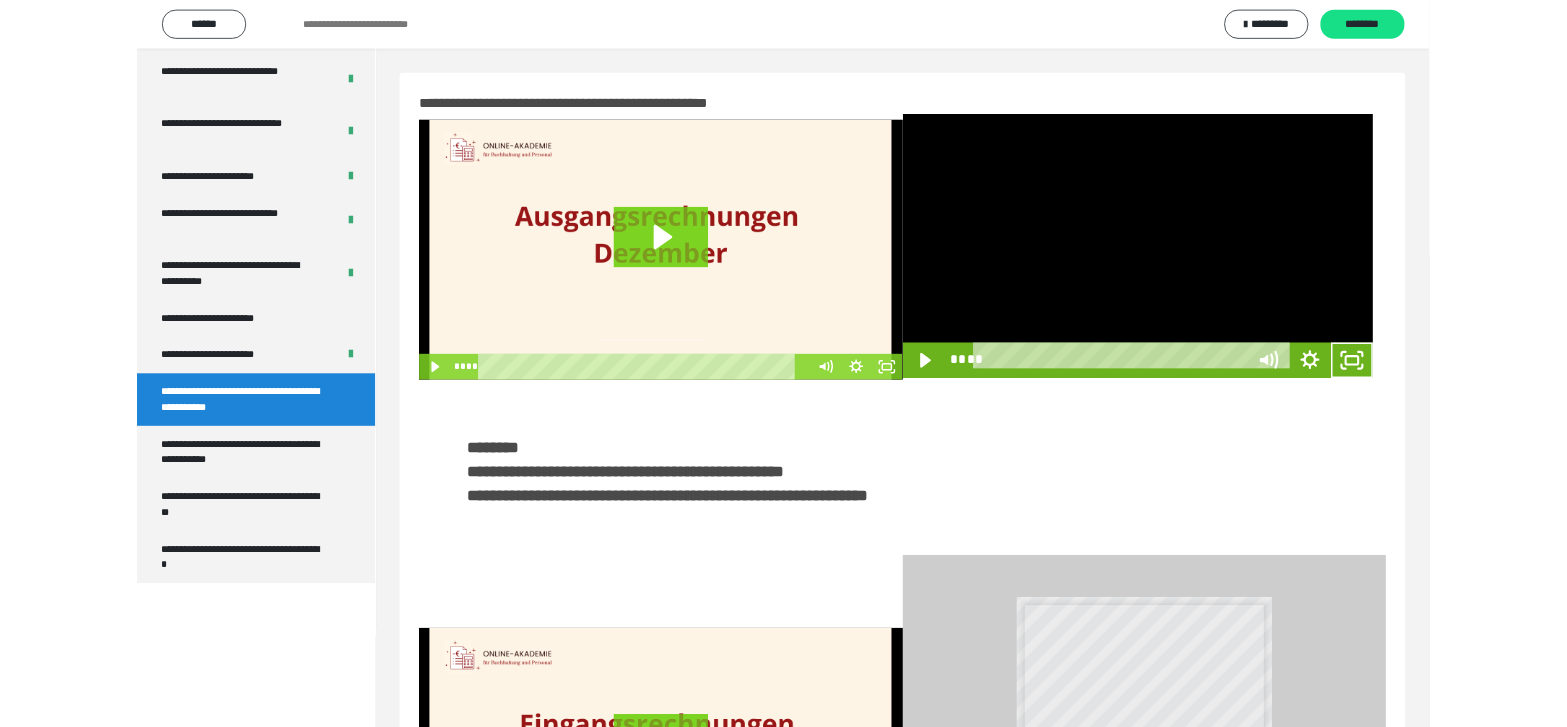 scroll, scrollTop: 3835, scrollLeft: 0, axis: vertical 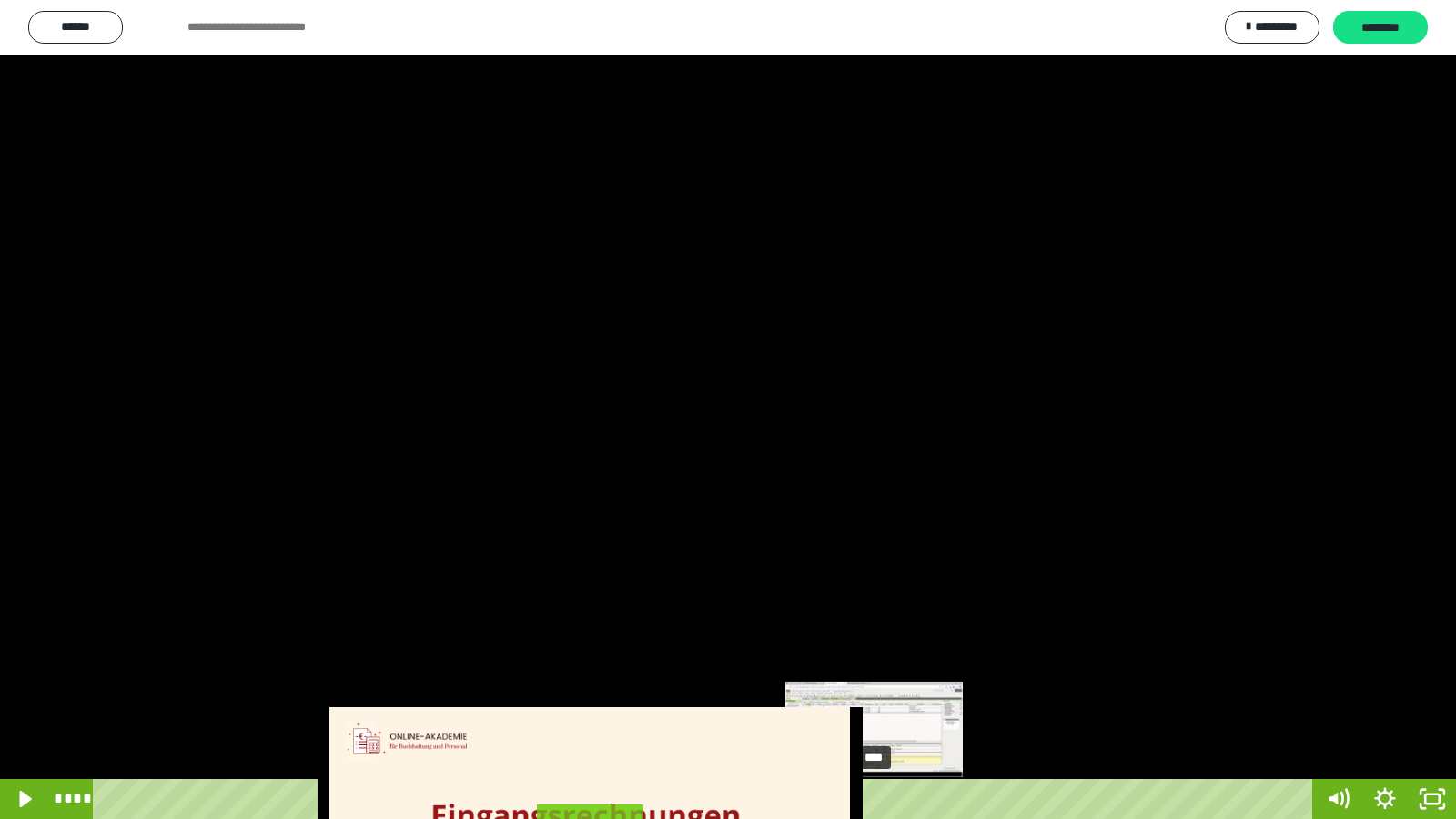 click on "****" at bounding box center (706, 799) 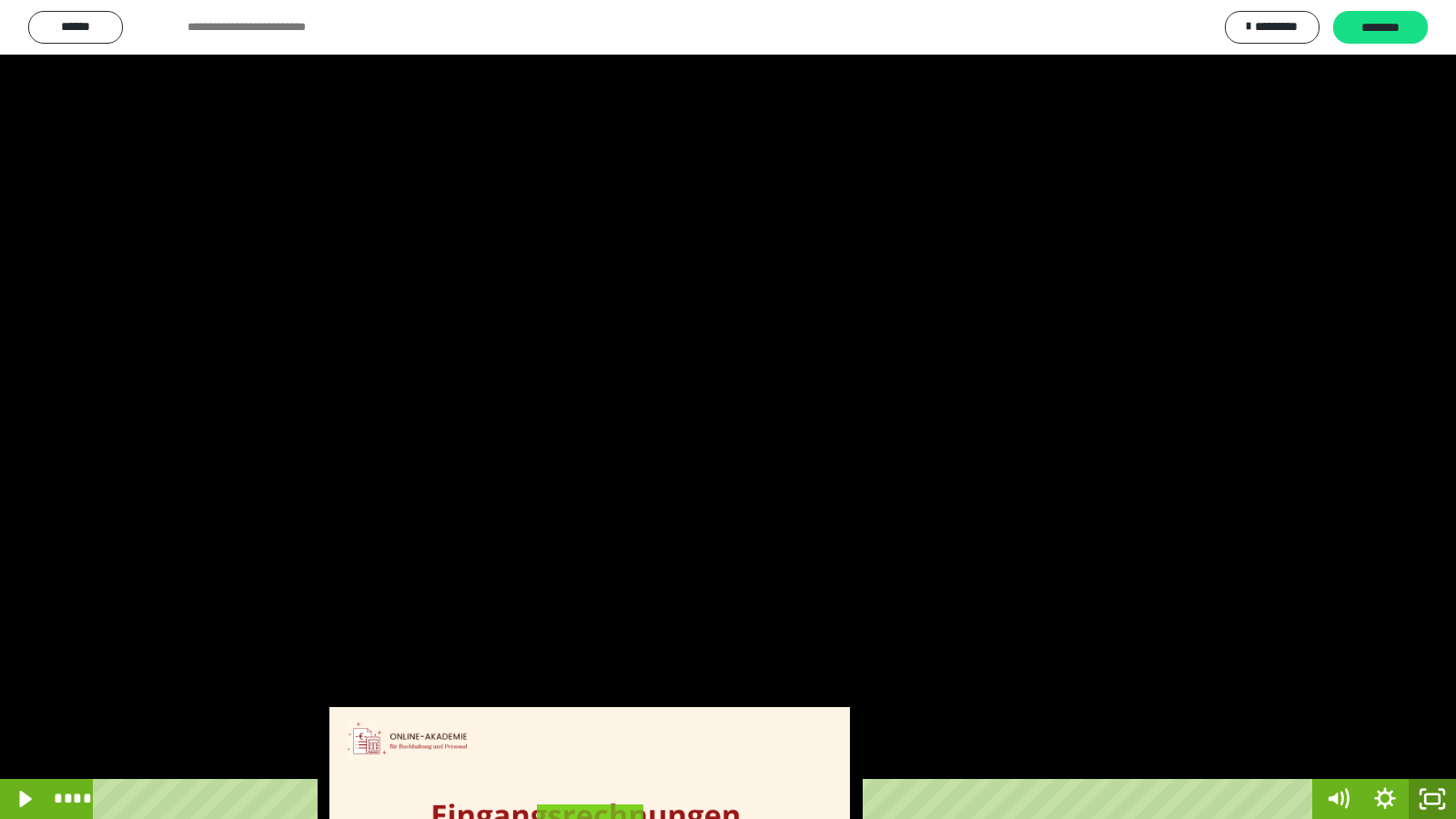 drag, startPoint x: 1424, startPoint y: 802, endPoint x: 1381, endPoint y: 559, distance: 246.7752 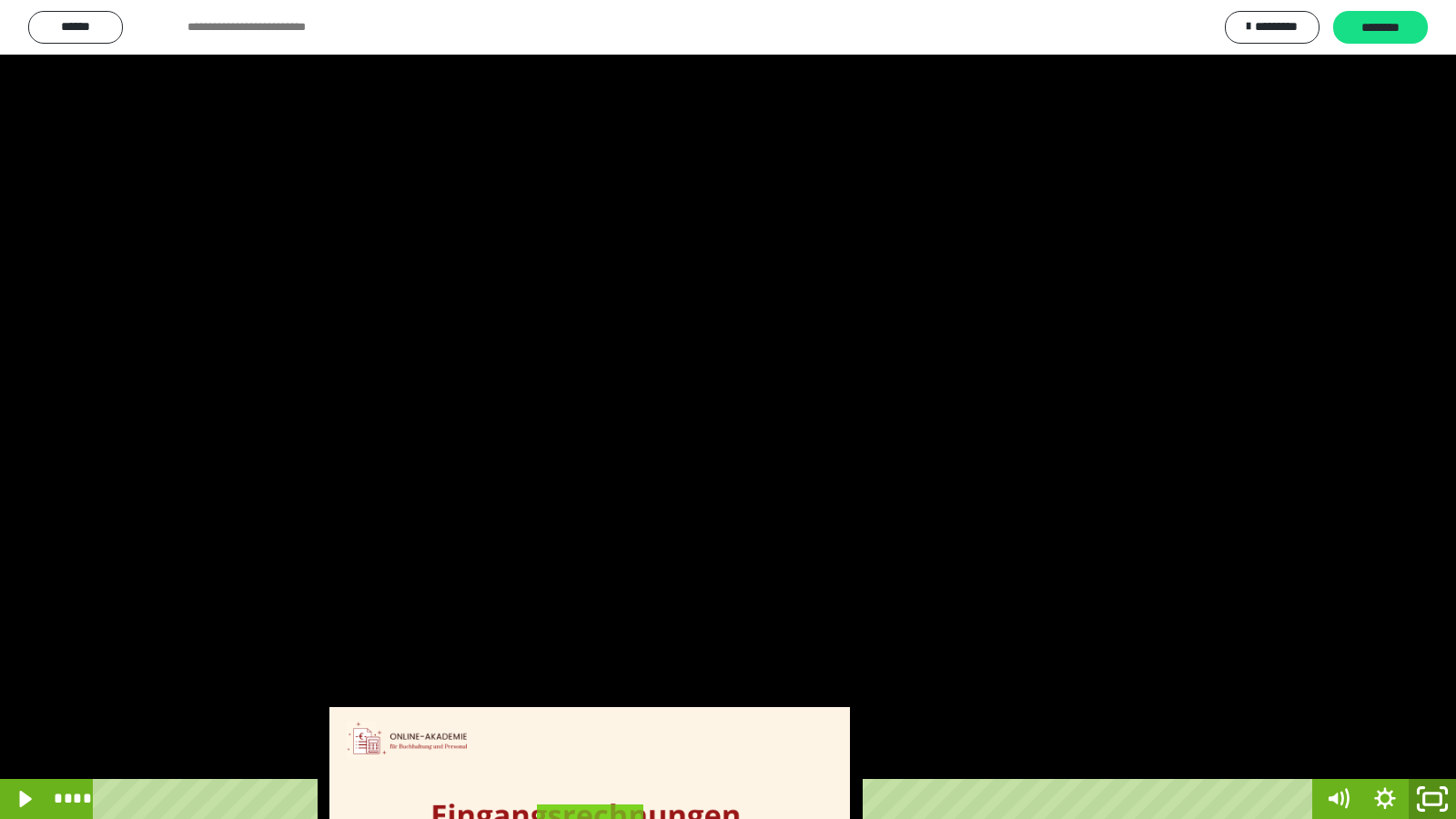 drag, startPoint x: 1432, startPoint y: 801, endPoint x: 1413, endPoint y: 622, distance: 180.0056 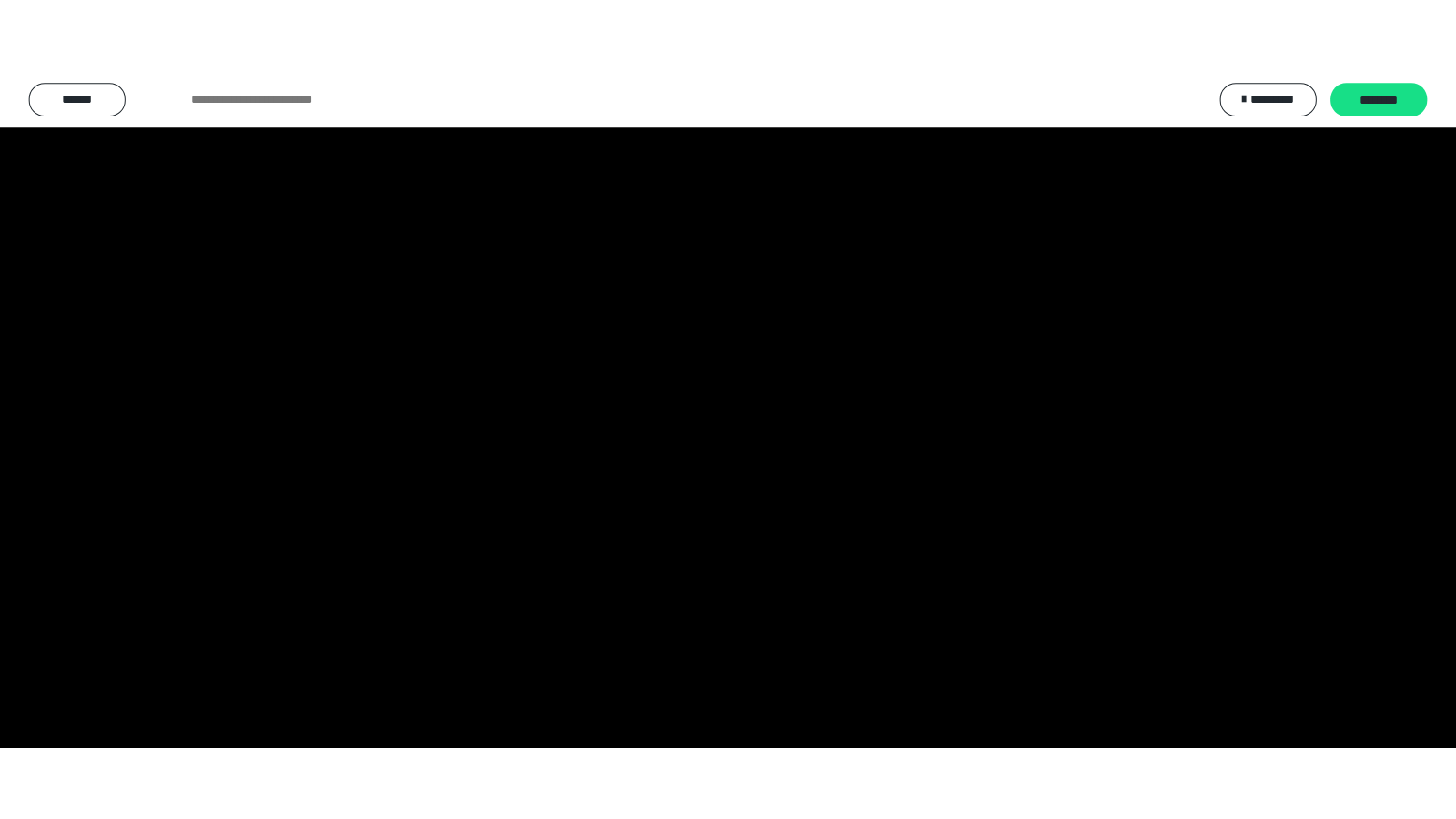 scroll, scrollTop: 3647, scrollLeft: 0, axis: vertical 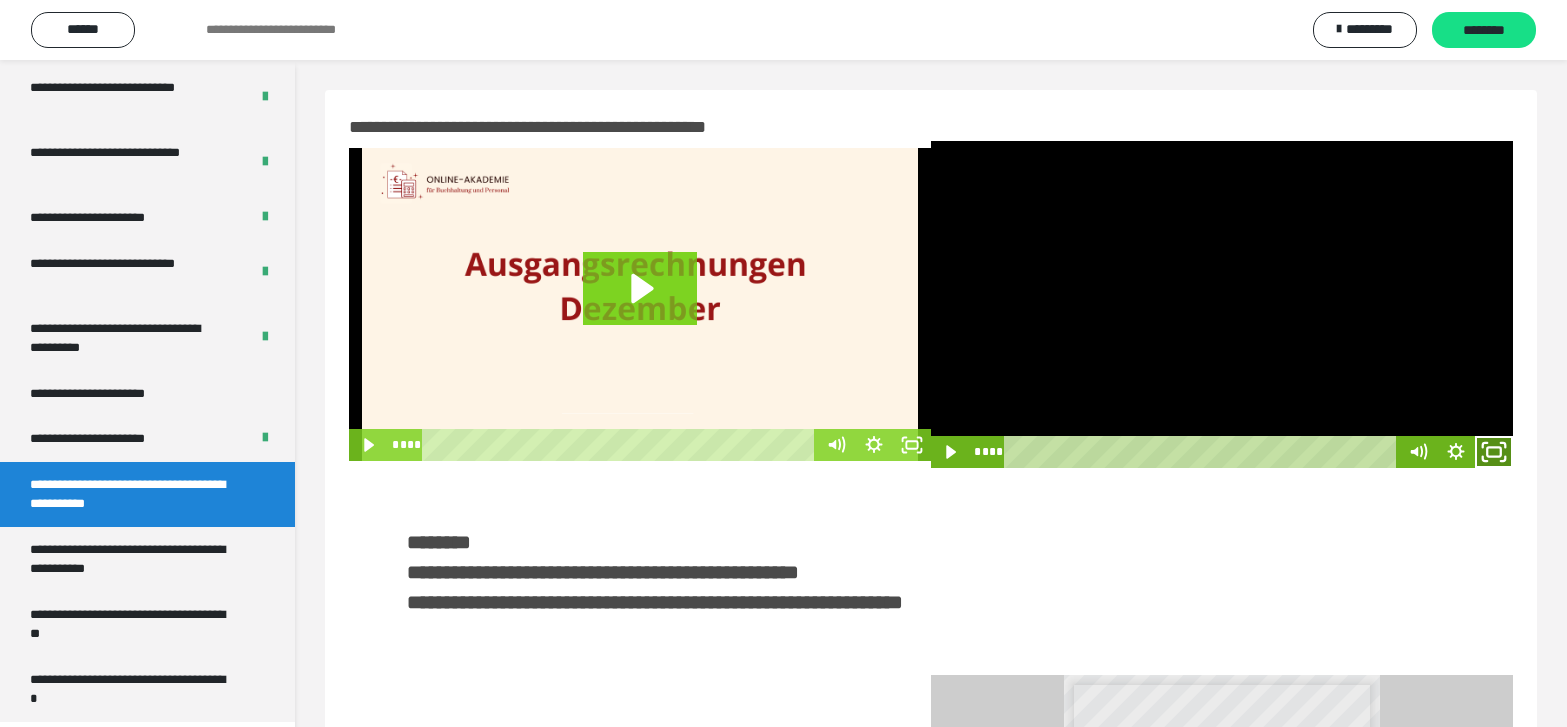 click 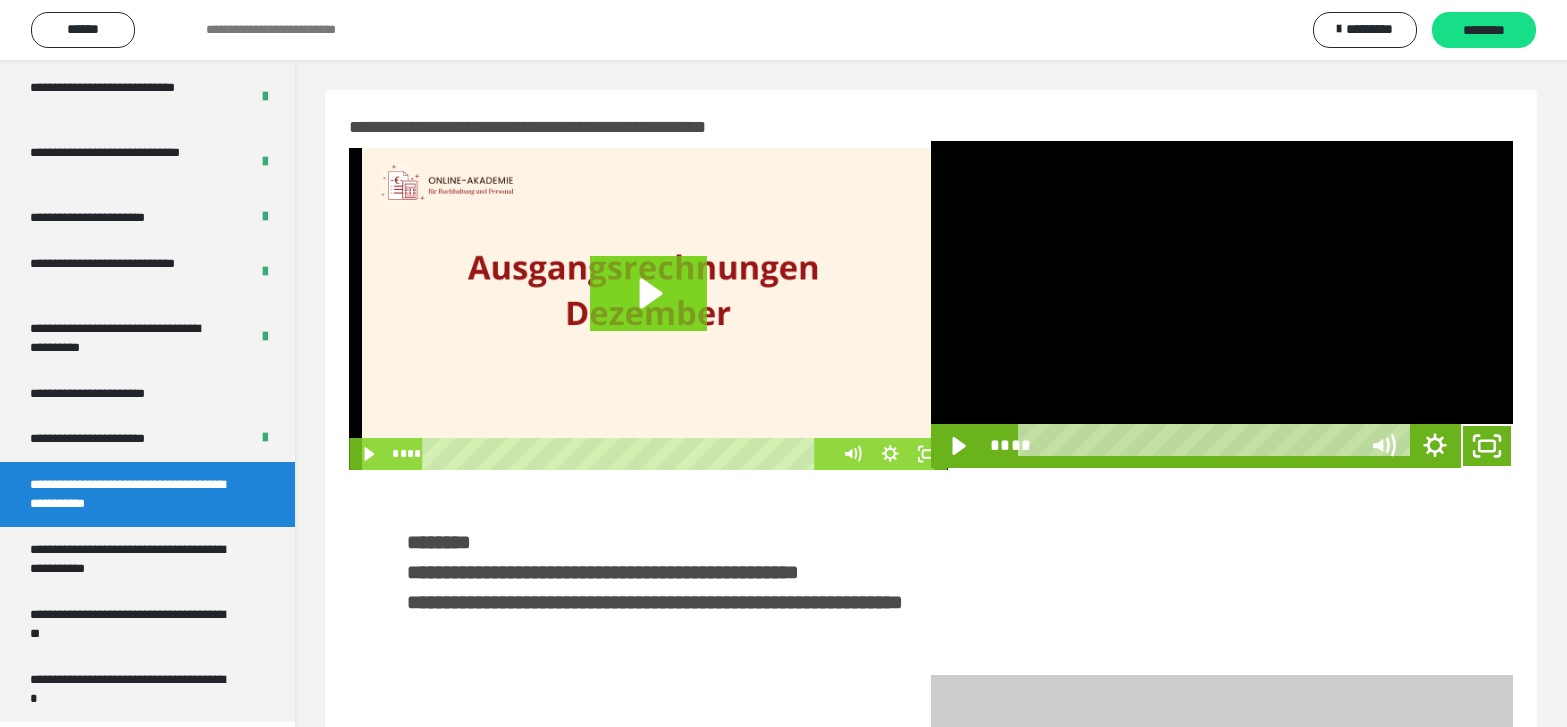 scroll, scrollTop: 3835, scrollLeft: 0, axis: vertical 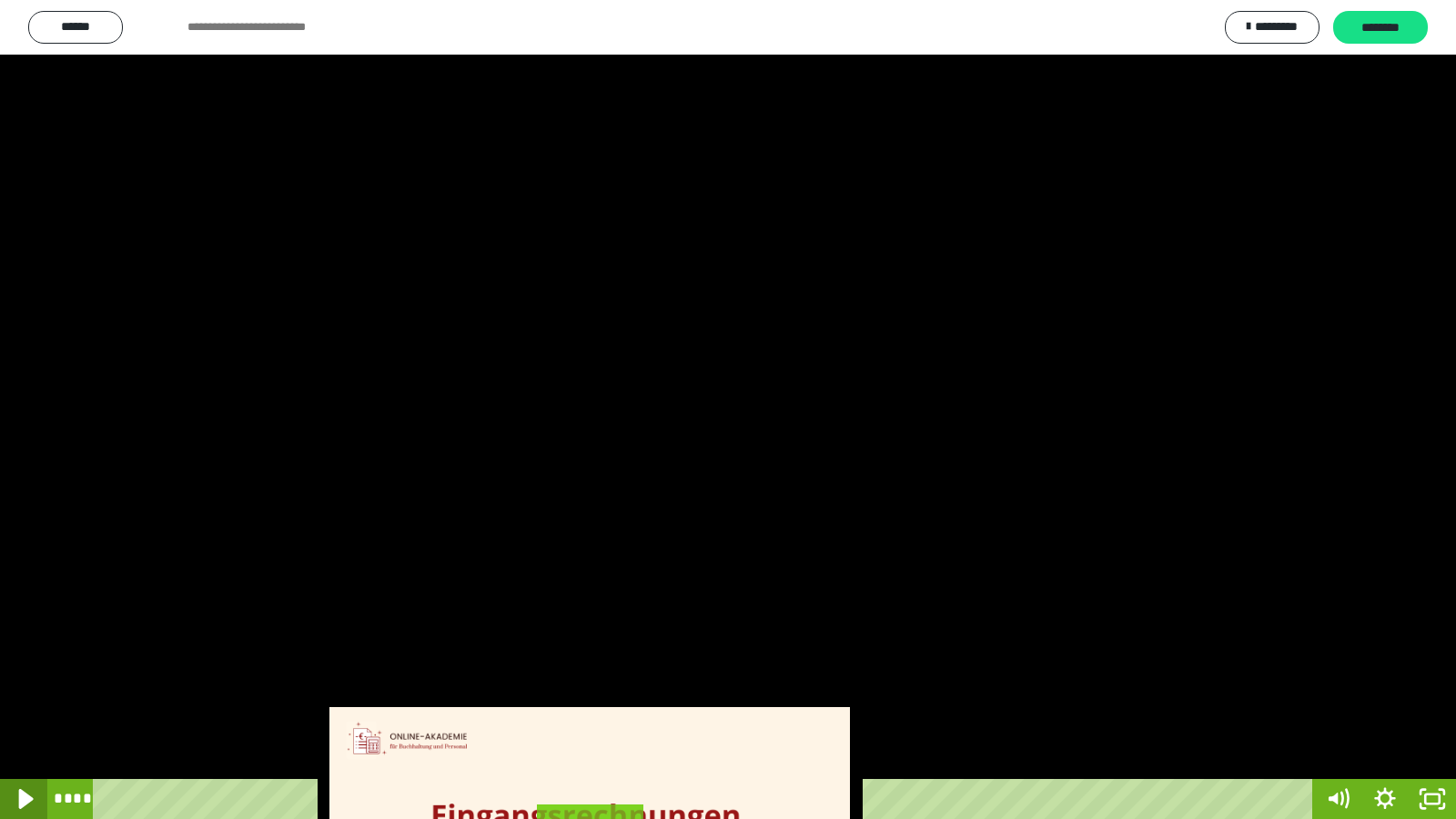 click 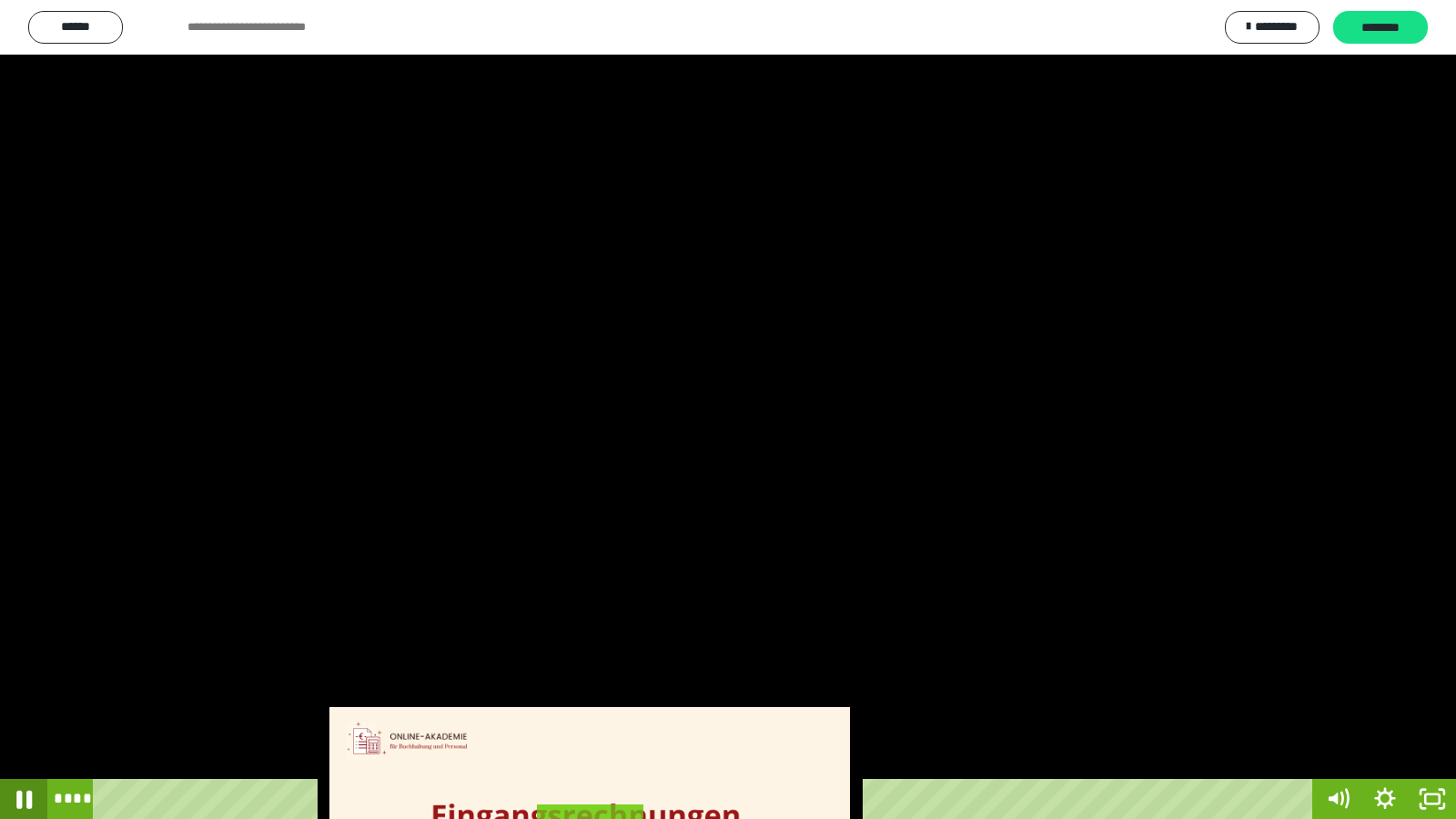 click 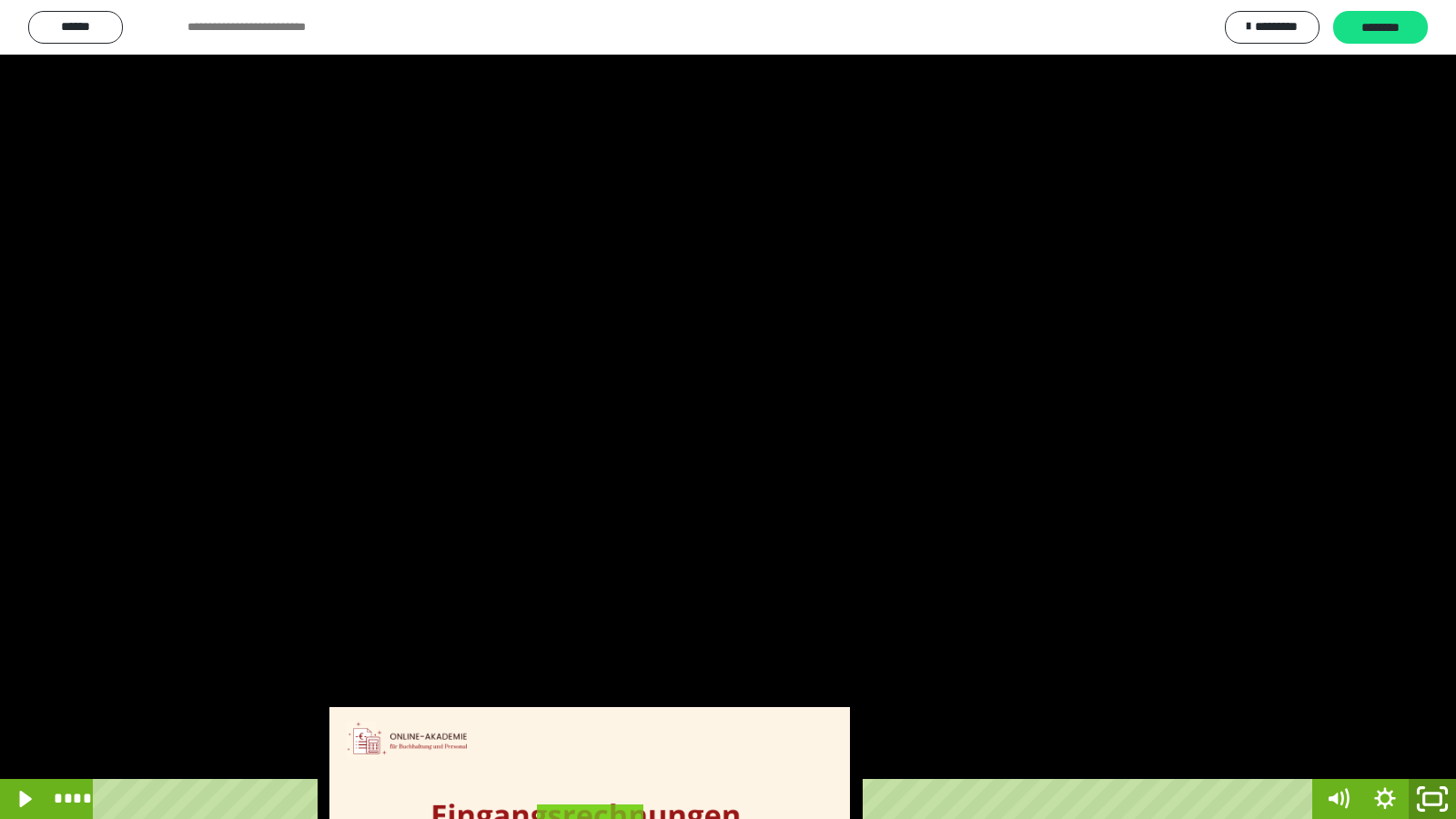 drag, startPoint x: 1434, startPoint y: 794, endPoint x: 1176, endPoint y: 2, distance: 832.96338 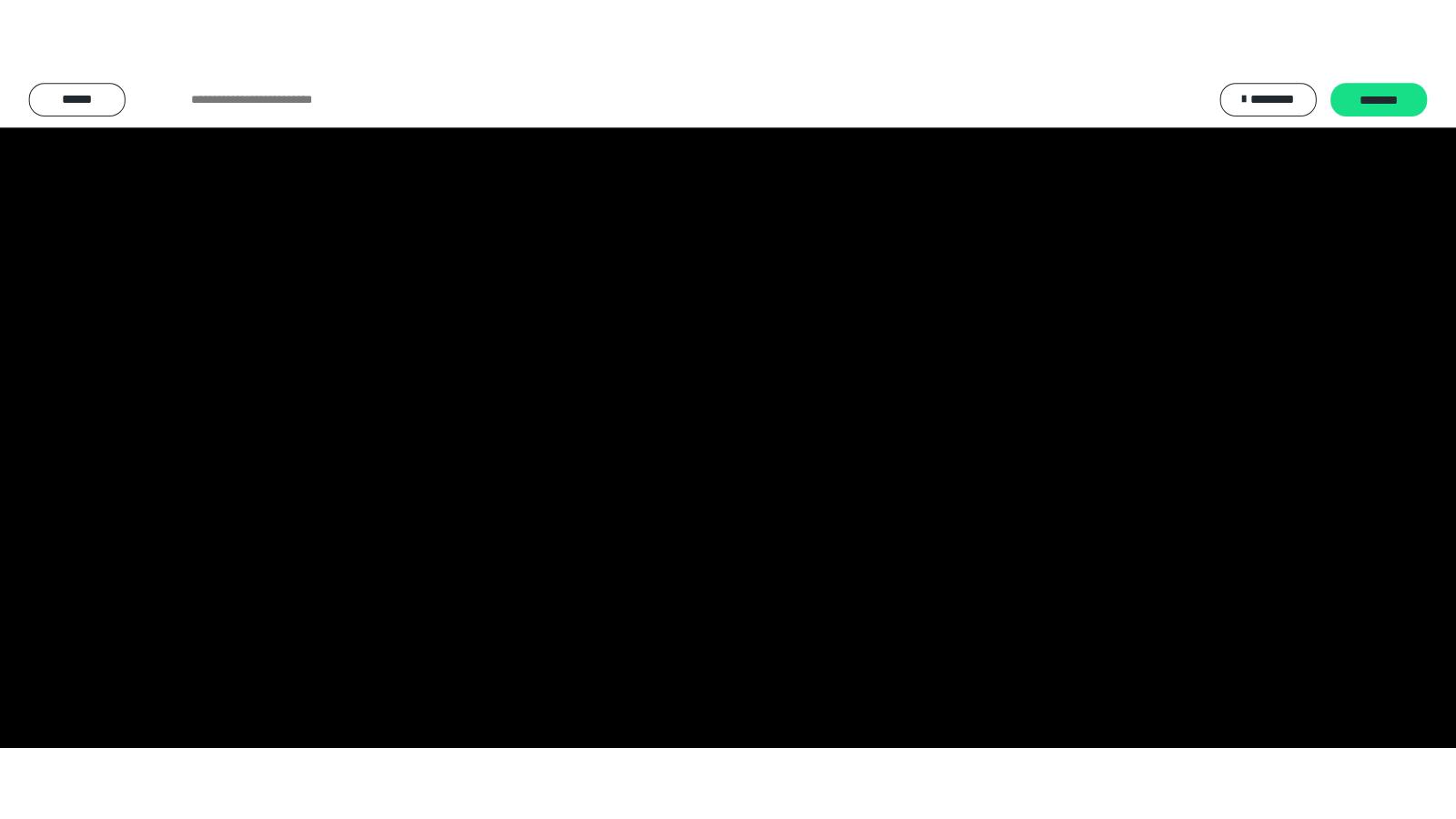 scroll, scrollTop: 3647, scrollLeft: 0, axis: vertical 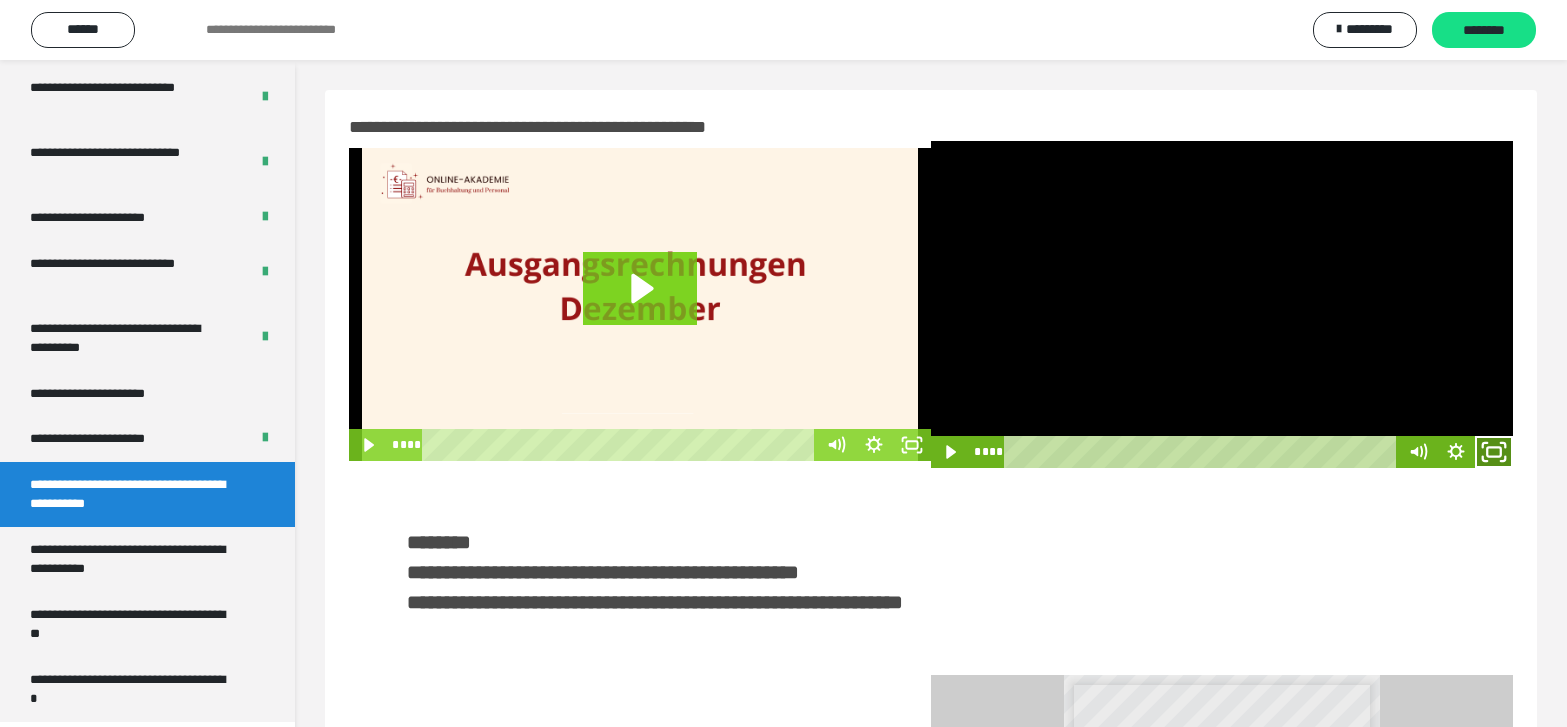 click 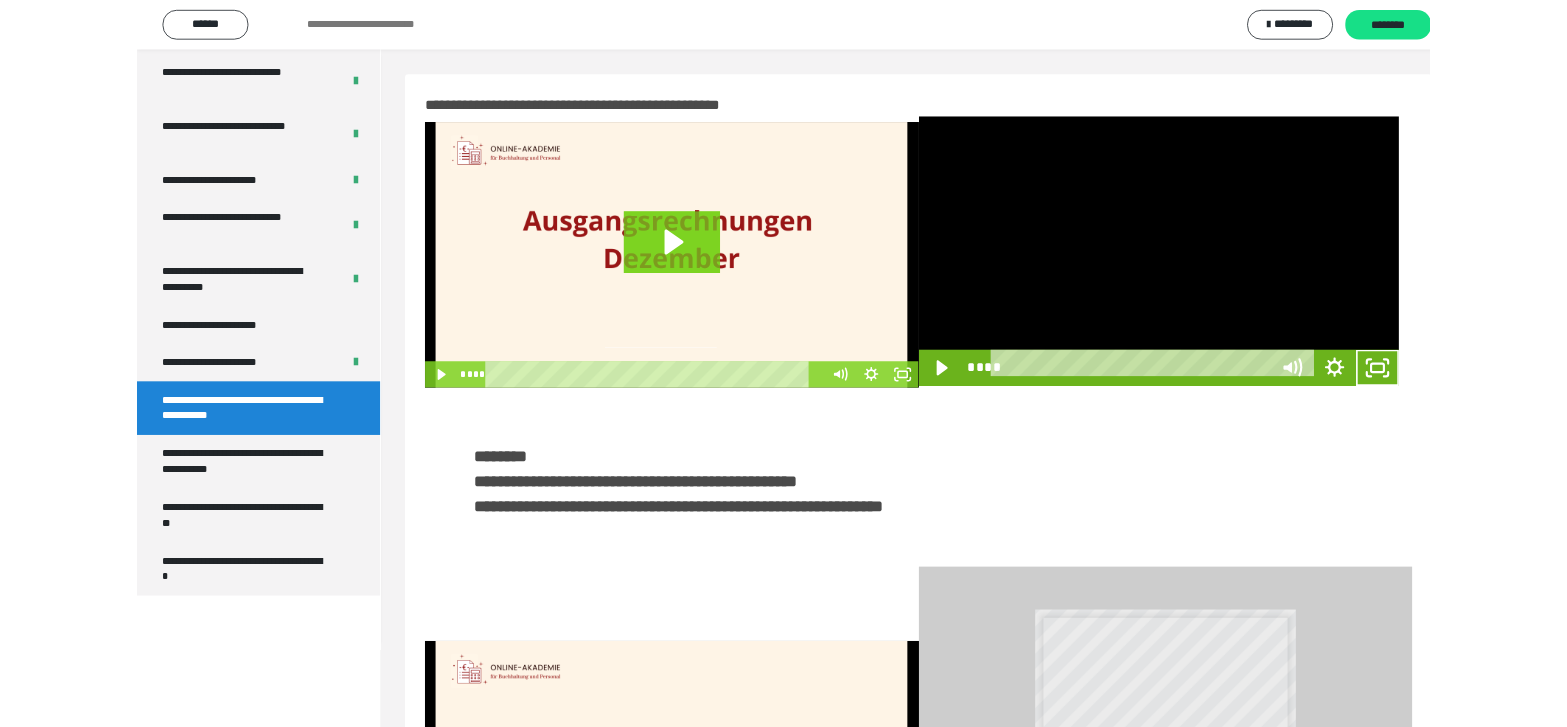scroll, scrollTop: 3835, scrollLeft: 0, axis: vertical 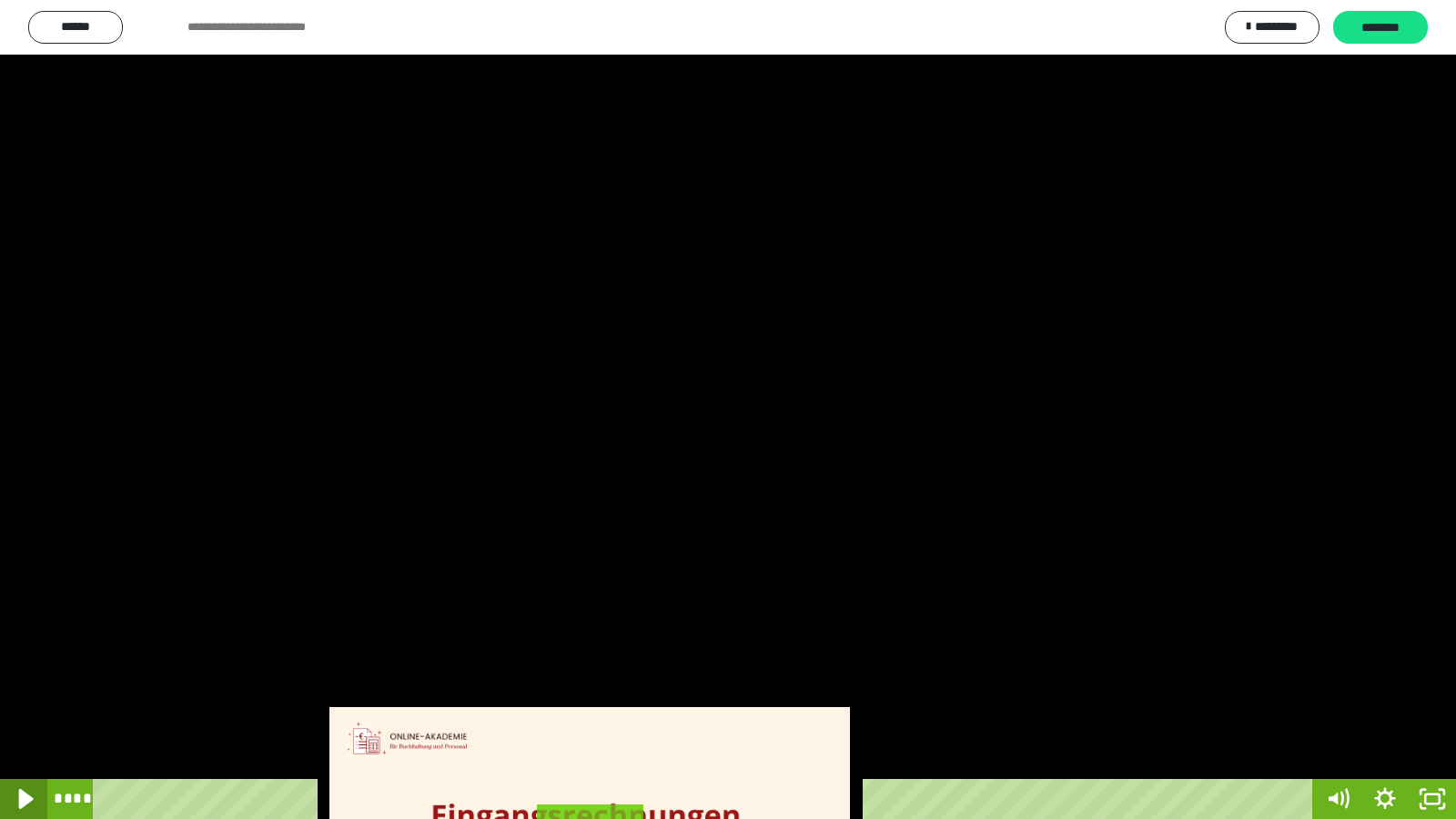 click 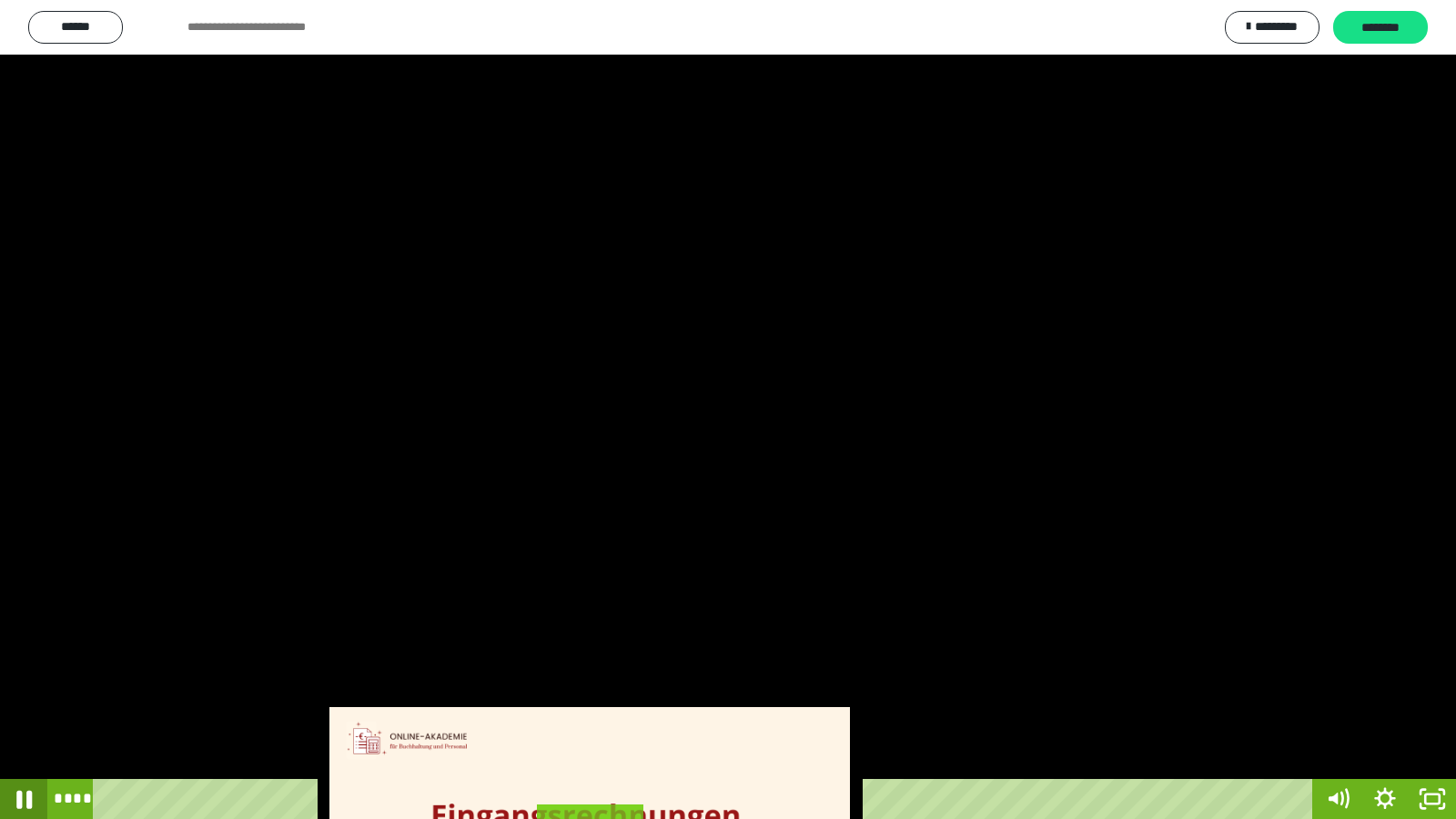 click 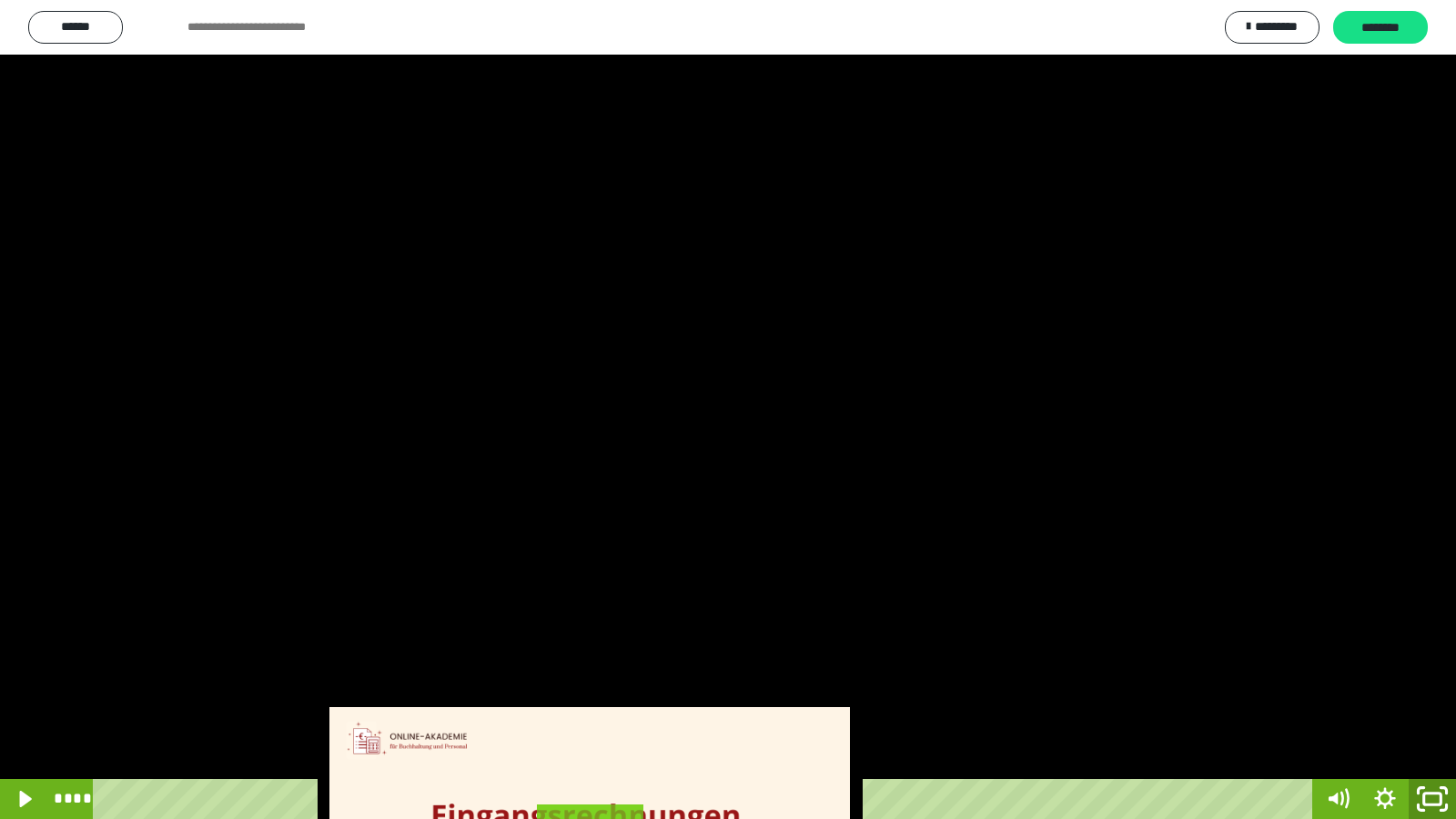 click 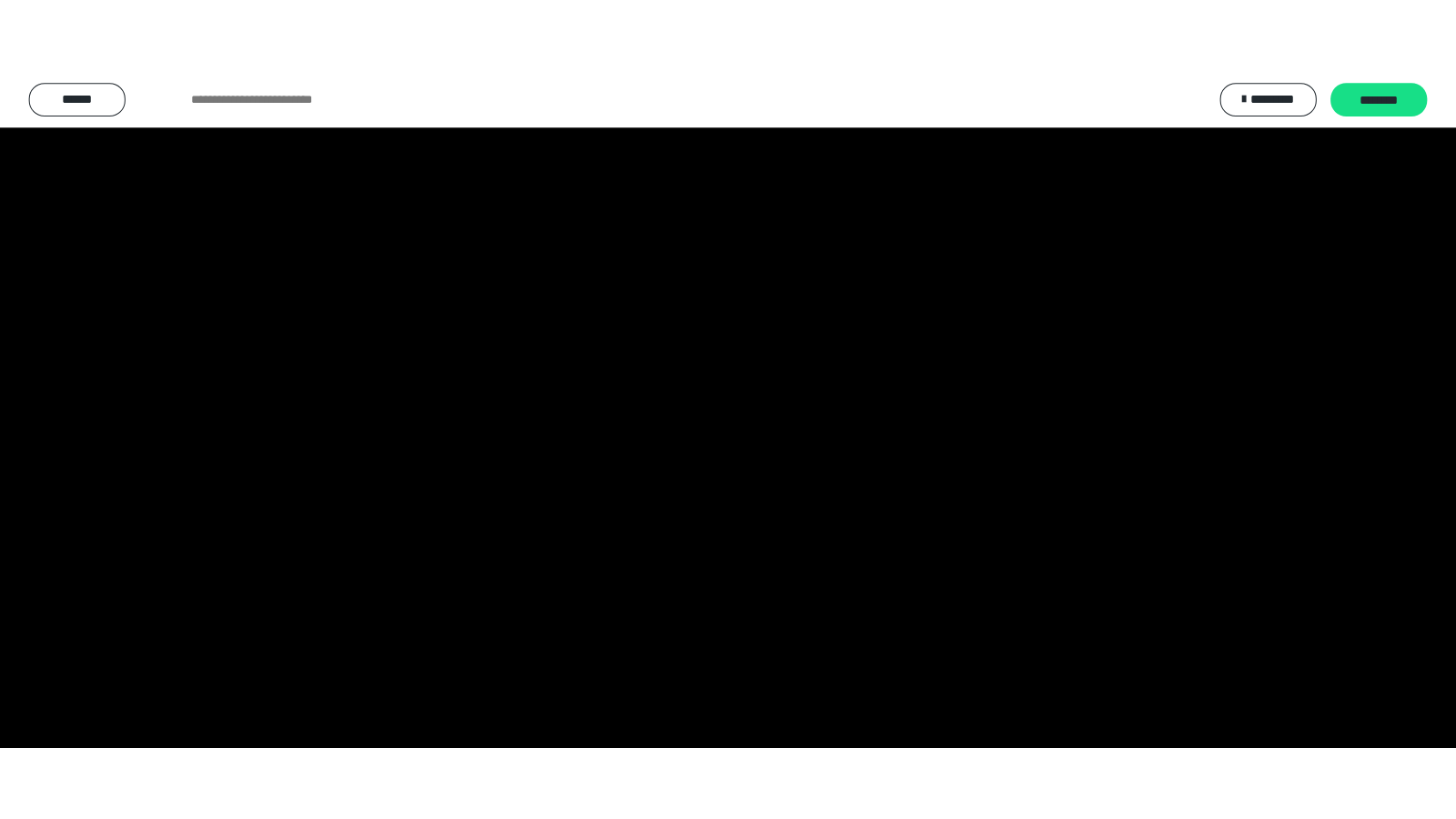 scroll, scrollTop: 3647, scrollLeft: 0, axis: vertical 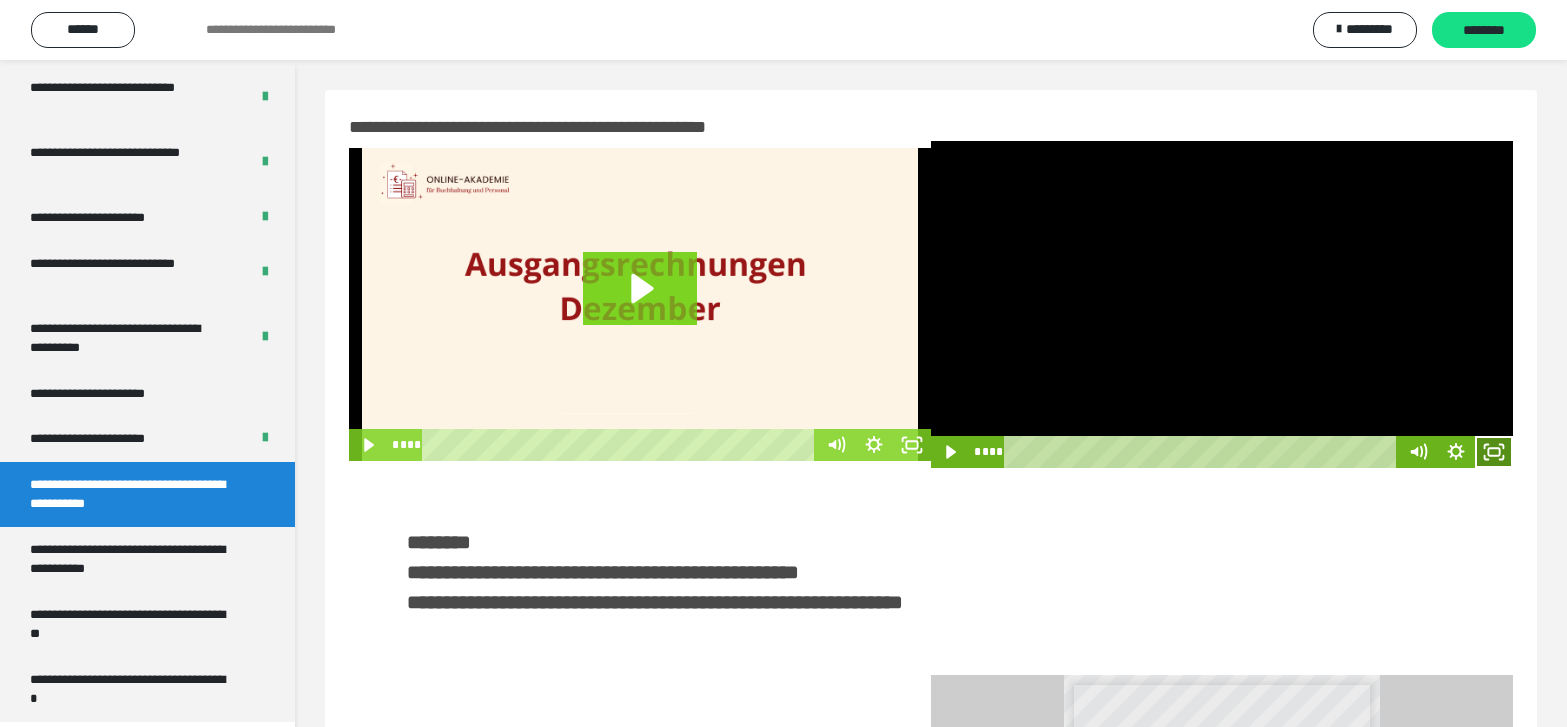 click 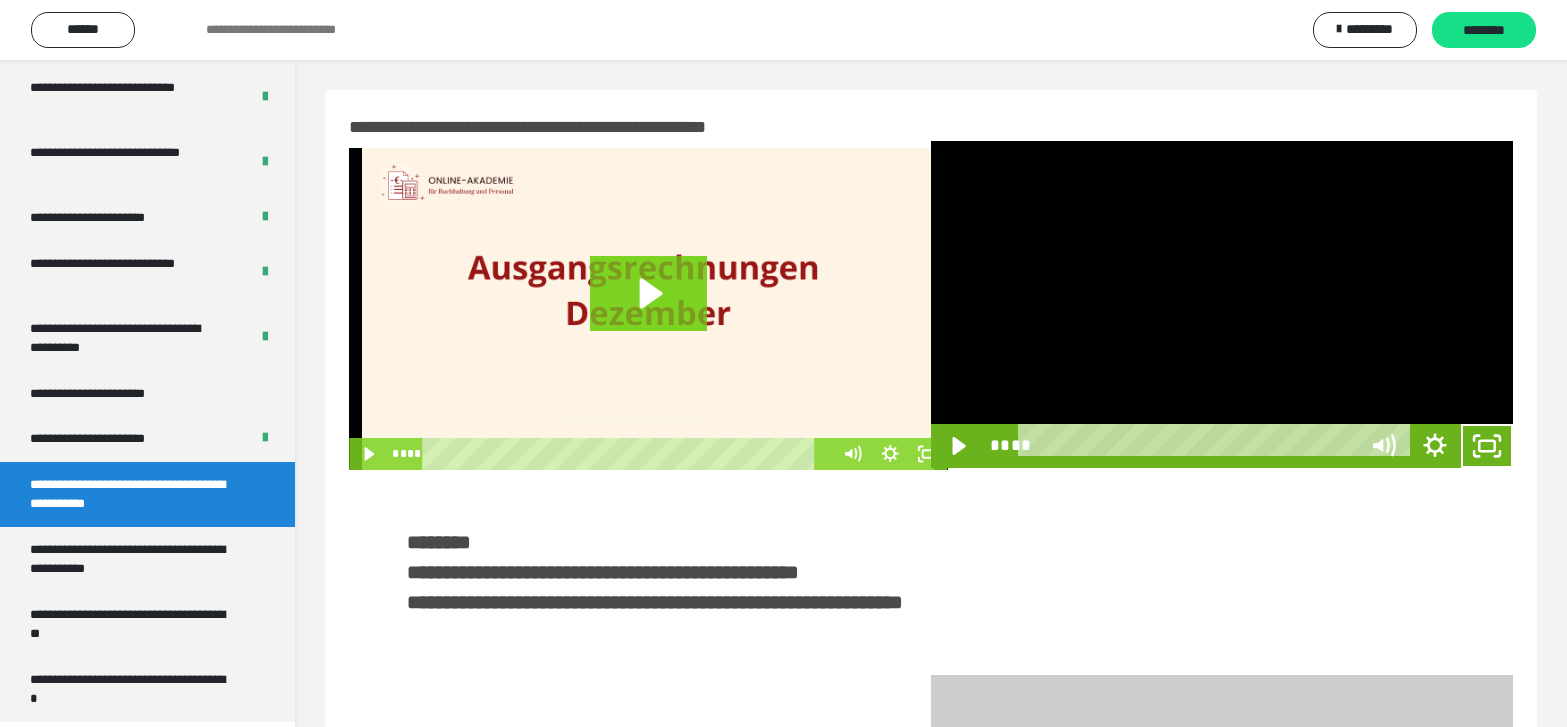 scroll, scrollTop: 3835, scrollLeft: 0, axis: vertical 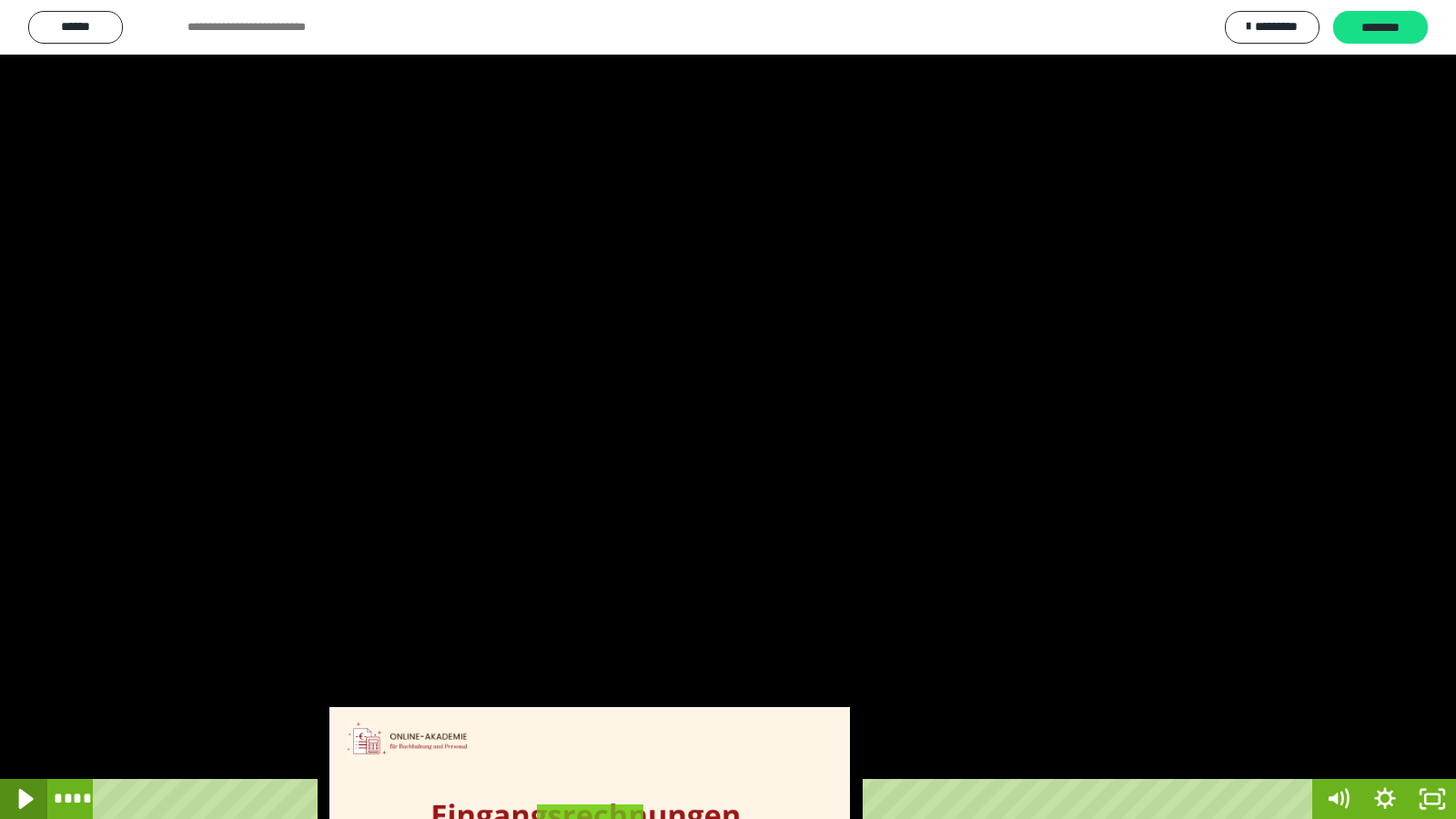 click 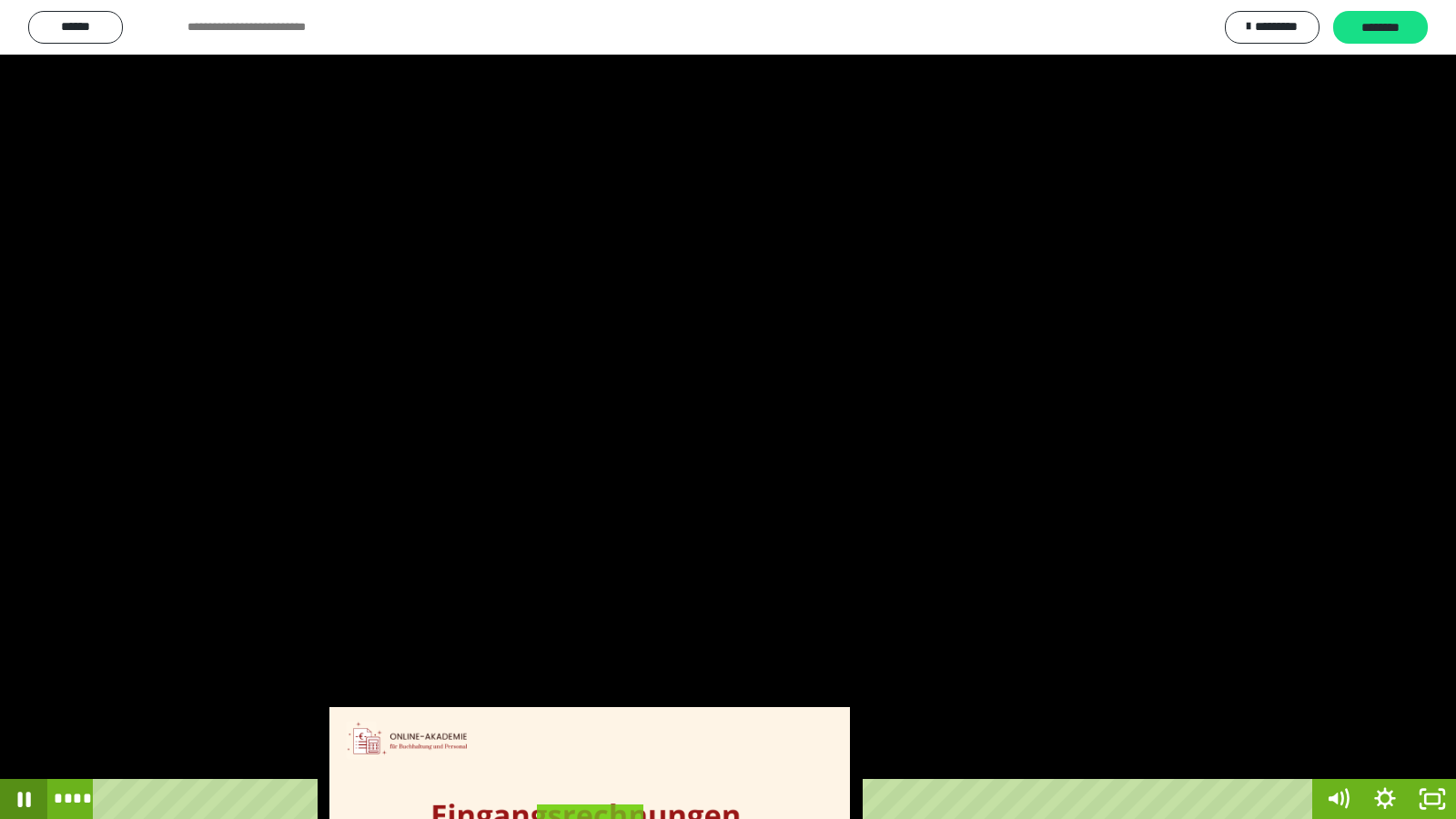 drag, startPoint x: 21, startPoint y: 803, endPoint x: 51, endPoint y: 810, distance: 30.805844 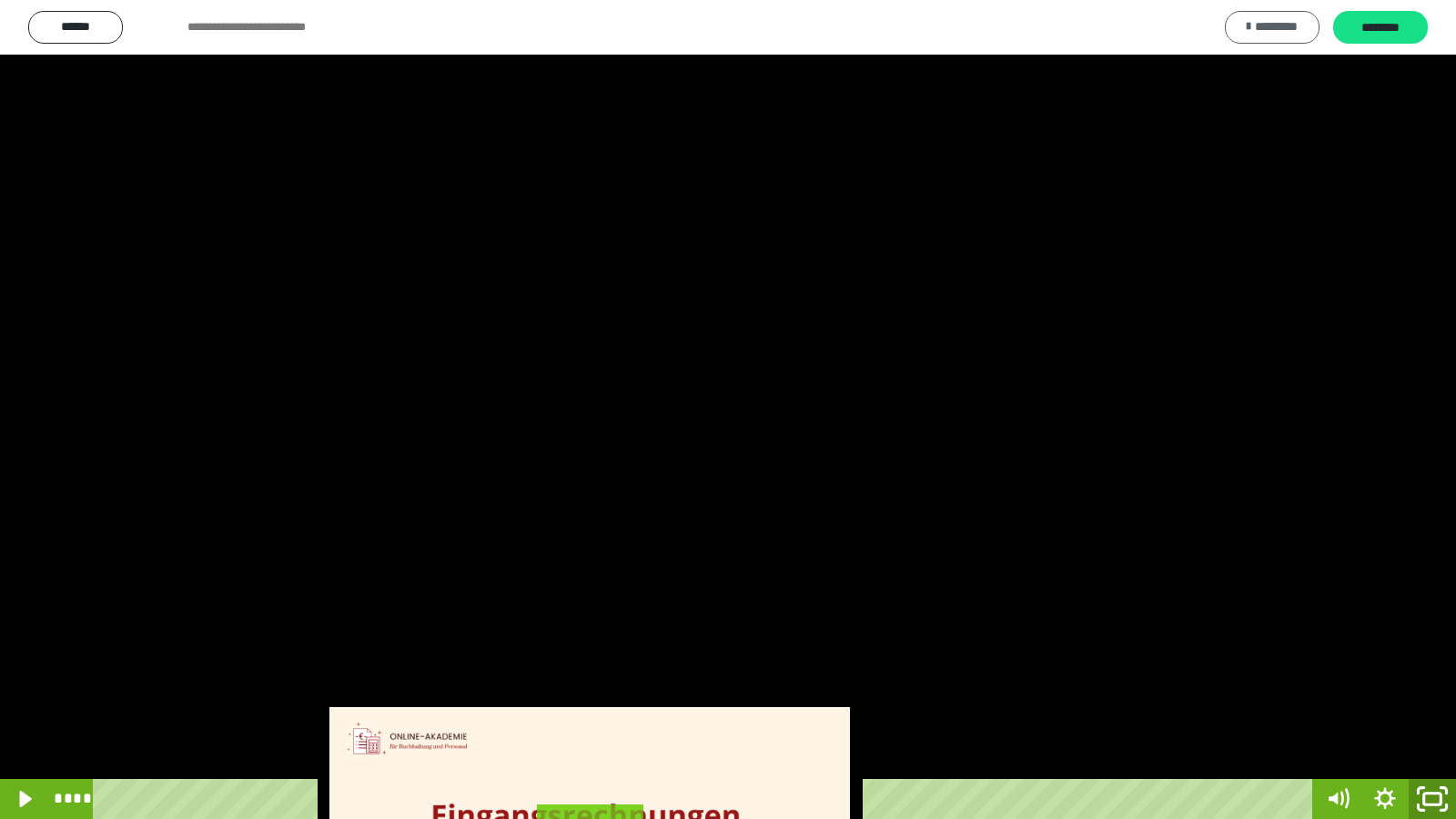 drag, startPoint x: 1435, startPoint y: 810, endPoint x: 1234, endPoint y: 40, distance: 795.8021 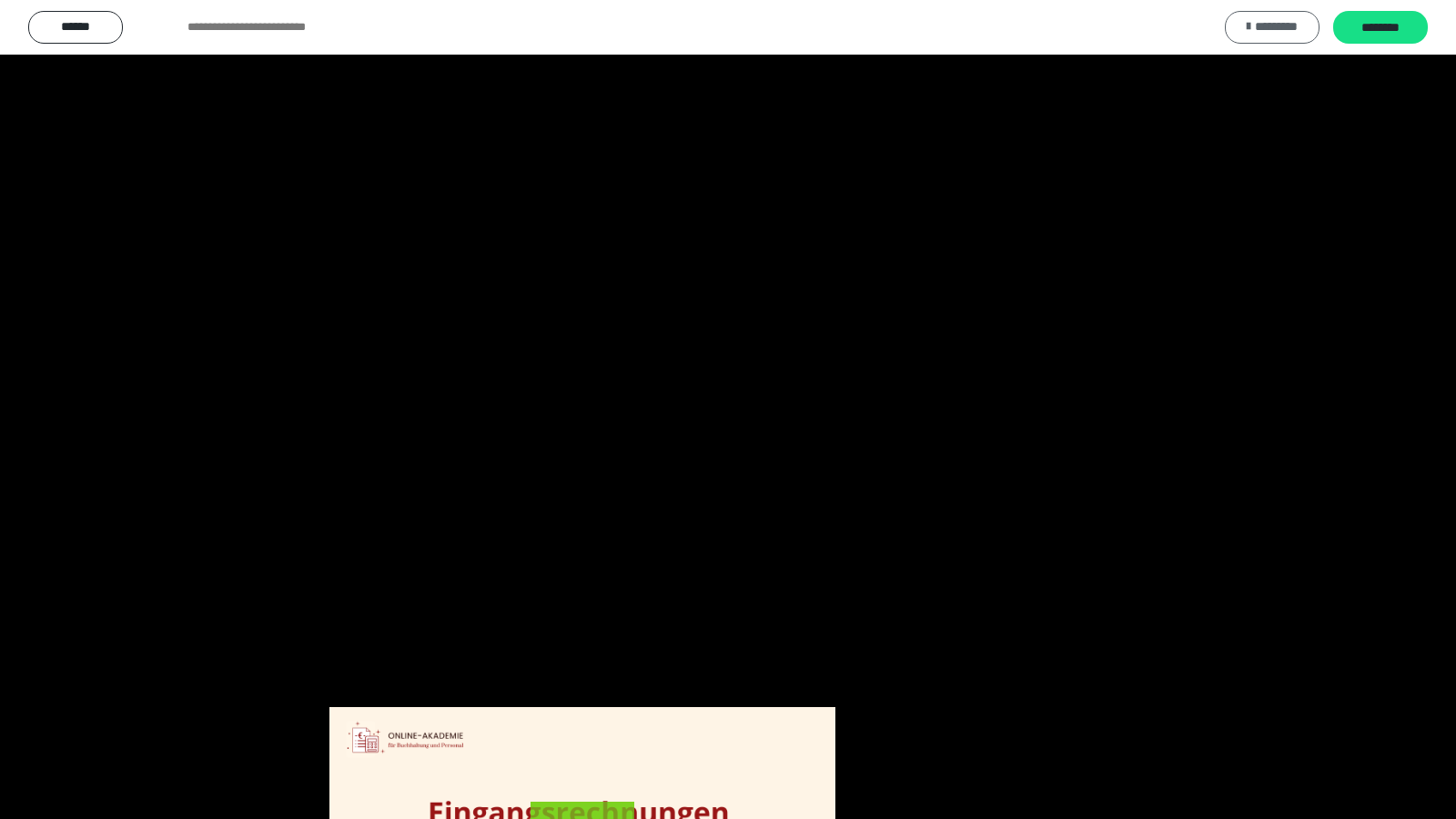 scroll, scrollTop: 3647, scrollLeft: 0, axis: vertical 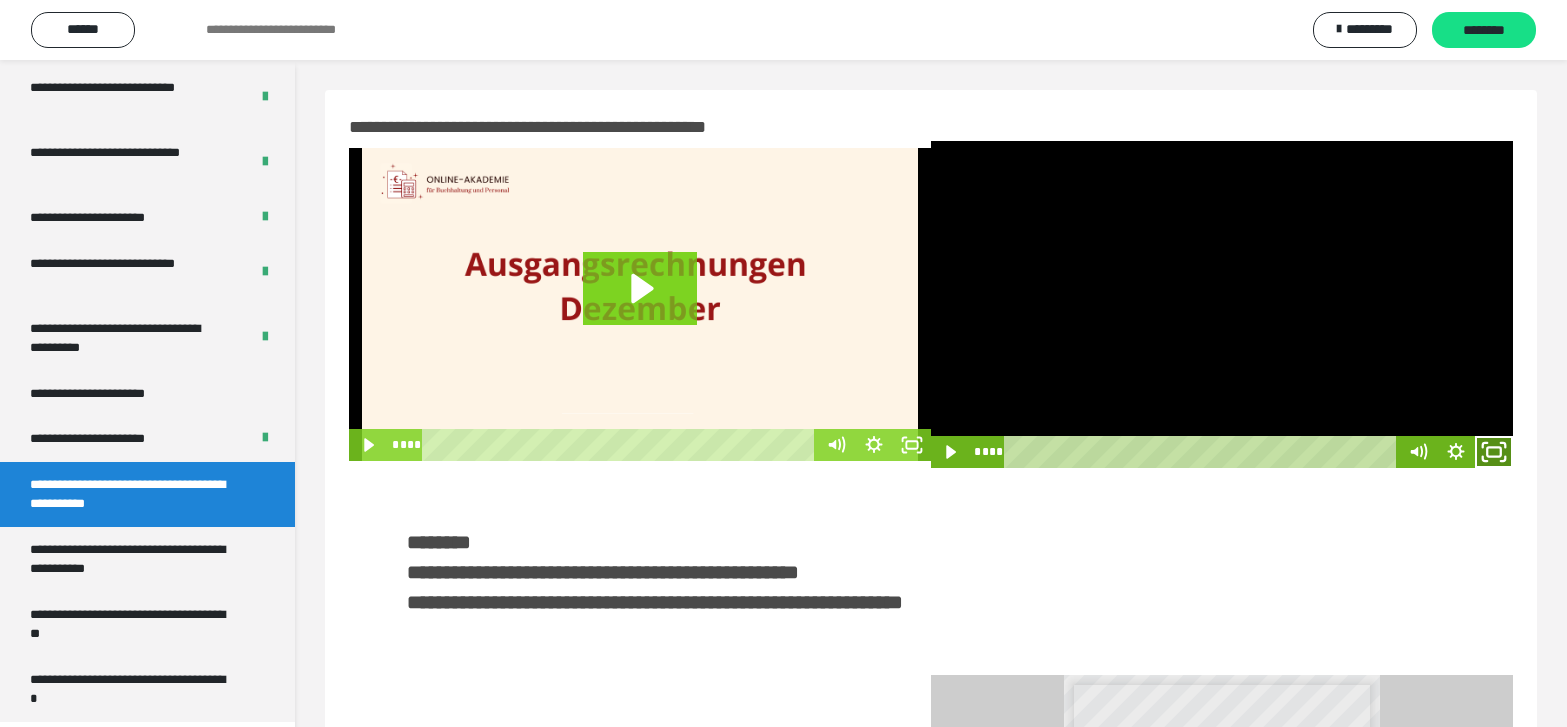 click 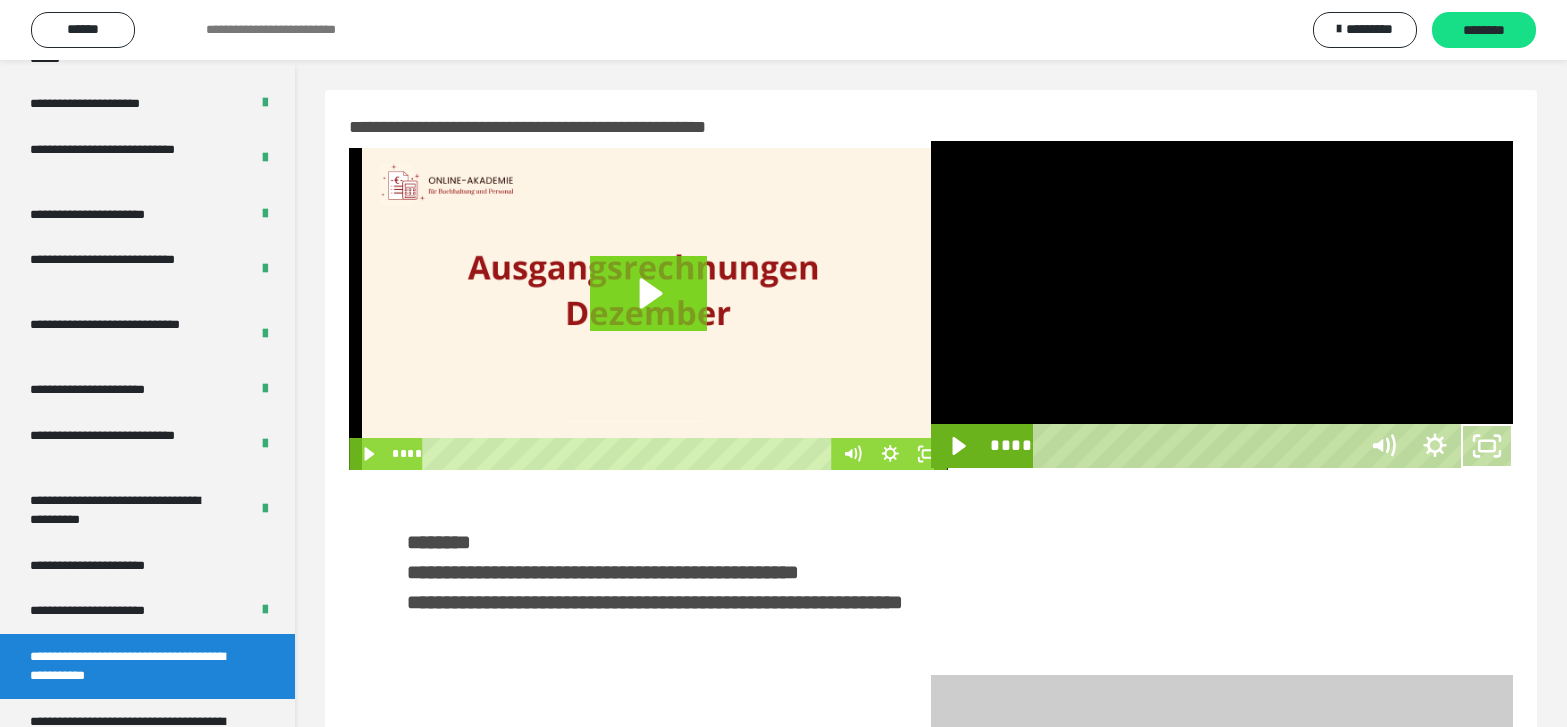 scroll, scrollTop: 3835, scrollLeft: 0, axis: vertical 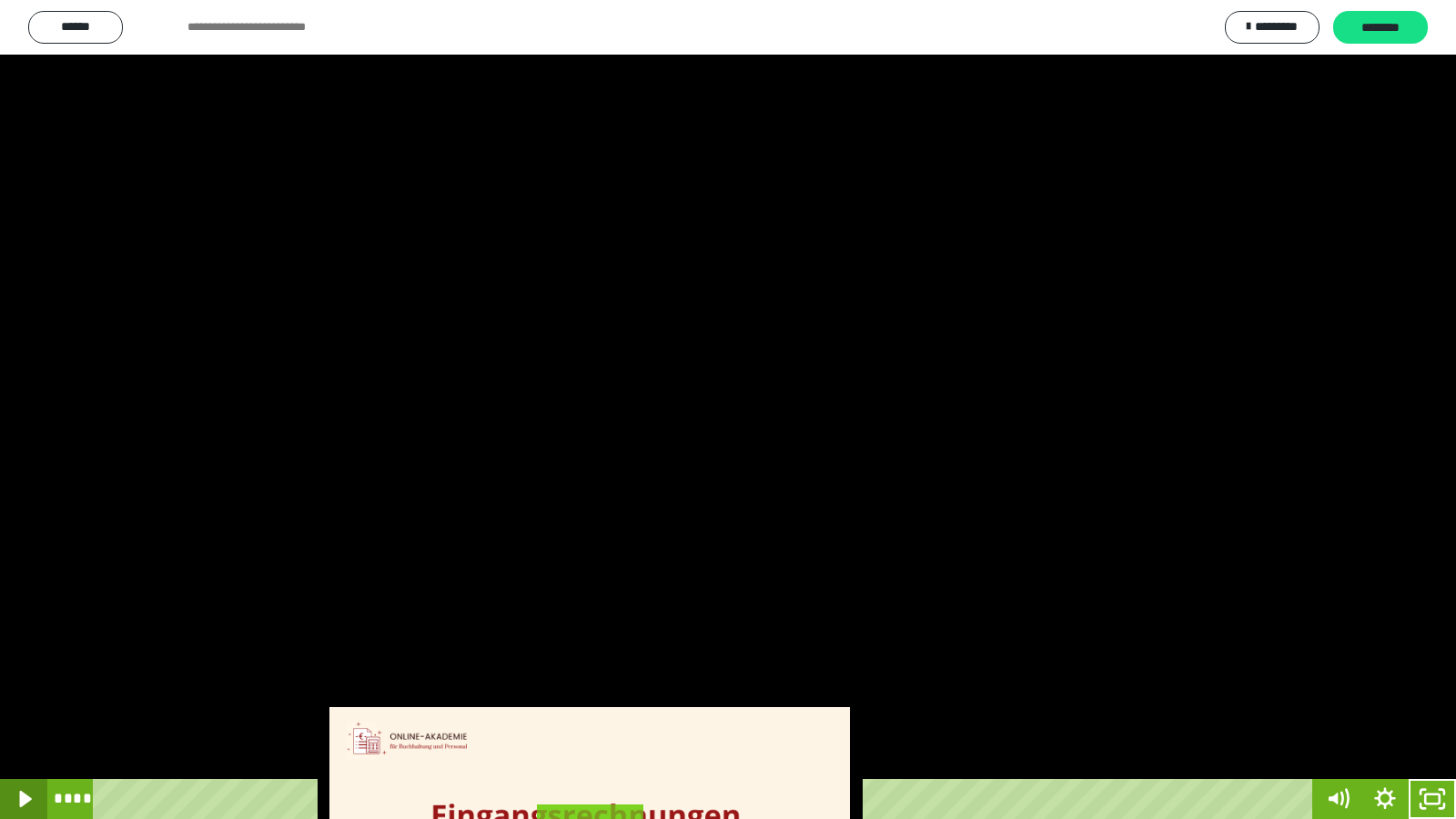 click 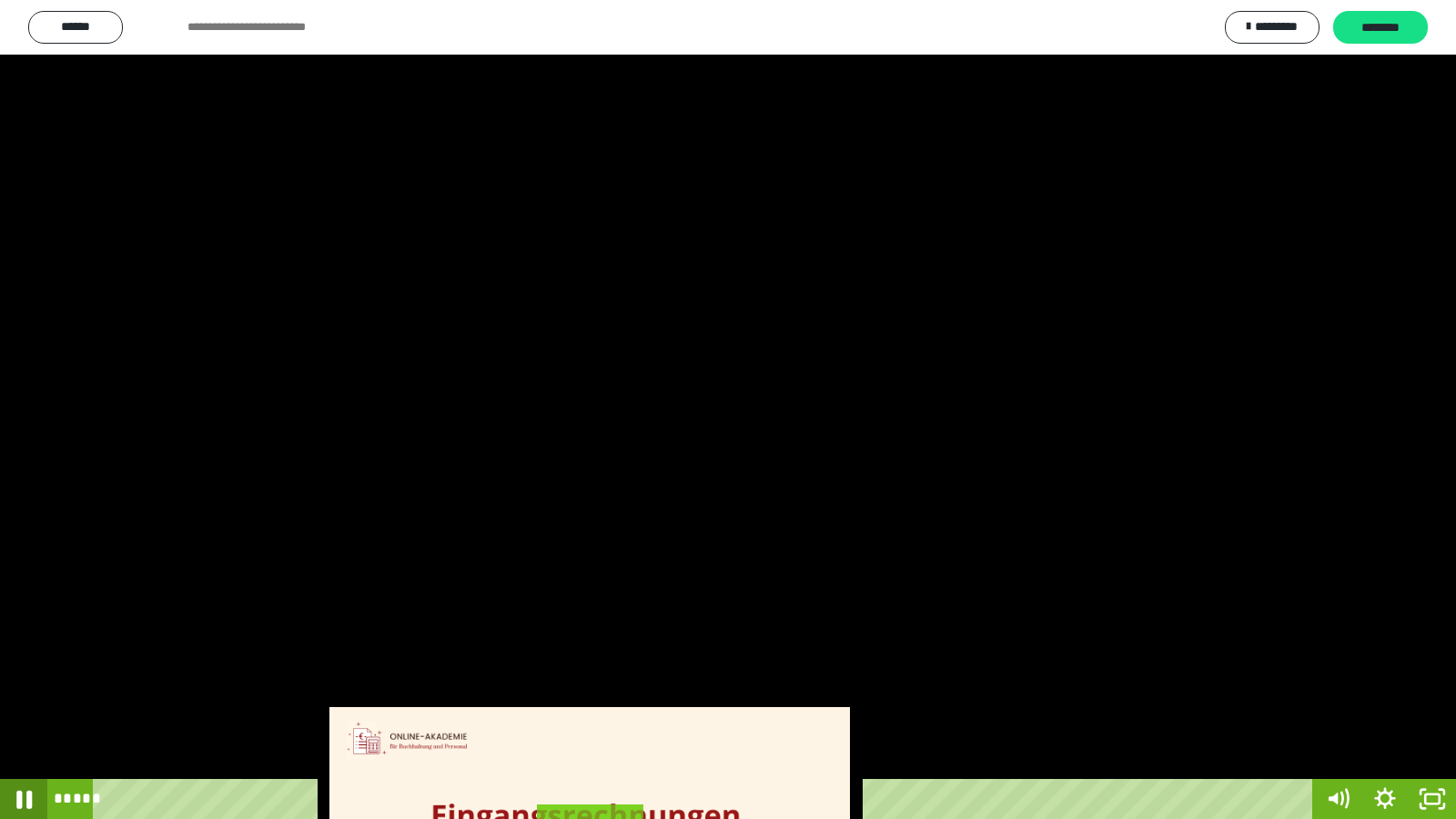 click 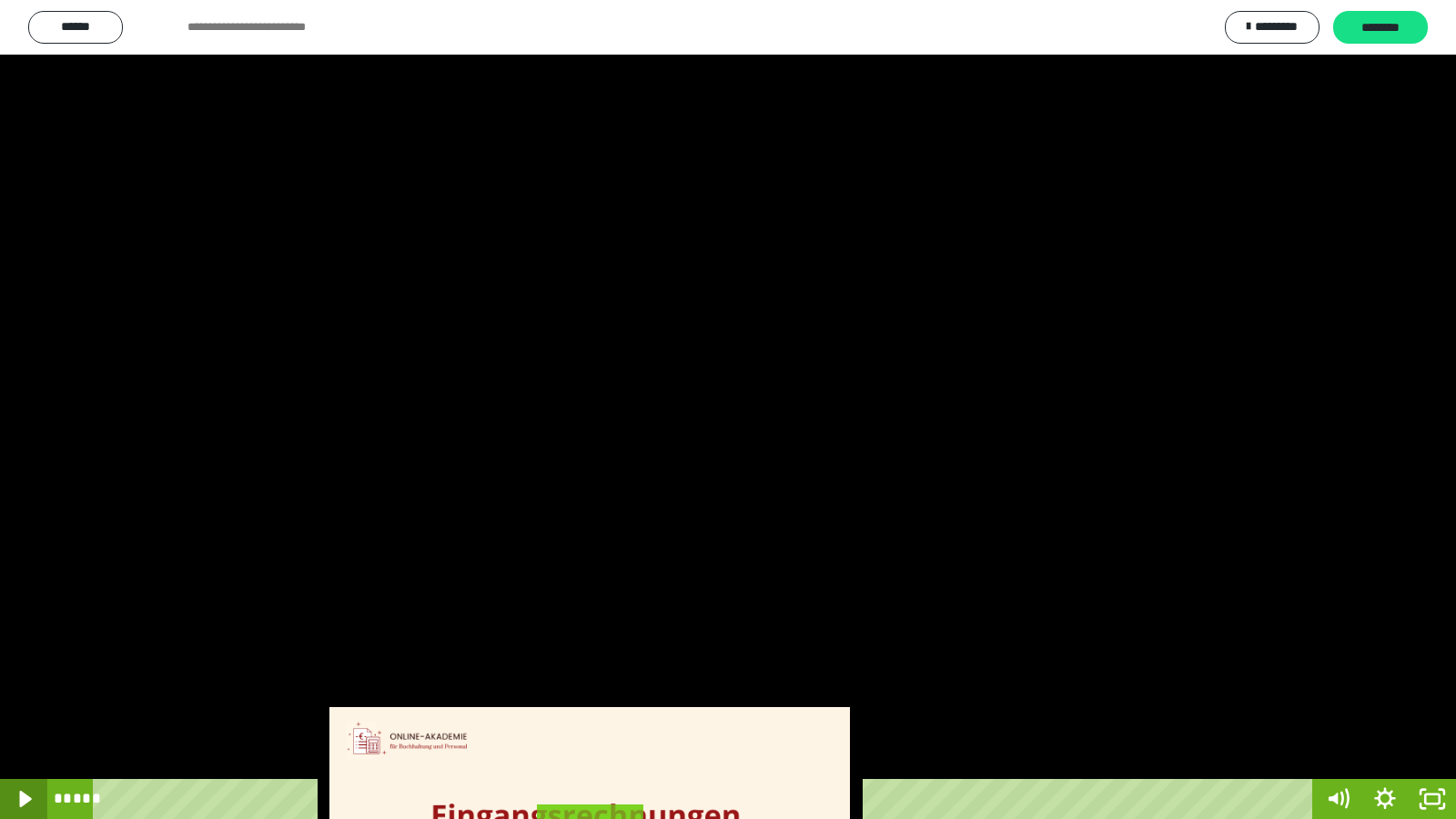 click 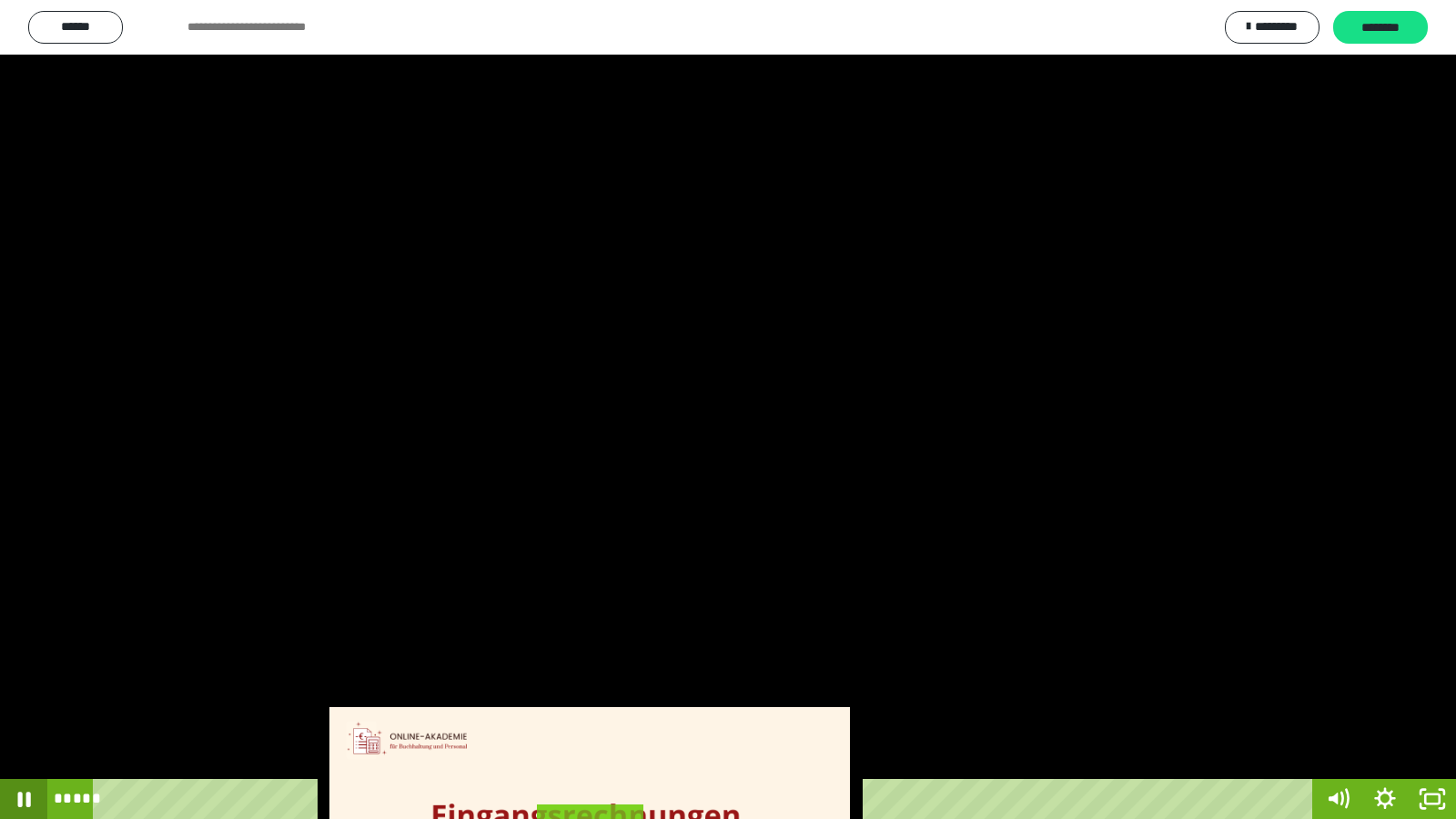 click 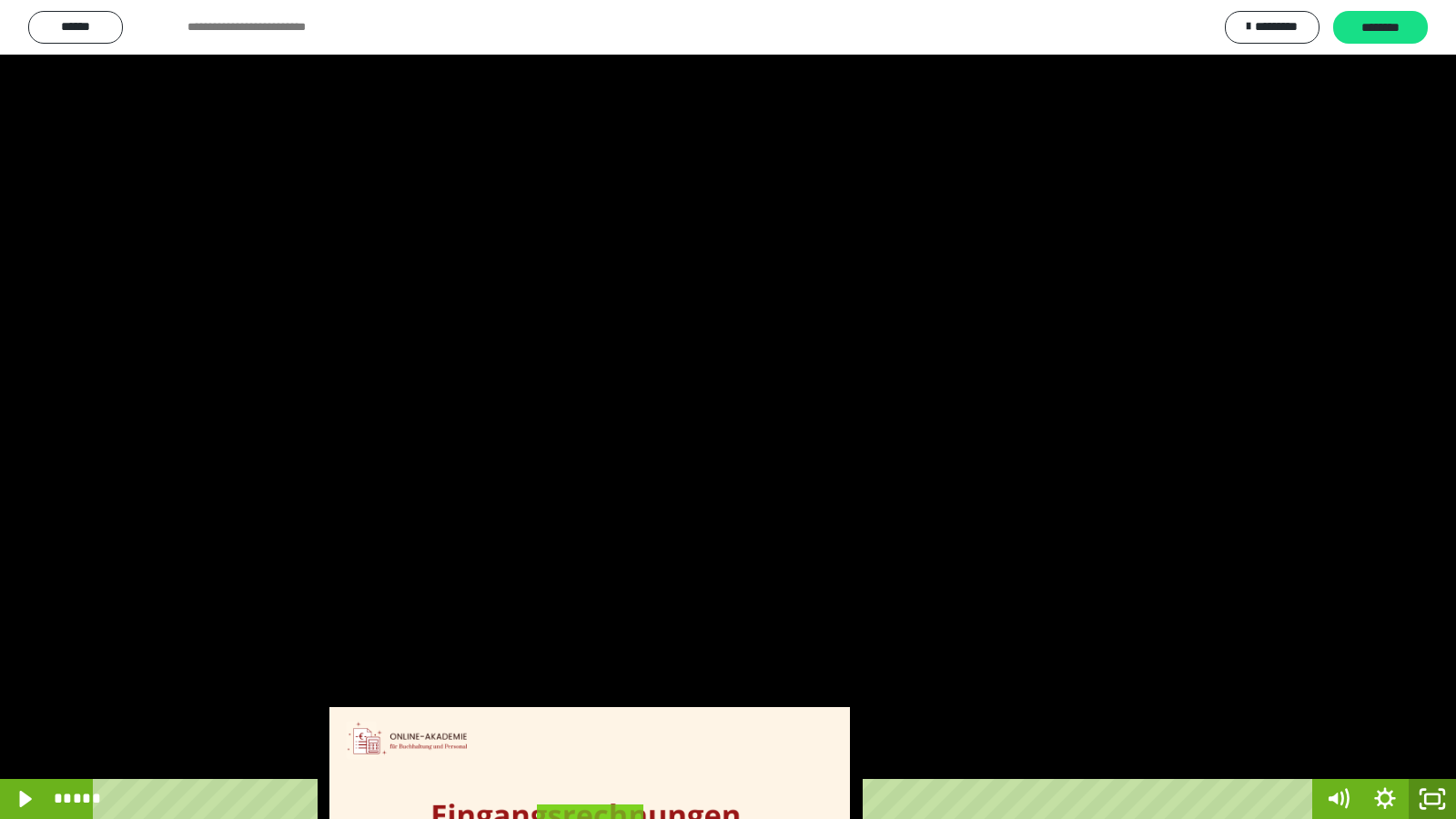 click 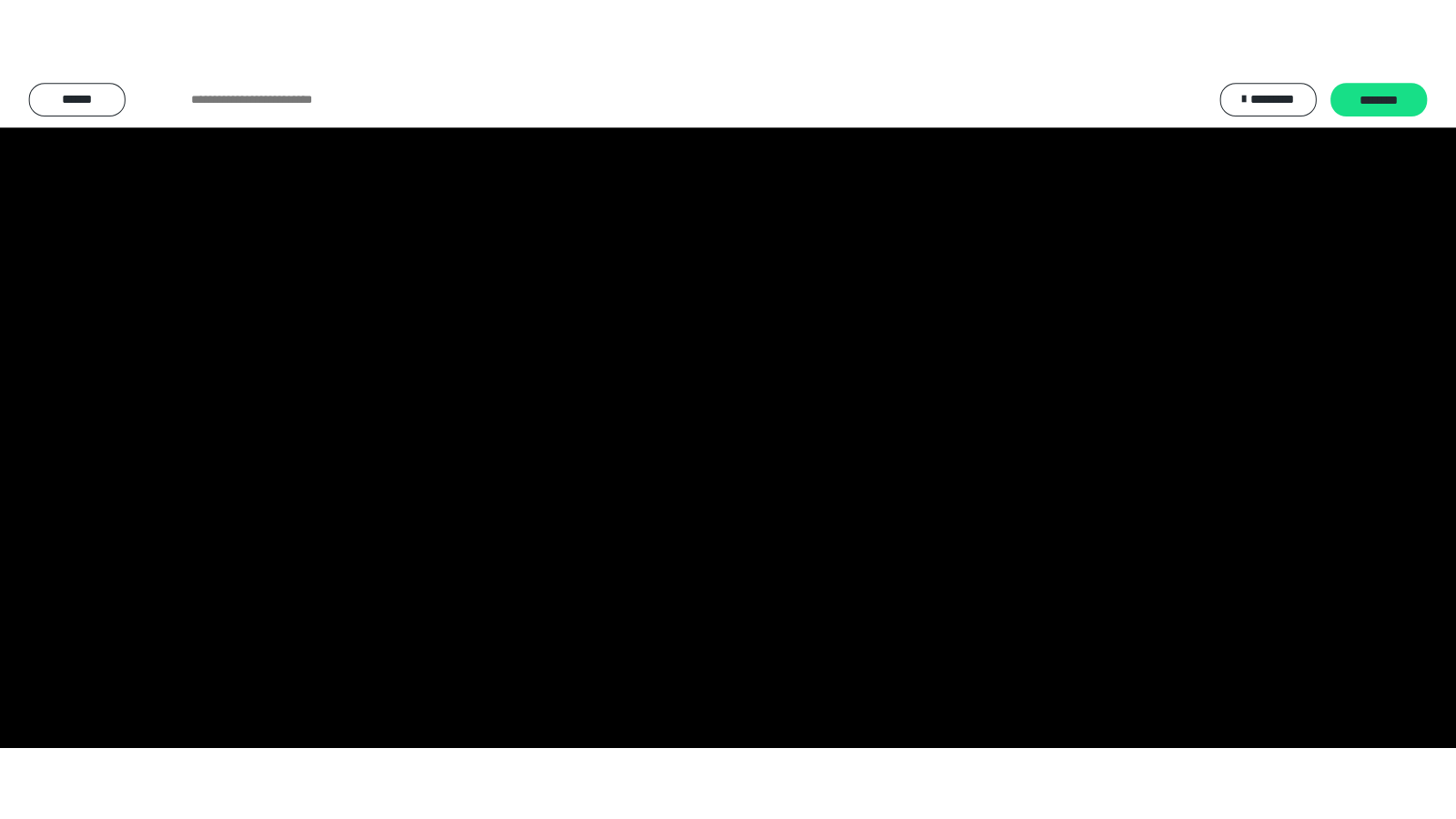 scroll, scrollTop: 3647, scrollLeft: 0, axis: vertical 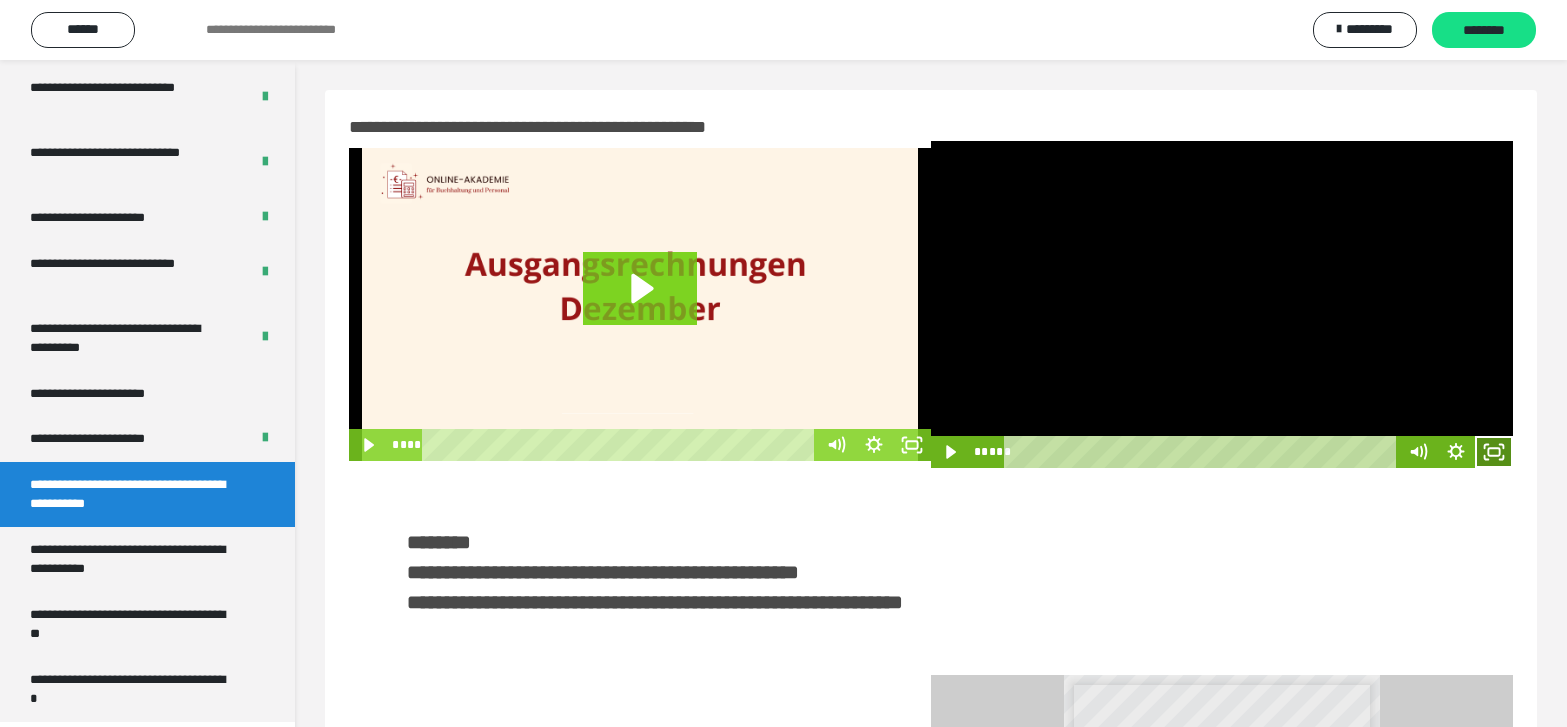 click 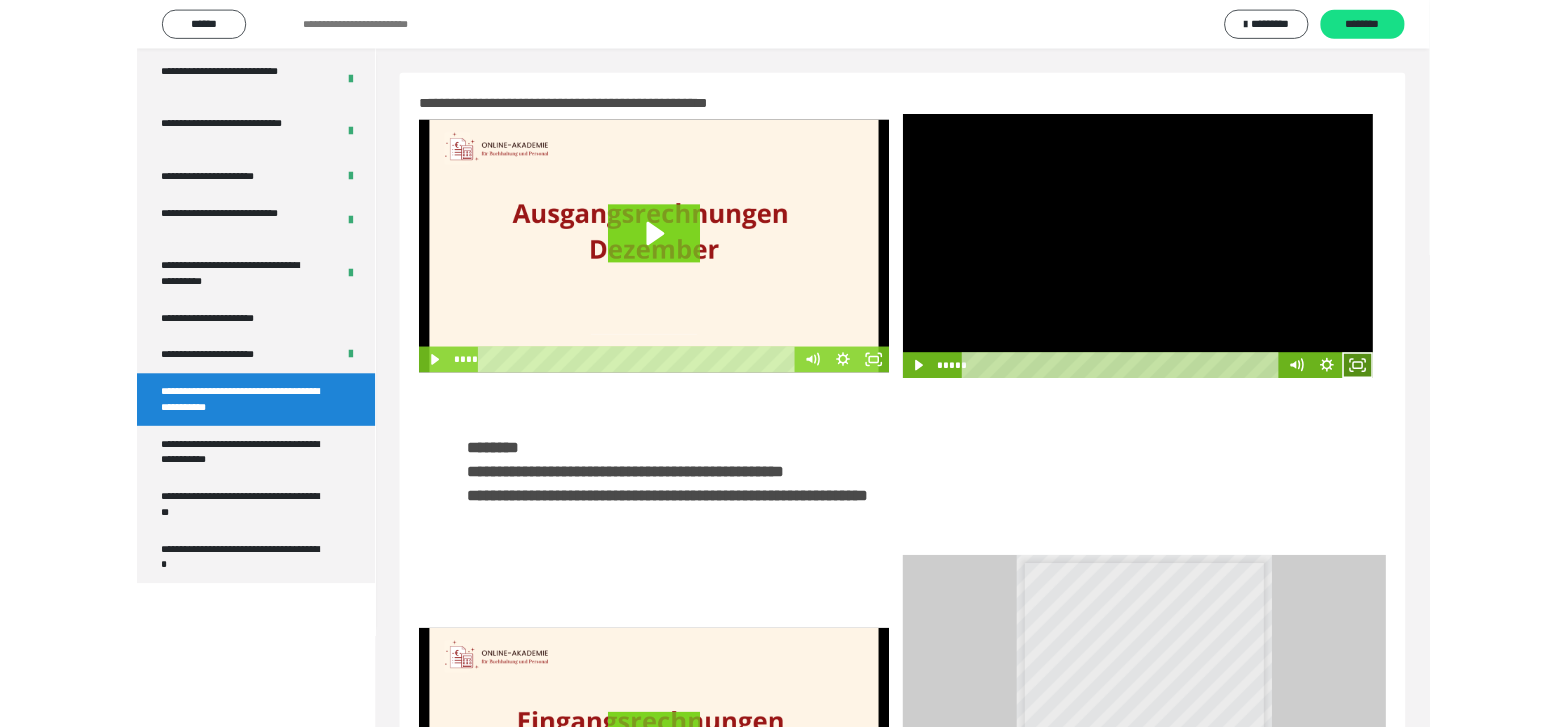 scroll, scrollTop: 3835, scrollLeft: 0, axis: vertical 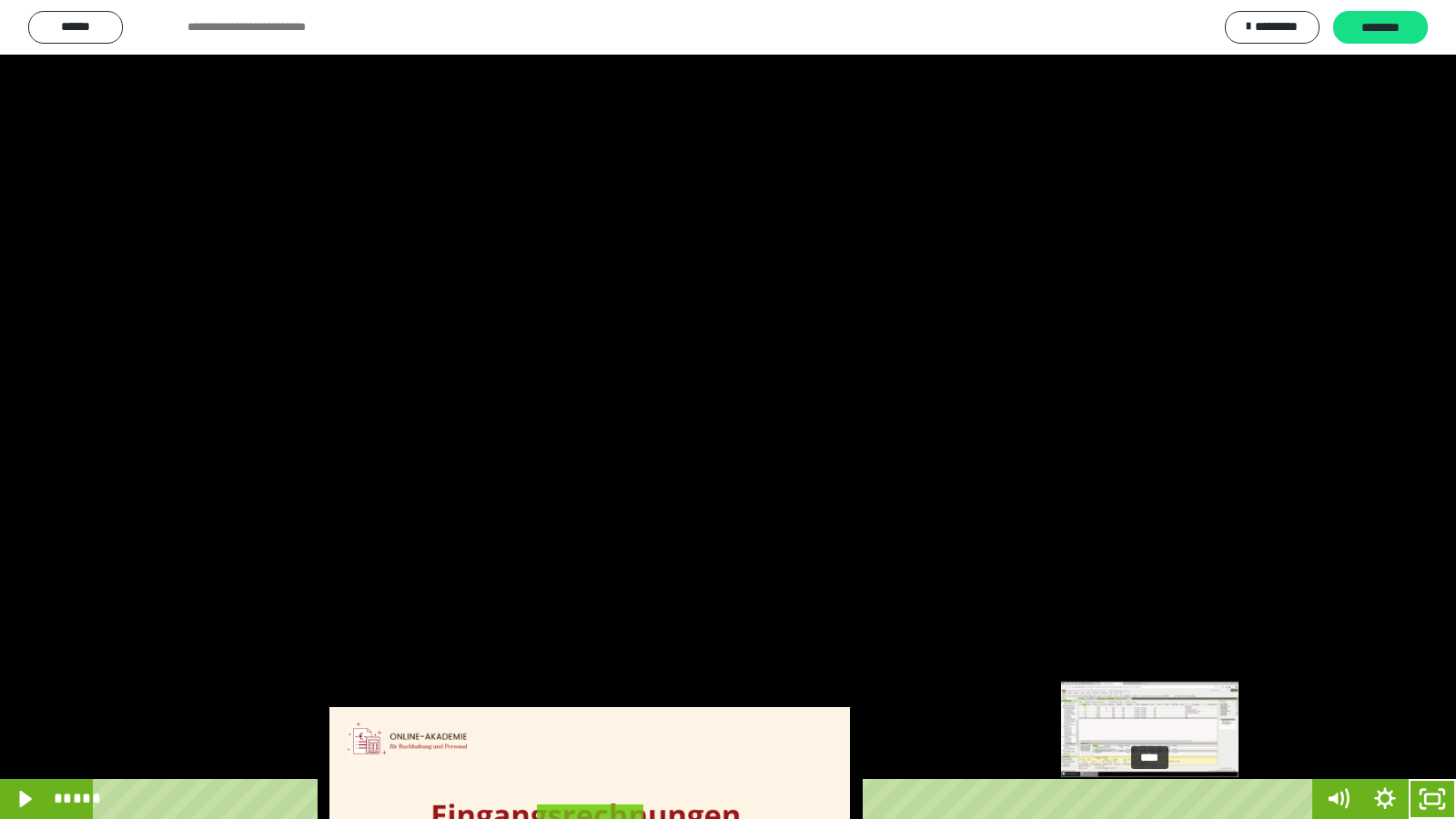 click on "****" at bounding box center [706, 799] 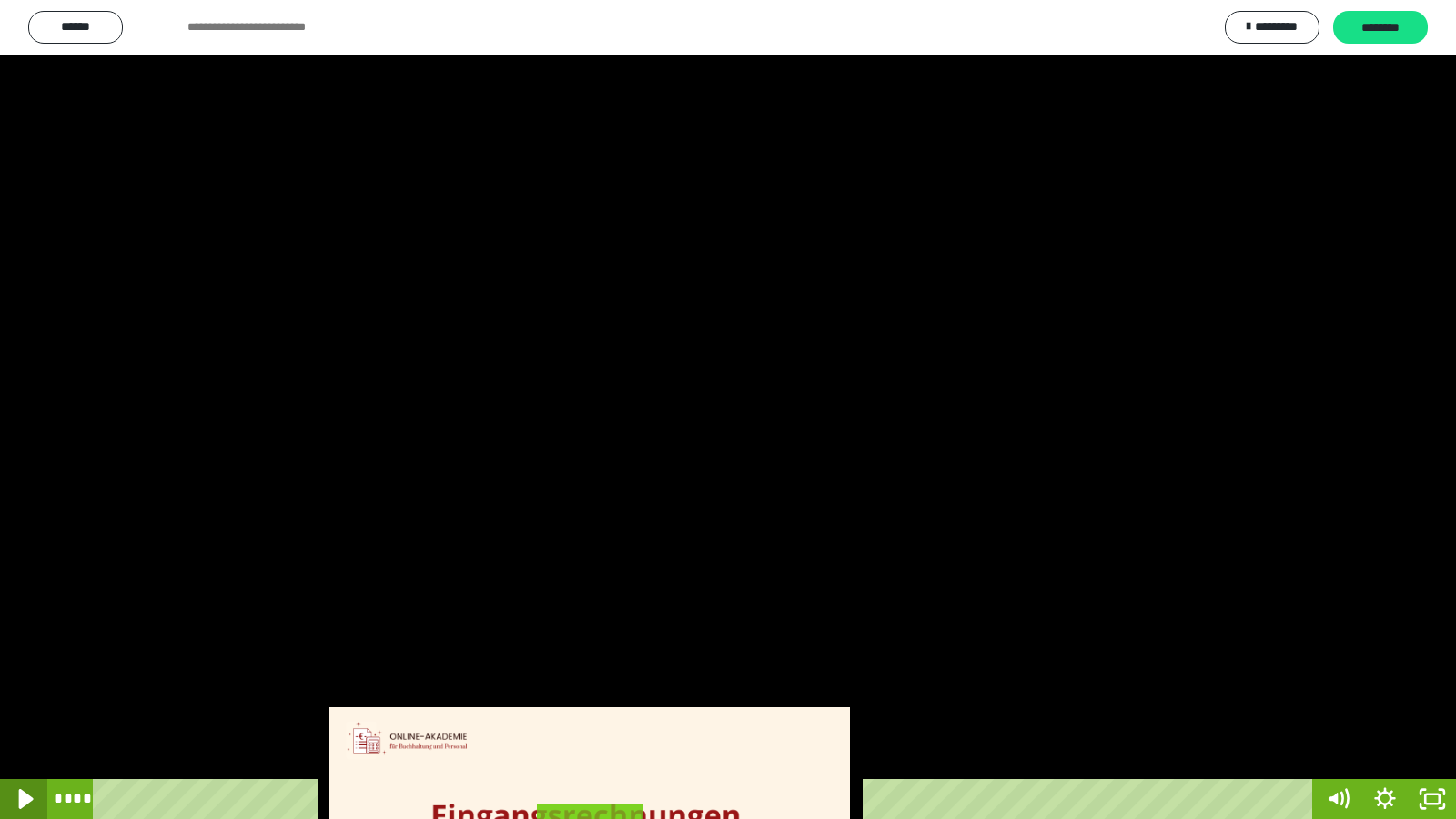 click 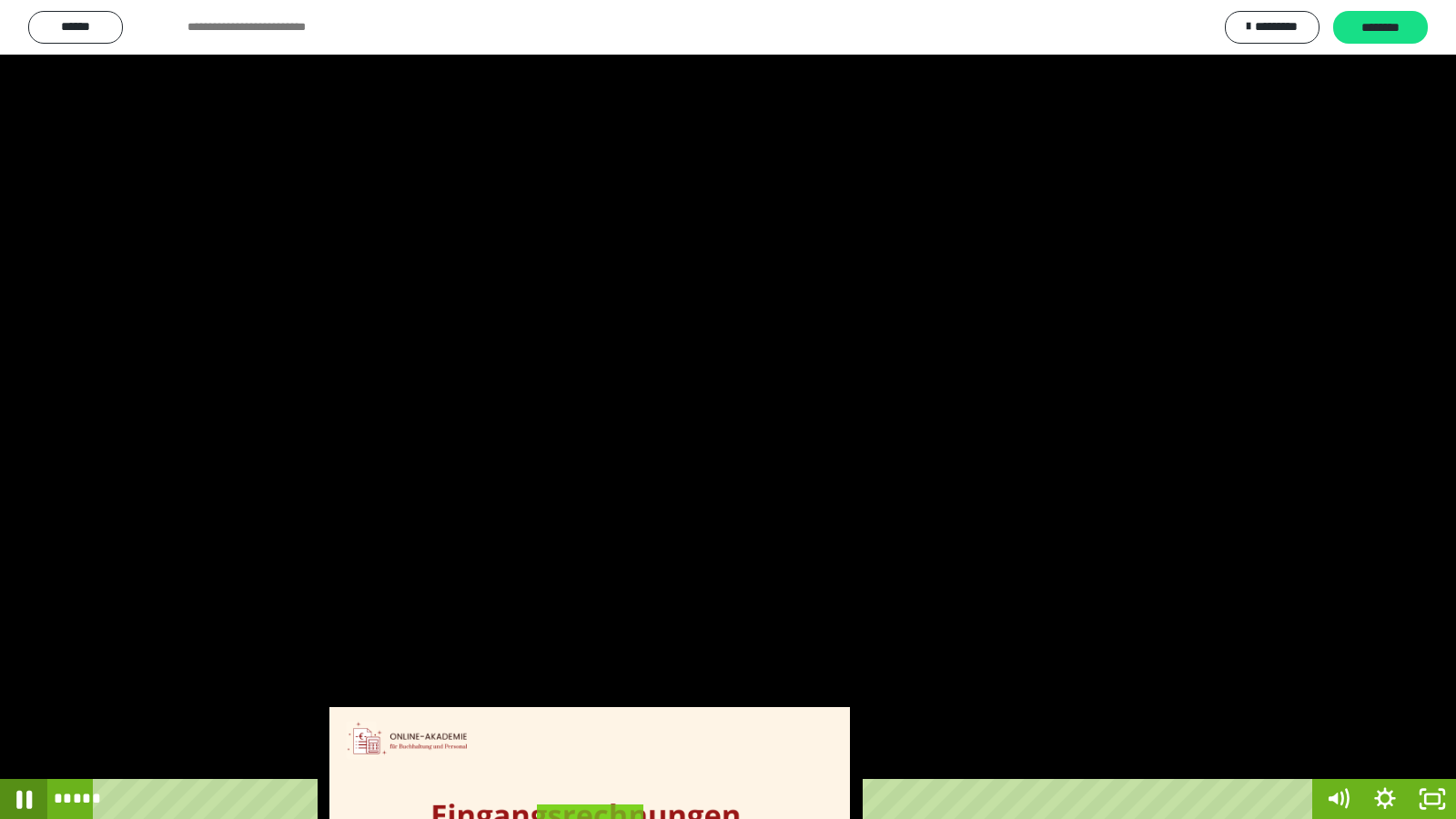 click 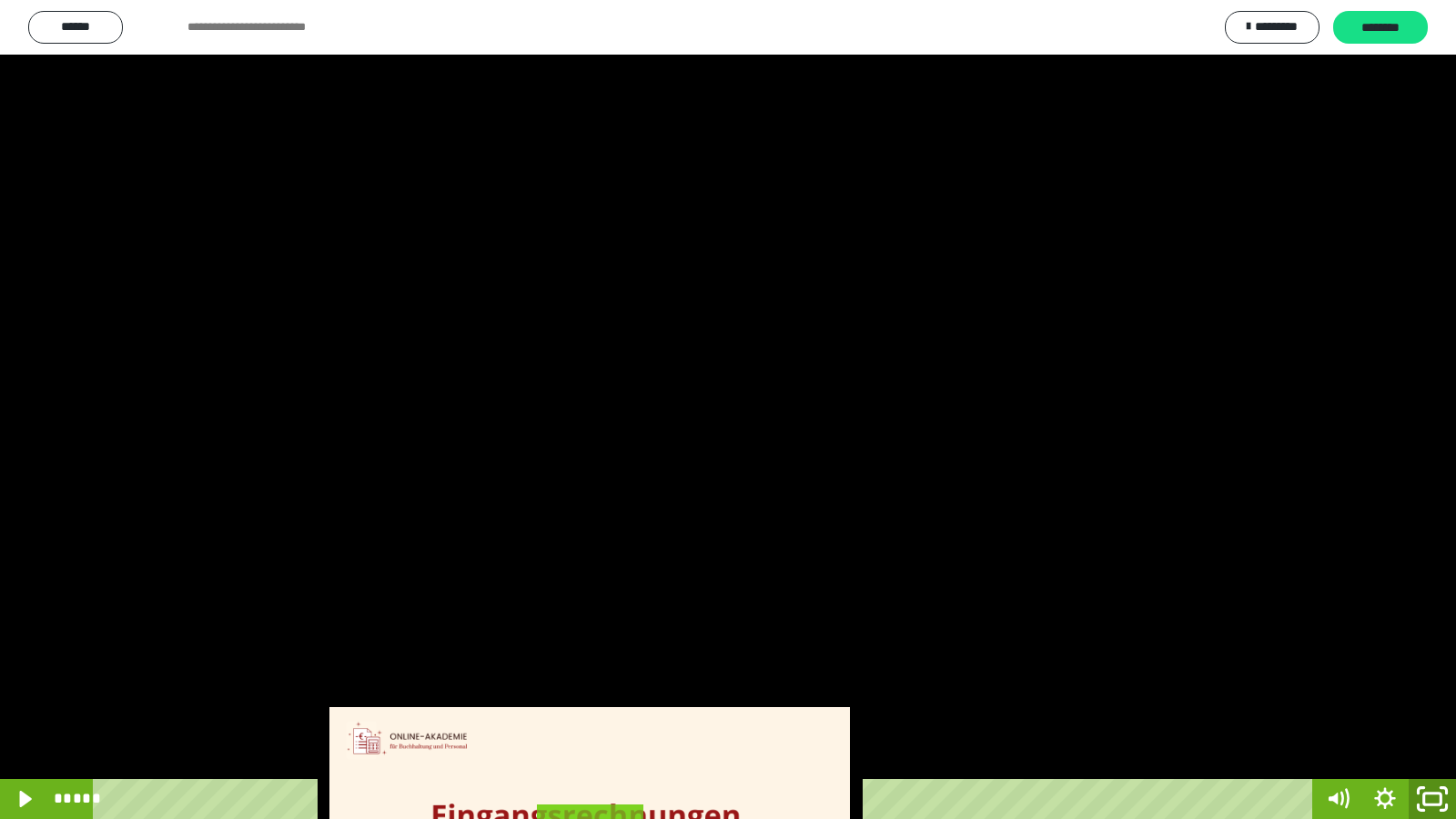 drag, startPoint x: 1430, startPoint y: 801, endPoint x: 1435, endPoint y: 723, distance: 78.1601 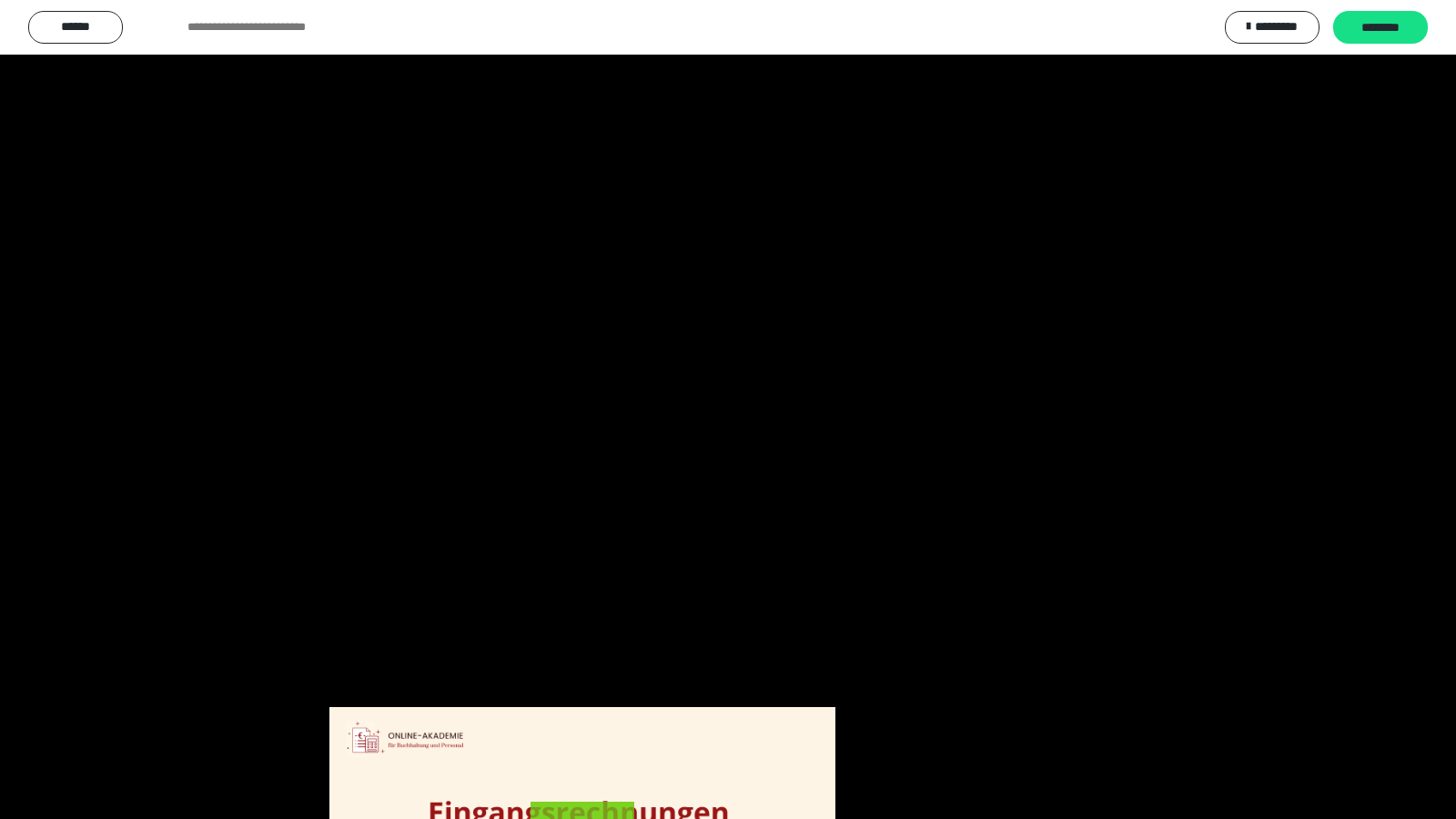 scroll, scrollTop: 3647, scrollLeft: 0, axis: vertical 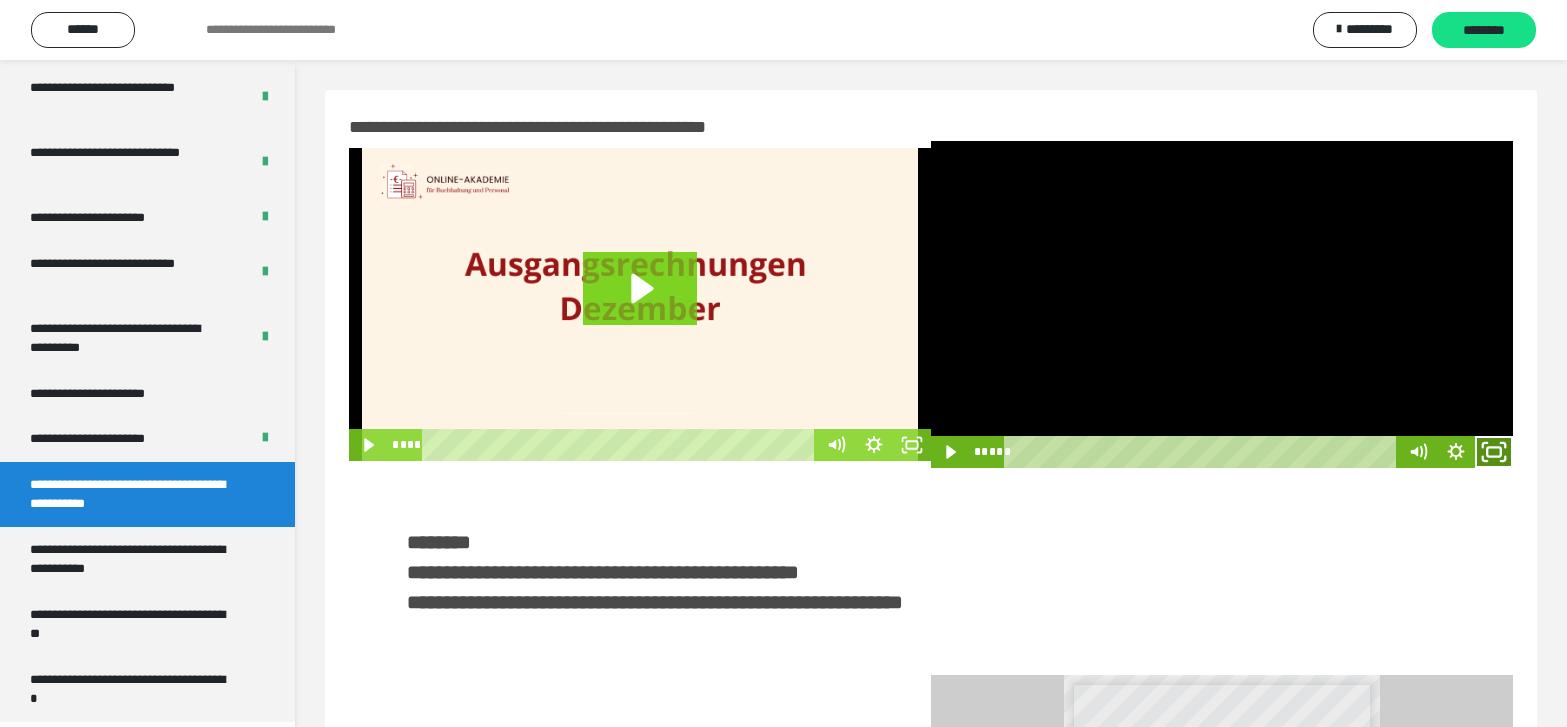 drag, startPoint x: 1492, startPoint y: 441, endPoint x: 1500, endPoint y: 565, distance: 124.2578 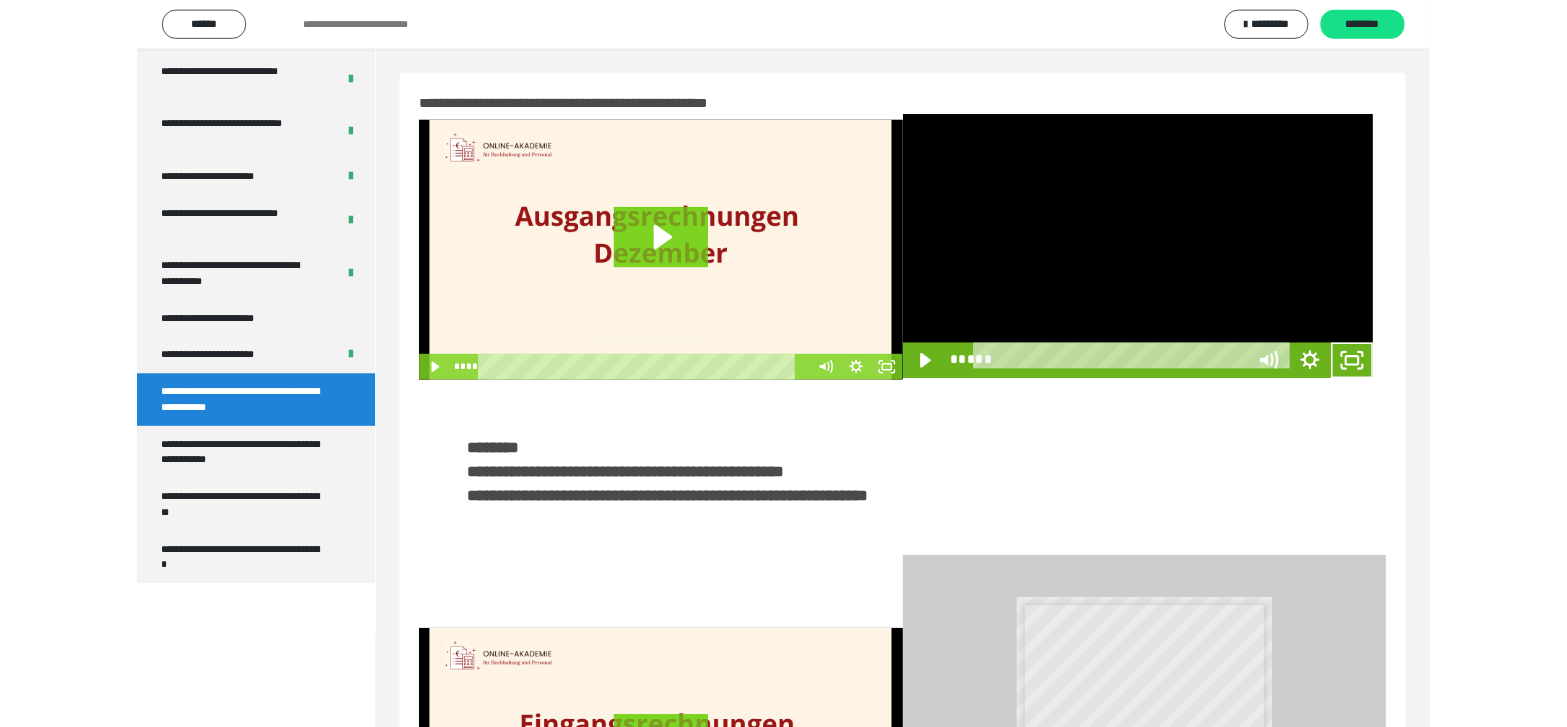 scroll, scrollTop: 3835, scrollLeft: 0, axis: vertical 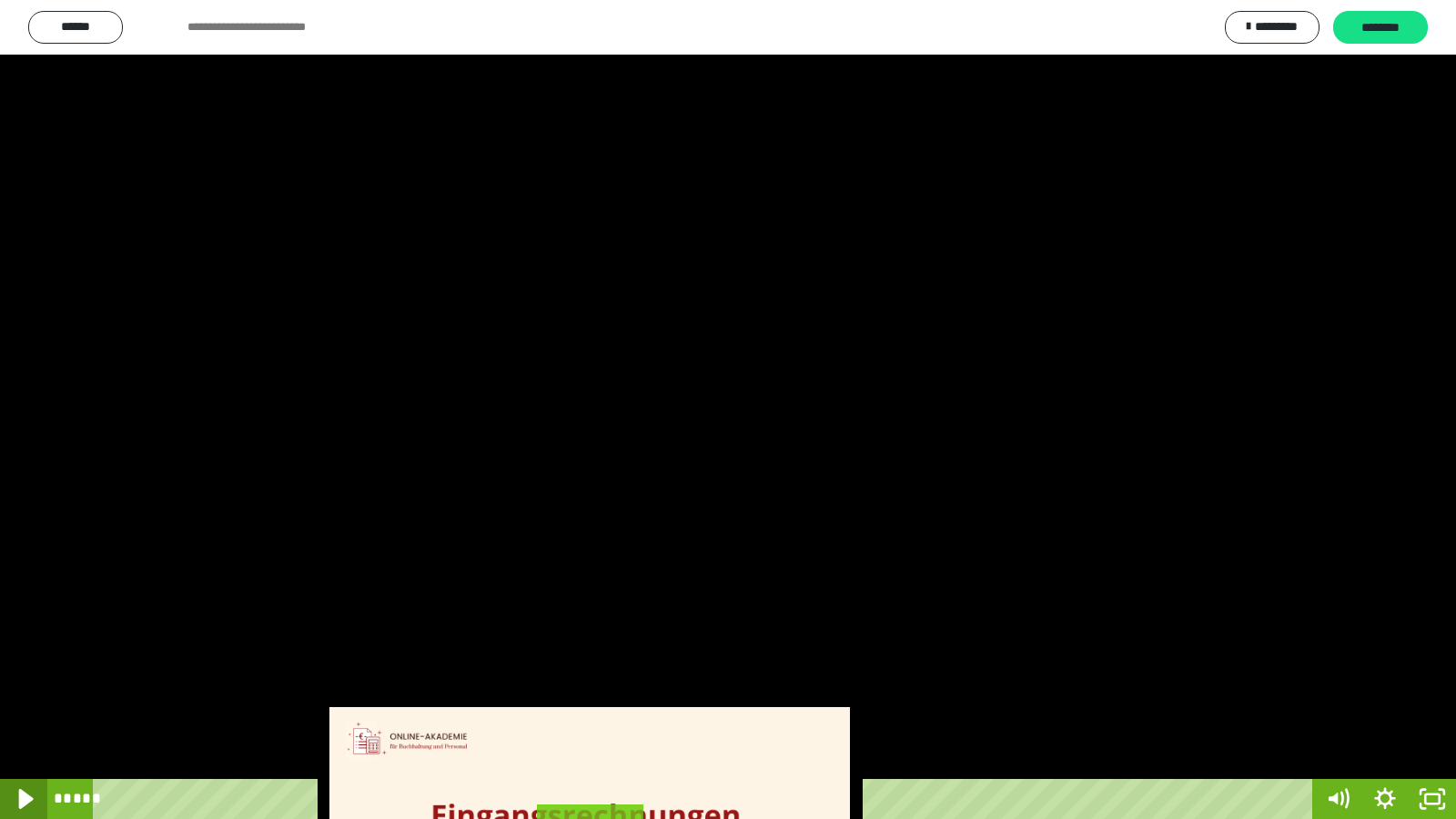 click 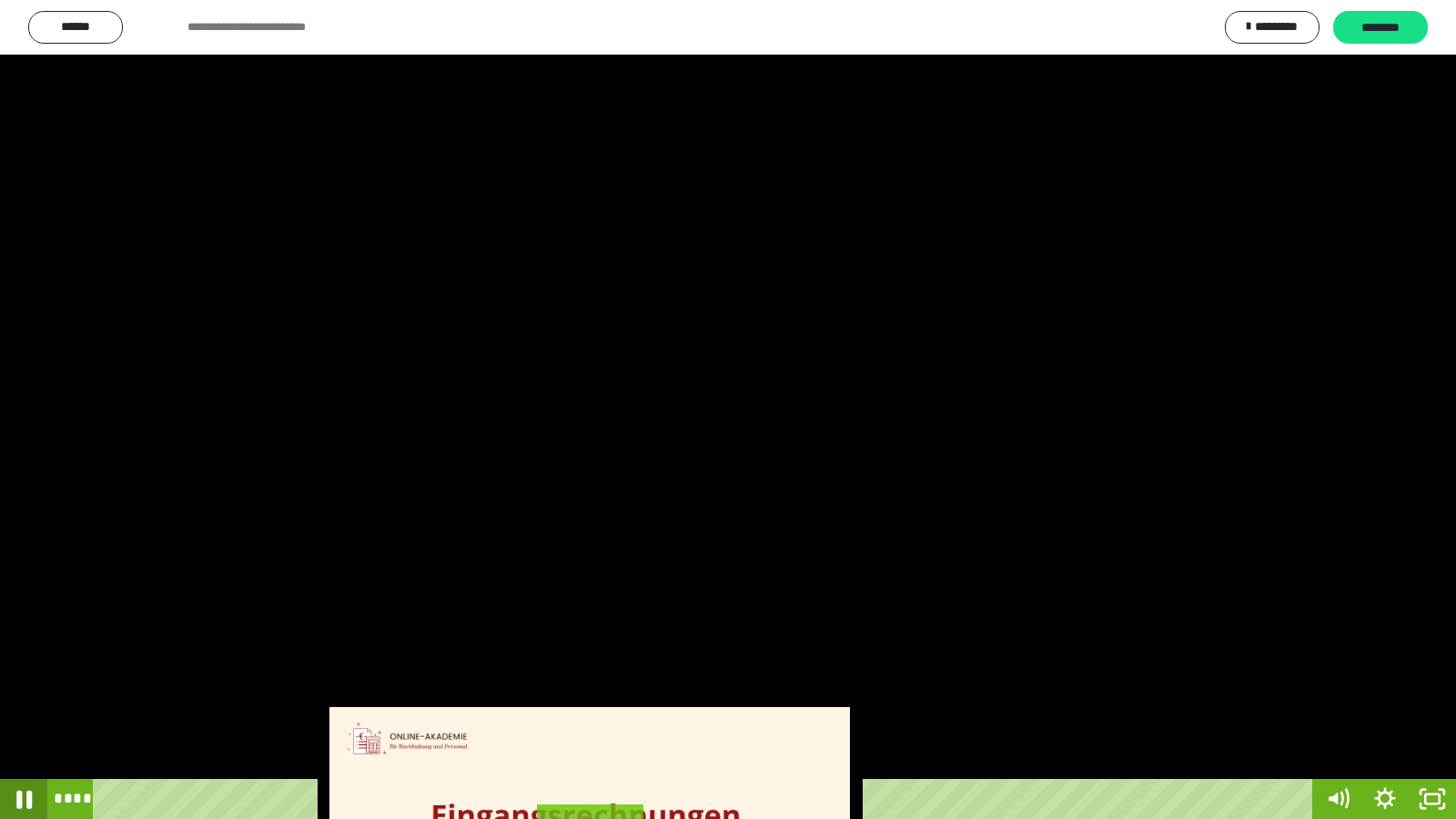 click 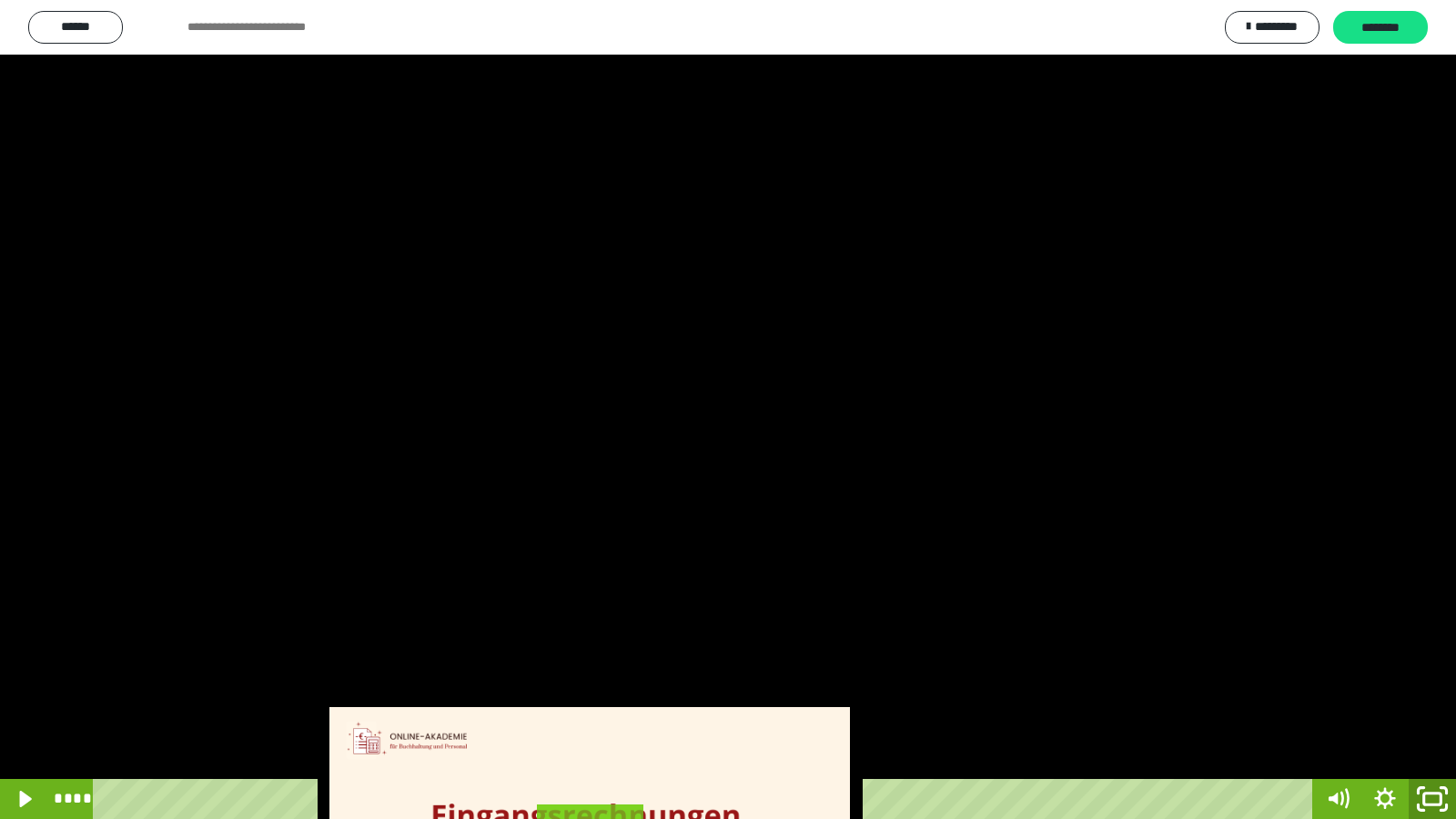 click 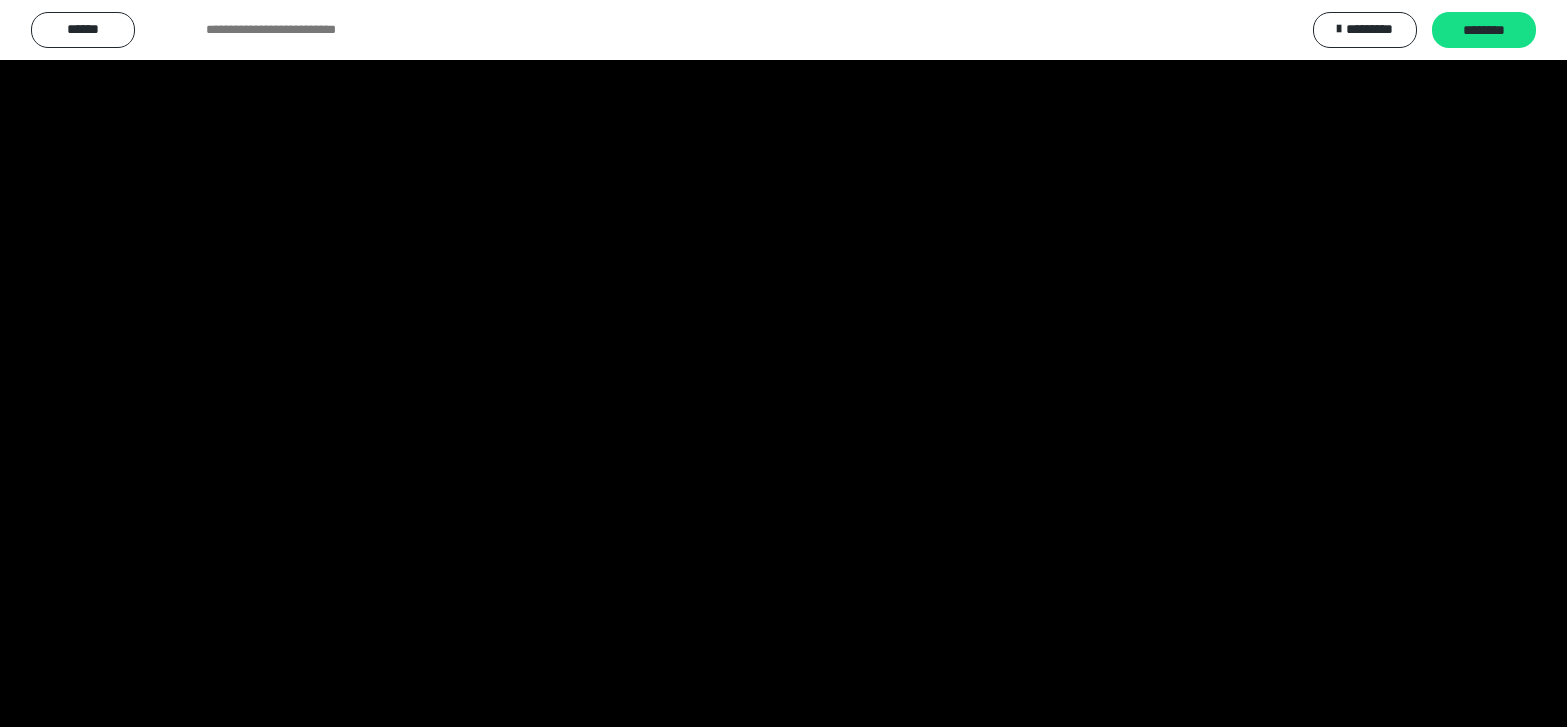 scroll, scrollTop: 4008, scrollLeft: 0, axis: vertical 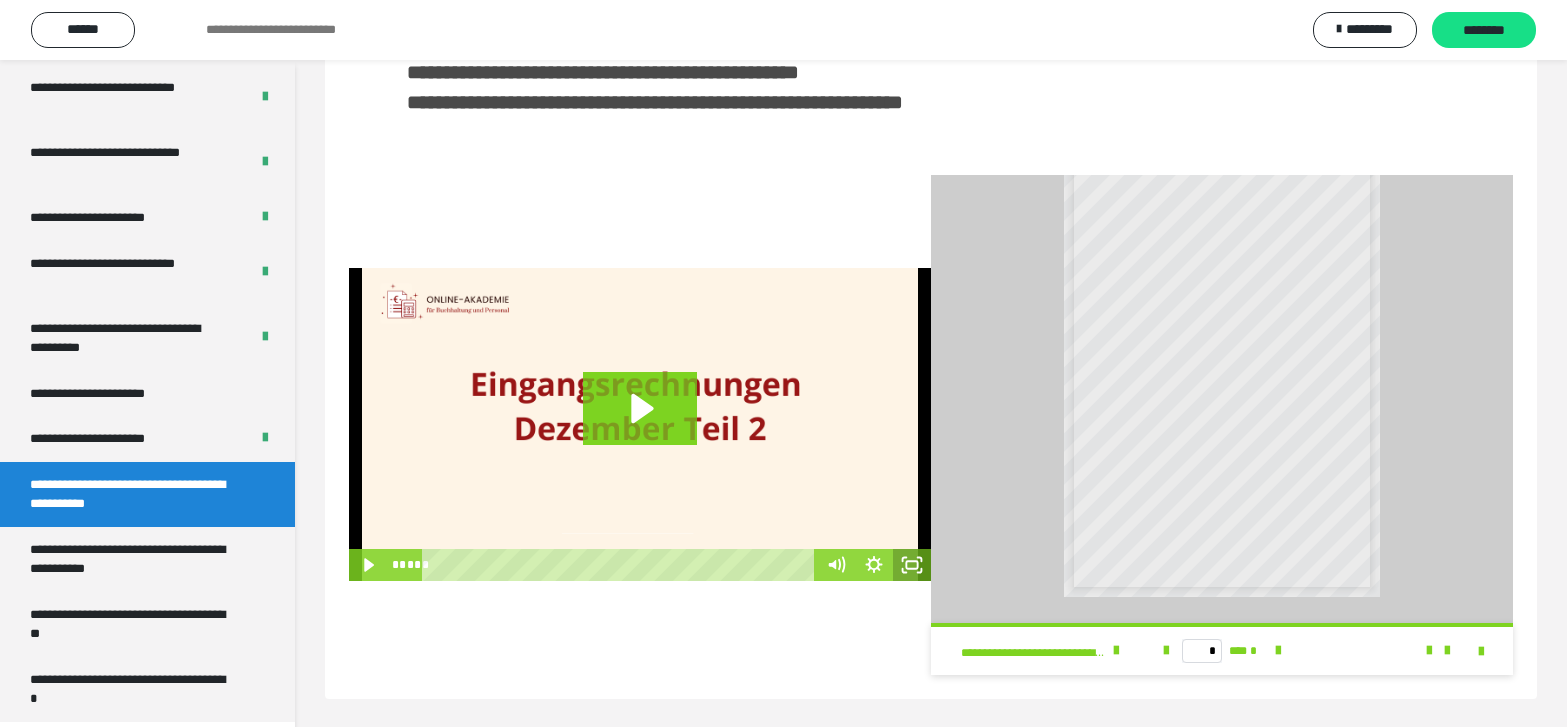 click 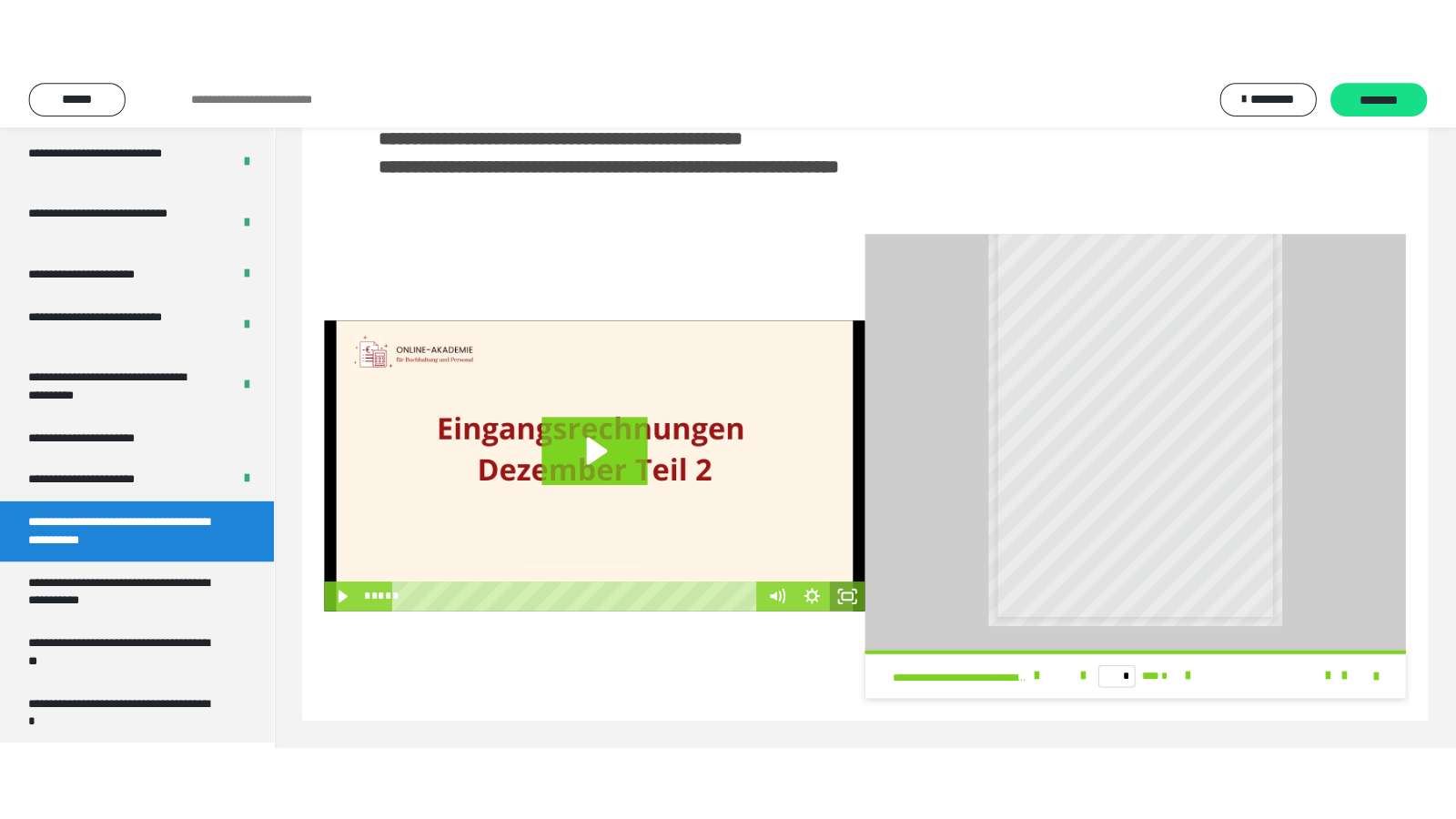 scroll, scrollTop: 310, scrollLeft: 0, axis: vertical 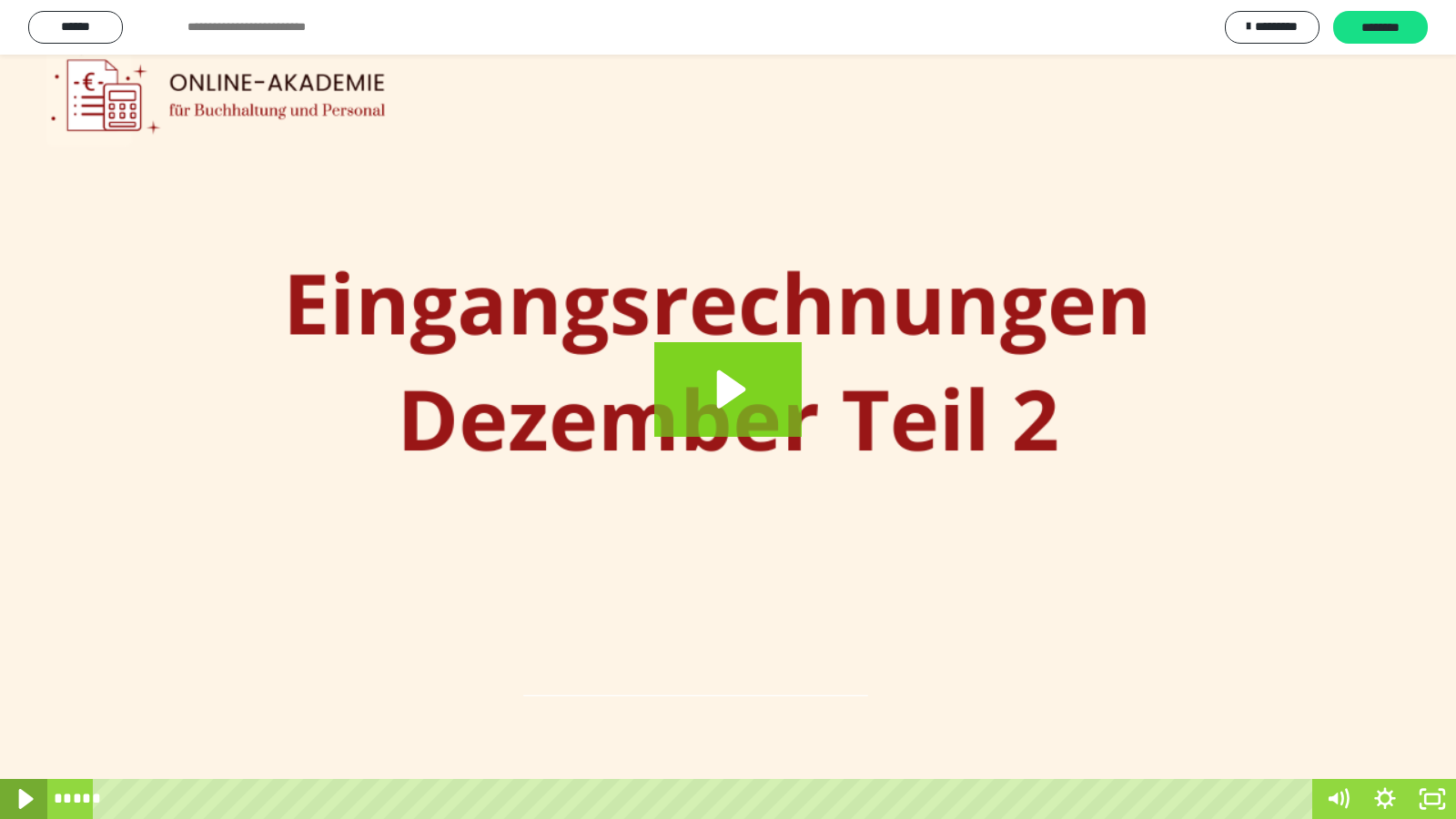 click 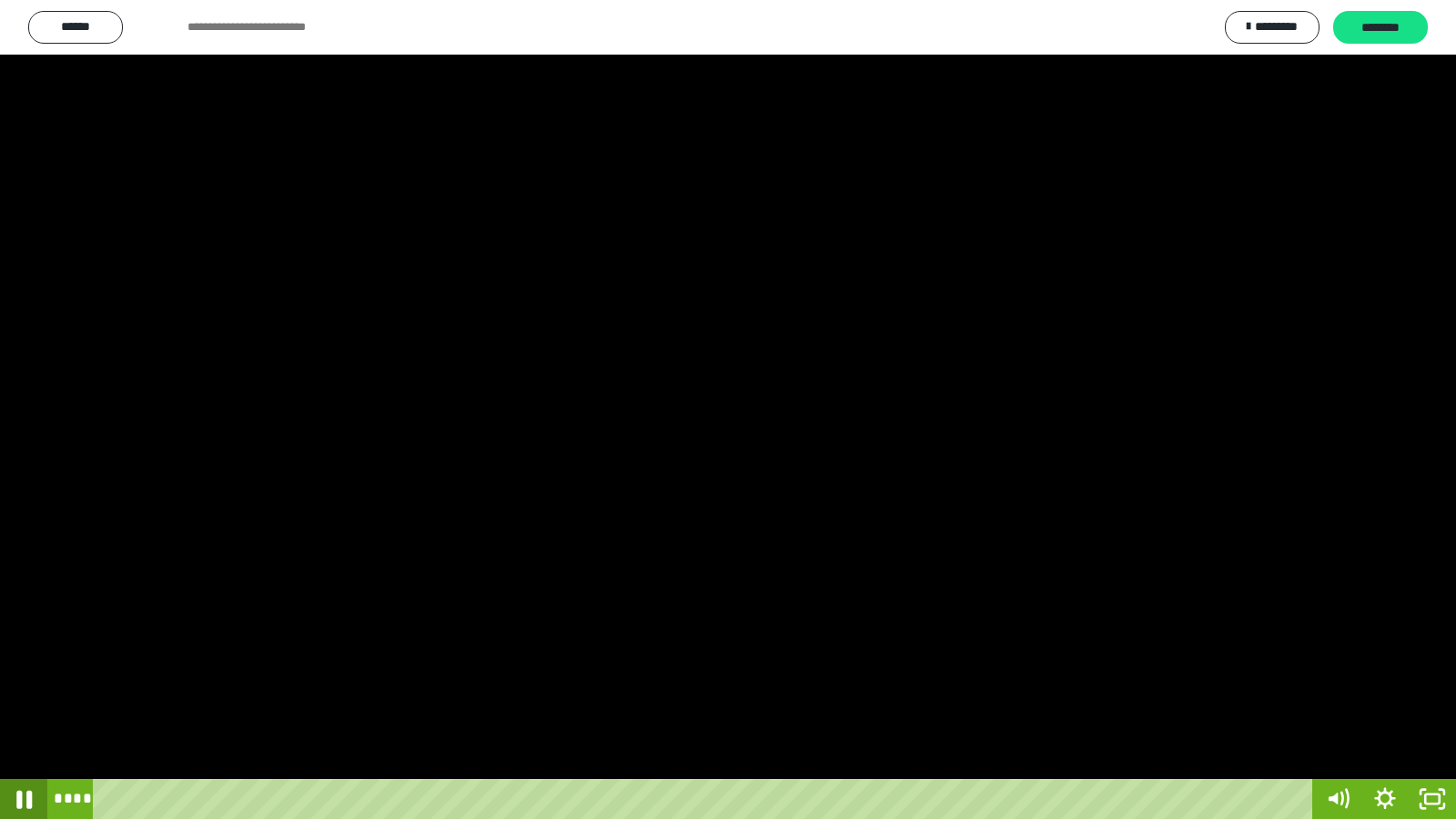 click 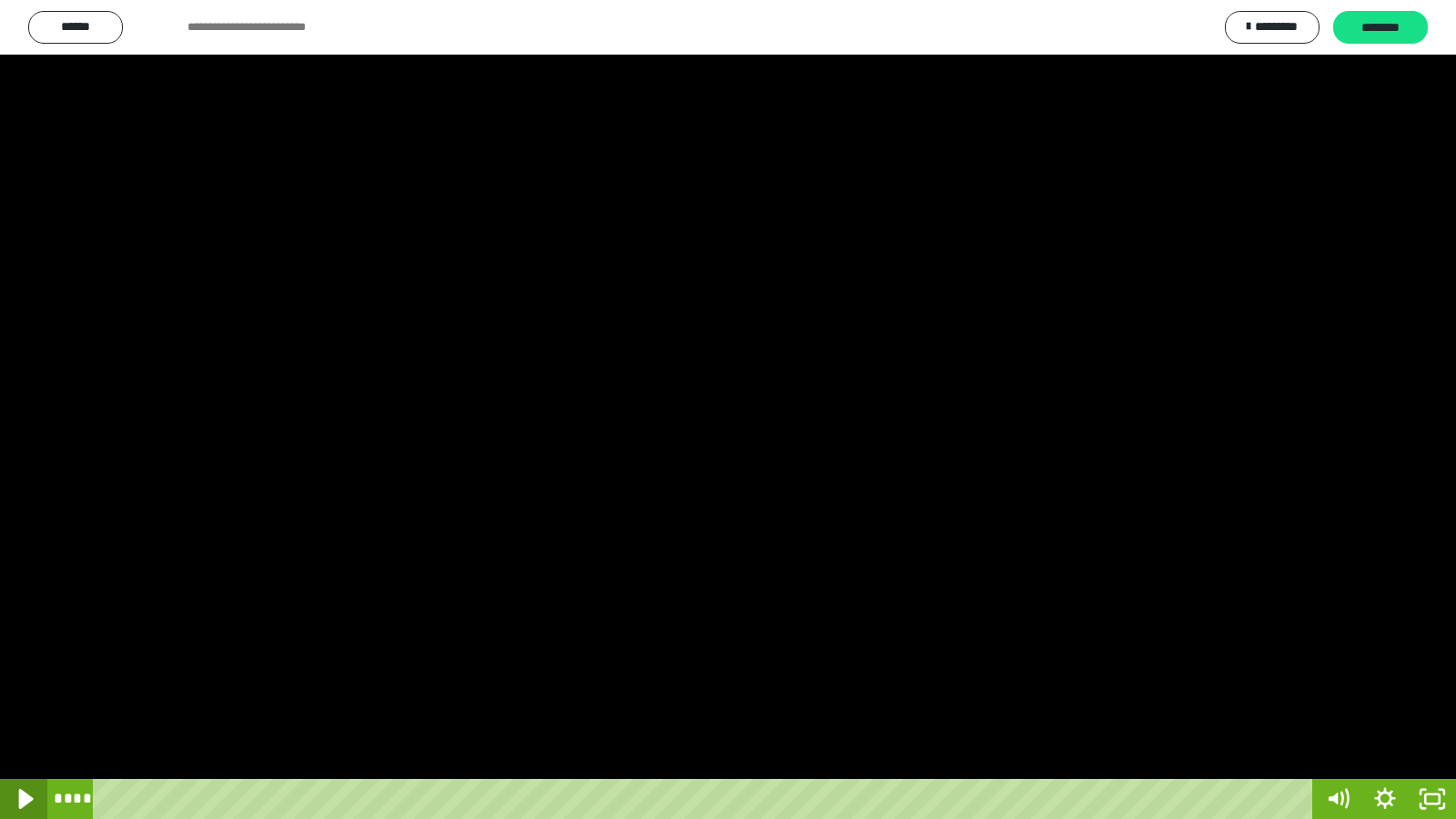 click 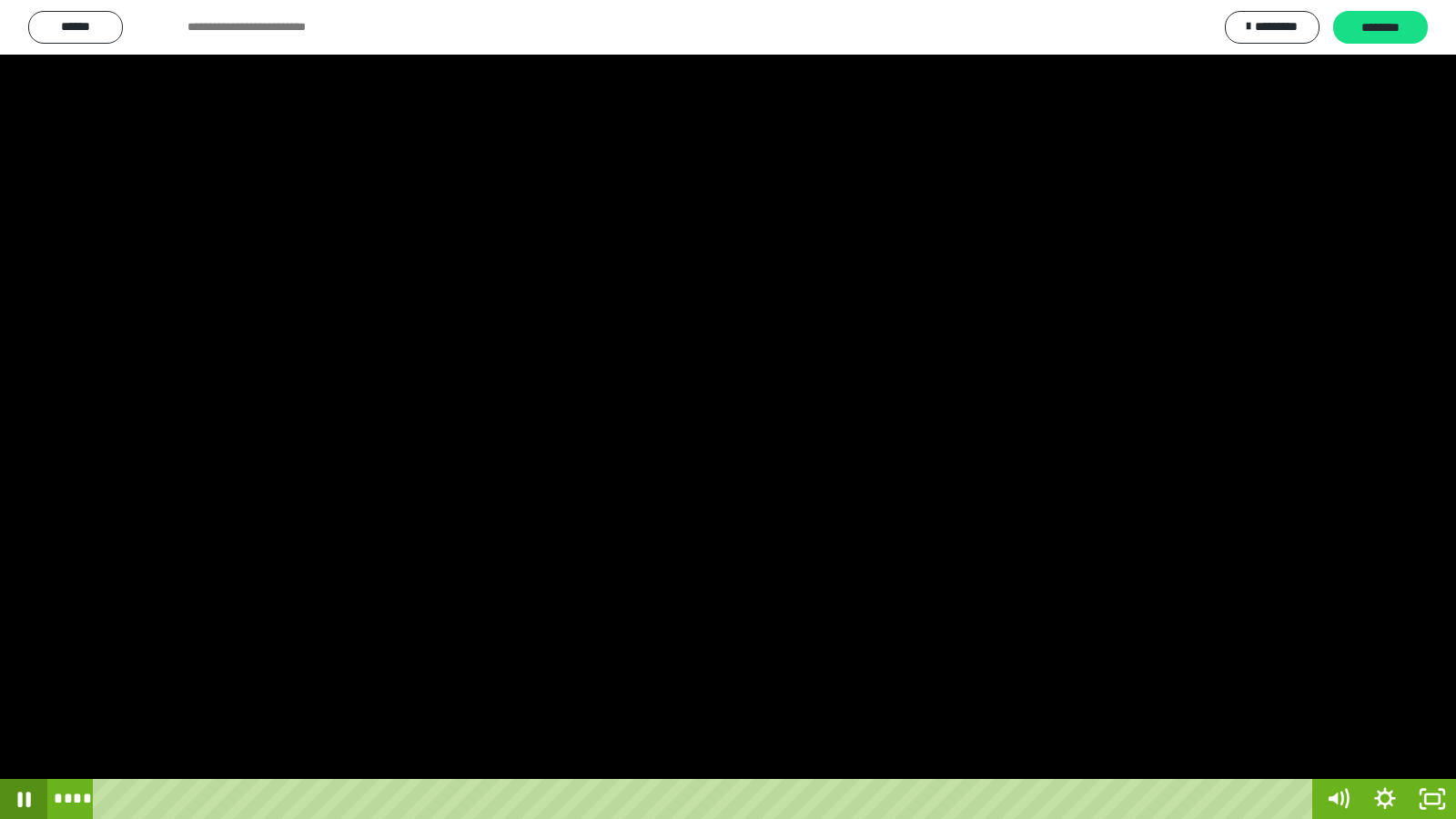 click 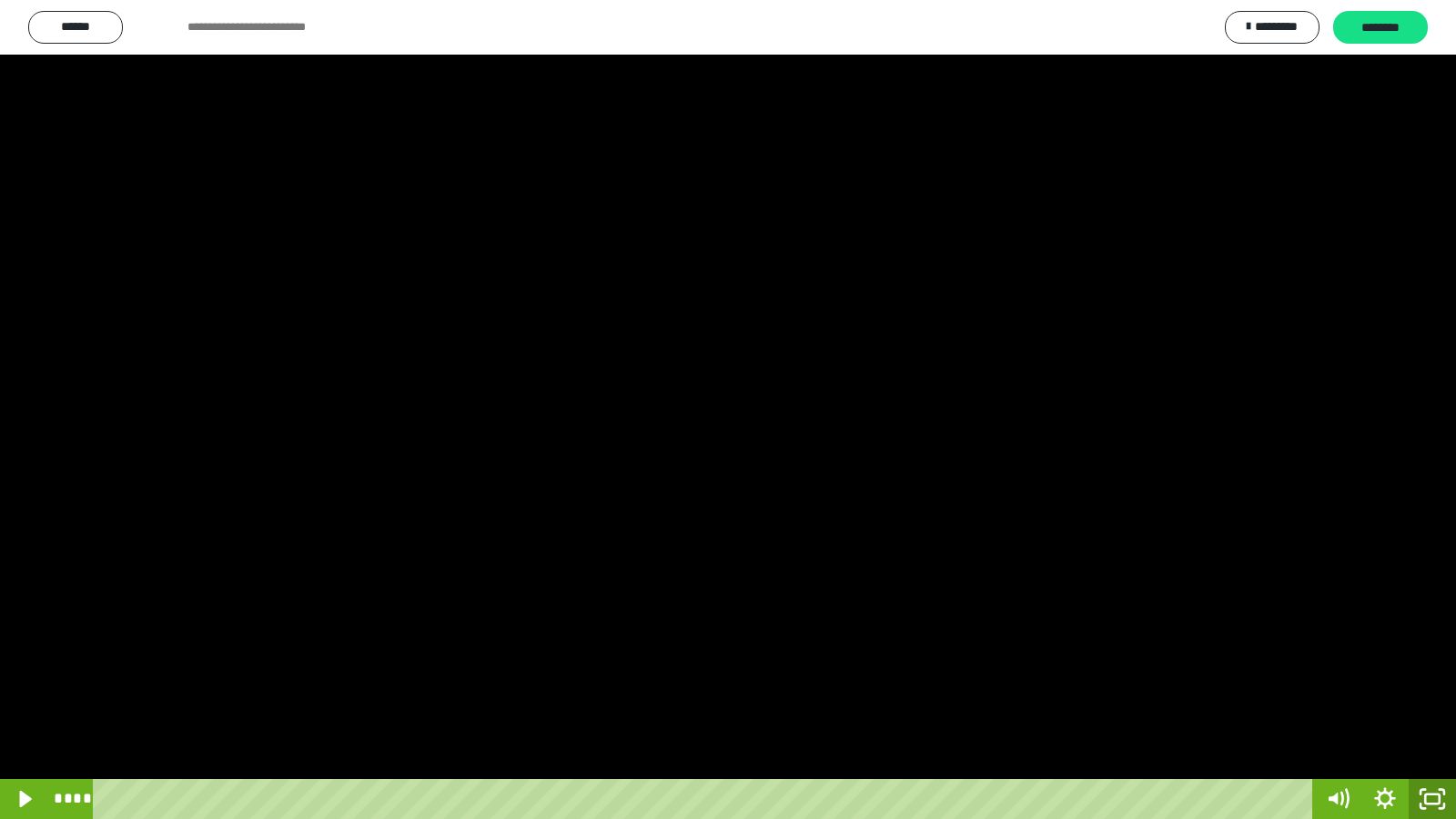 click 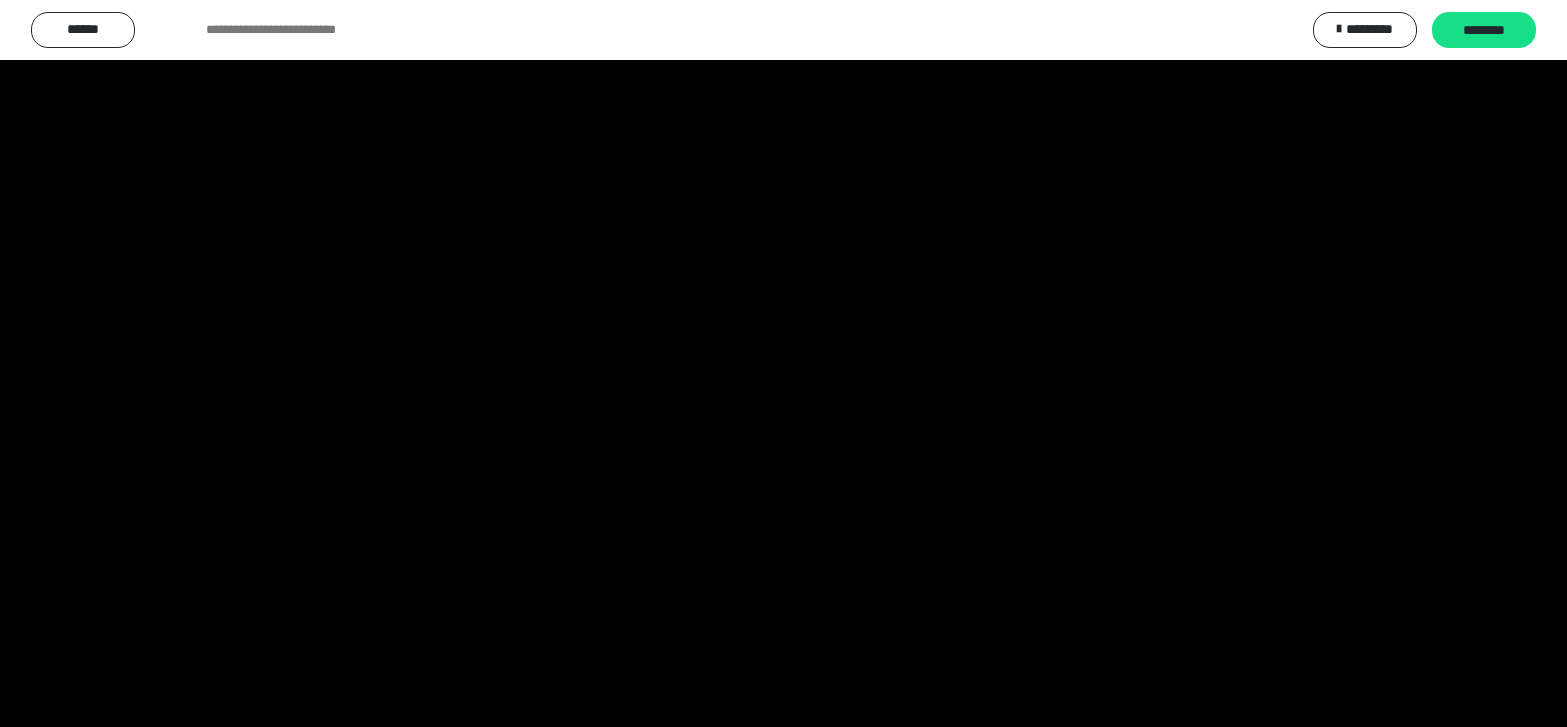 scroll, scrollTop: 4008, scrollLeft: 0, axis: vertical 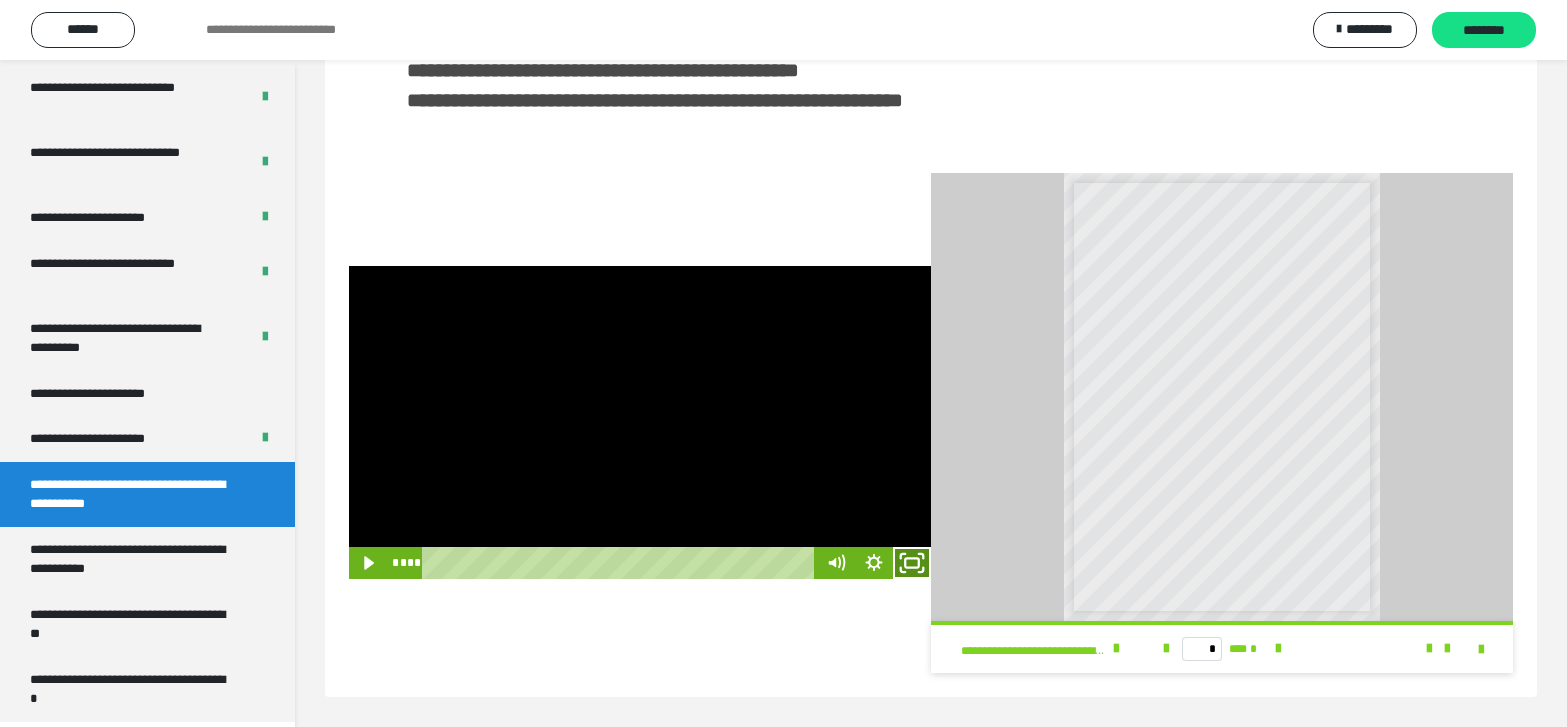 click 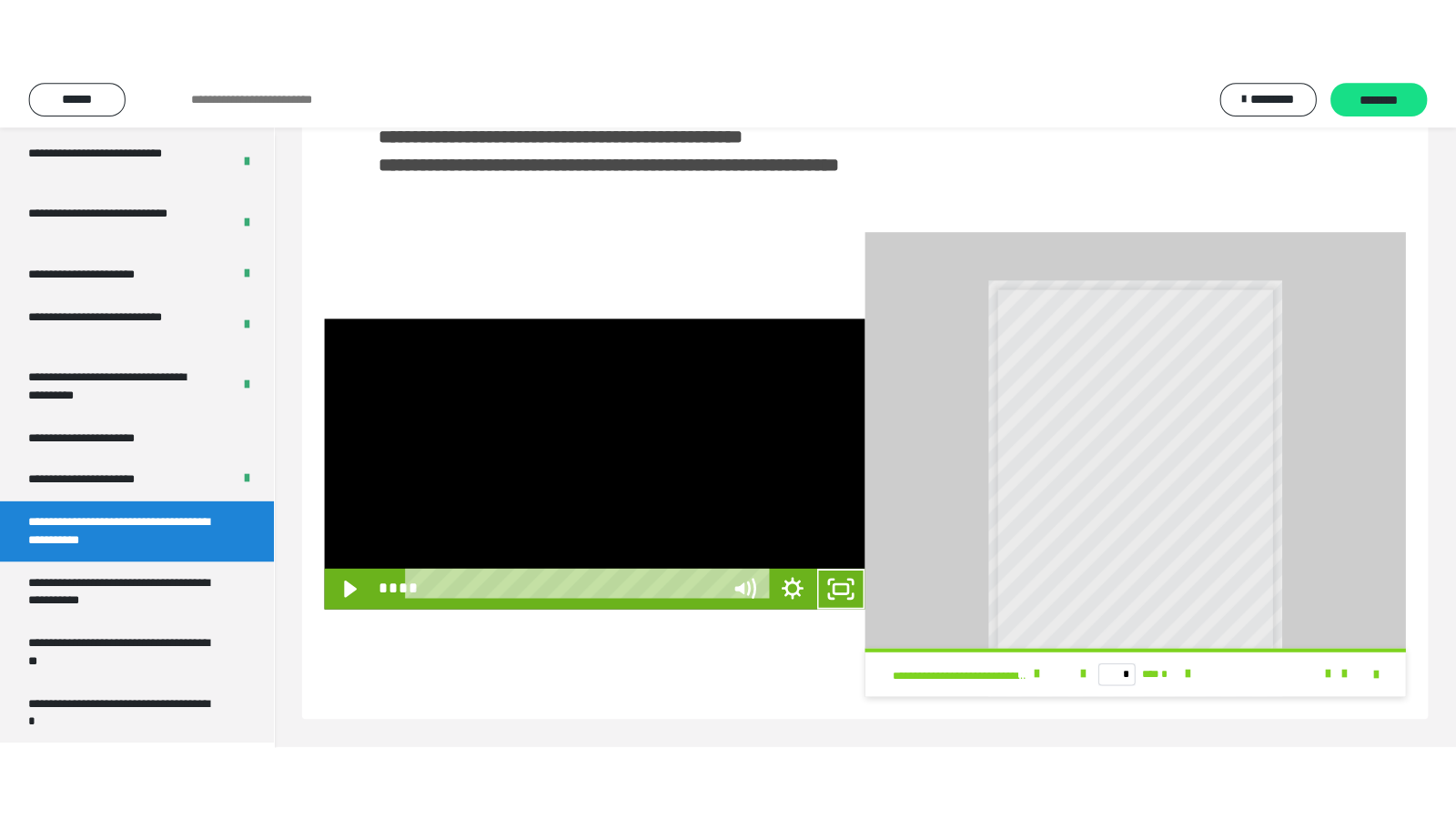 scroll, scrollTop: 310, scrollLeft: 0, axis: vertical 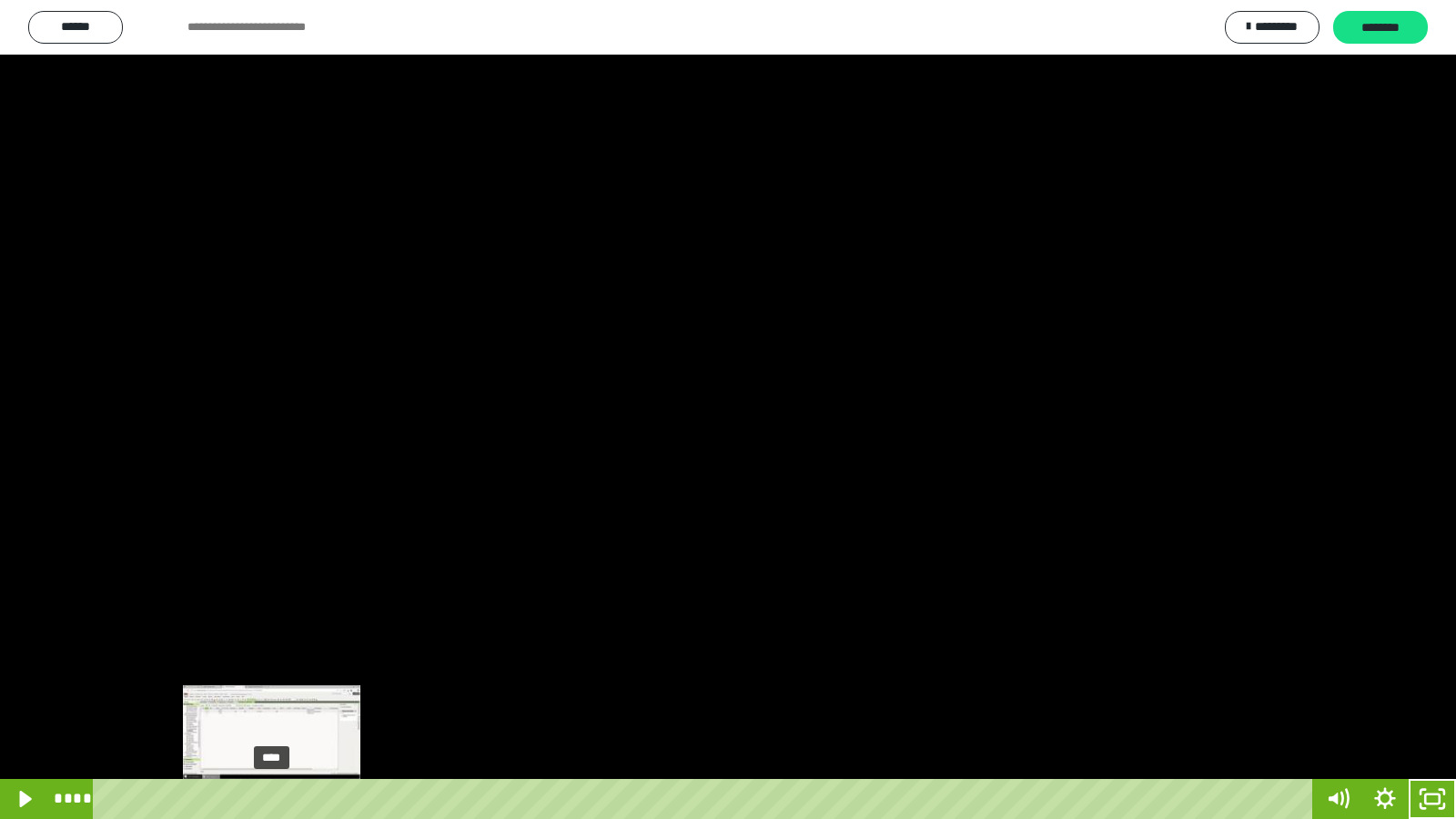 click on "****" at bounding box center [706, 799] 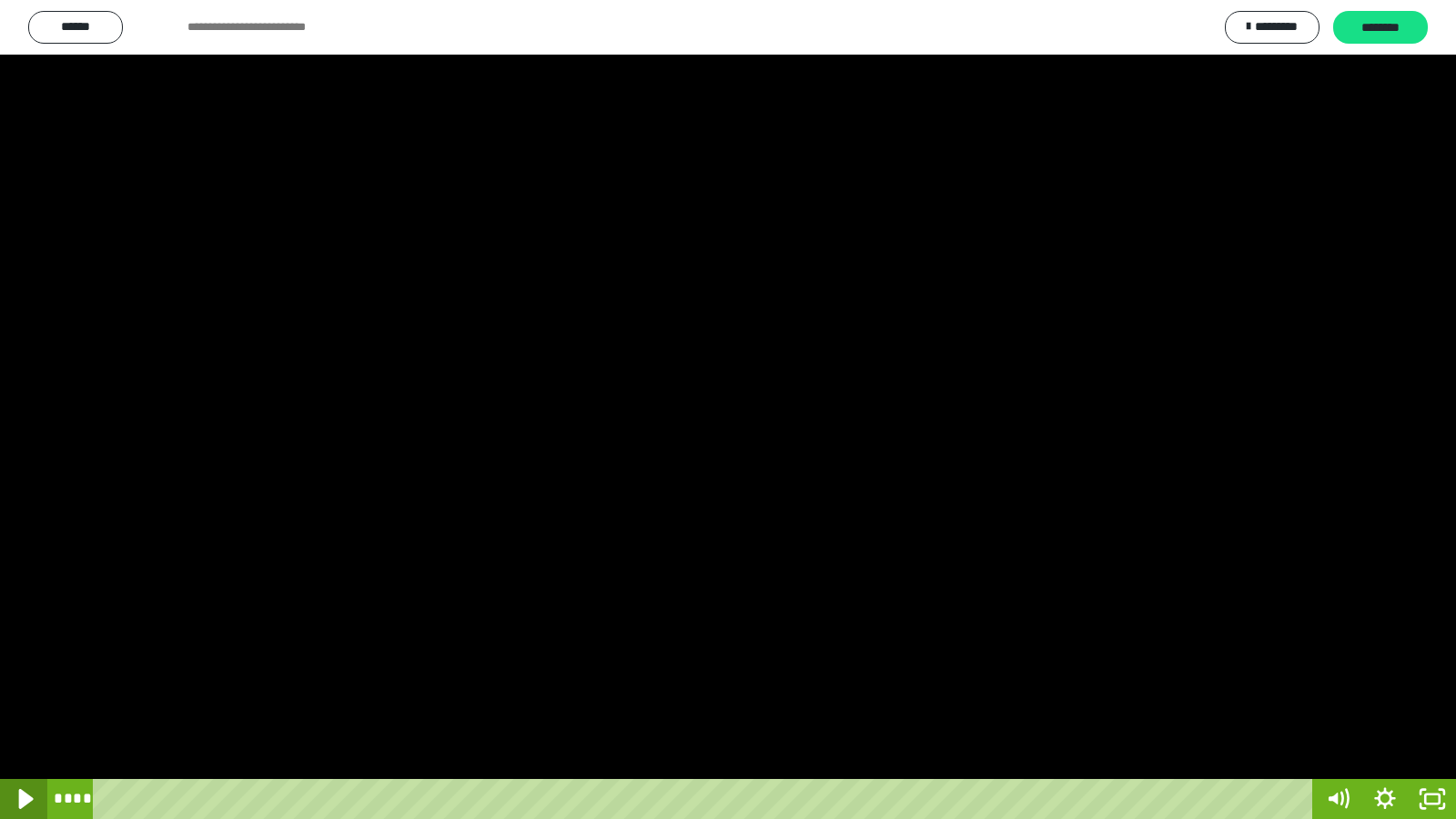 click 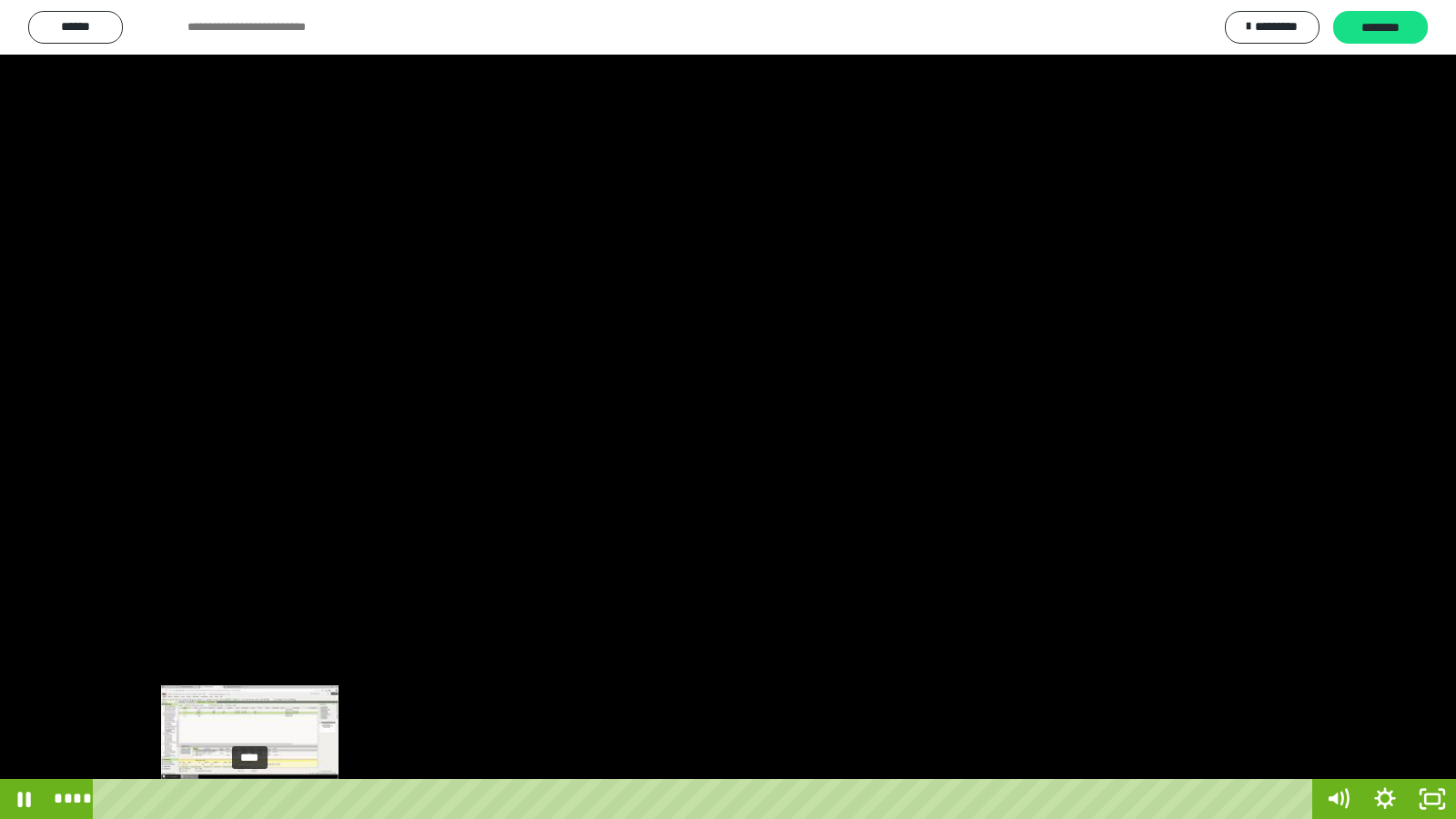 click on "****" at bounding box center [706, 799] 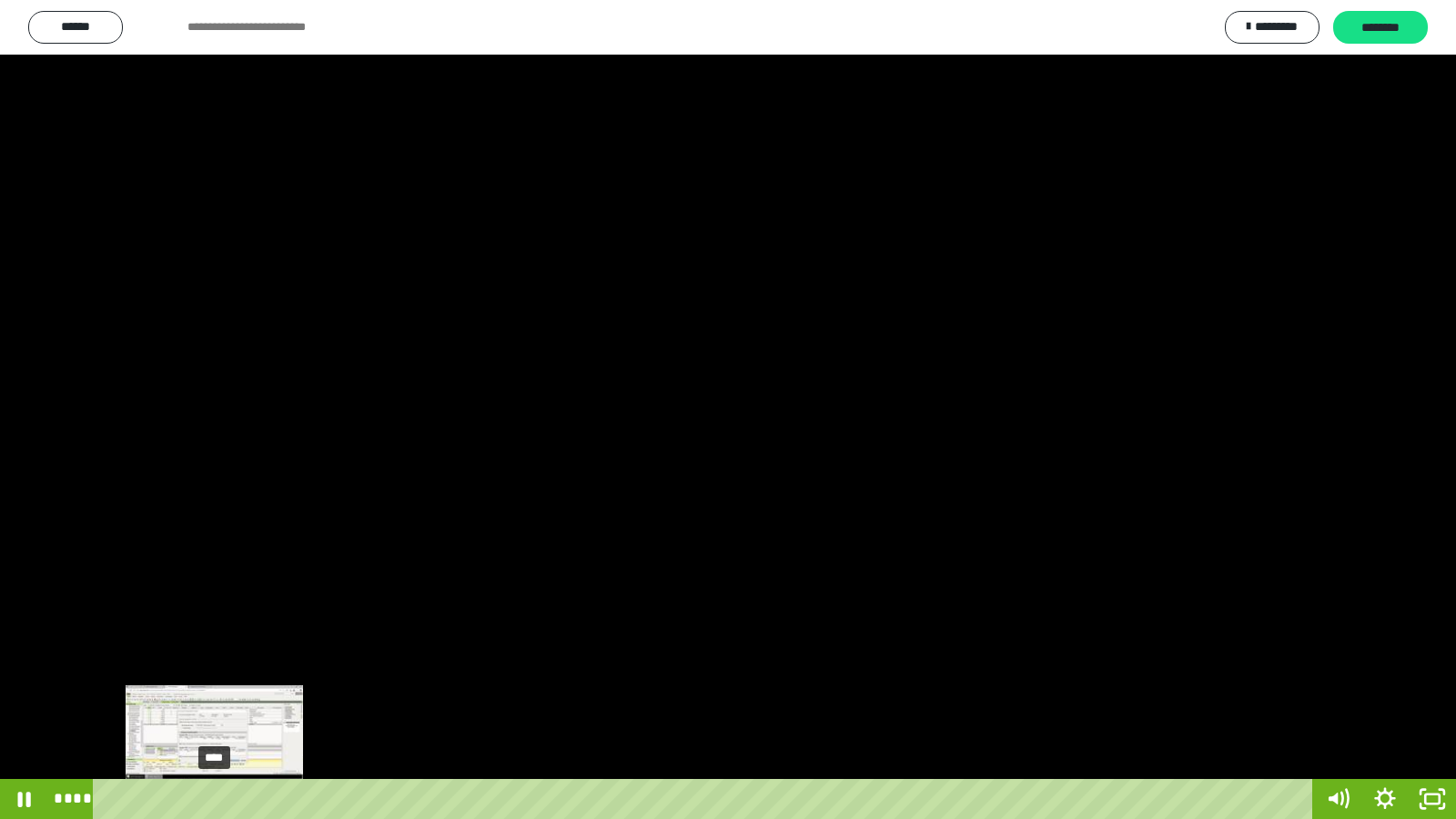 click on "****" at bounding box center (706, 799) 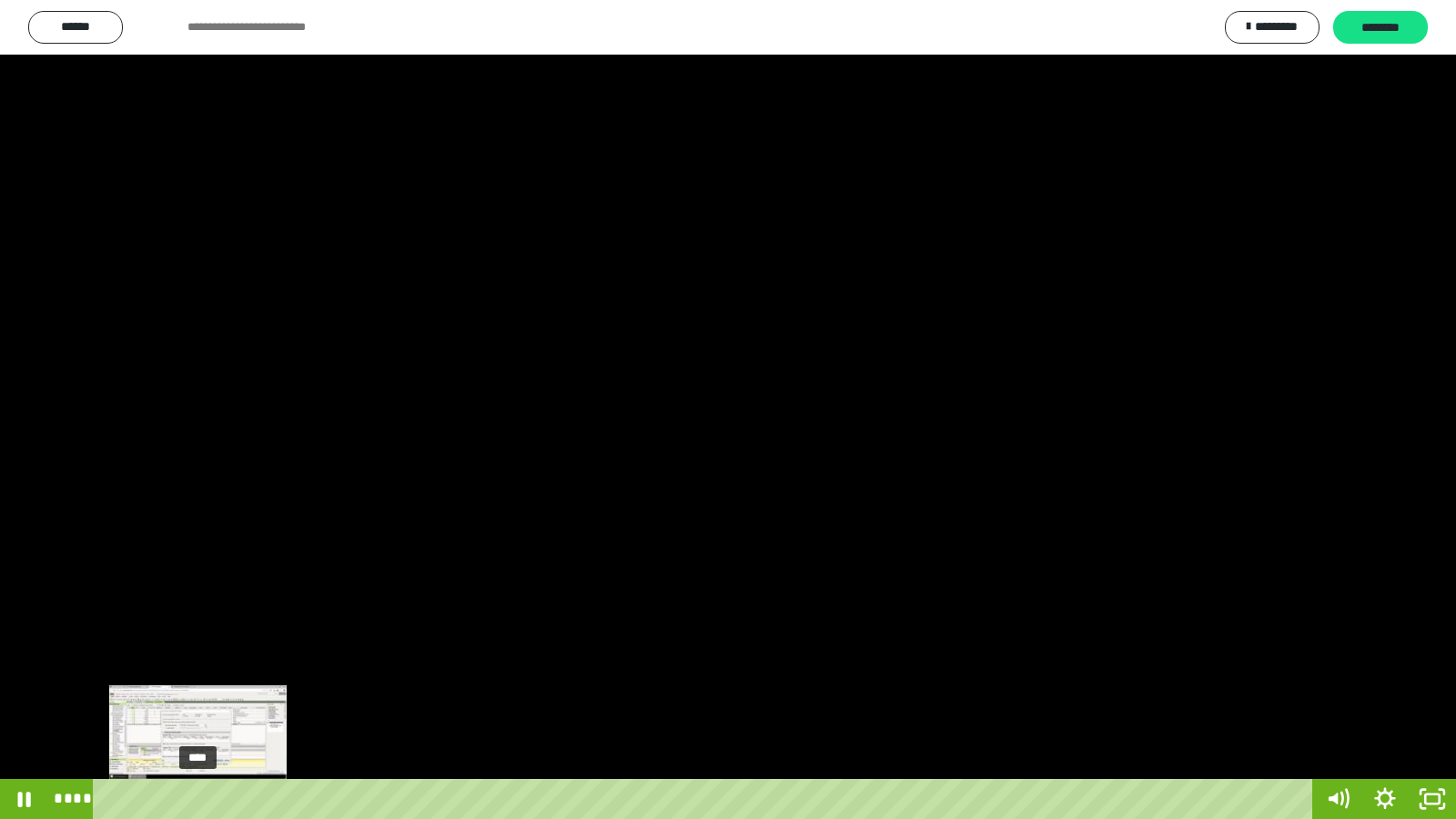 click on "****" at bounding box center (706, 799) 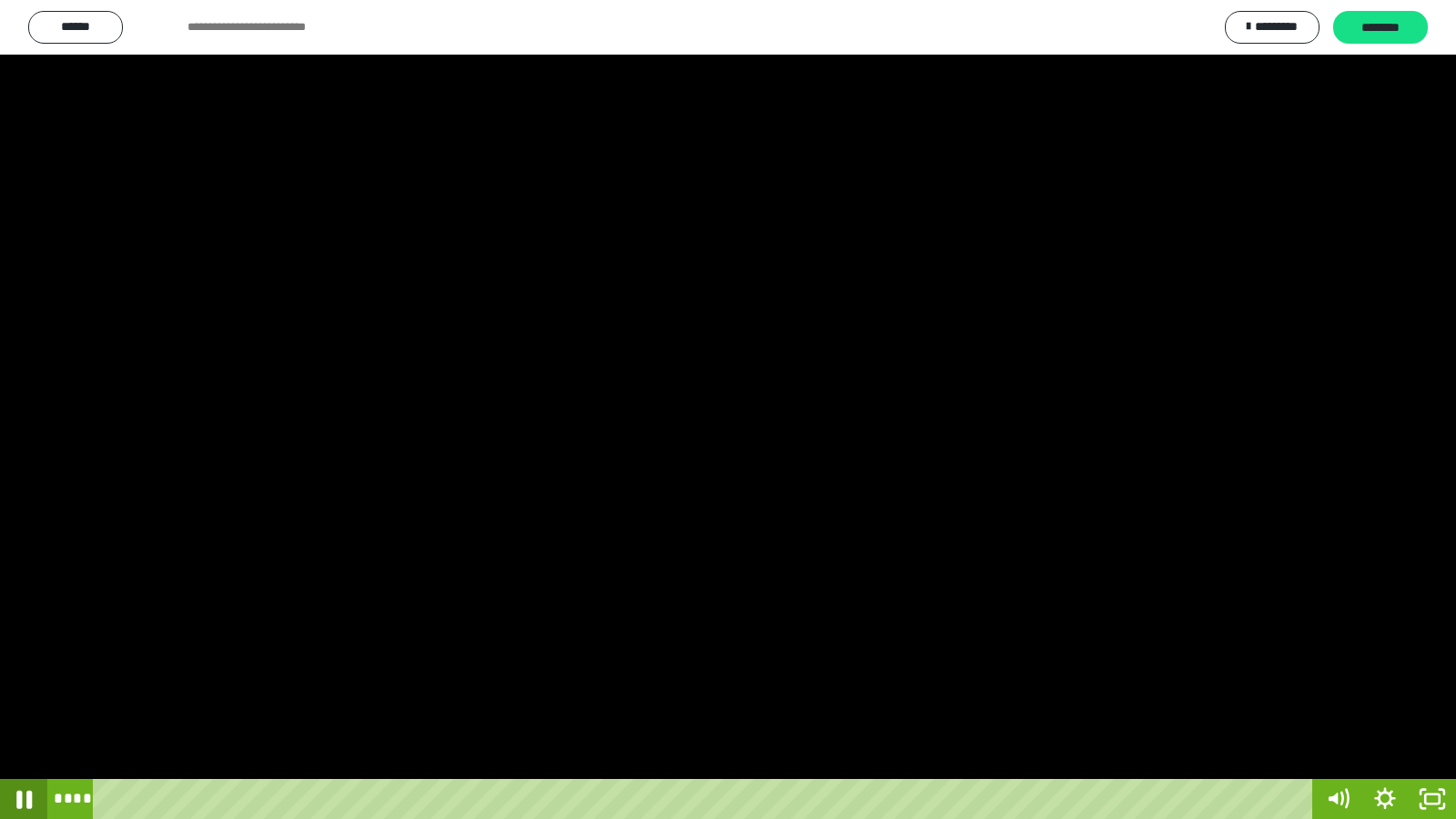 click 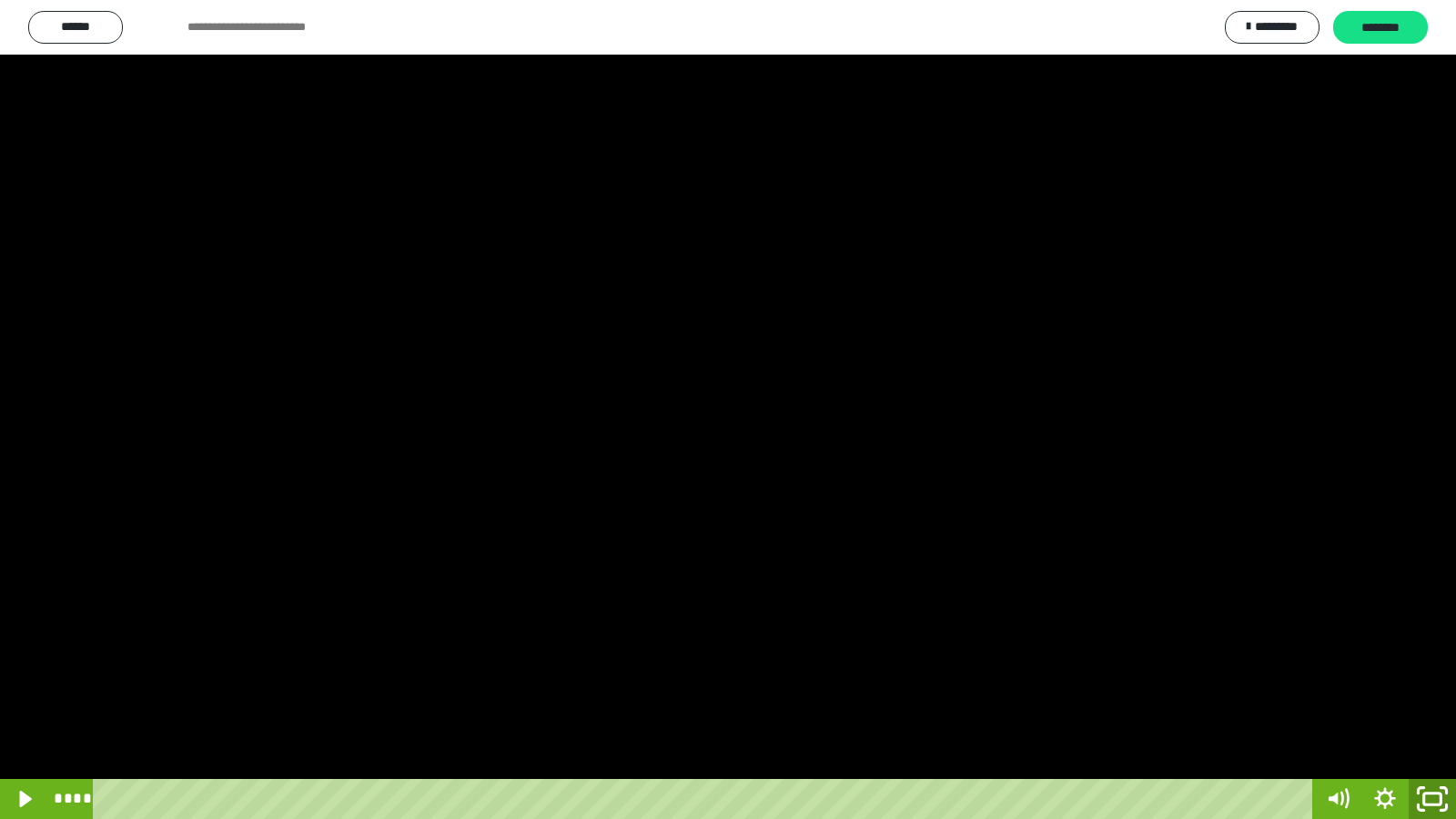 drag, startPoint x: 1436, startPoint y: 805, endPoint x: 1141, endPoint y: 14, distance: 844.21917 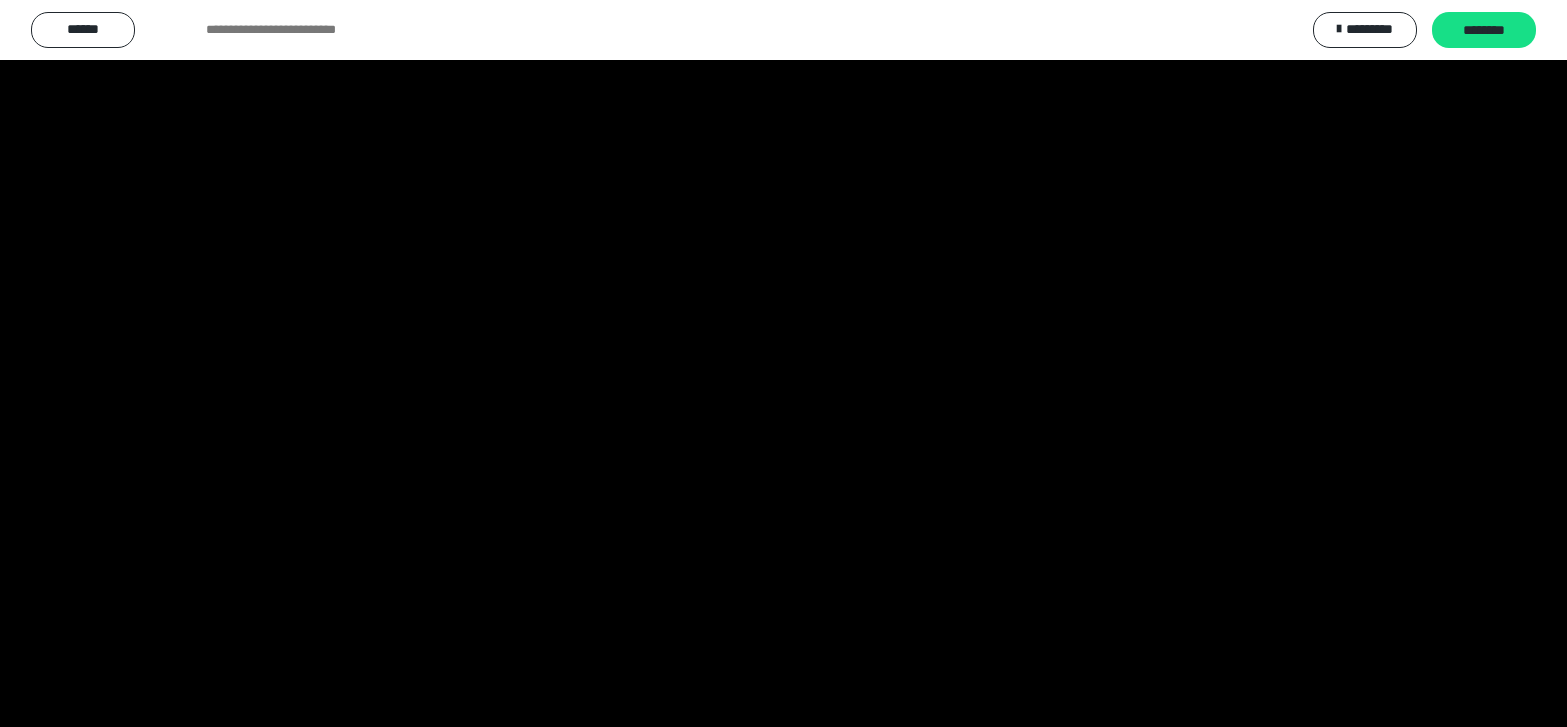 scroll, scrollTop: 4008, scrollLeft: 0, axis: vertical 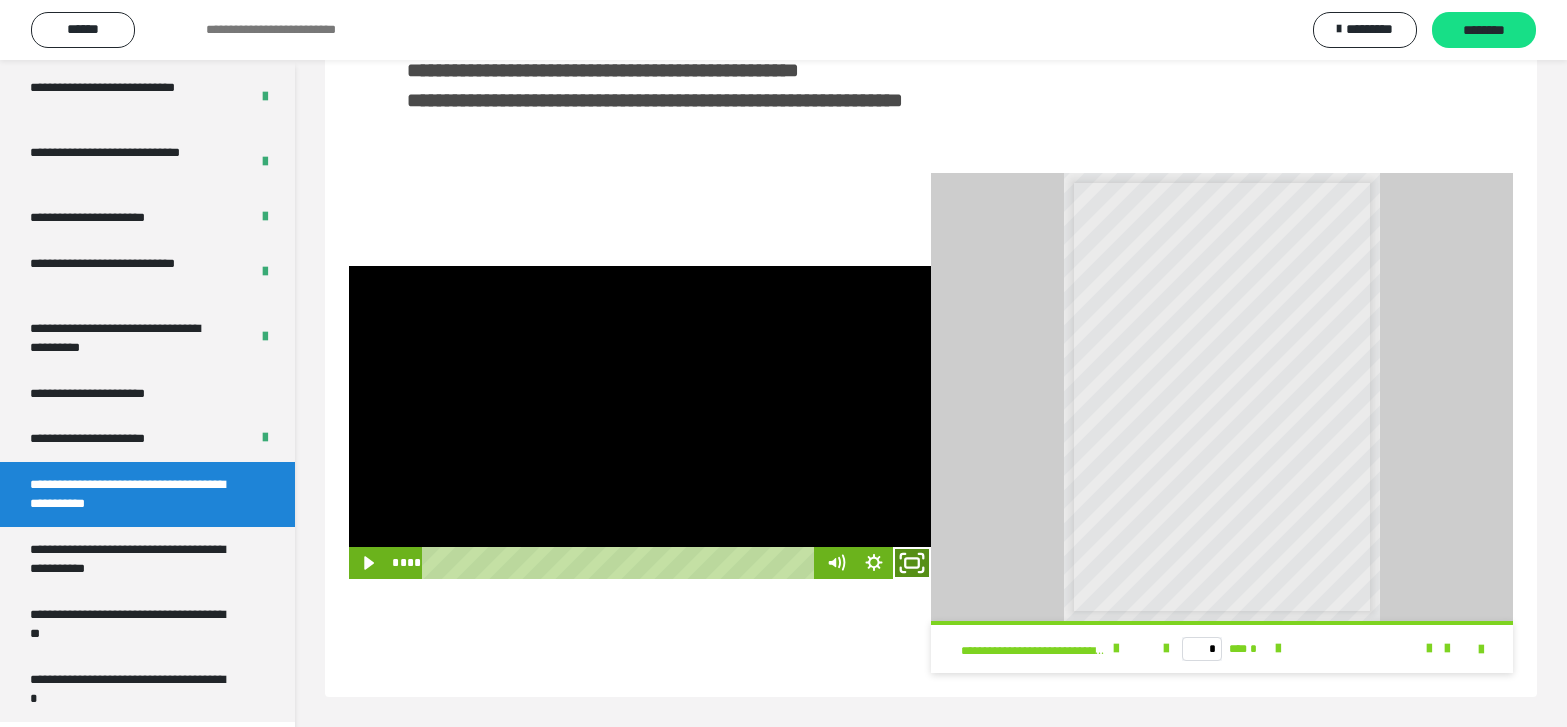 click 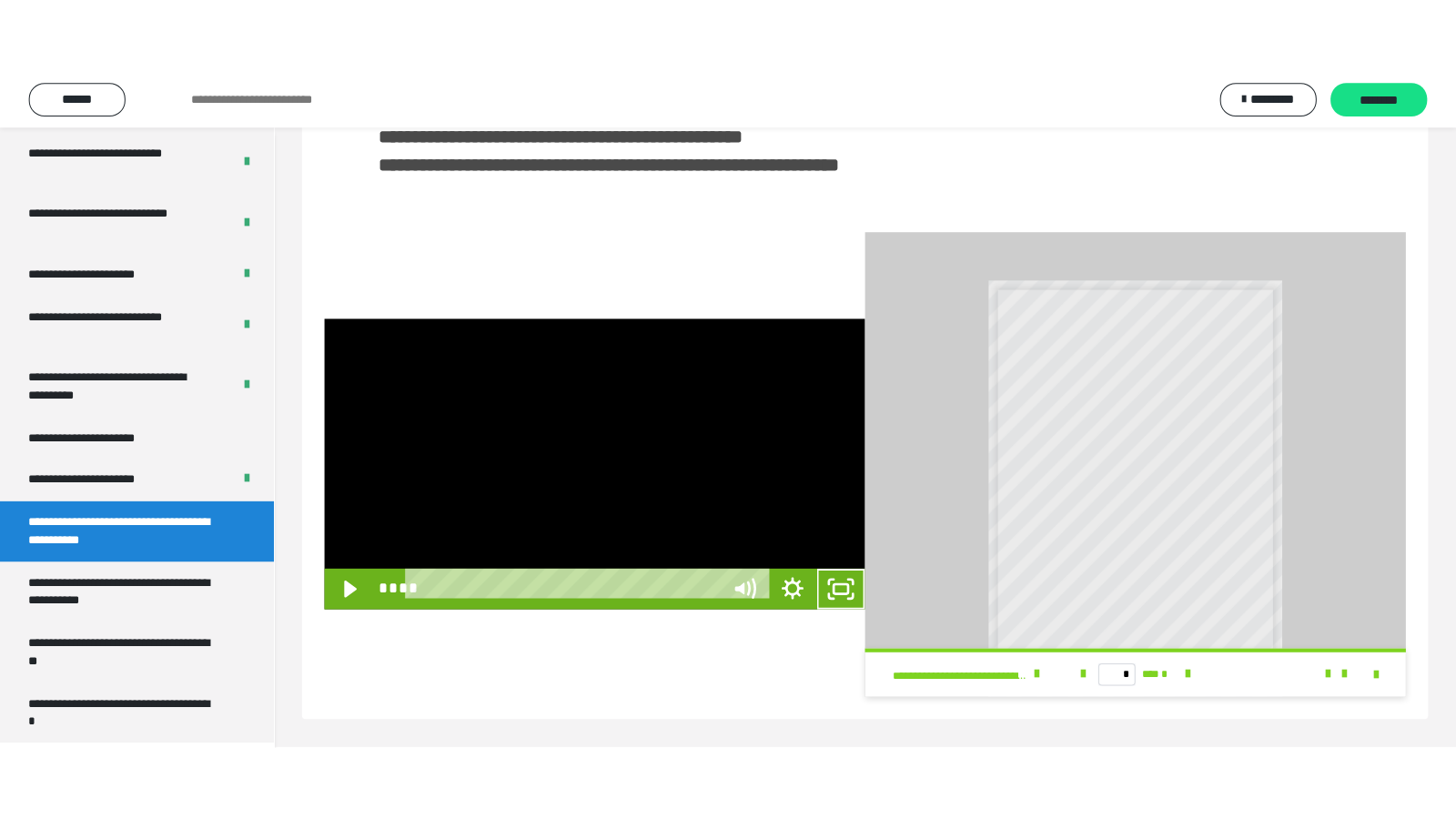scroll, scrollTop: 310, scrollLeft: 0, axis: vertical 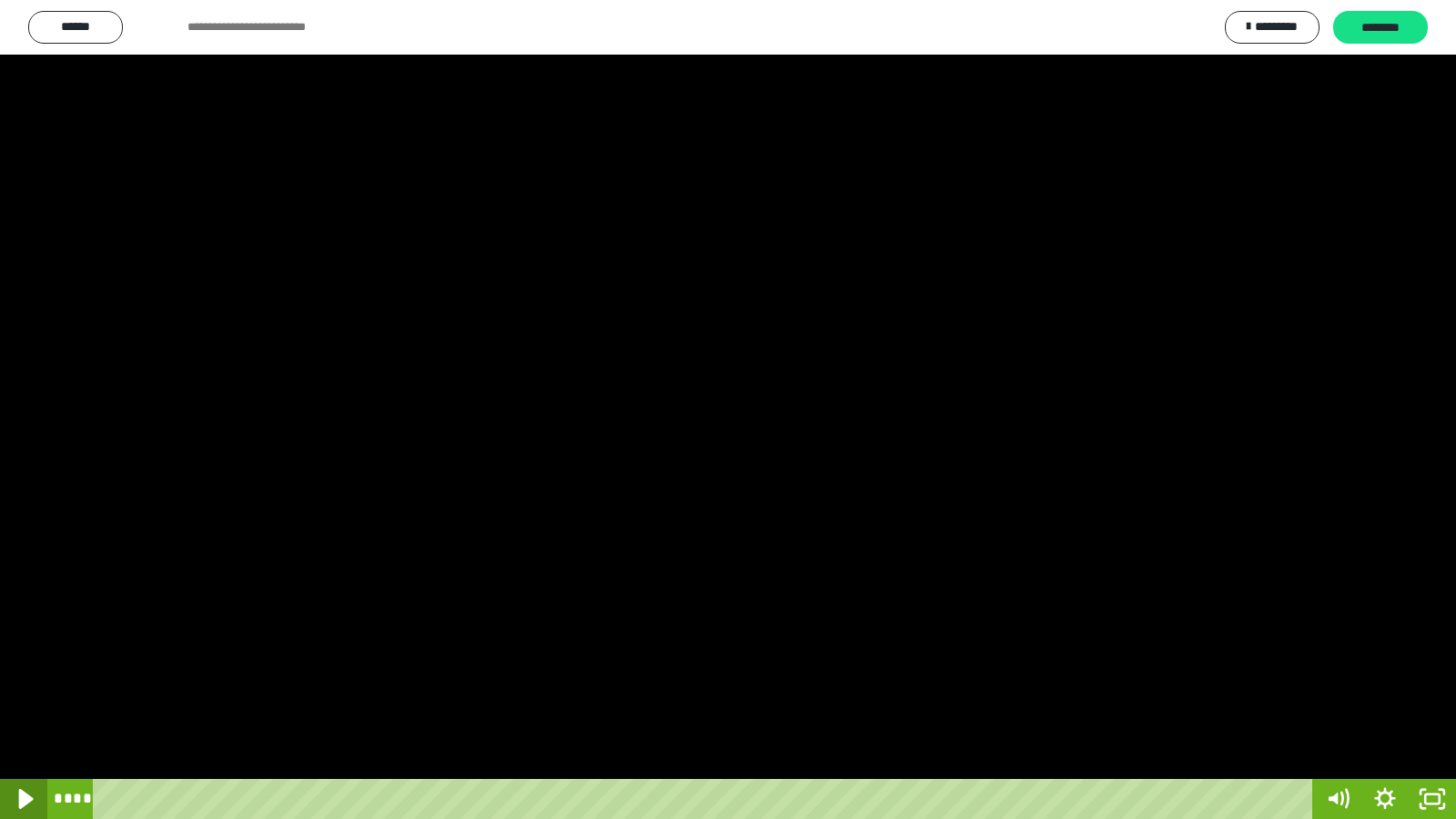 click 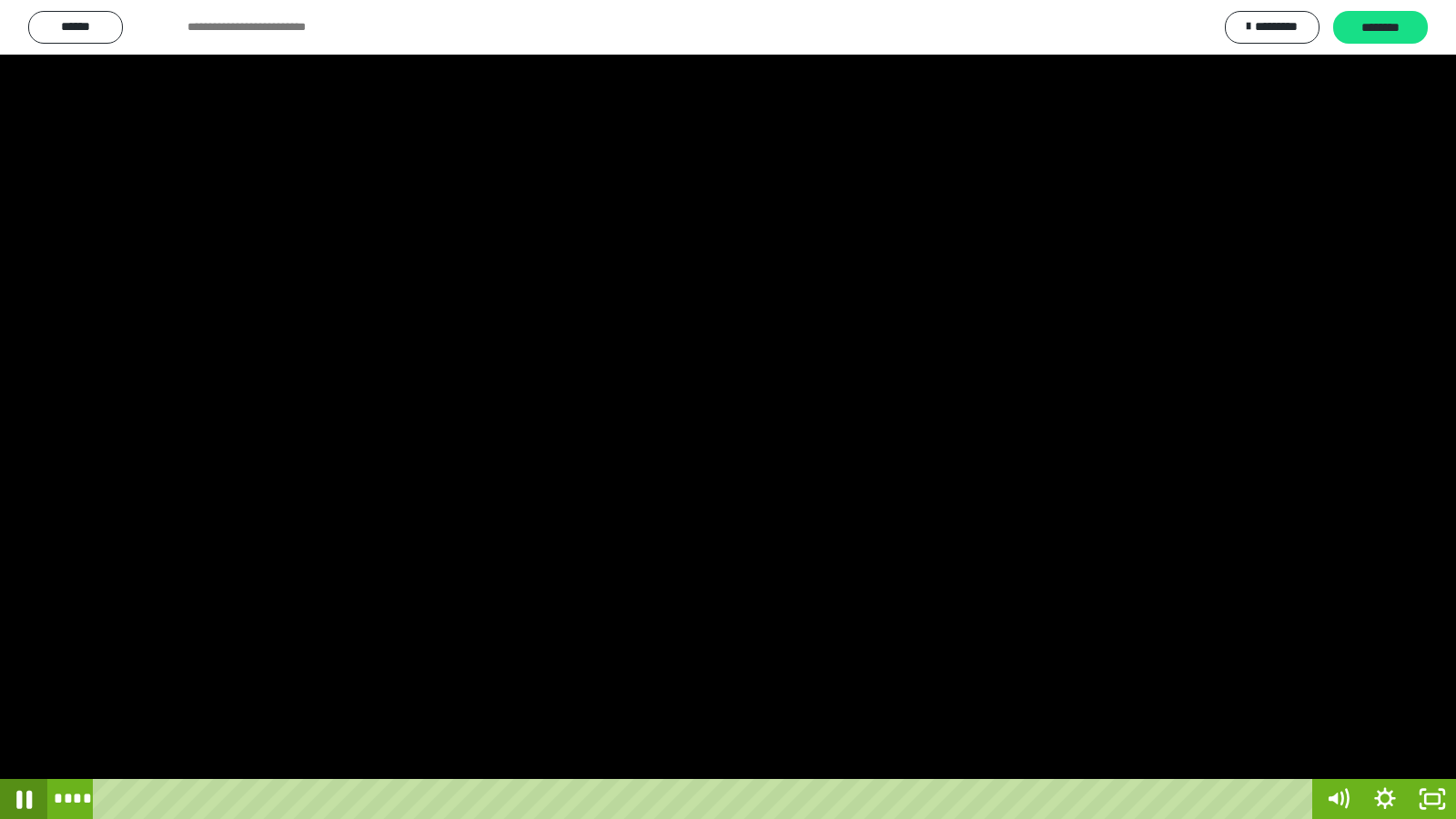 click 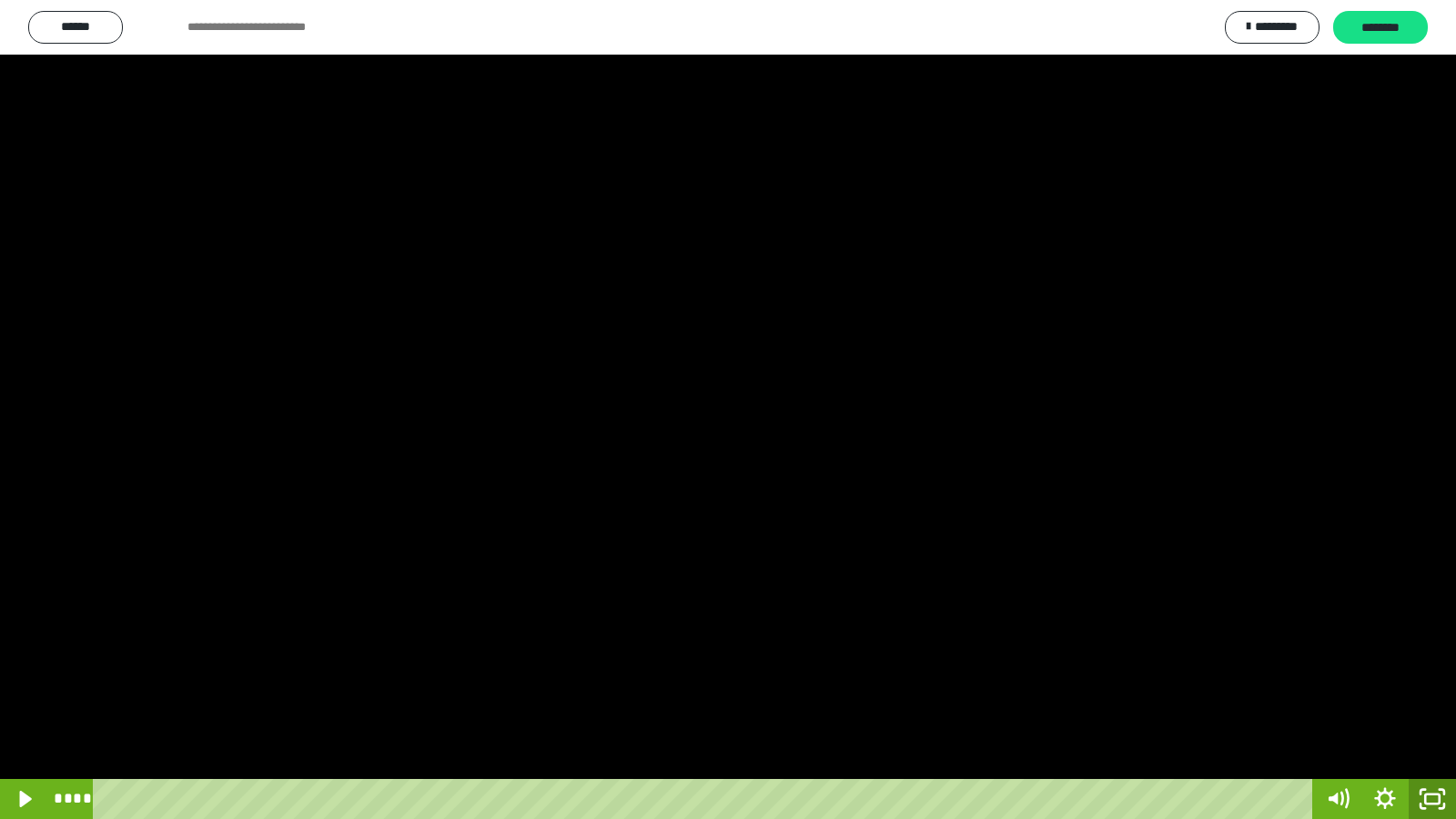 click 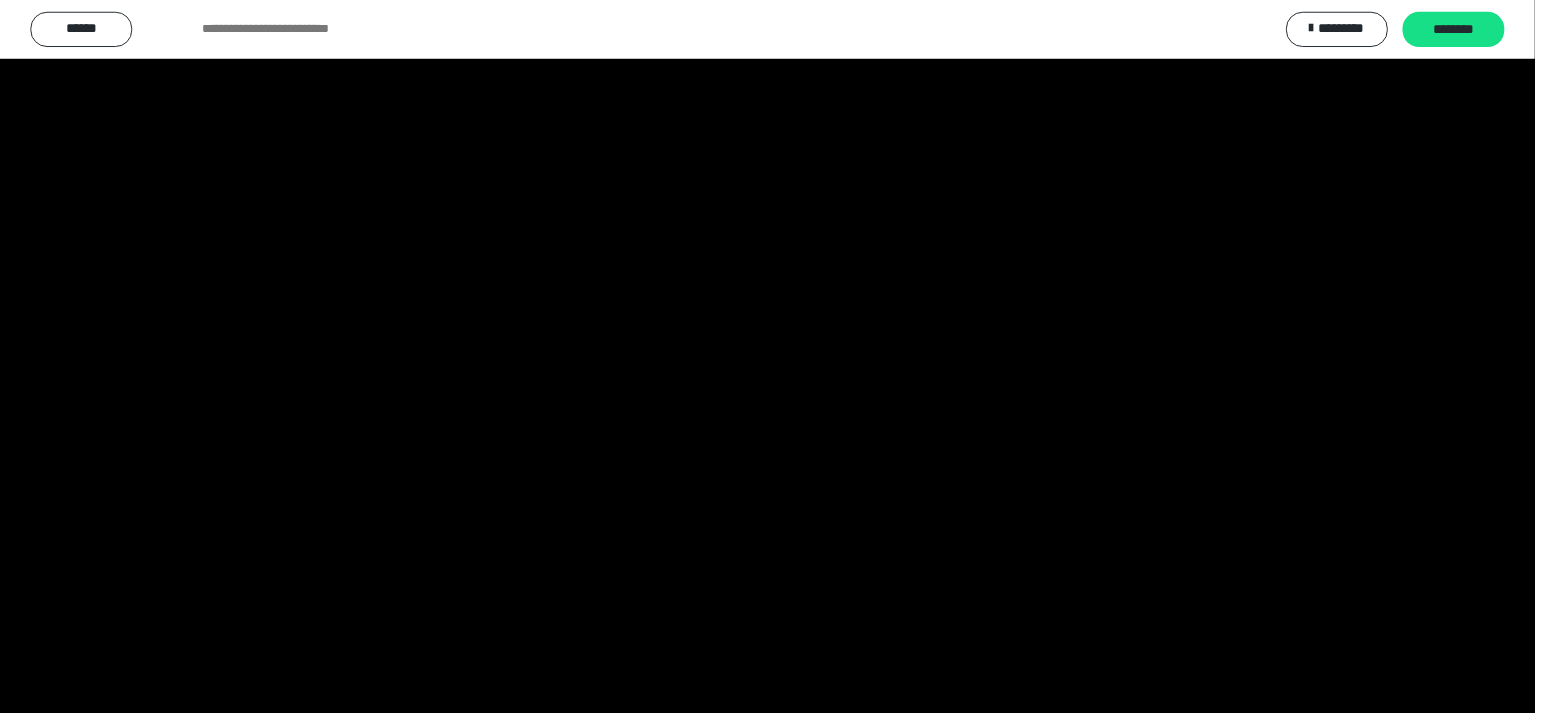 scroll, scrollTop: 4008, scrollLeft: 0, axis: vertical 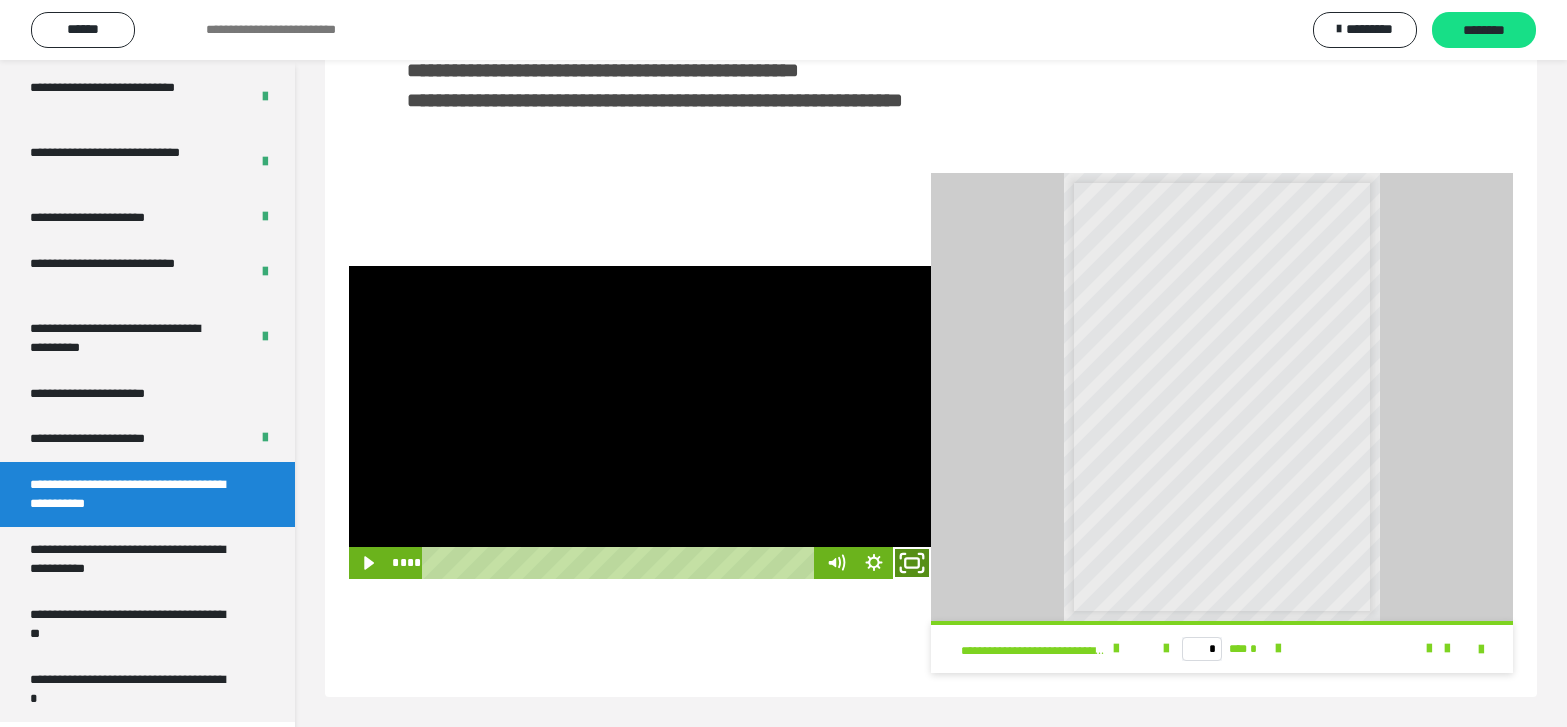 click 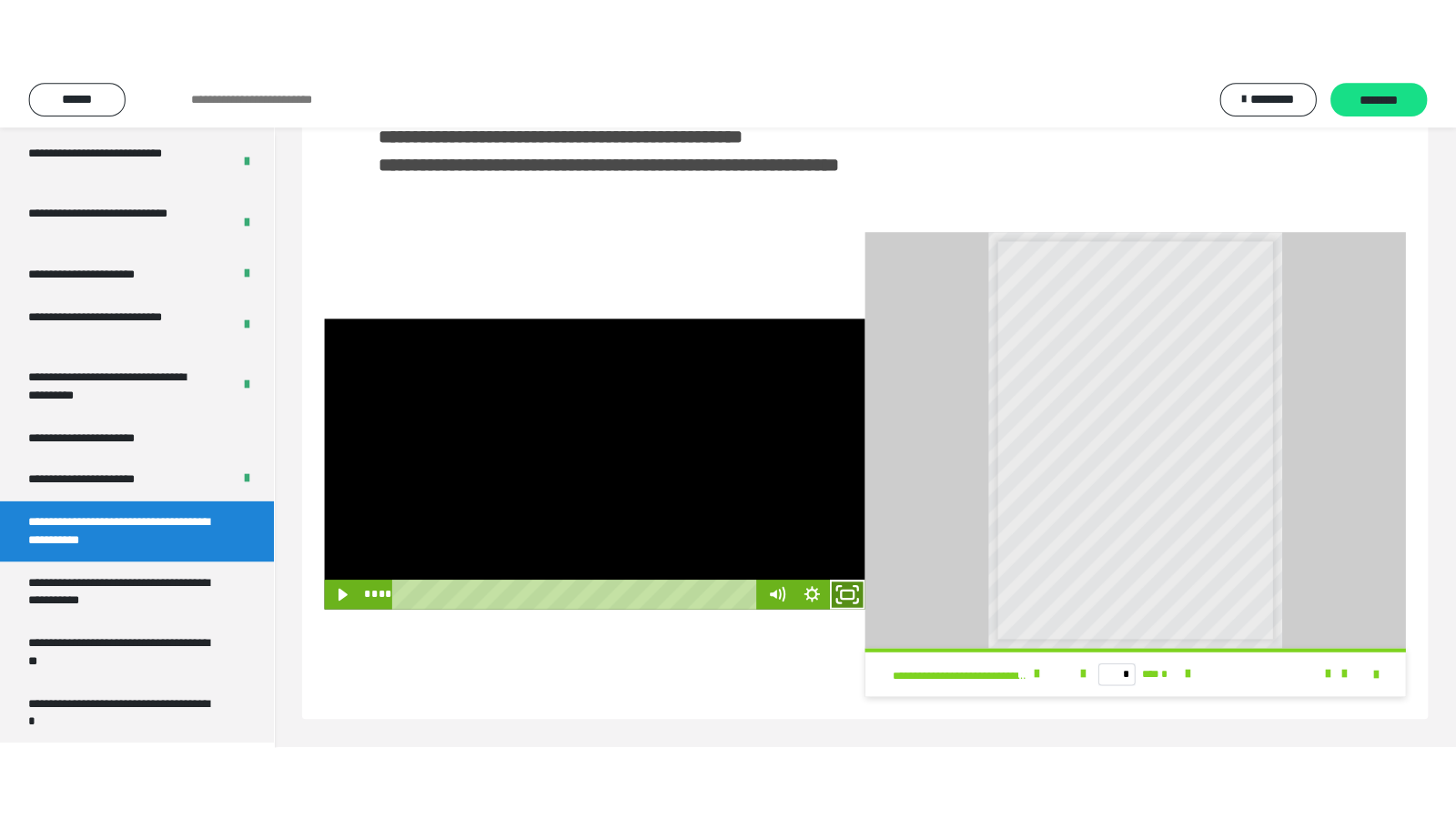 scroll, scrollTop: 310, scrollLeft: 0, axis: vertical 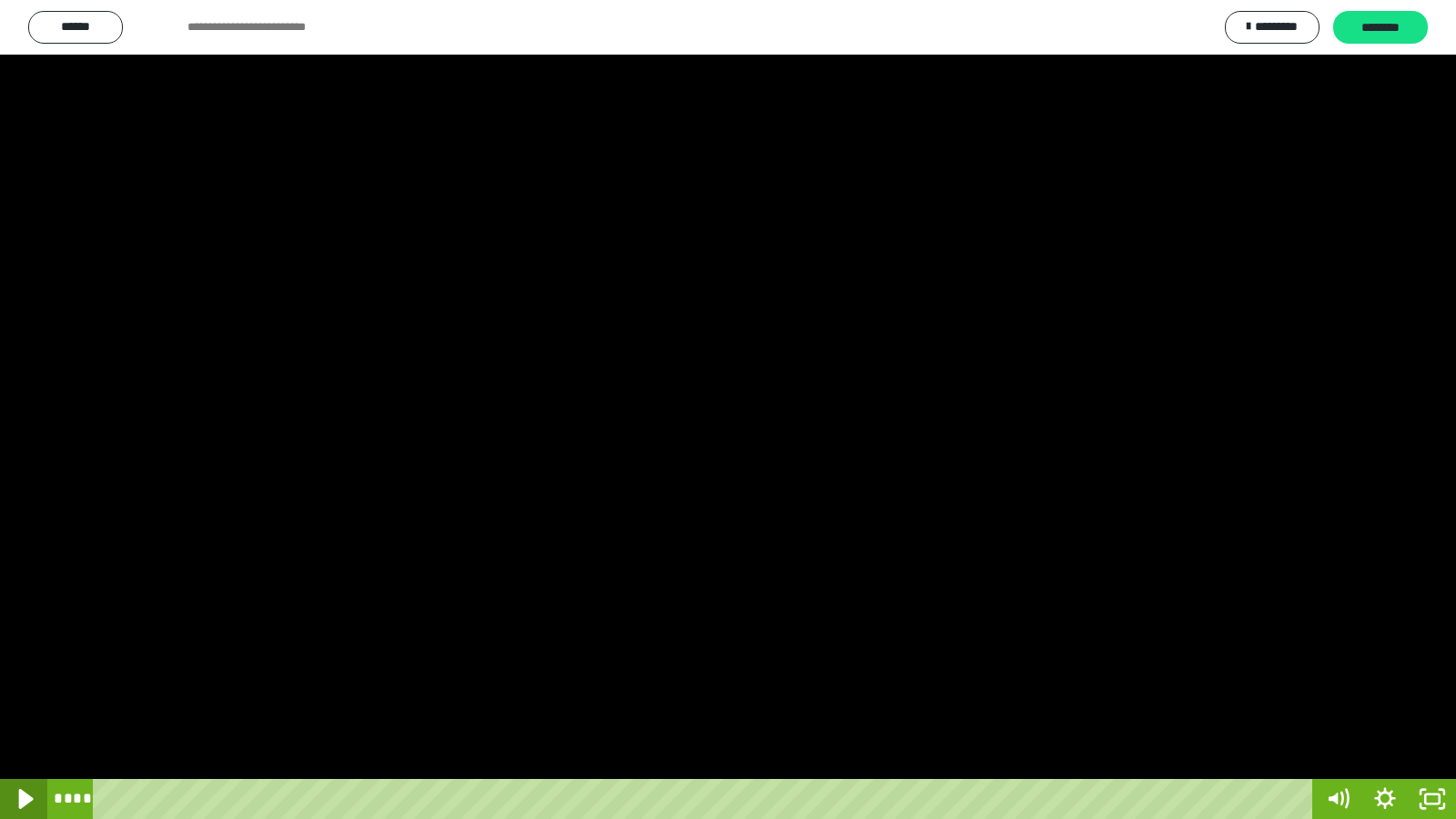 click 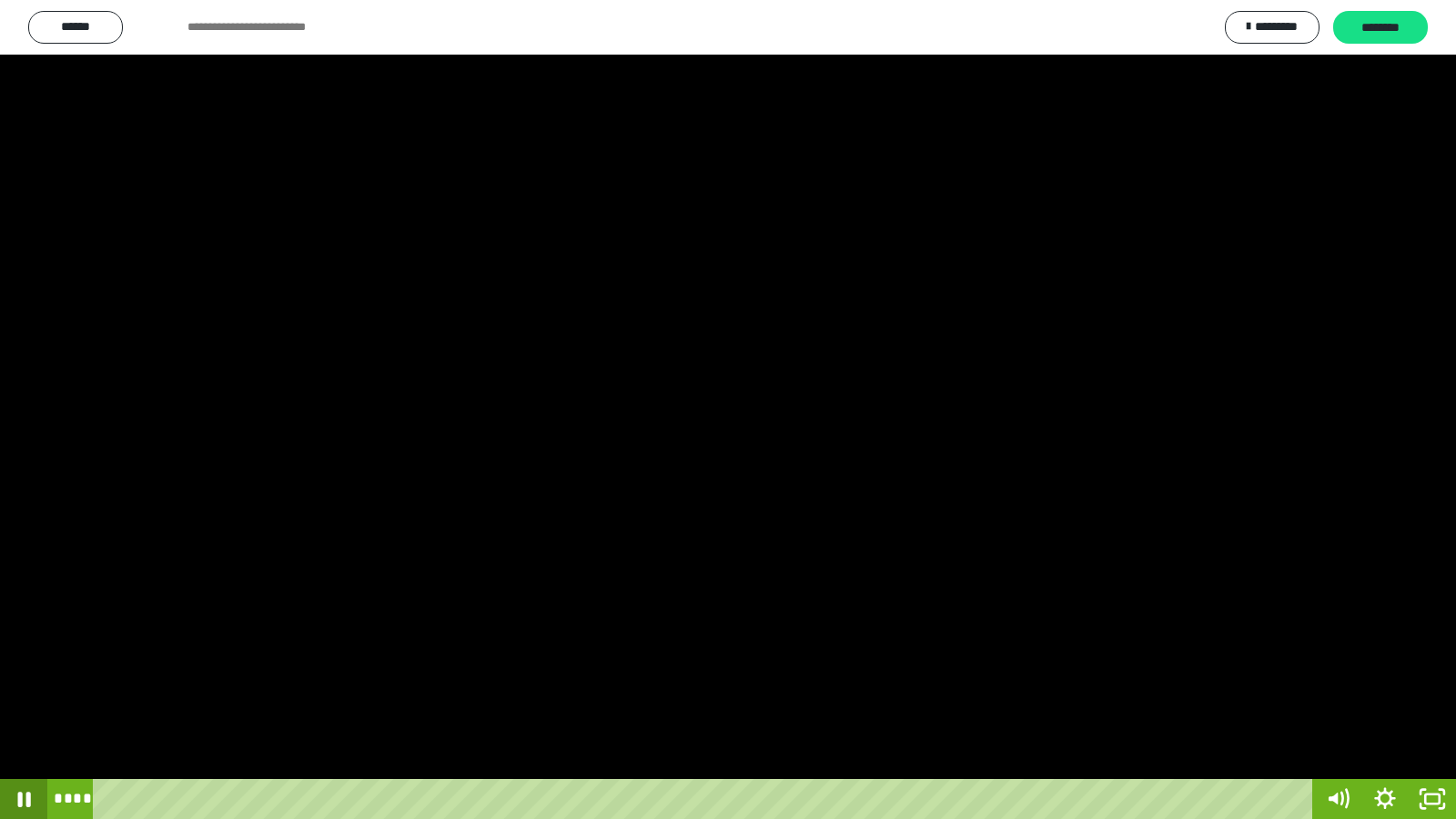 click 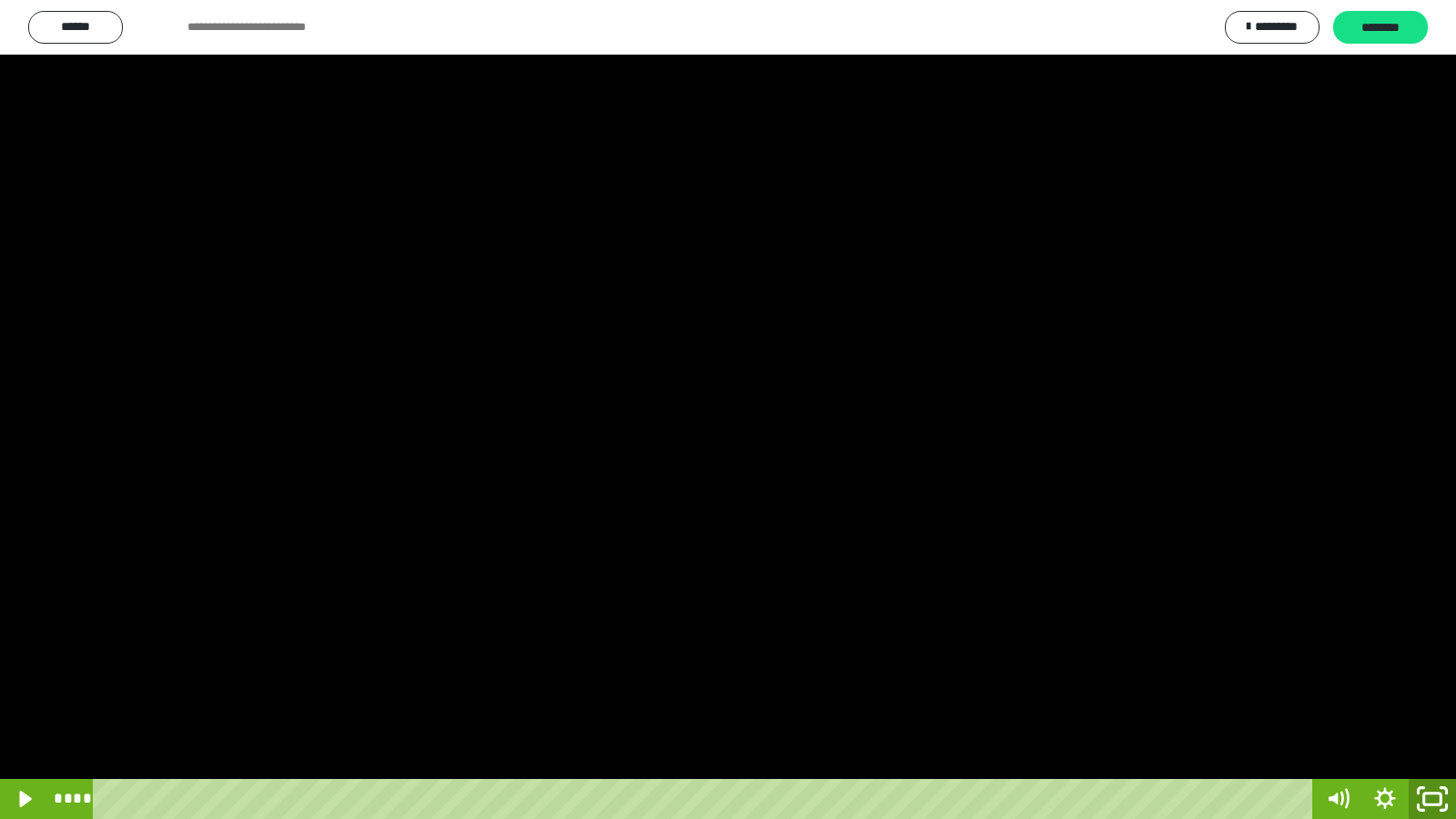 click 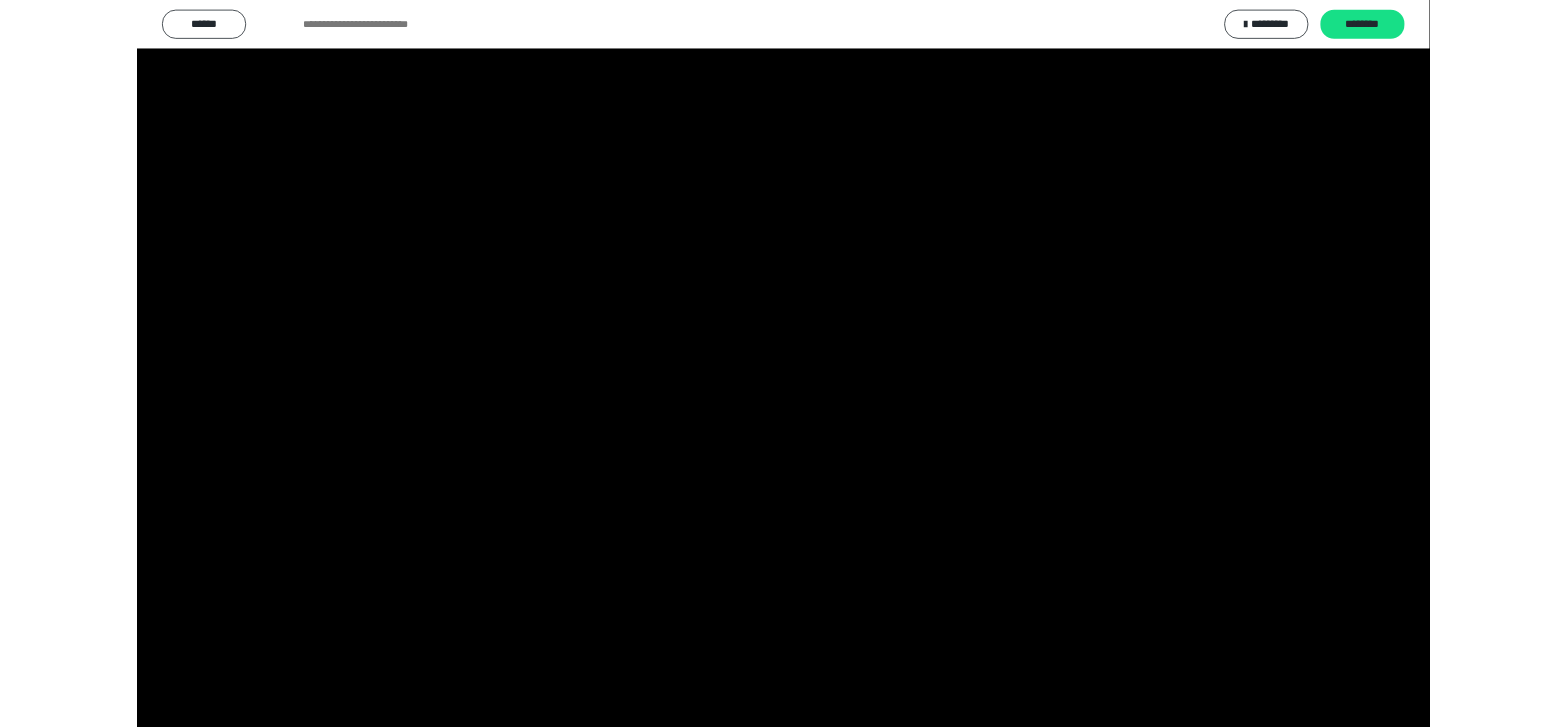 scroll, scrollTop: 4008, scrollLeft: 0, axis: vertical 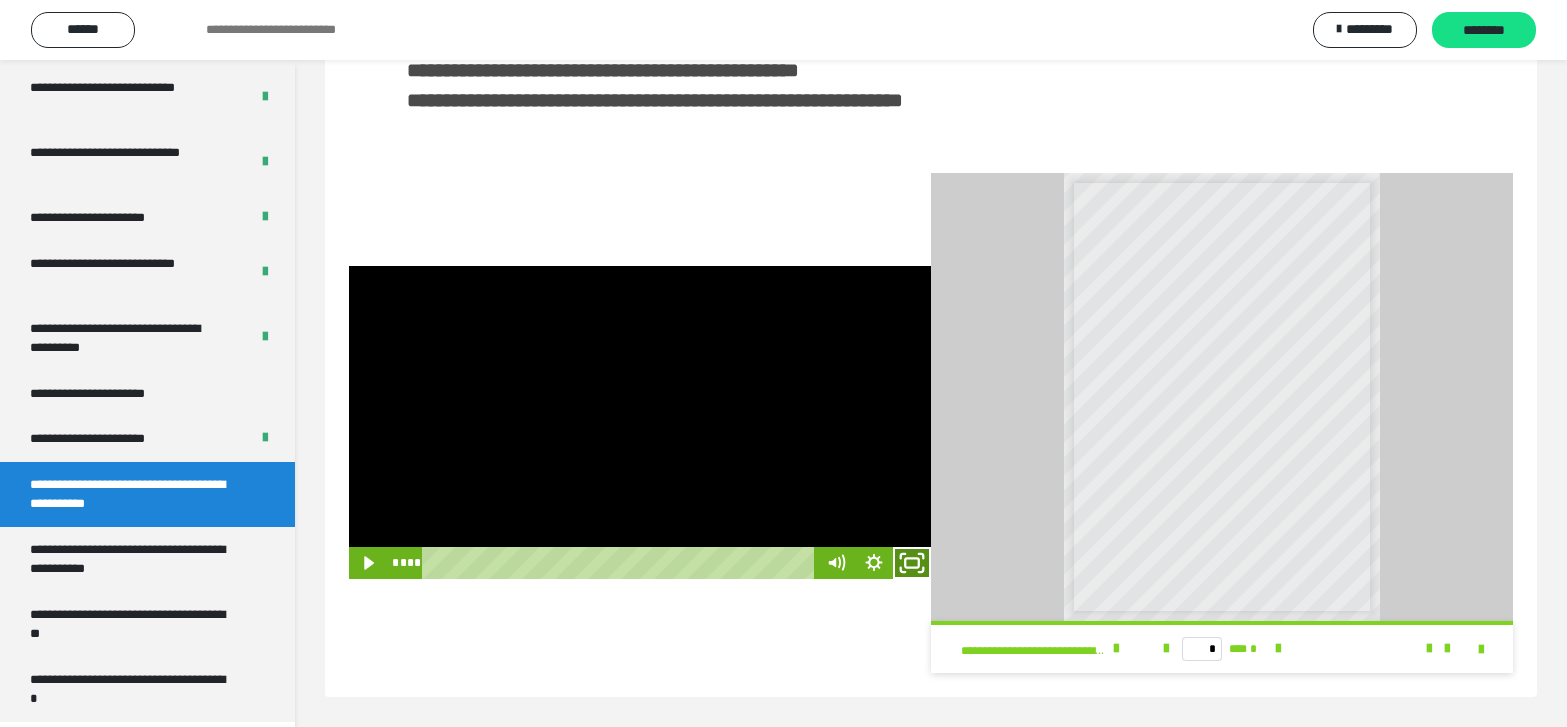 click 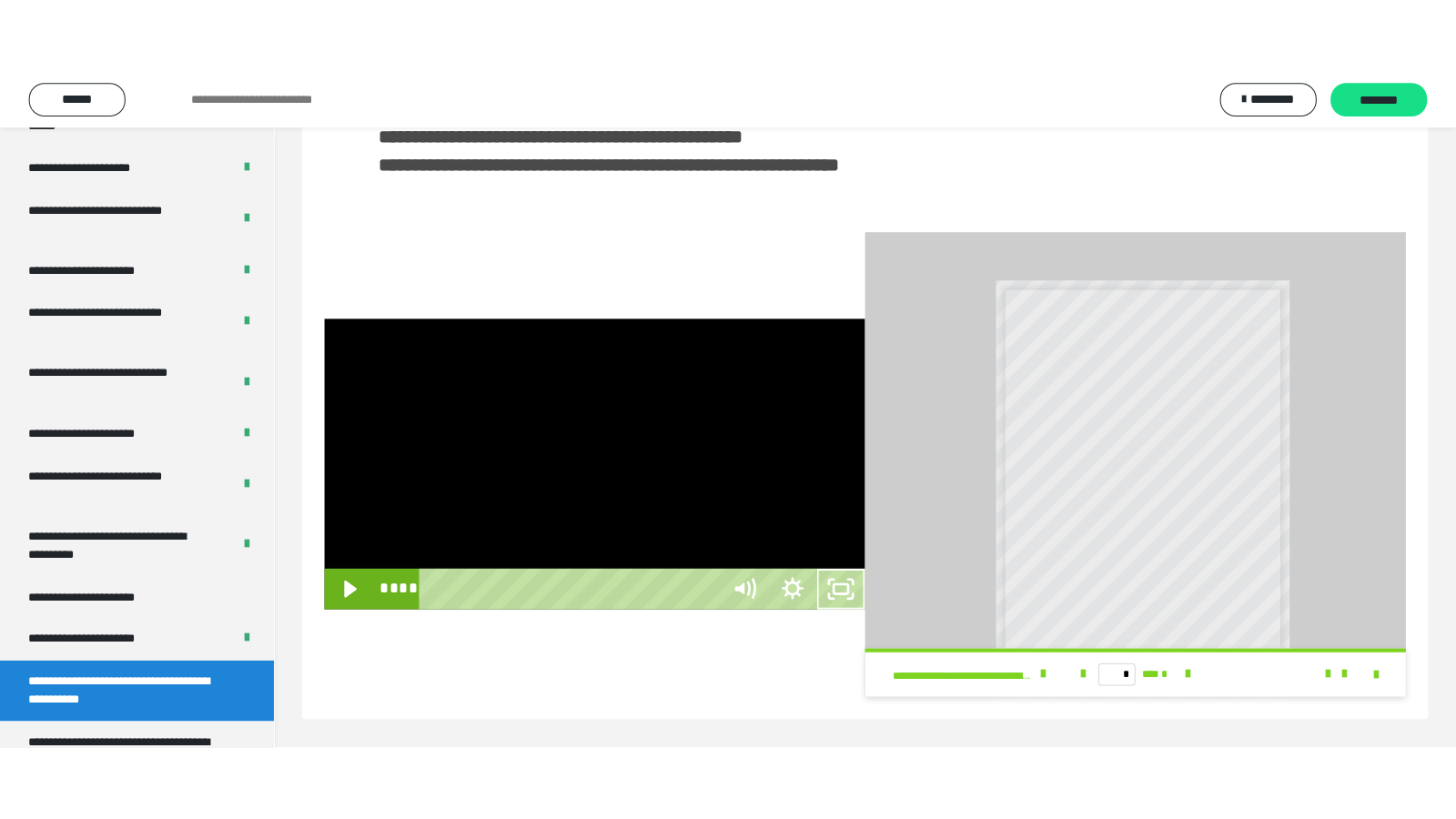 scroll, scrollTop: 310, scrollLeft: 0, axis: vertical 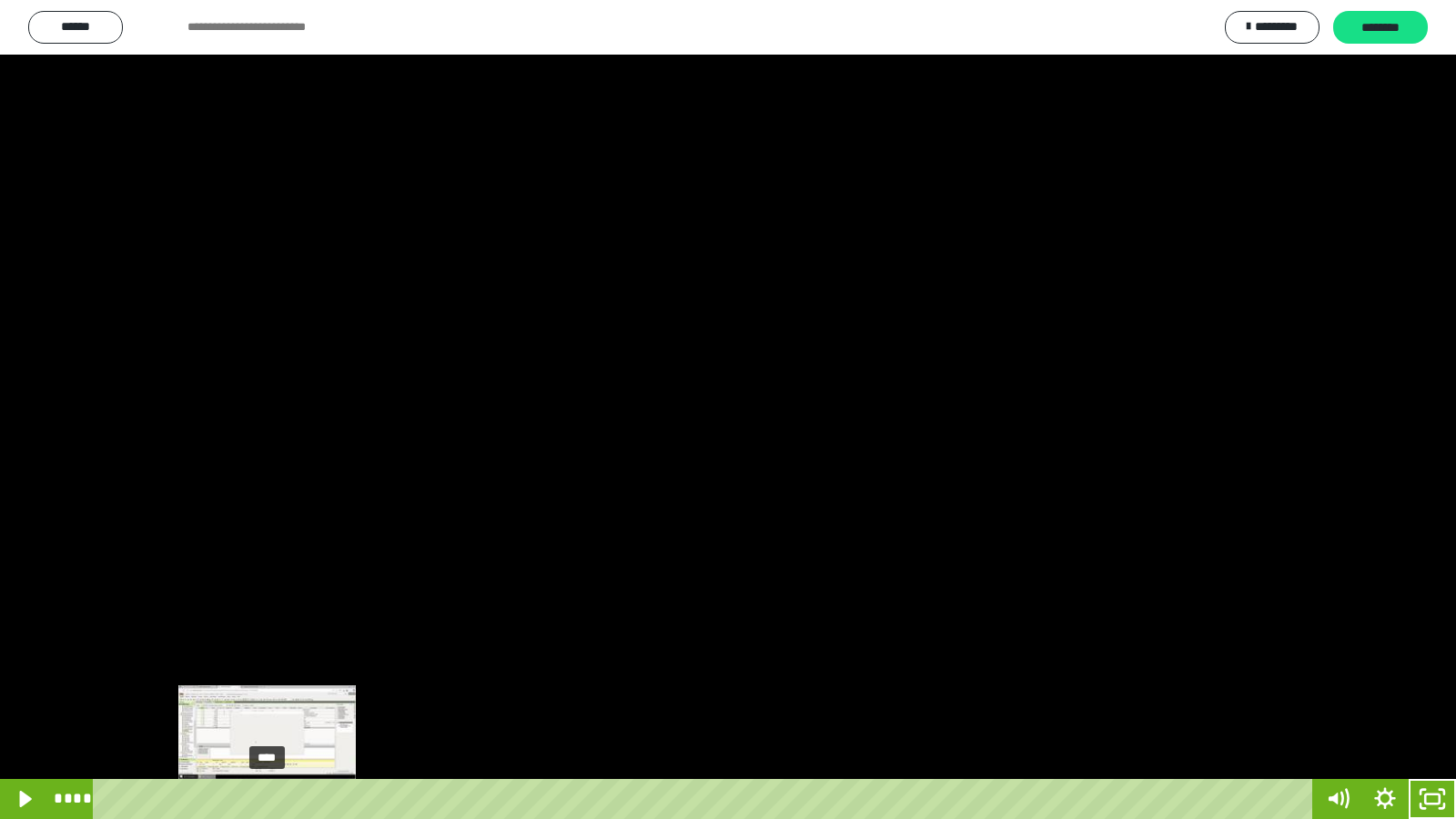 click on "****" at bounding box center [706, 799] 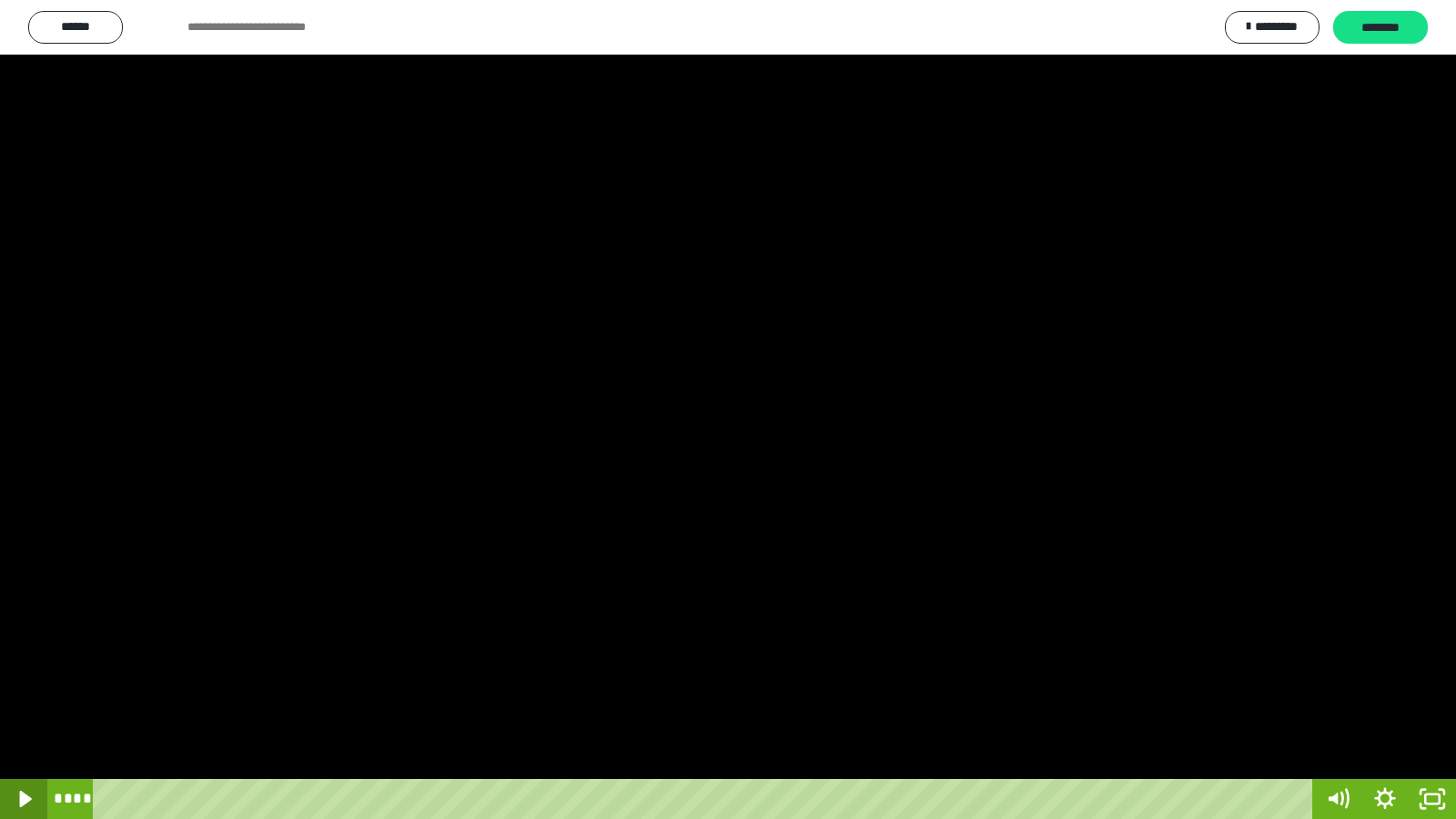 click 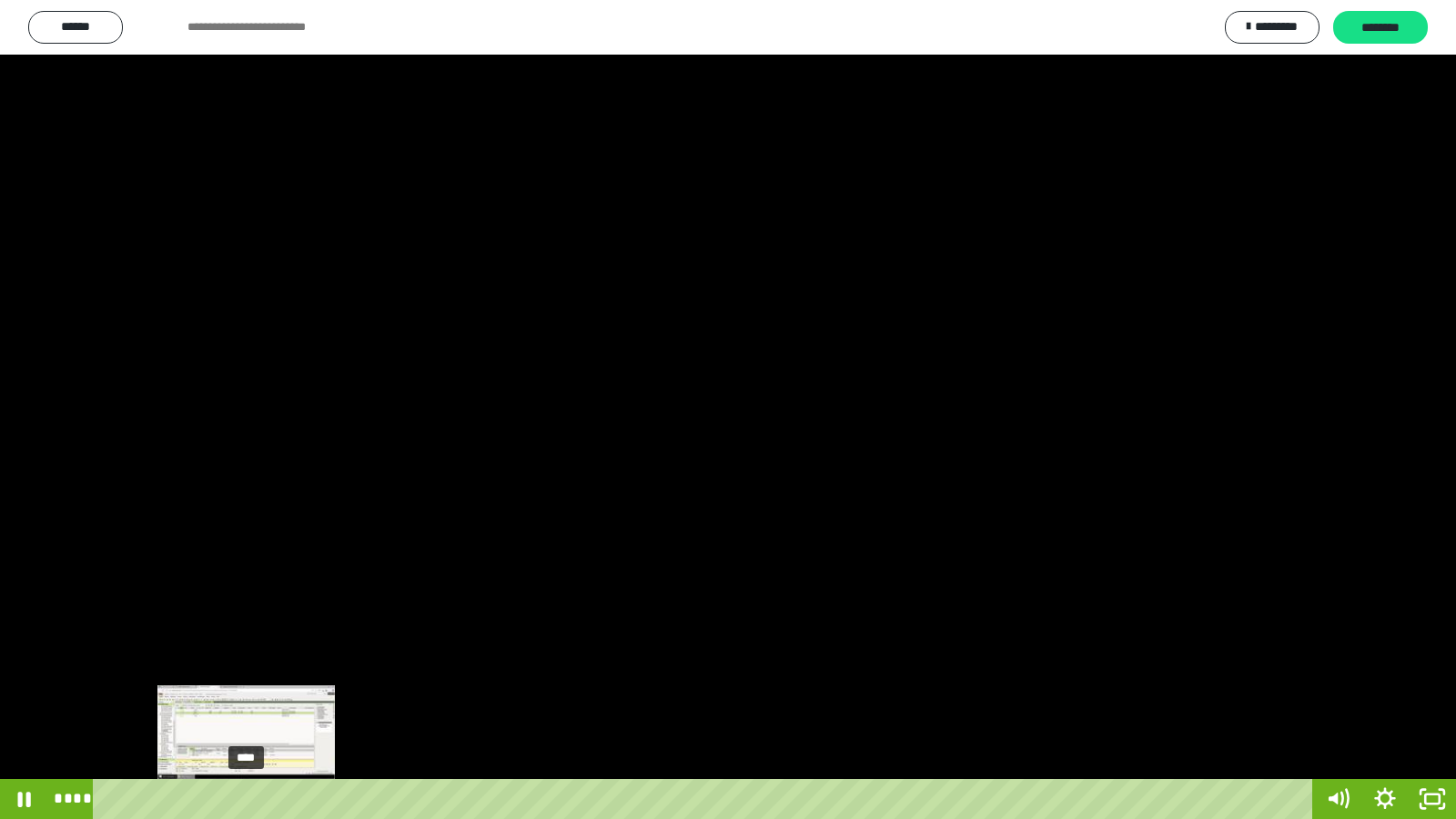 click on "****" at bounding box center [706, 799] 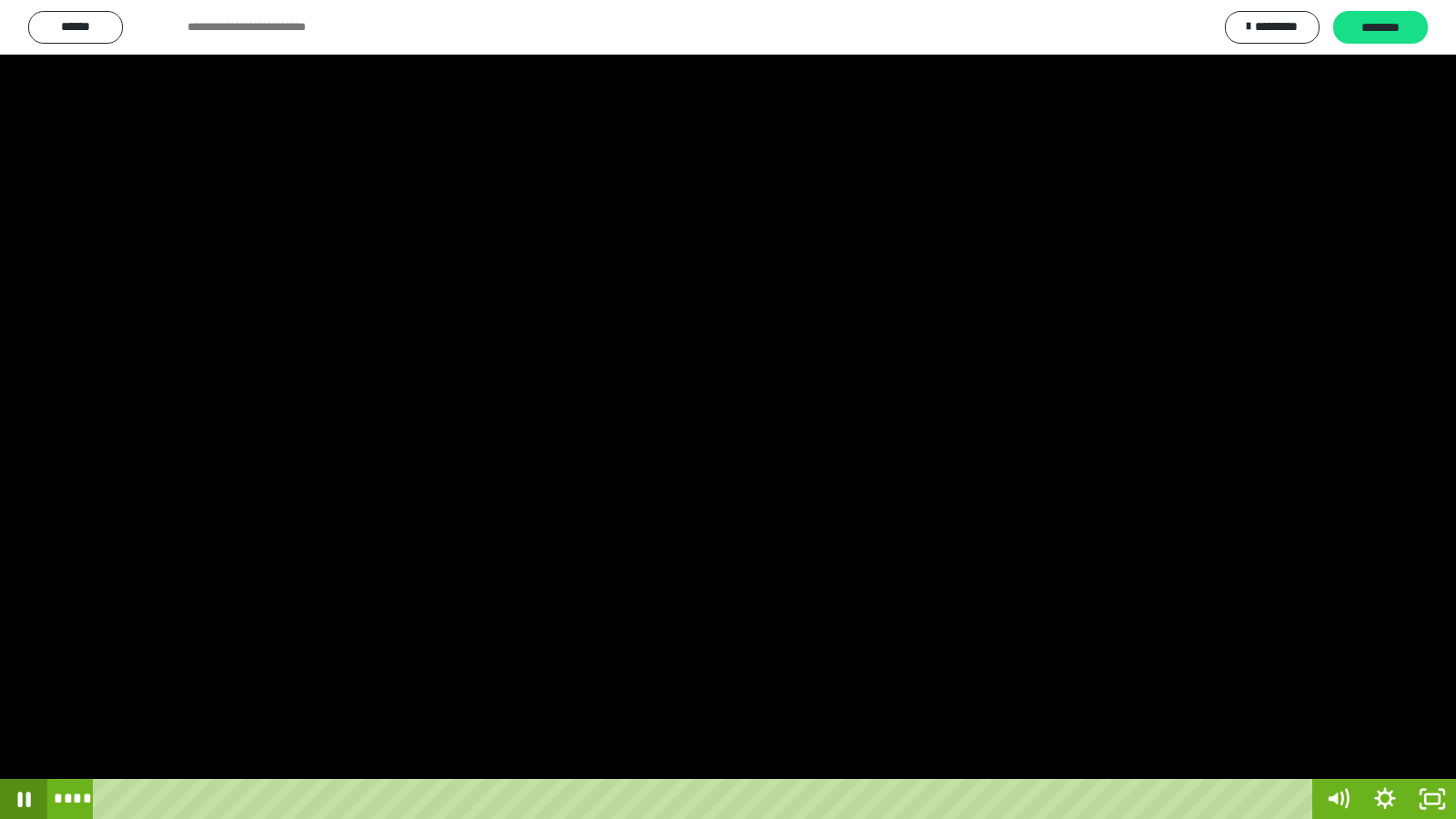 click 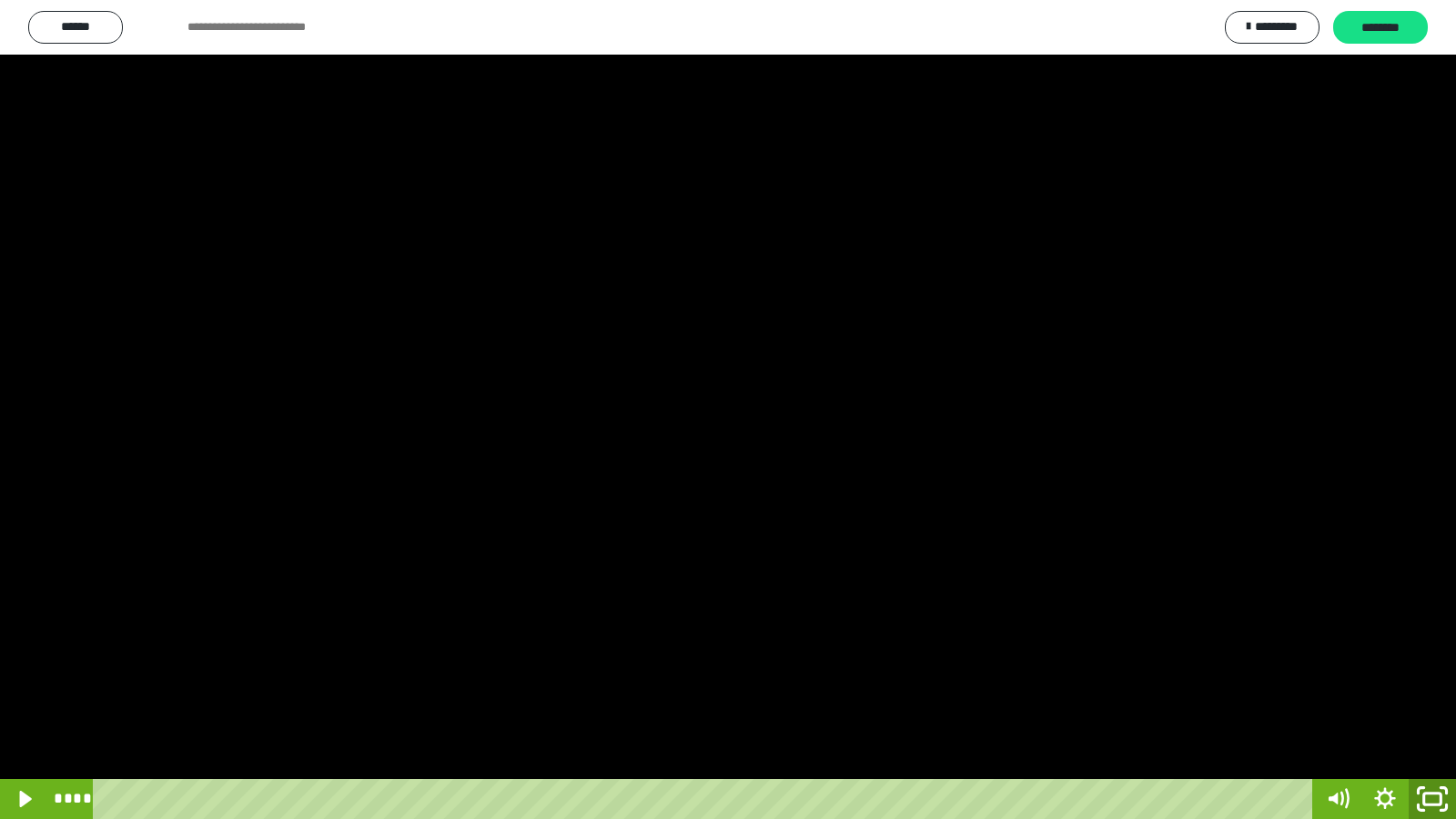 drag, startPoint x: 1427, startPoint y: 805, endPoint x: 1288, endPoint y: 100, distance: 718.5722 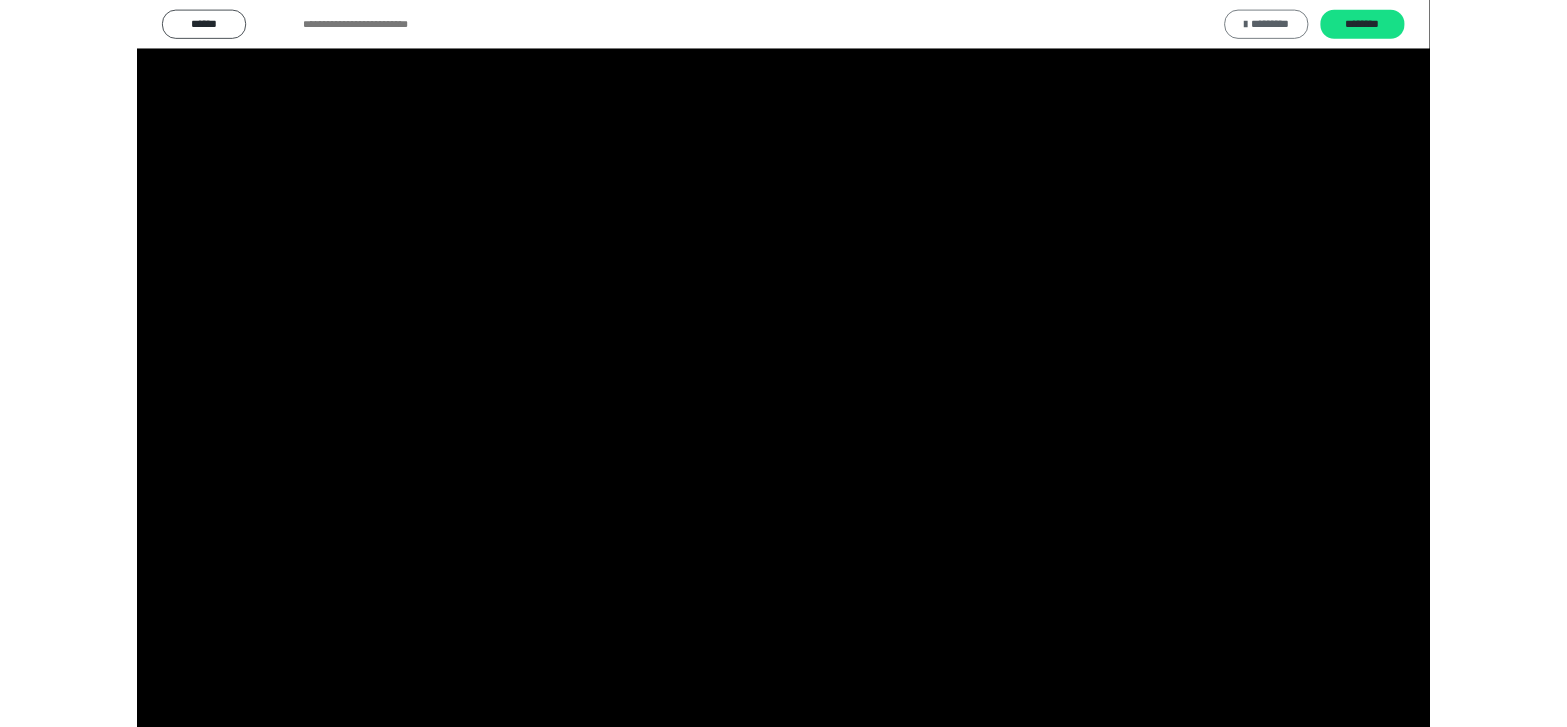 scroll, scrollTop: 4008, scrollLeft: 0, axis: vertical 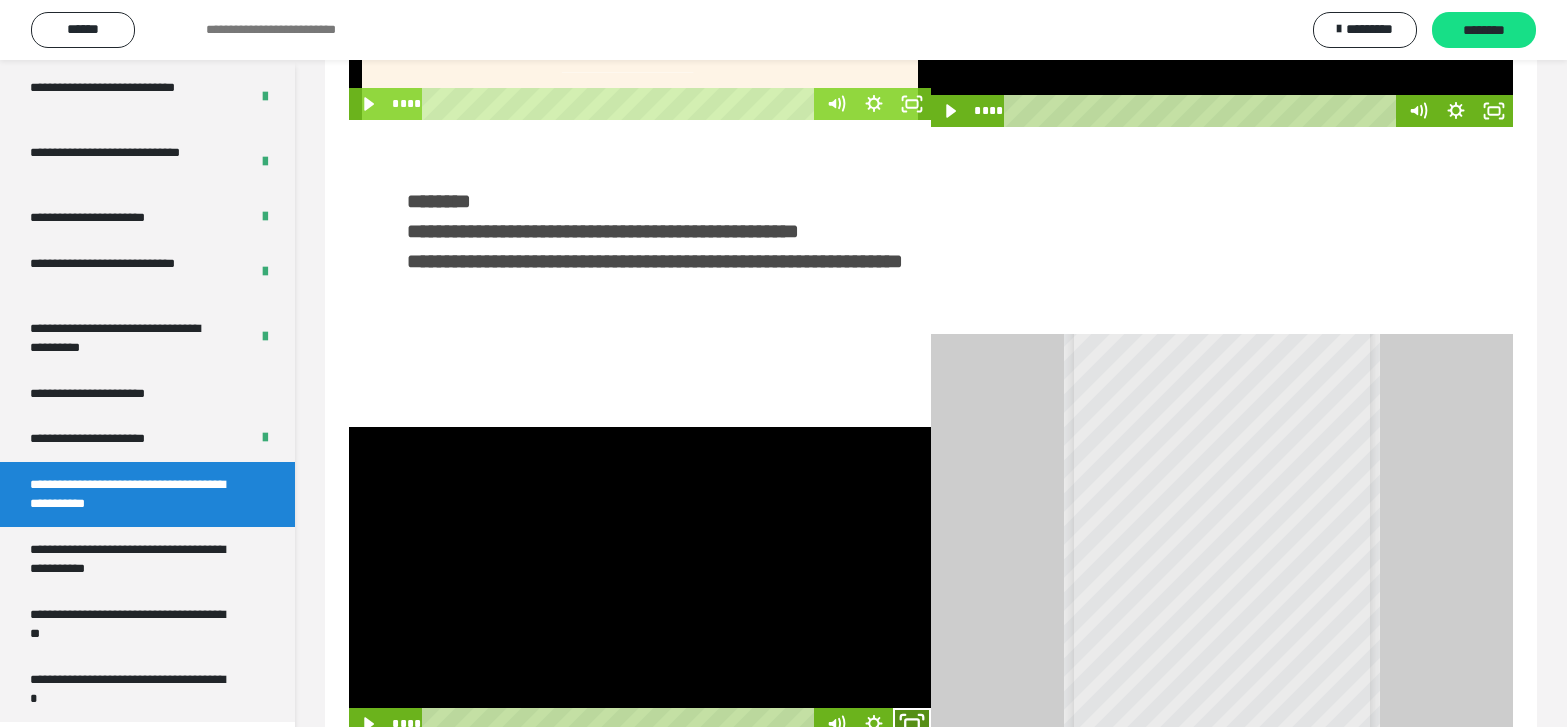 click 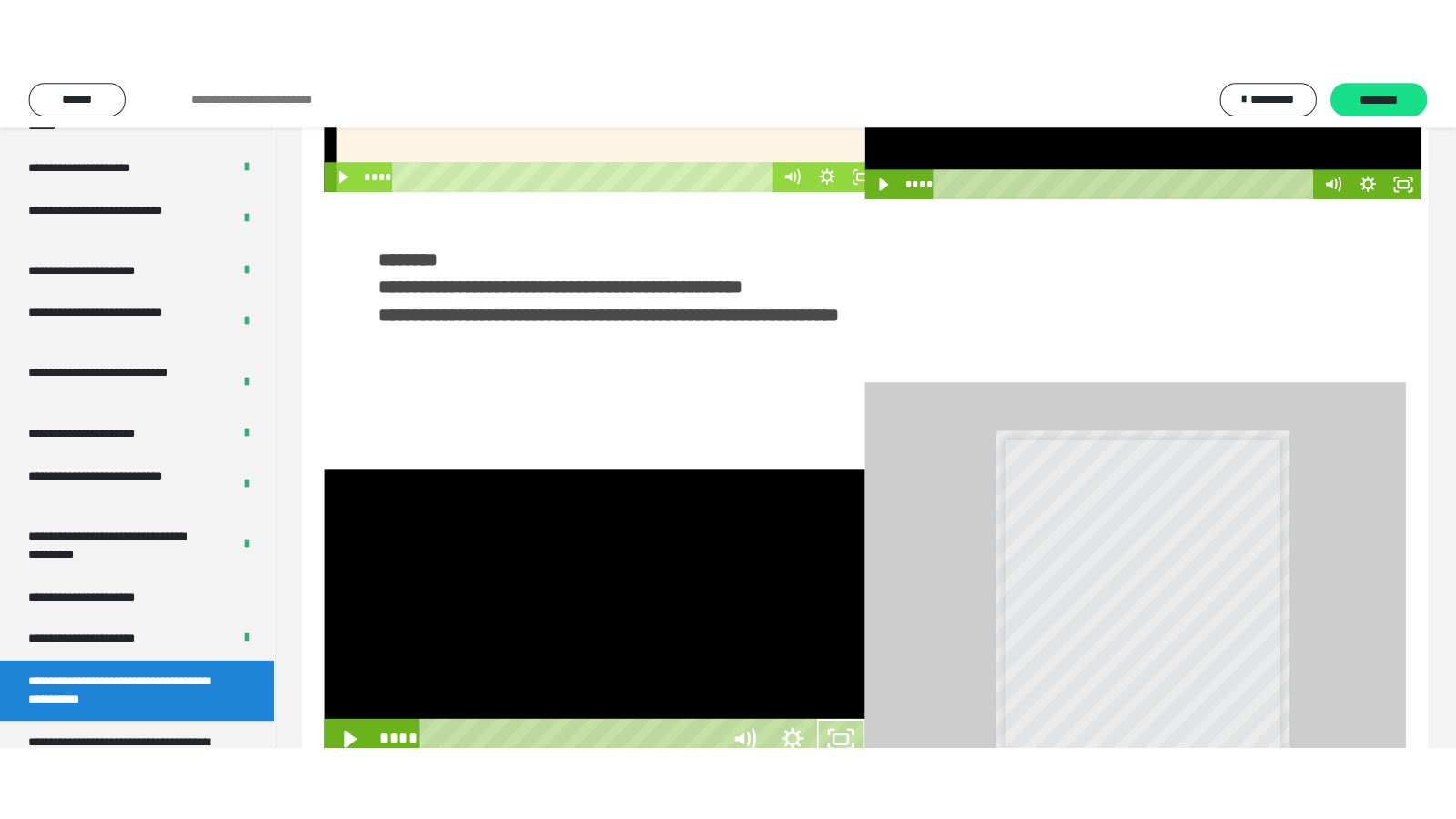 scroll, scrollTop: 3490, scrollLeft: 0, axis: vertical 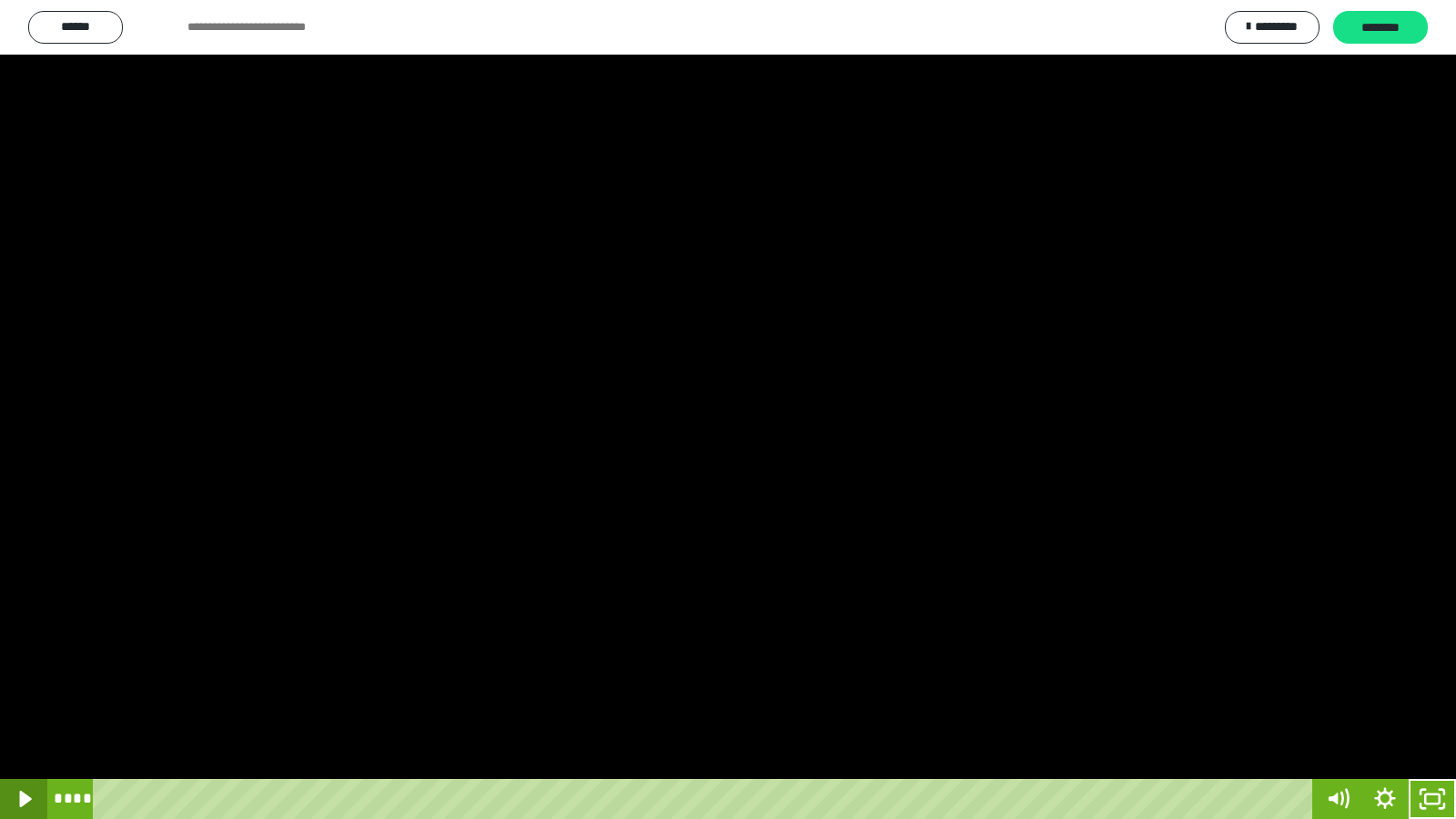 click 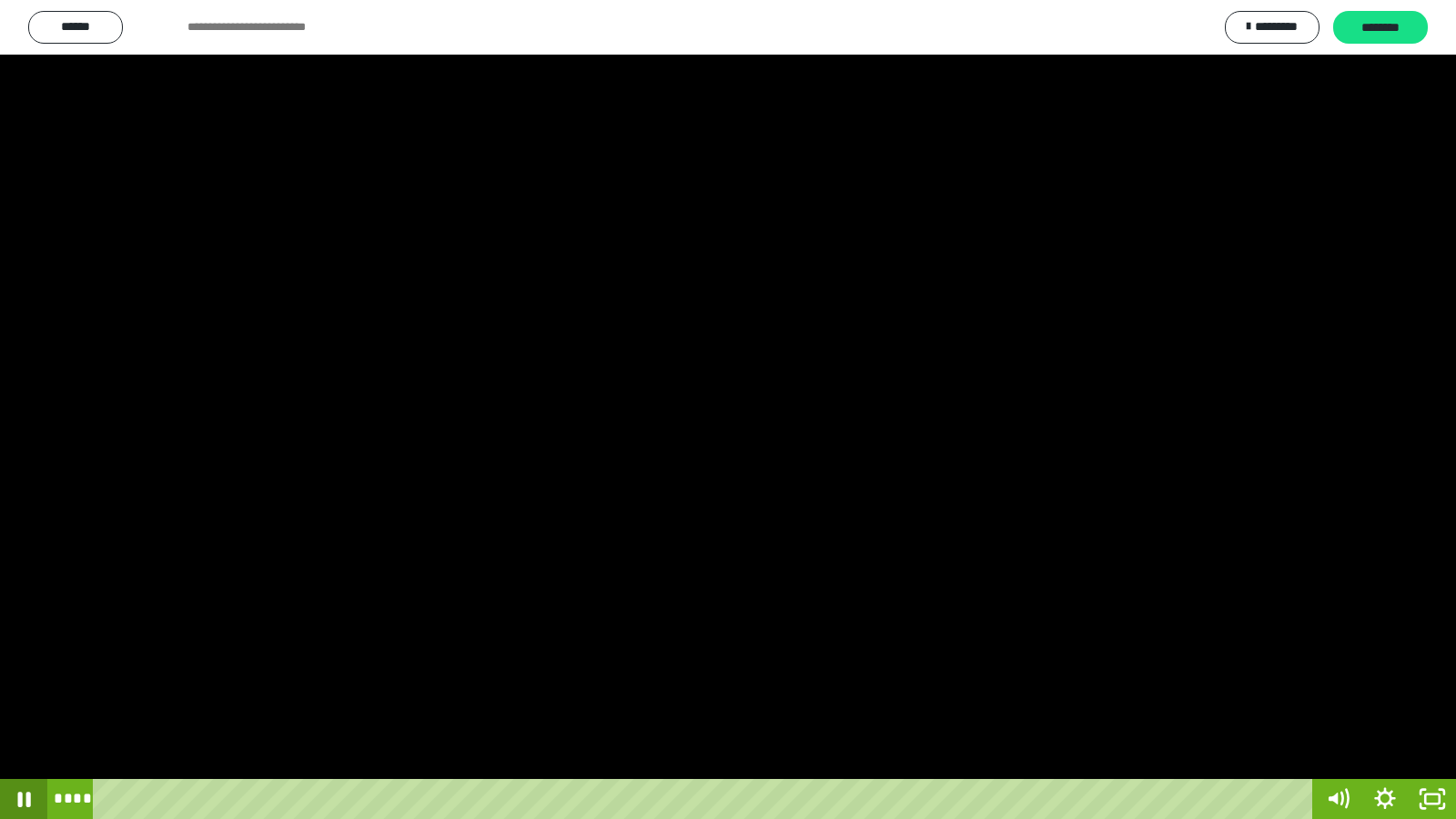click 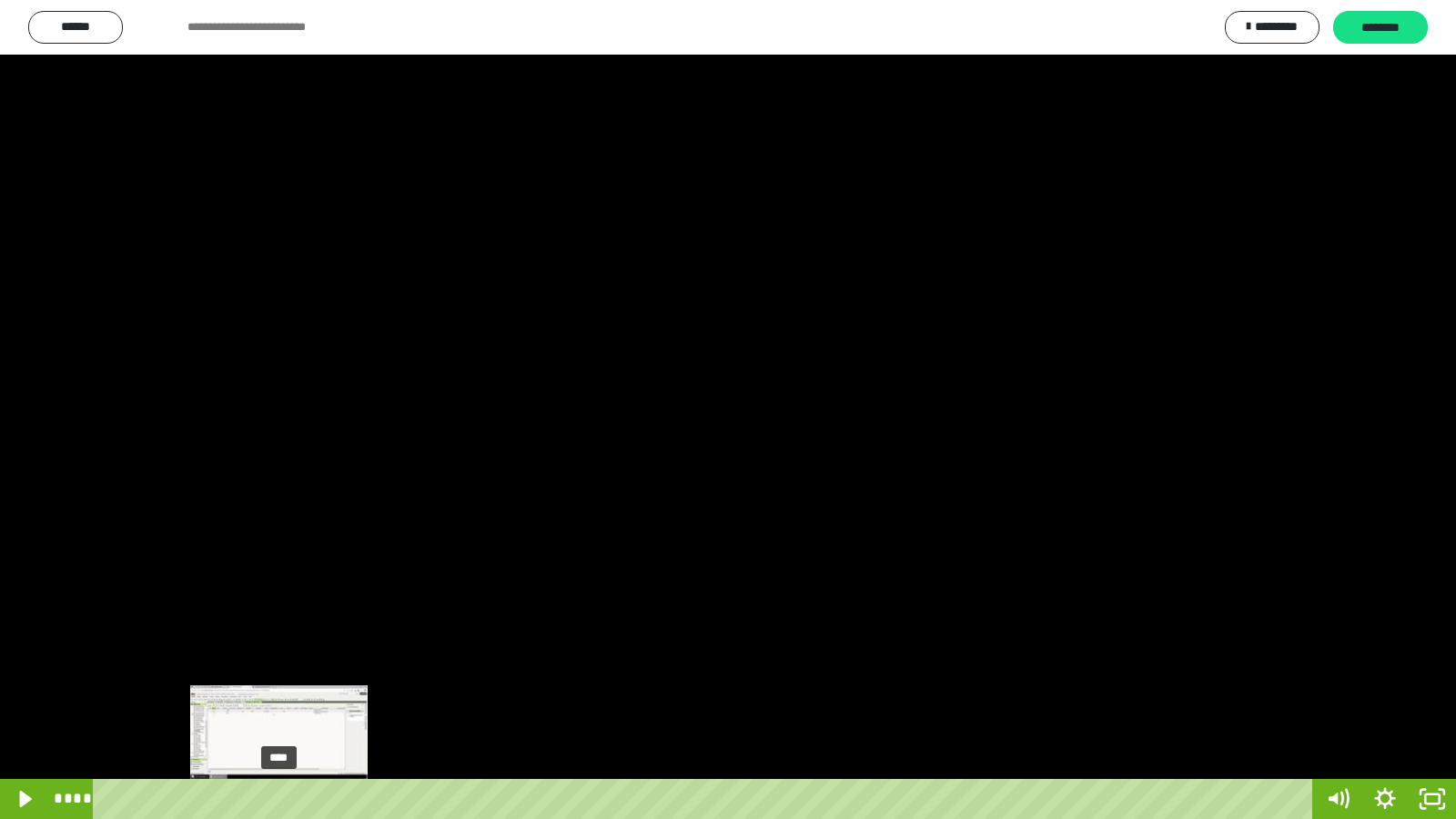 click on "****" at bounding box center (706, 799) 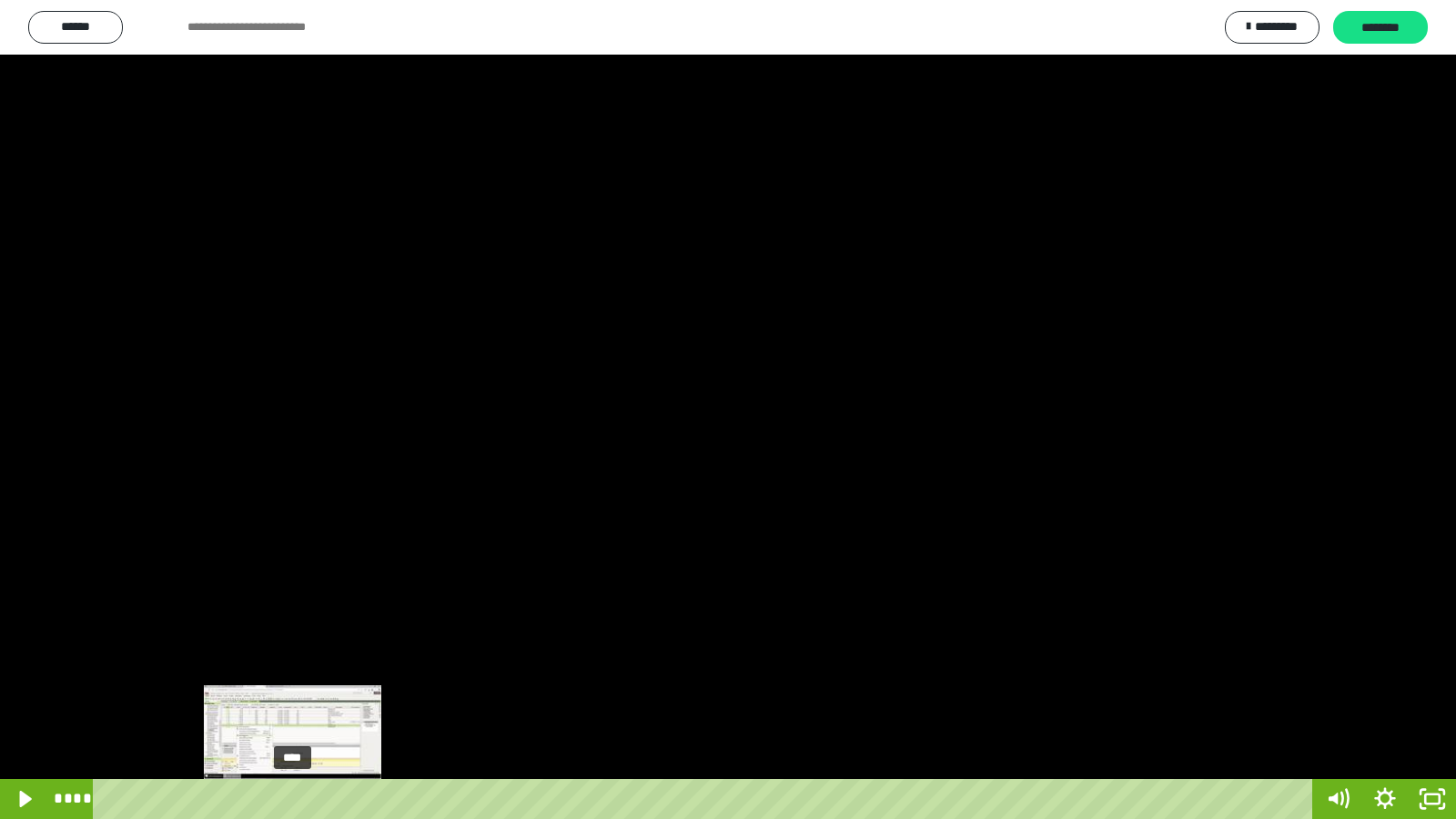 click on "****" at bounding box center [706, 799] 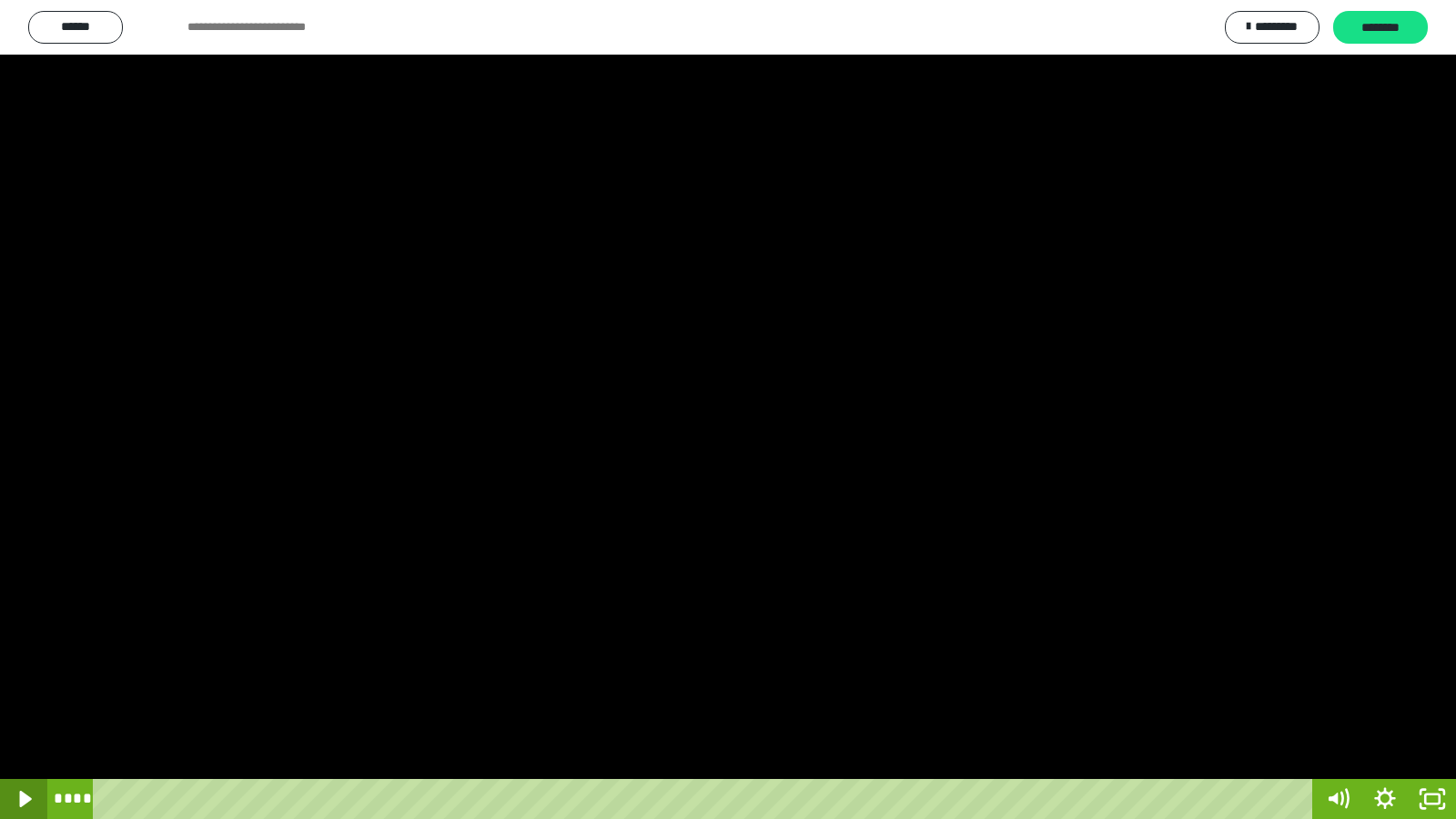 click 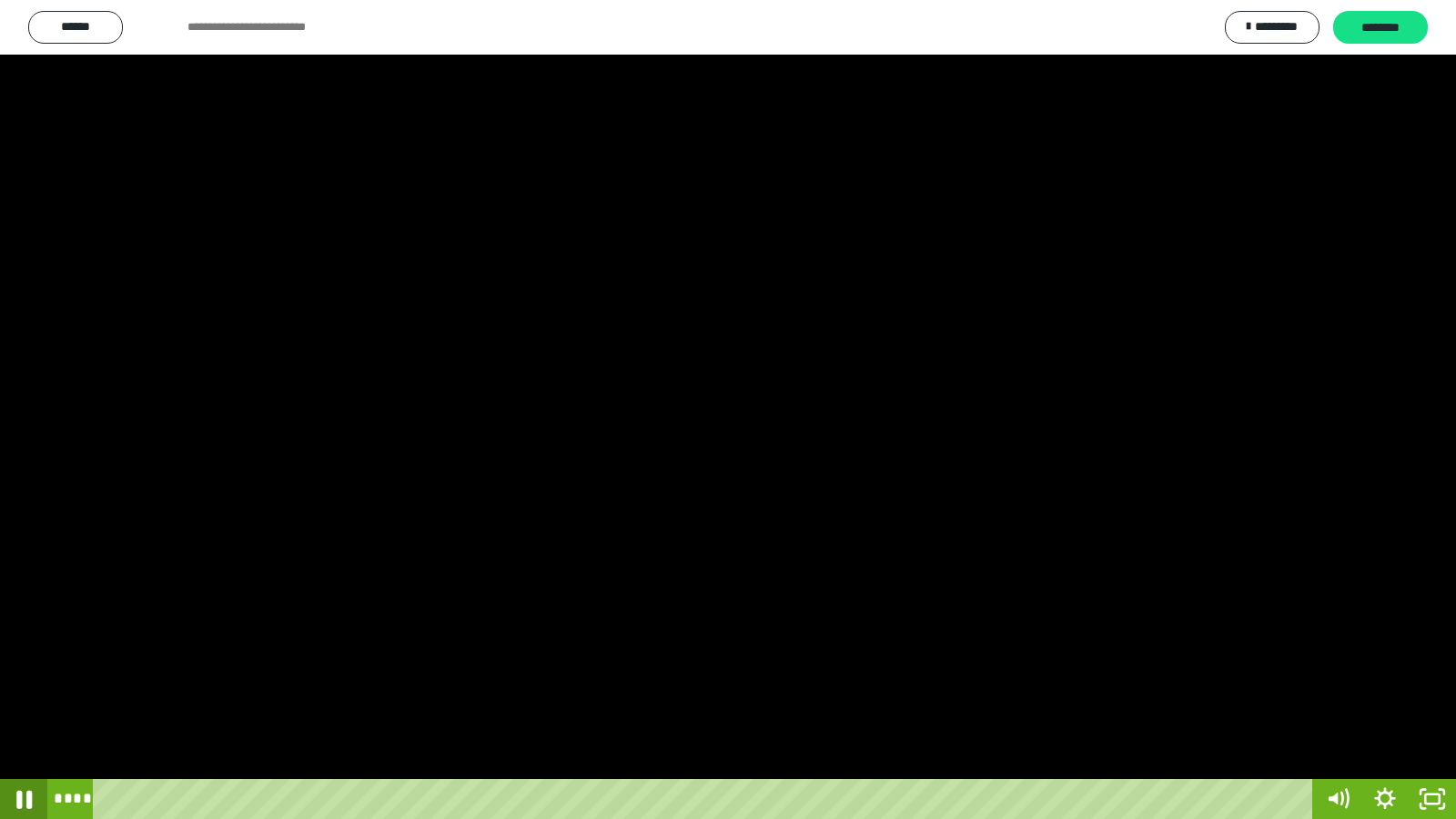 click 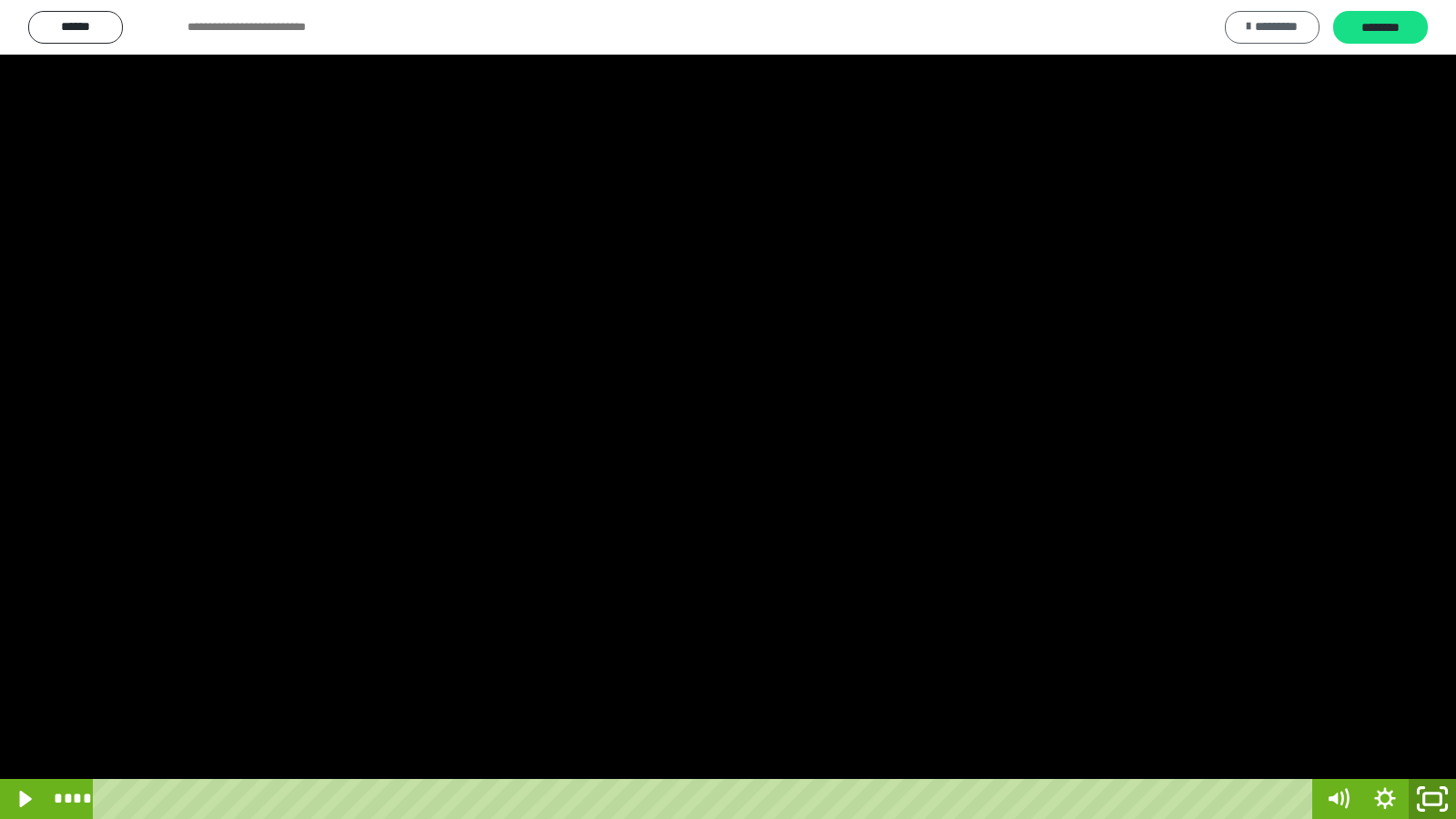 drag, startPoint x: 1430, startPoint y: 803, endPoint x: 1255, endPoint y: 35, distance: 787.6859 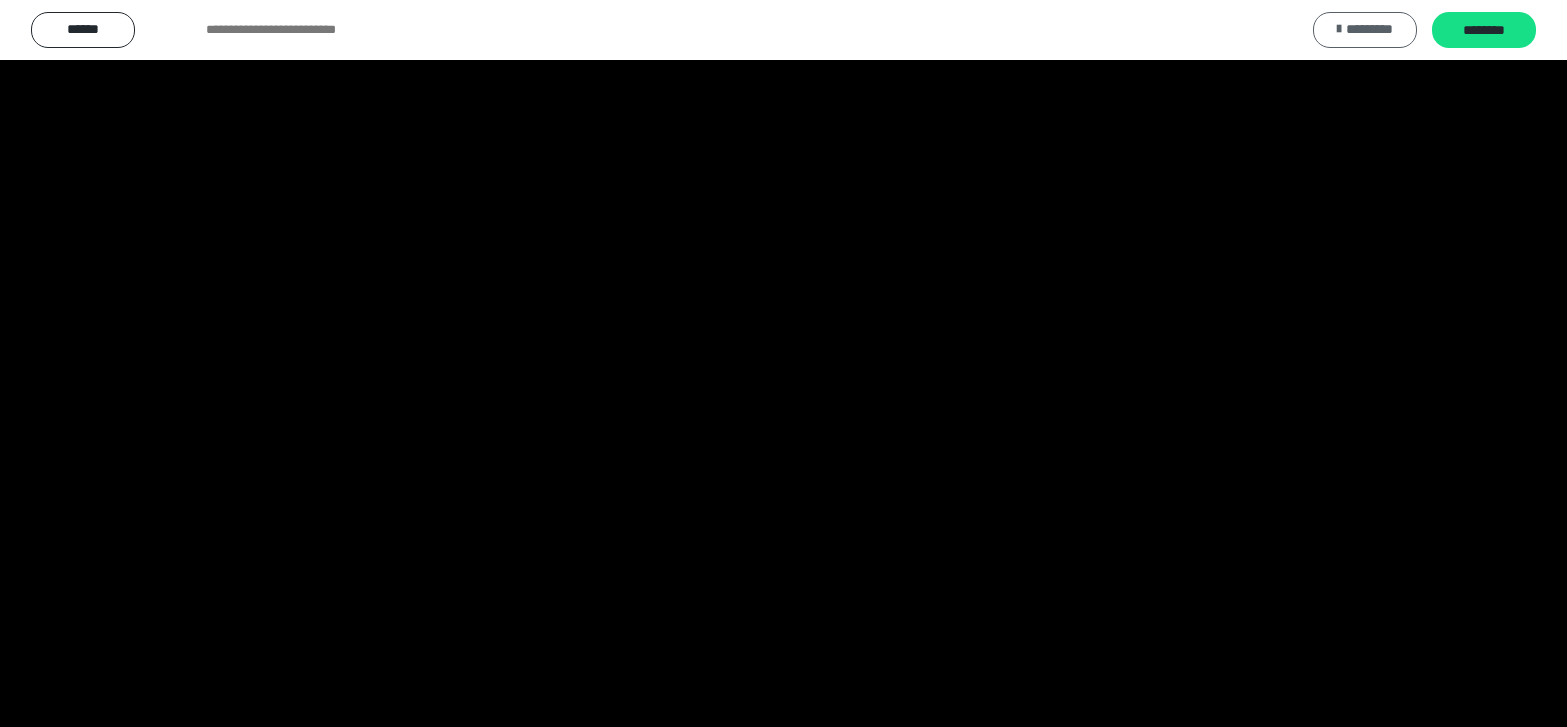 scroll, scrollTop: 4008, scrollLeft: 0, axis: vertical 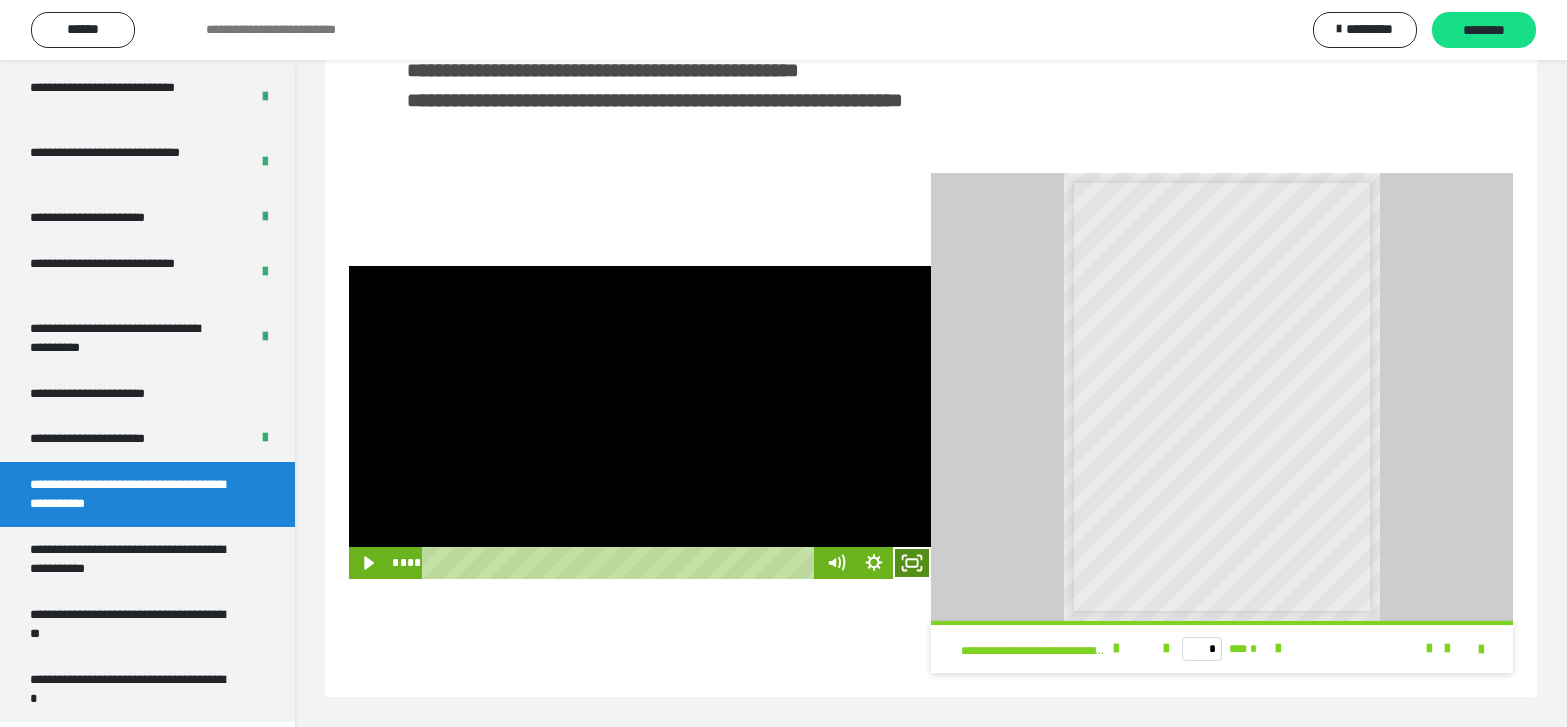 click 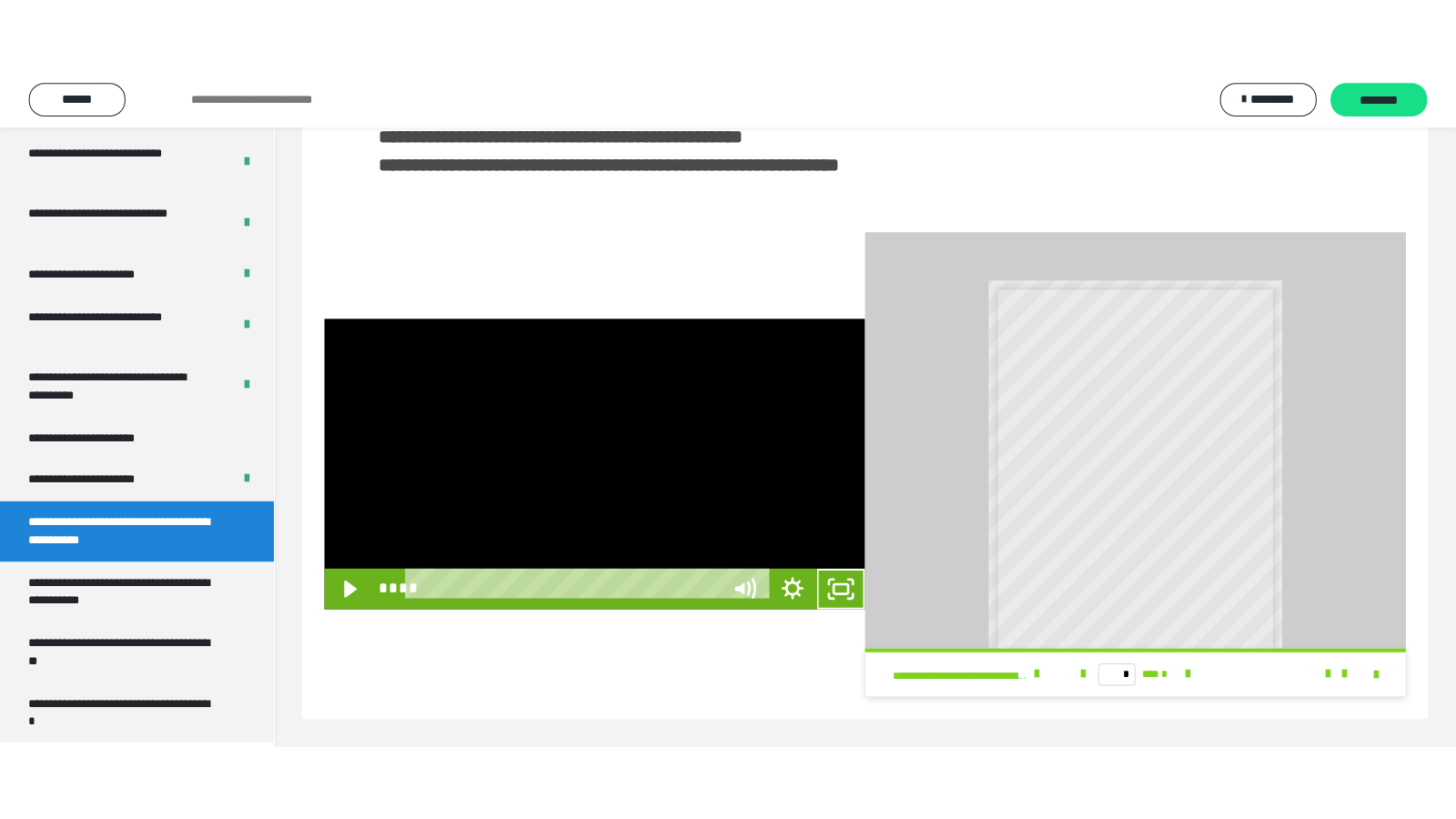 scroll, scrollTop: 310, scrollLeft: 0, axis: vertical 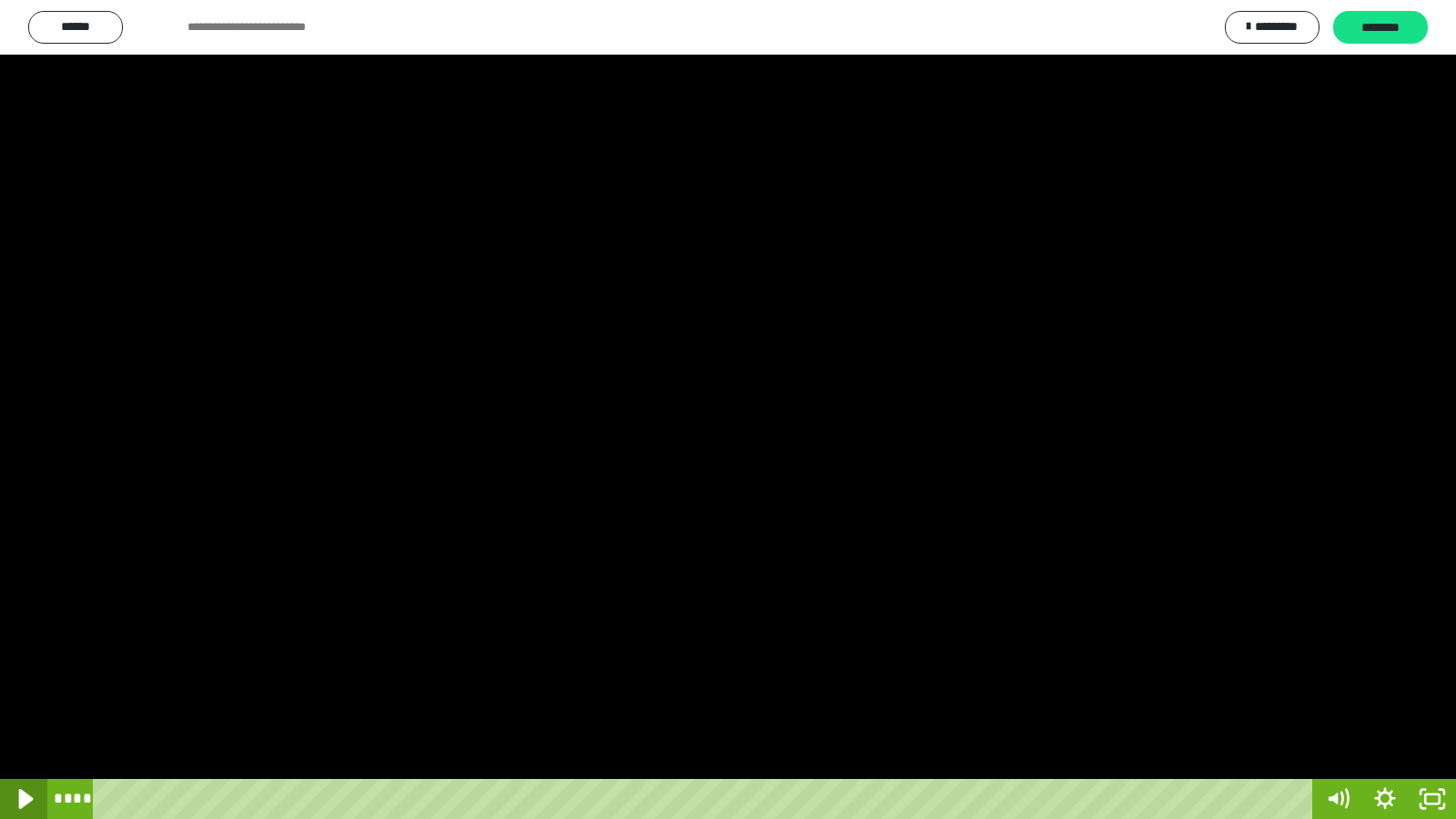 click 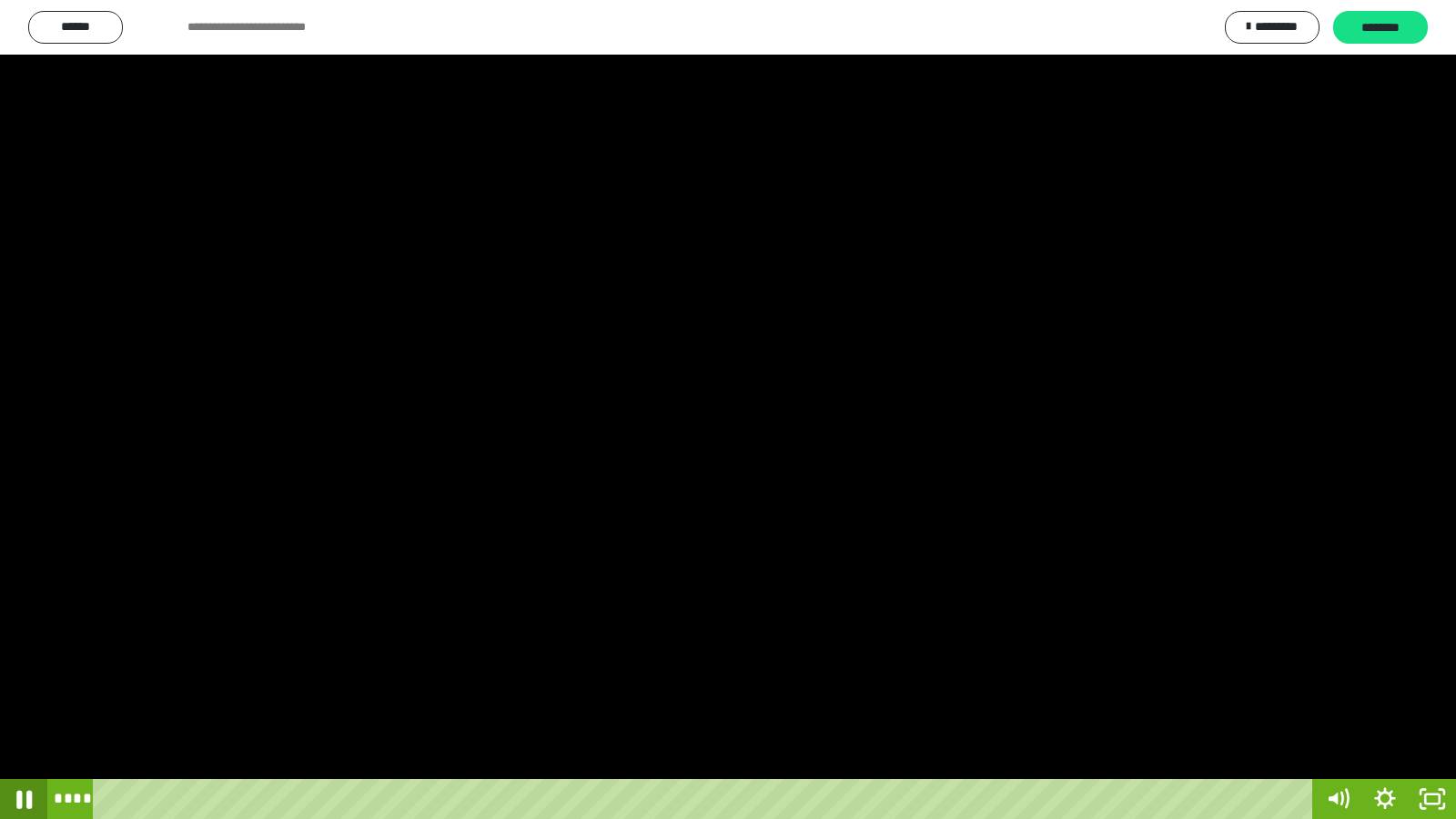 click 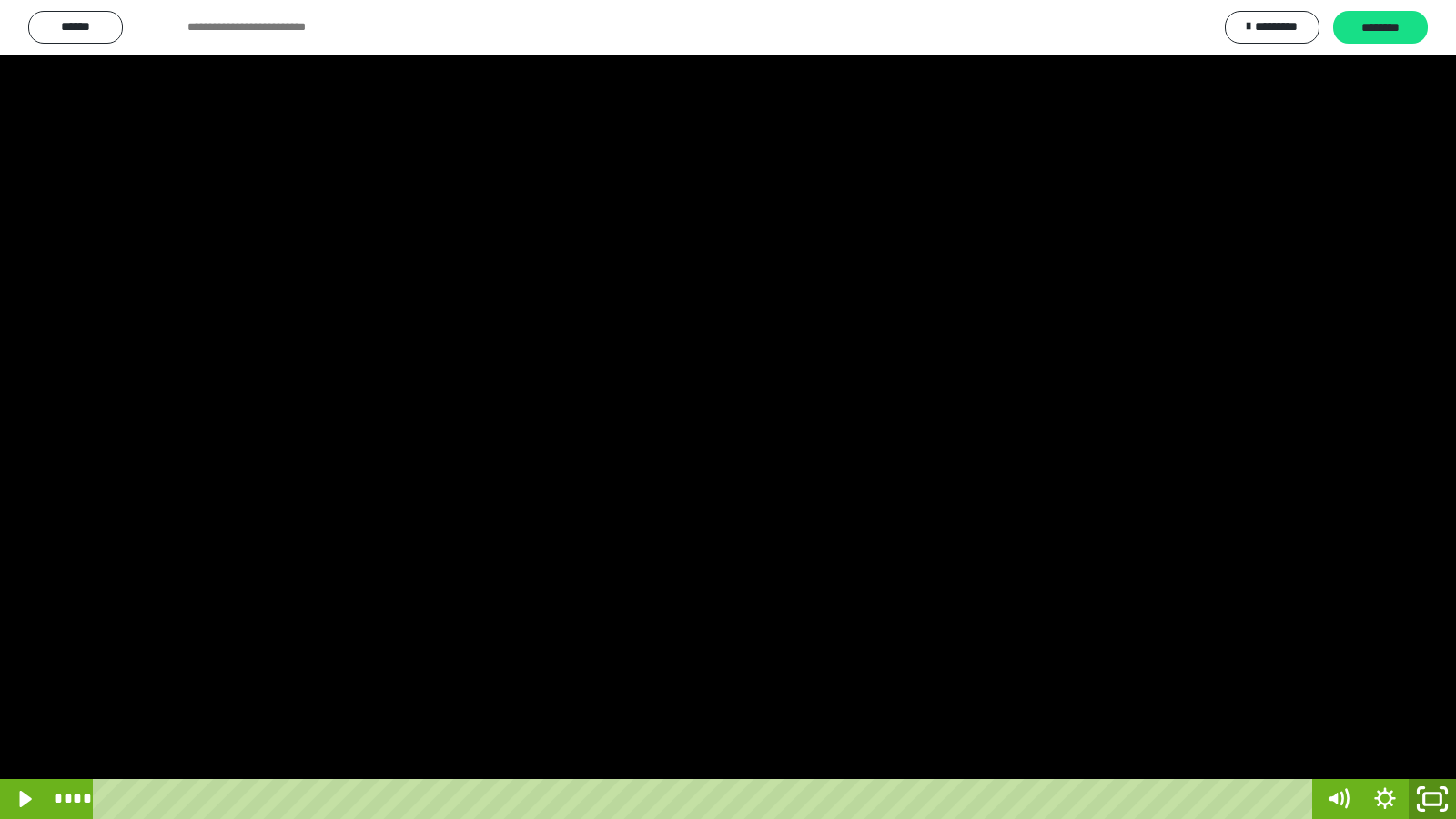 drag, startPoint x: 1431, startPoint y: 800, endPoint x: 1130, endPoint y: 27, distance: 829.536 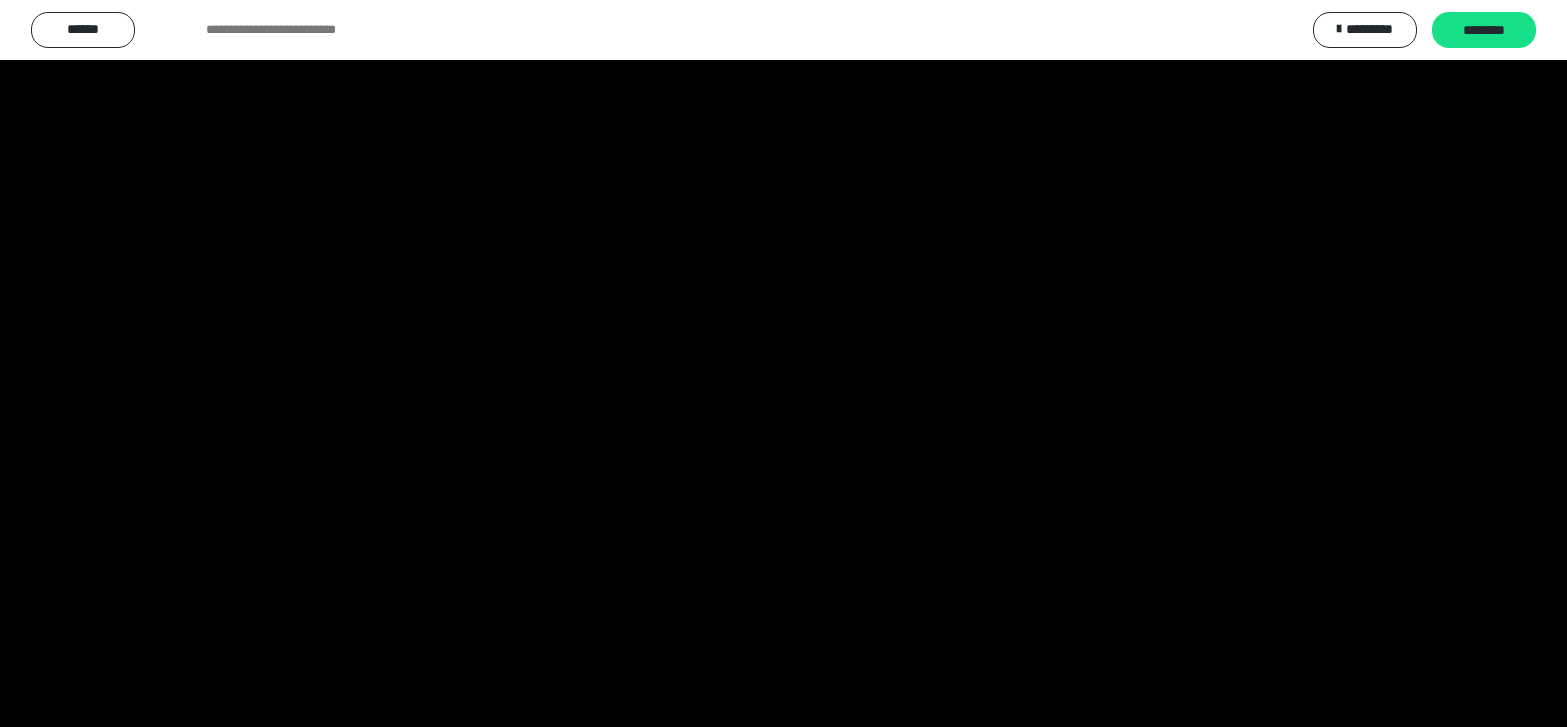 scroll, scrollTop: 4008, scrollLeft: 0, axis: vertical 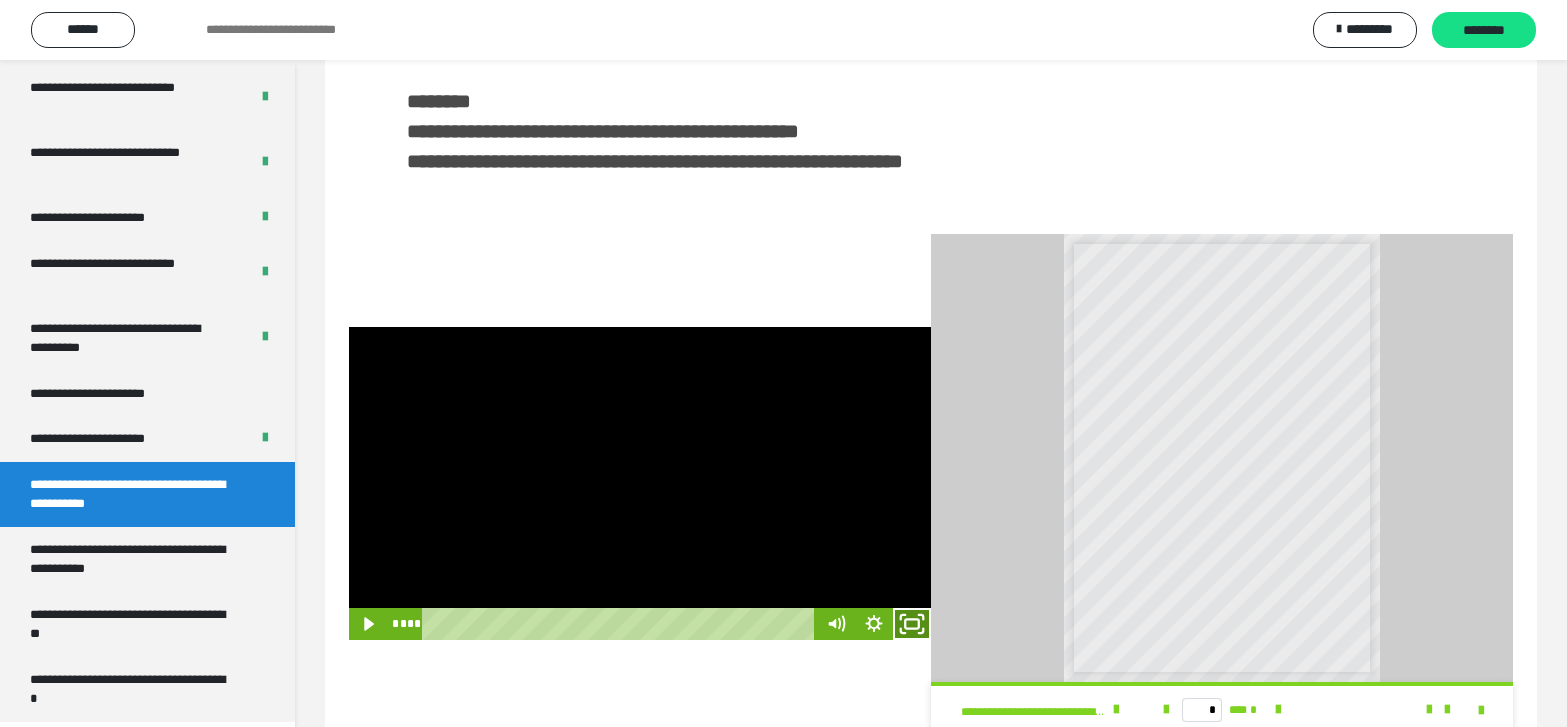 click 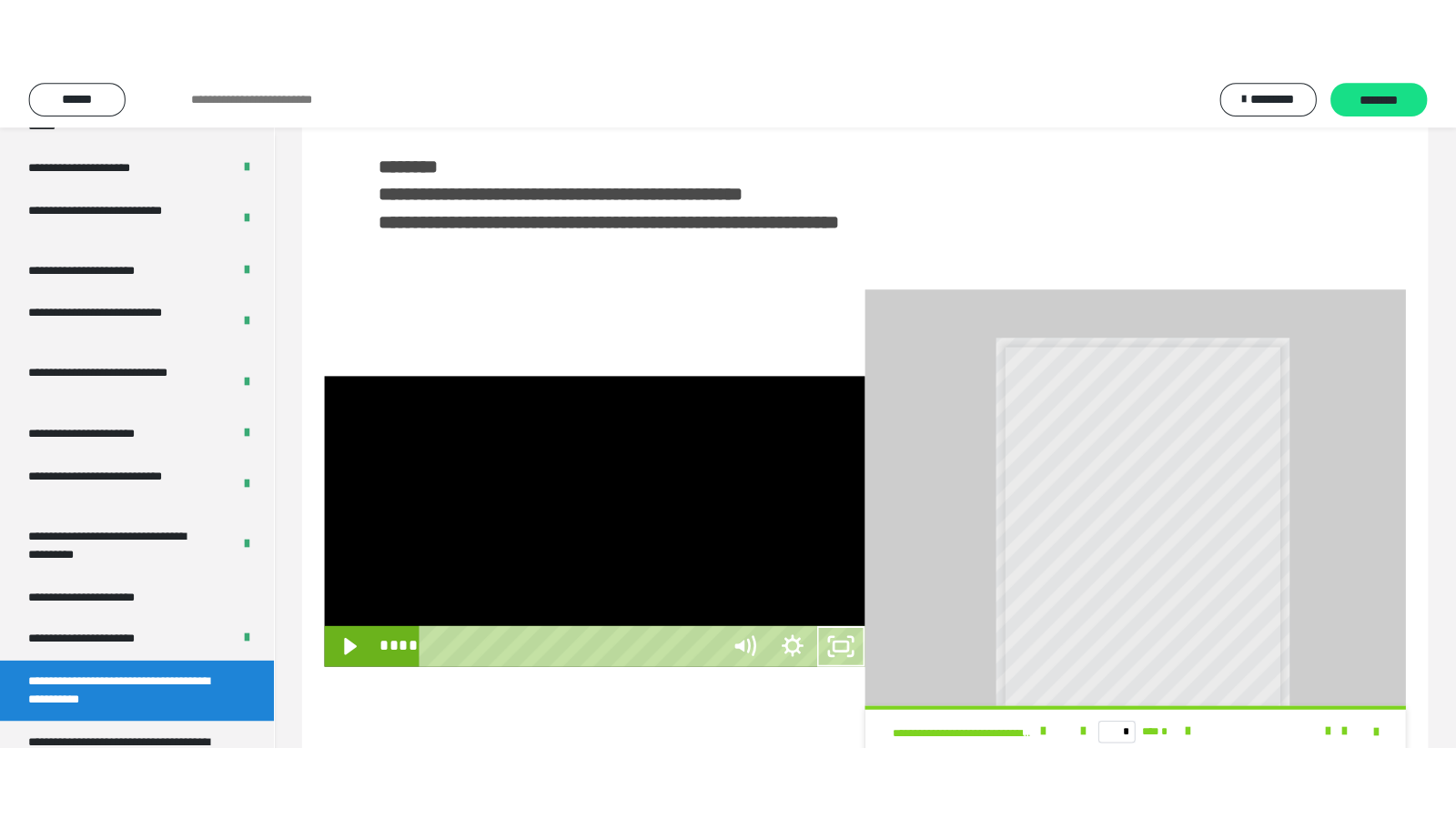 scroll, scrollTop: 310, scrollLeft: 0, axis: vertical 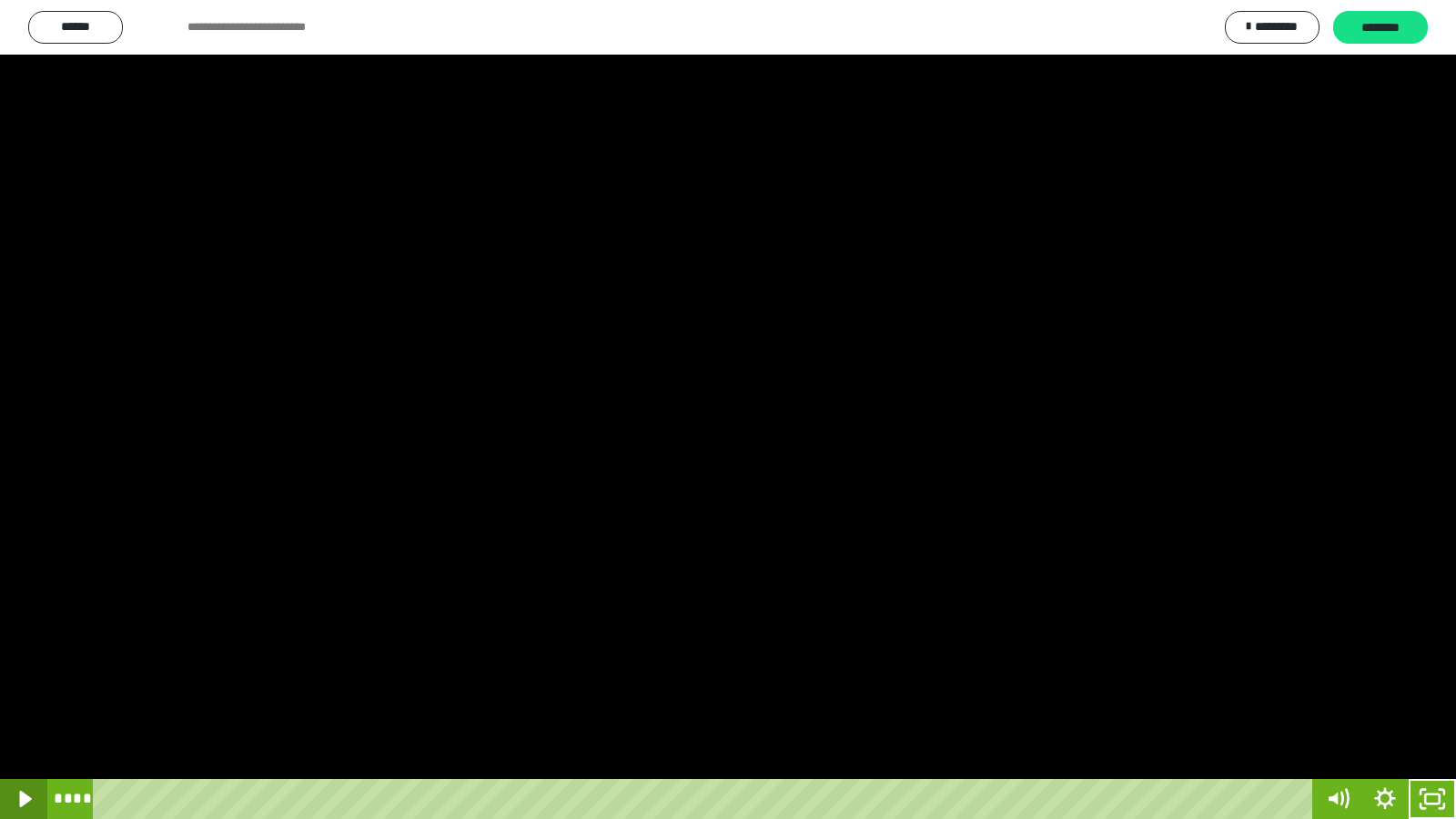 click 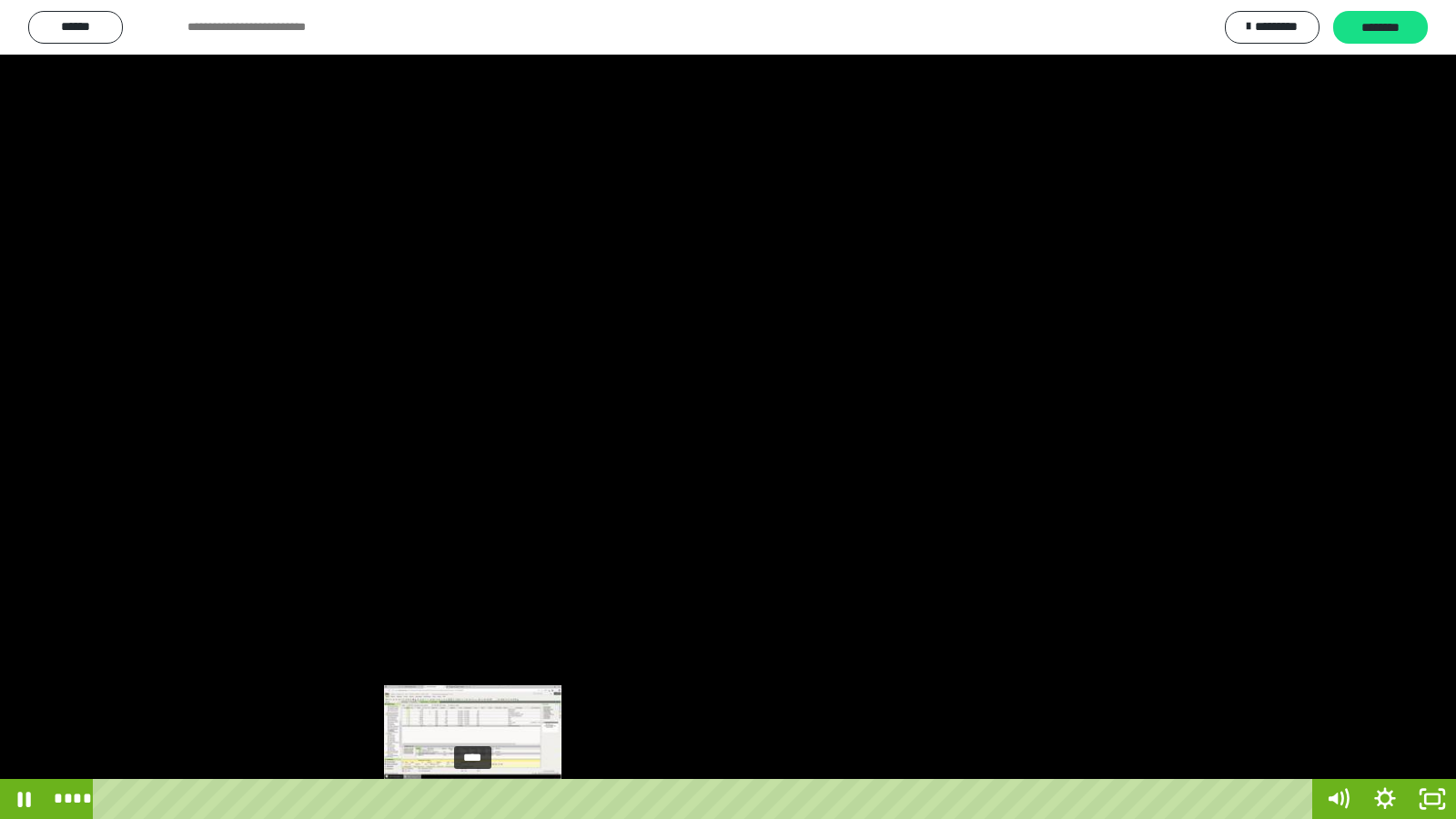 click on "****" at bounding box center [706, 799] 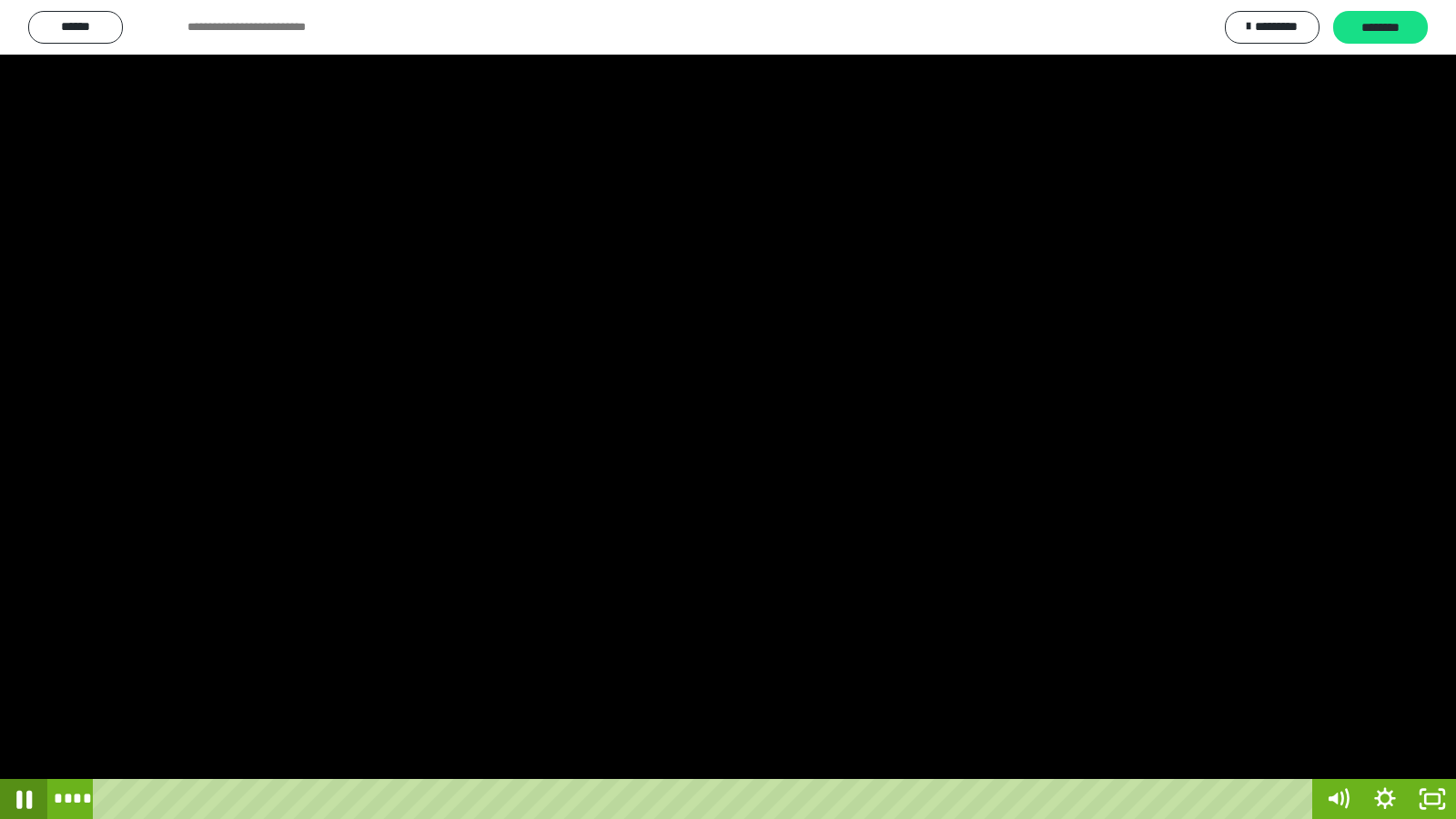 click 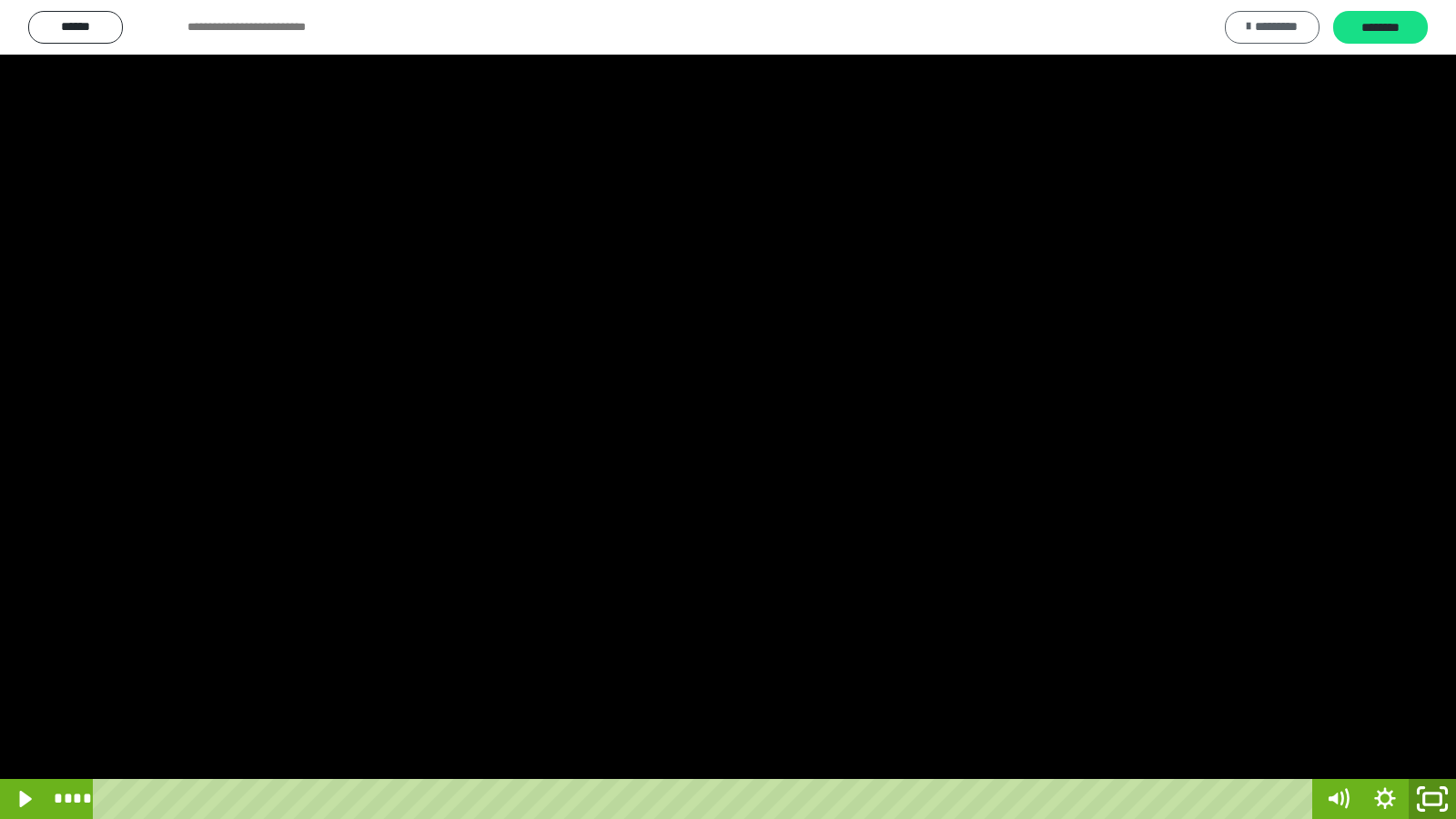 drag, startPoint x: 1432, startPoint y: 797, endPoint x: 1208, endPoint y: 37, distance: 792.3232 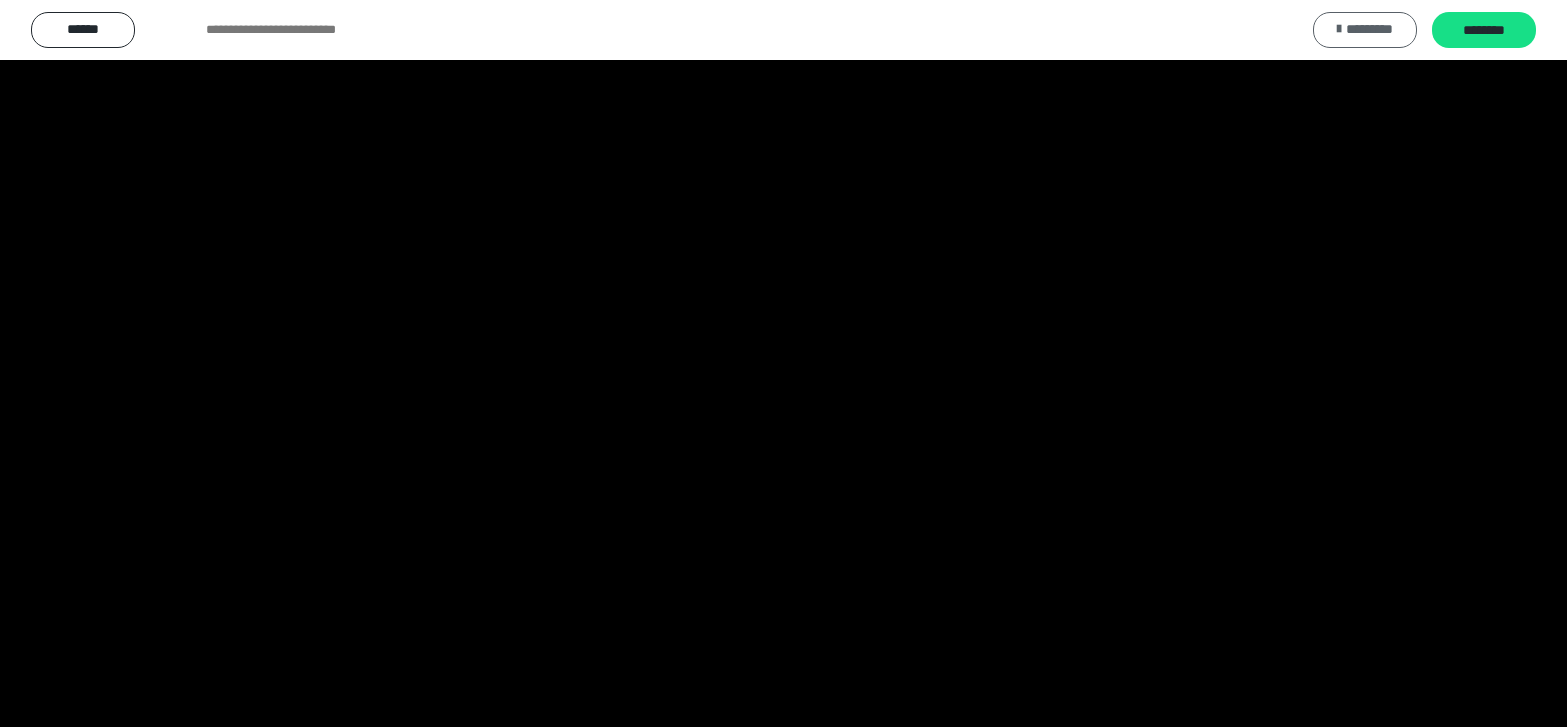 scroll, scrollTop: 4008, scrollLeft: 0, axis: vertical 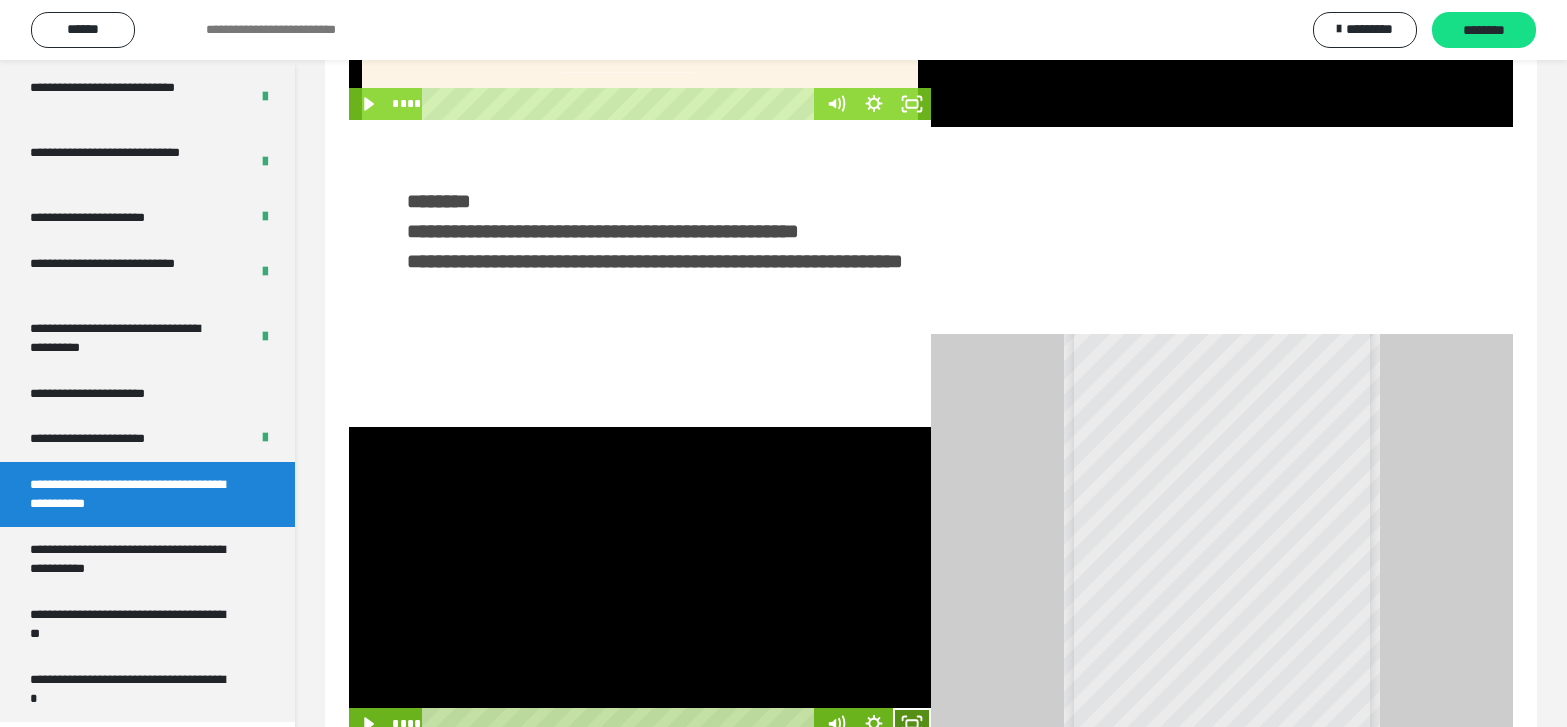 click 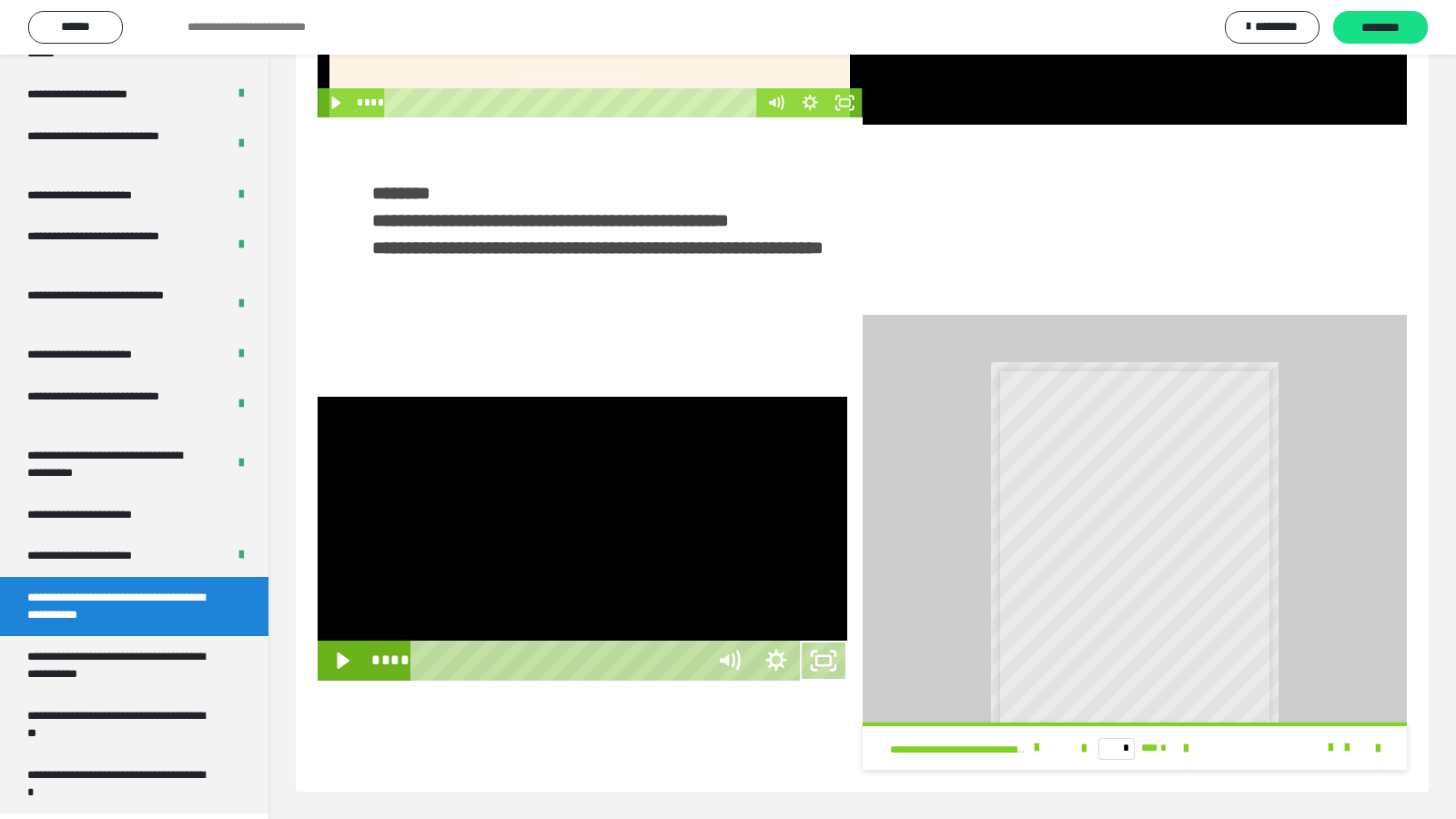 scroll, scrollTop: 3490, scrollLeft: 0, axis: vertical 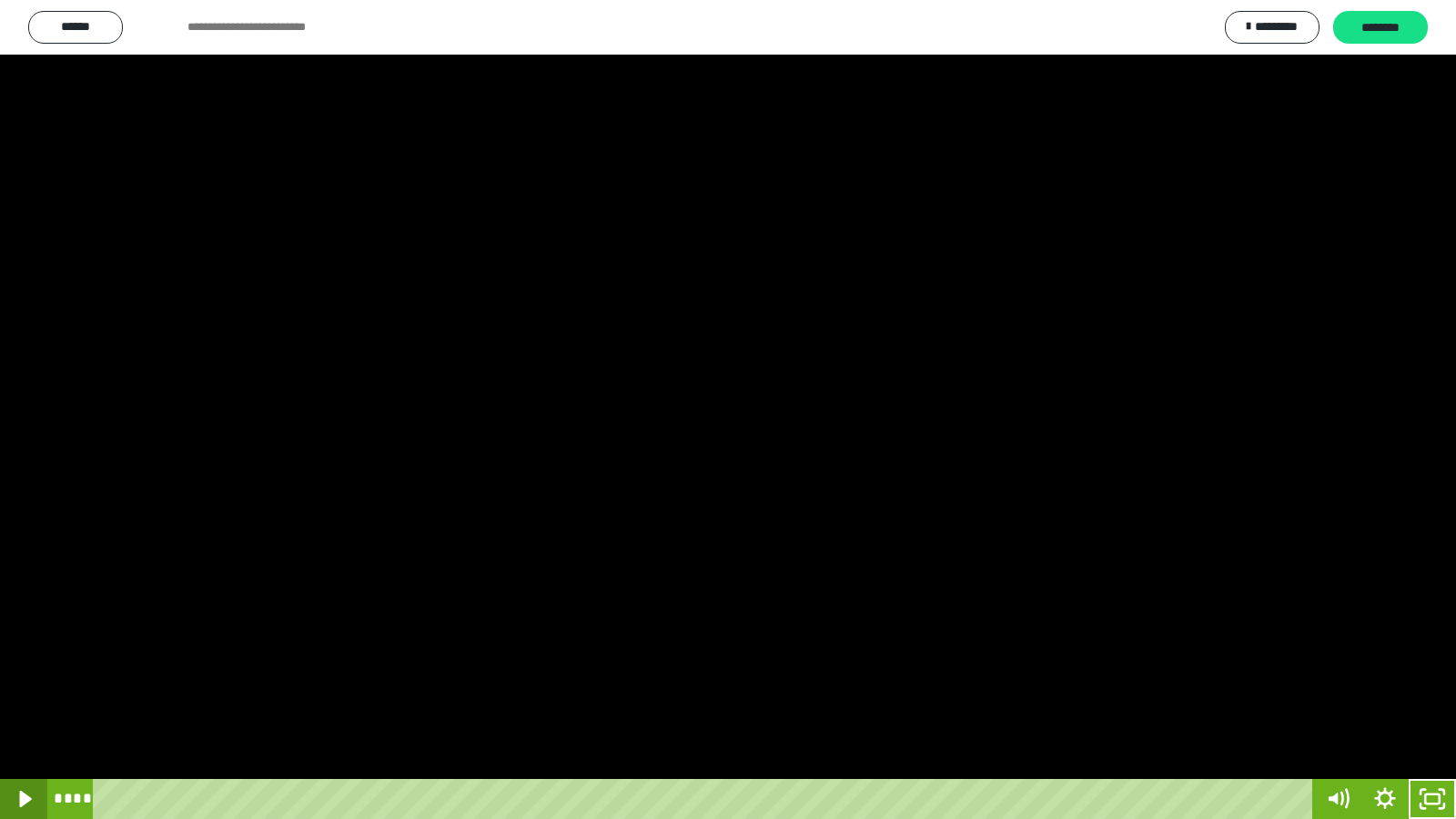 click 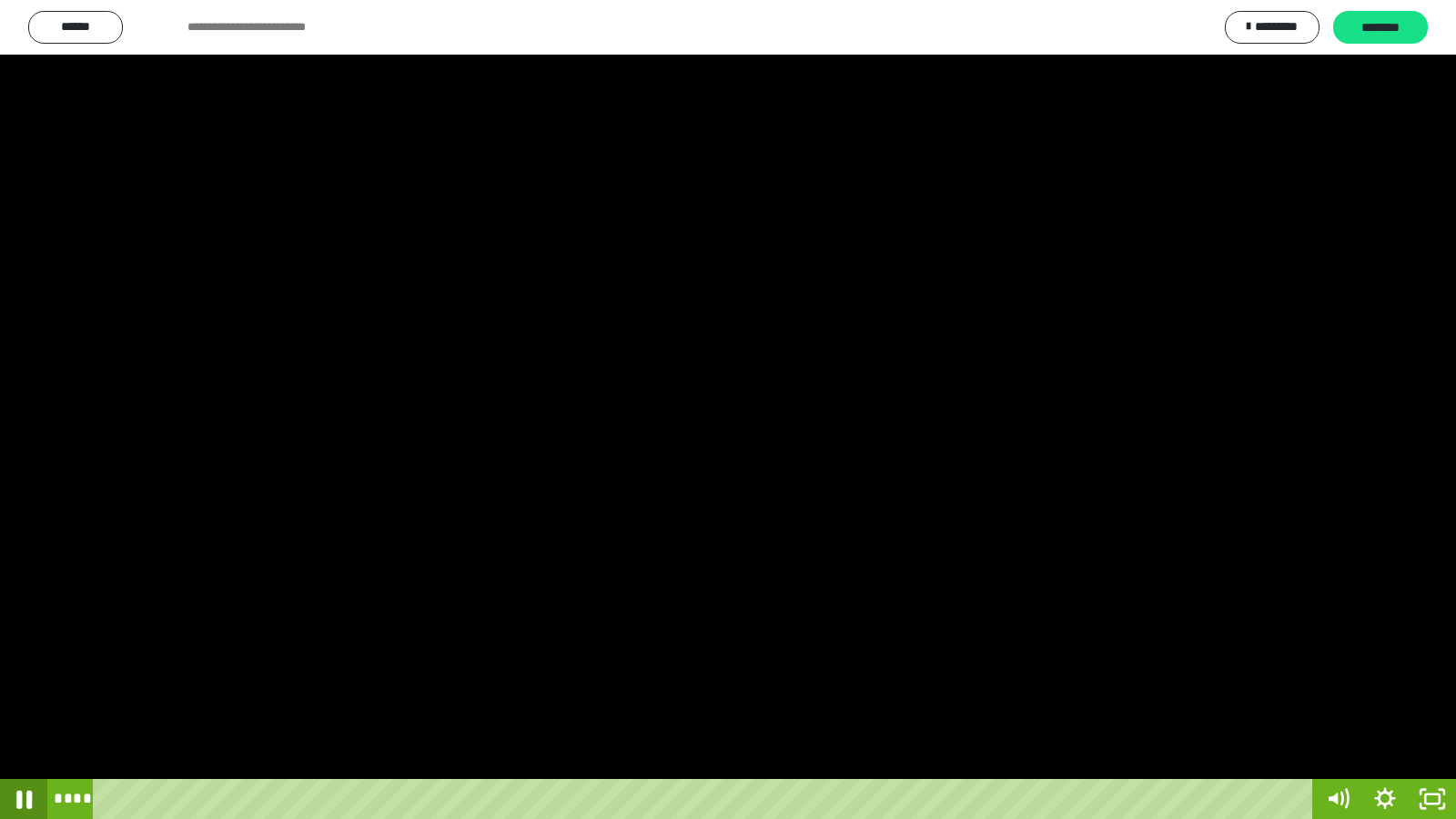 click 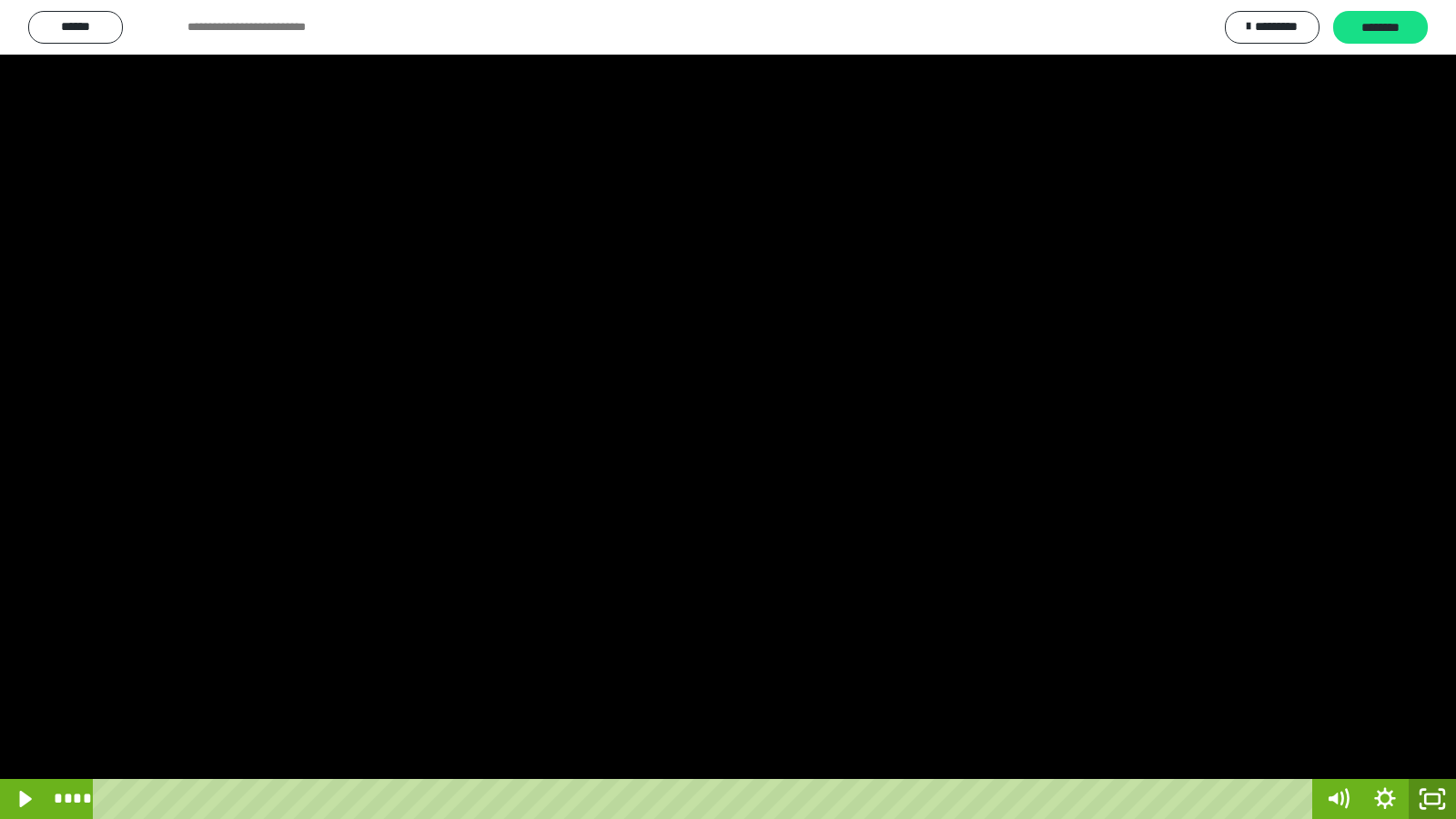 drag, startPoint x: 1438, startPoint y: 800, endPoint x: 1302, endPoint y: 281, distance: 536.5231 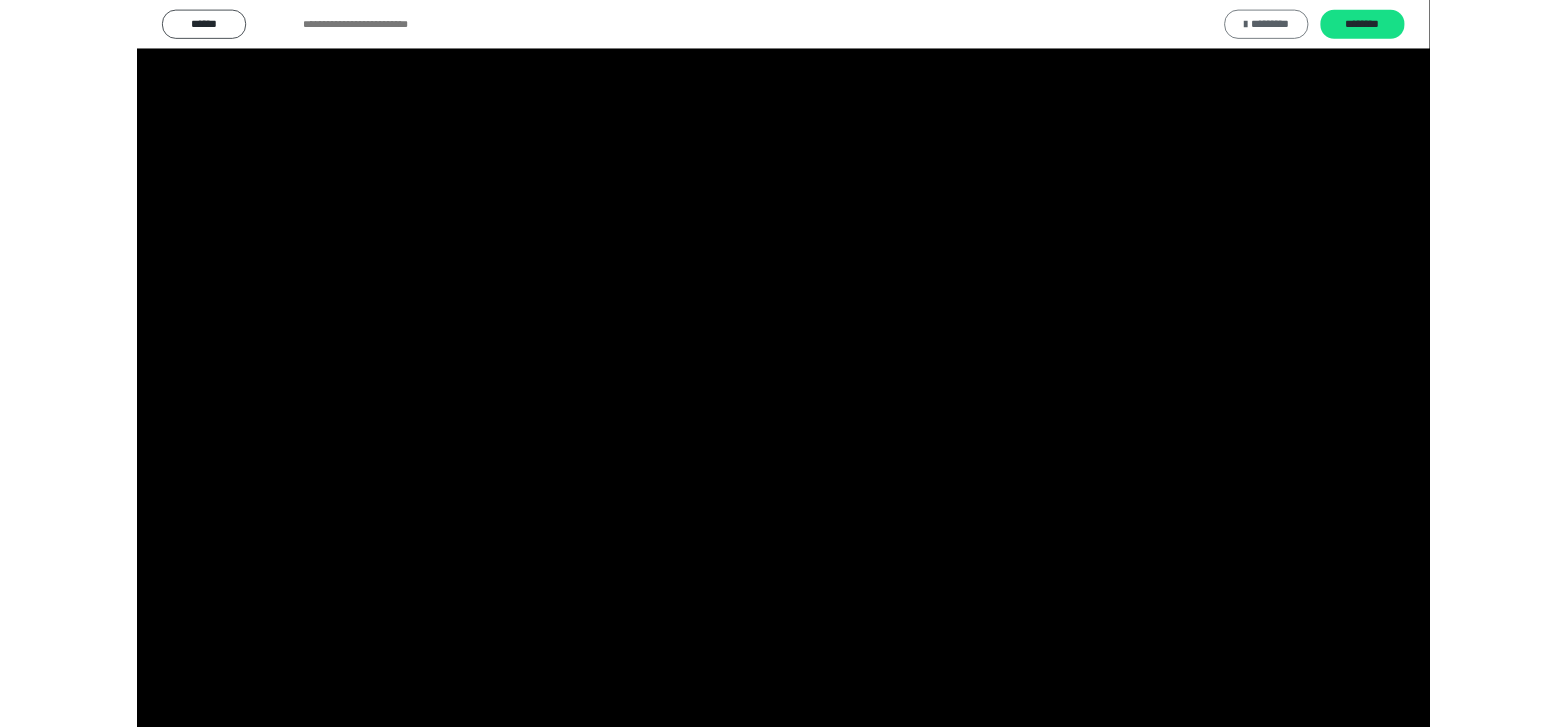 scroll, scrollTop: 4008, scrollLeft: 0, axis: vertical 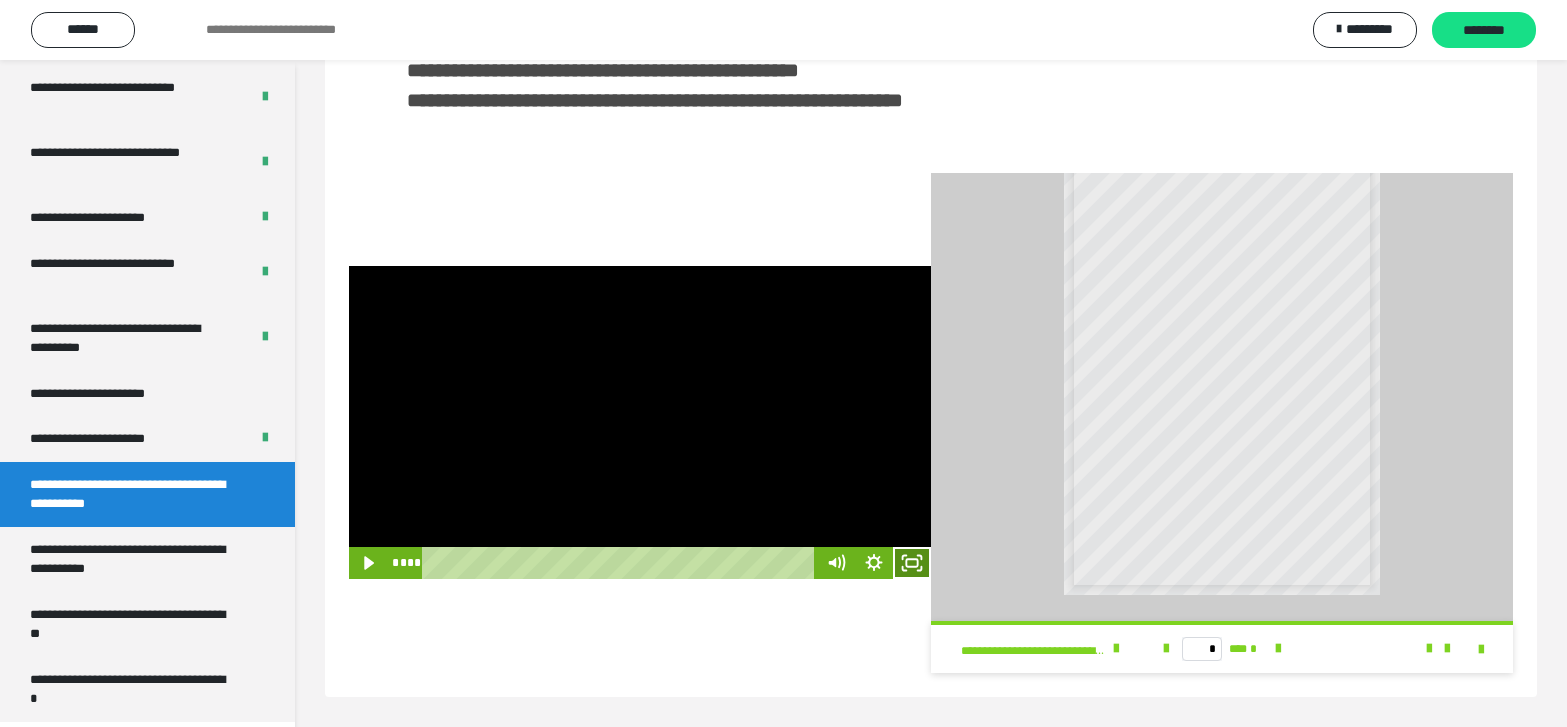 click 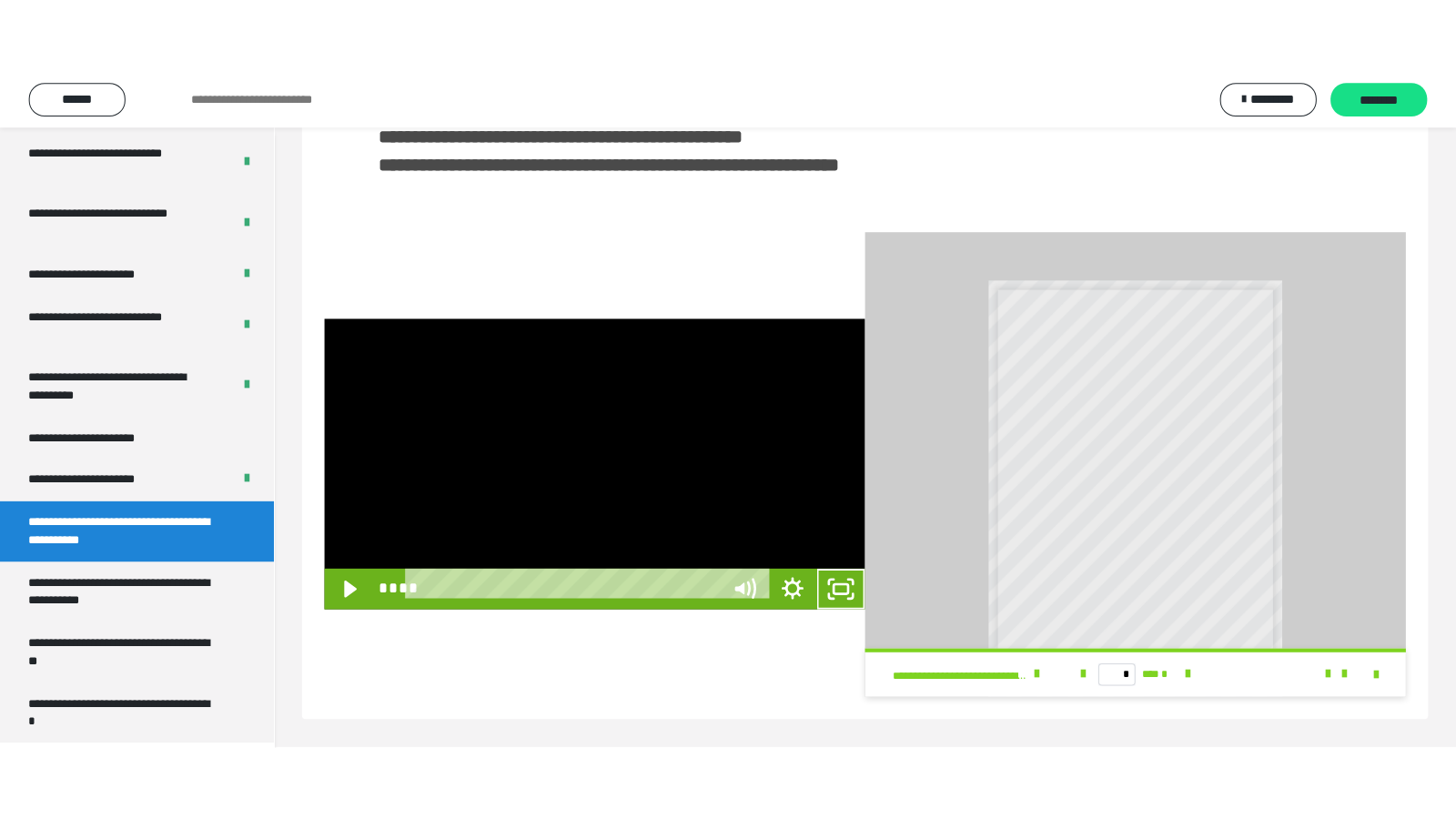 scroll, scrollTop: 310, scrollLeft: 0, axis: vertical 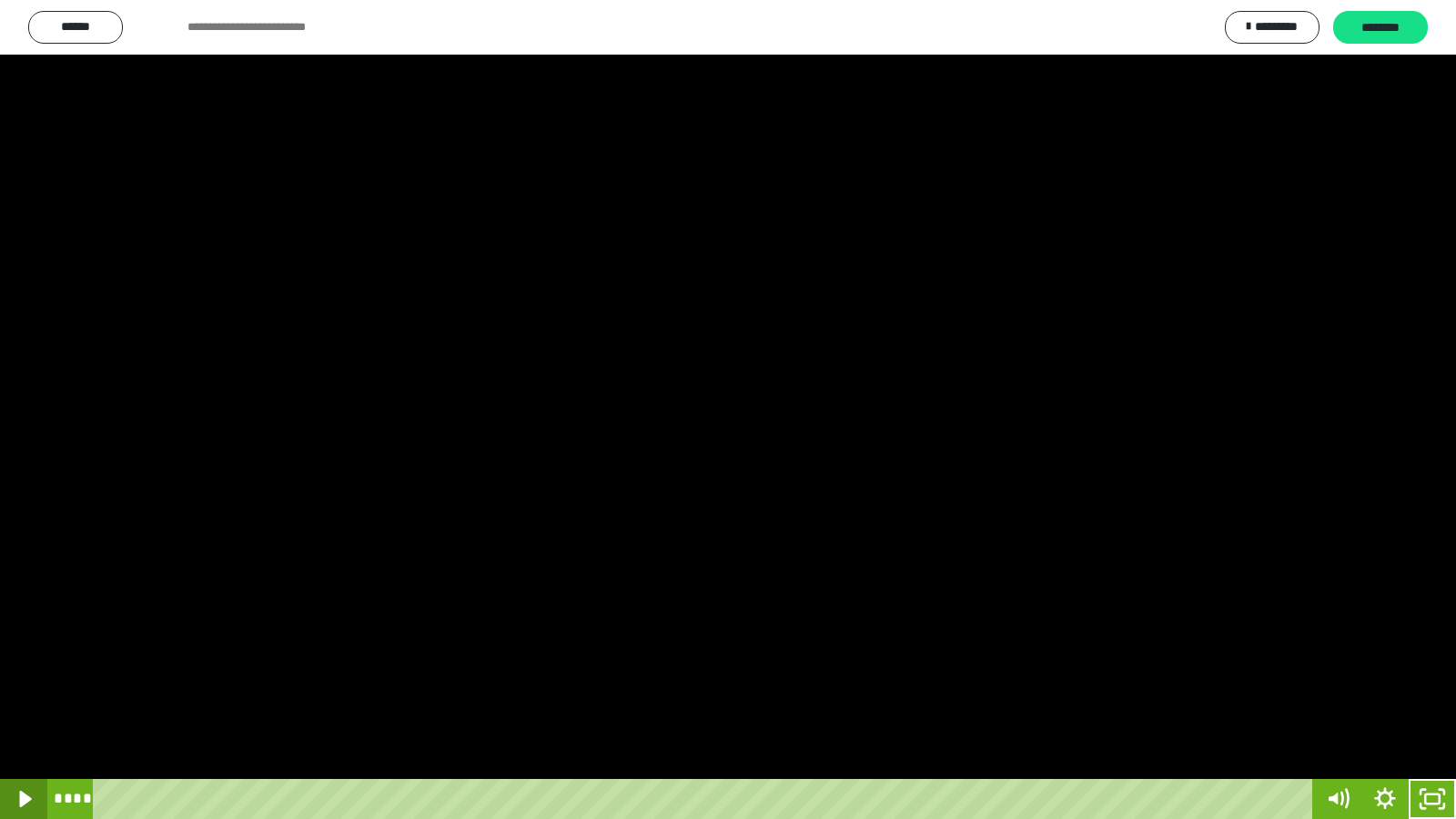 click 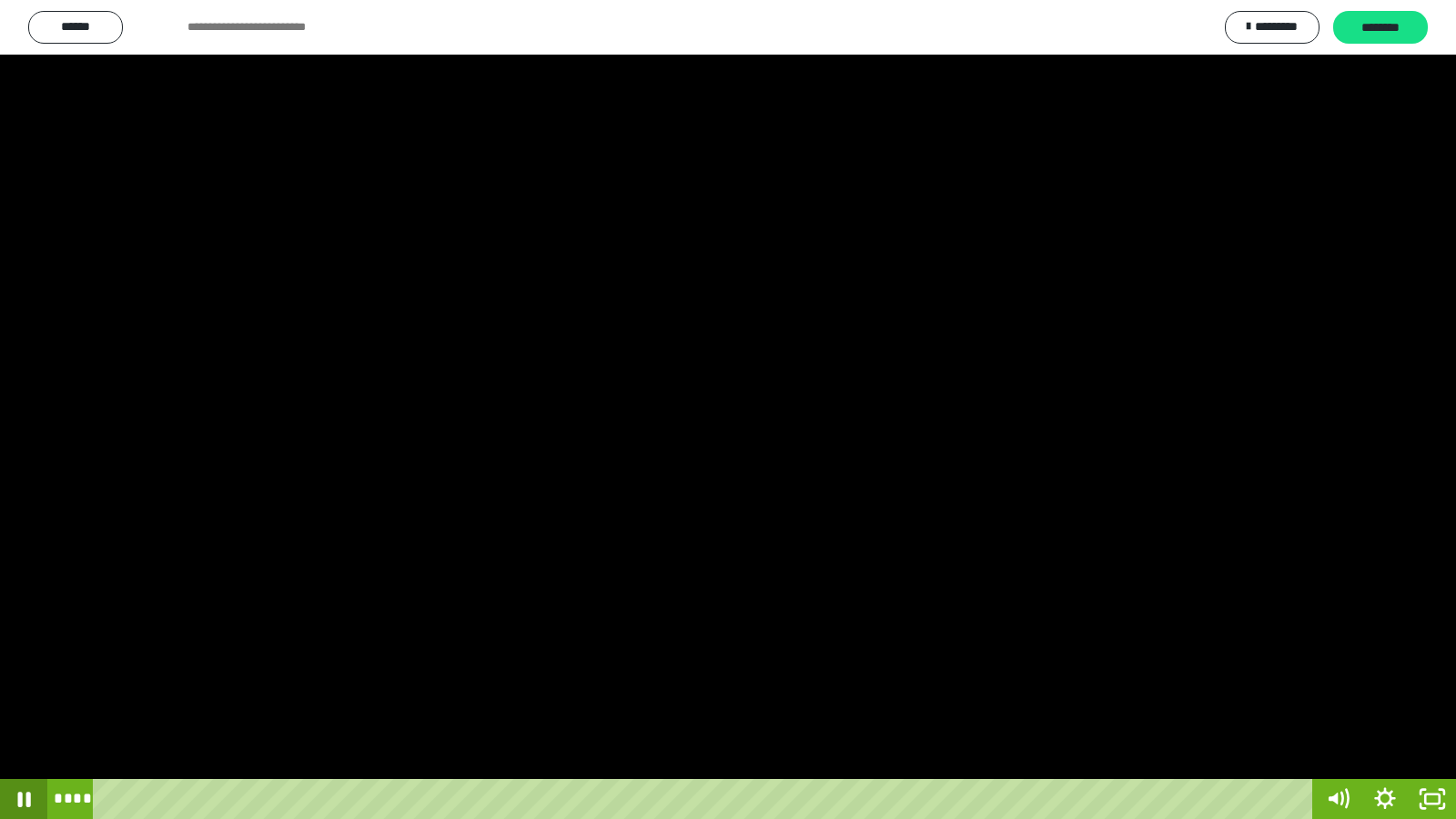 click 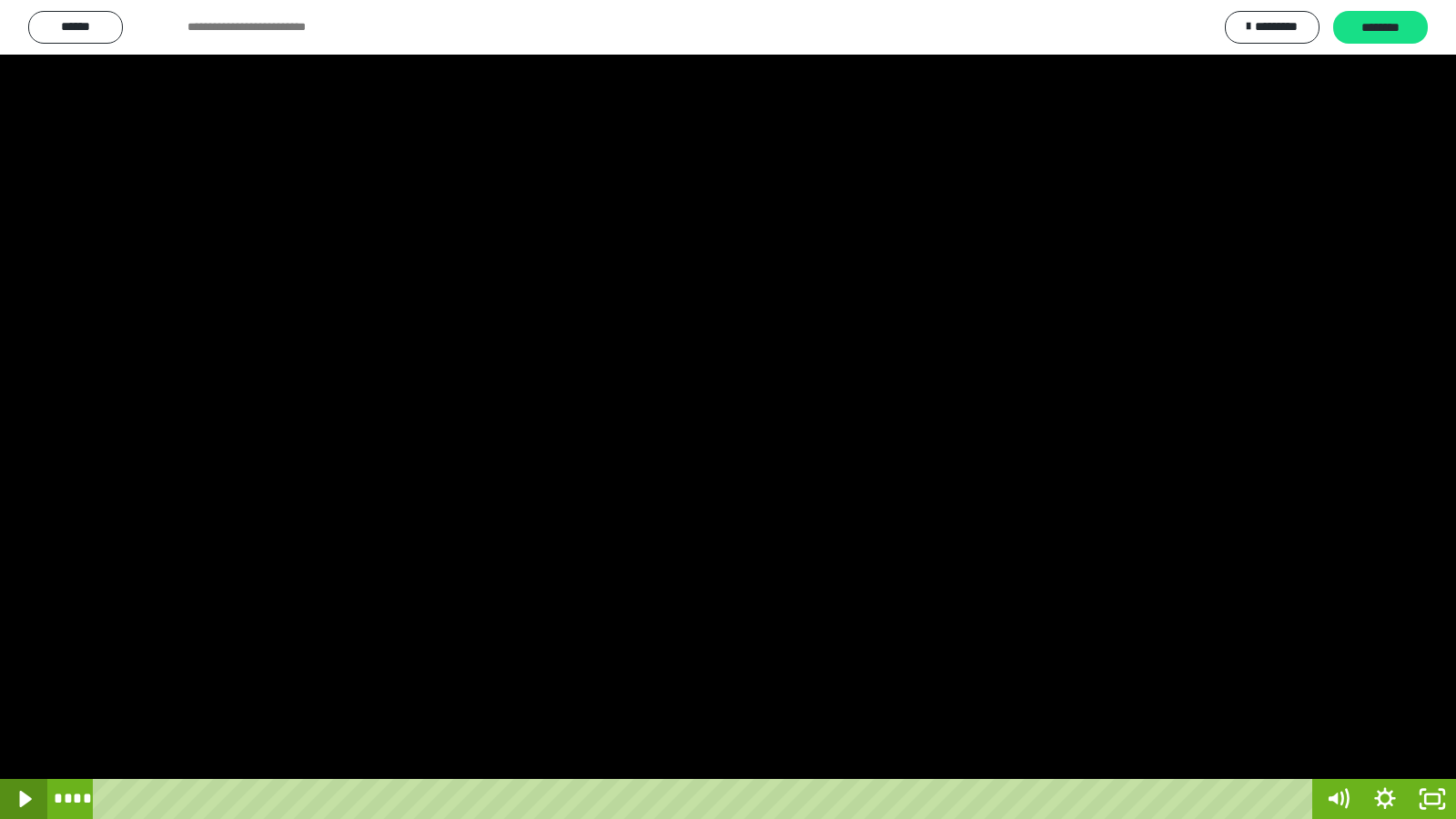 click 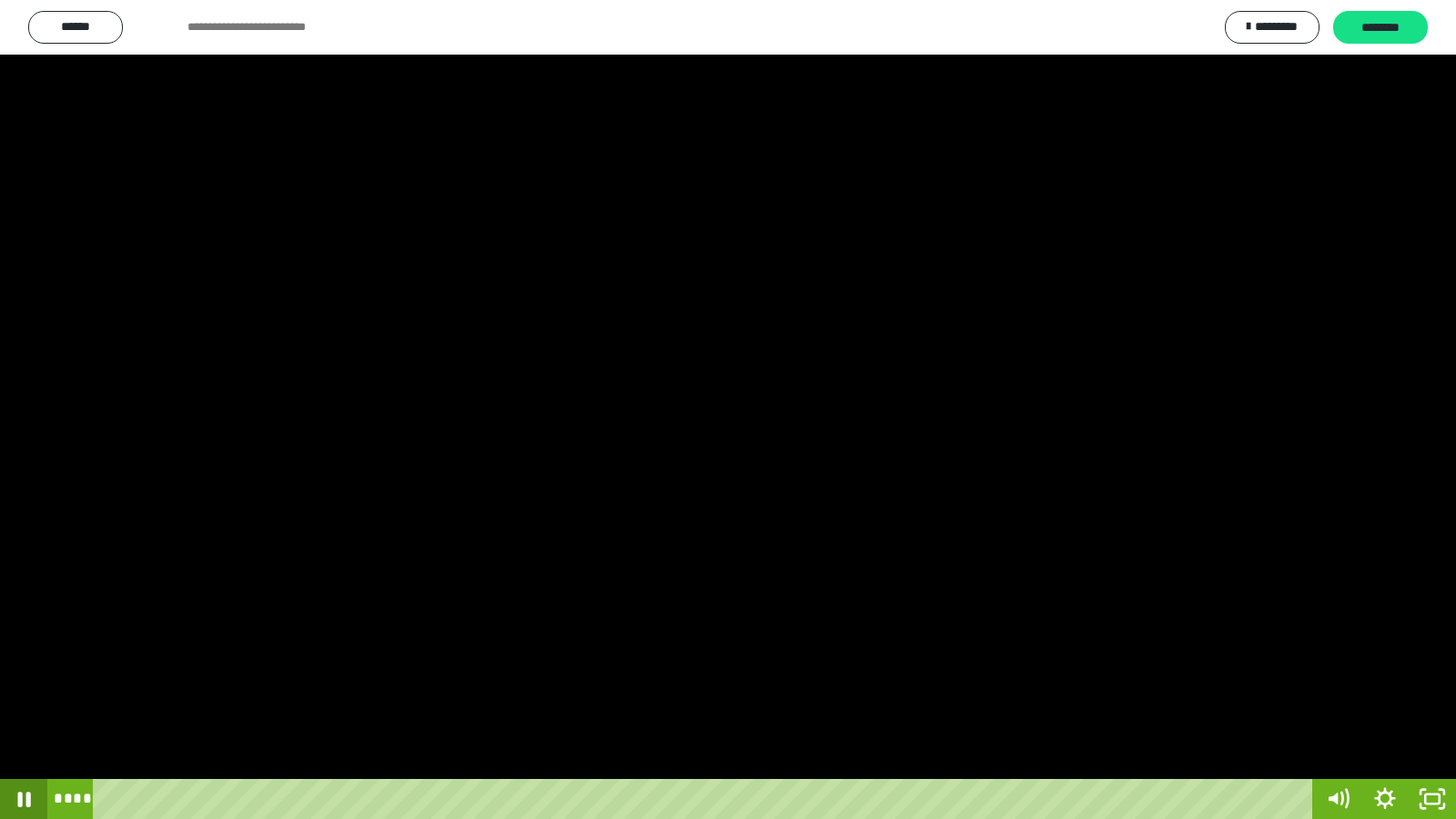 click 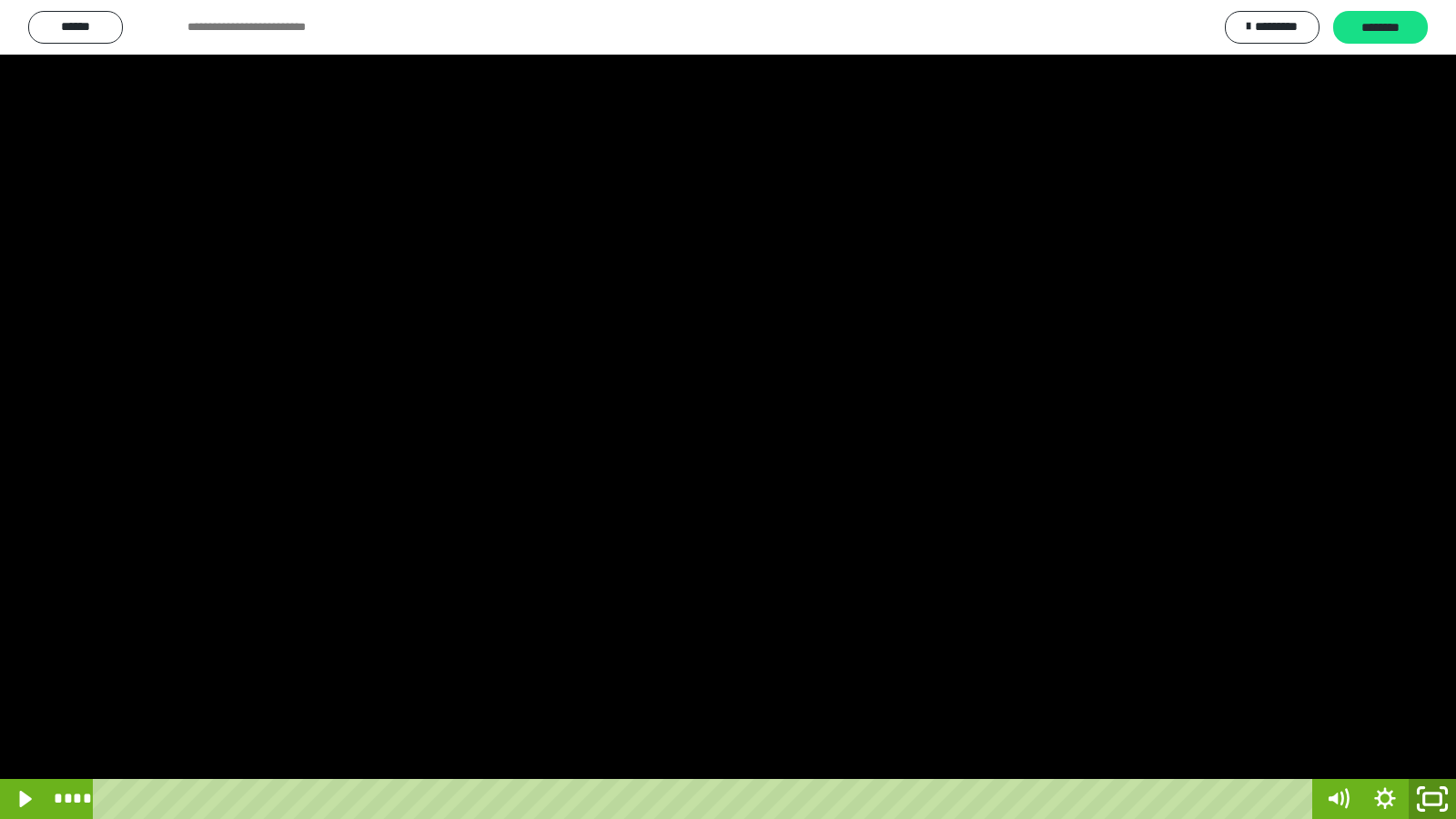 drag, startPoint x: 1429, startPoint y: 799, endPoint x: 1422, endPoint y: 735, distance: 64.38167 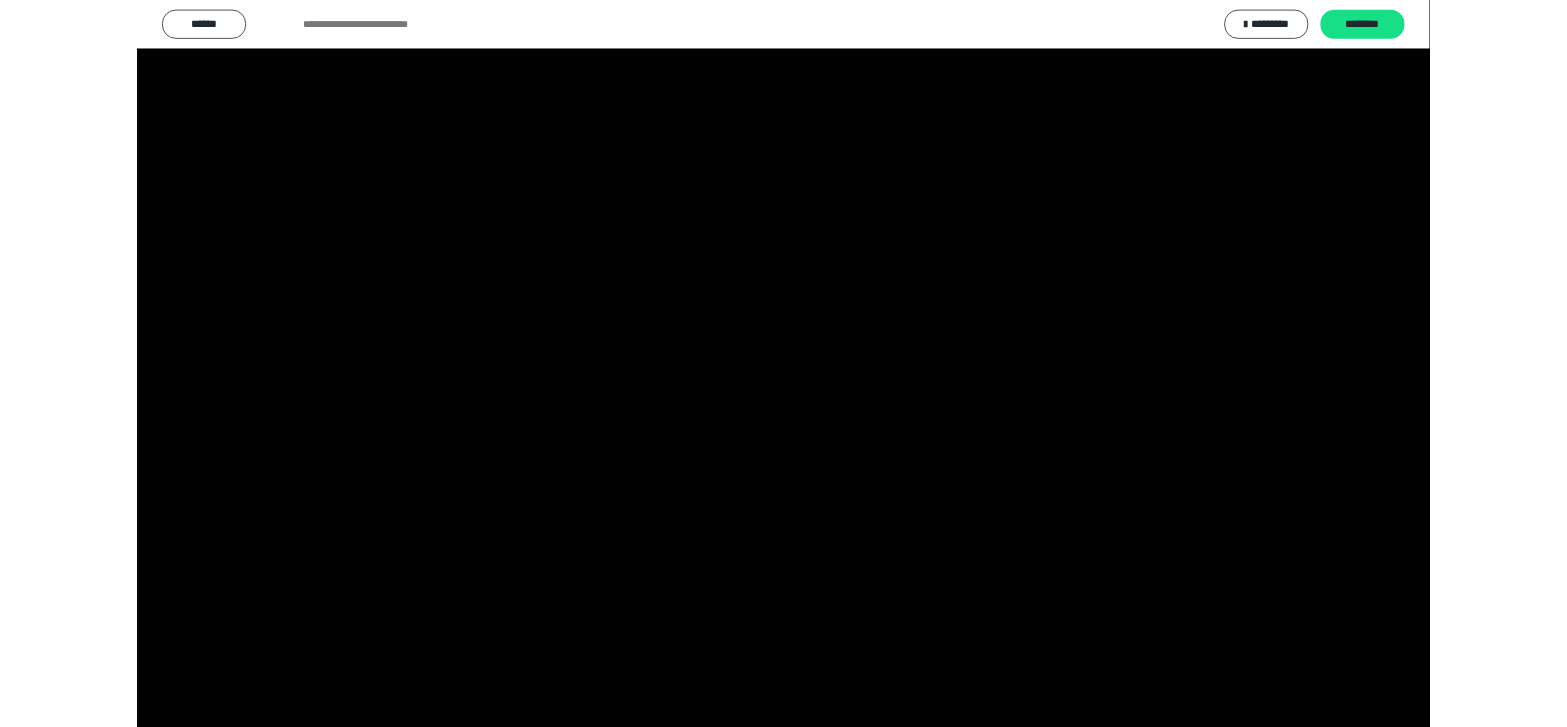 scroll, scrollTop: 4008, scrollLeft: 0, axis: vertical 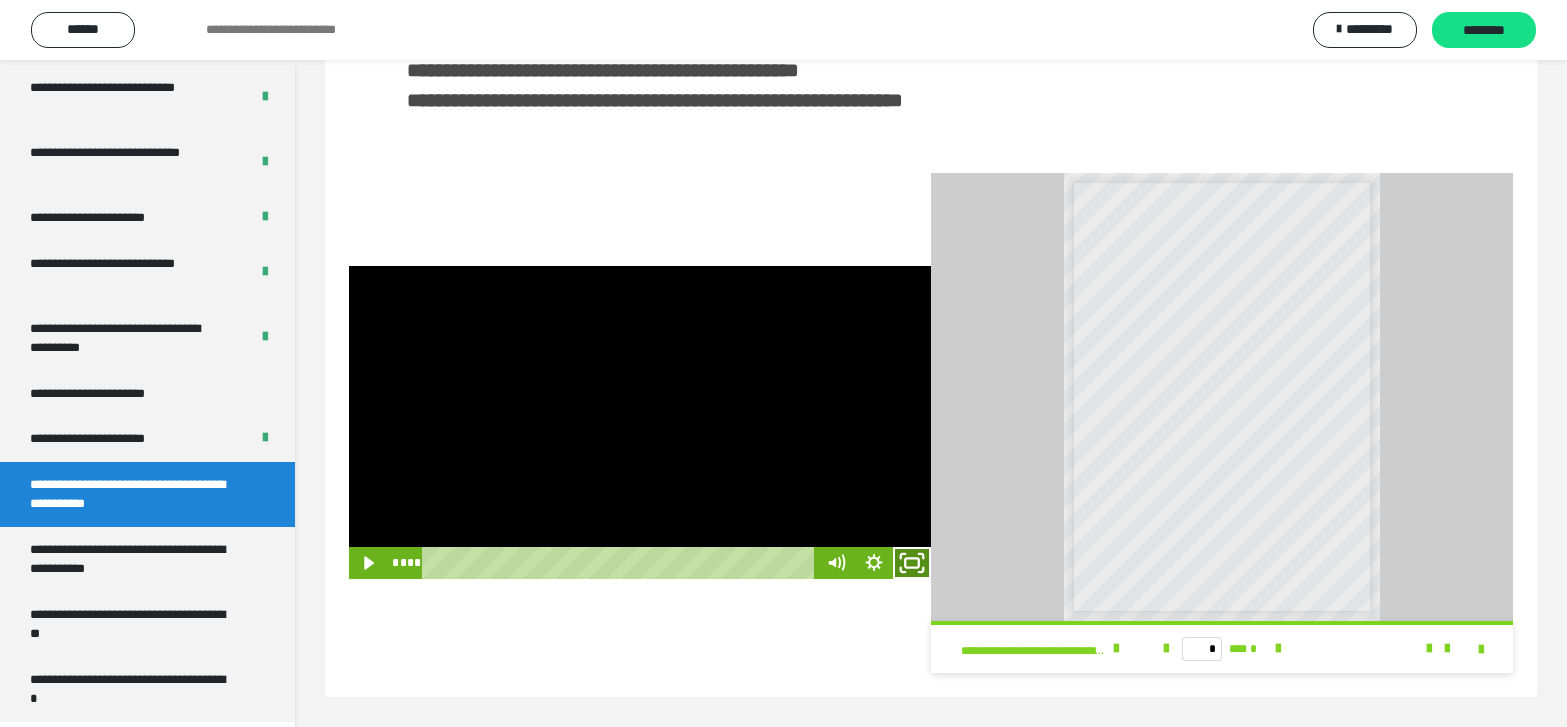 click 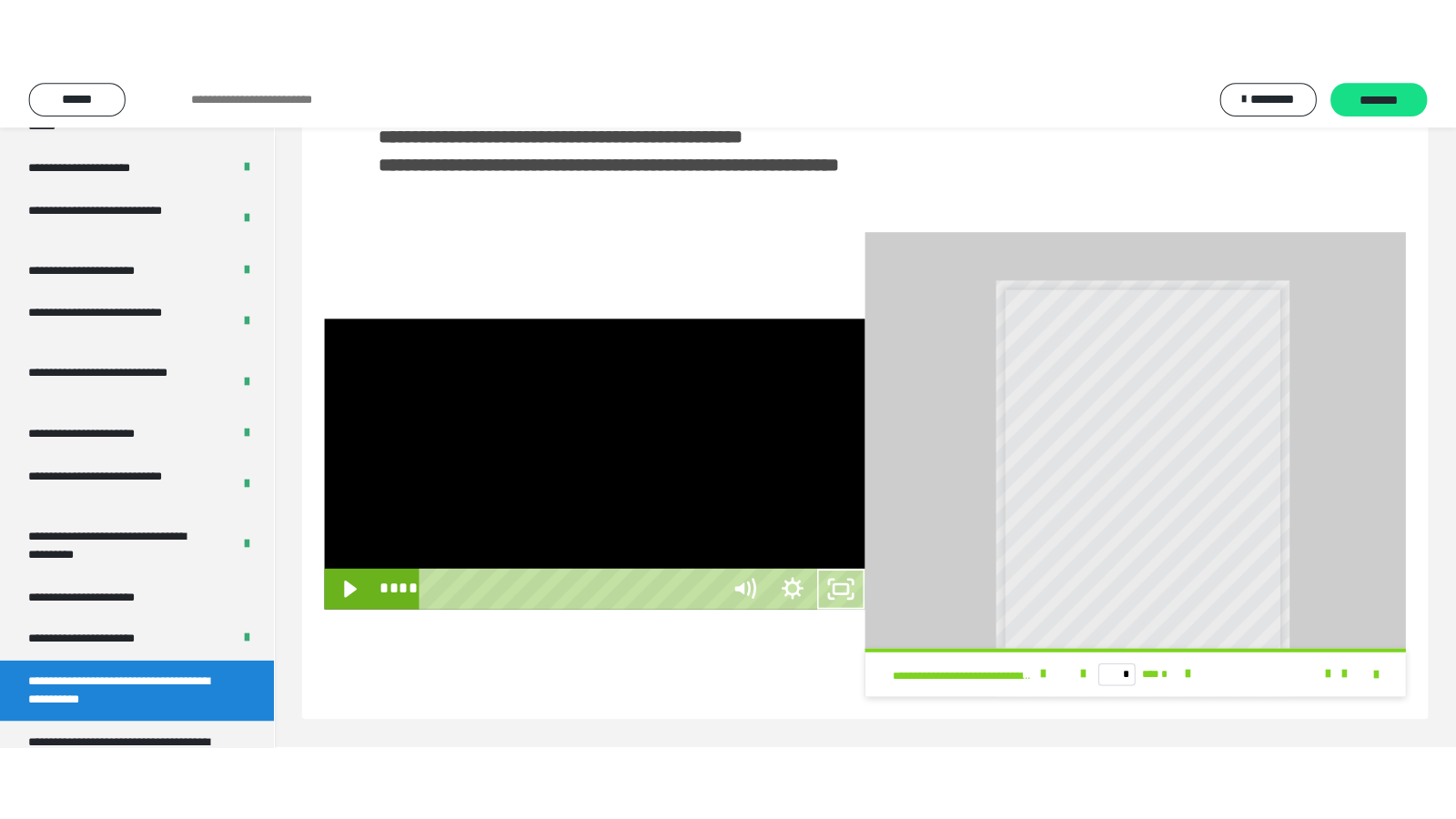 scroll, scrollTop: 310, scrollLeft: 0, axis: vertical 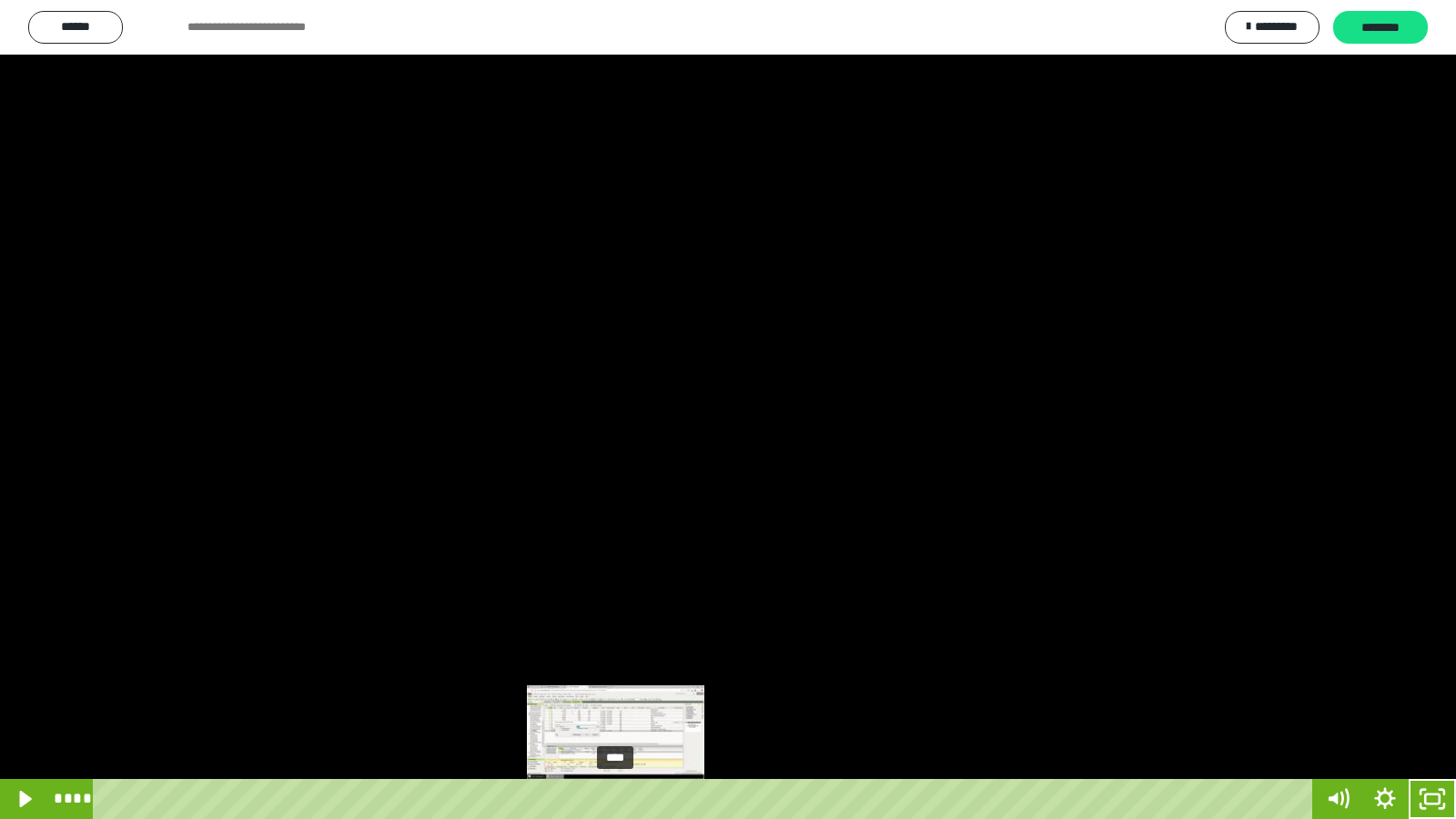 click on "****" at bounding box center (706, 799) 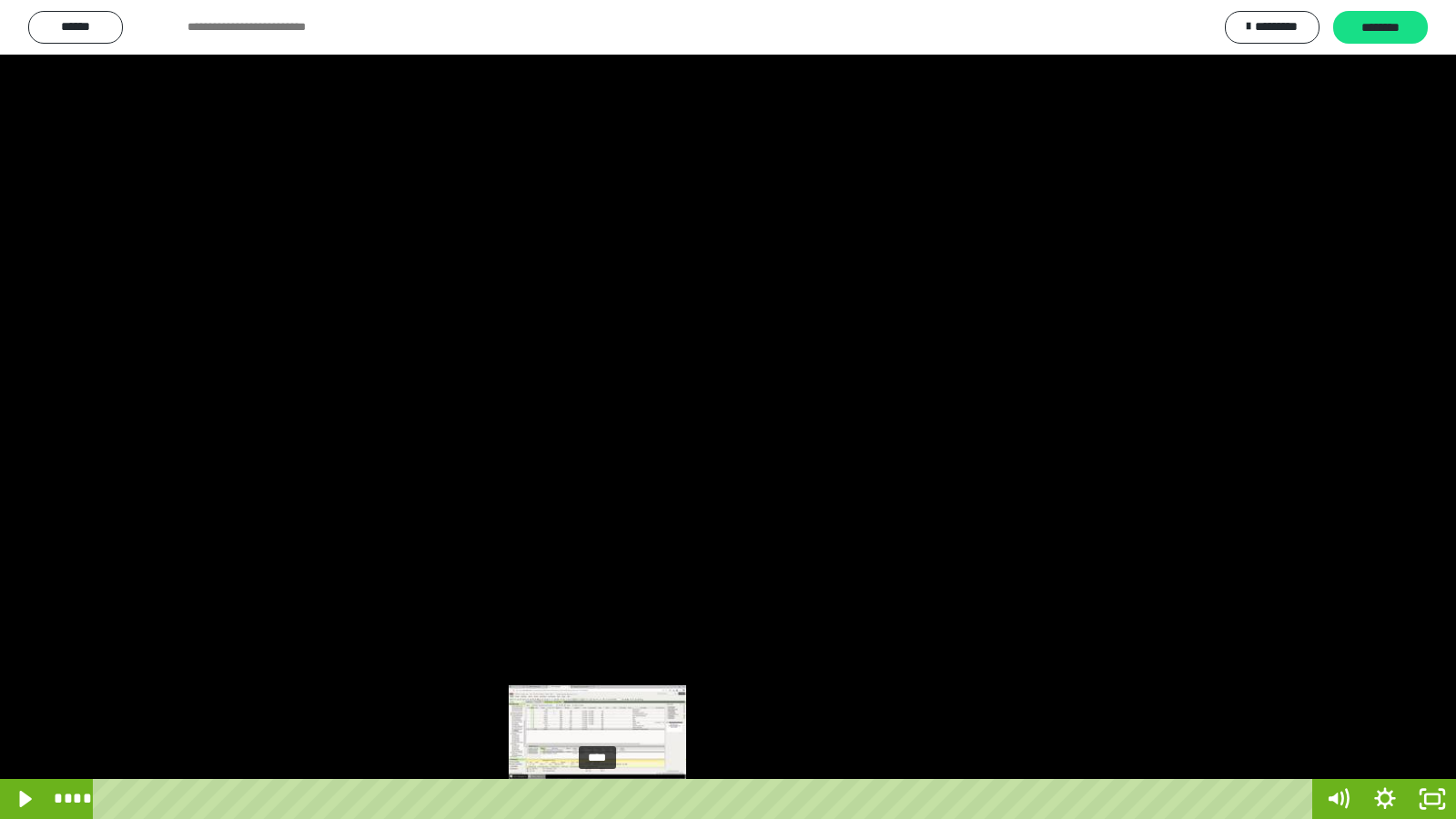 click on "****" at bounding box center (706, 799) 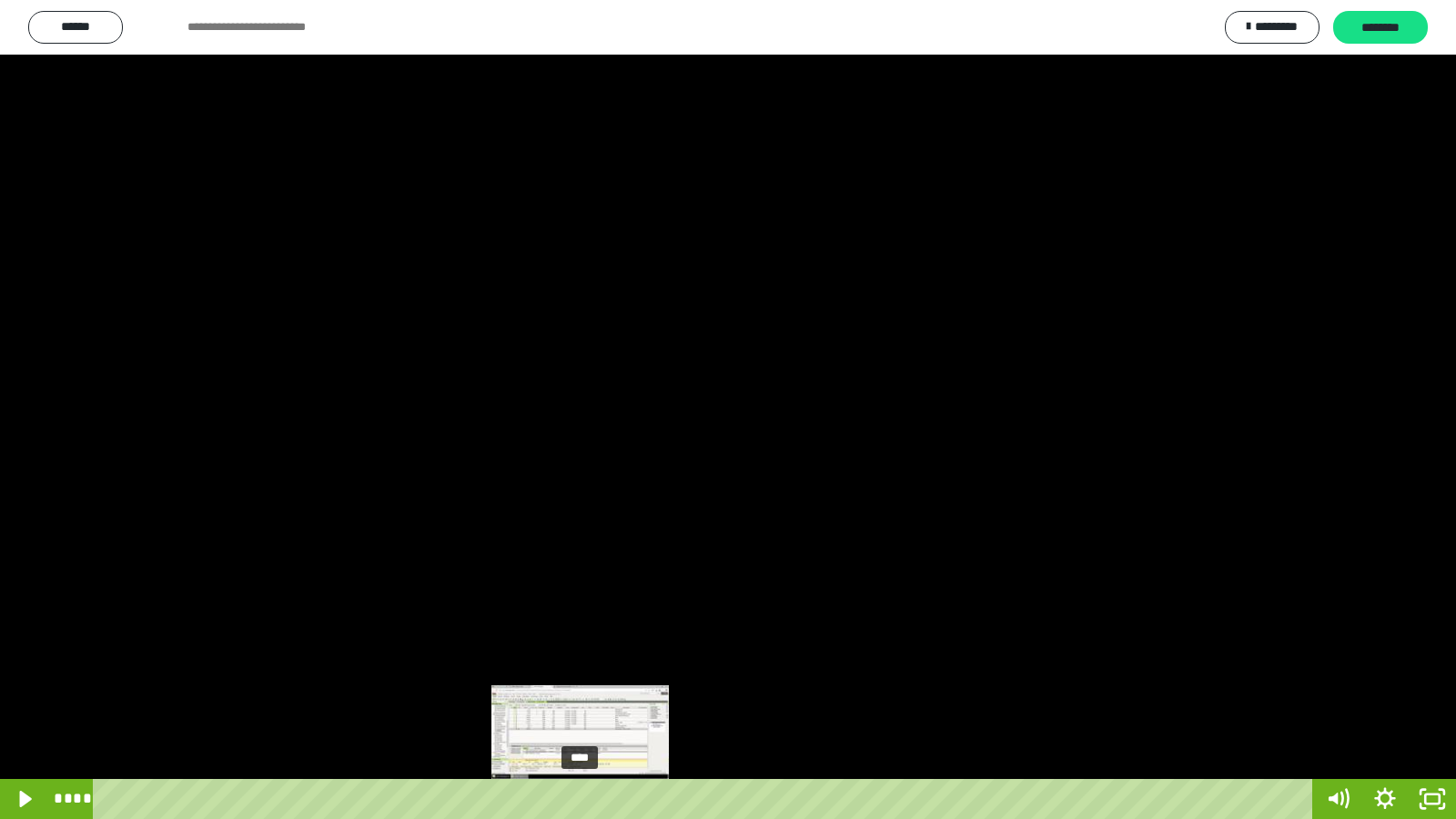 click on "****" at bounding box center [706, 799] 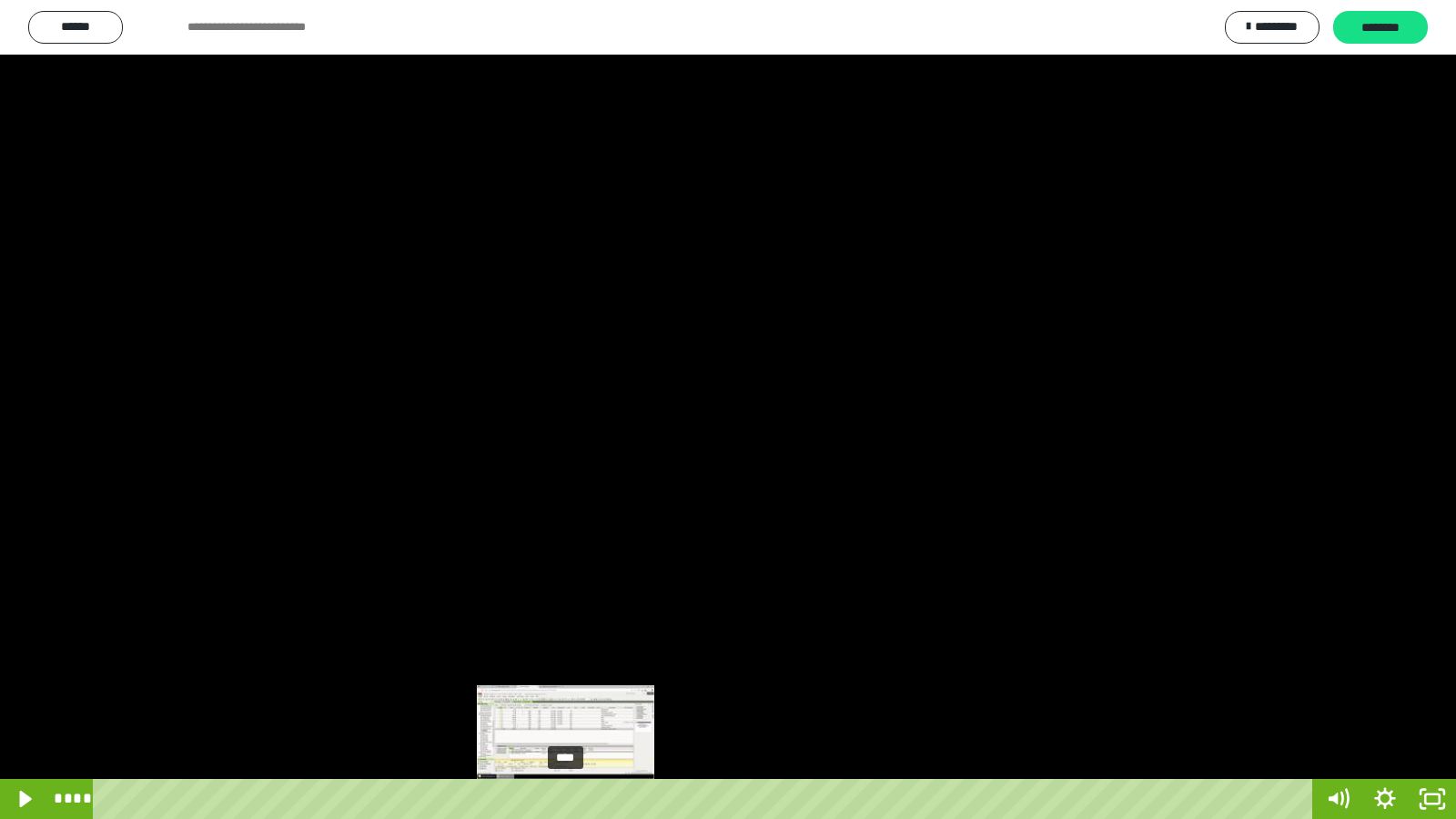 click on "****" at bounding box center (706, 799) 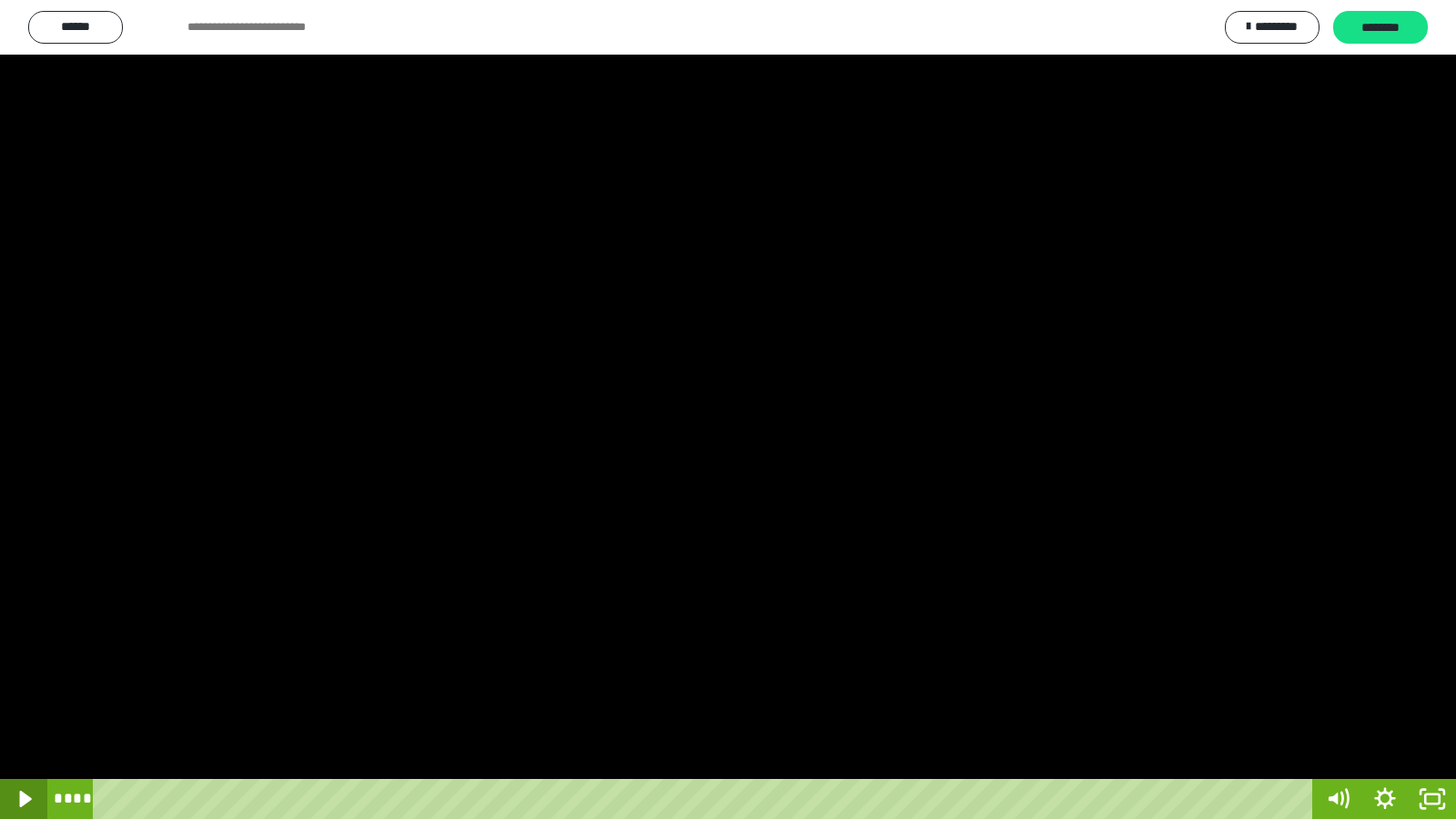 click 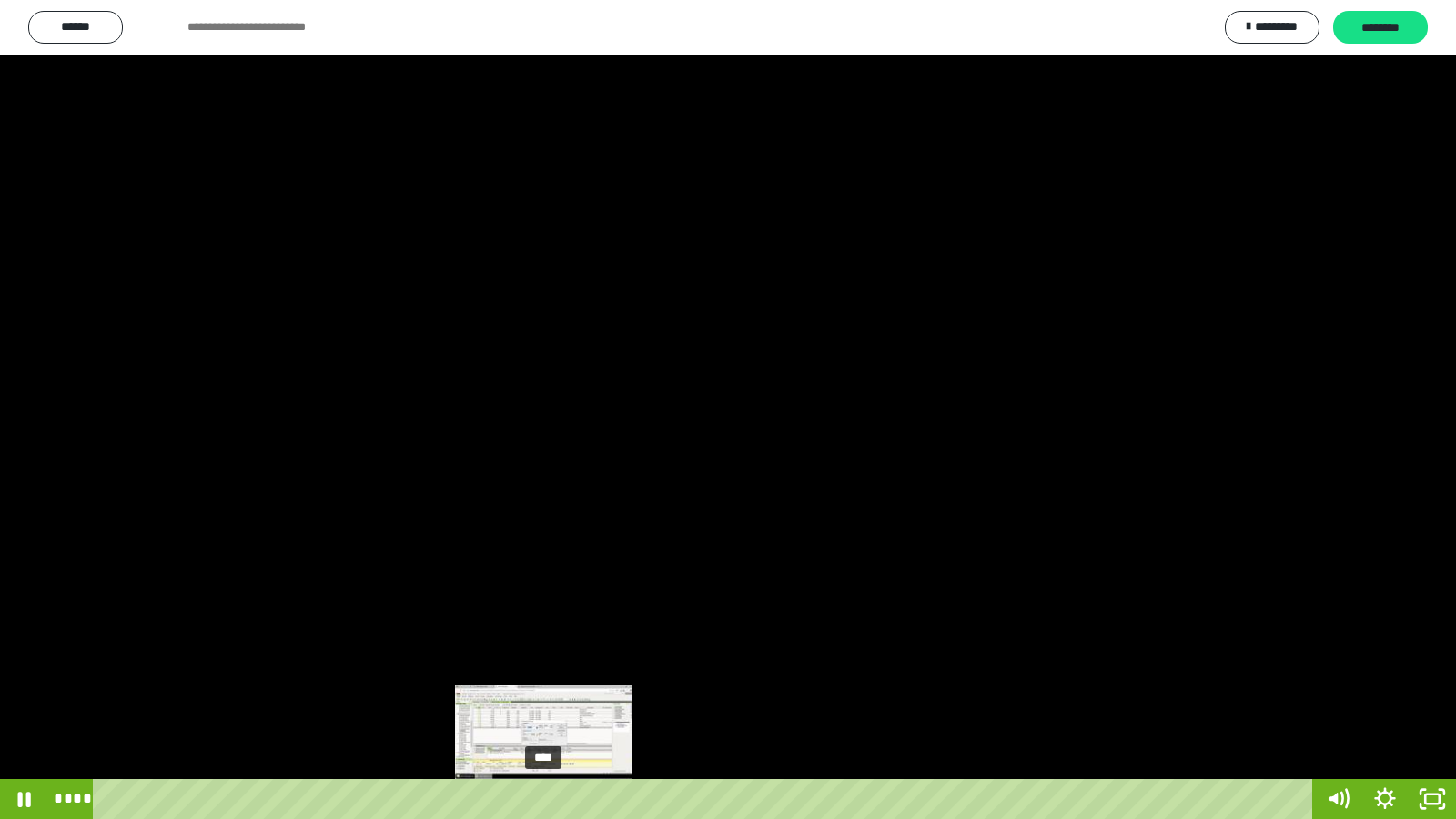 click on "****" at bounding box center [706, 799] 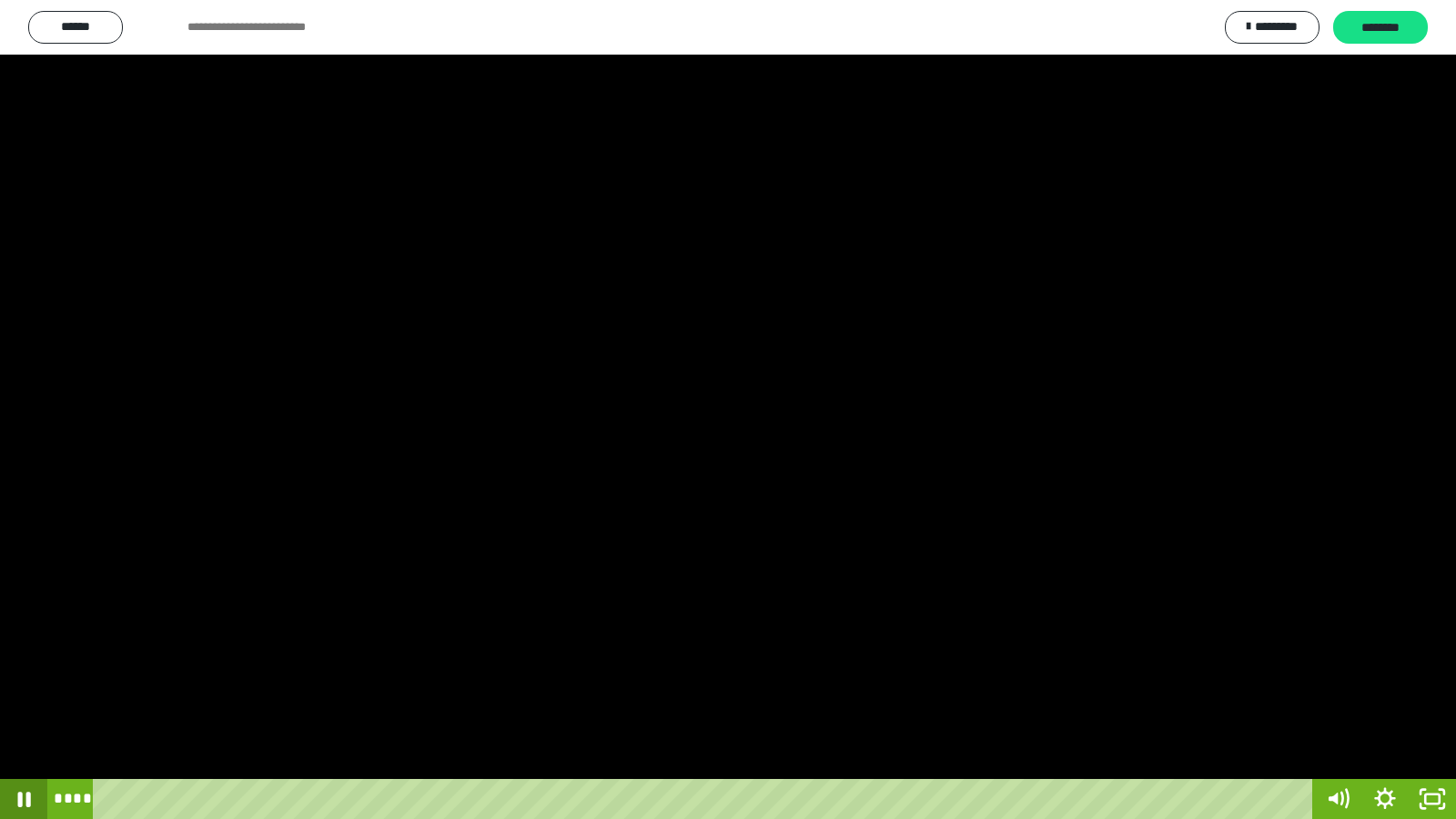 click 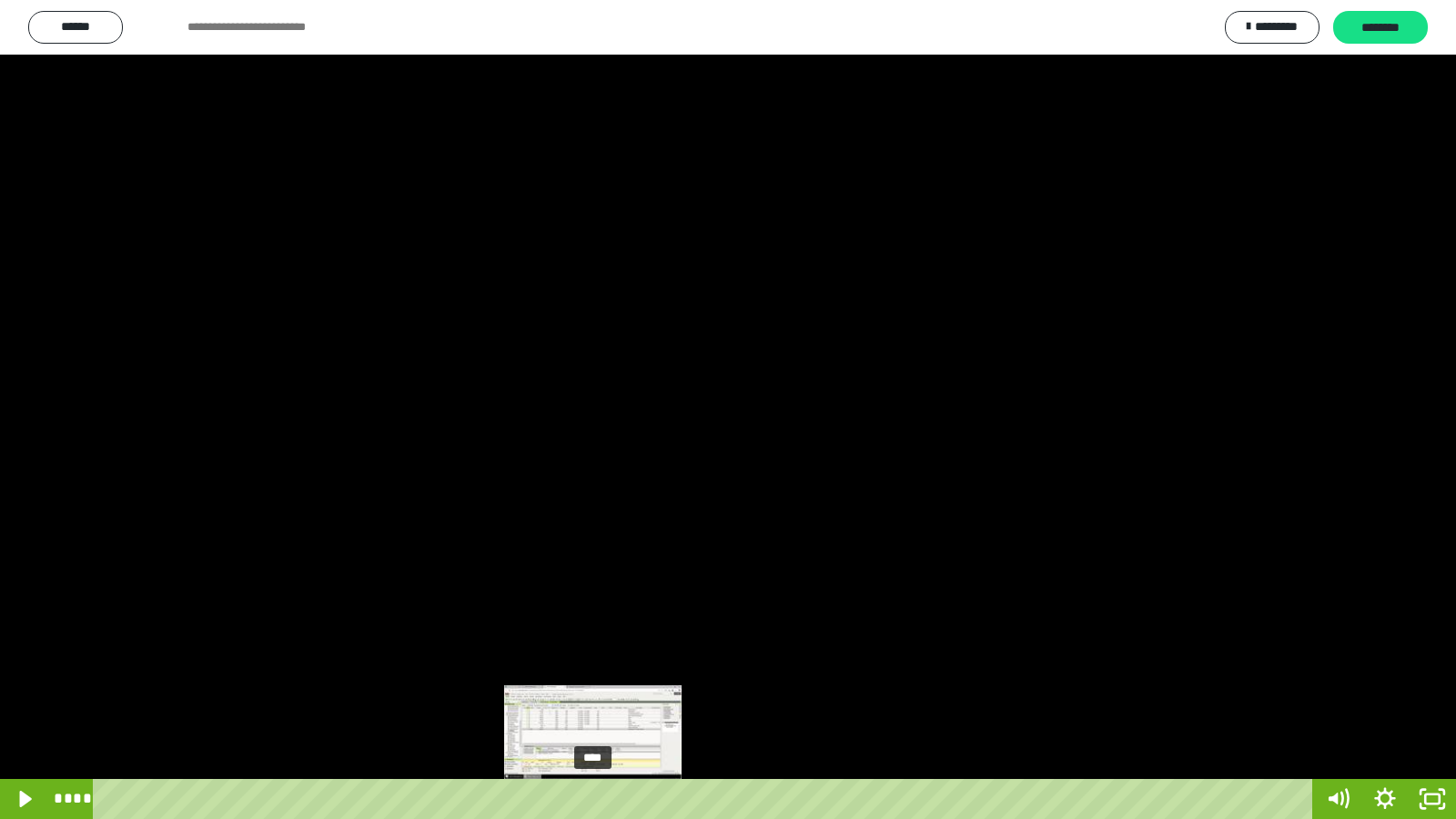 click on "****" at bounding box center [706, 799] 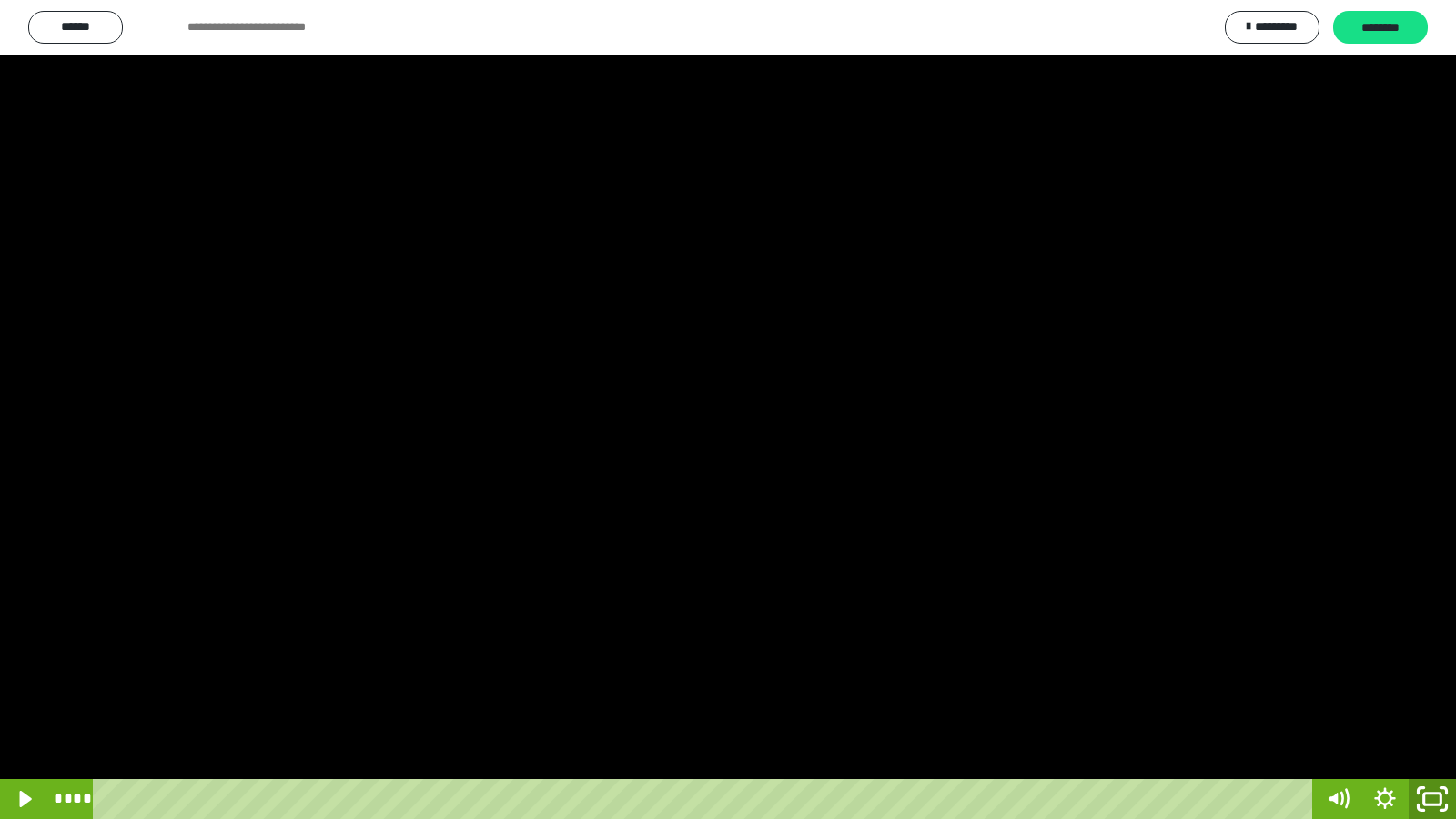 click 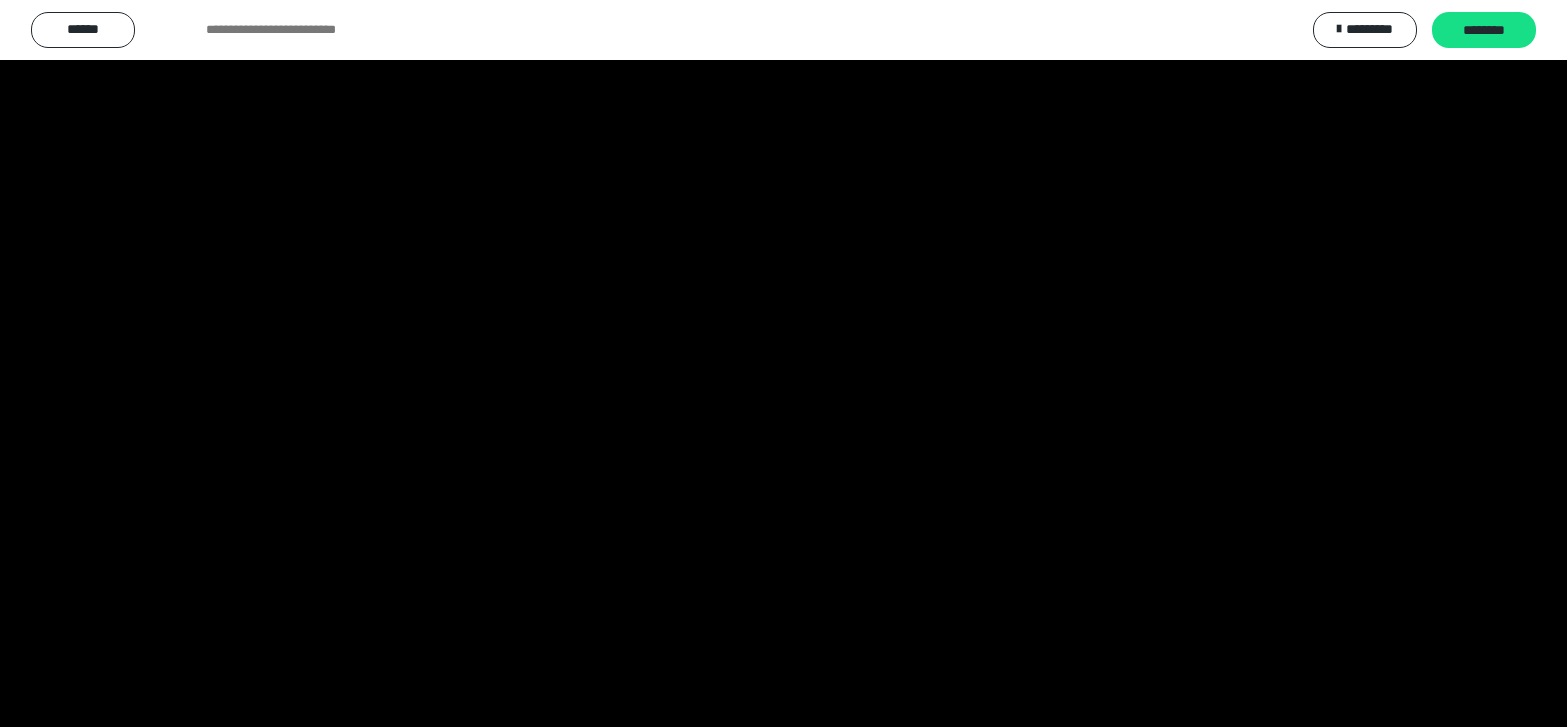 scroll, scrollTop: 4008, scrollLeft: 0, axis: vertical 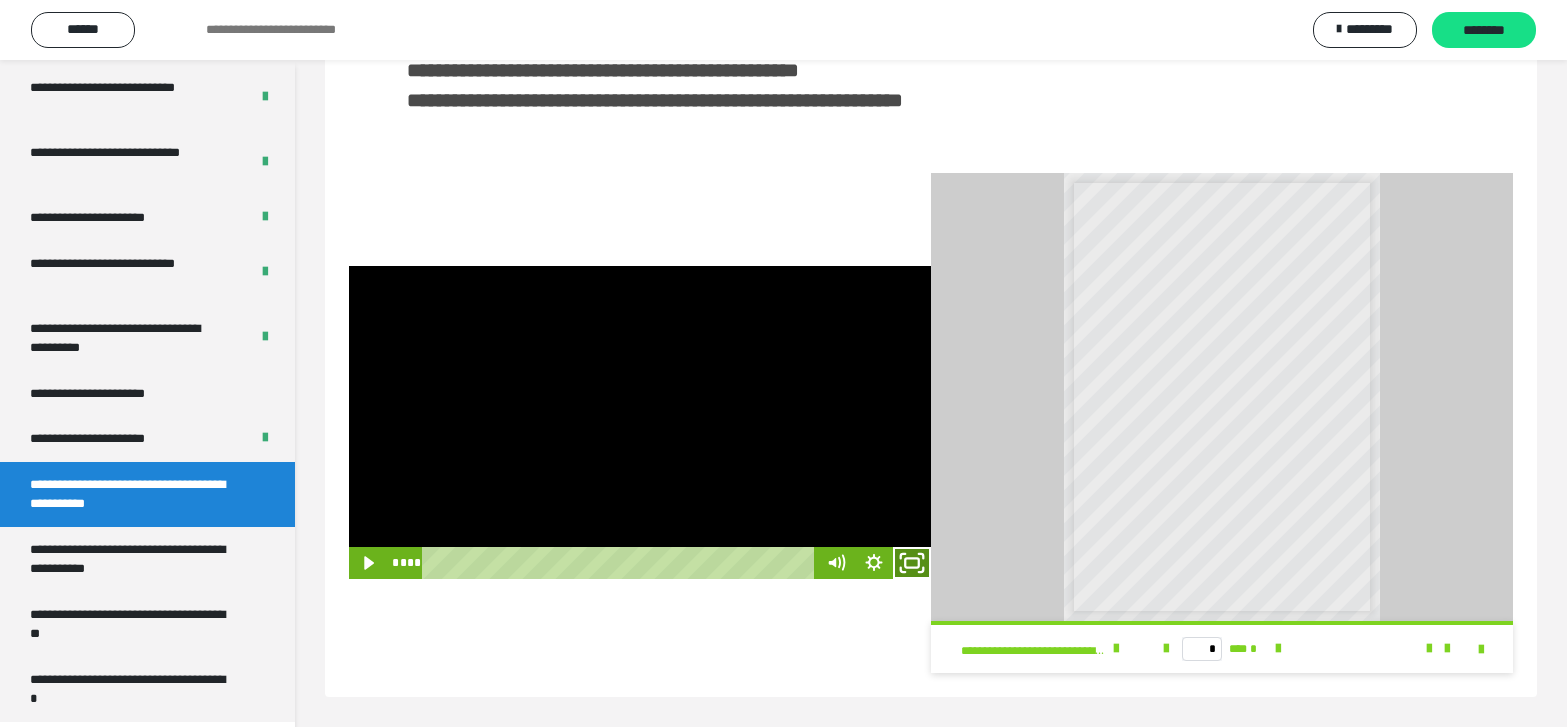 click 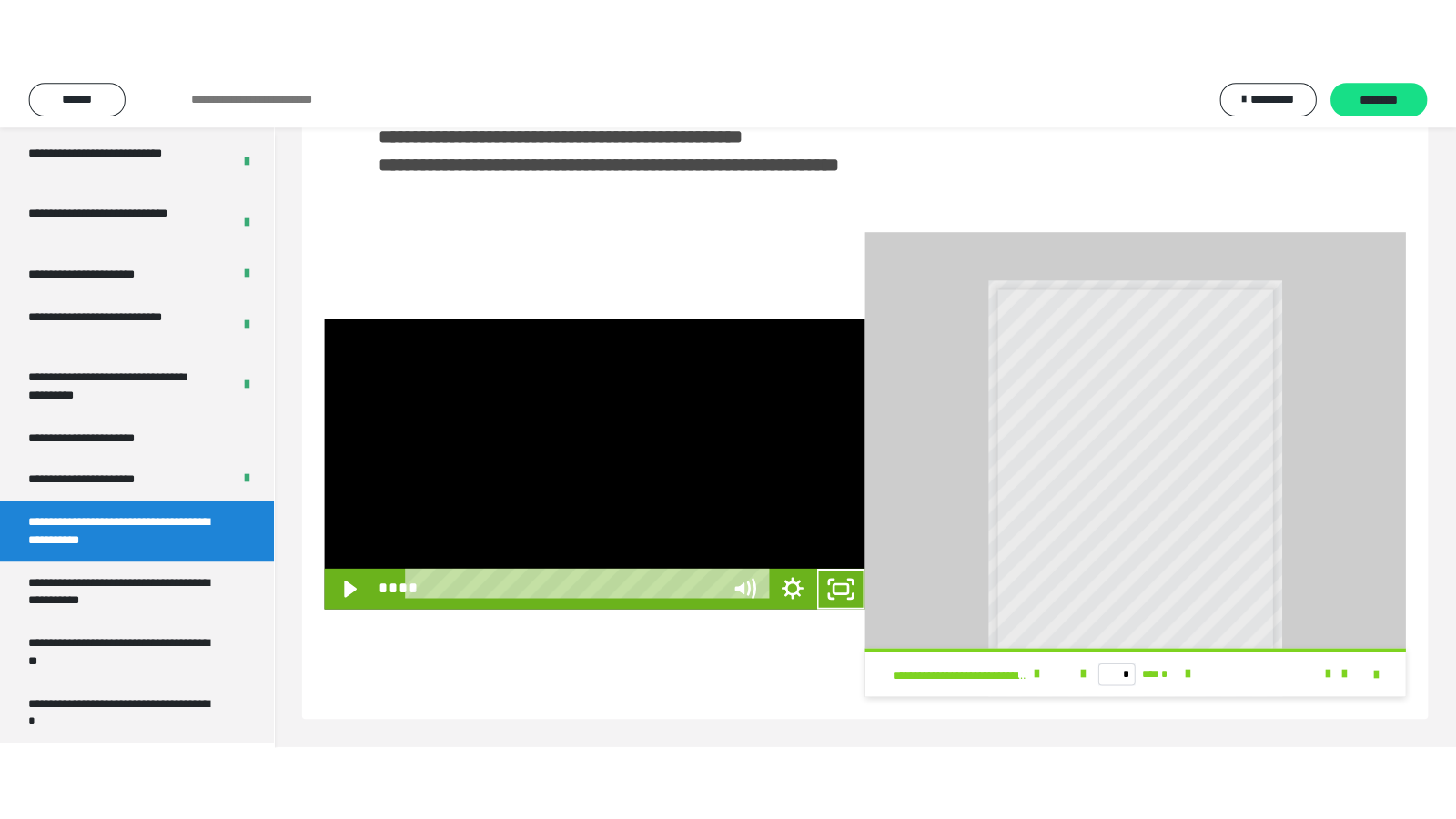 scroll, scrollTop: 310, scrollLeft: 0, axis: vertical 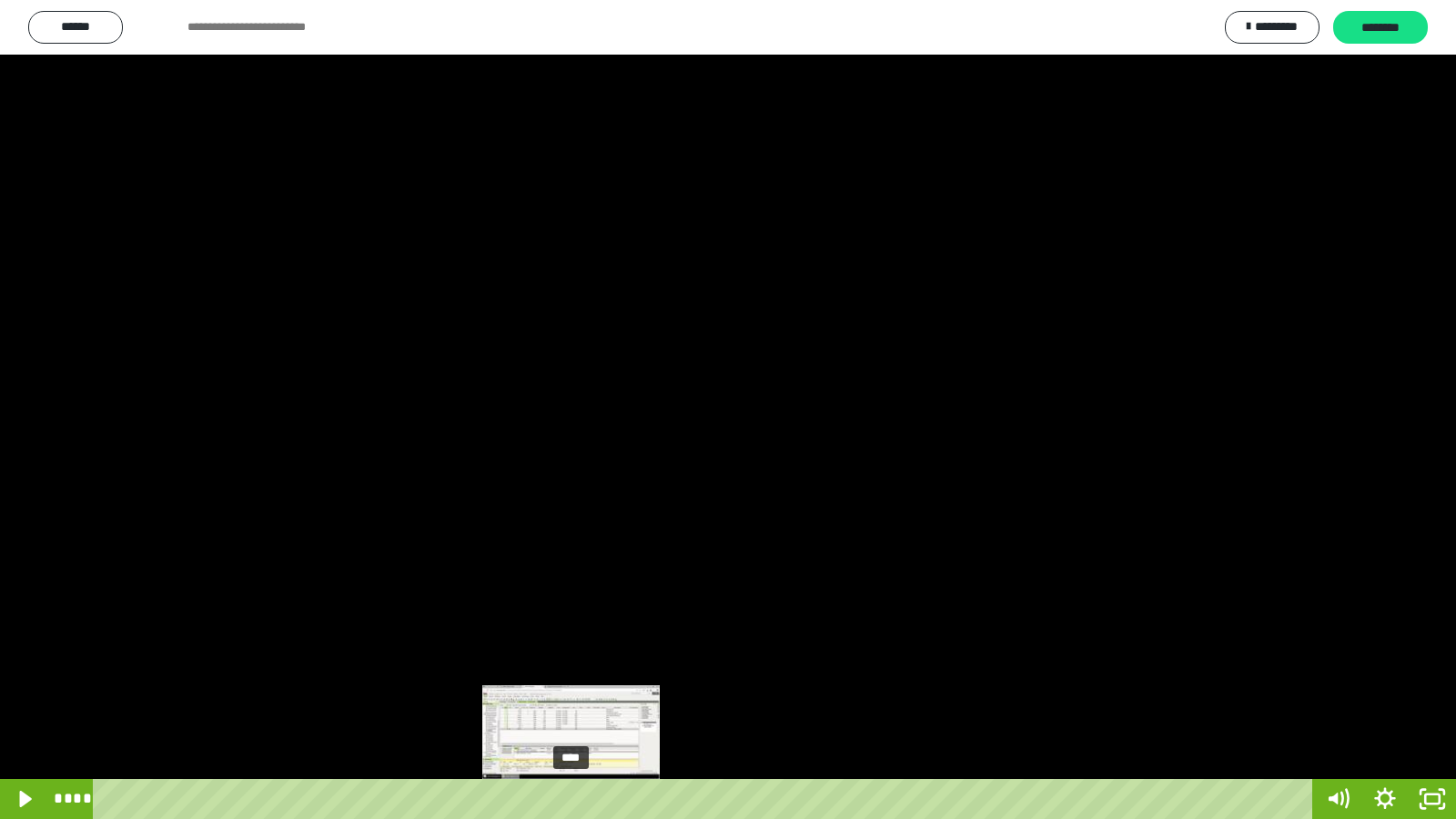 click on "****" at bounding box center [706, 799] 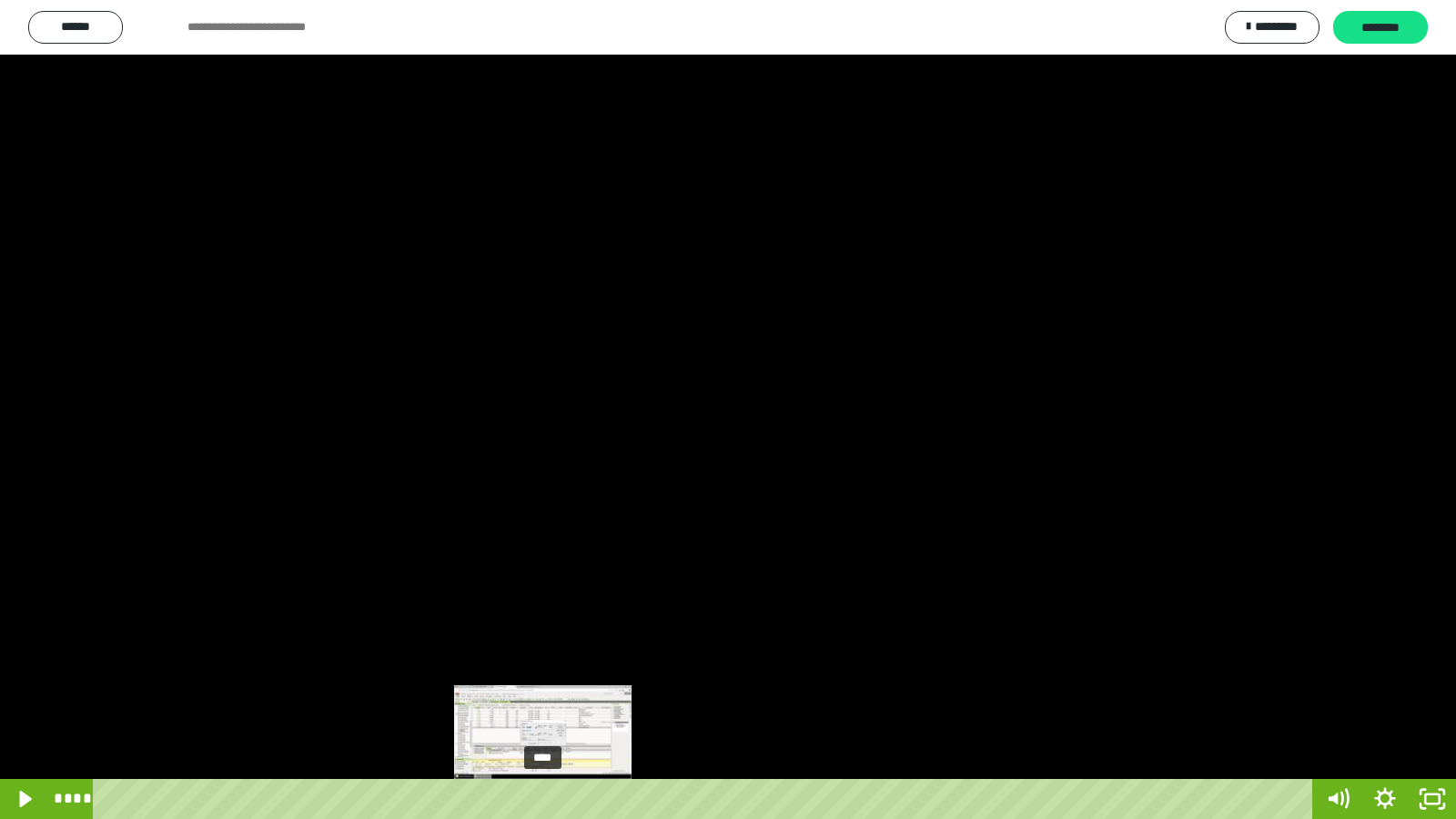 click on "****" at bounding box center [706, 799] 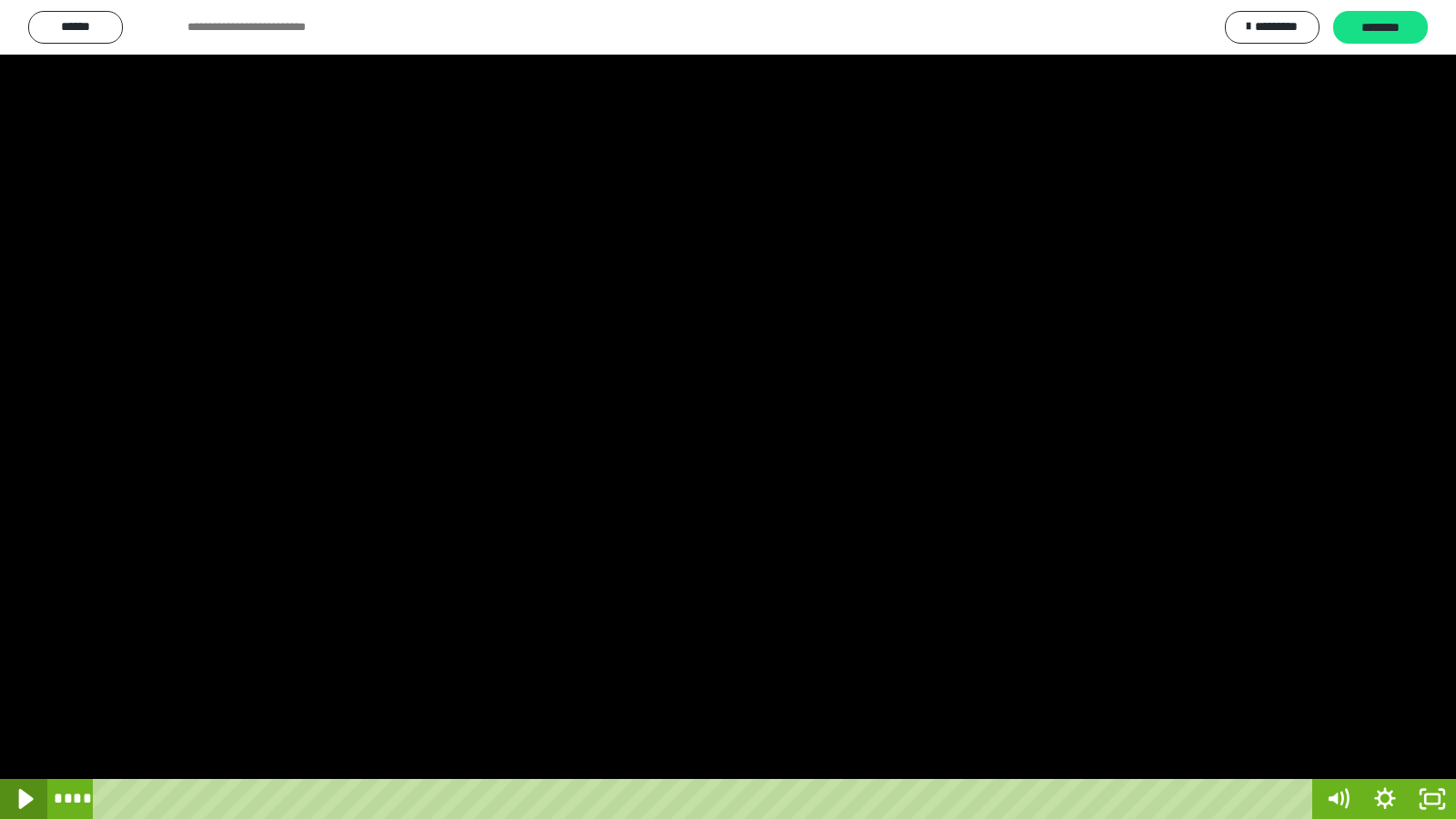 click 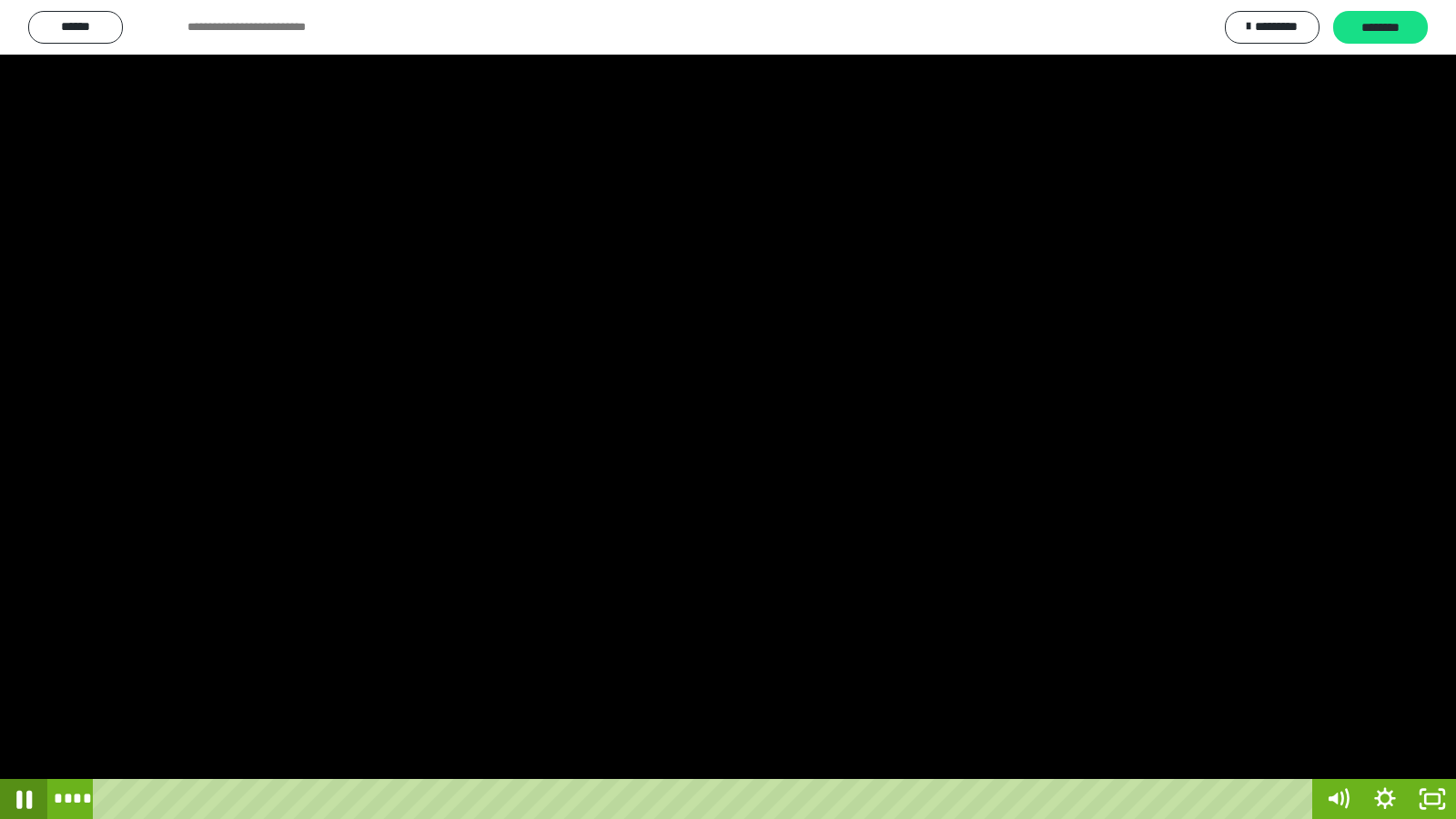 click 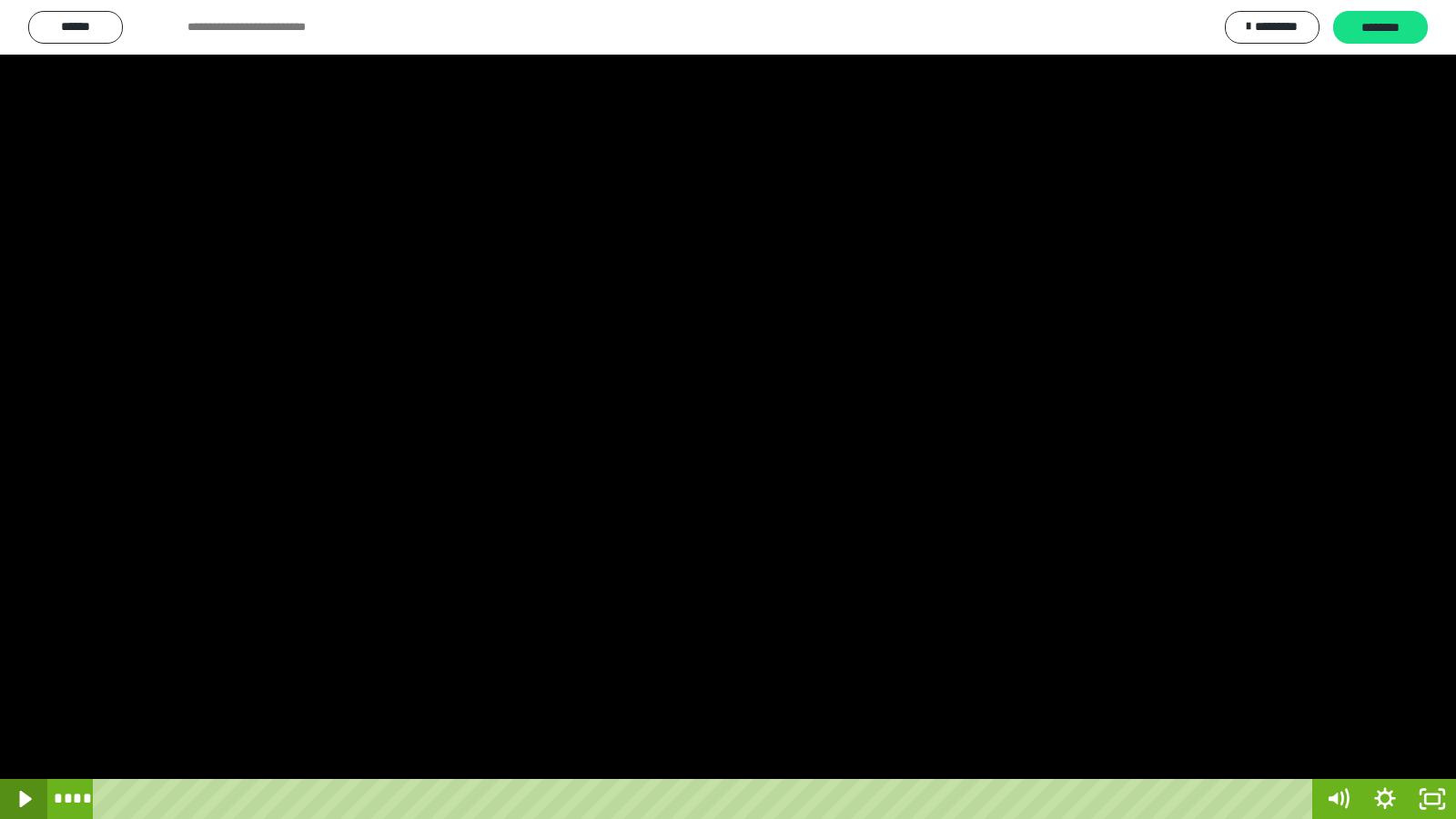 click 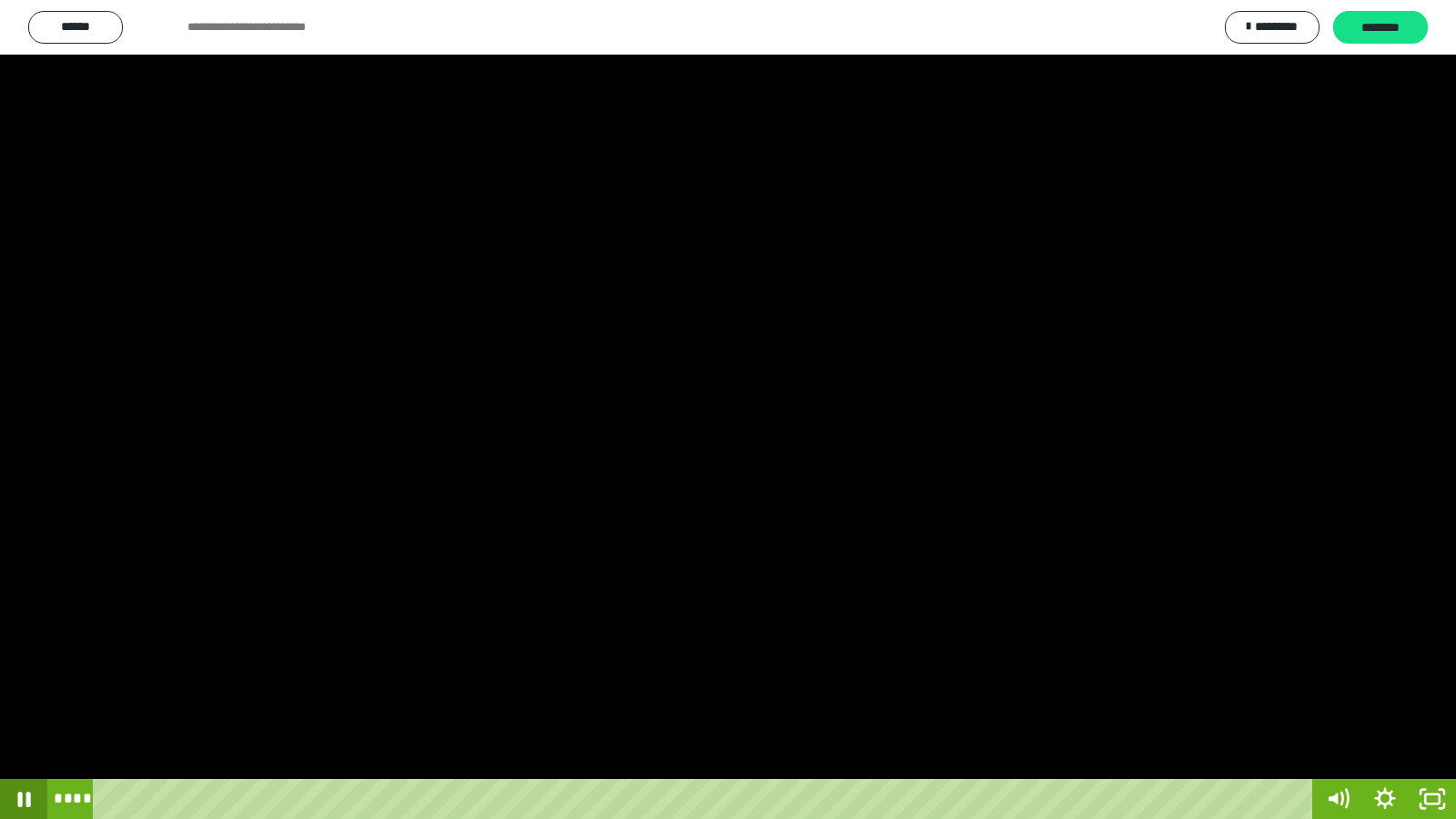 click 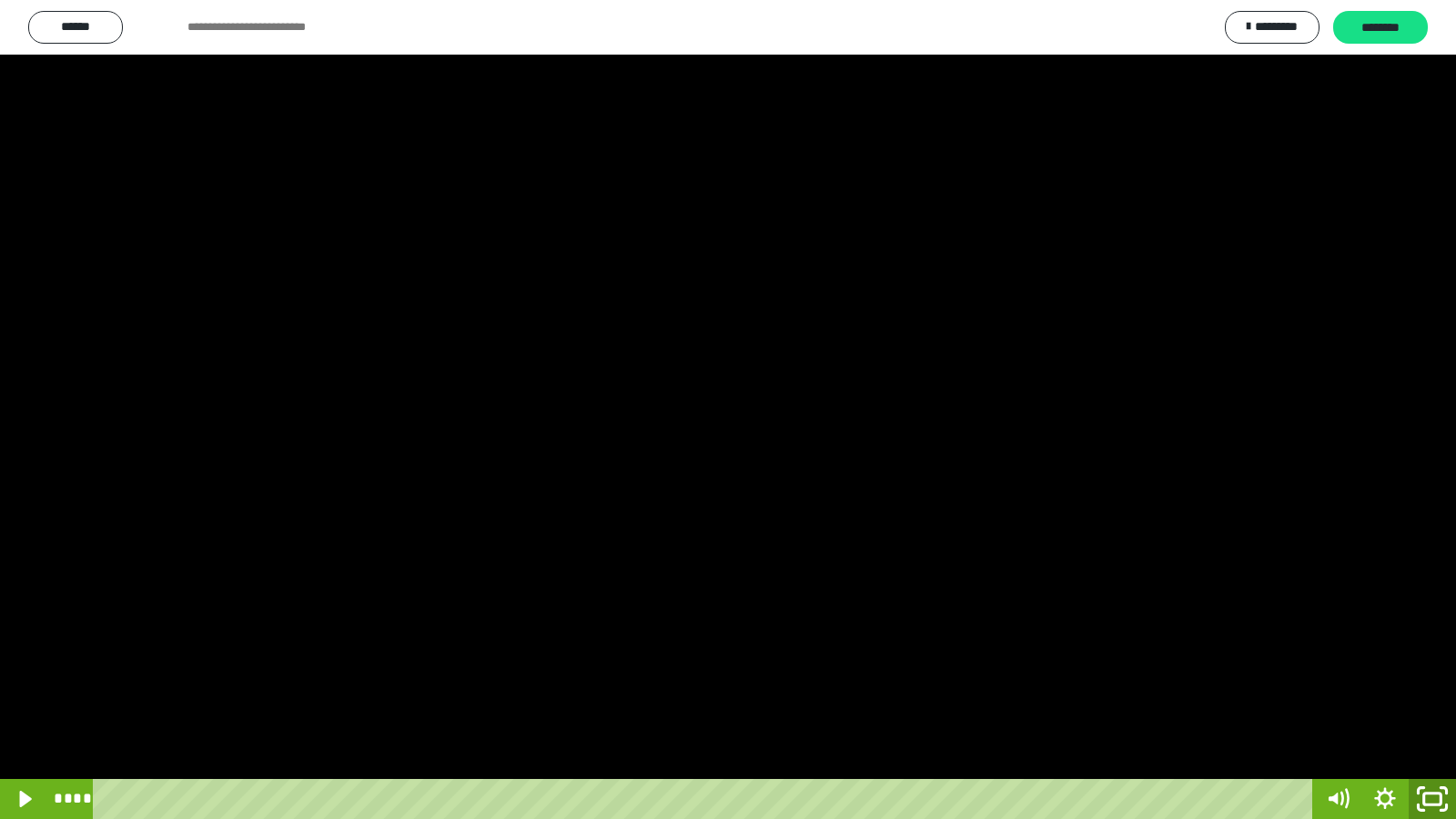 click 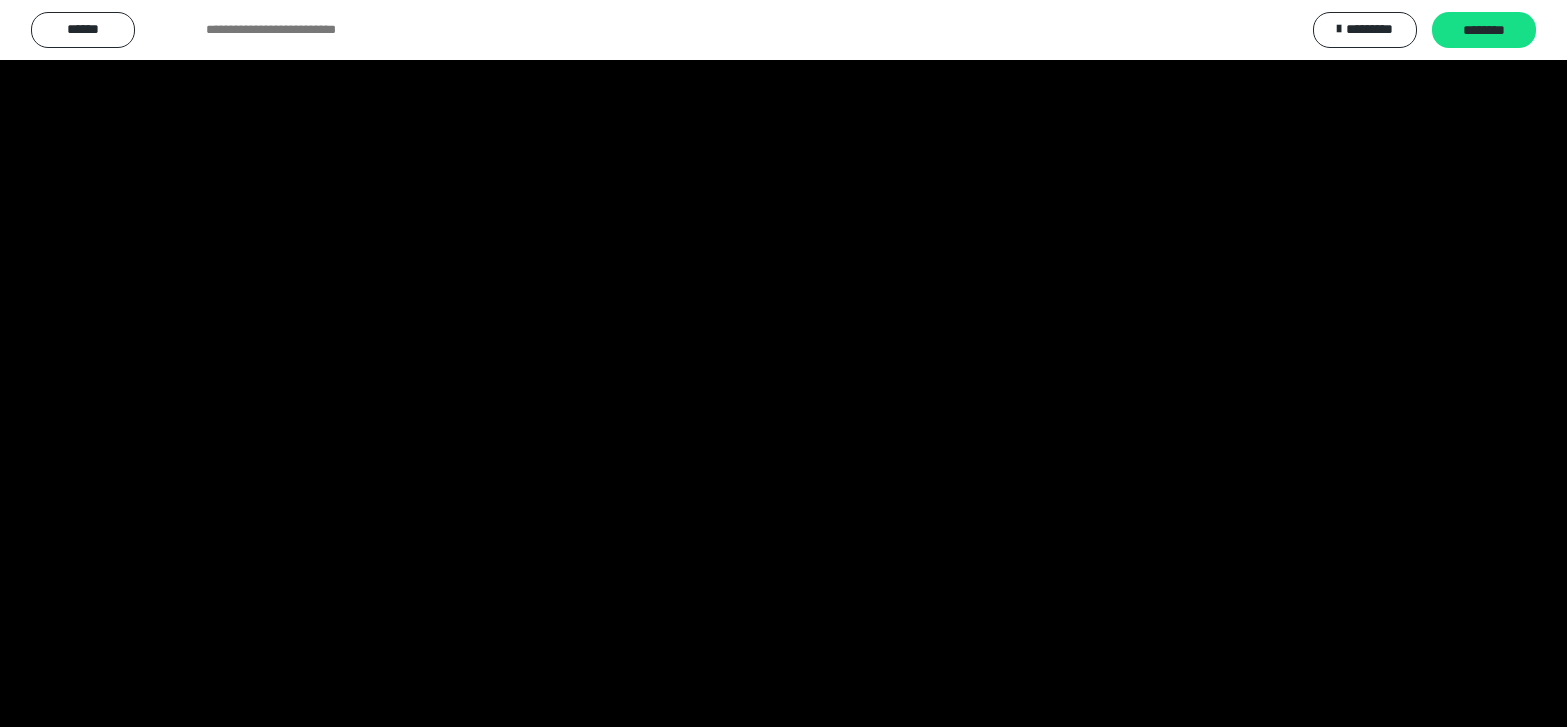 scroll, scrollTop: 4008, scrollLeft: 0, axis: vertical 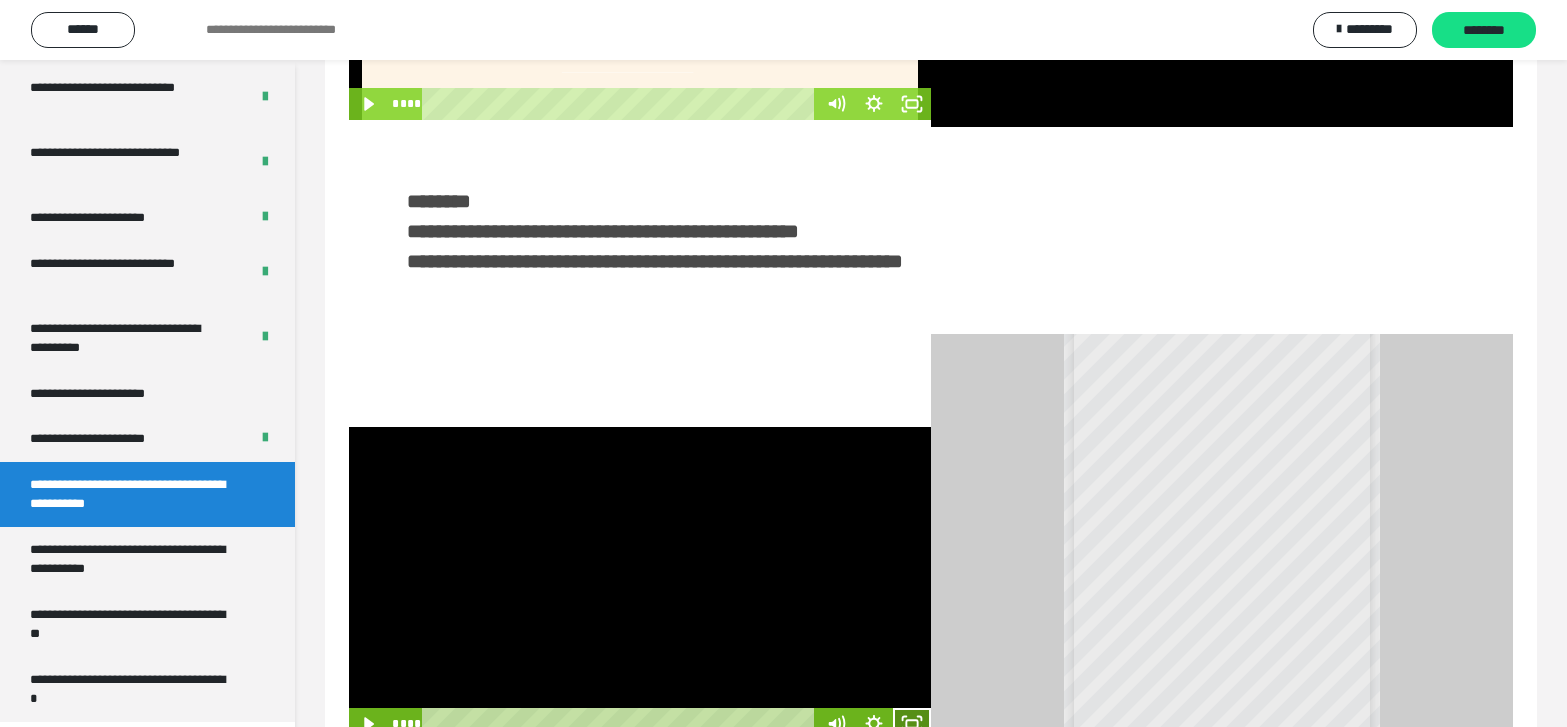 click 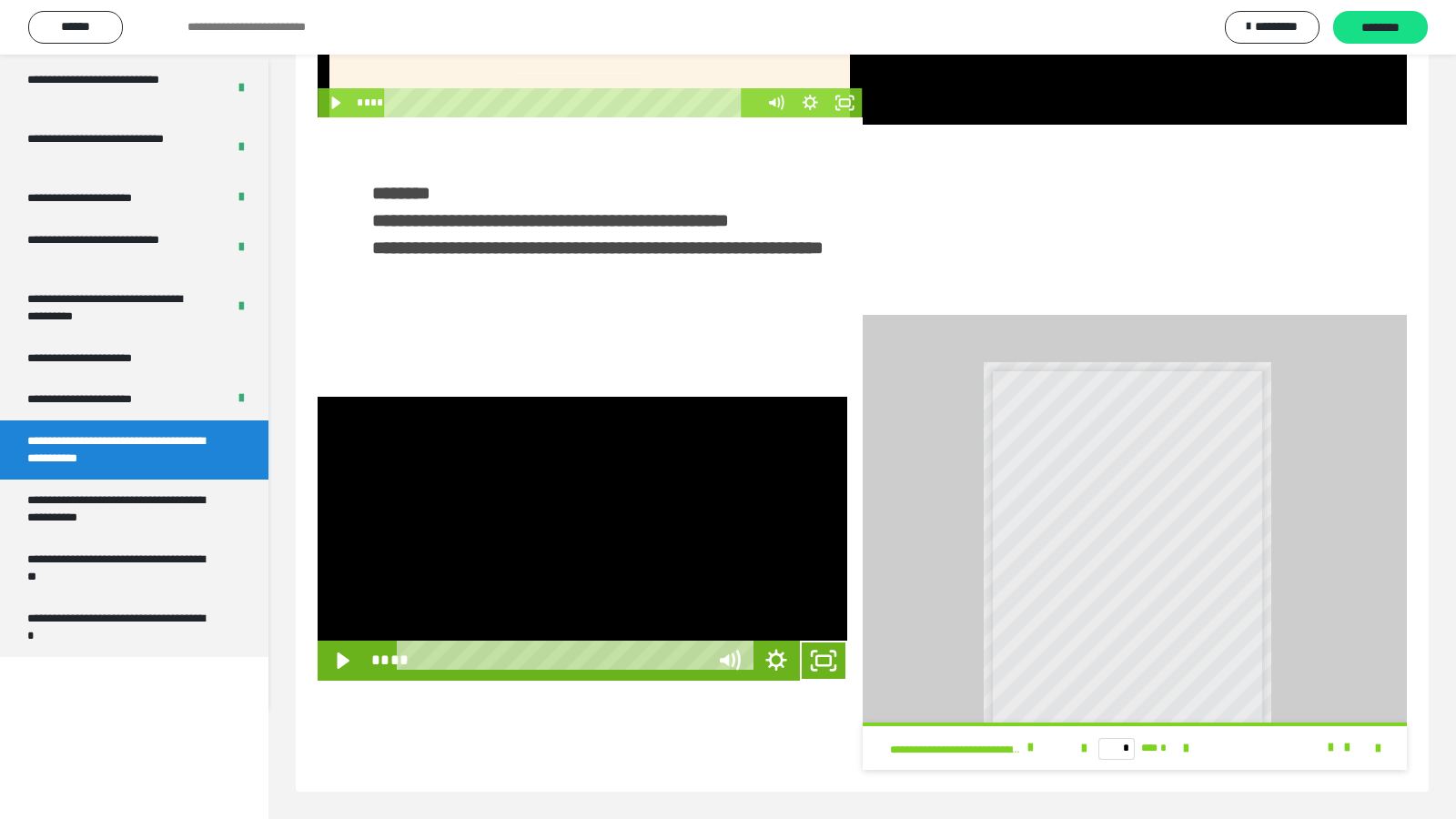 scroll, scrollTop: 3490, scrollLeft: 0, axis: vertical 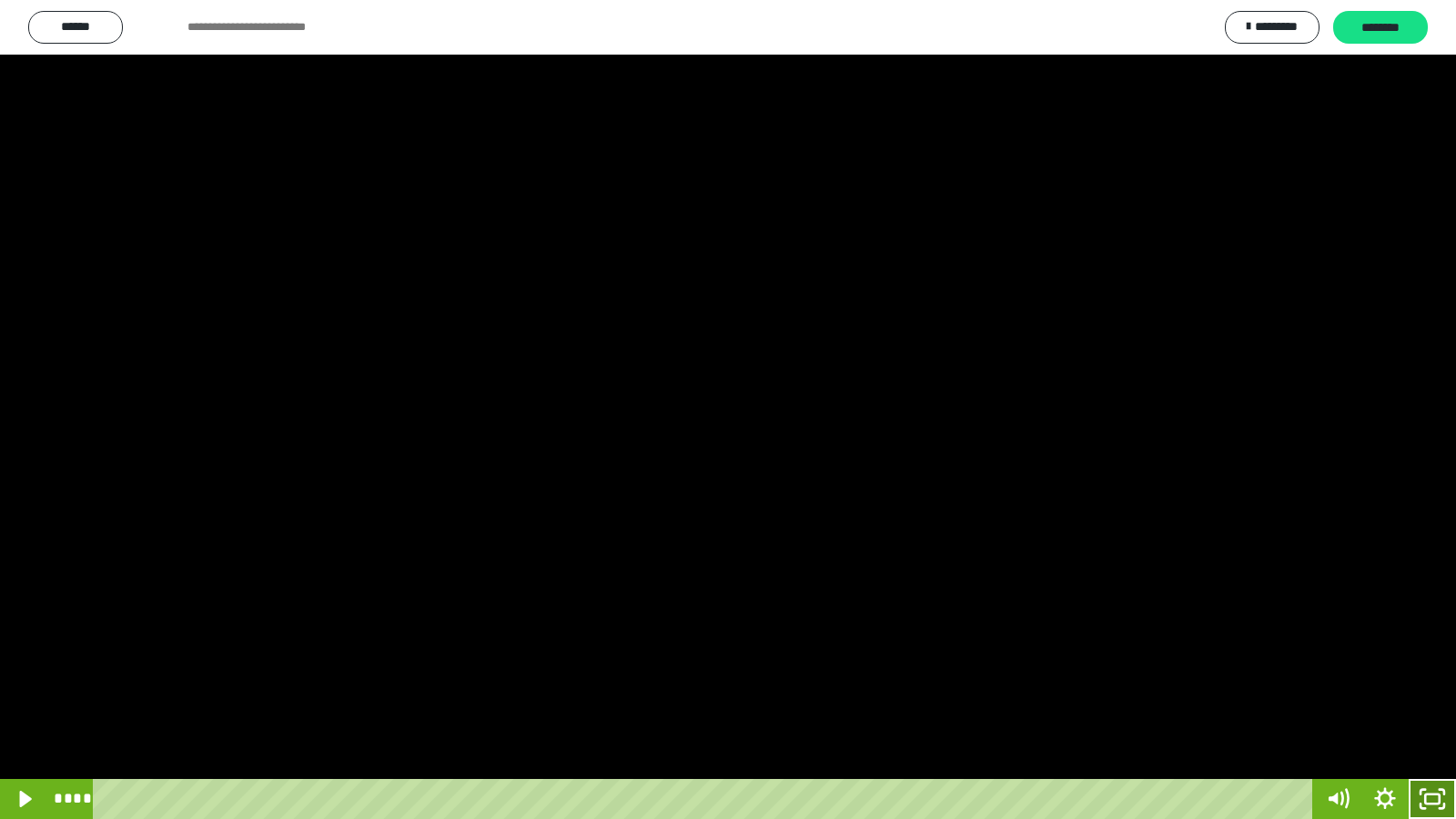 click 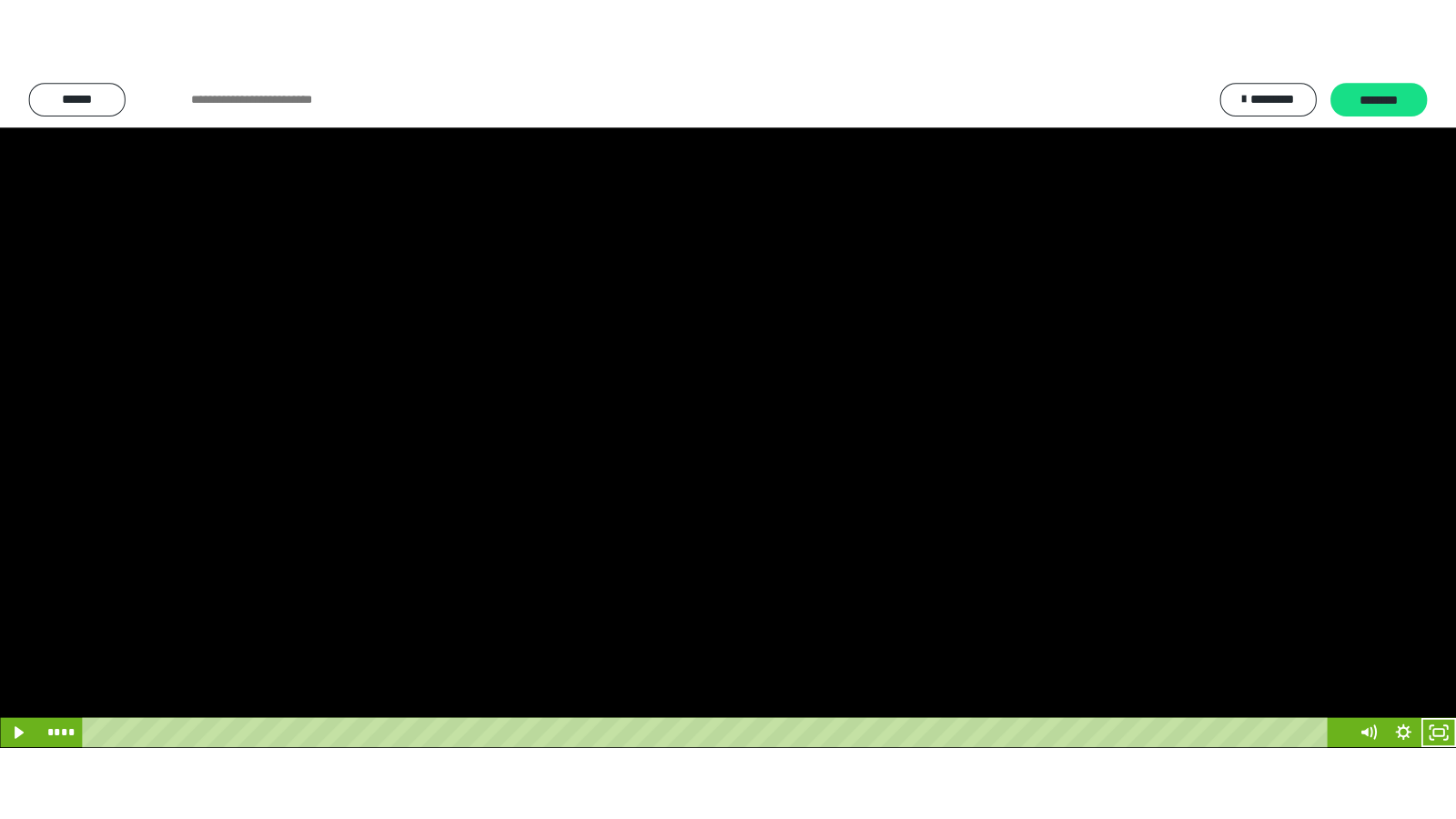 scroll, scrollTop: 3647, scrollLeft: 0, axis: vertical 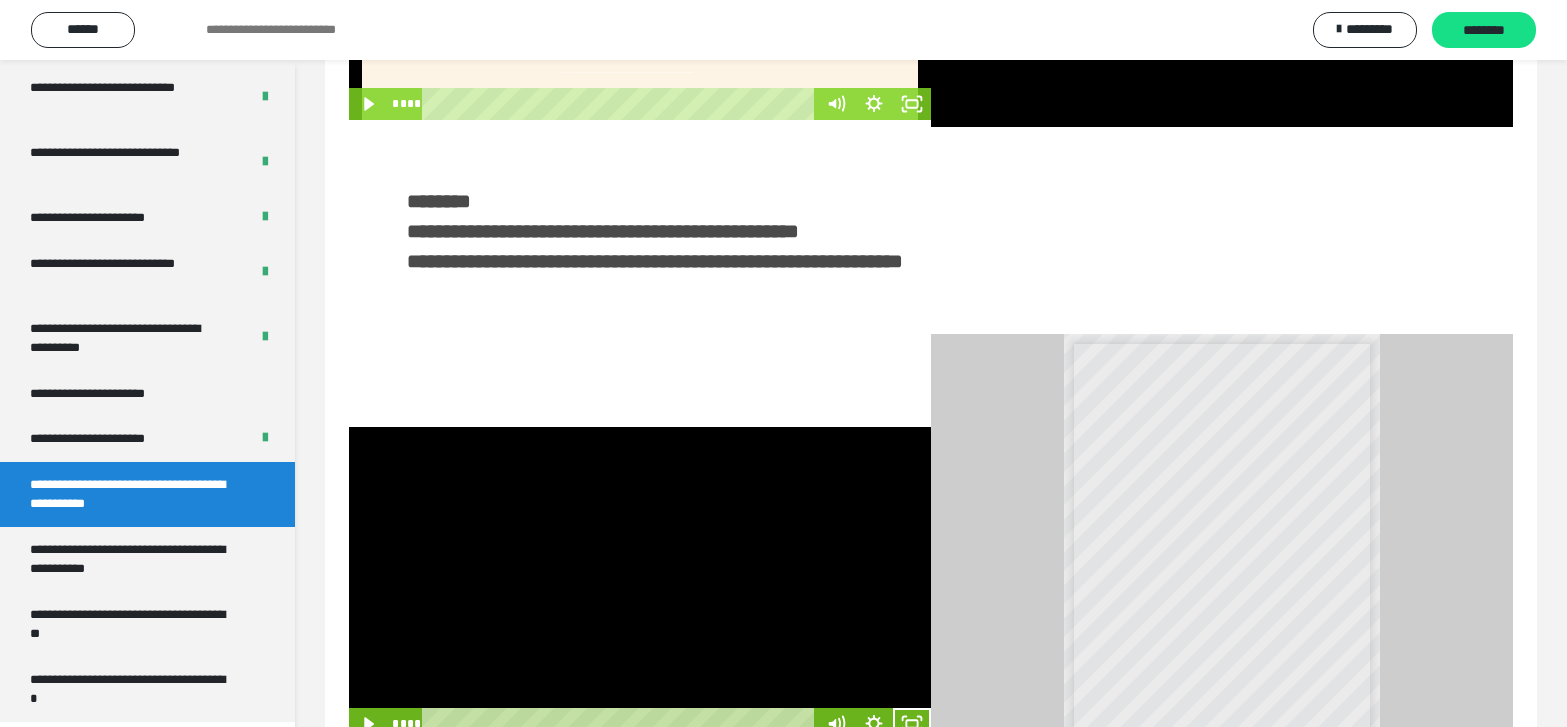 click at bounding box center (640, 583) 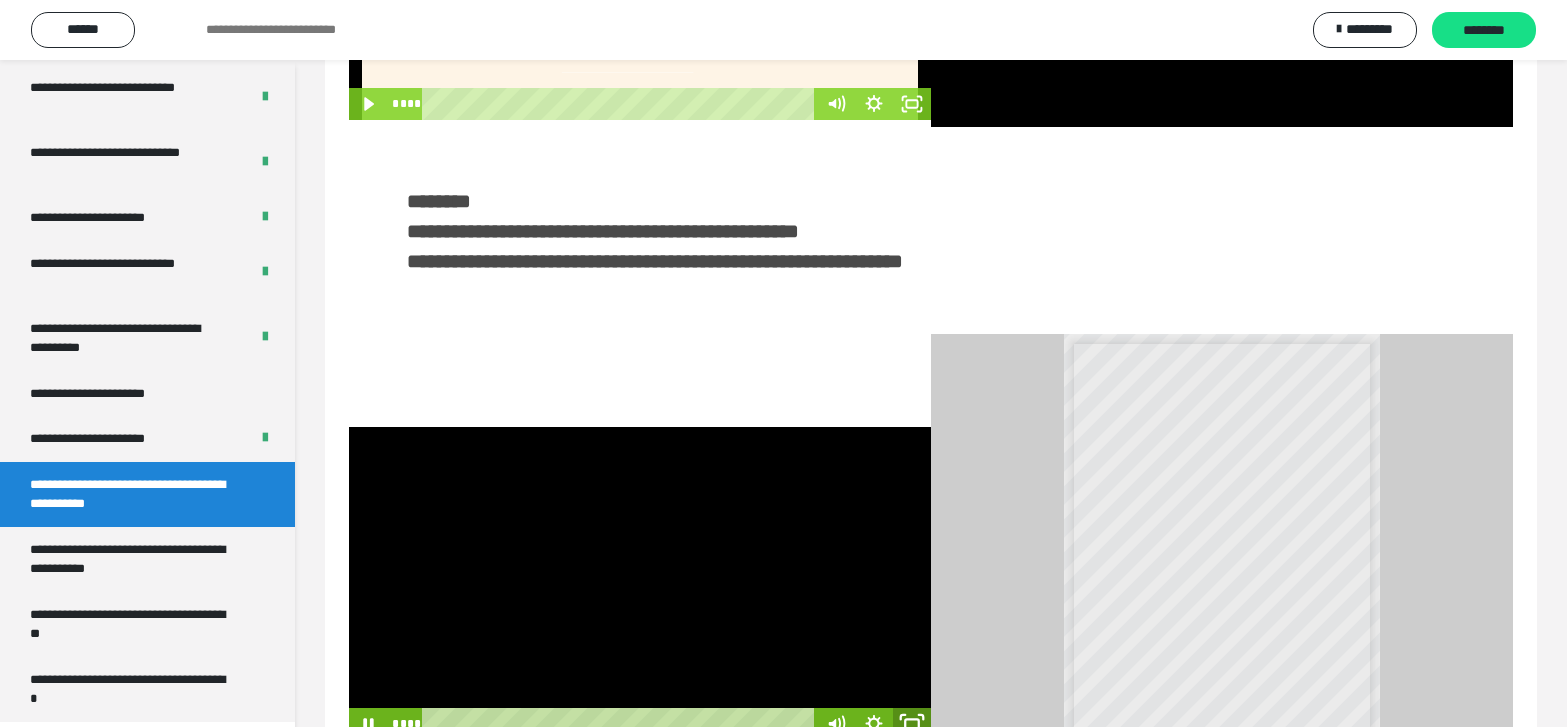 click 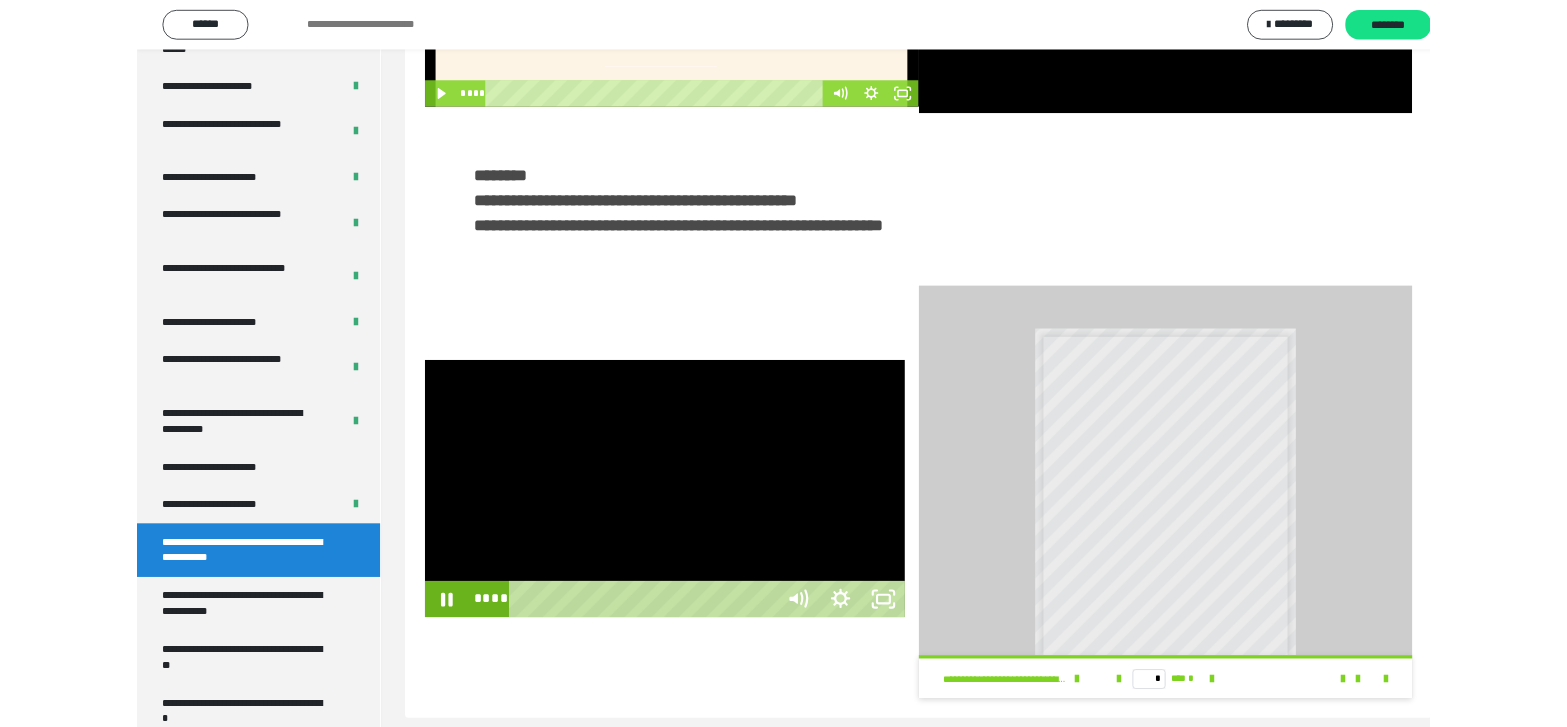 scroll, scrollTop: 3835, scrollLeft: 0, axis: vertical 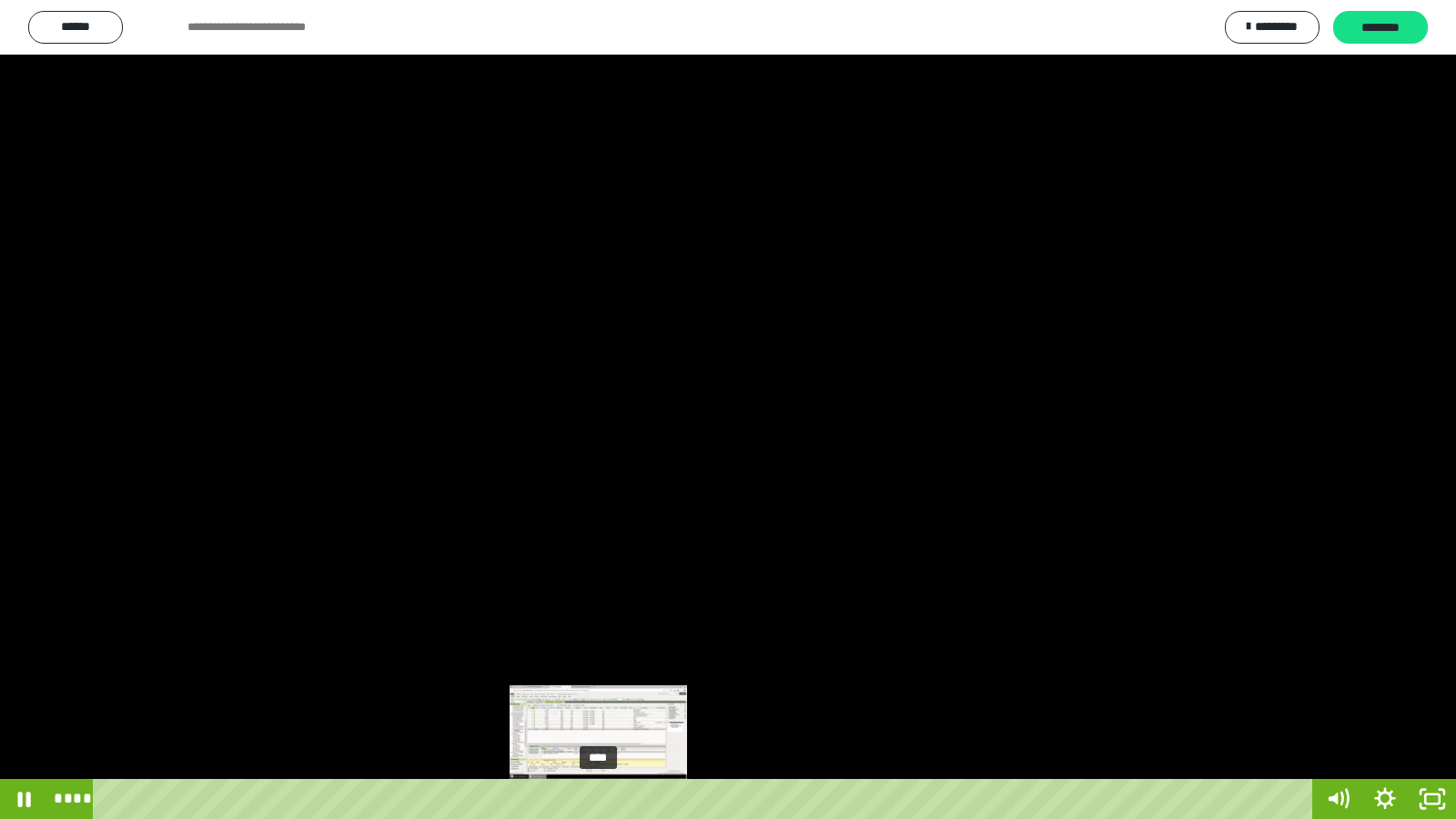 click on "****" at bounding box center (706, 799) 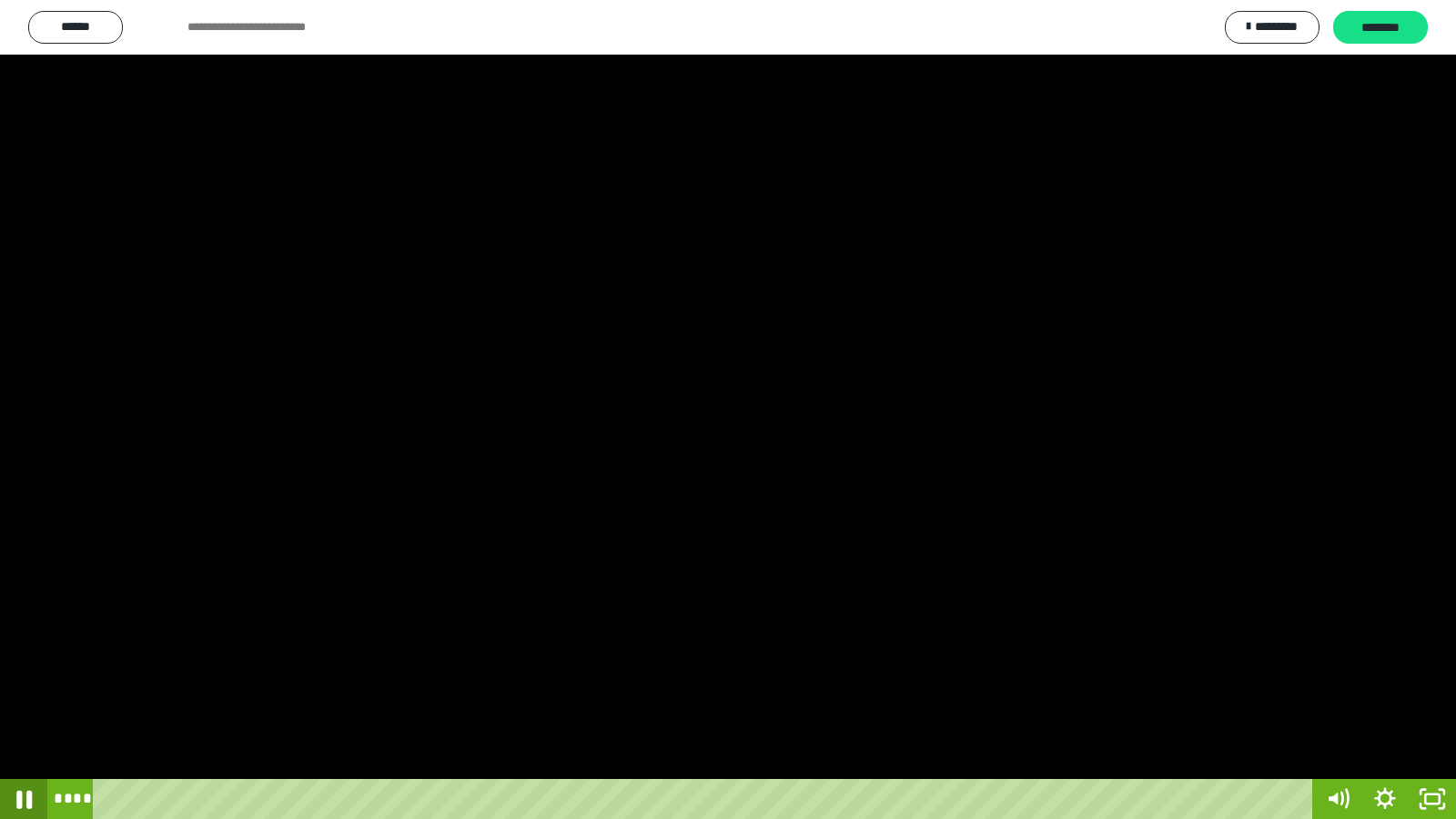 click 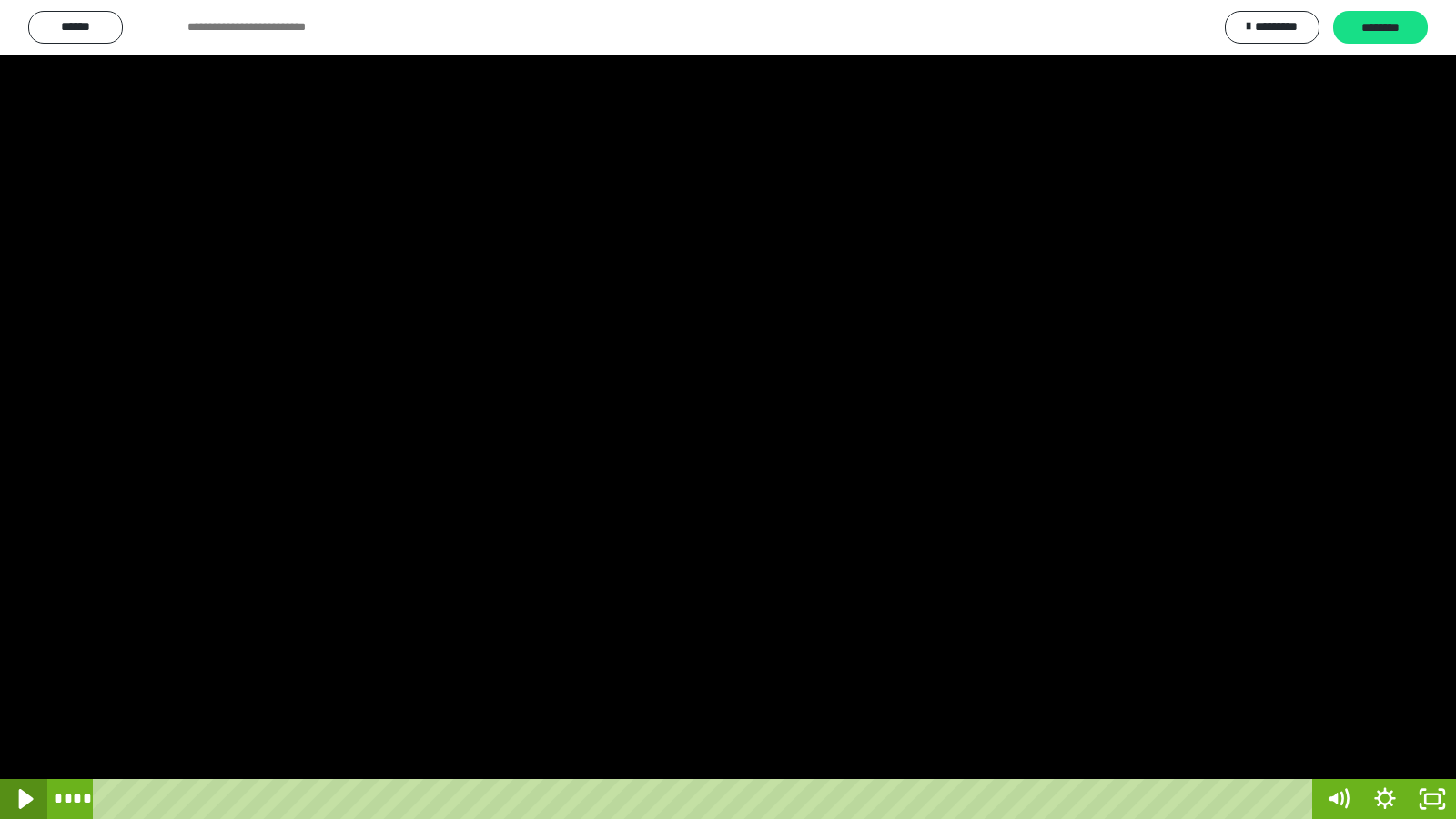 click 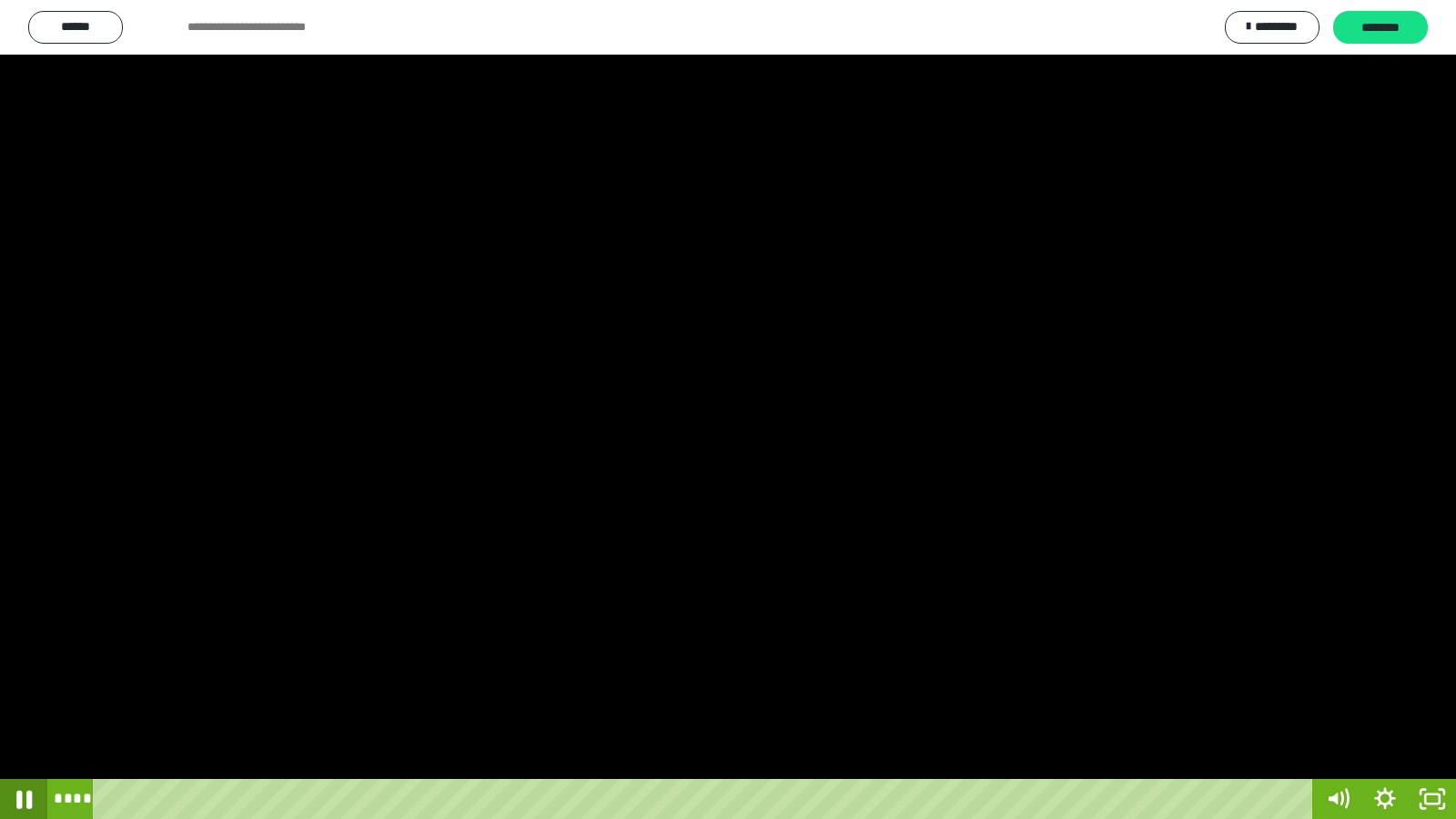click 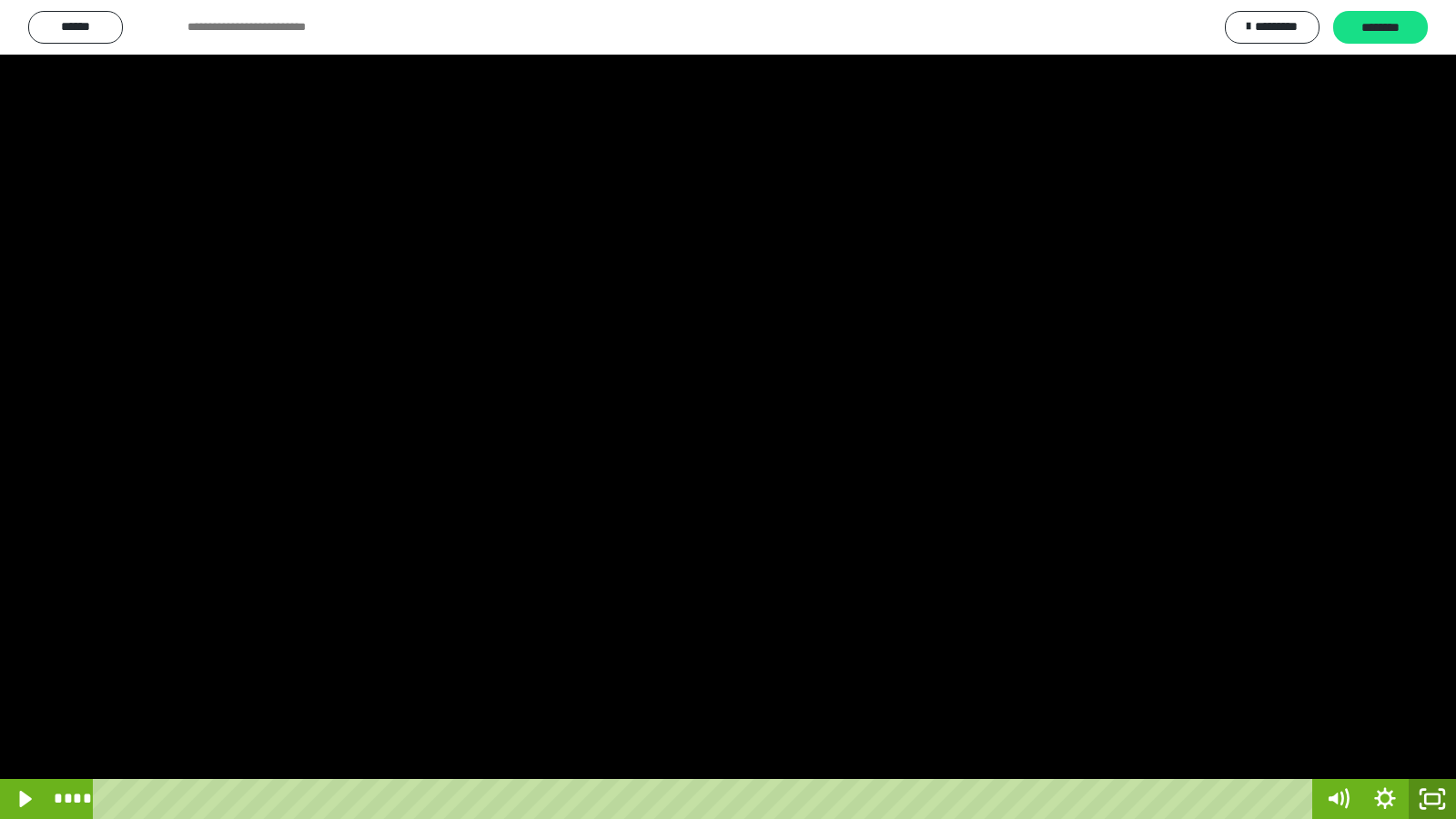 click 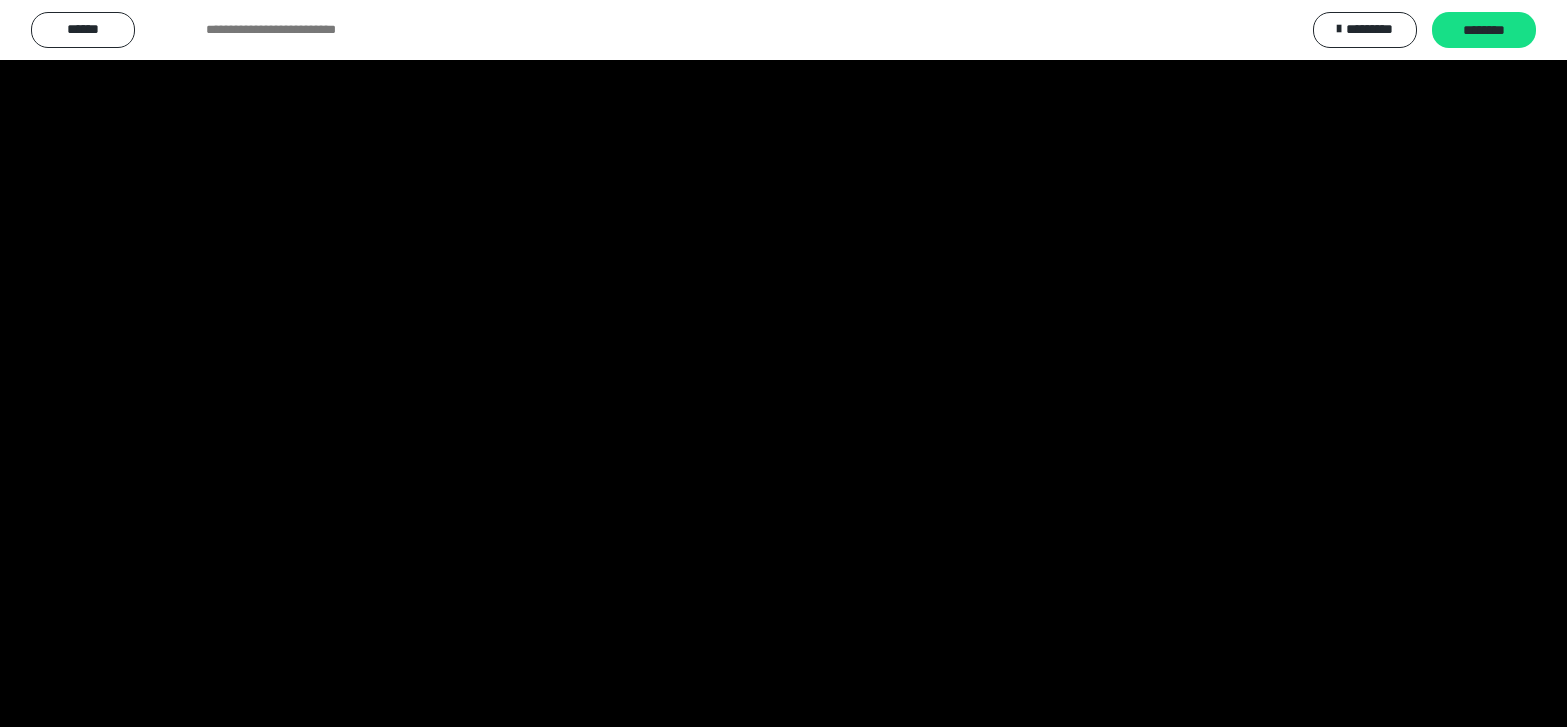 scroll, scrollTop: 4008, scrollLeft: 0, axis: vertical 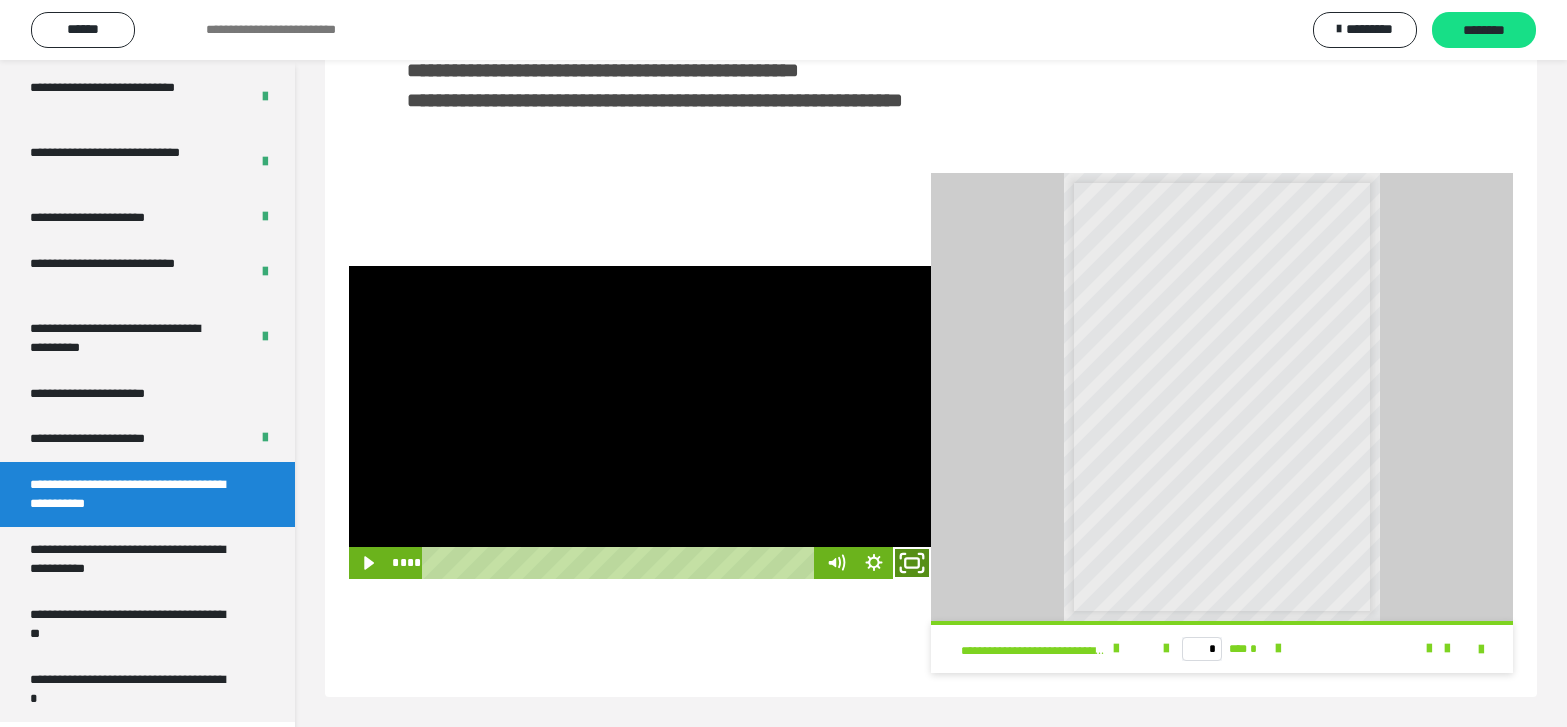 click 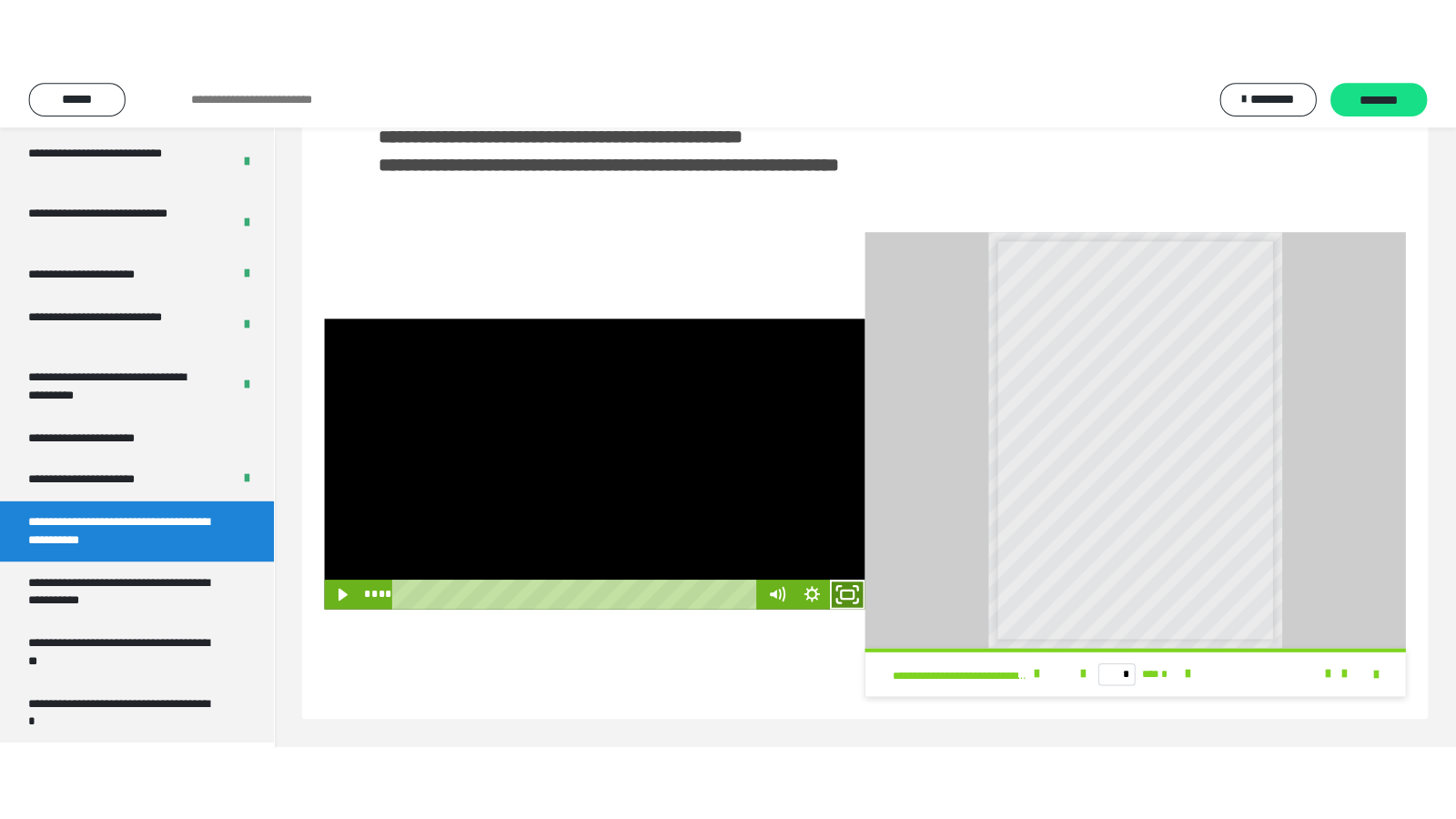 scroll, scrollTop: 310, scrollLeft: 0, axis: vertical 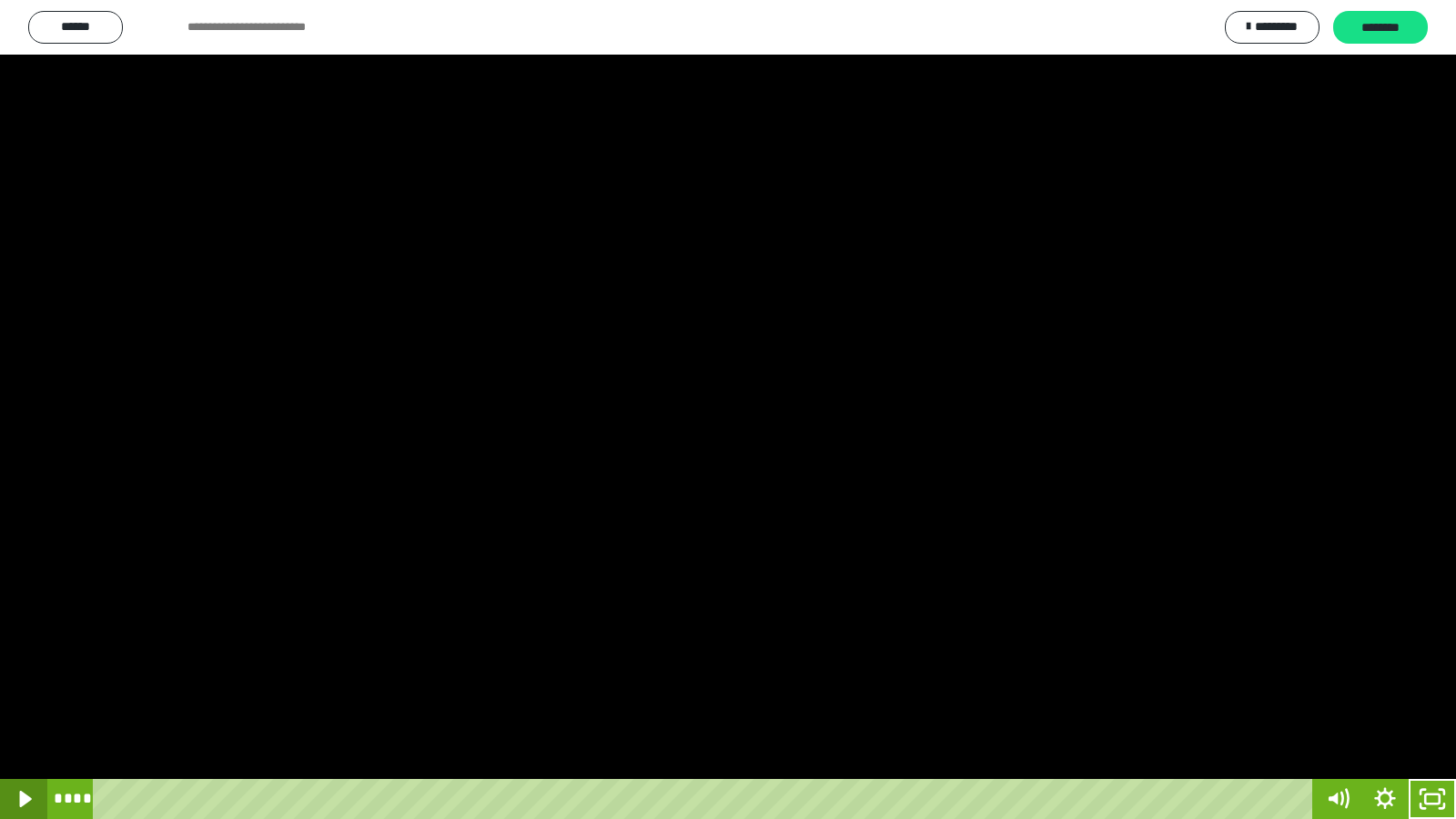 click 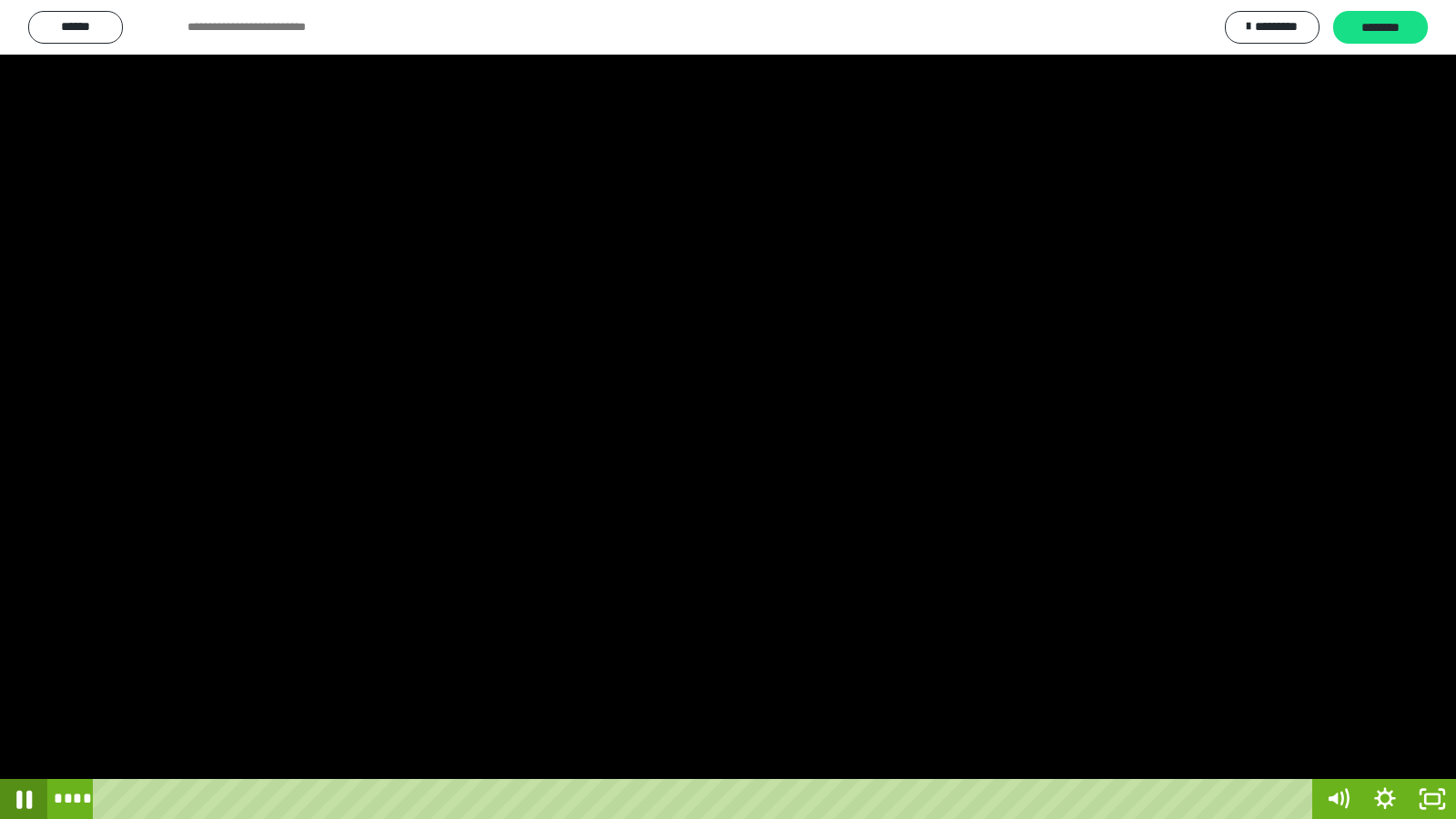 click 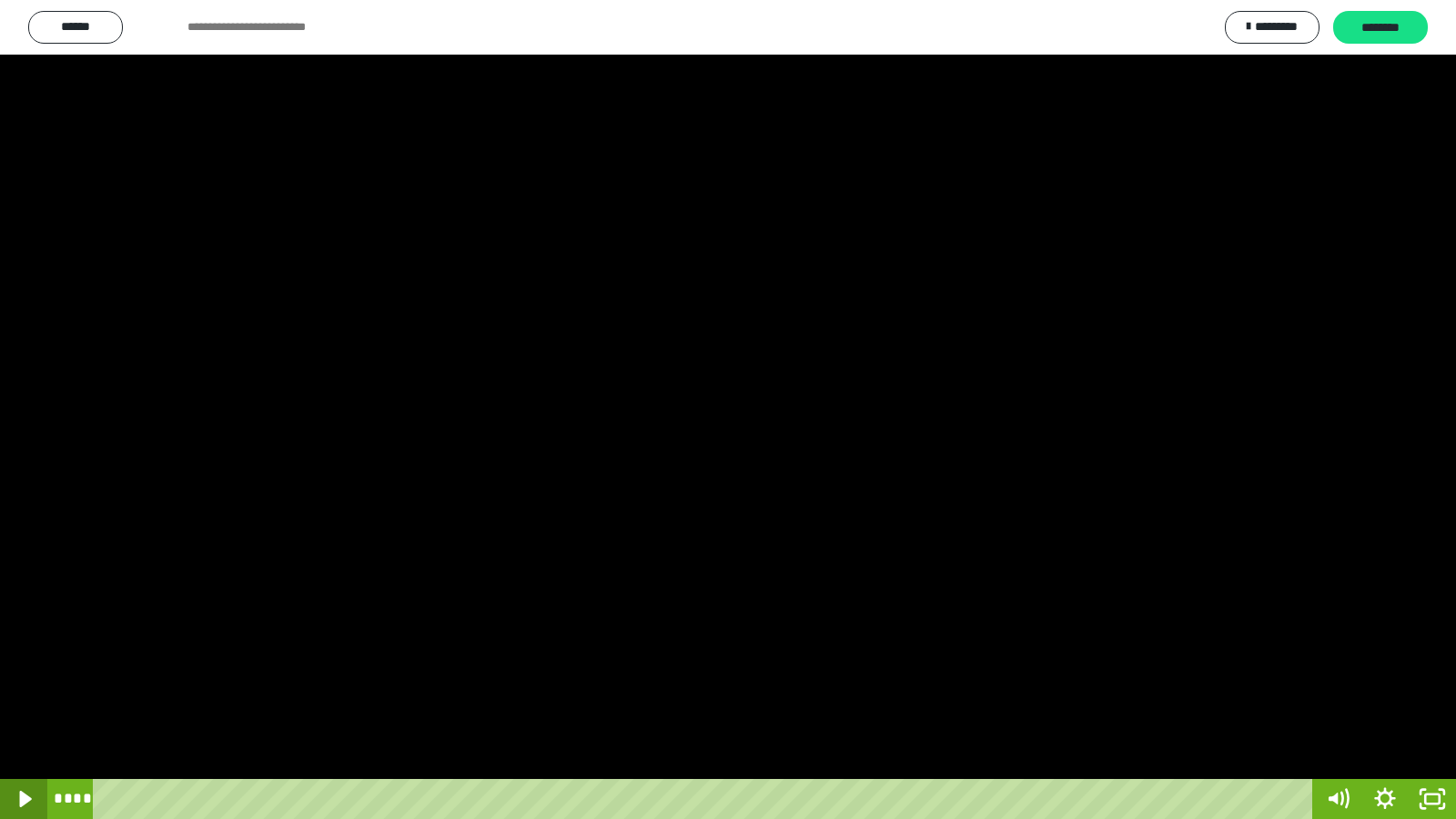 click 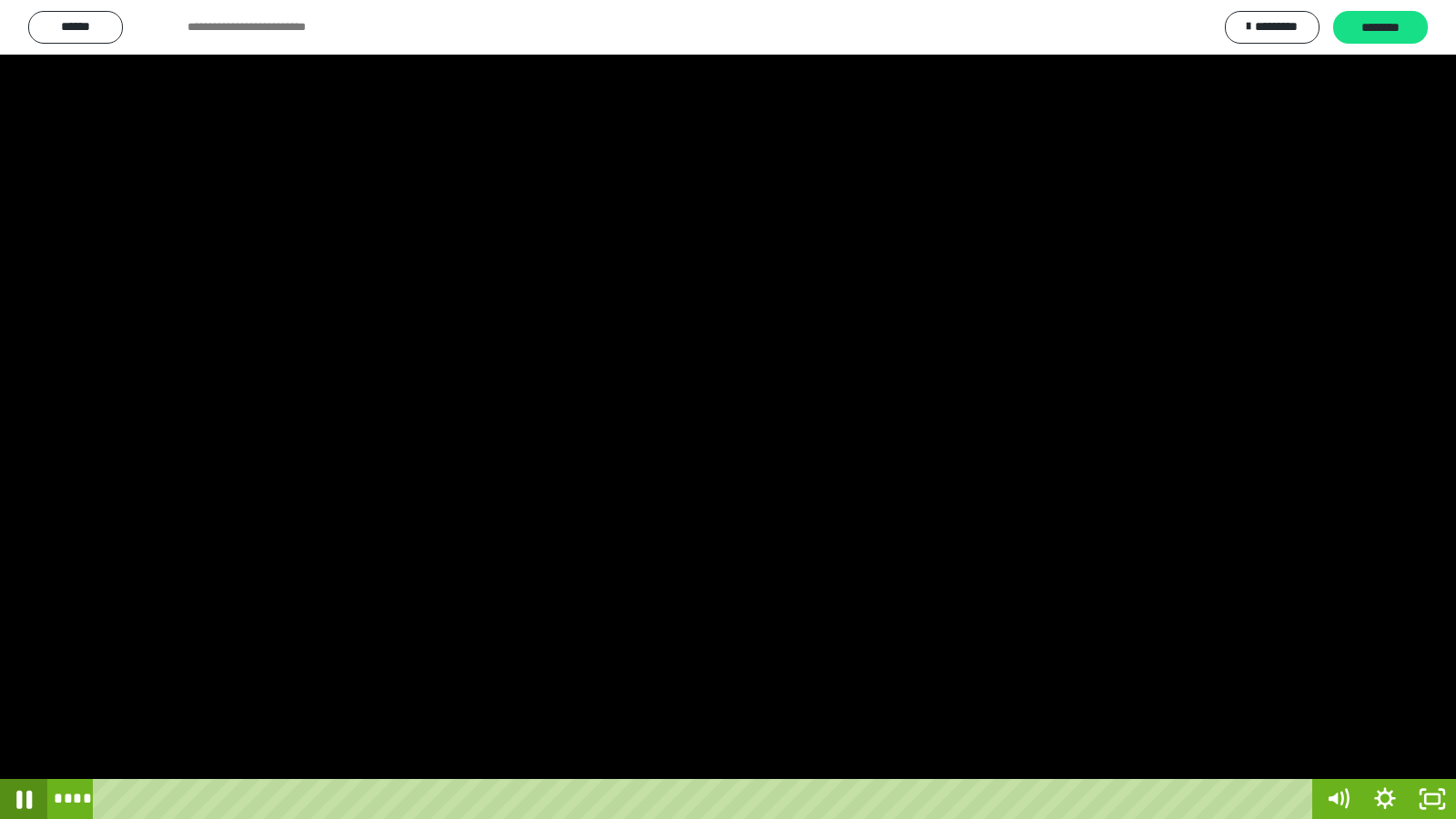 click 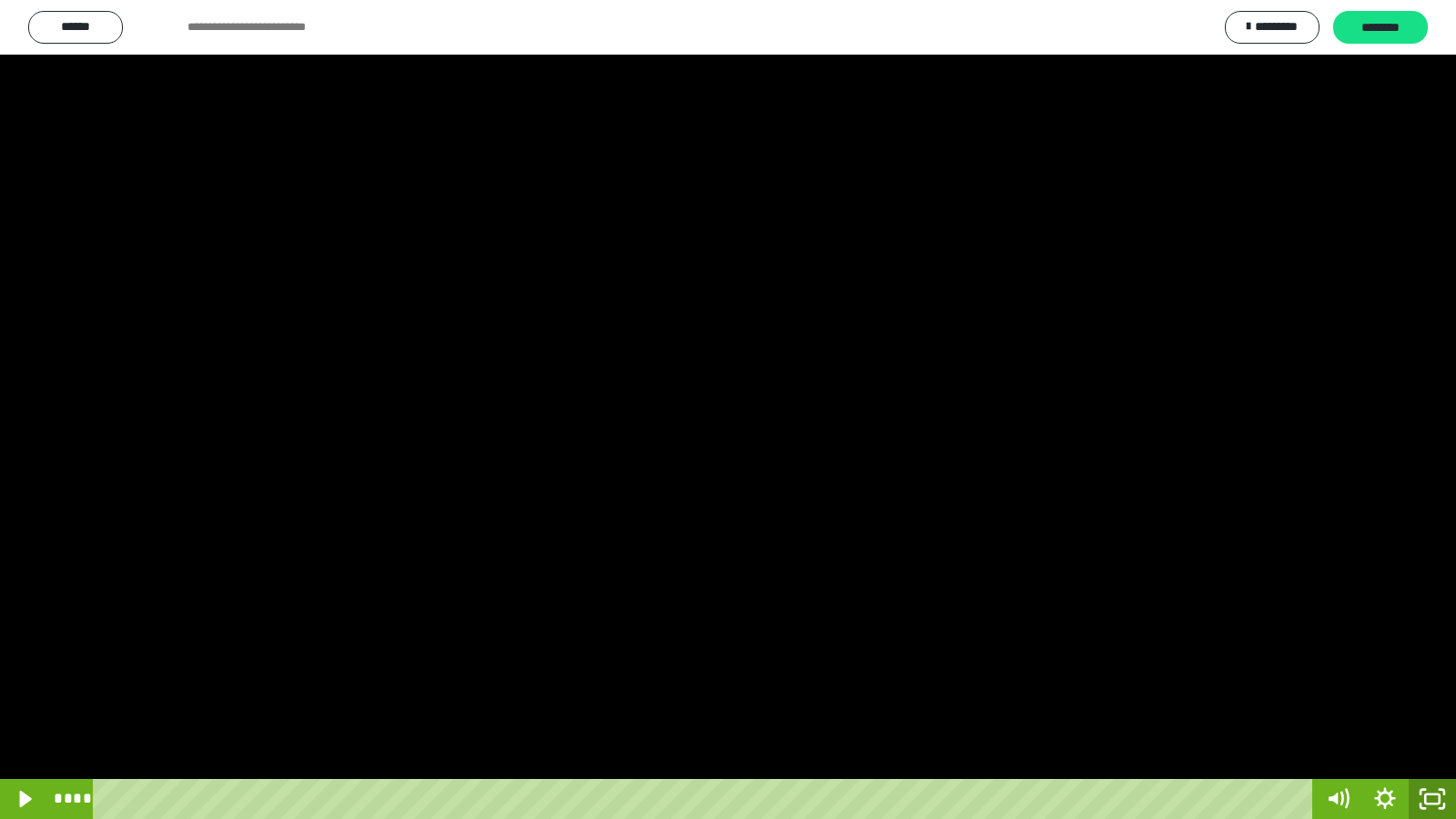 drag, startPoint x: 1427, startPoint y: 798, endPoint x: 1394, endPoint y: 715, distance: 89.319651 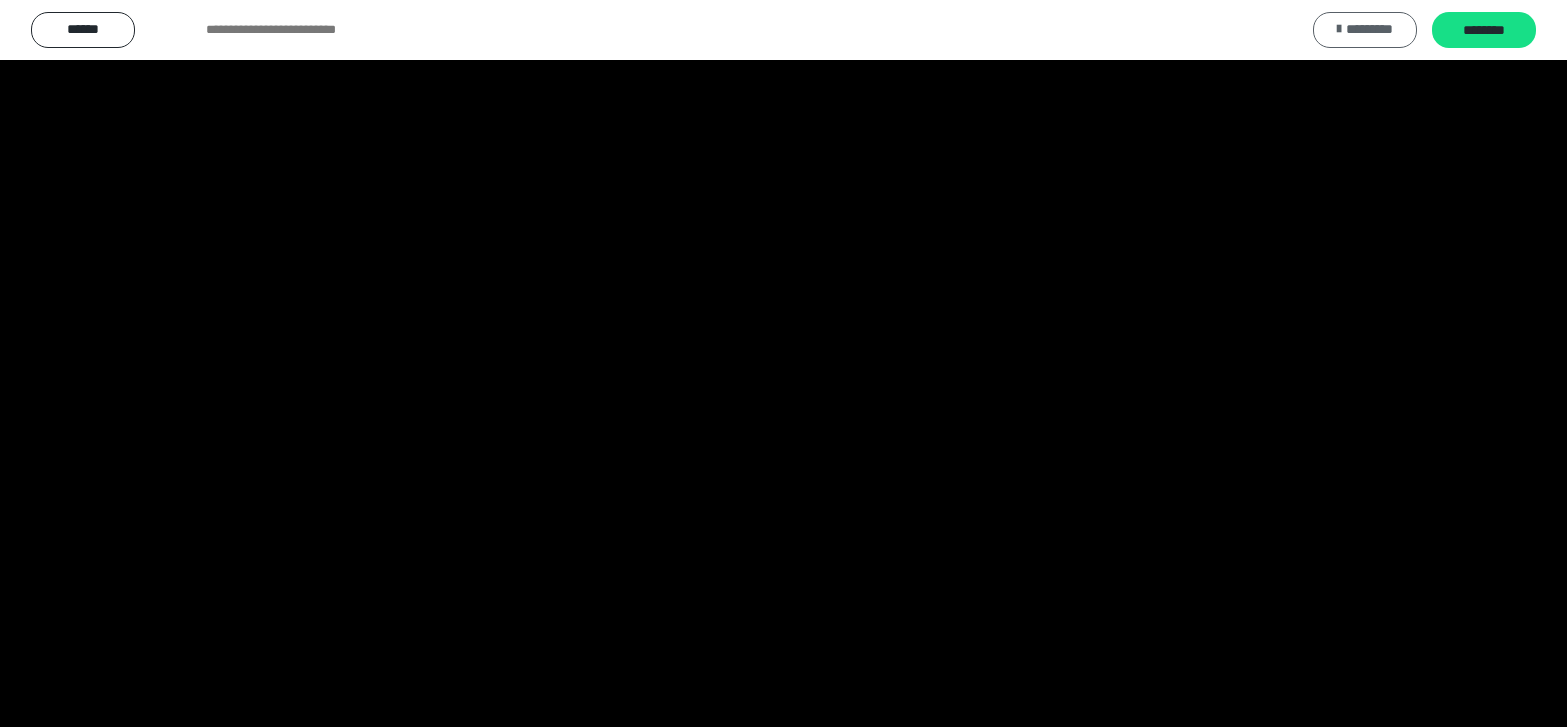 scroll, scrollTop: 4008, scrollLeft: 0, axis: vertical 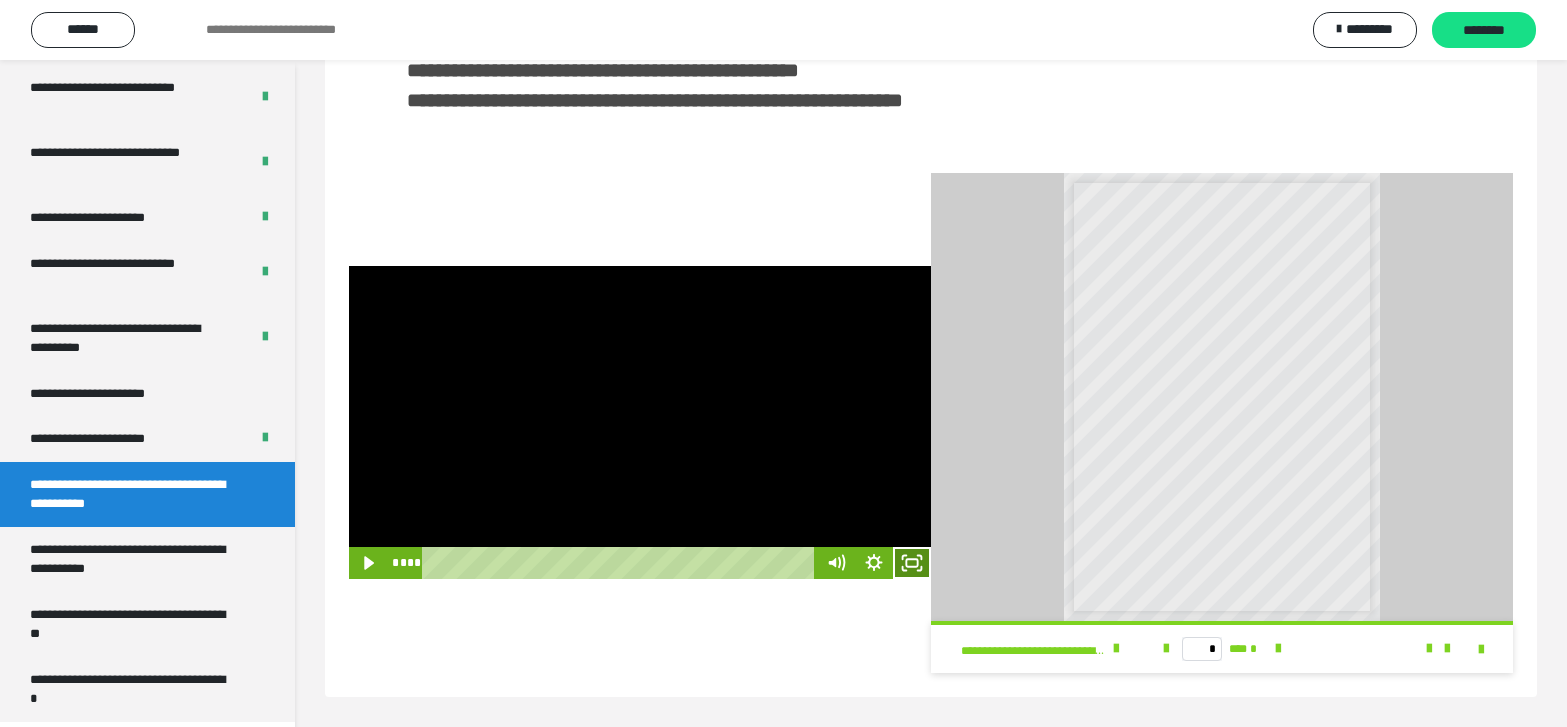 click 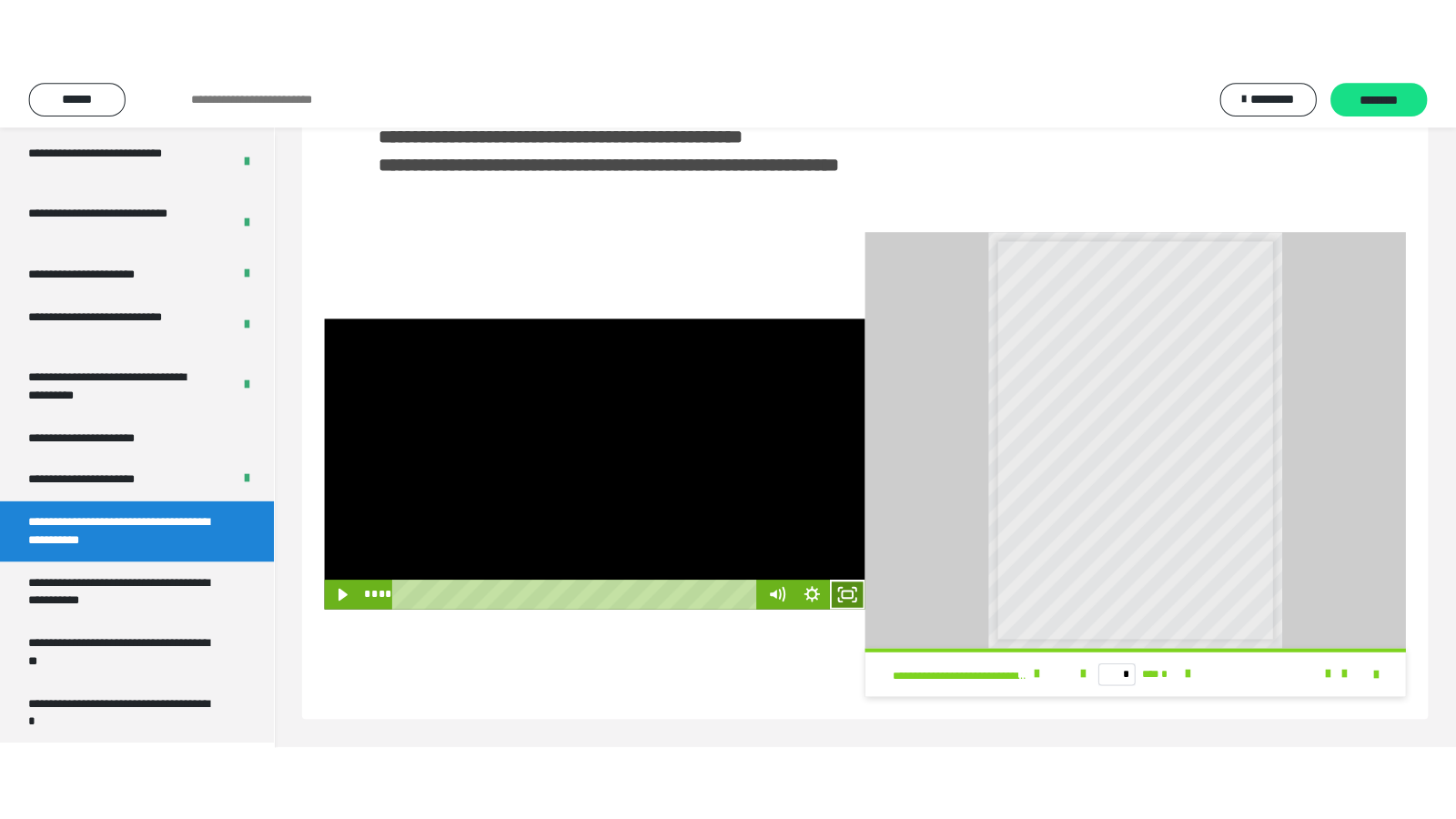 scroll, scrollTop: 310, scrollLeft: 0, axis: vertical 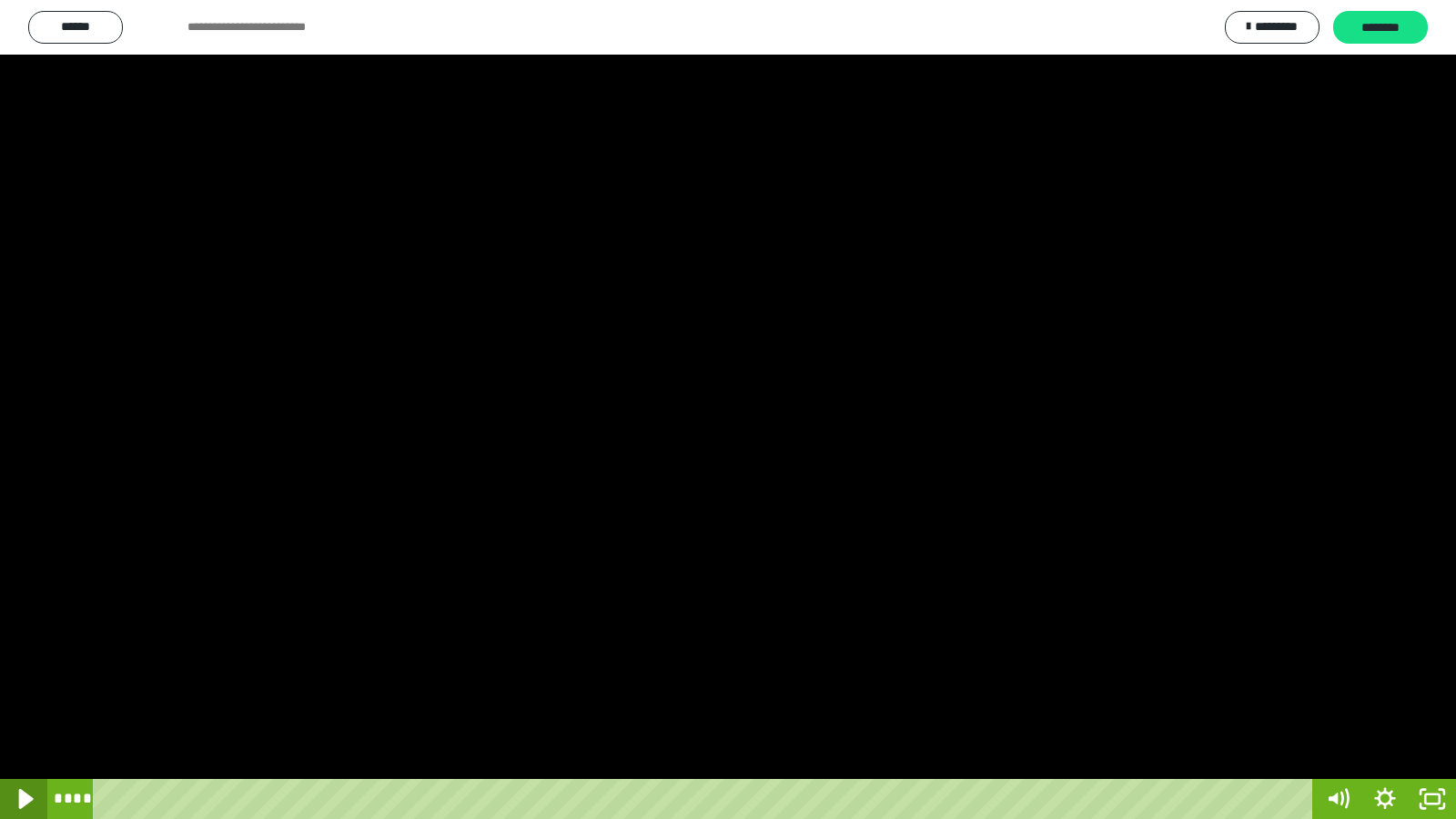 click 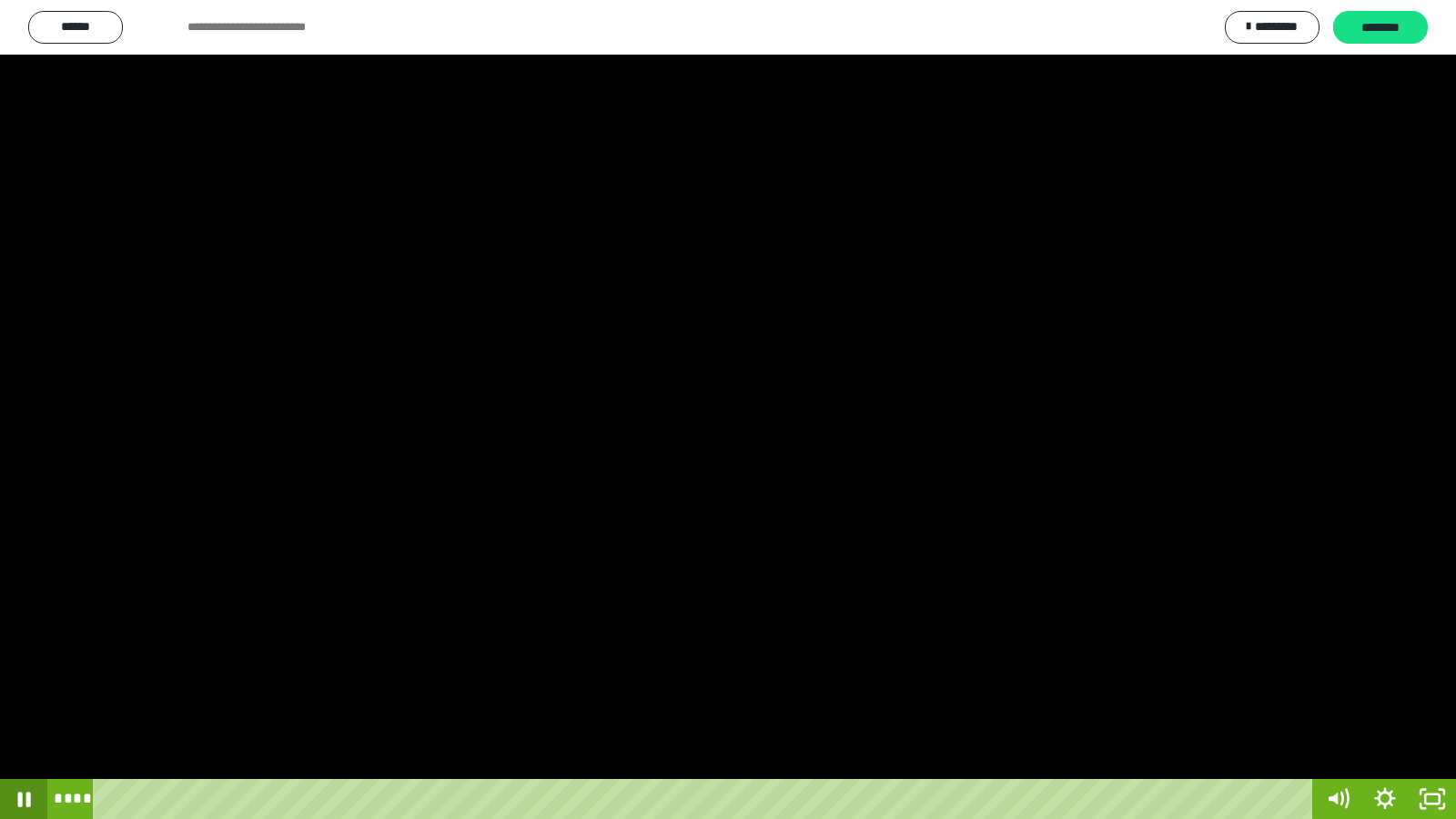 click 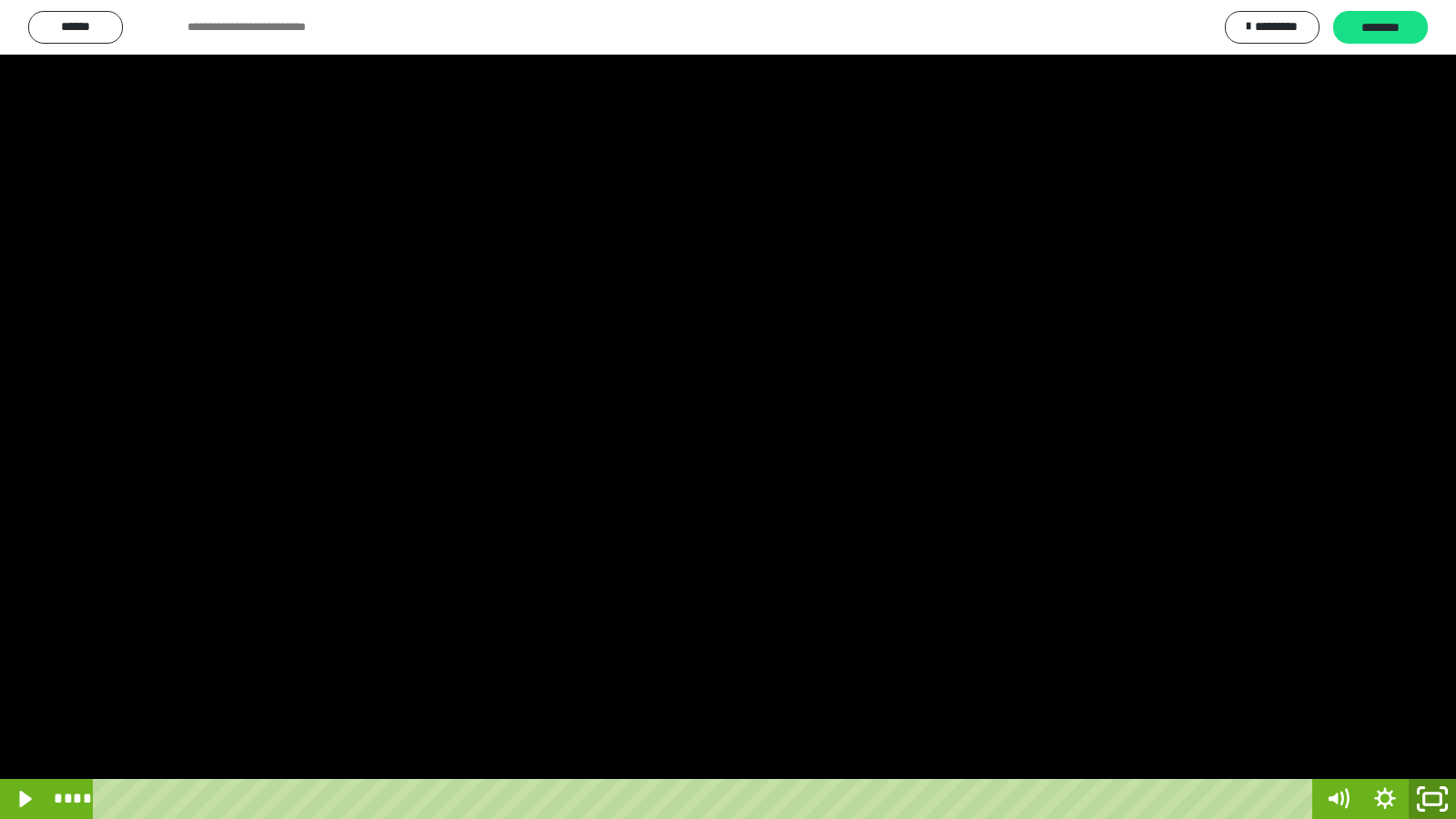click 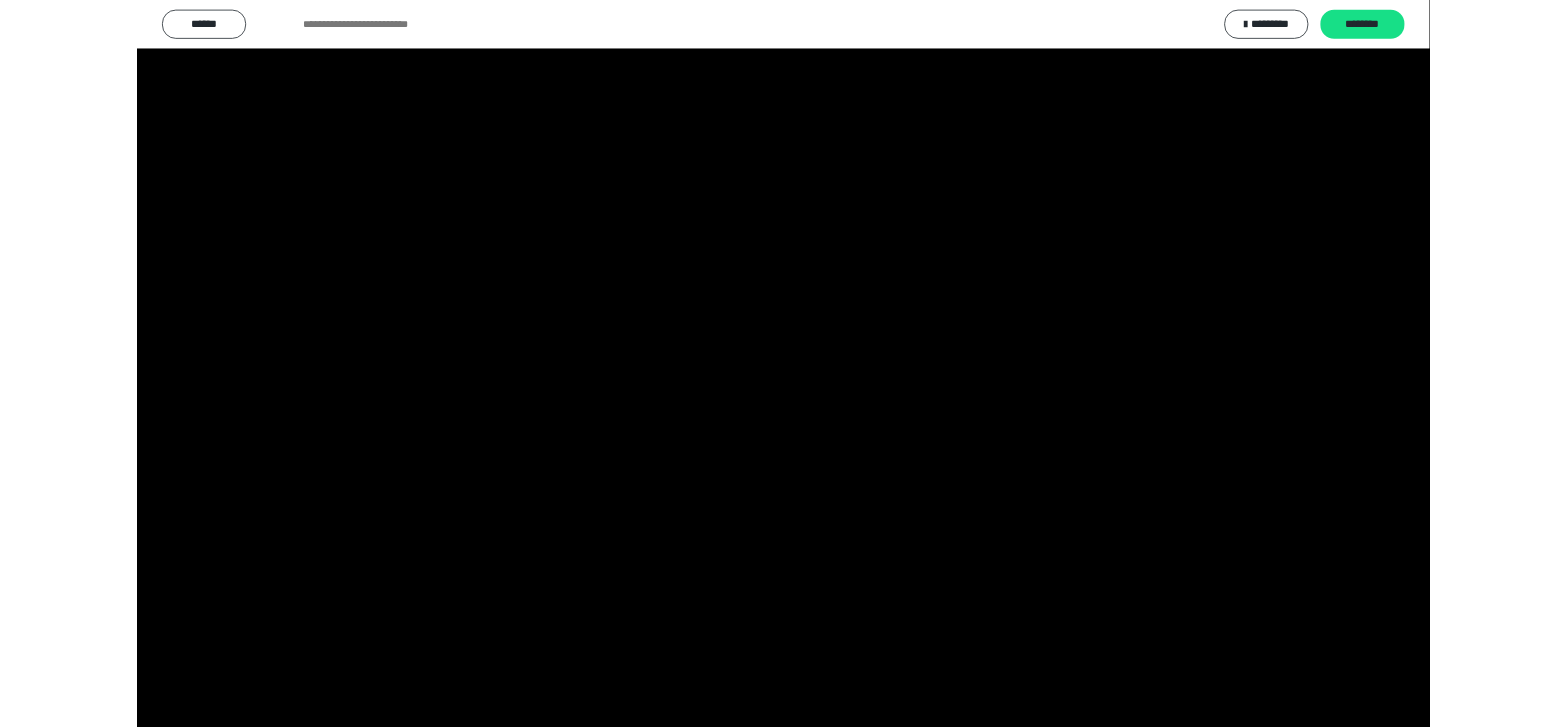 scroll, scrollTop: 4008, scrollLeft: 0, axis: vertical 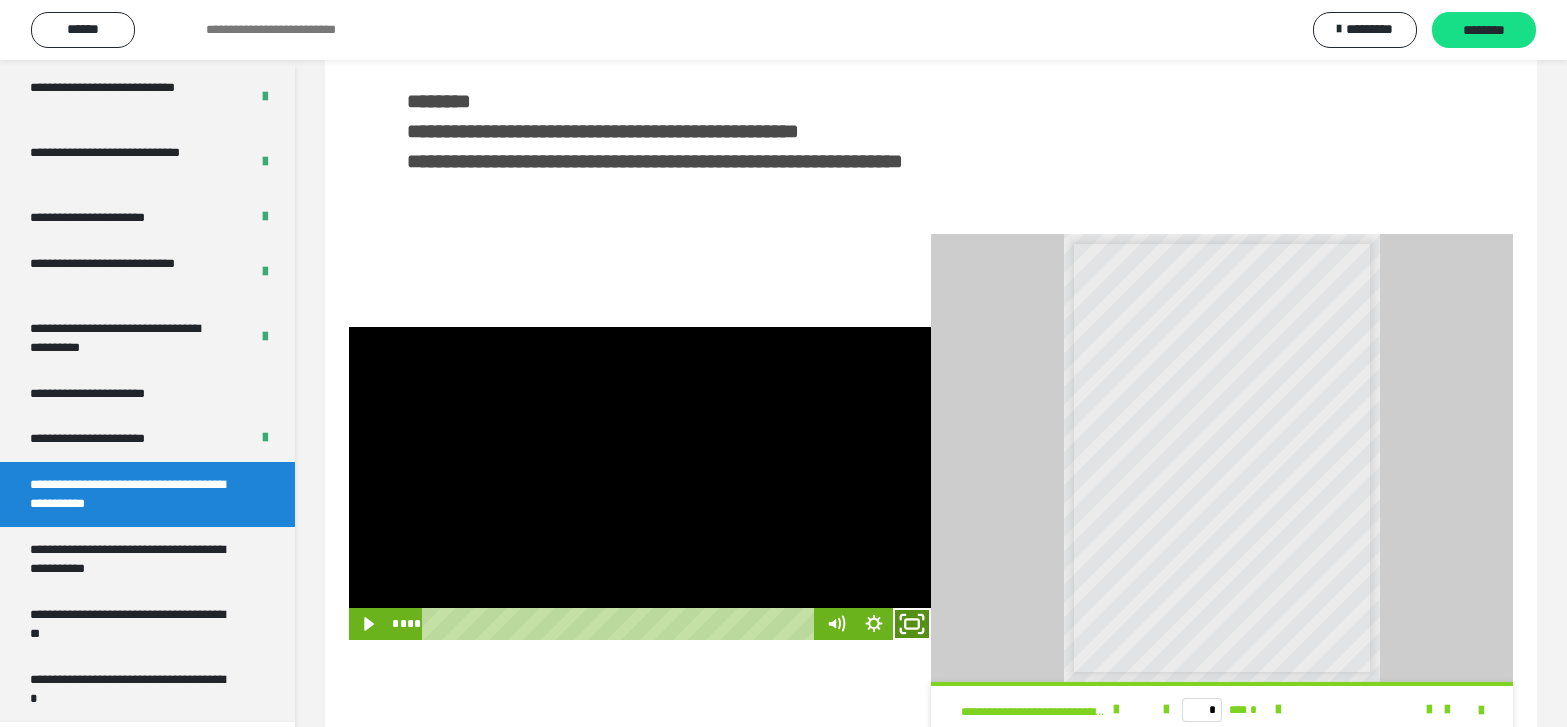click 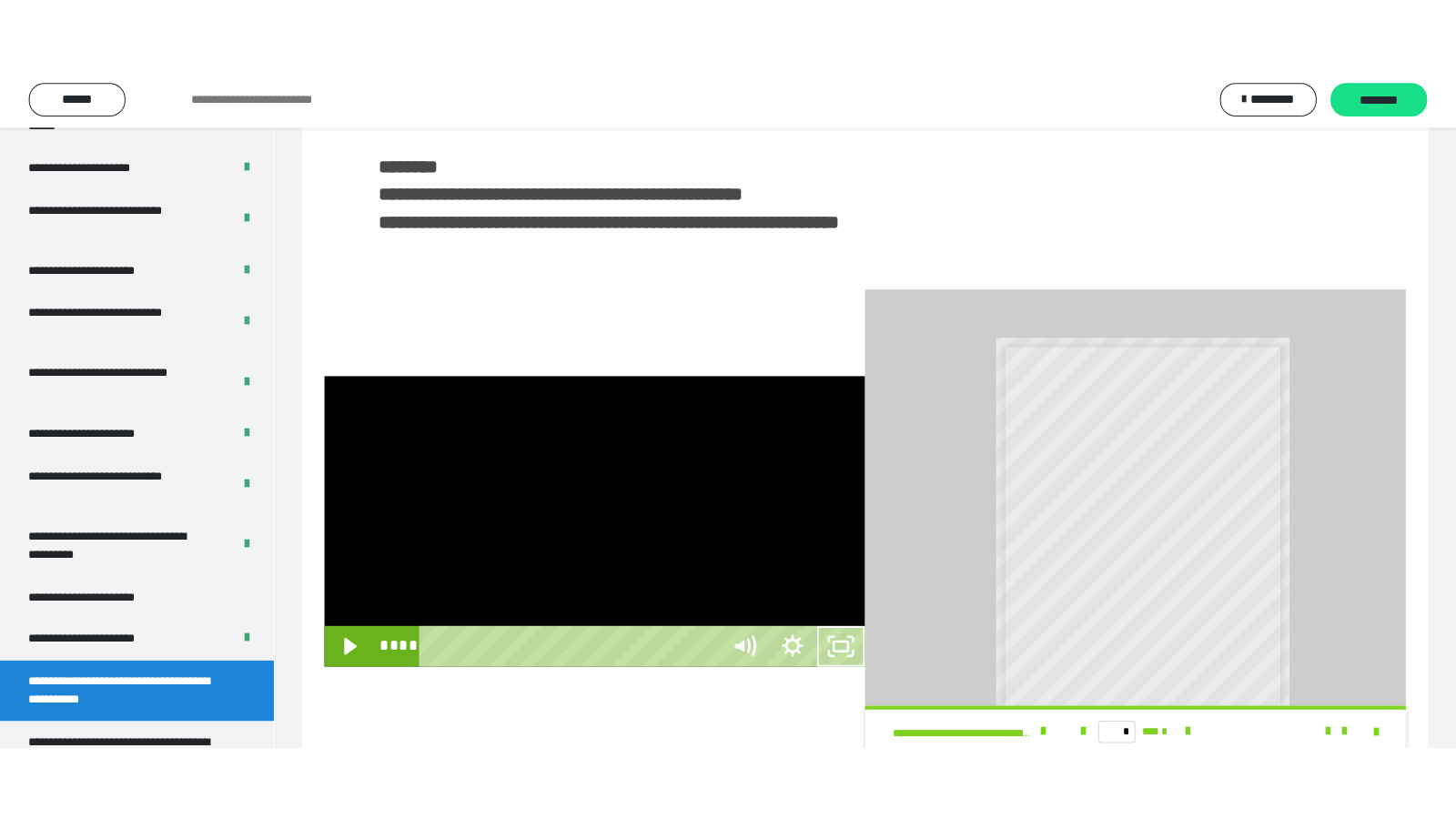 scroll, scrollTop: 310, scrollLeft: 0, axis: vertical 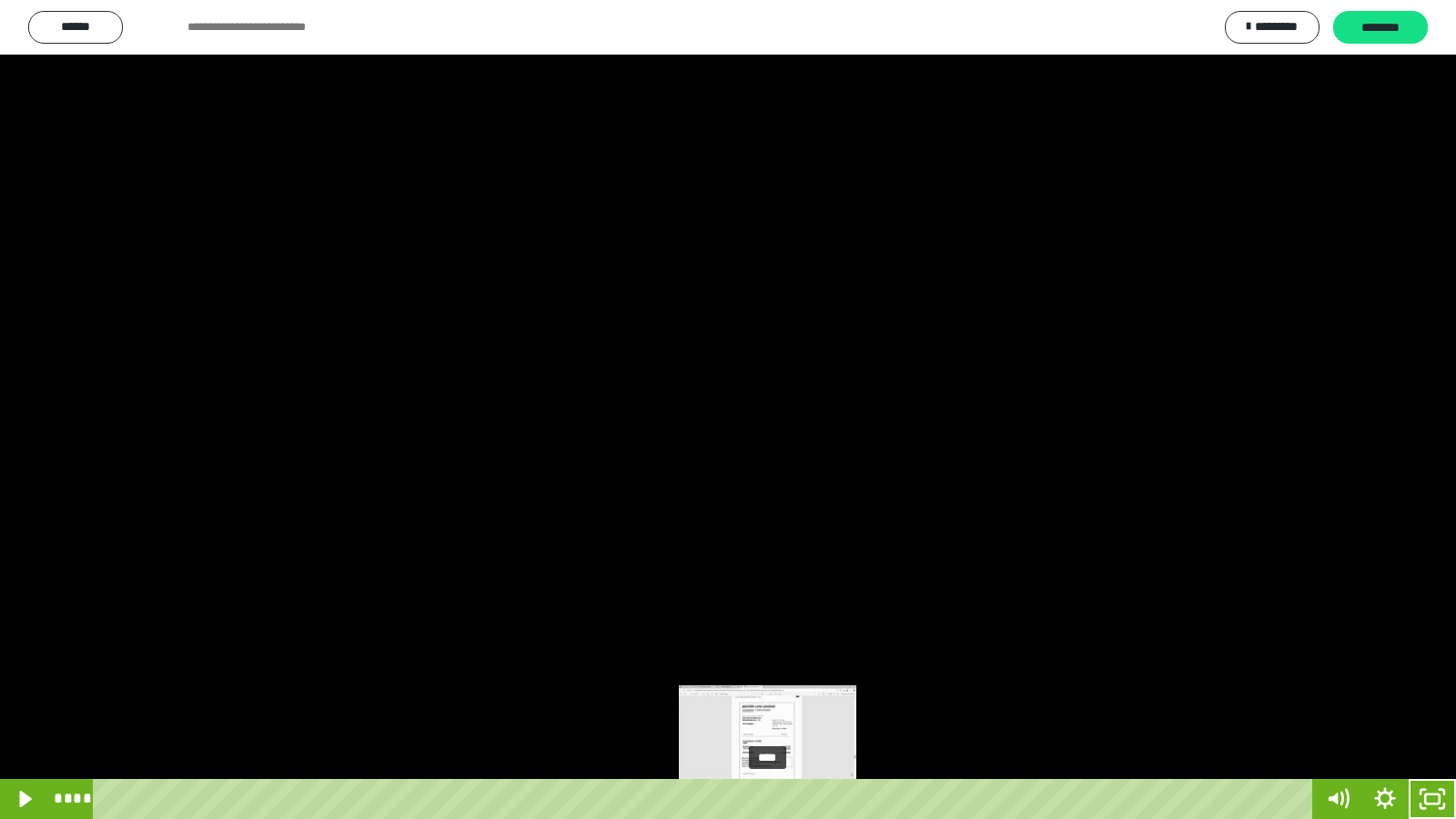 click on "****" at bounding box center (706, 799) 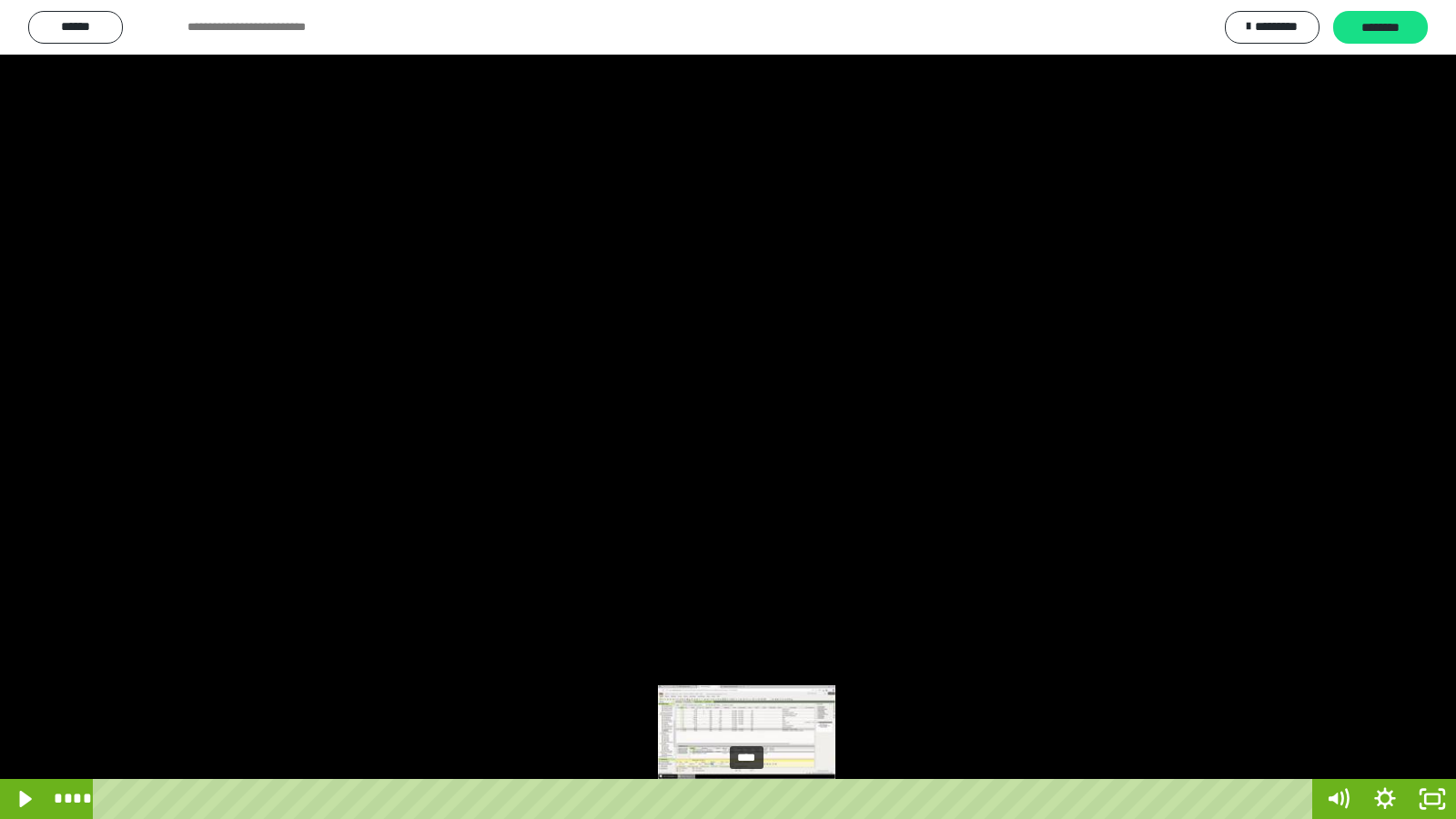 click on "****" at bounding box center [706, 799] 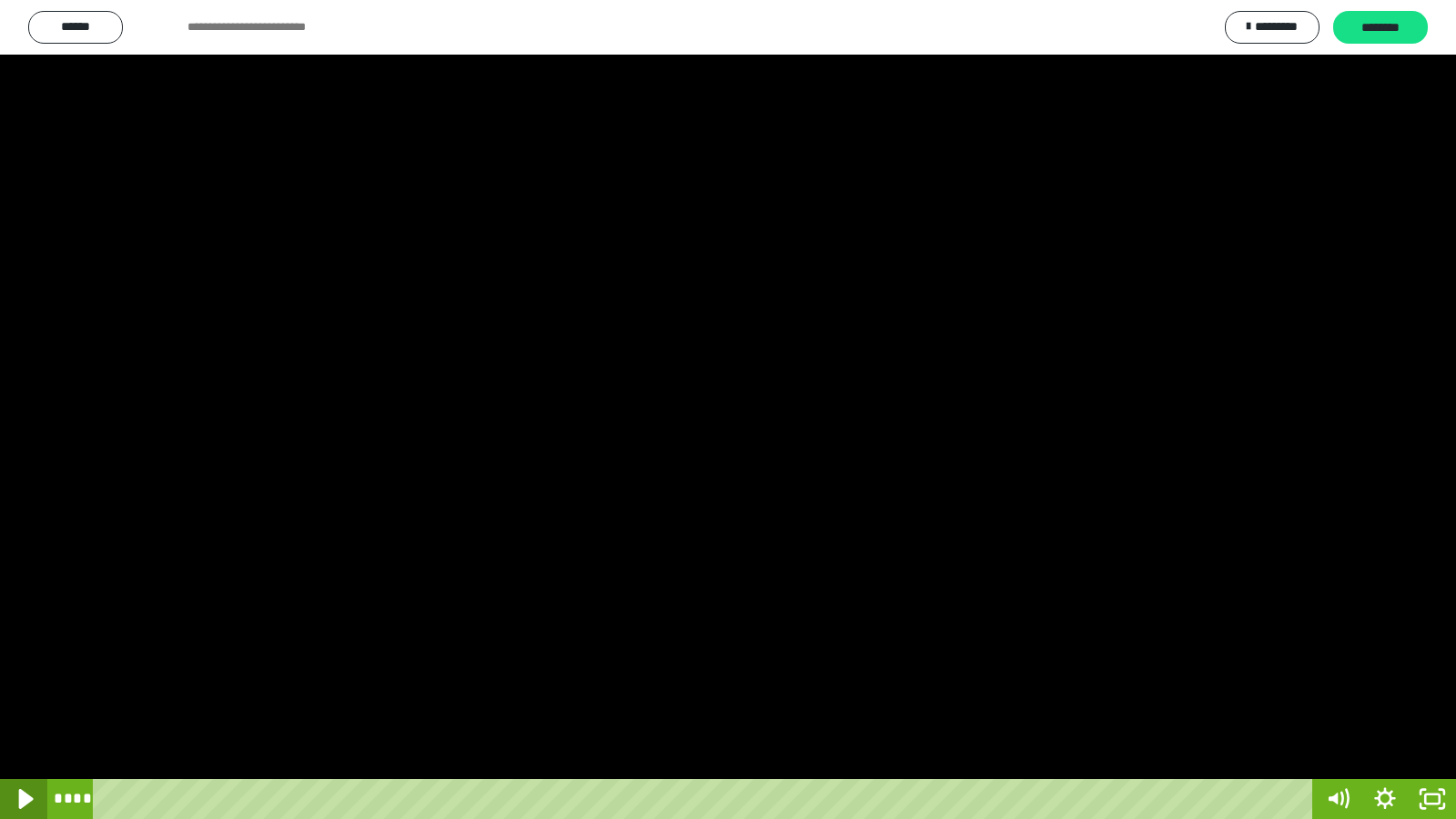 click 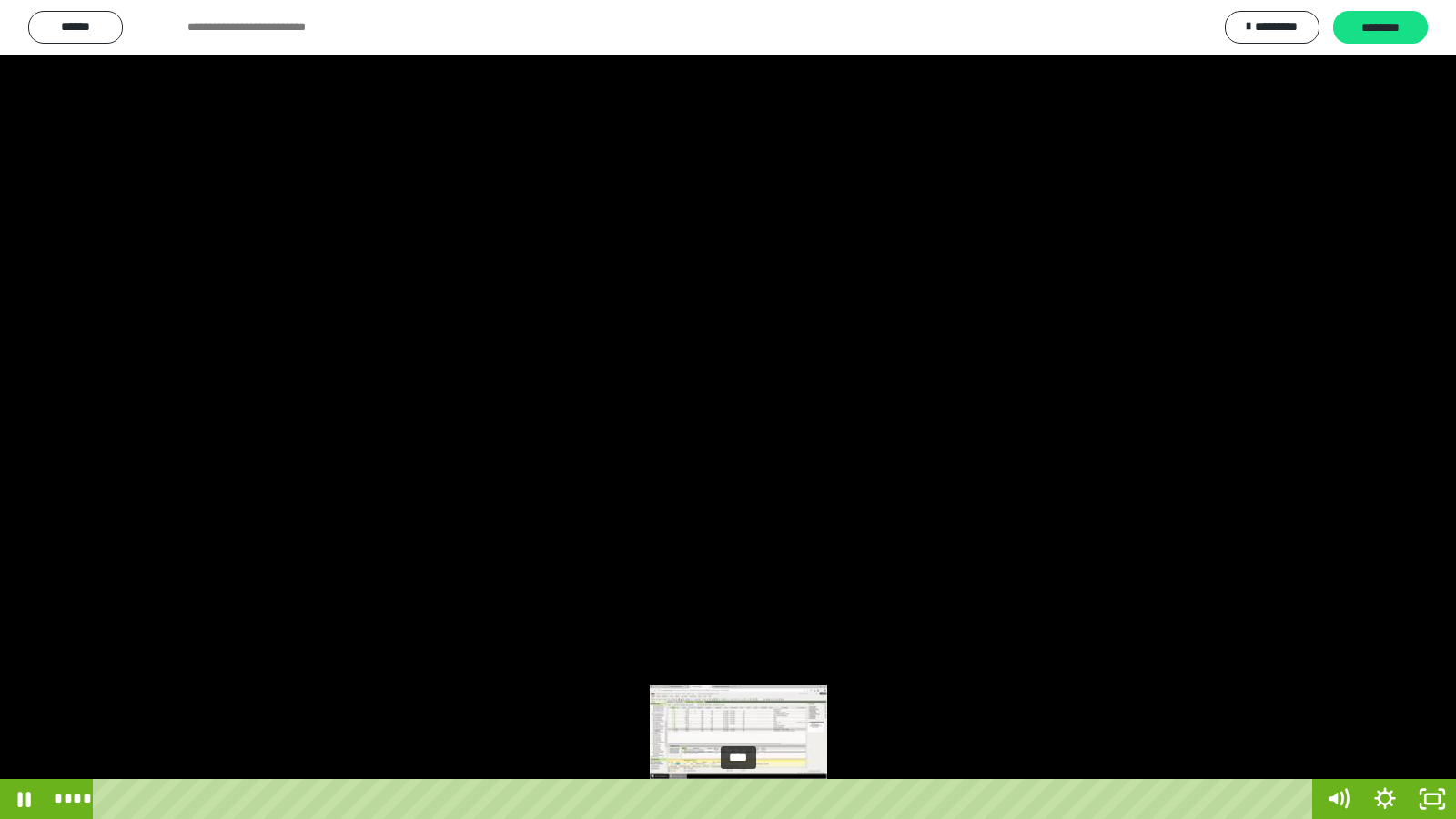 click on "****" at bounding box center [706, 799] 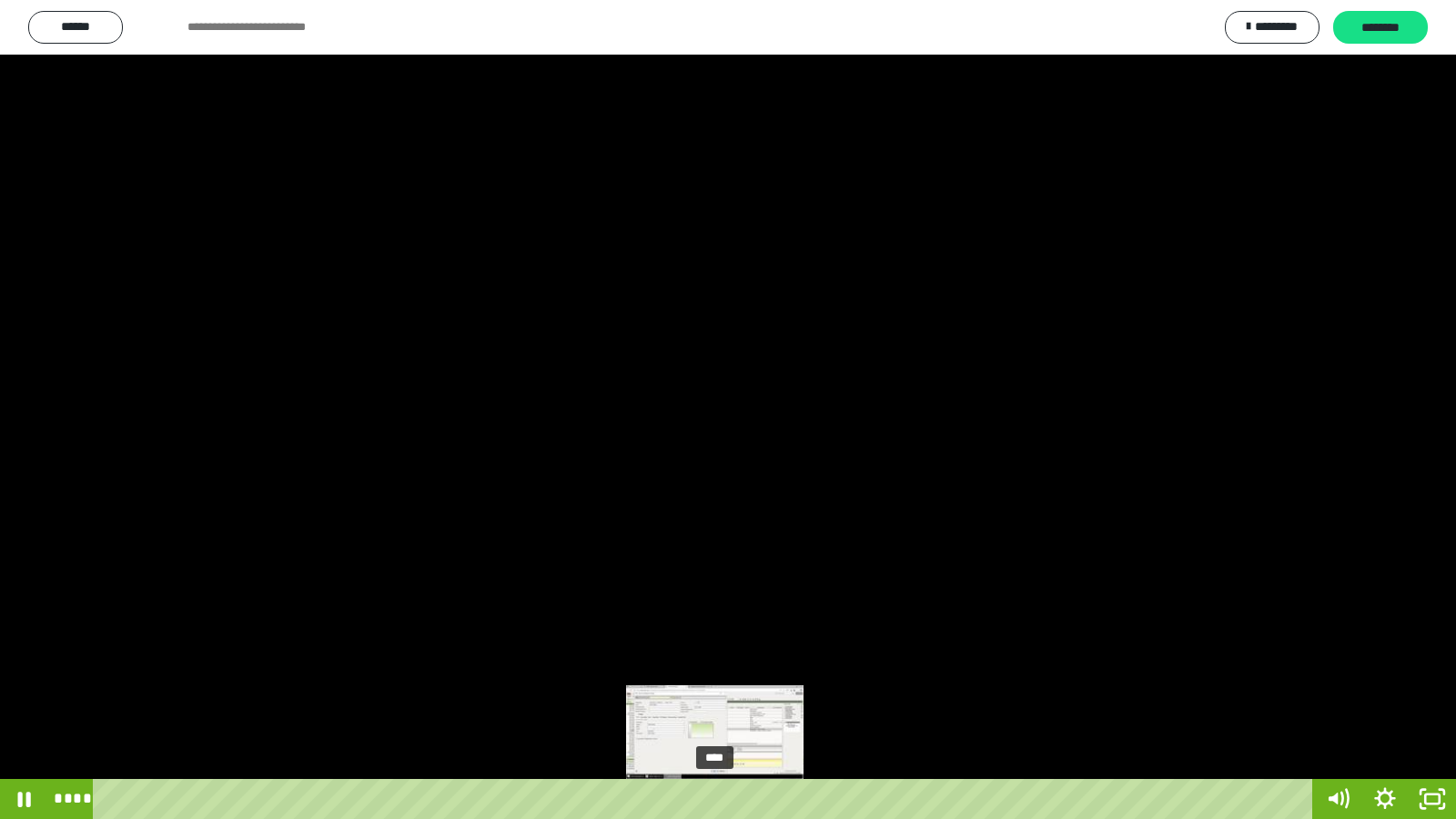 click on "****" at bounding box center [706, 799] 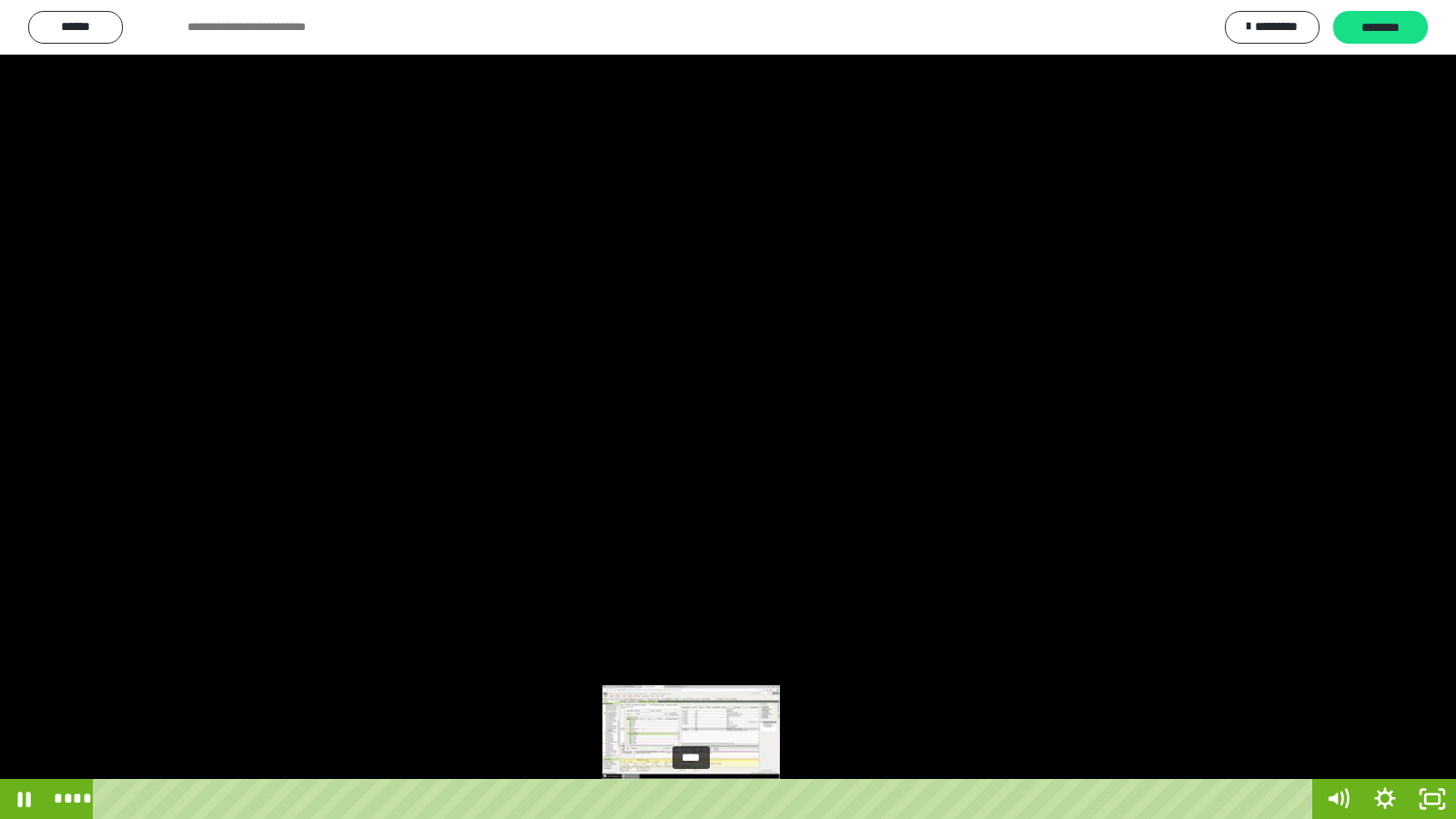 click on "****" at bounding box center (706, 799) 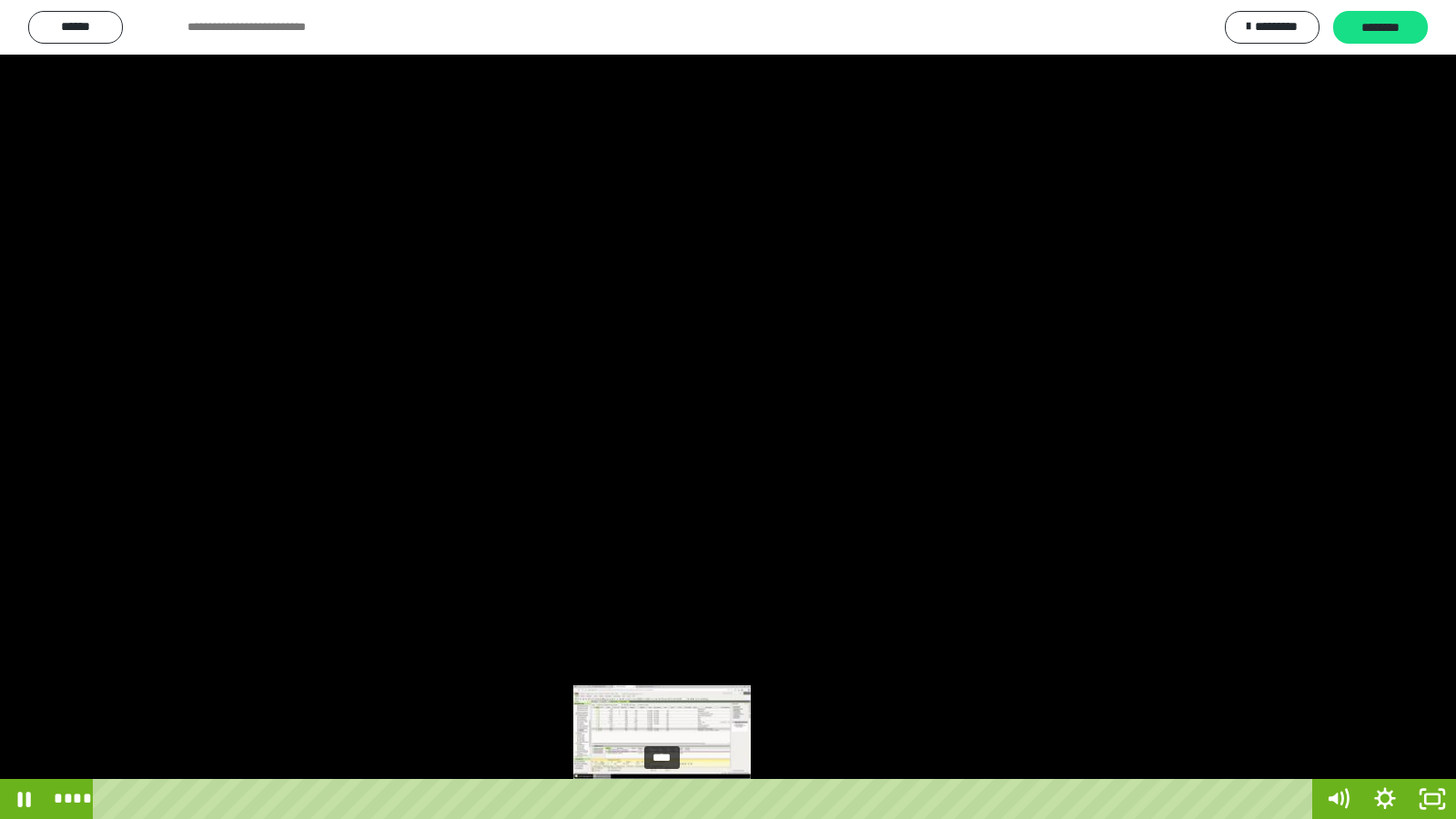 click on "****" at bounding box center [706, 799] 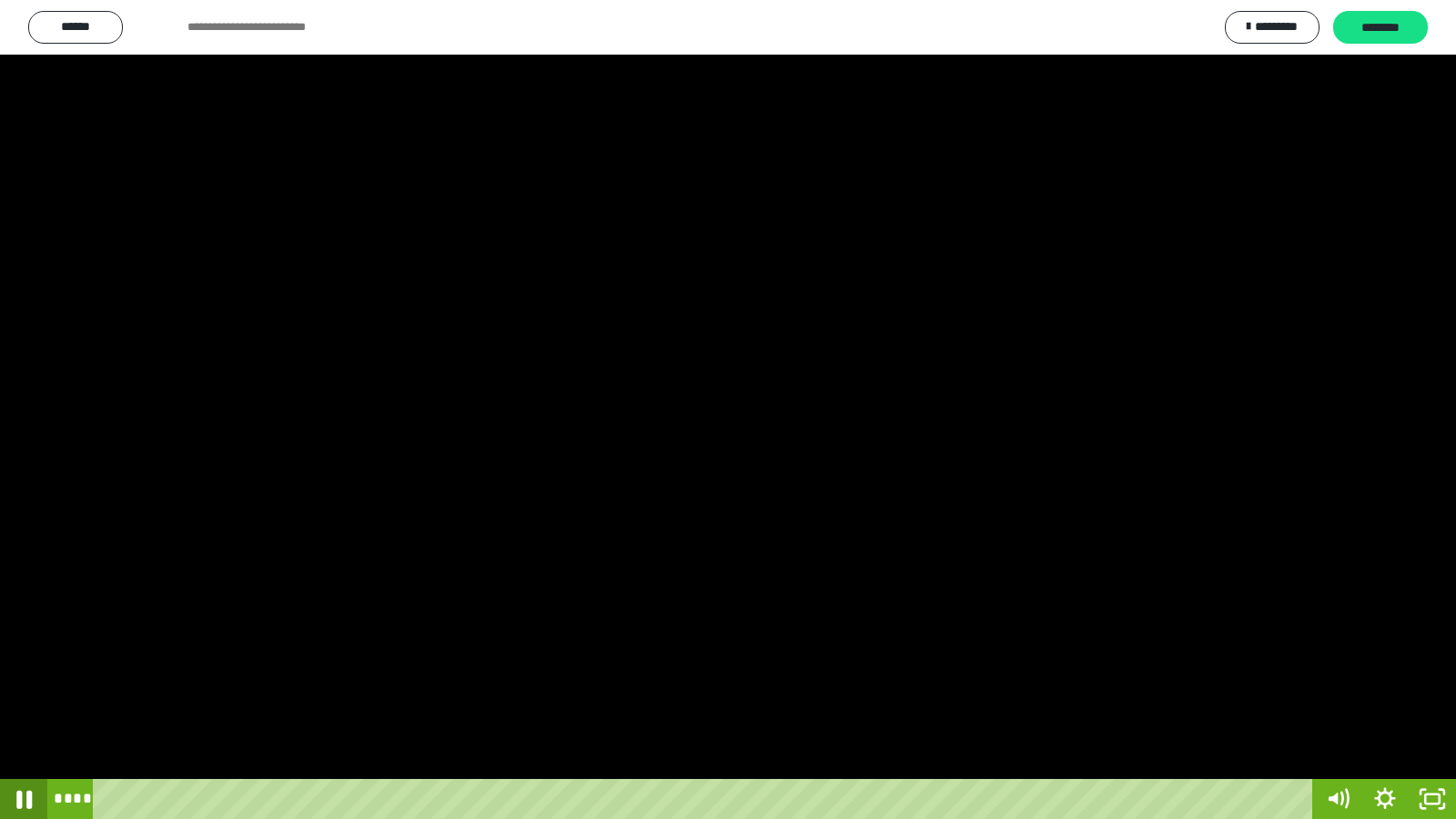 click 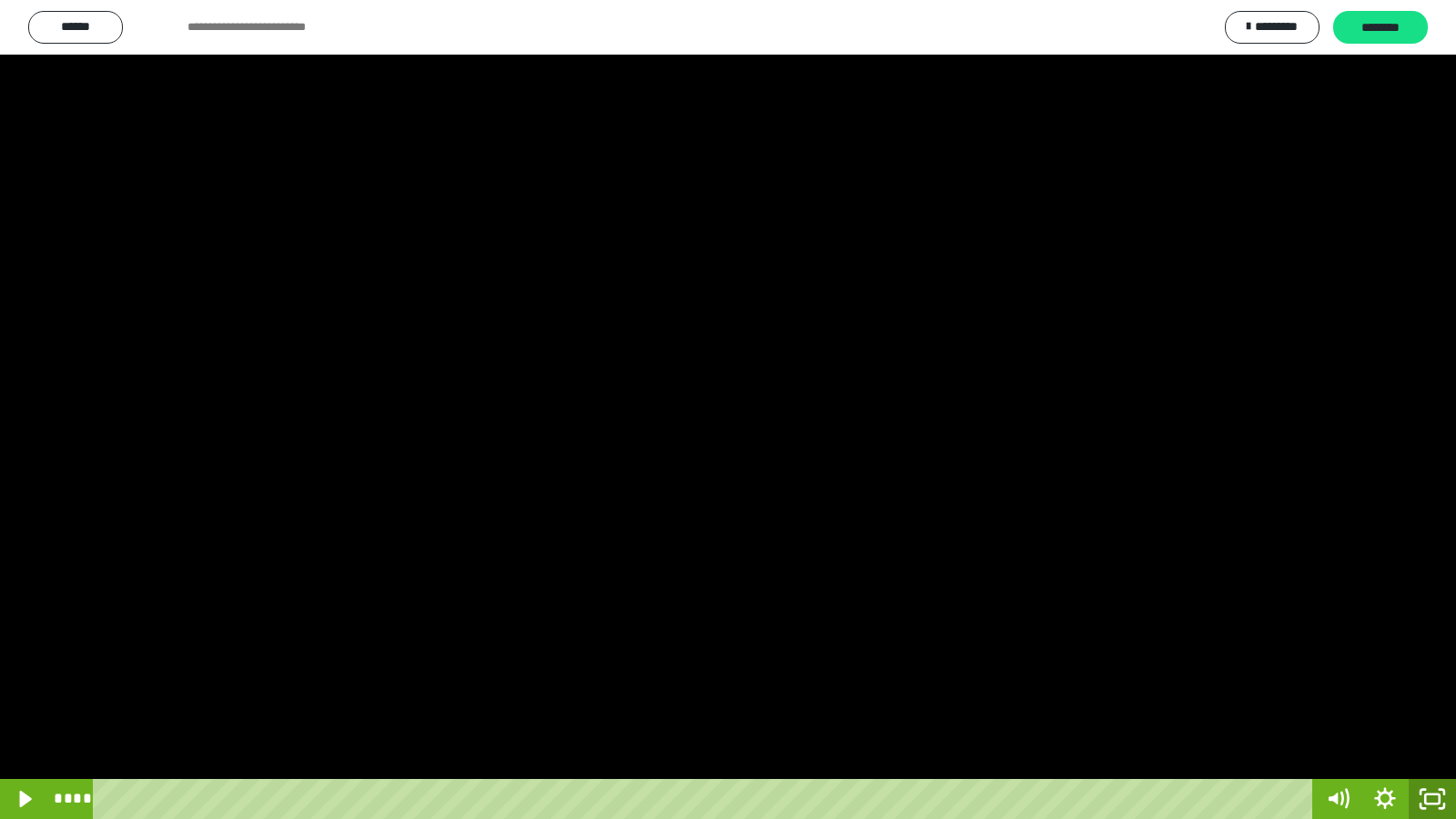 drag, startPoint x: 1440, startPoint y: 798, endPoint x: 1389, endPoint y: 270, distance: 530.4573 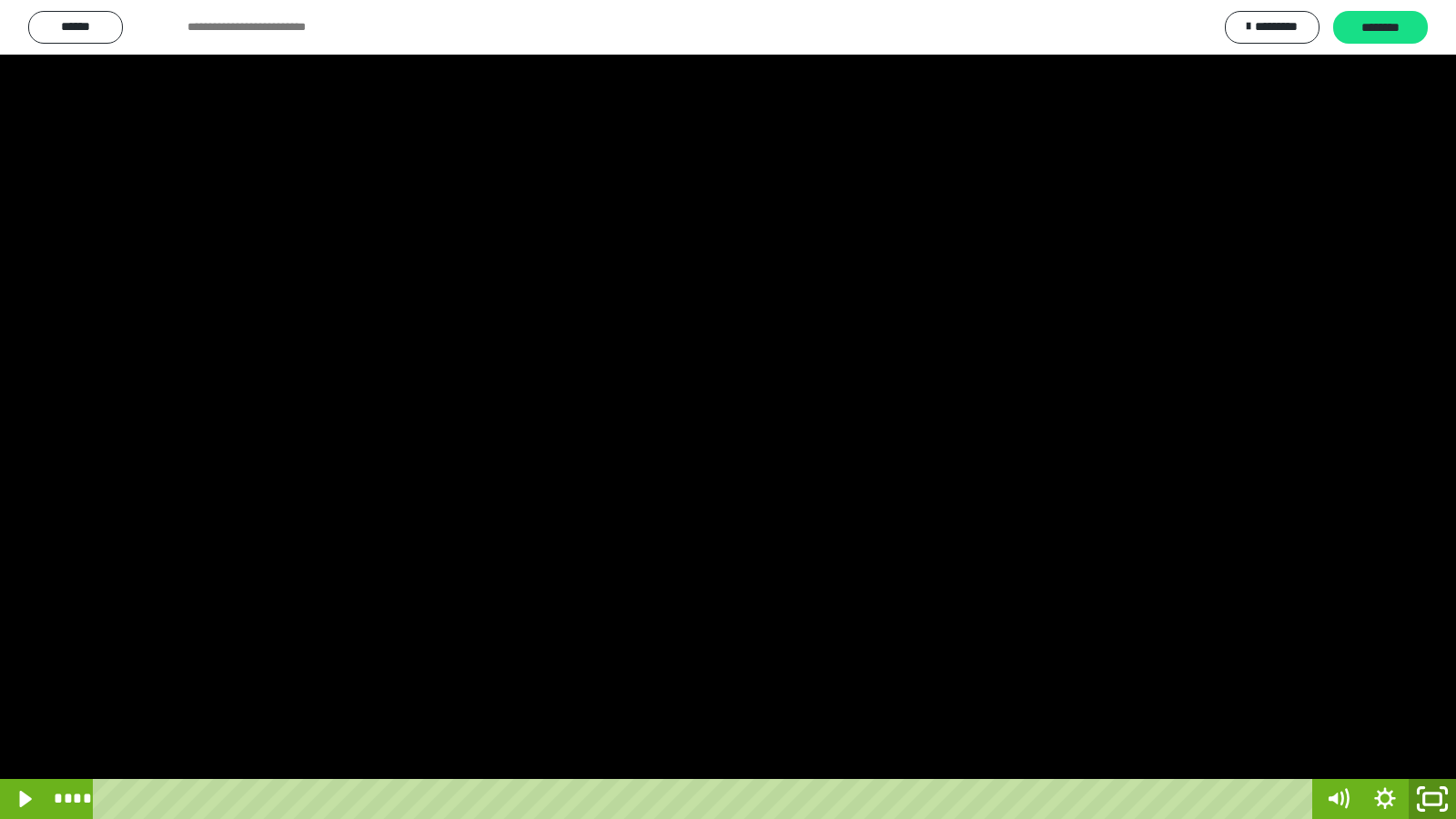 drag, startPoint x: 1433, startPoint y: 806, endPoint x: 1299, endPoint y: 5, distance: 812.13115 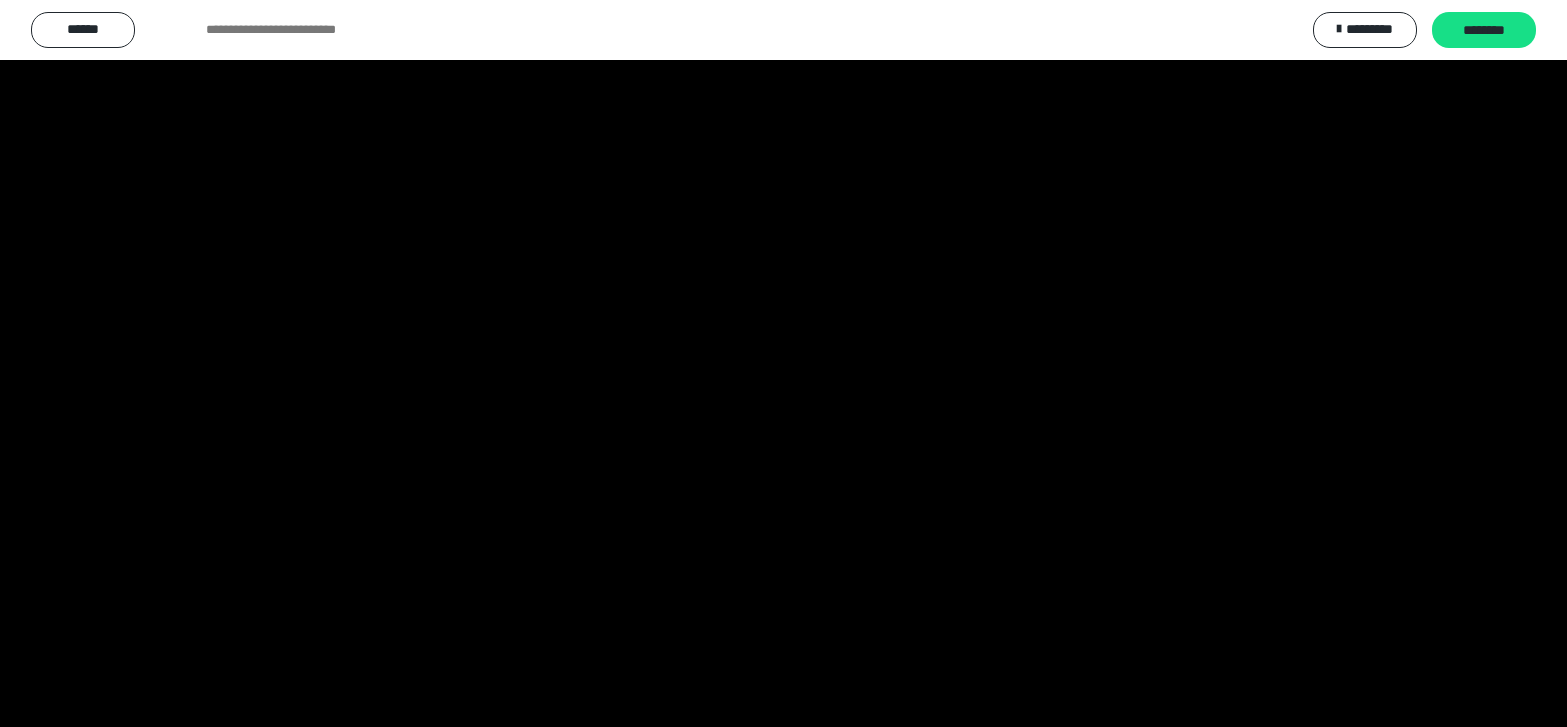 scroll, scrollTop: 4008, scrollLeft: 0, axis: vertical 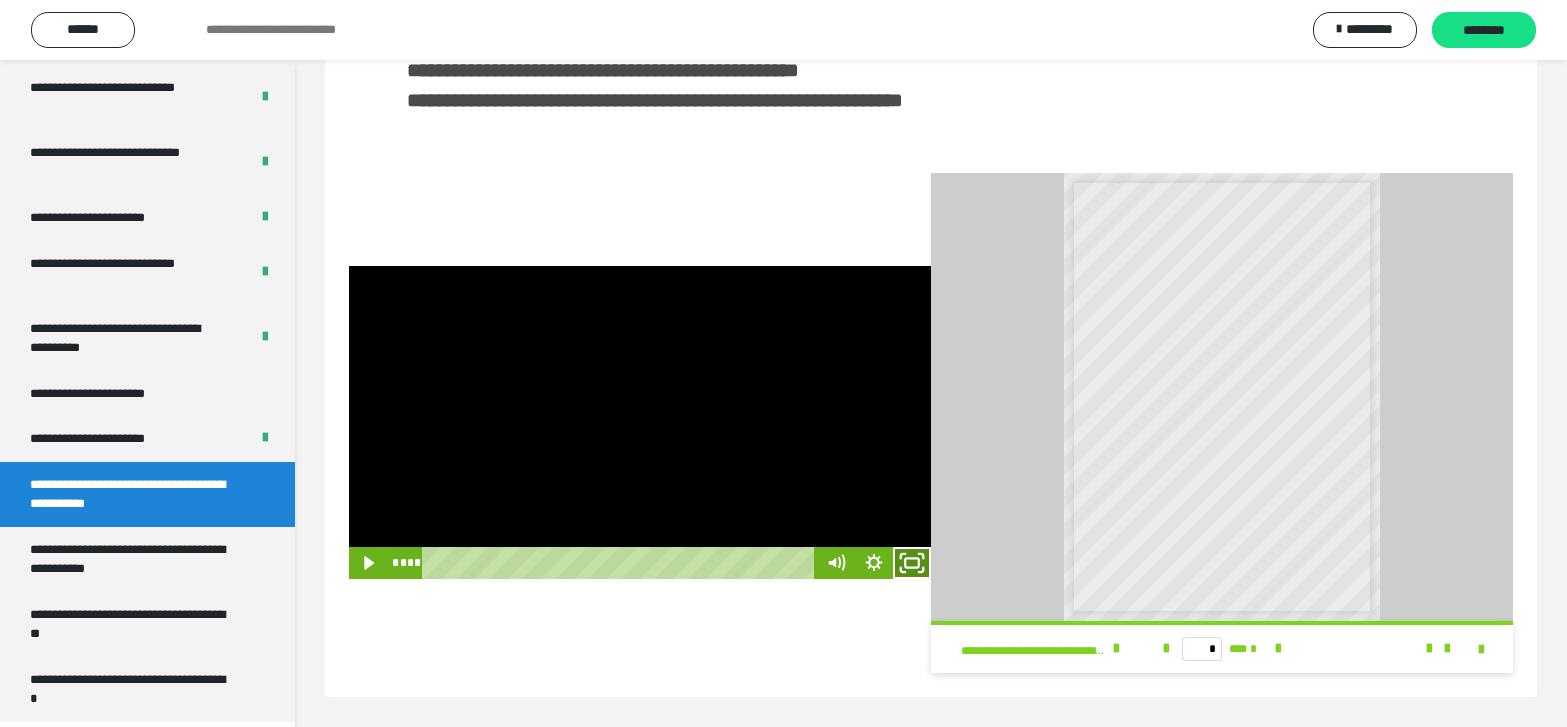 click 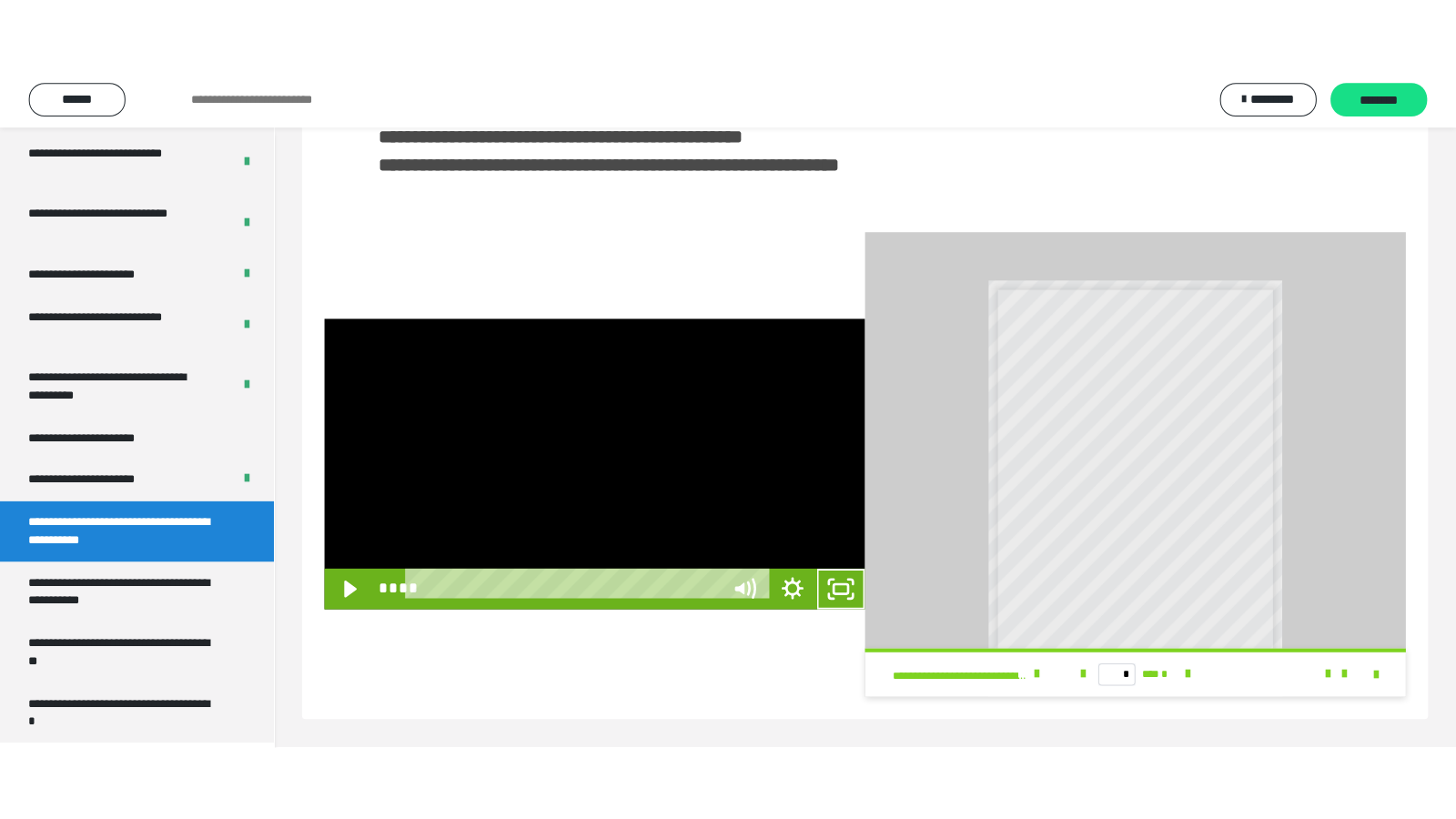 scroll, scrollTop: 310, scrollLeft: 0, axis: vertical 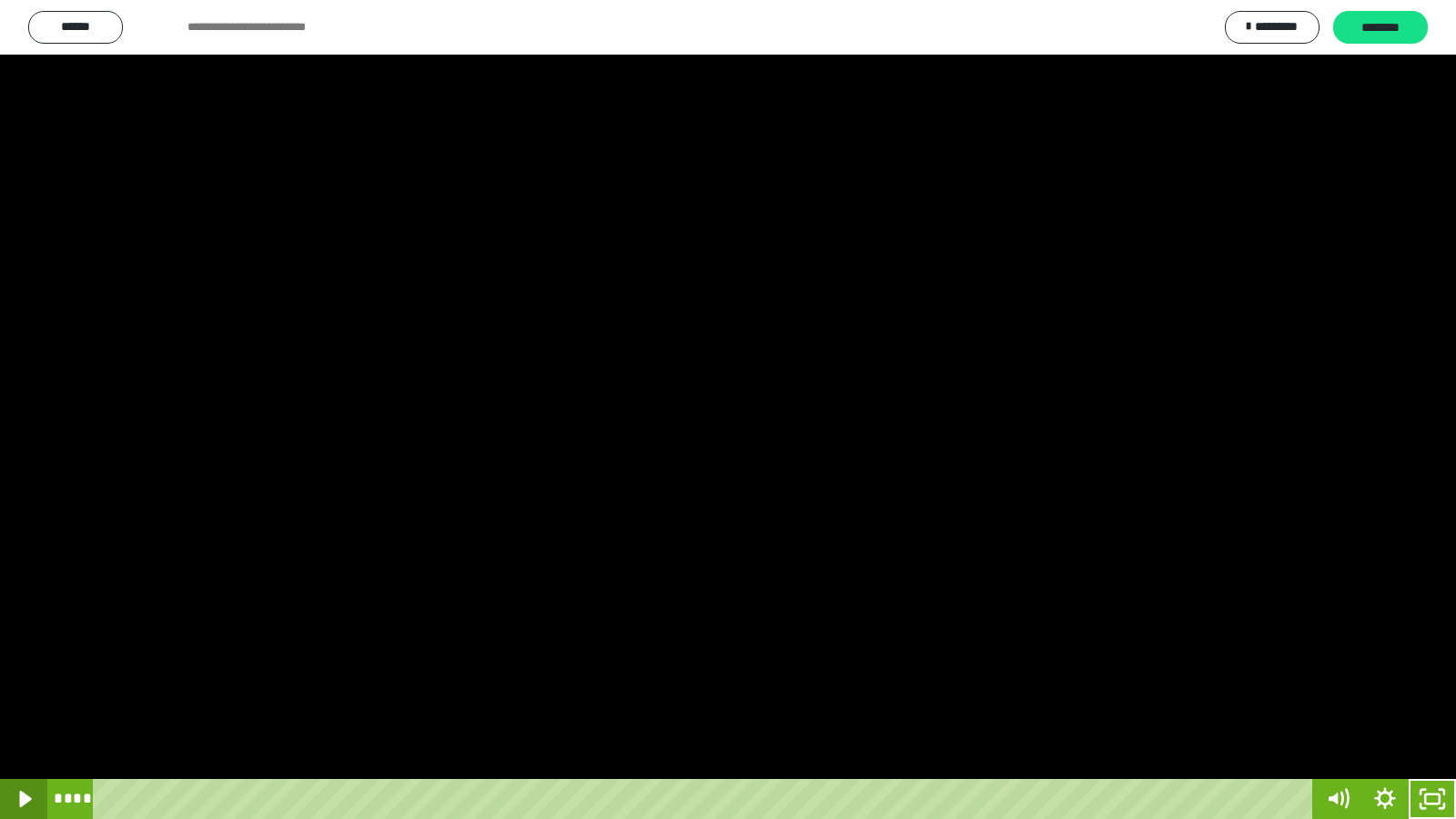 click 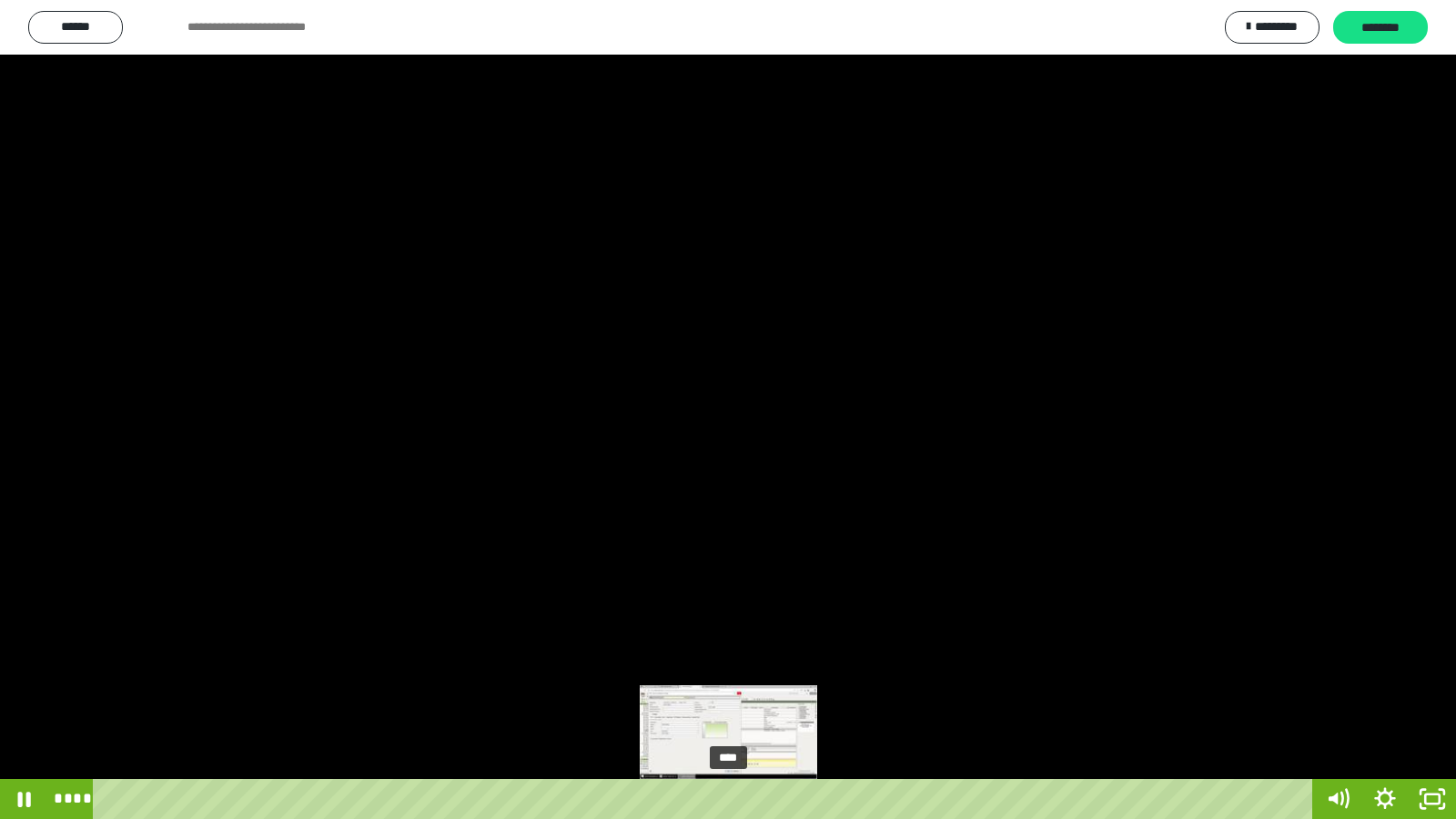 click on "****" at bounding box center (706, 799) 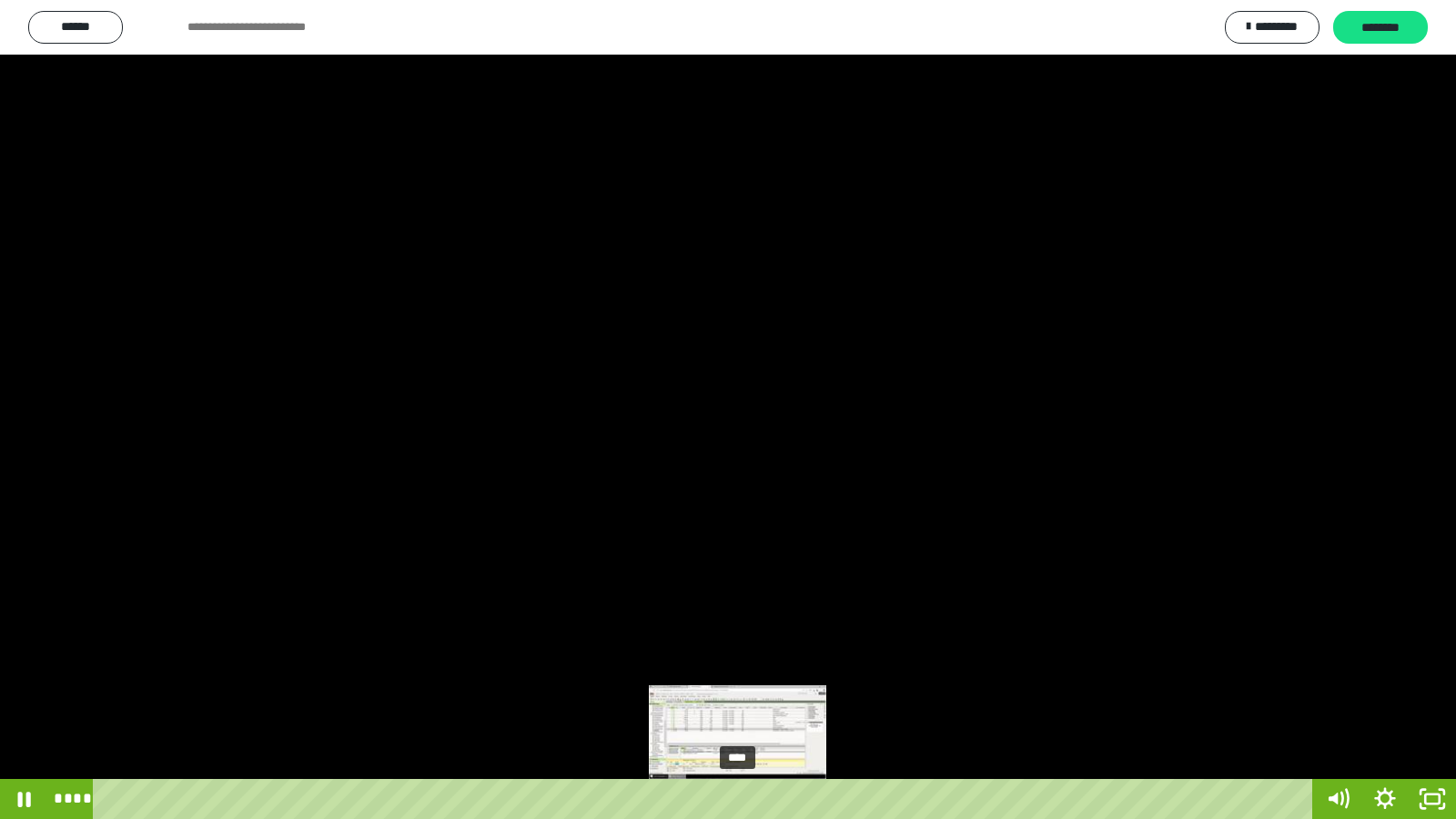 click on "****" at bounding box center (706, 799) 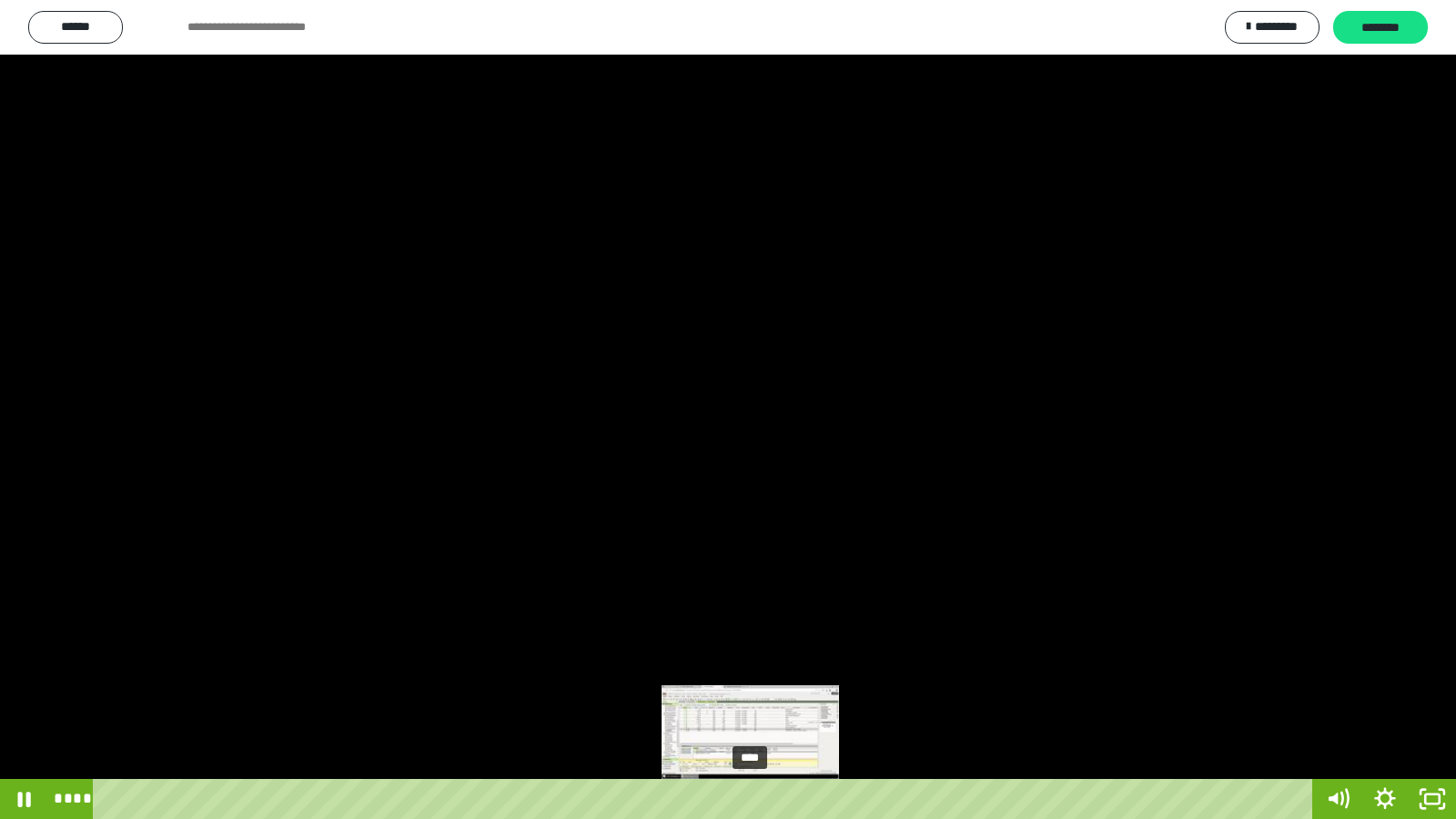 click on "****" at bounding box center [706, 799] 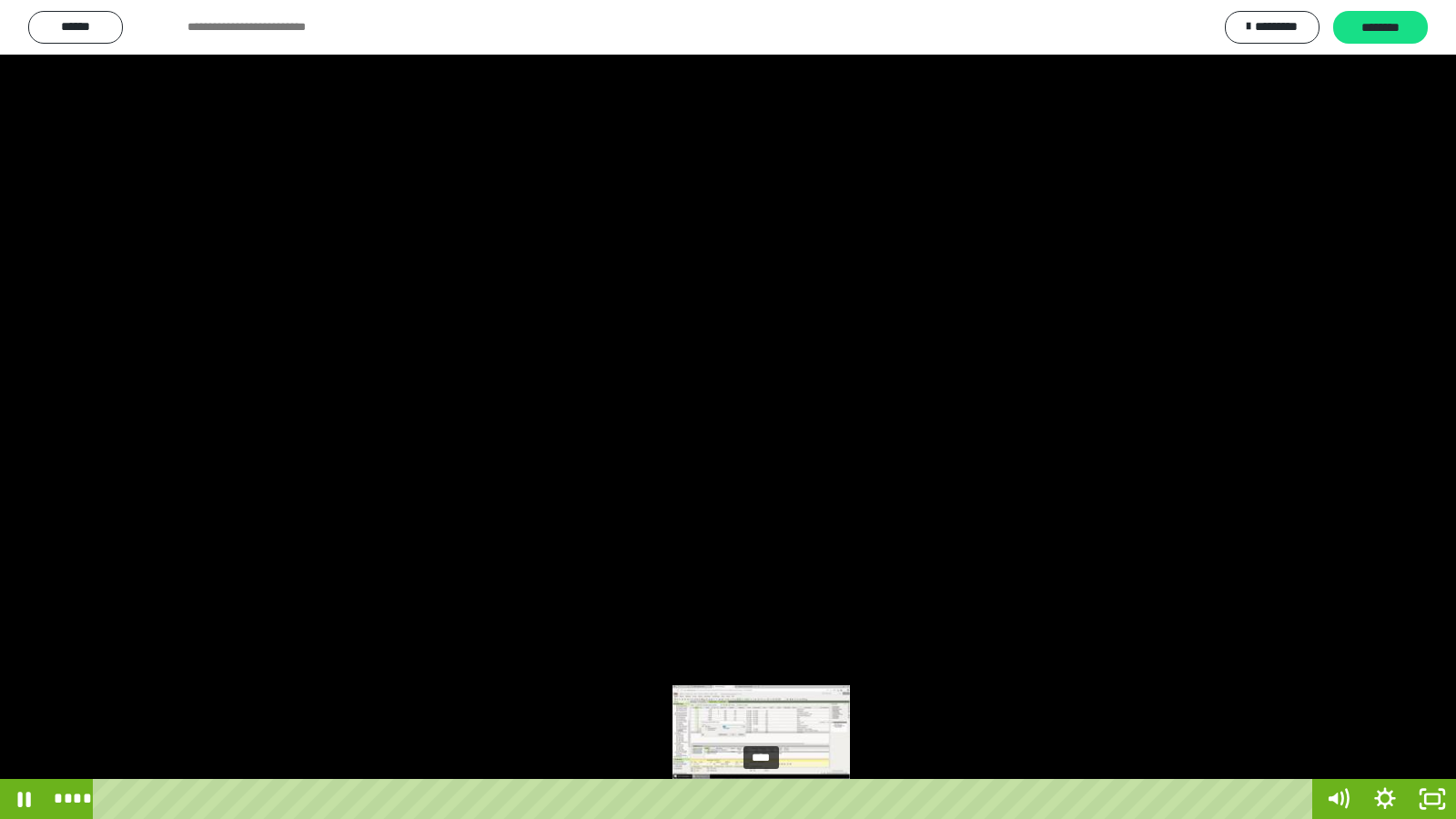 click on "****" at bounding box center (706, 799) 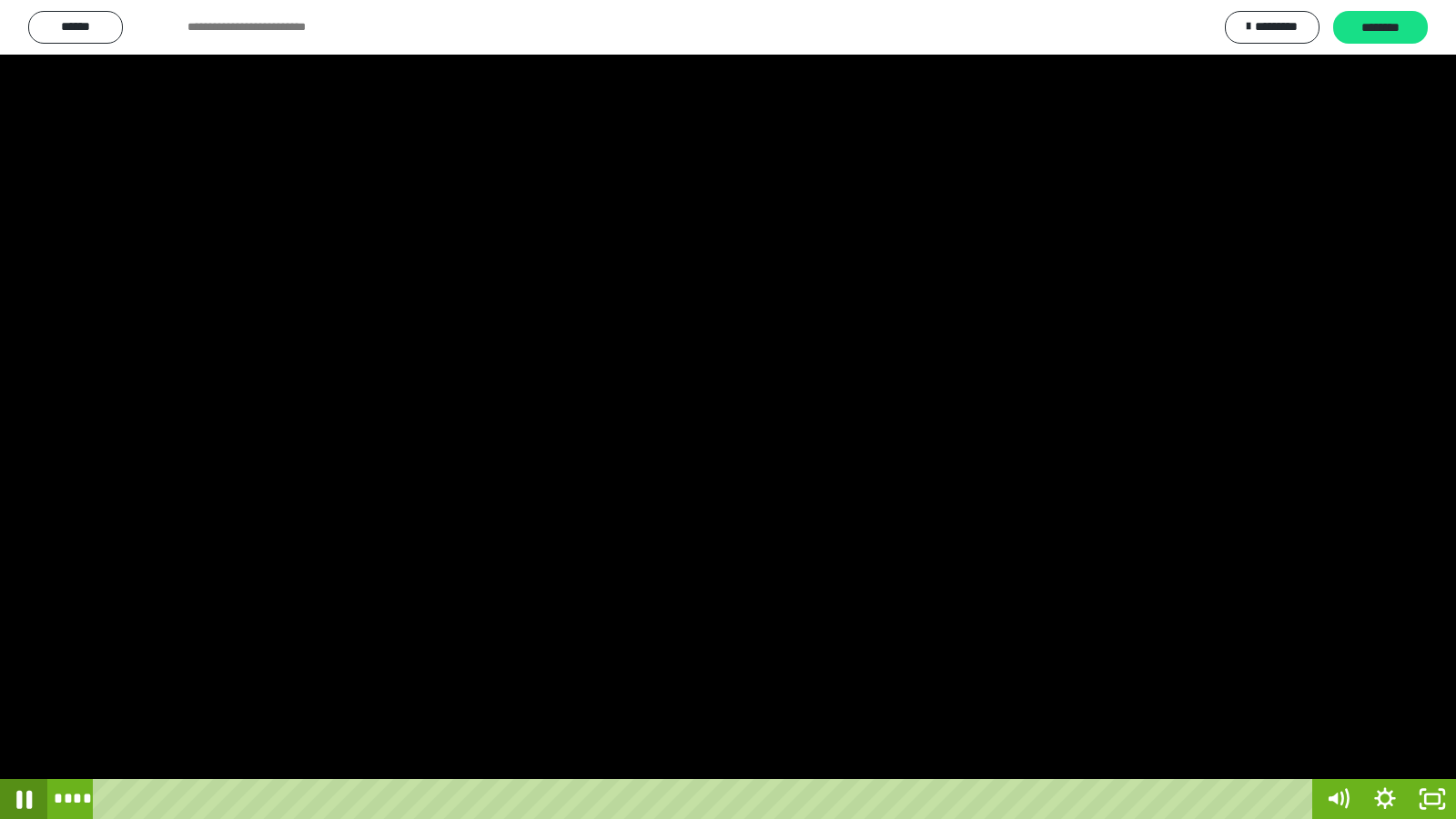 click 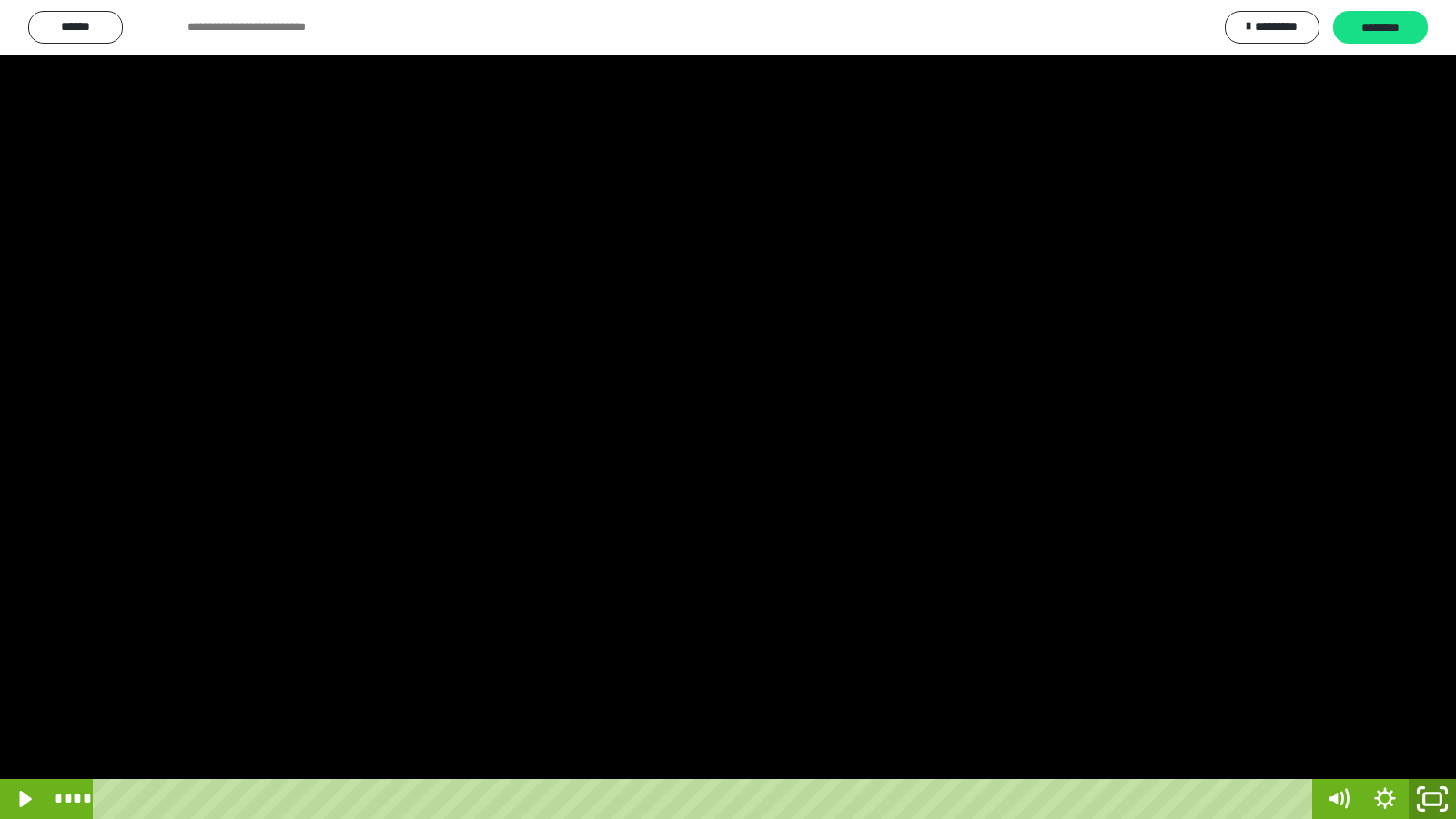 drag, startPoint x: 1436, startPoint y: 802, endPoint x: 1255, endPoint y: 1, distance: 821.19547 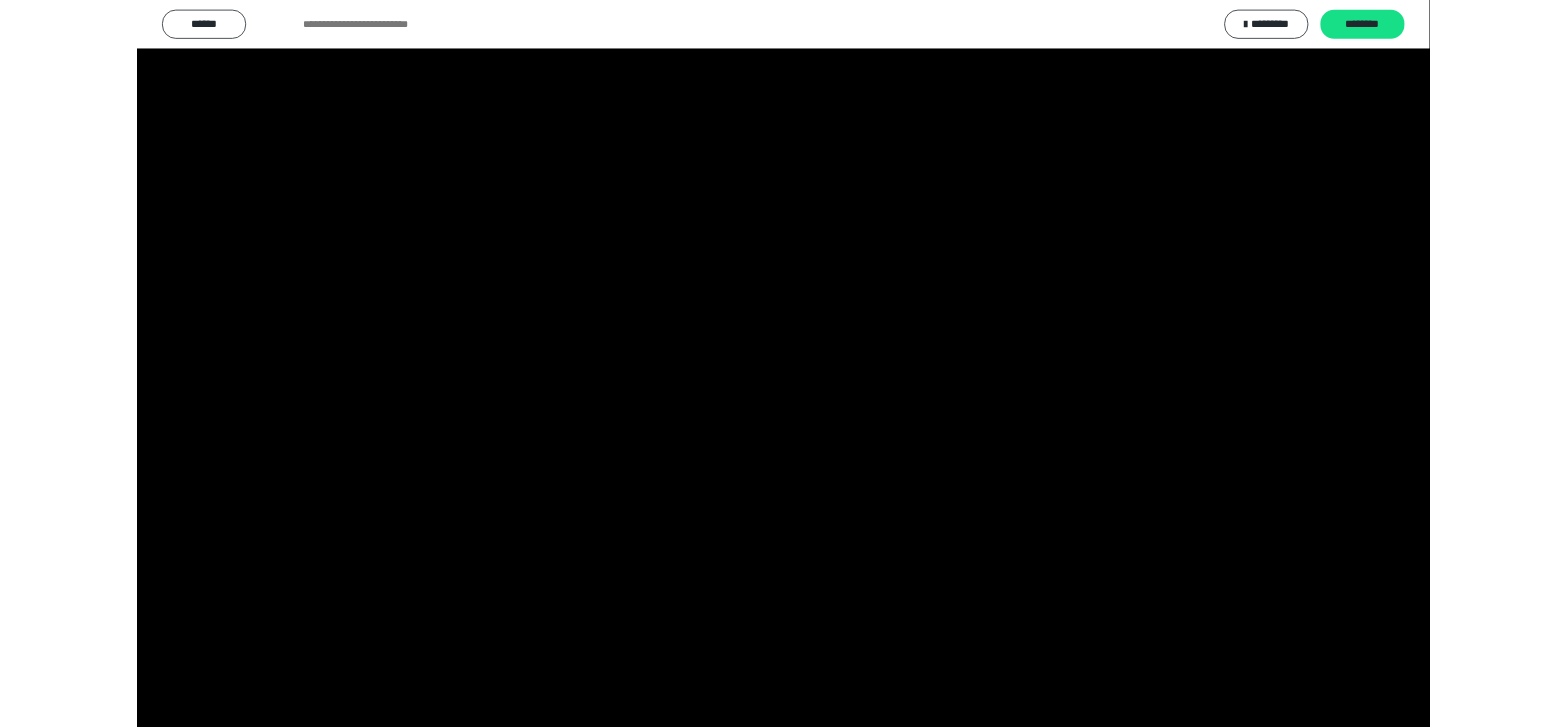 scroll, scrollTop: 4008, scrollLeft: 0, axis: vertical 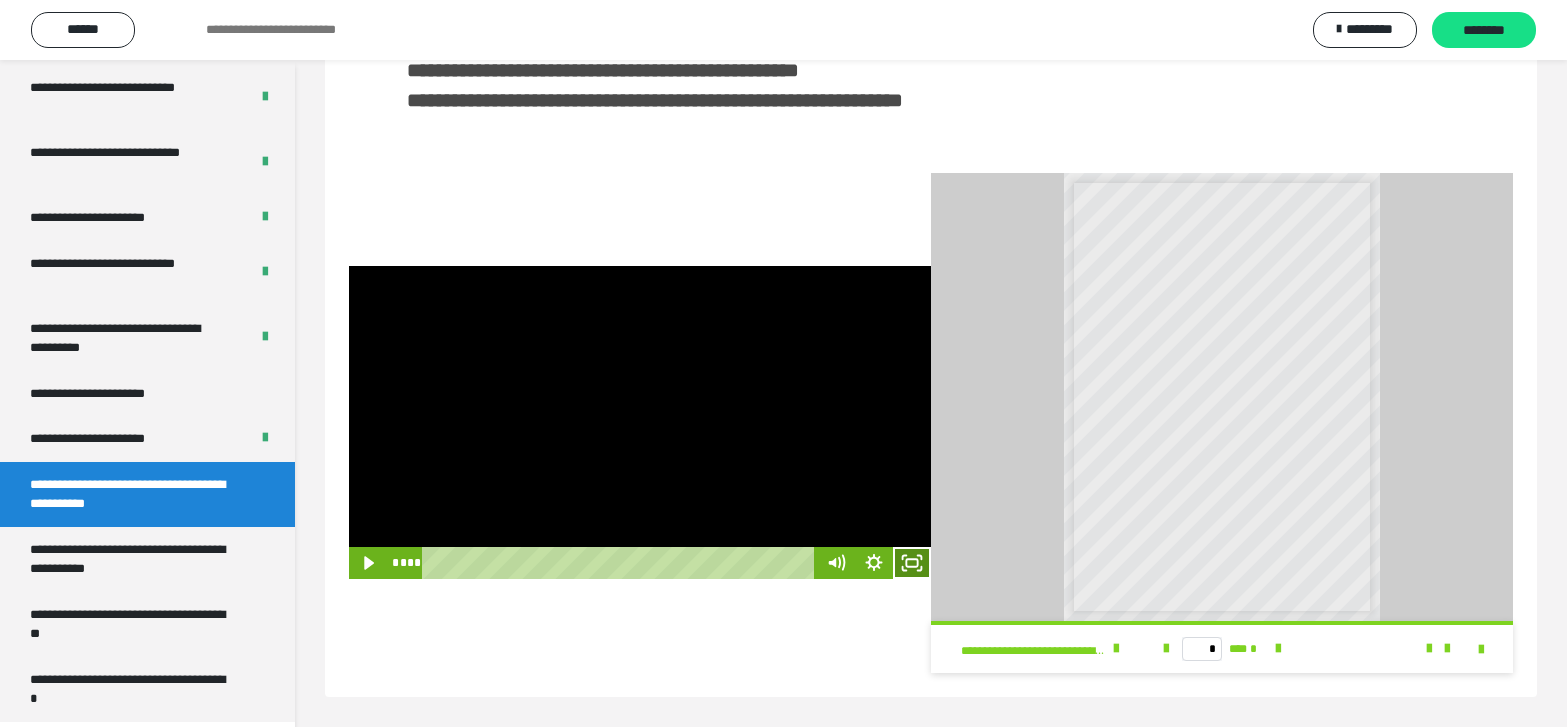 drag, startPoint x: 921, startPoint y: 560, endPoint x: 871, endPoint y: 676, distance: 126.31706 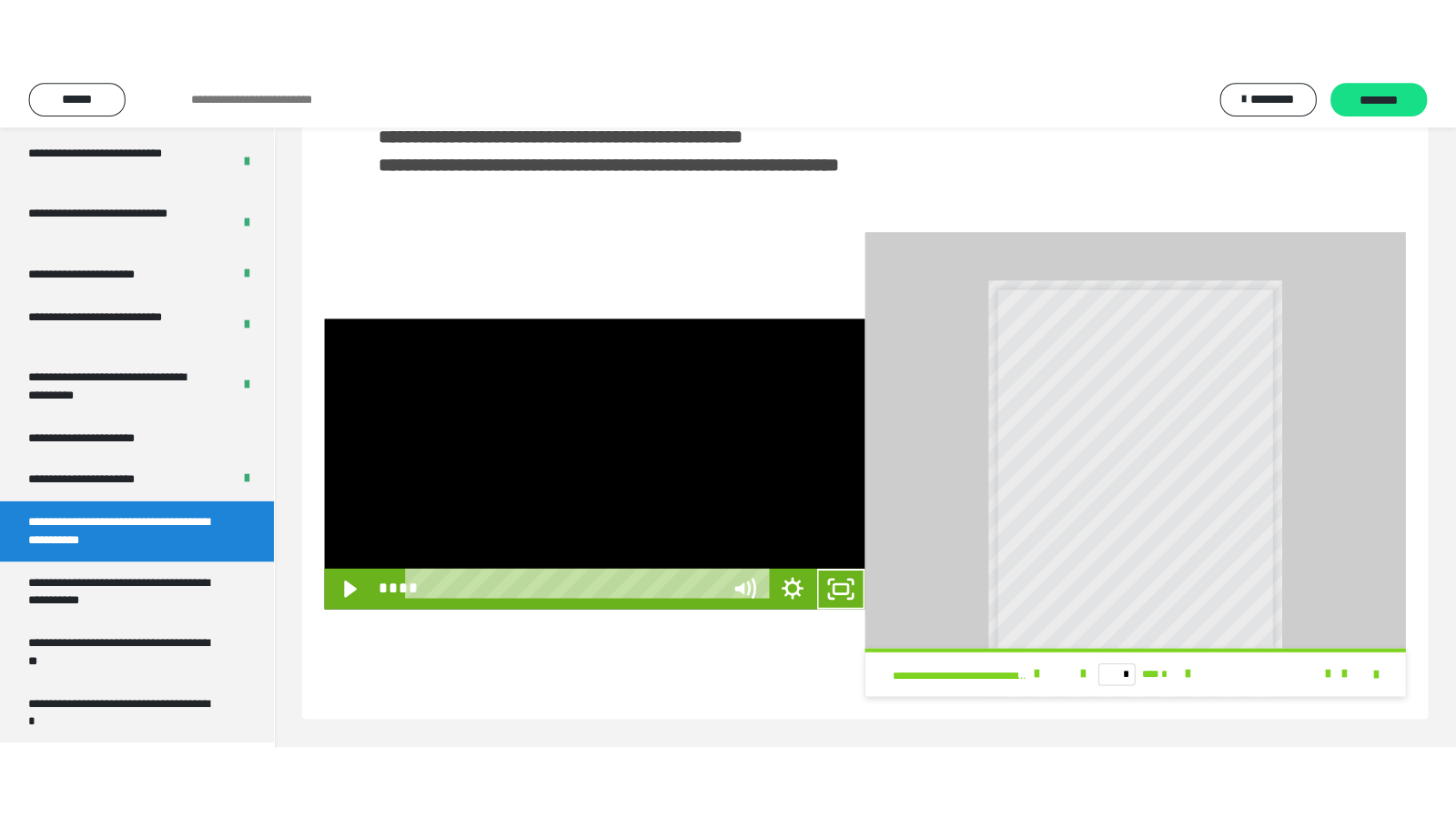 scroll, scrollTop: 310, scrollLeft: 0, axis: vertical 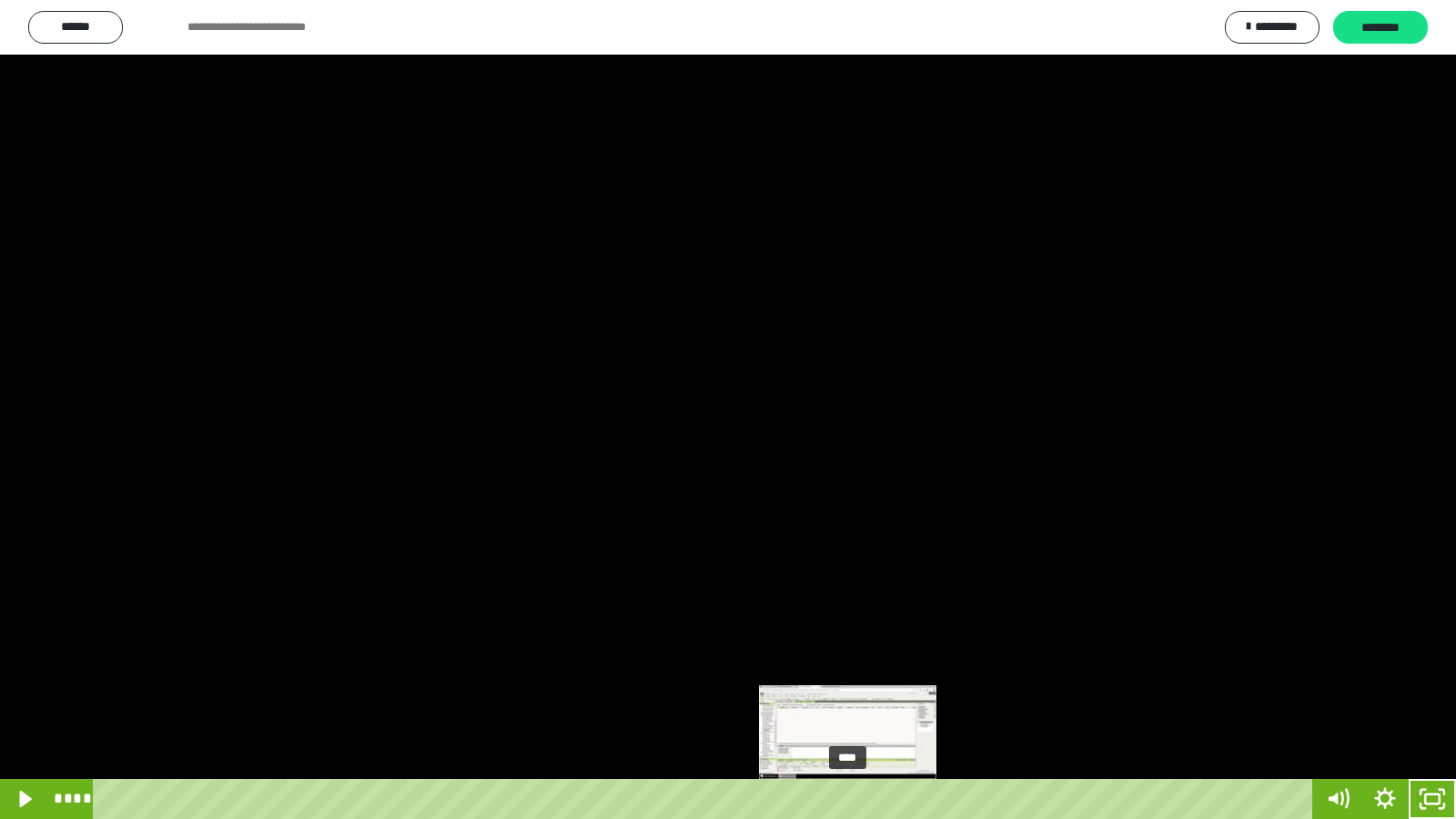 click on "****" at bounding box center [706, 799] 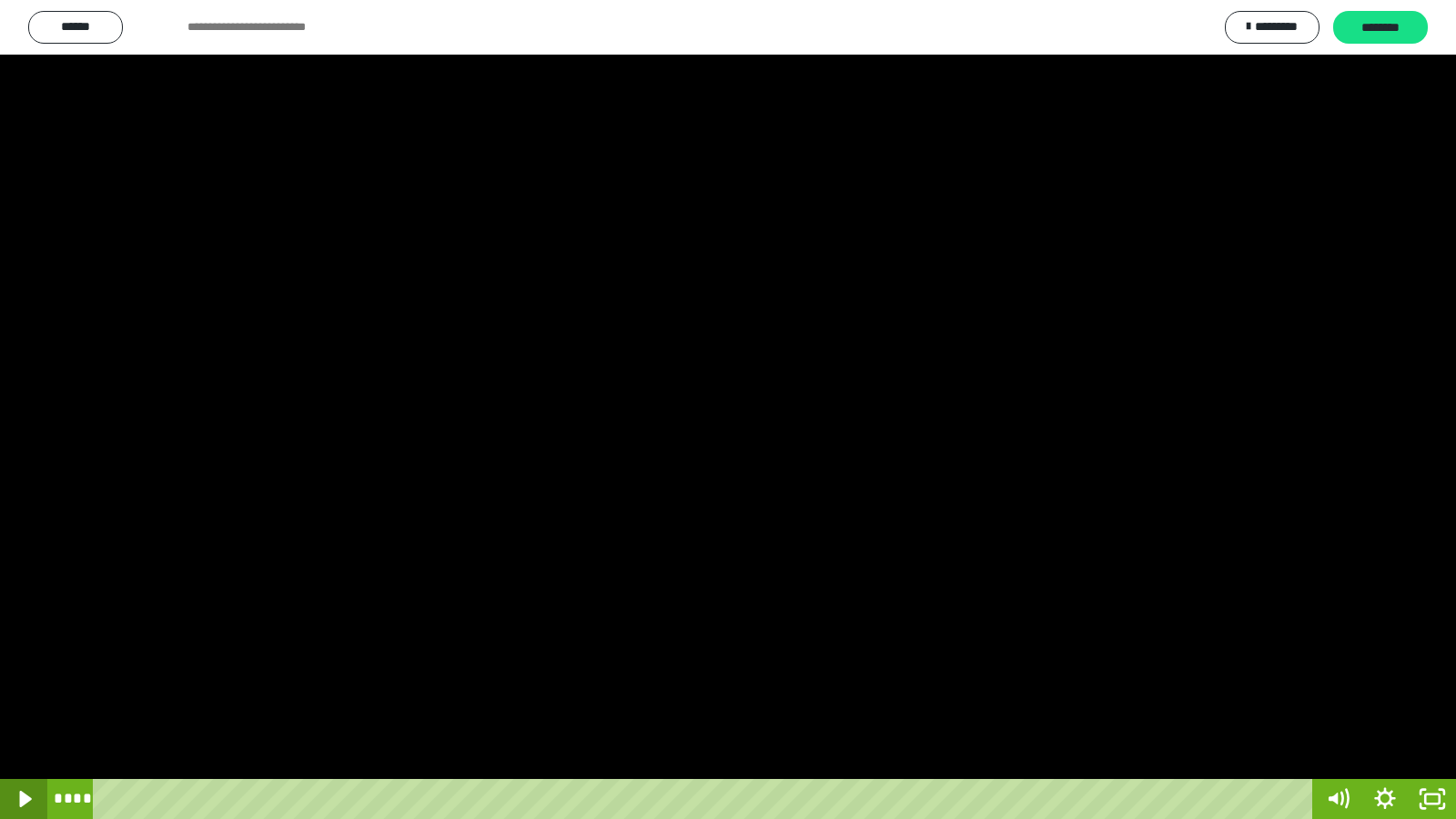 click 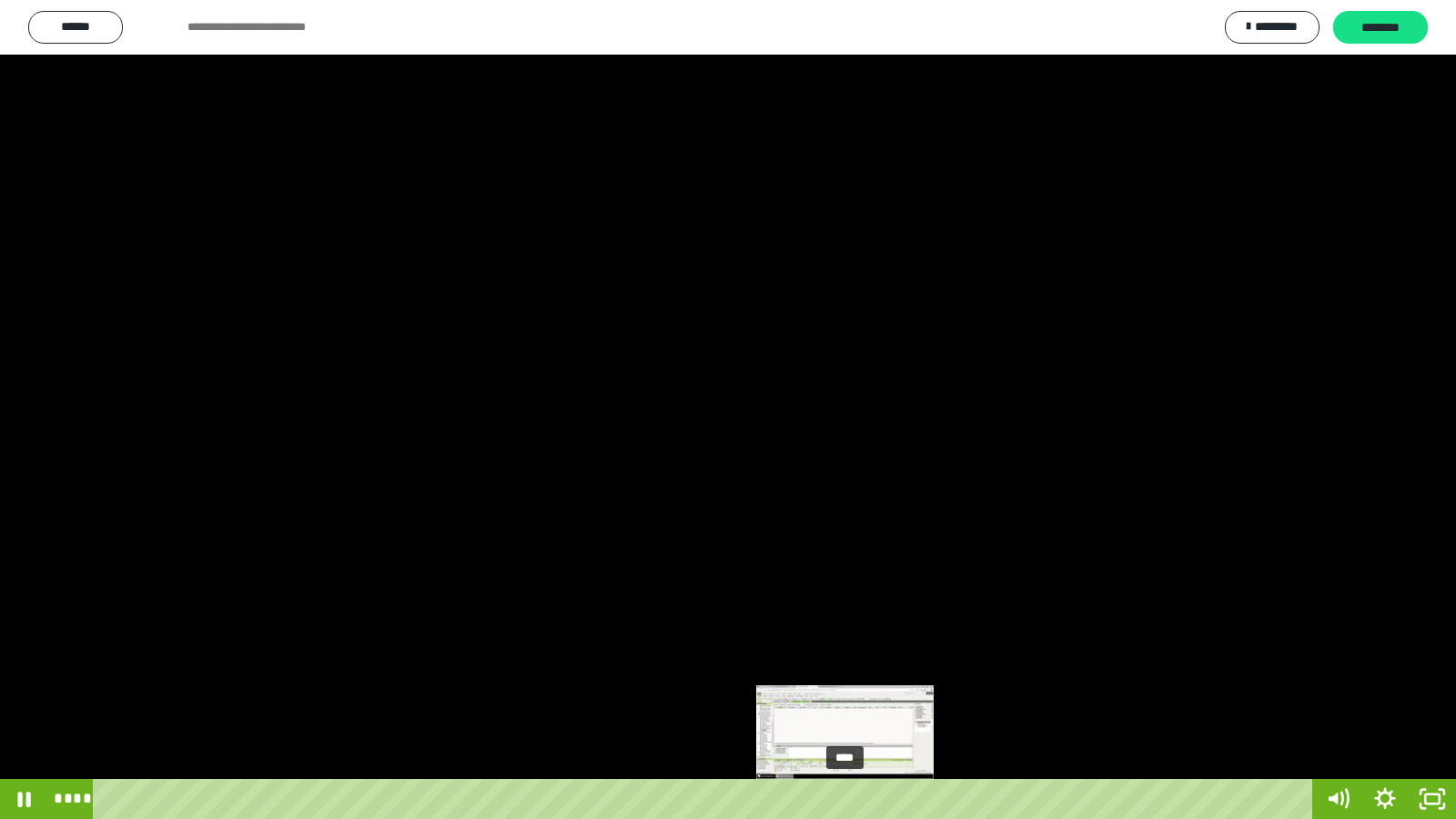 click on "****" at bounding box center [706, 799] 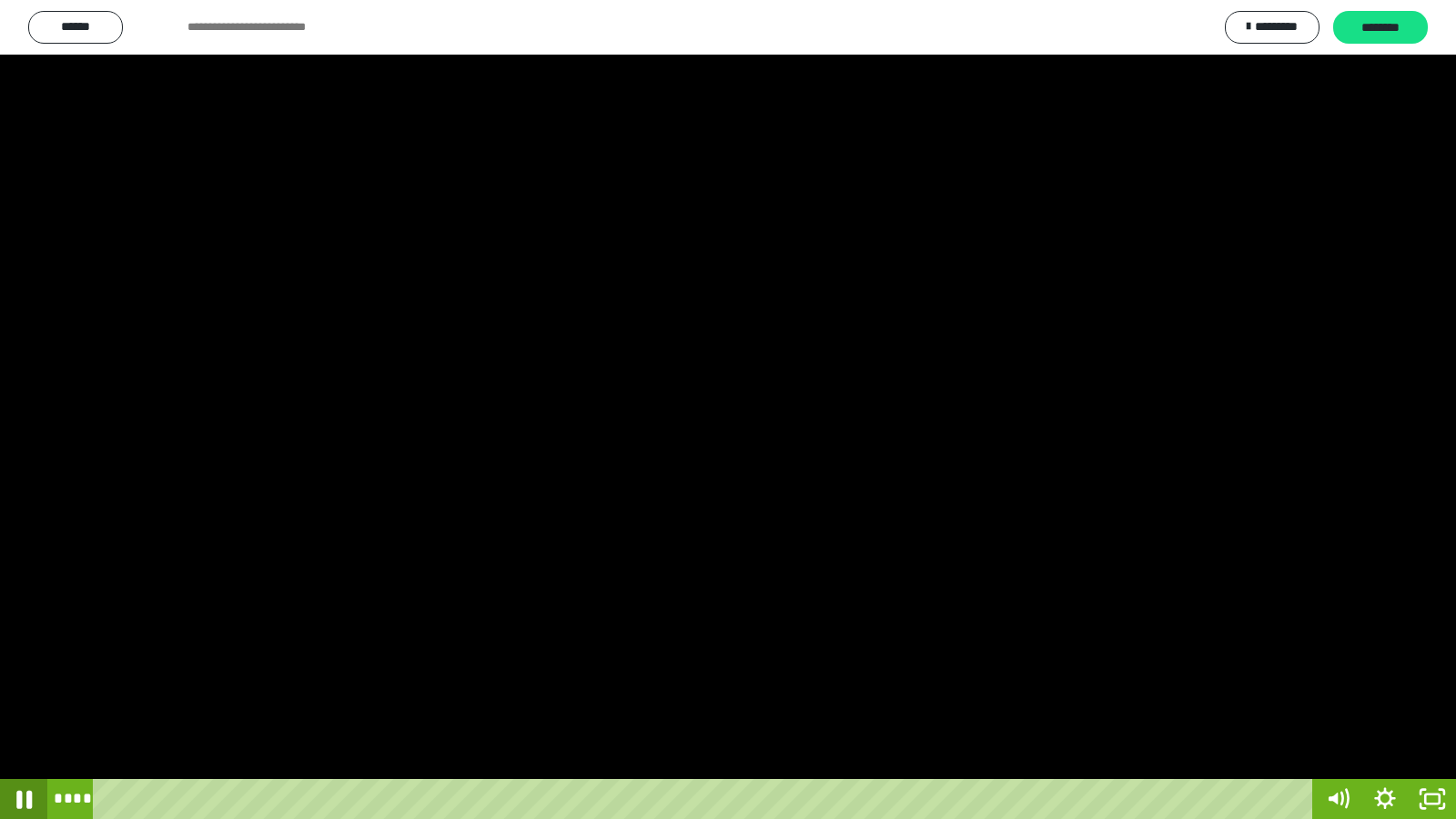 click 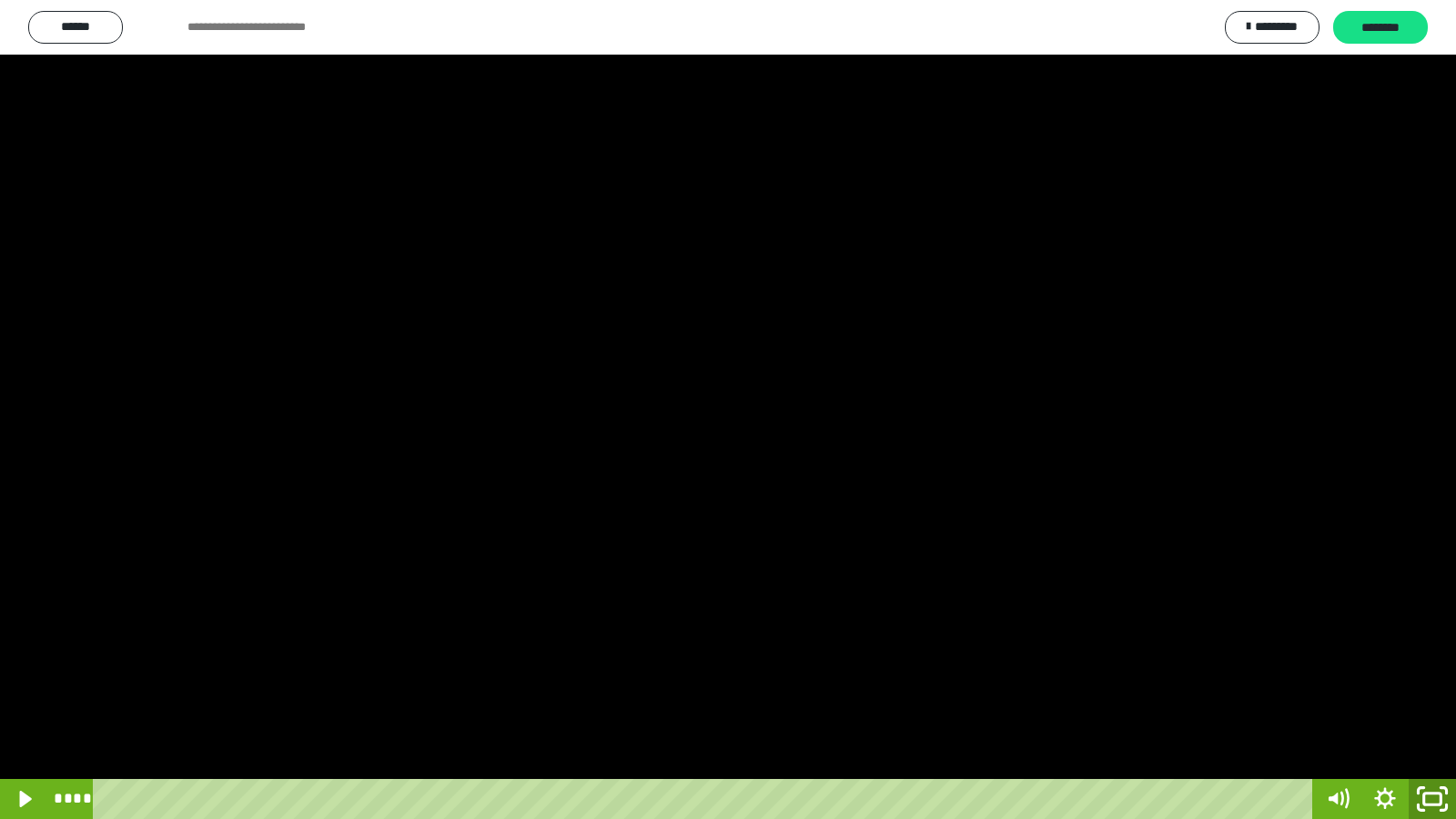 drag, startPoint x: 1431, startPoint y: 801, endPoint x: 1049, endPoint y: 0, distance: 887.4261 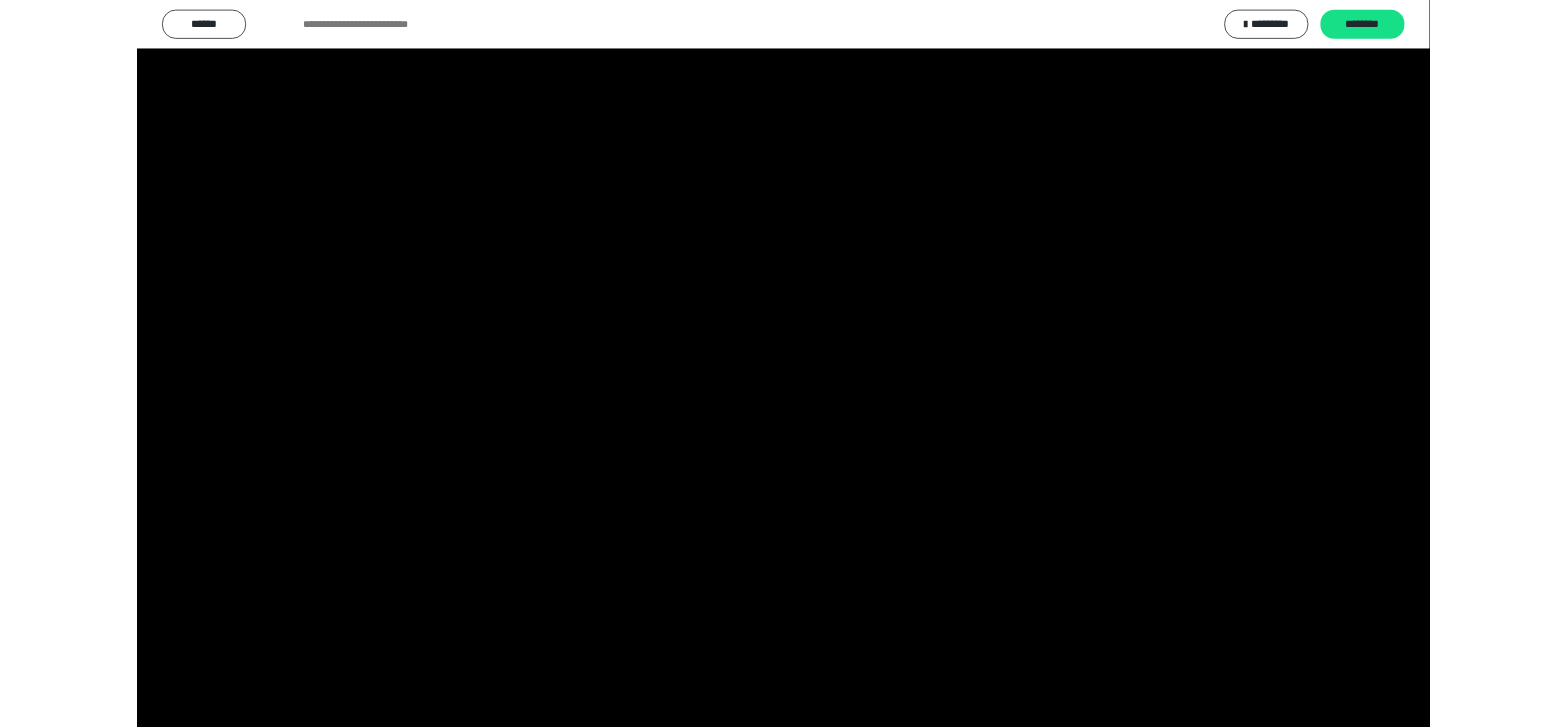 scroll, scrollTop: 4008, scrollLeft: 0, axis: vertical 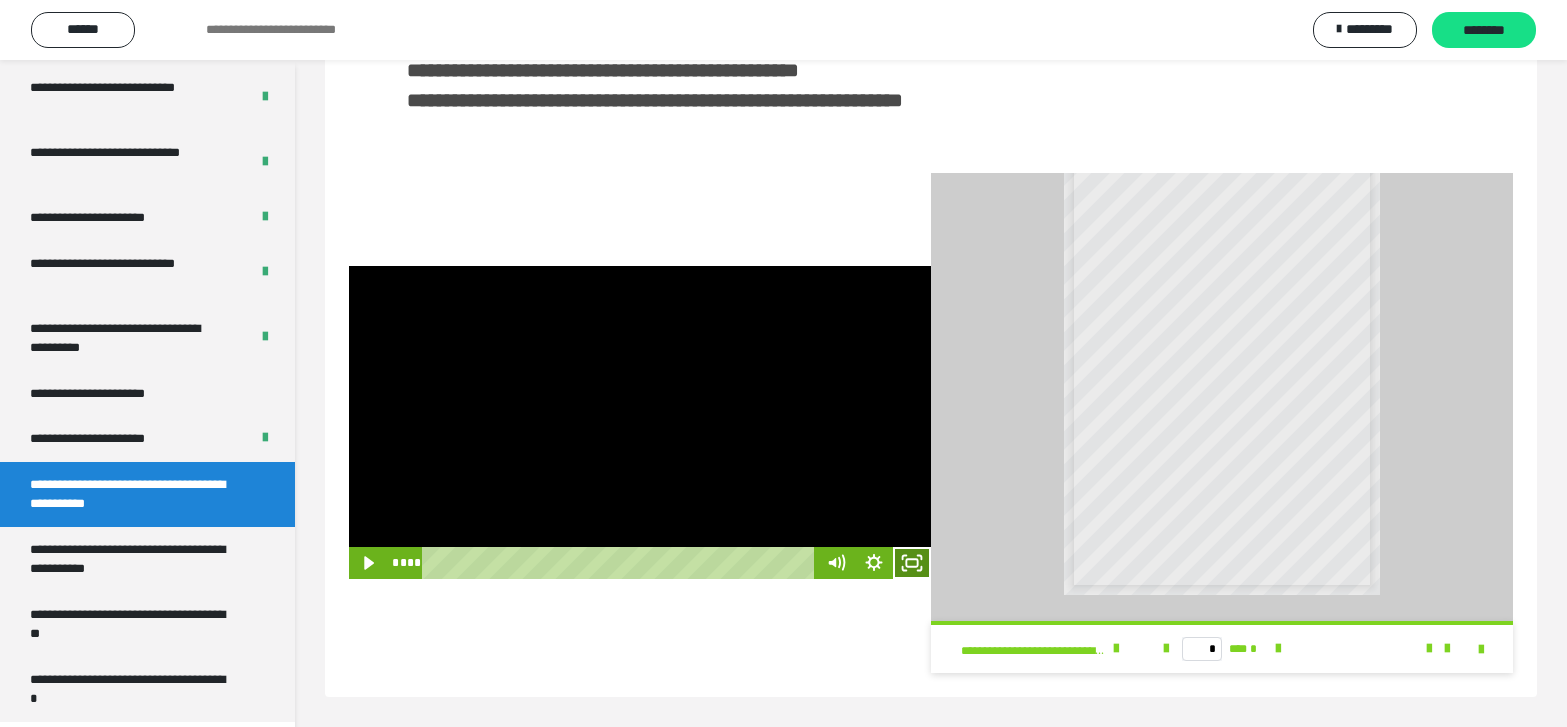 click 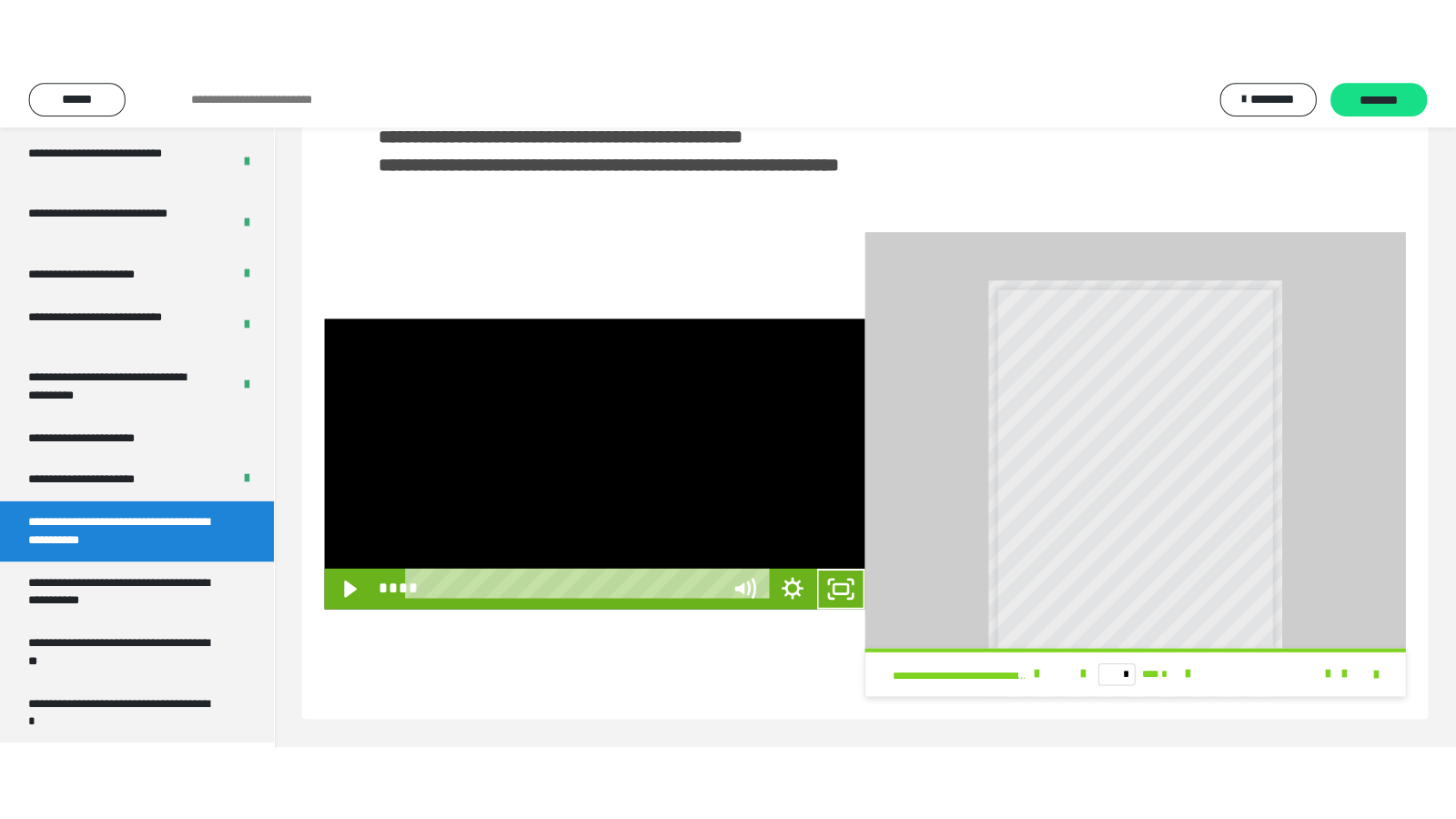 scroll, scrollTop: 310, scrollLeft: 0, axis: vertical 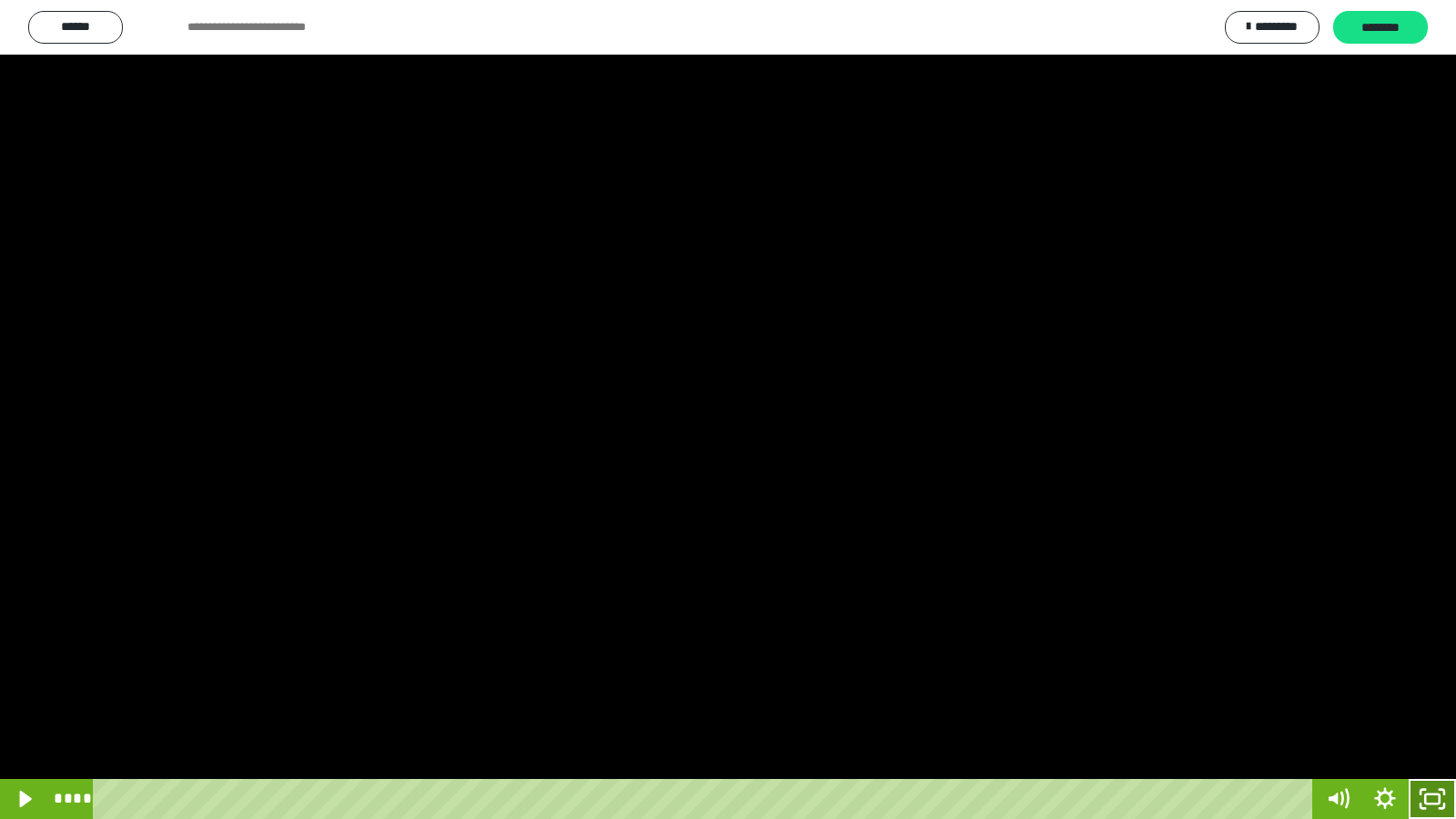 click 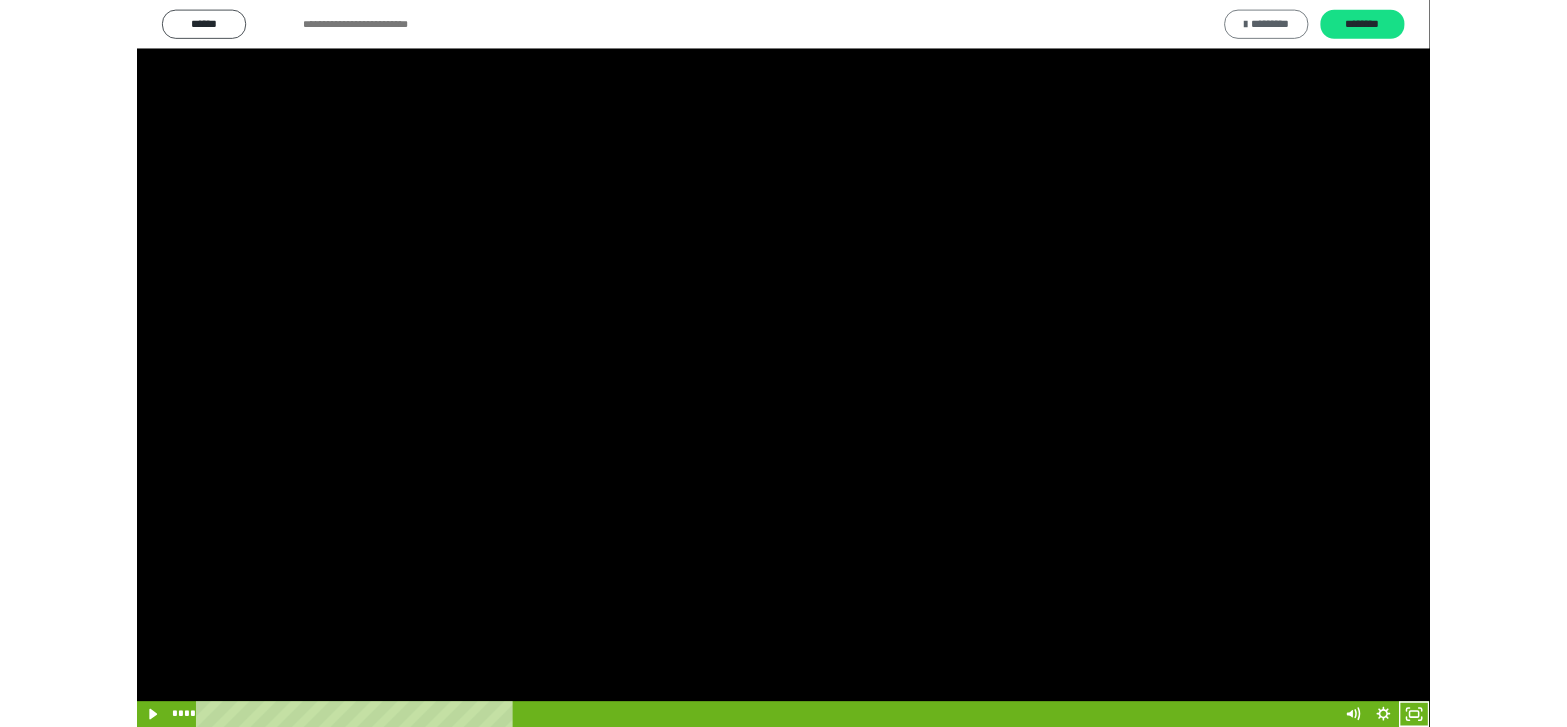 scroll, scrollTop: 4008, scrollLeft: 0, axis: vertical 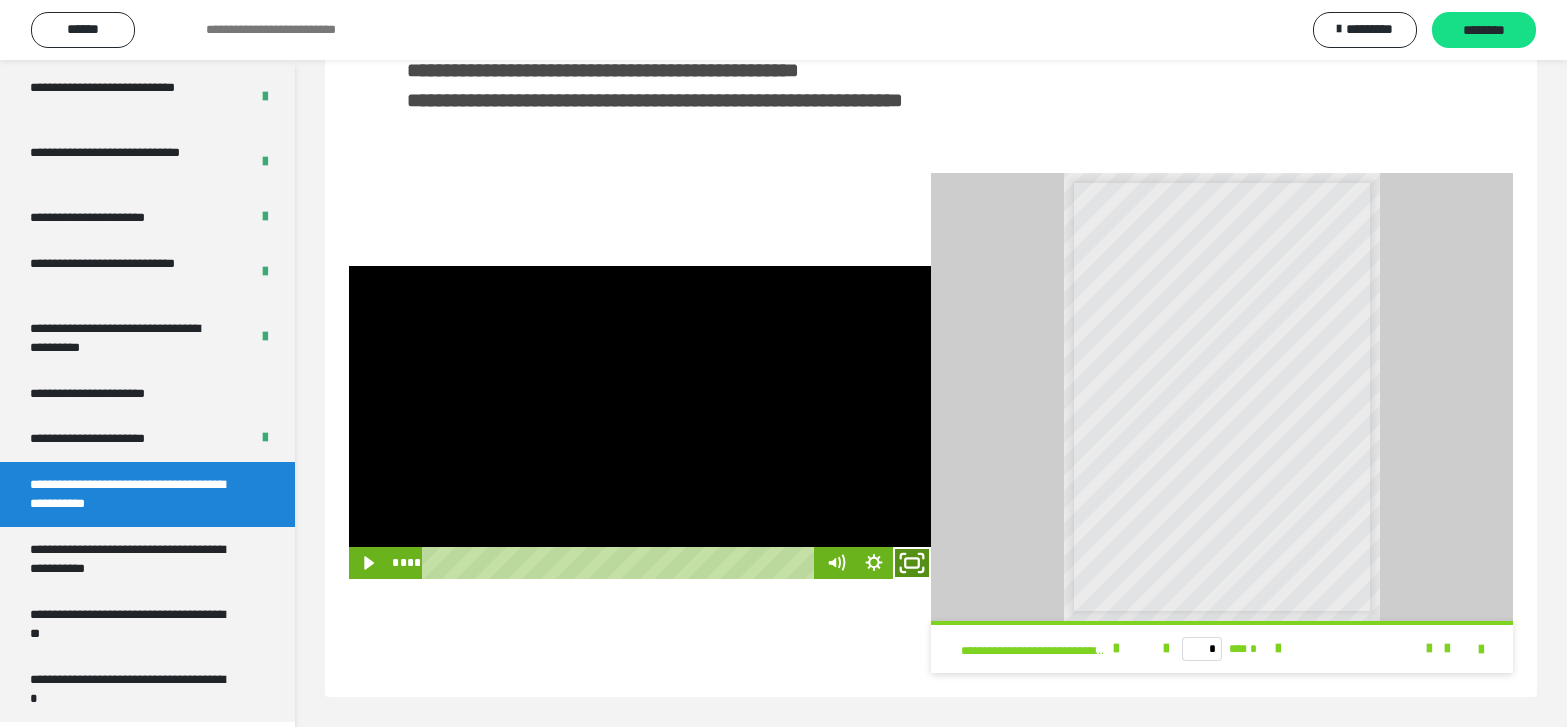 click 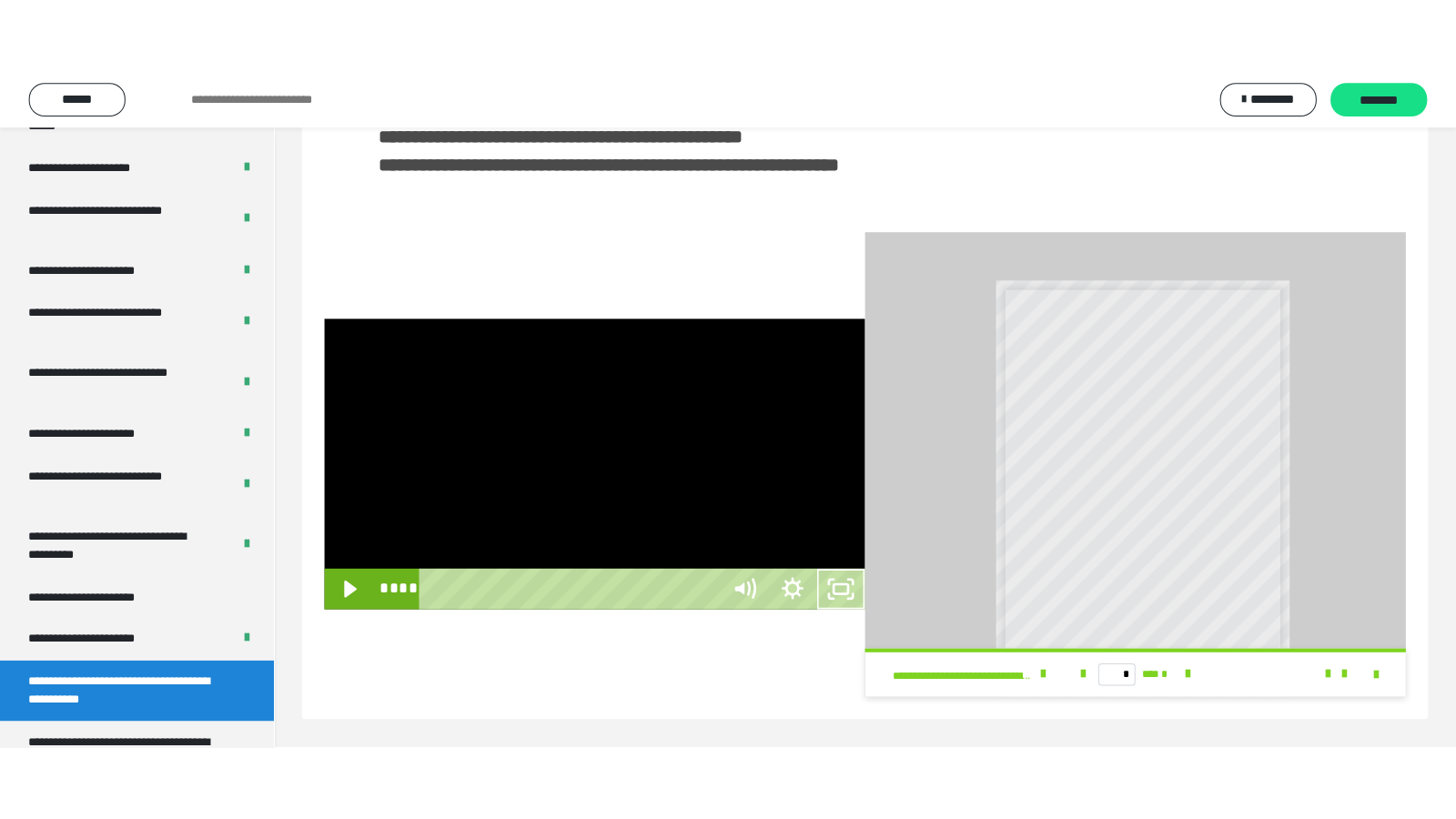 scroll, scrollTop: 310, scrollLeft: 0, axis: vertical 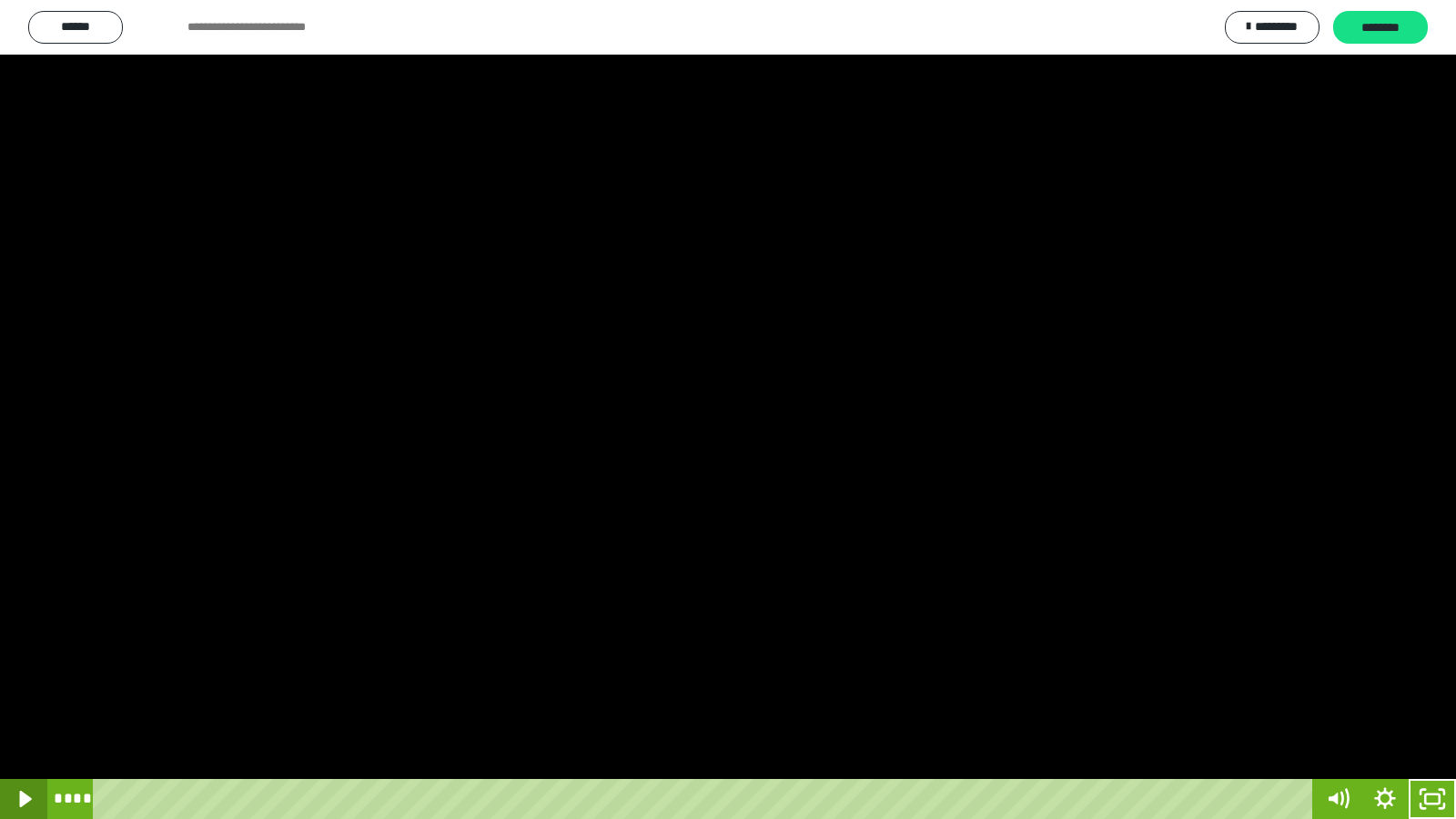 click 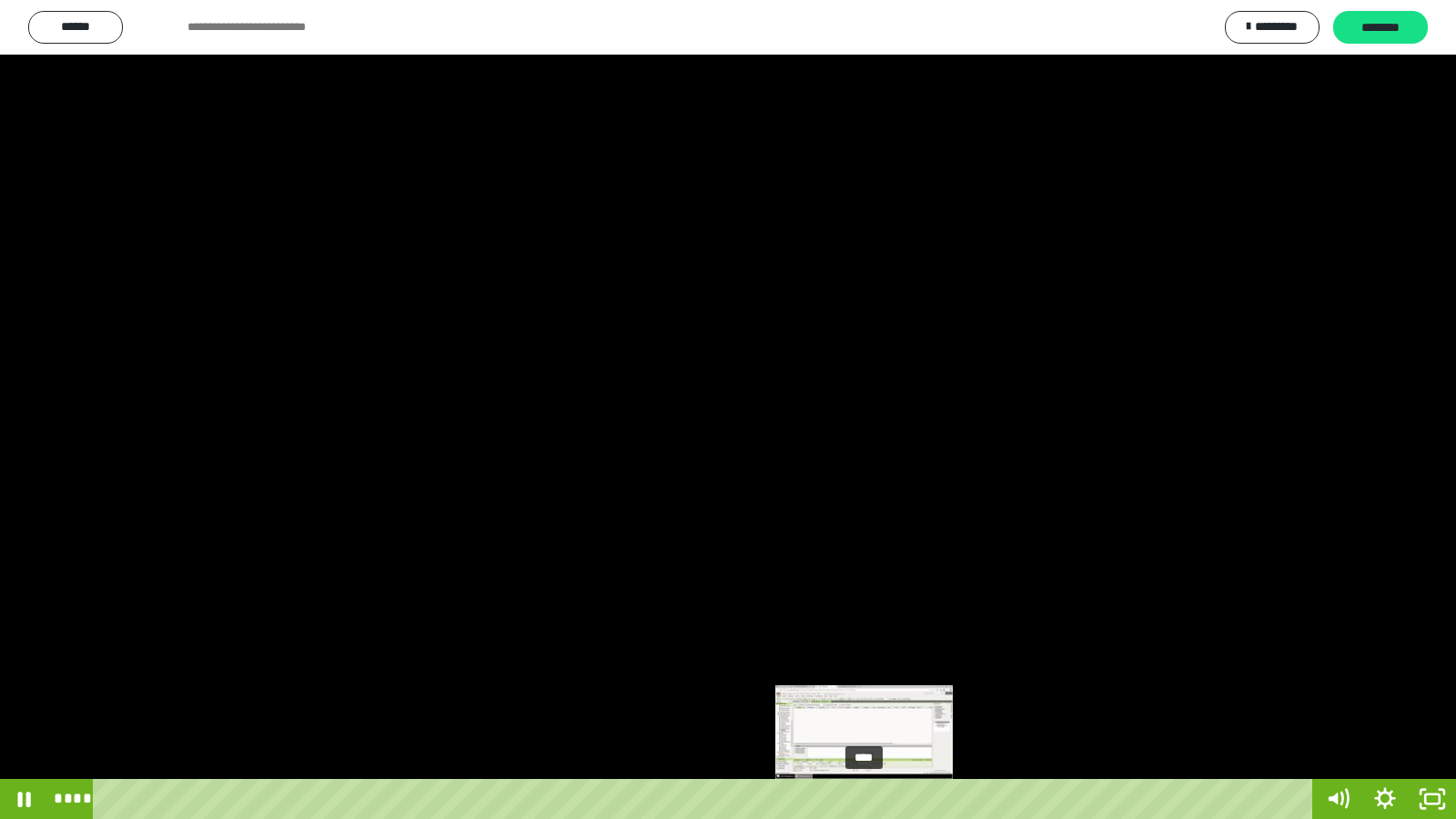click on "****" at bounding box center [706, 799] 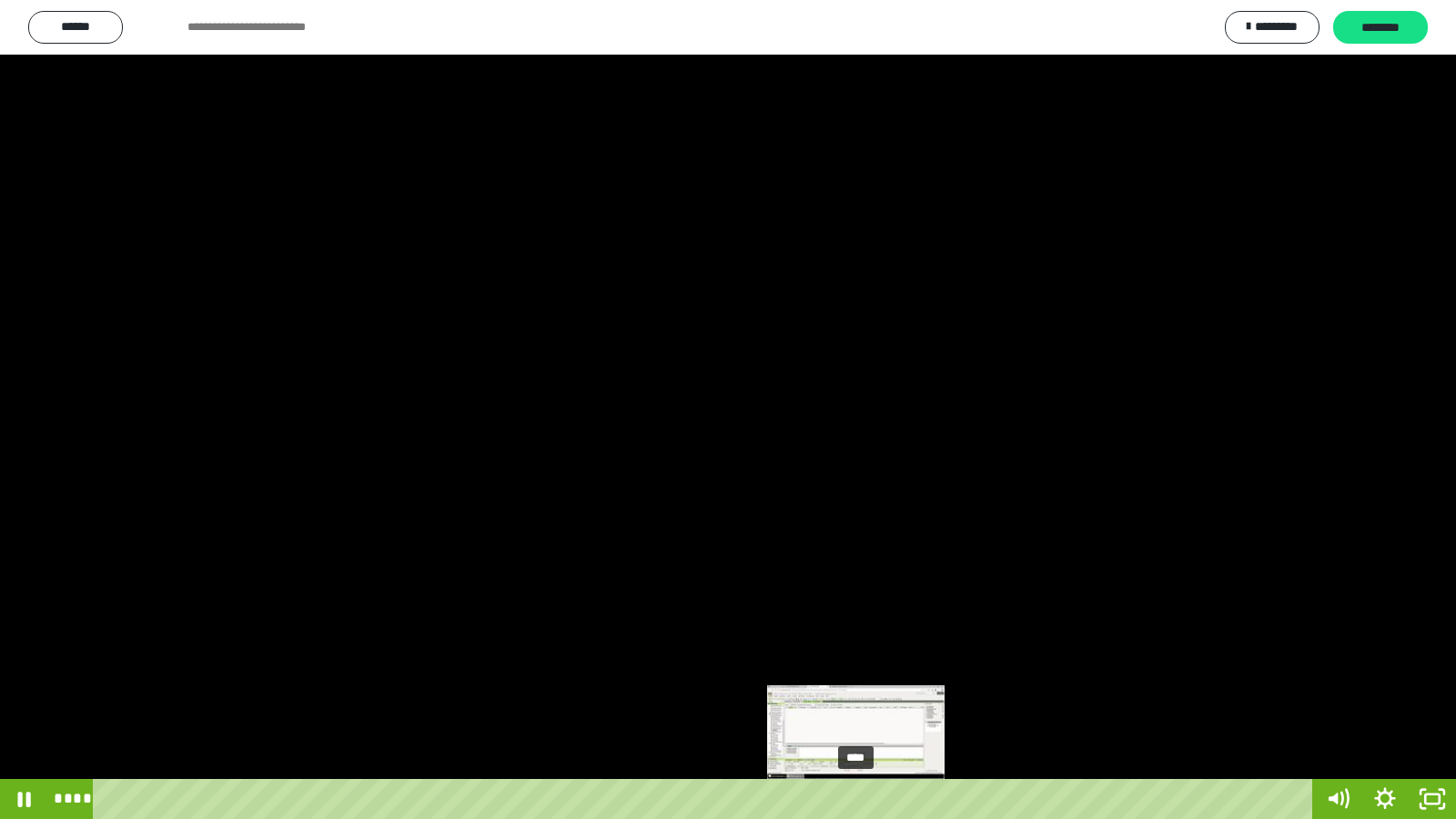 click on "****" at bounding box center (706, 799) 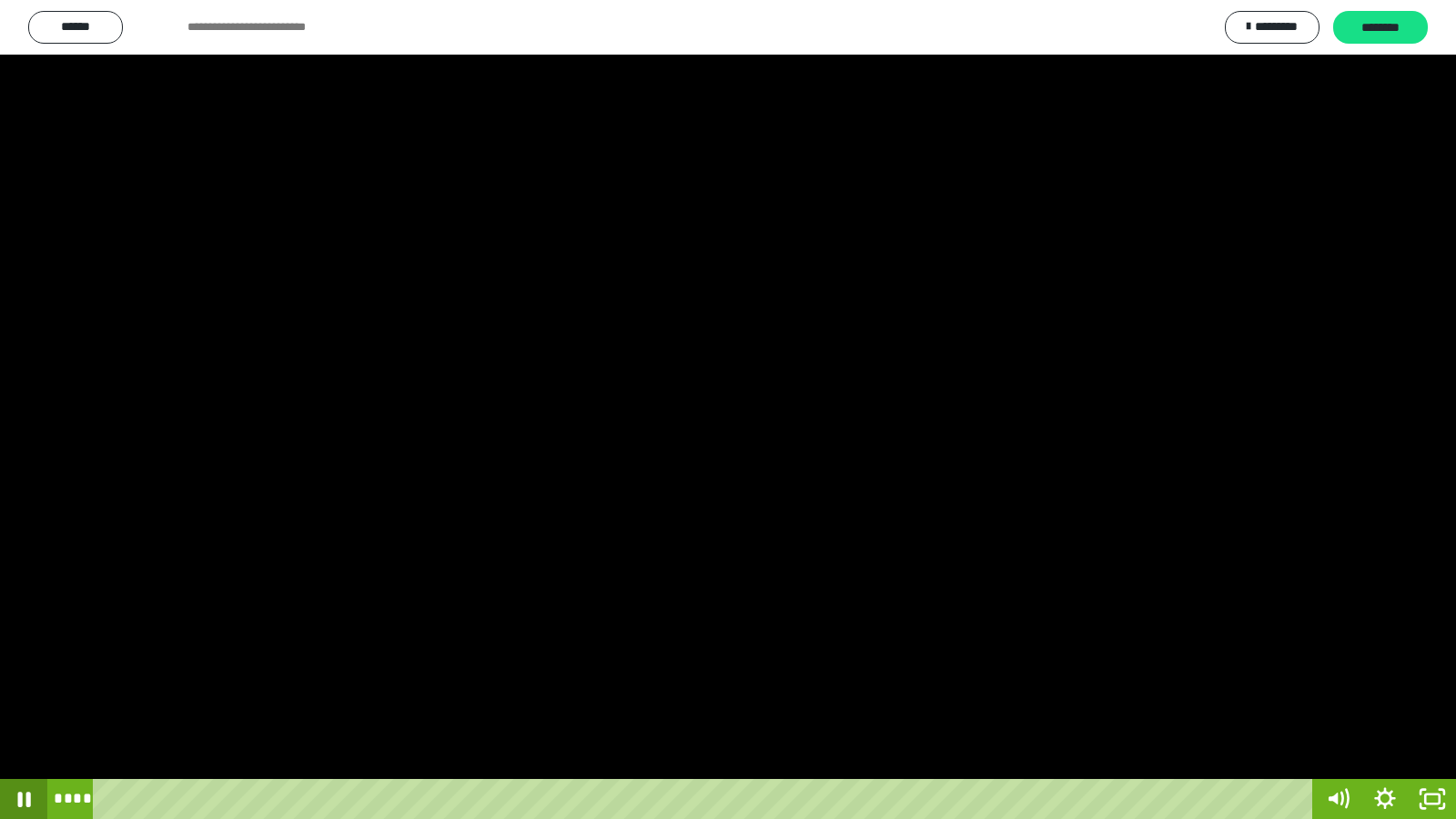 click 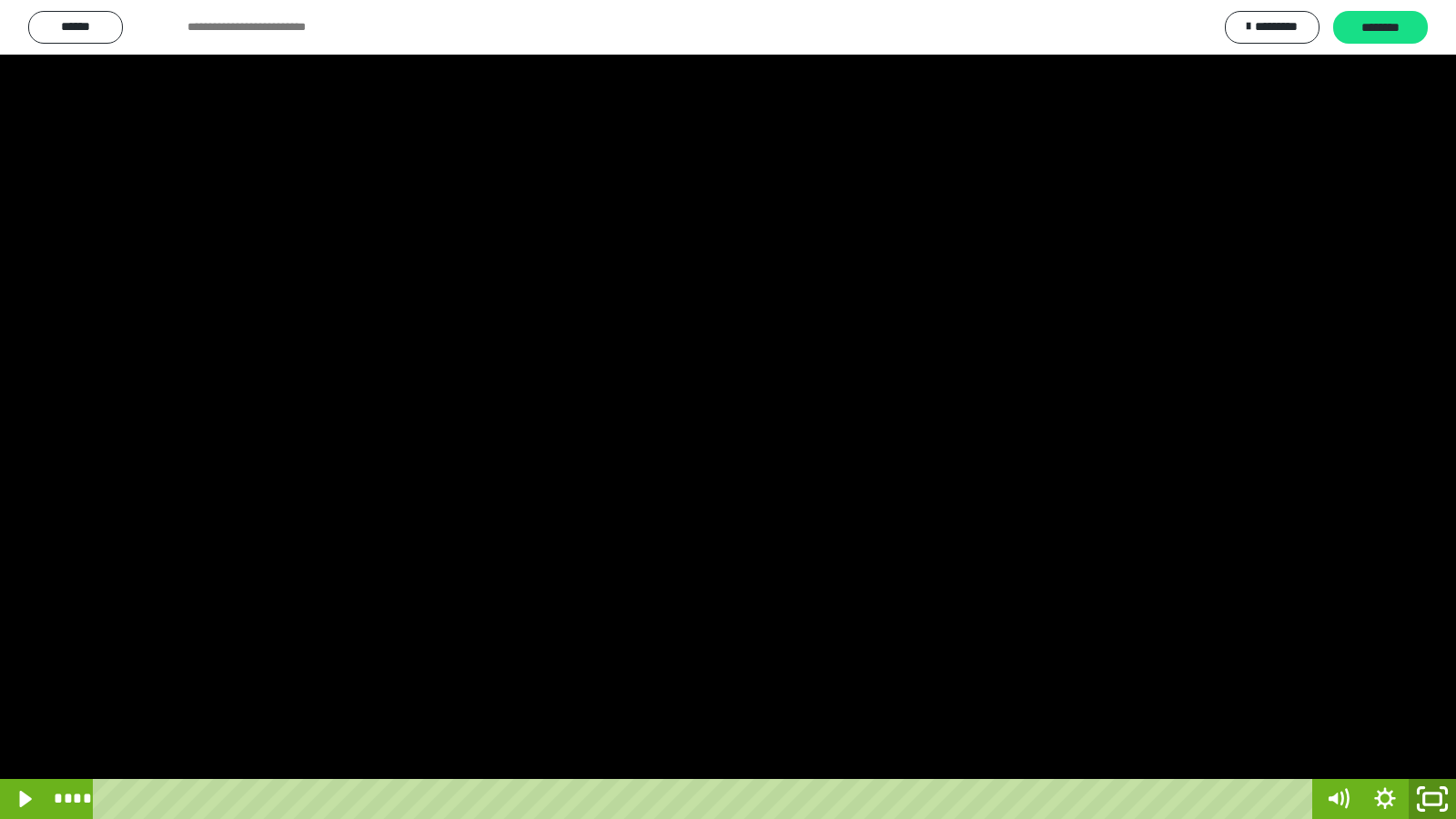drag, startPoint x: 1434, startPoint y: 800, endPoint x: 1174, endPoint y: 87, distance: 758.9262 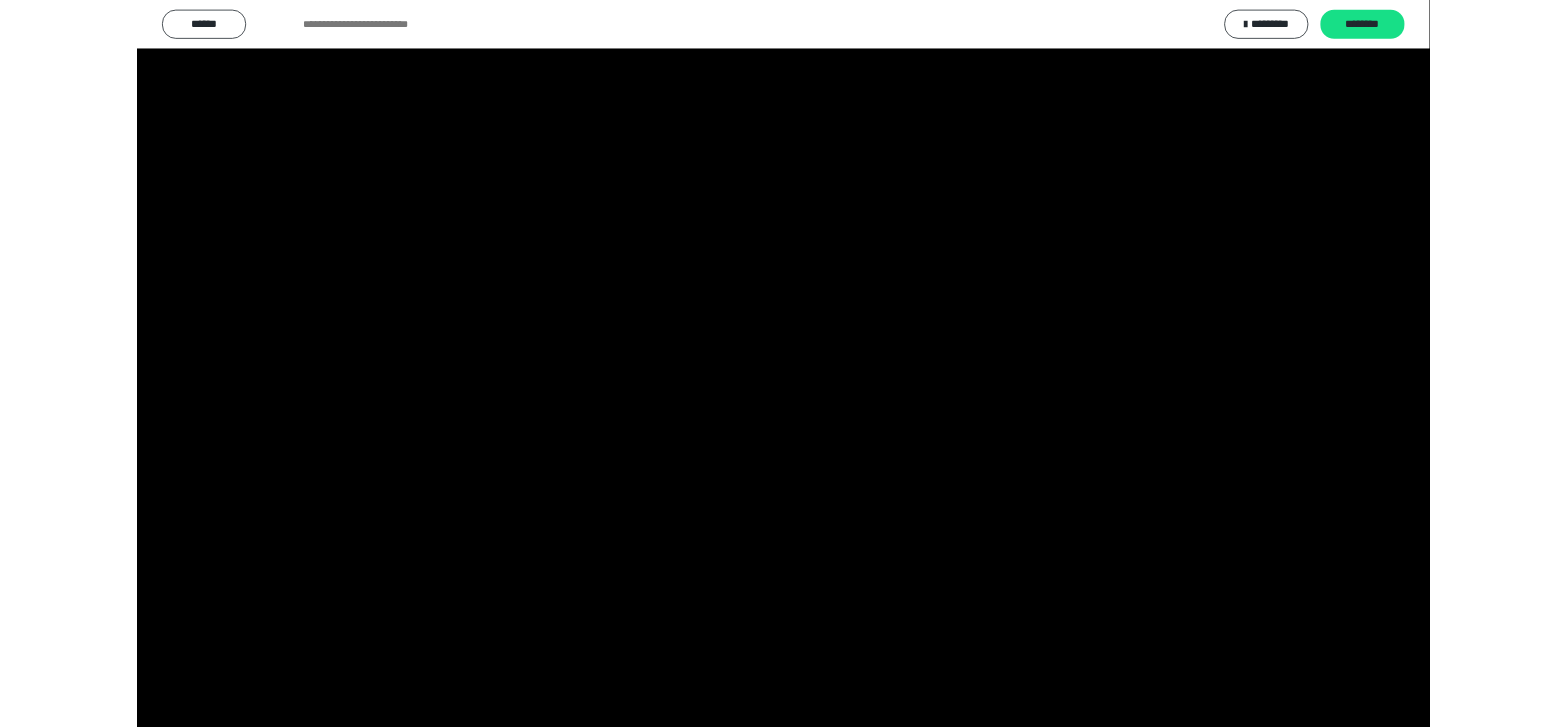 scroll, scrollTop: 4008, scrollLeft: 0, axis: vertical 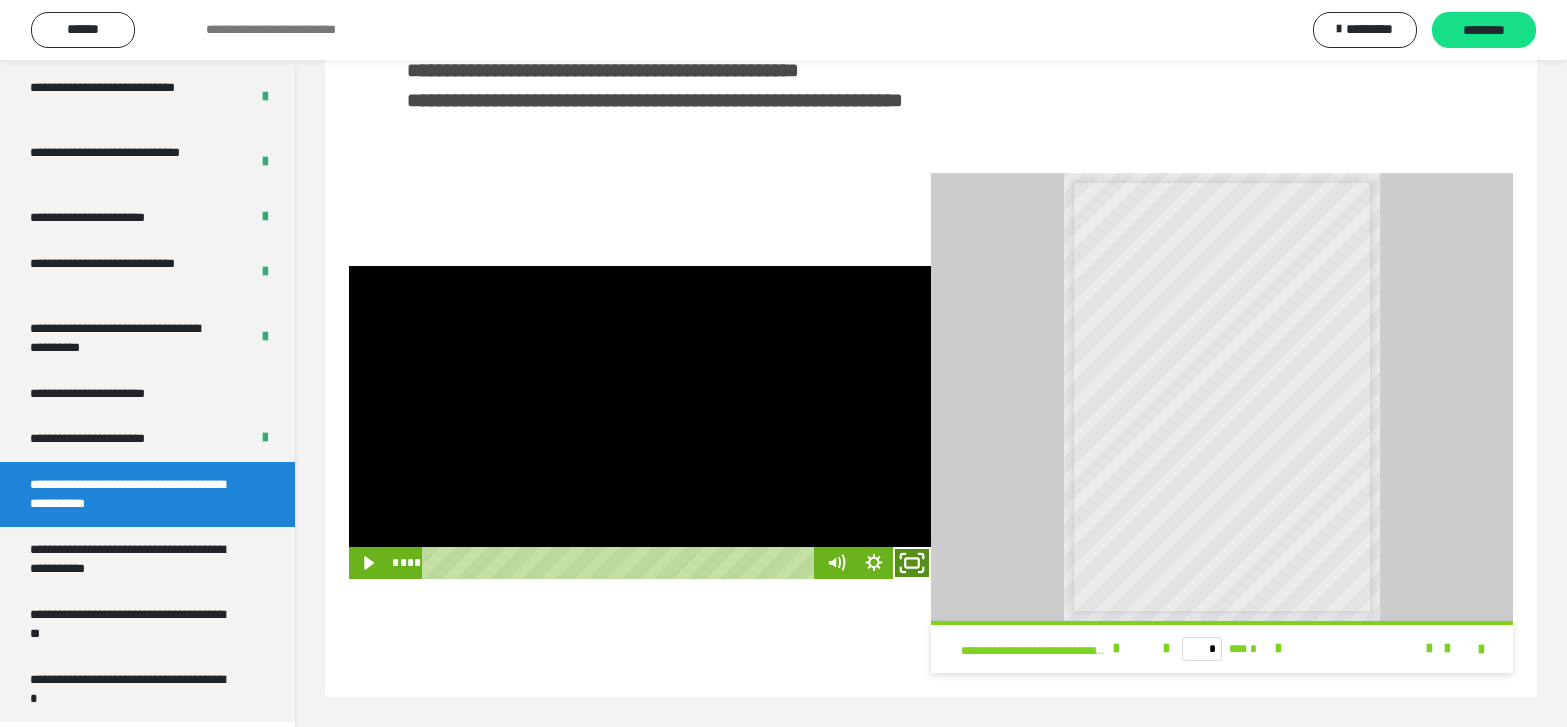 click 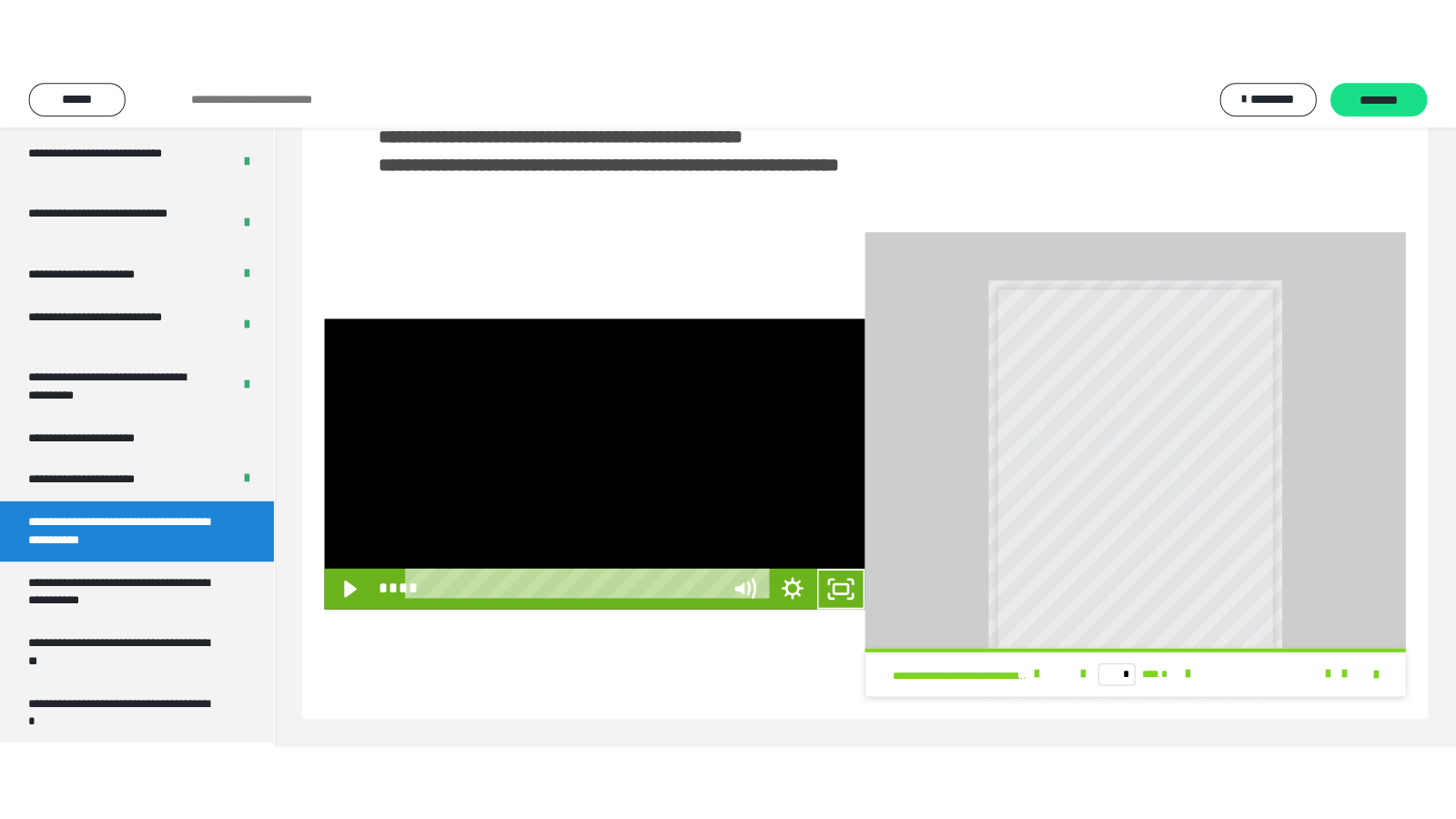 scroll, scrollTop: 310, scrollLeft: 0, axis: vertical 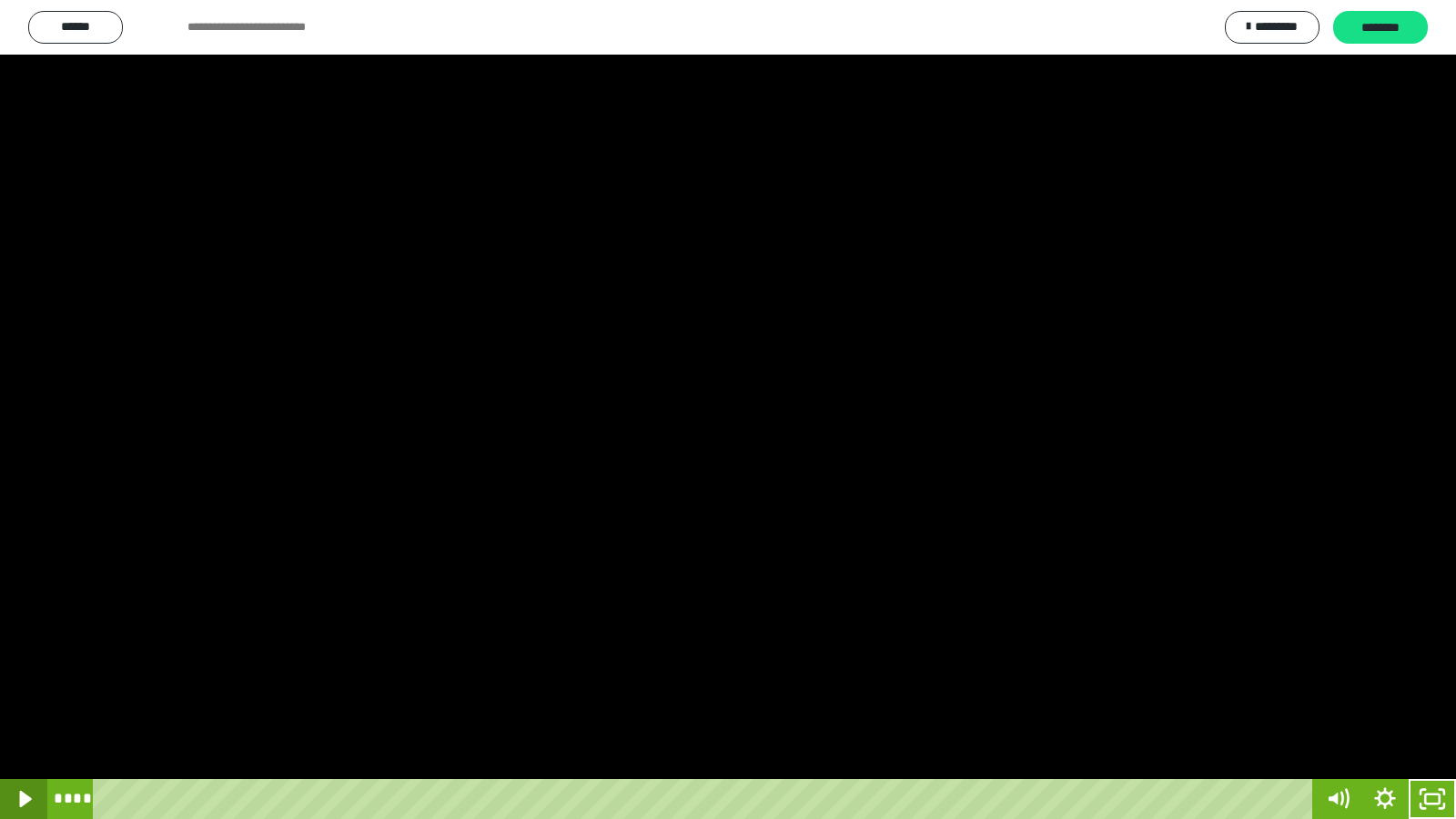 click 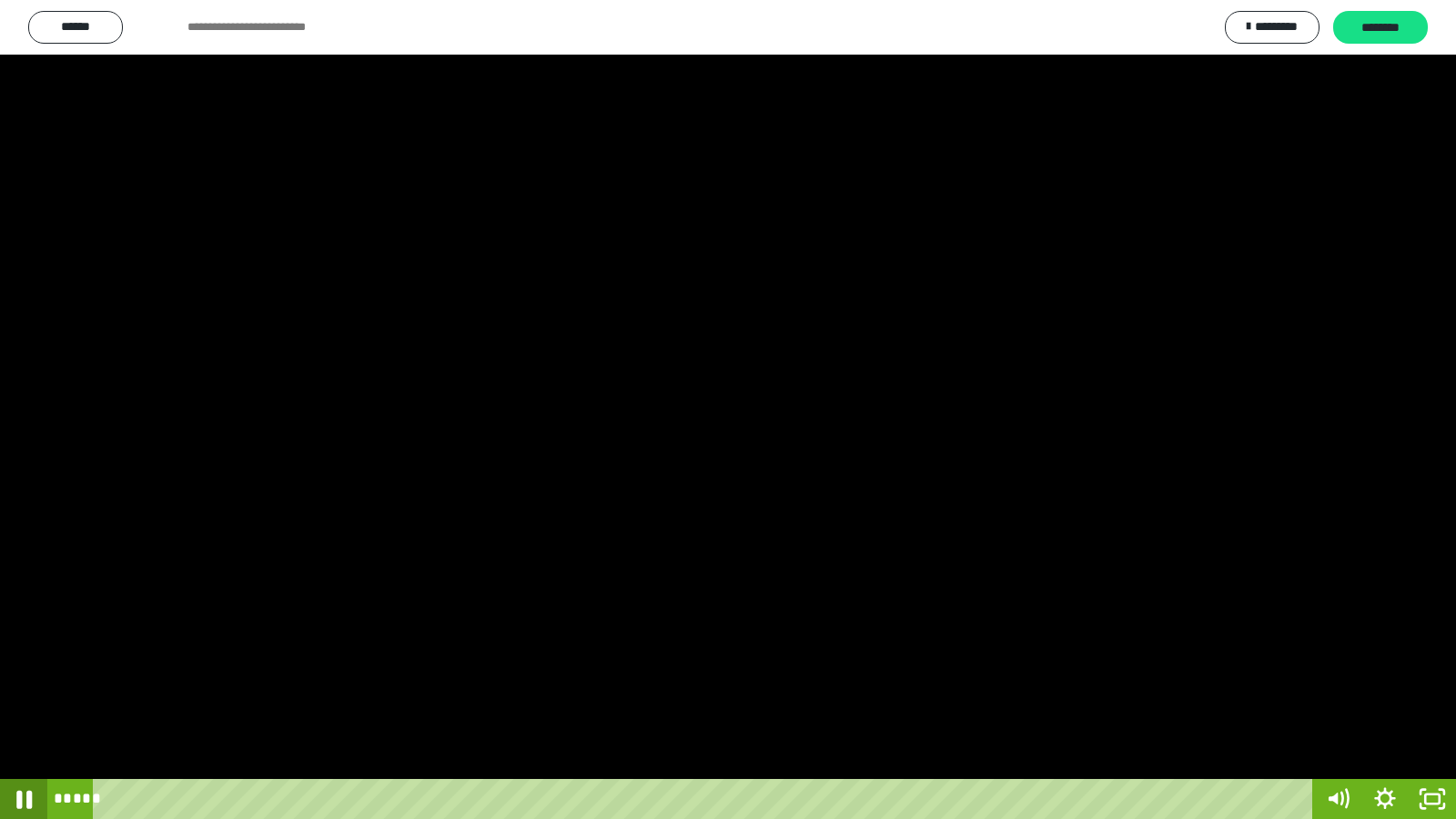 click 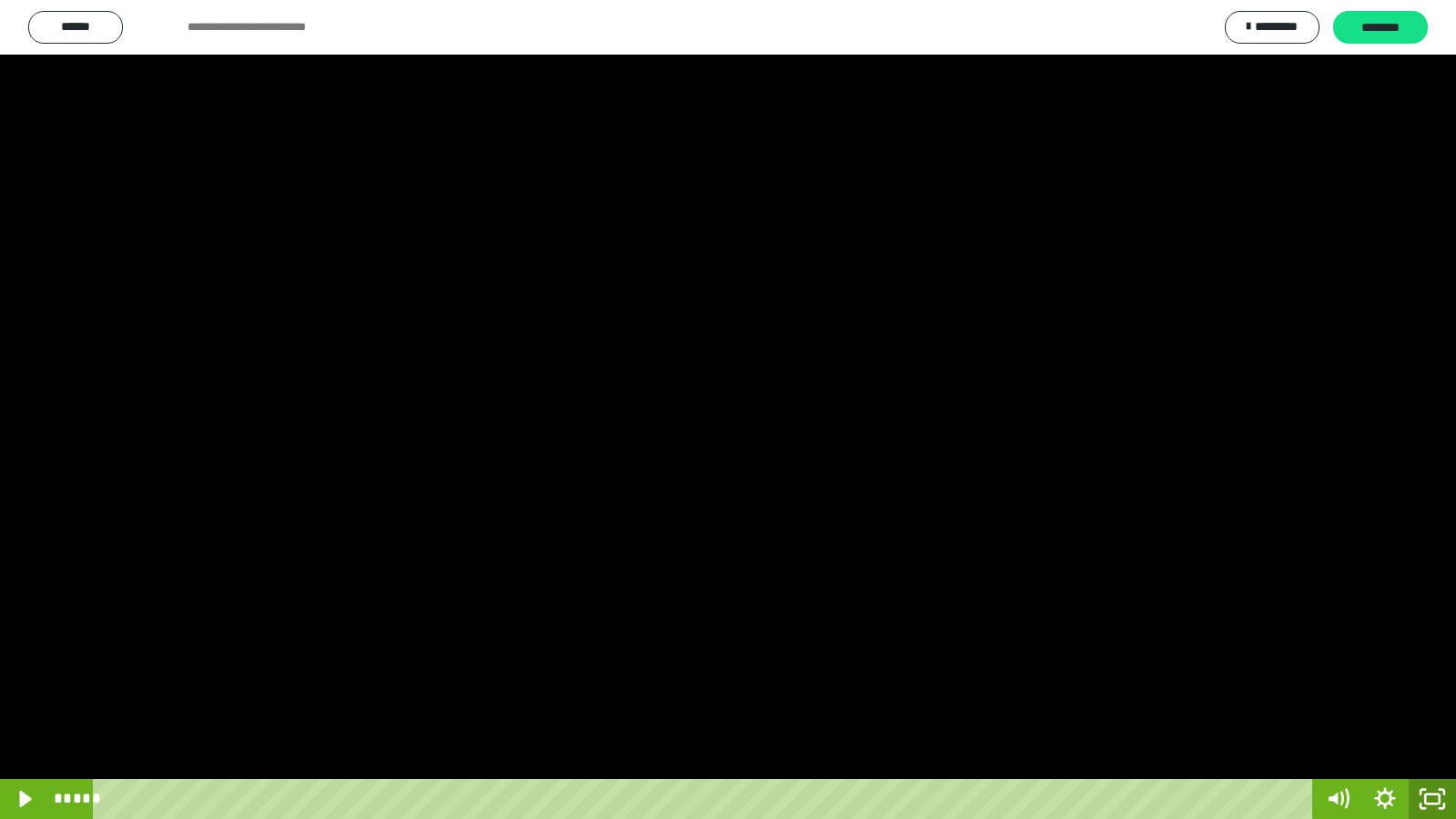 drag, startPoint x: 1427, startPoint y: 808, endPoint x: 1427, endPoint y: 784, distance: 24 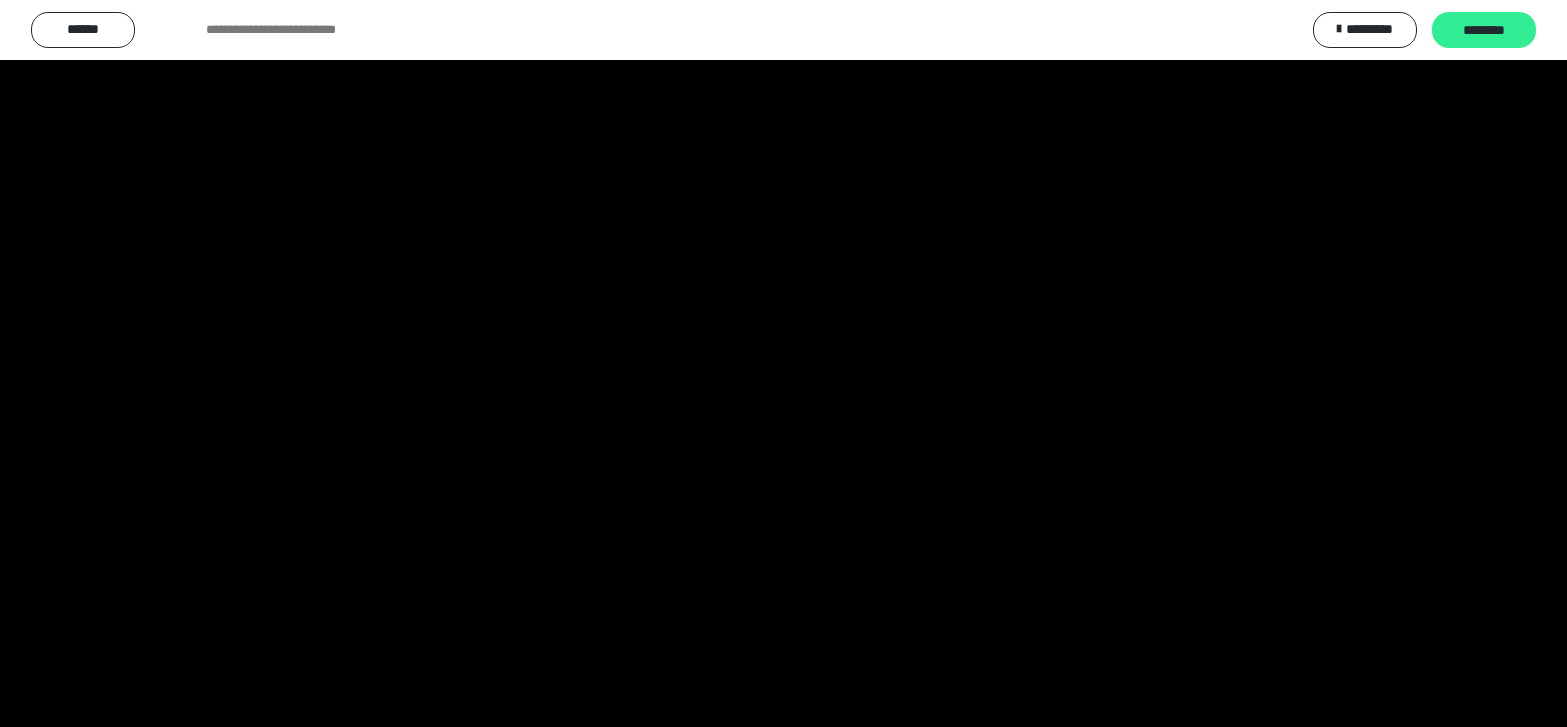 scroll, scrollTop: 4008, scrollLeft: 0, axis: vertical 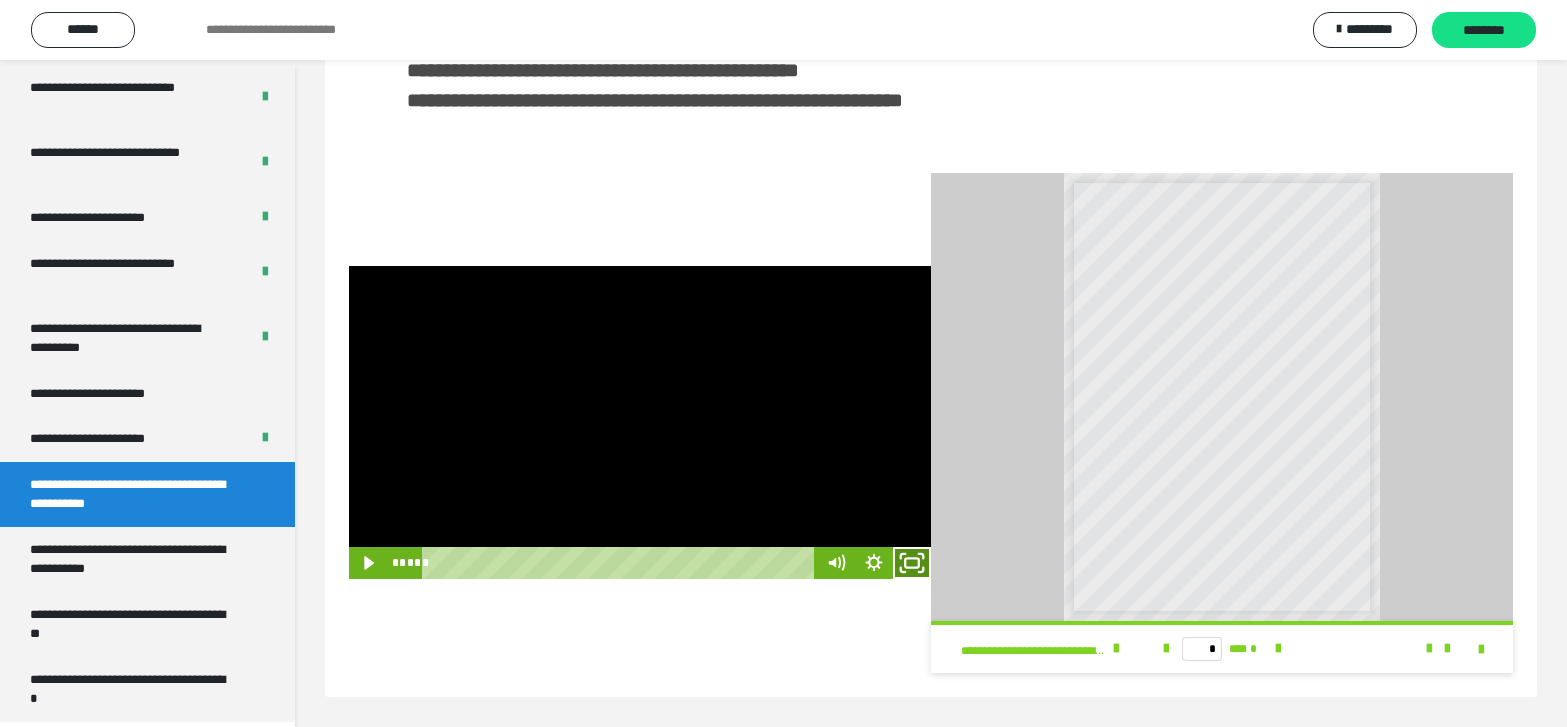 click 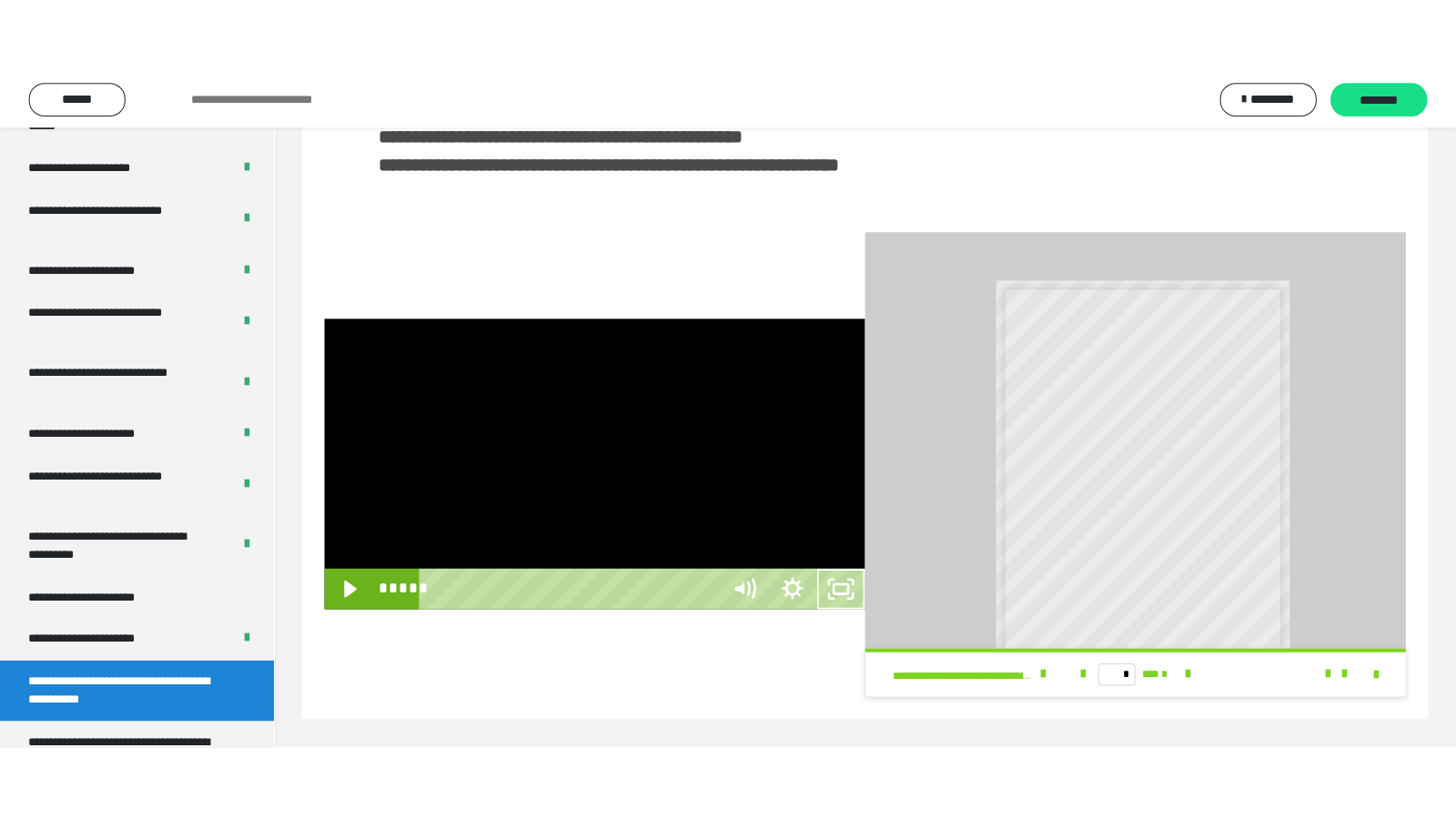 scroll, scrollTop: 310, scrollLeft: 0, axis: vertical 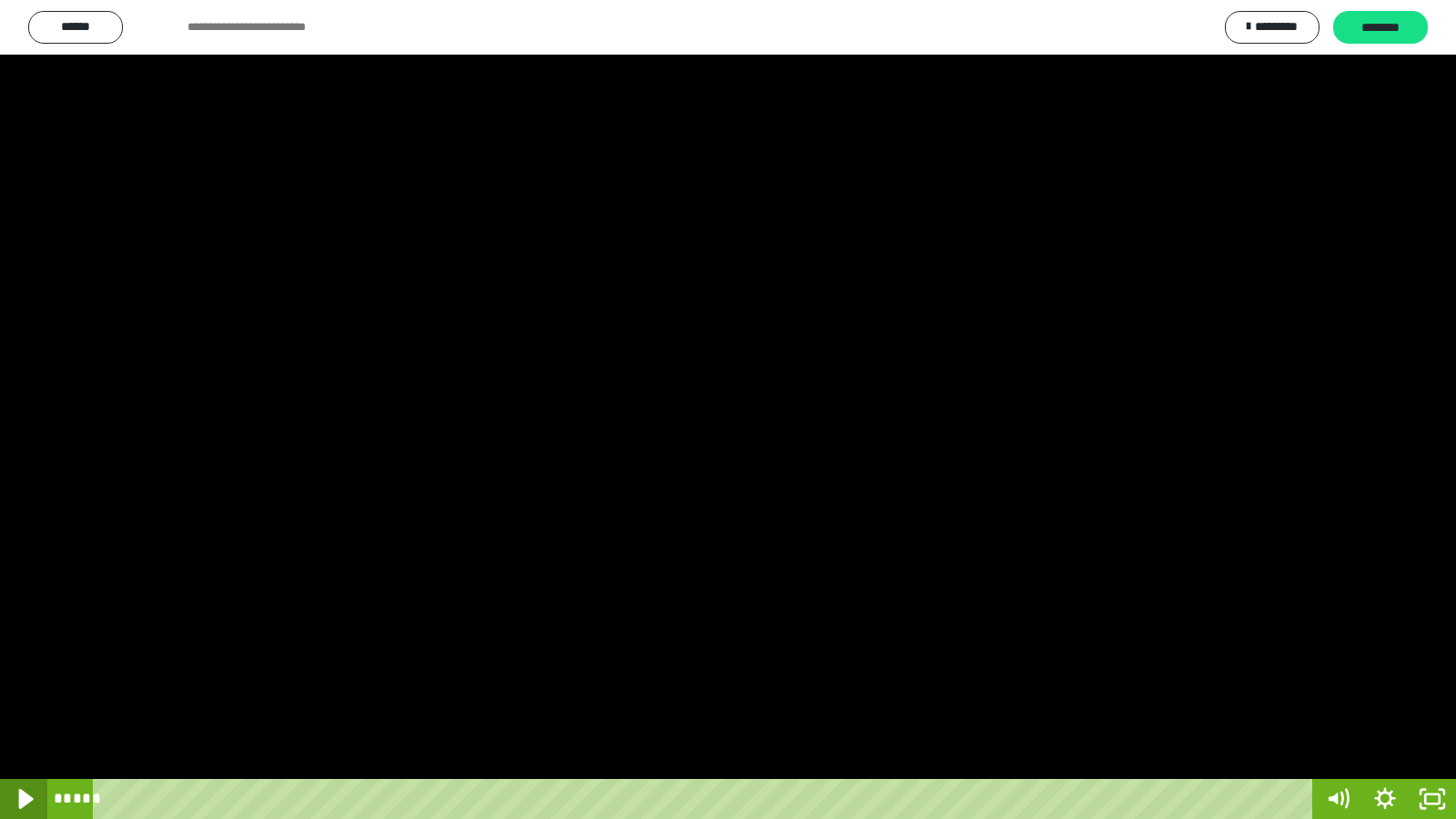 click 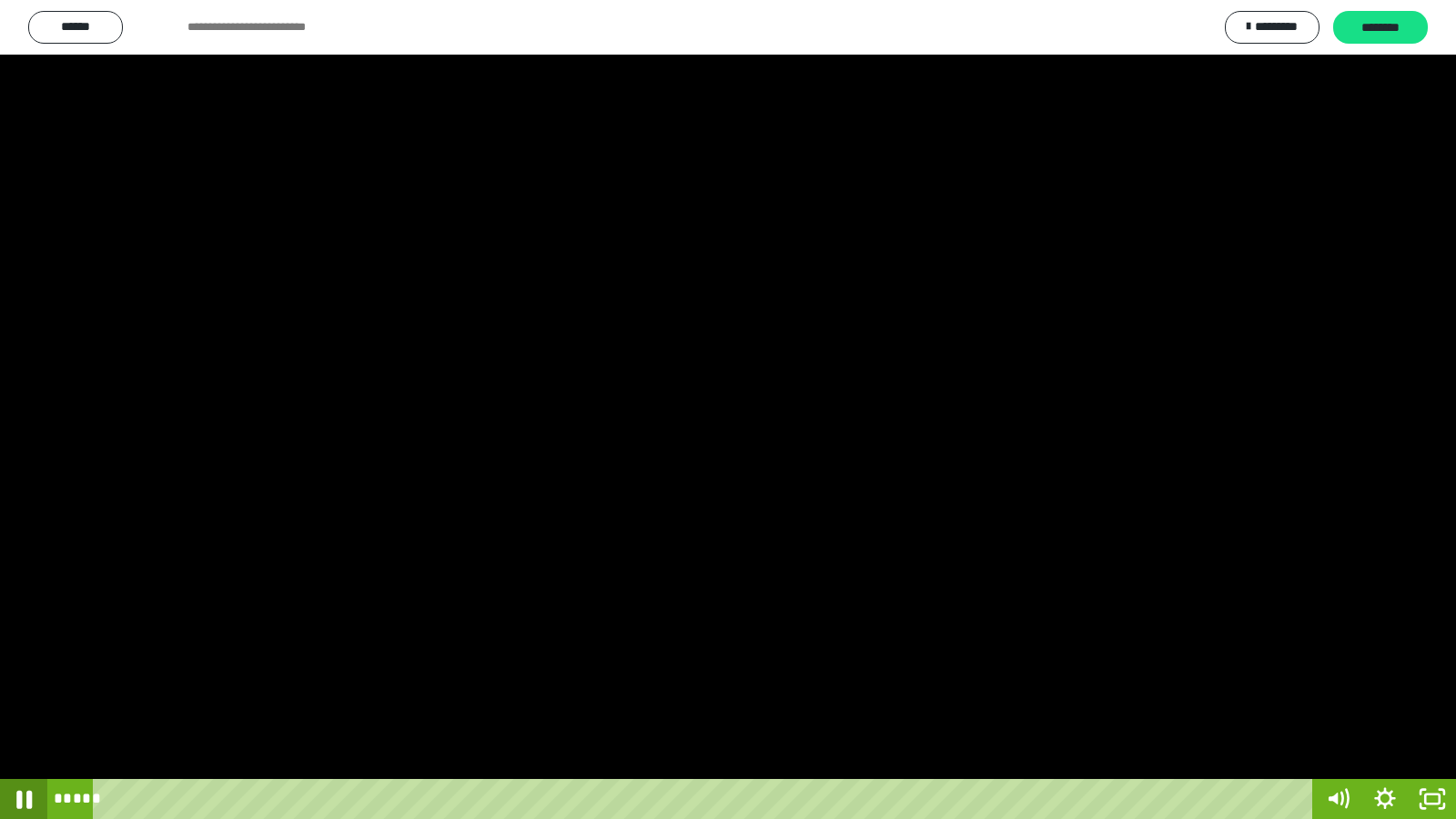 click 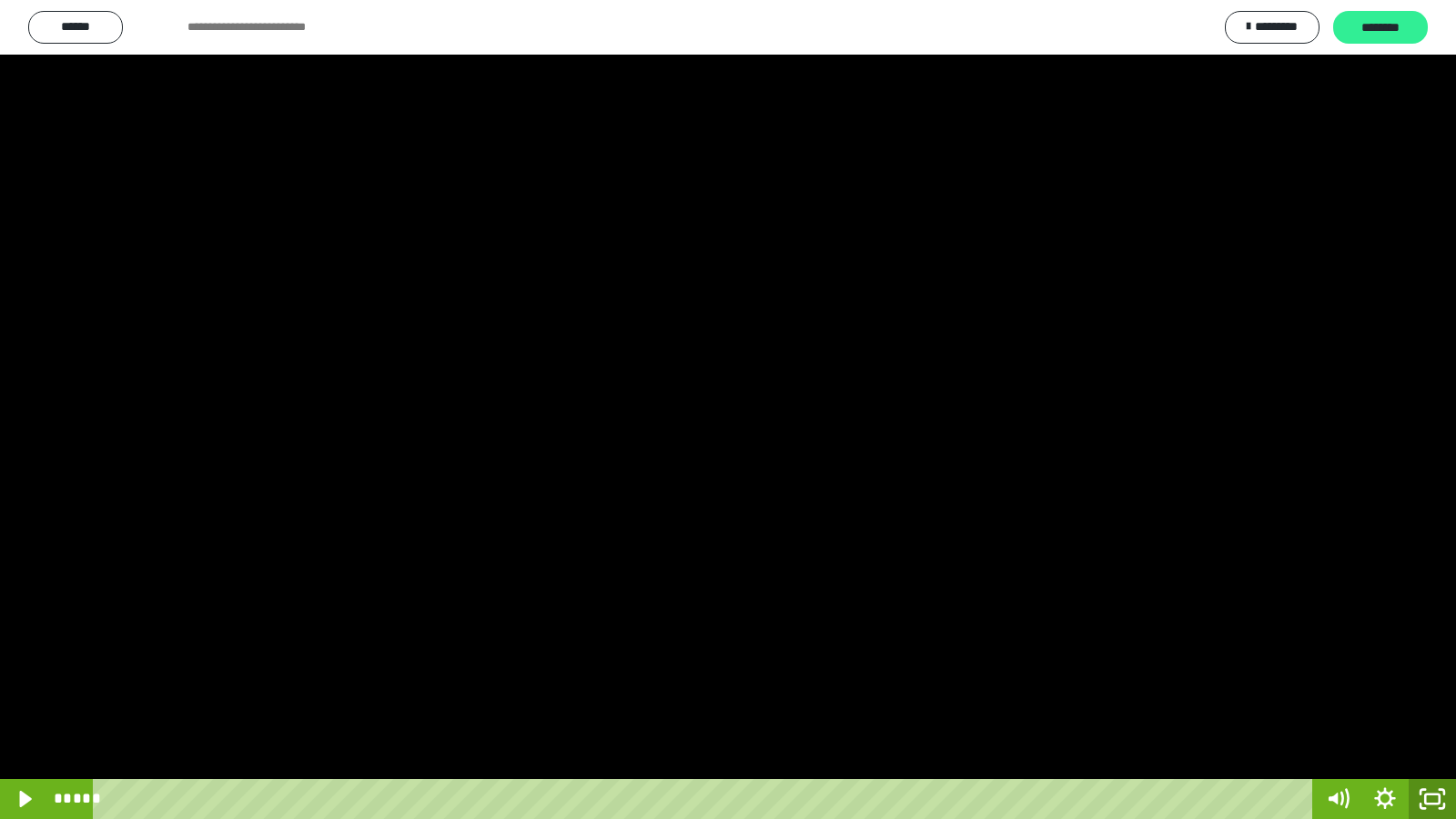 drag, startPoint x: 1438, startPoint y: 798, endPoint x: 1362, endPoint y: 30, distance: 771.75126 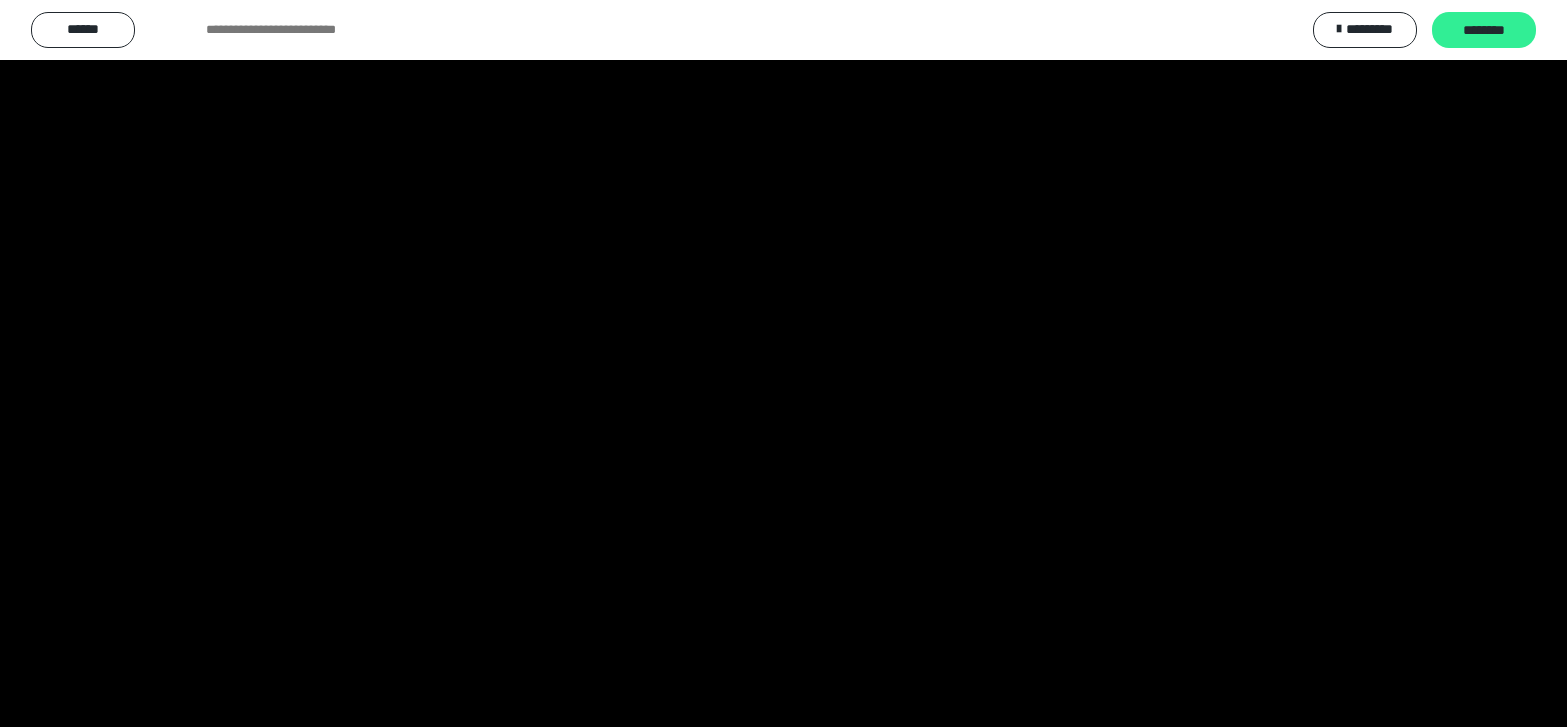 scroll, scrollTop: 4008, scrollLeft: 0, axis: vertical 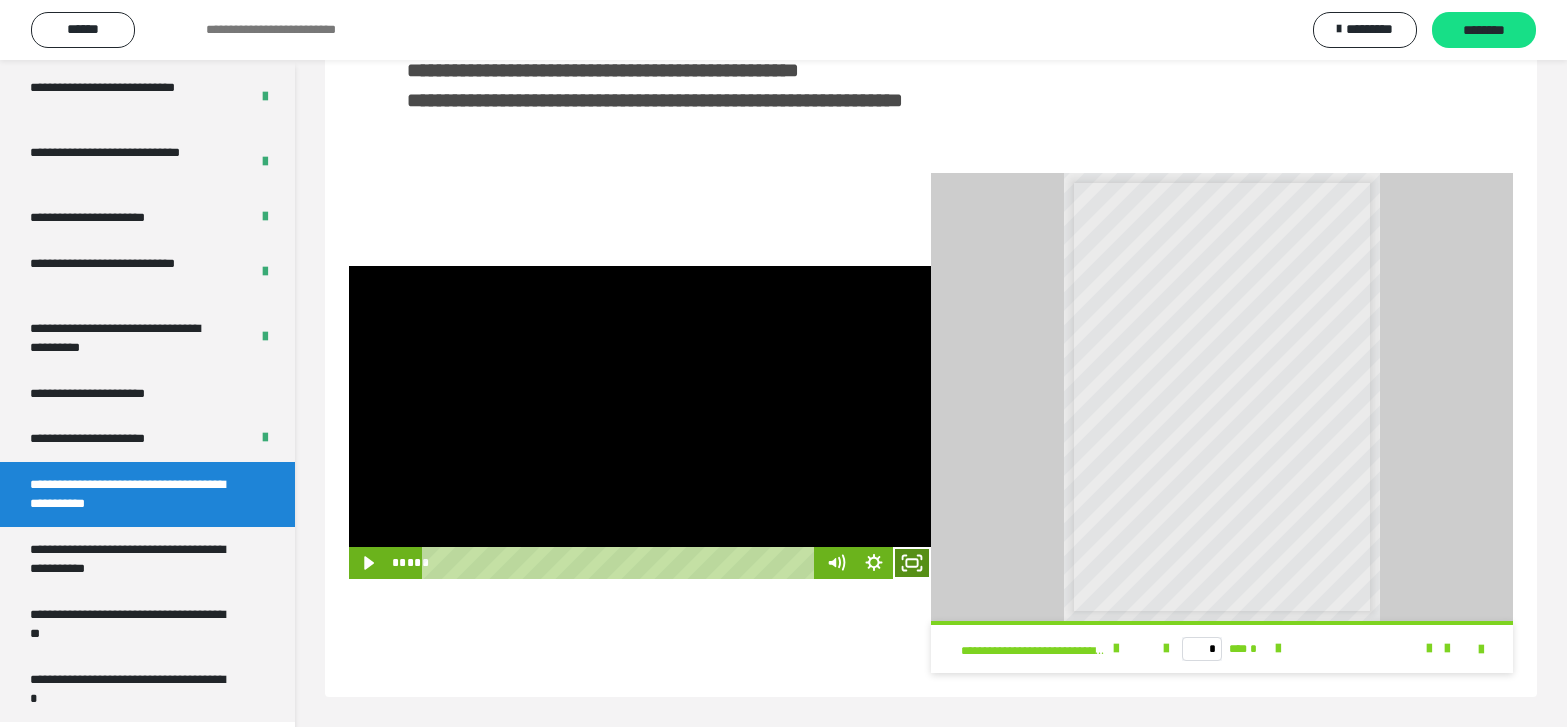 click 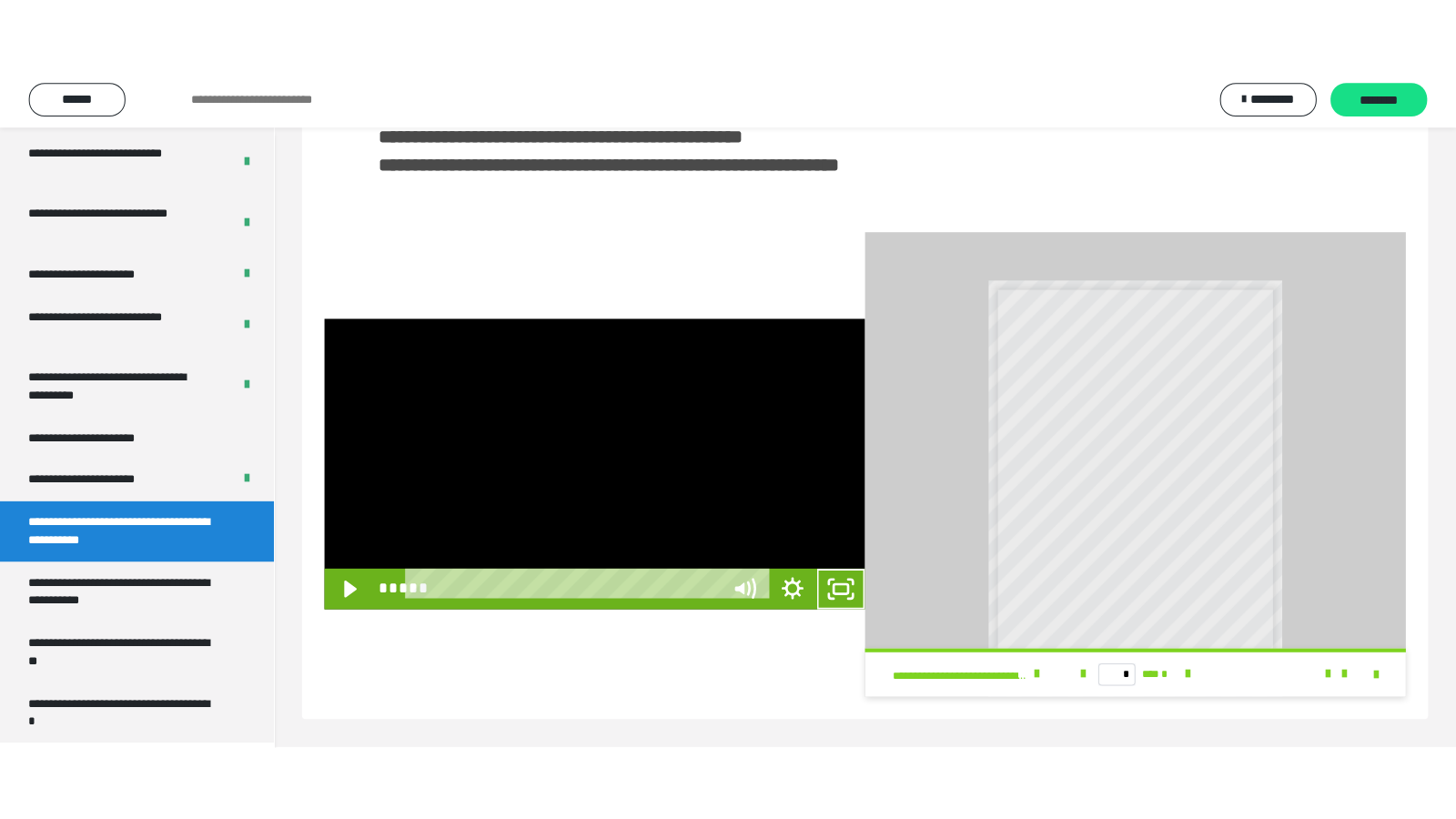 scroll, scrollTop: 310, scrollLeft: 0, axis: vertical 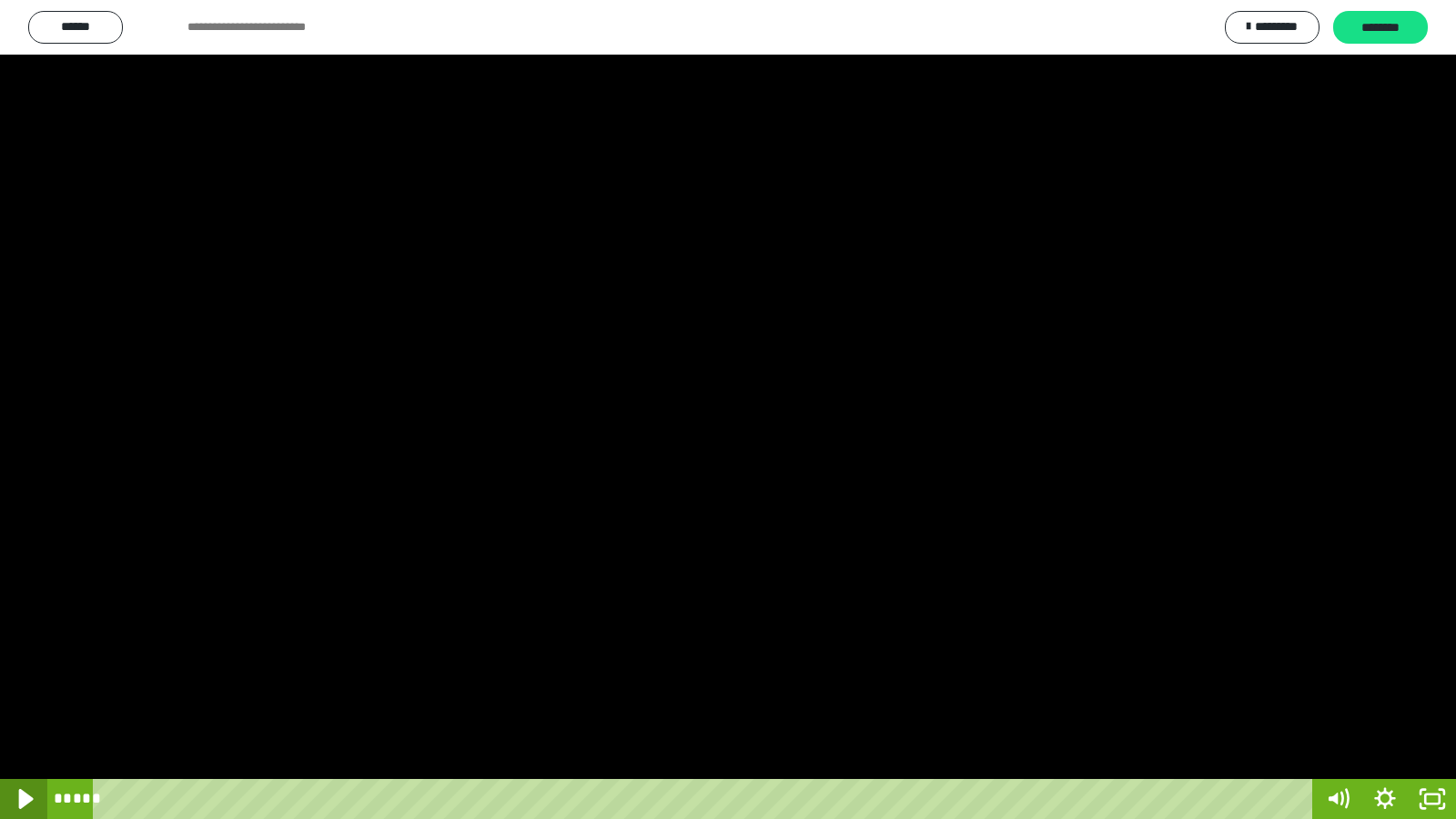 click 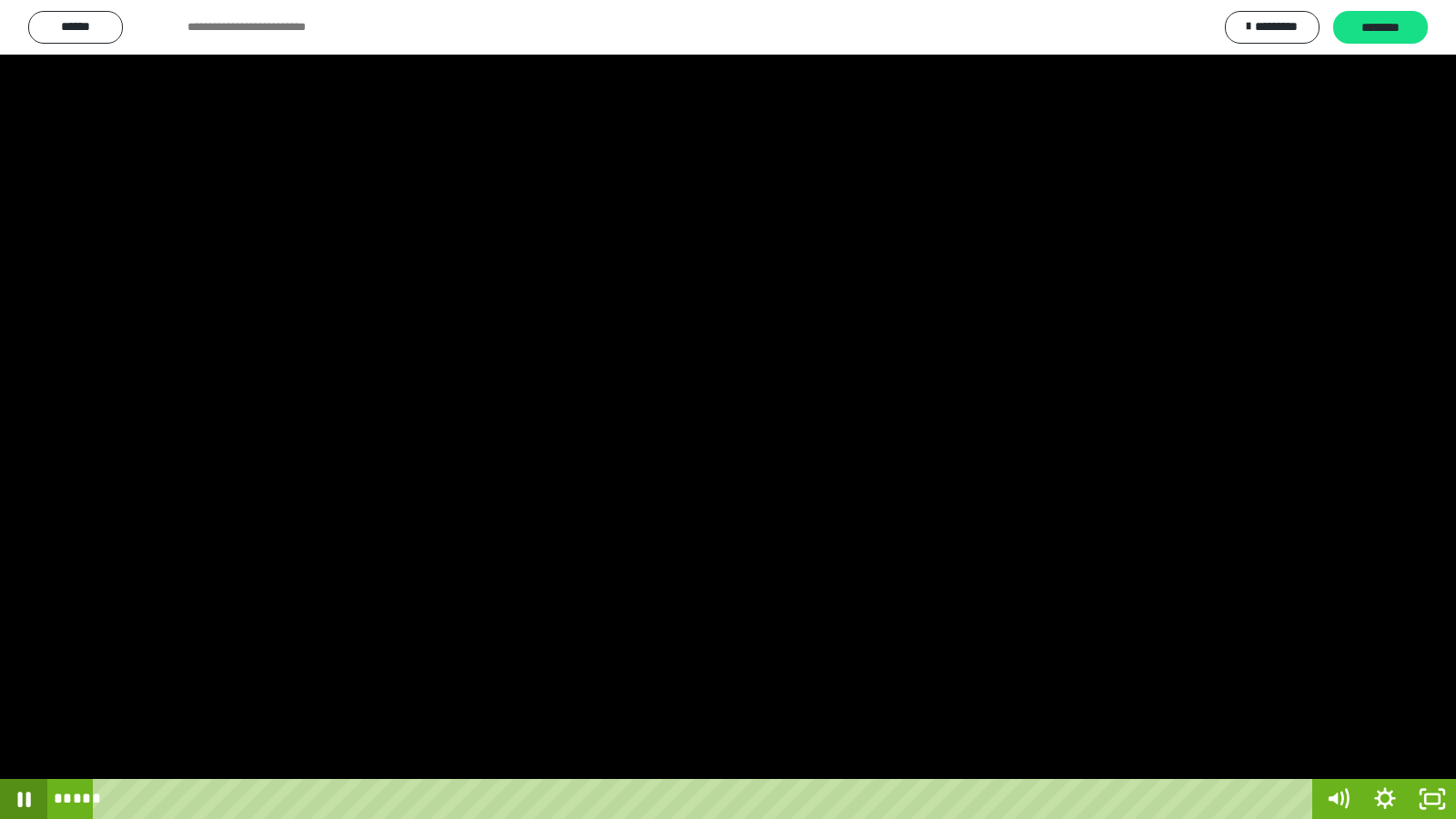 click 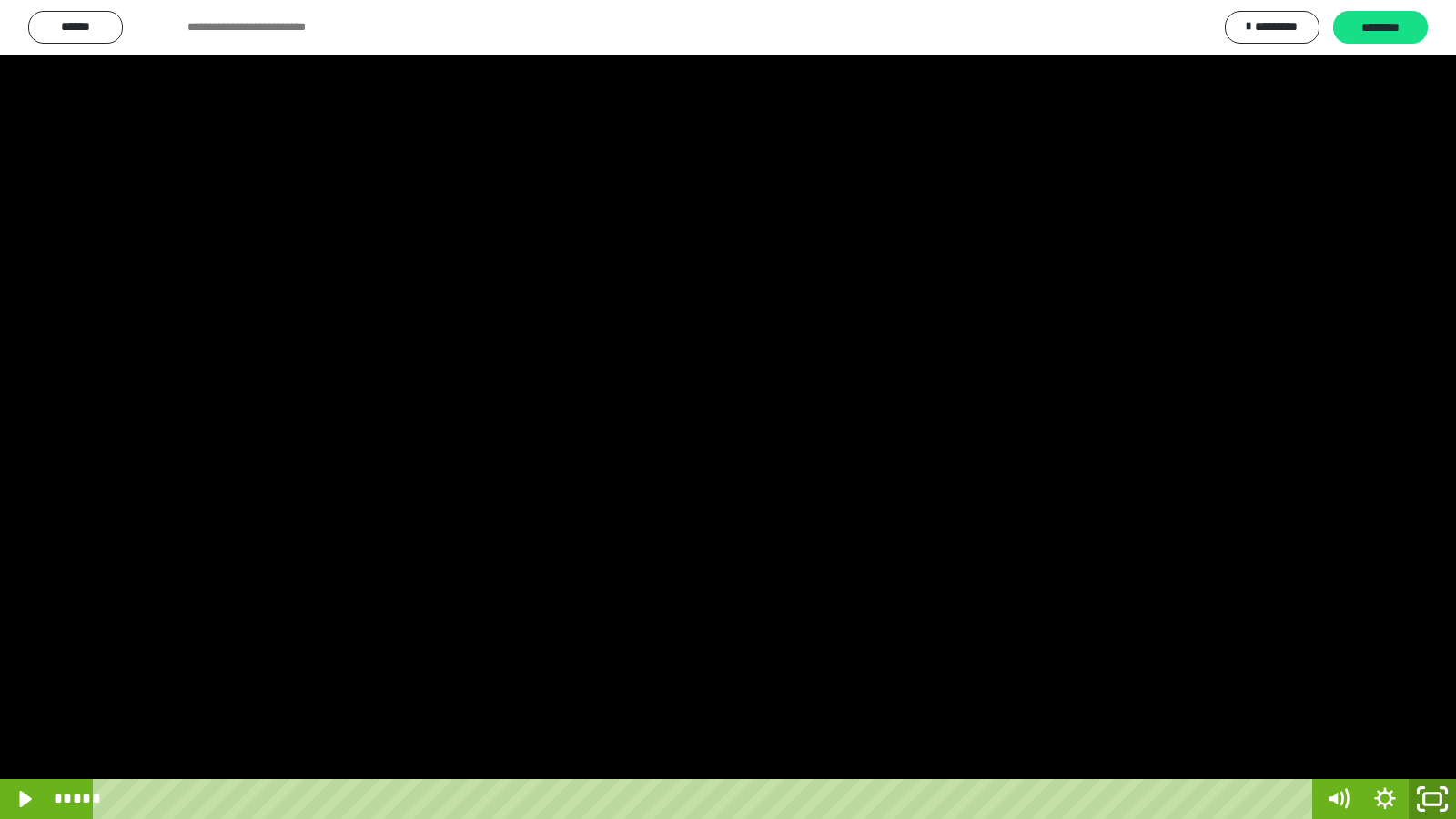drag, startPoint x: 1435, startPoint y: 792, endPoint x: 1178, endPoint y: 41, distance: 793.75689 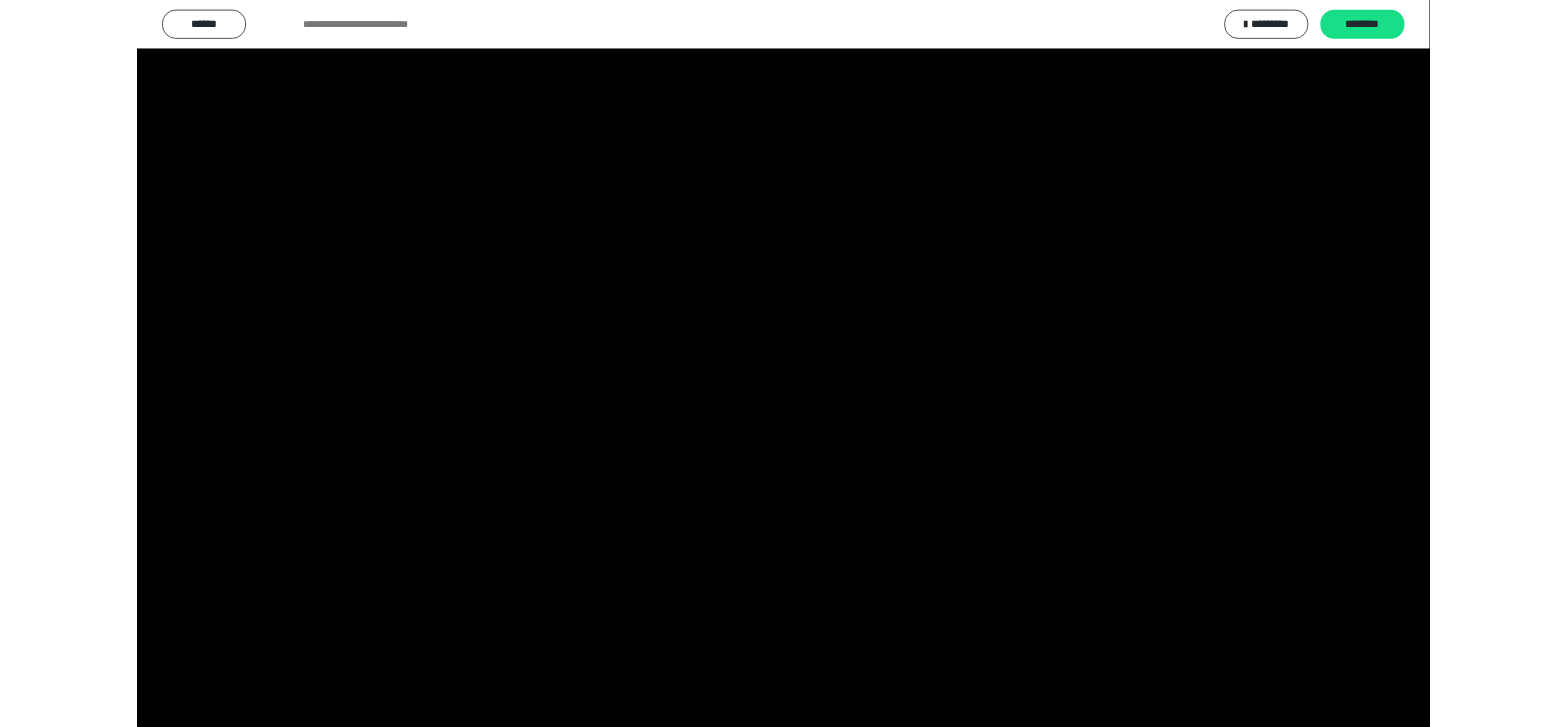 scroll, scrollTop: 4008, scrollLeft: 0, axis: vertical 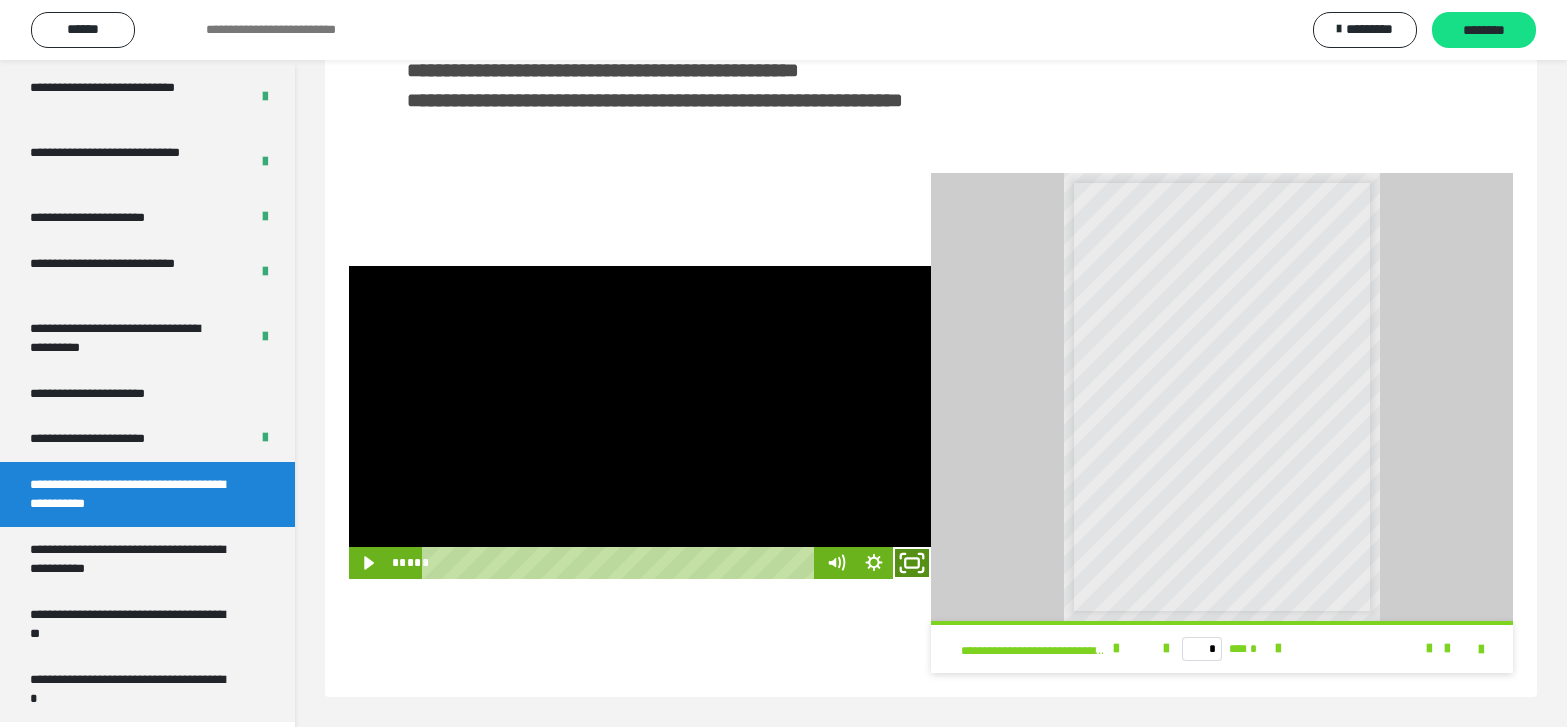 click 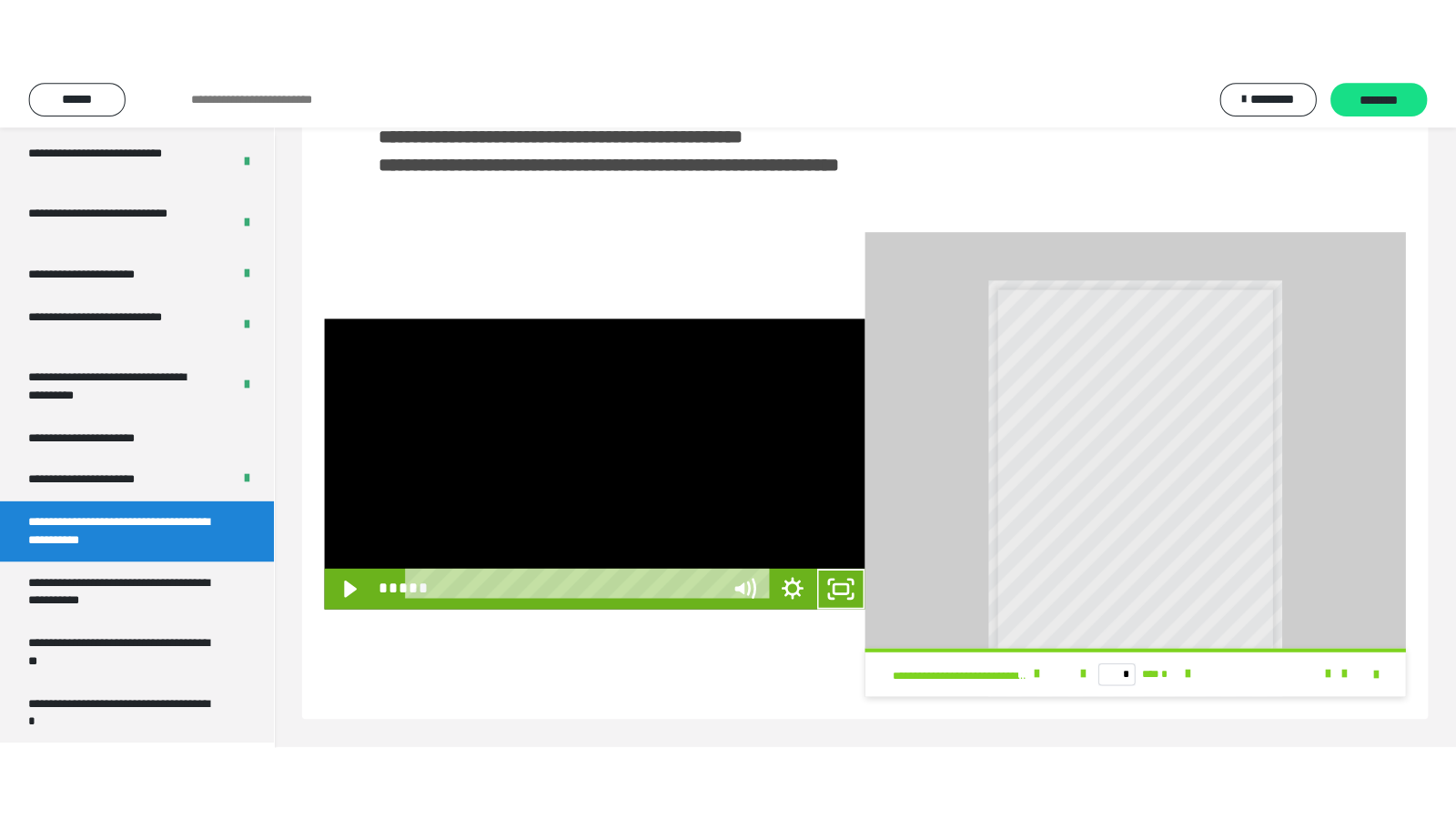 scroll, scrollTop: 310, scrollLeft: 0, axis: vertical 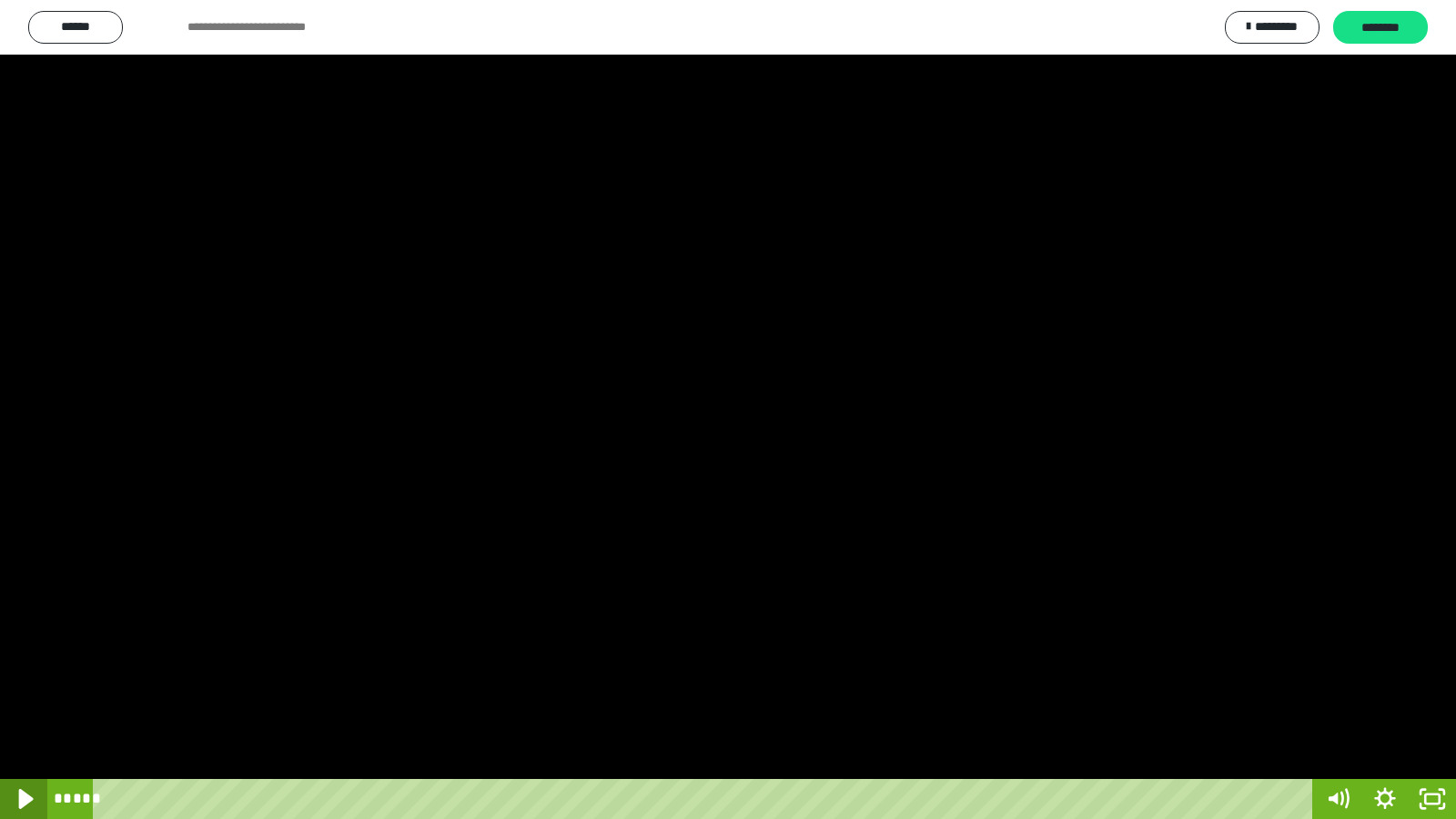 click 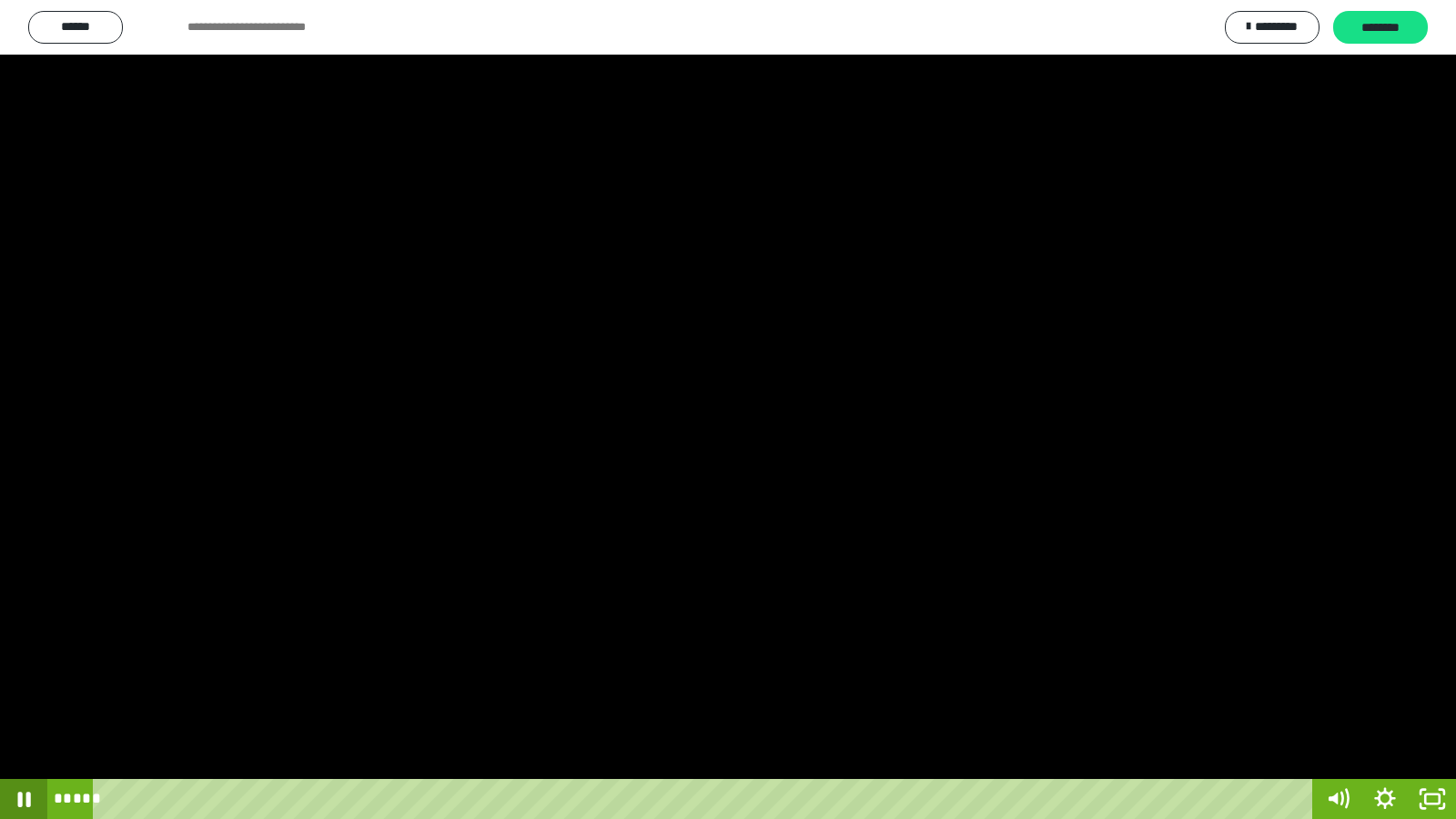 click 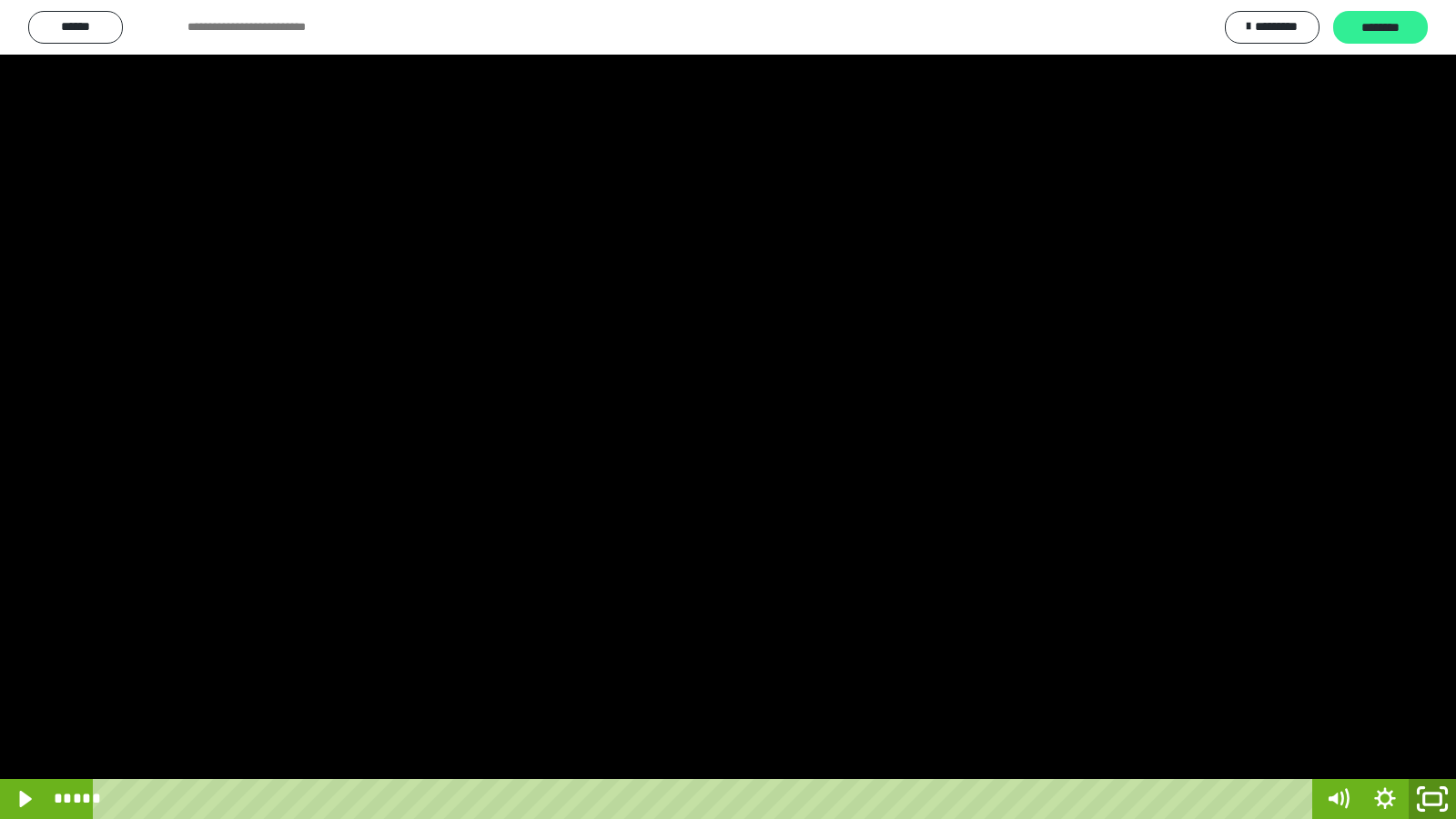 drag, startPoint x: 1422, startPoint y: 798, endPoint x: 1378, endPoint y: 25, distance: 774.25125 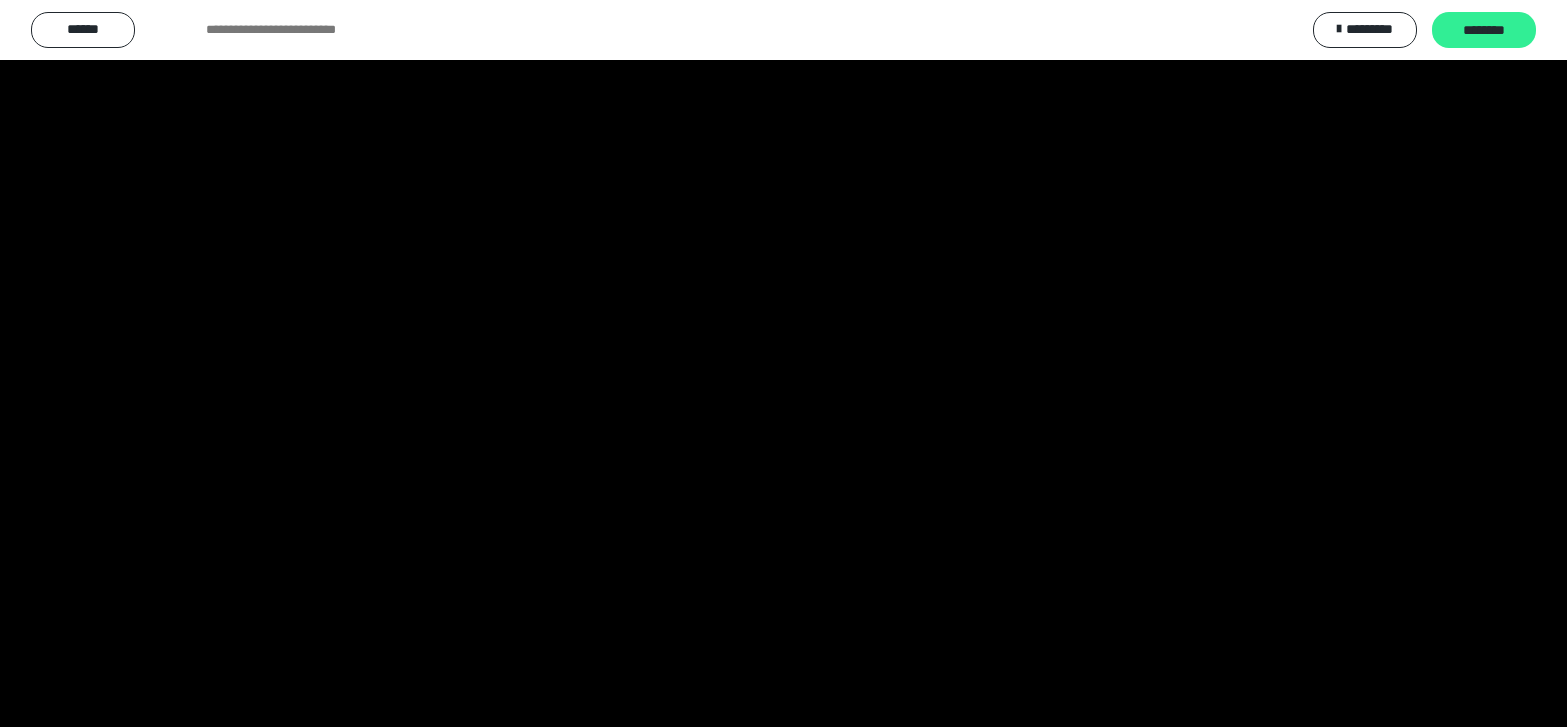 scroll, scrollTop: 4008, scrollLeft: 0, axis: vertical 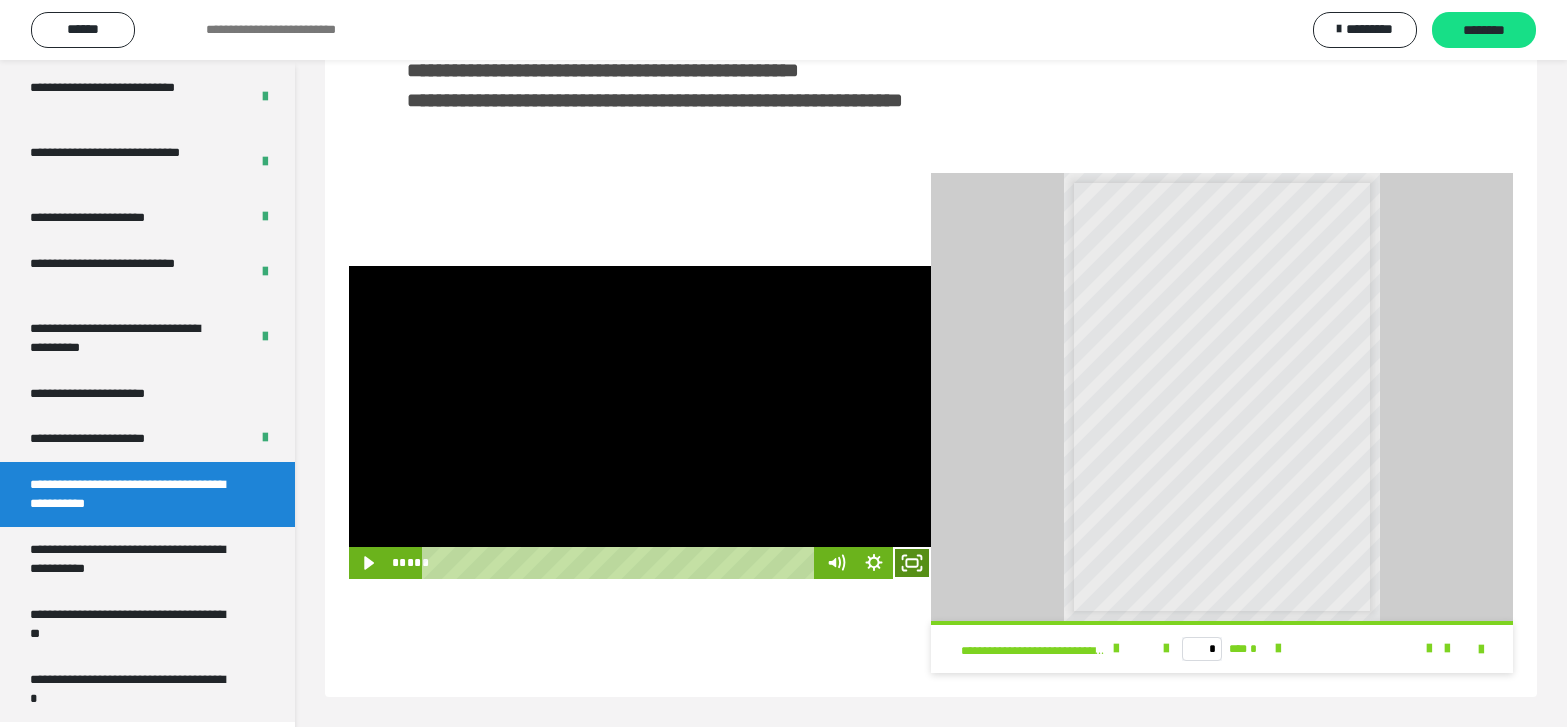 click 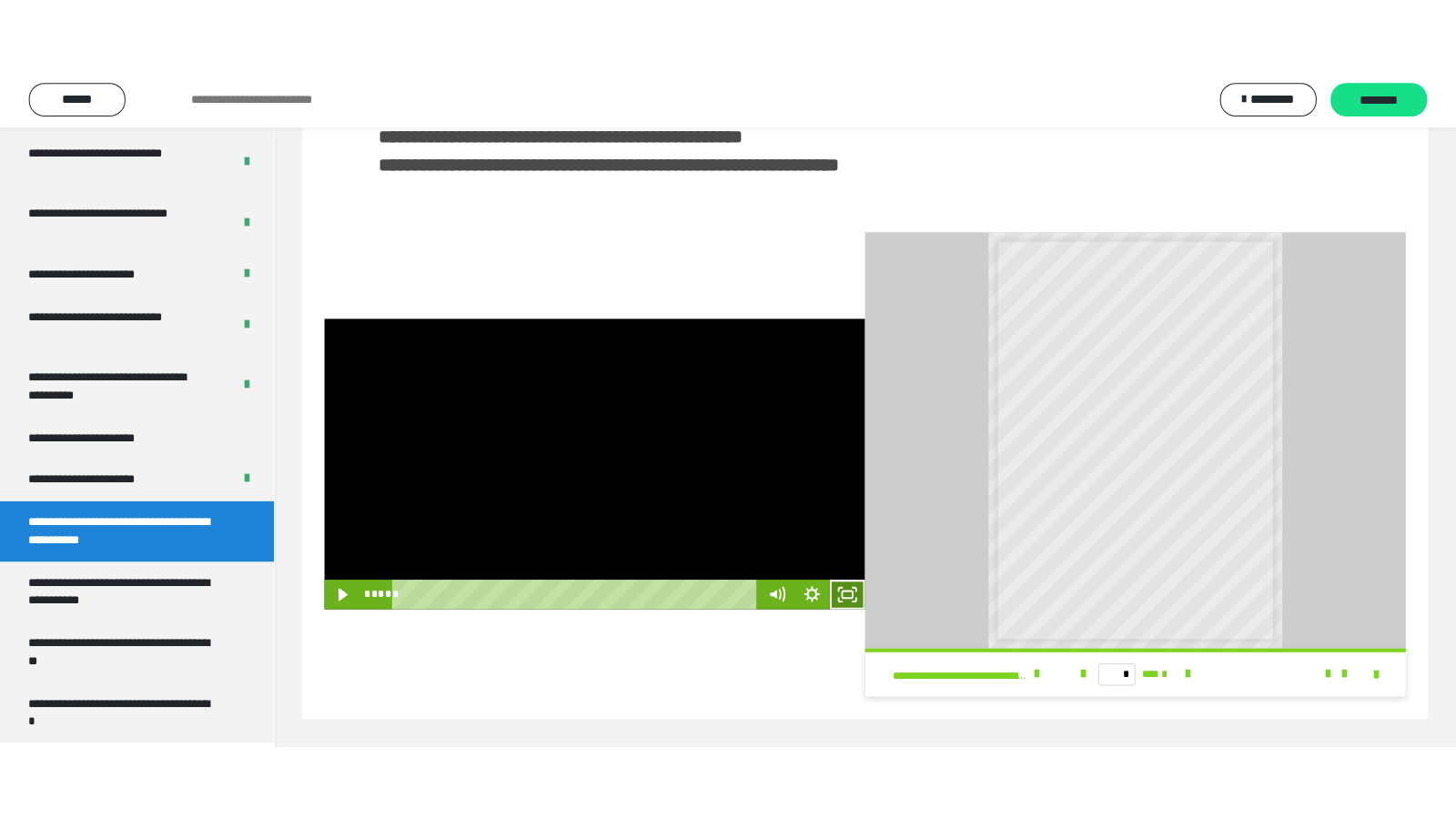 scroll, scrollTop: 310, scrollLeft: 0, axis: vertical 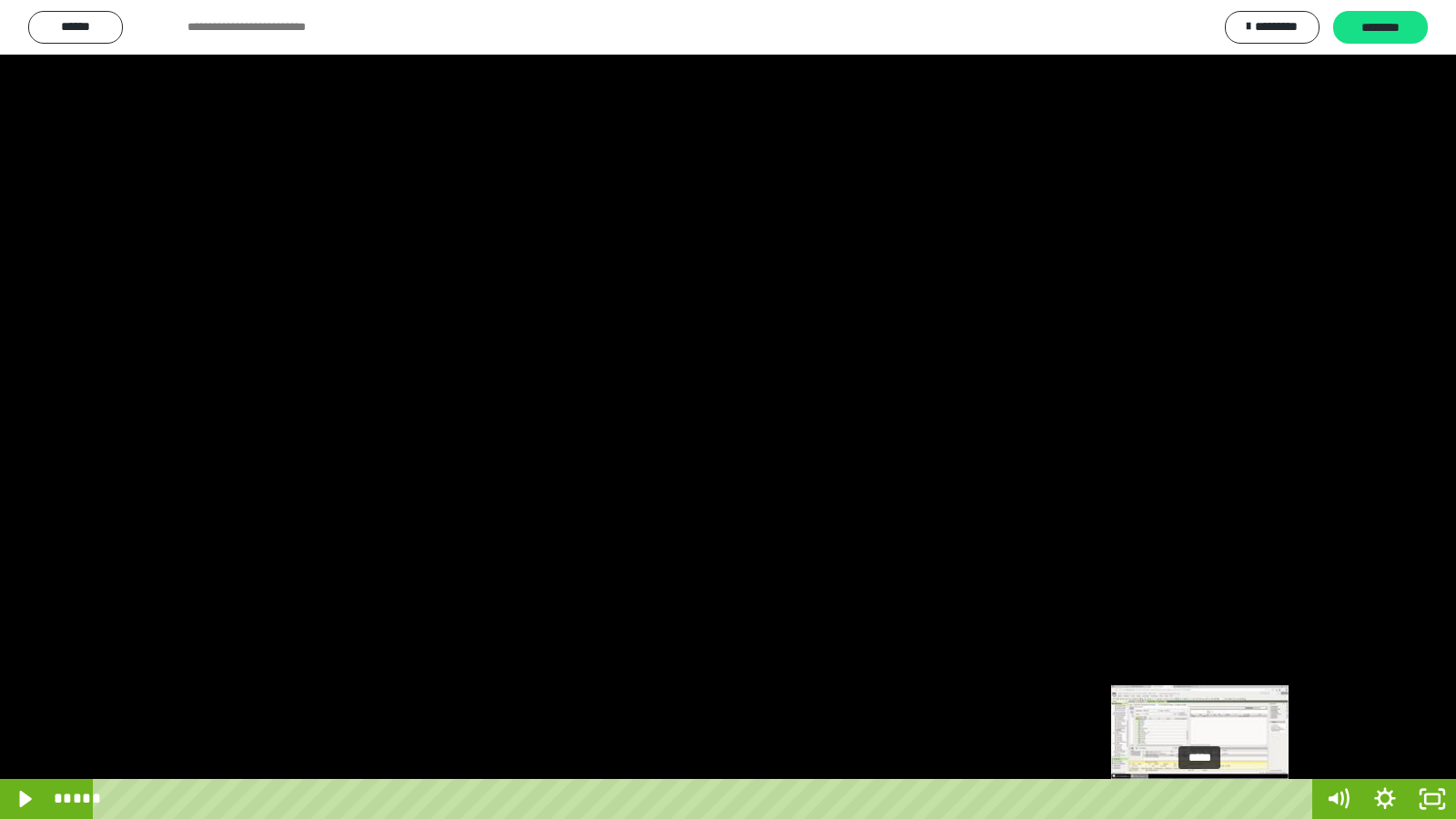 click on "*****" at bounding box center (706, 799) 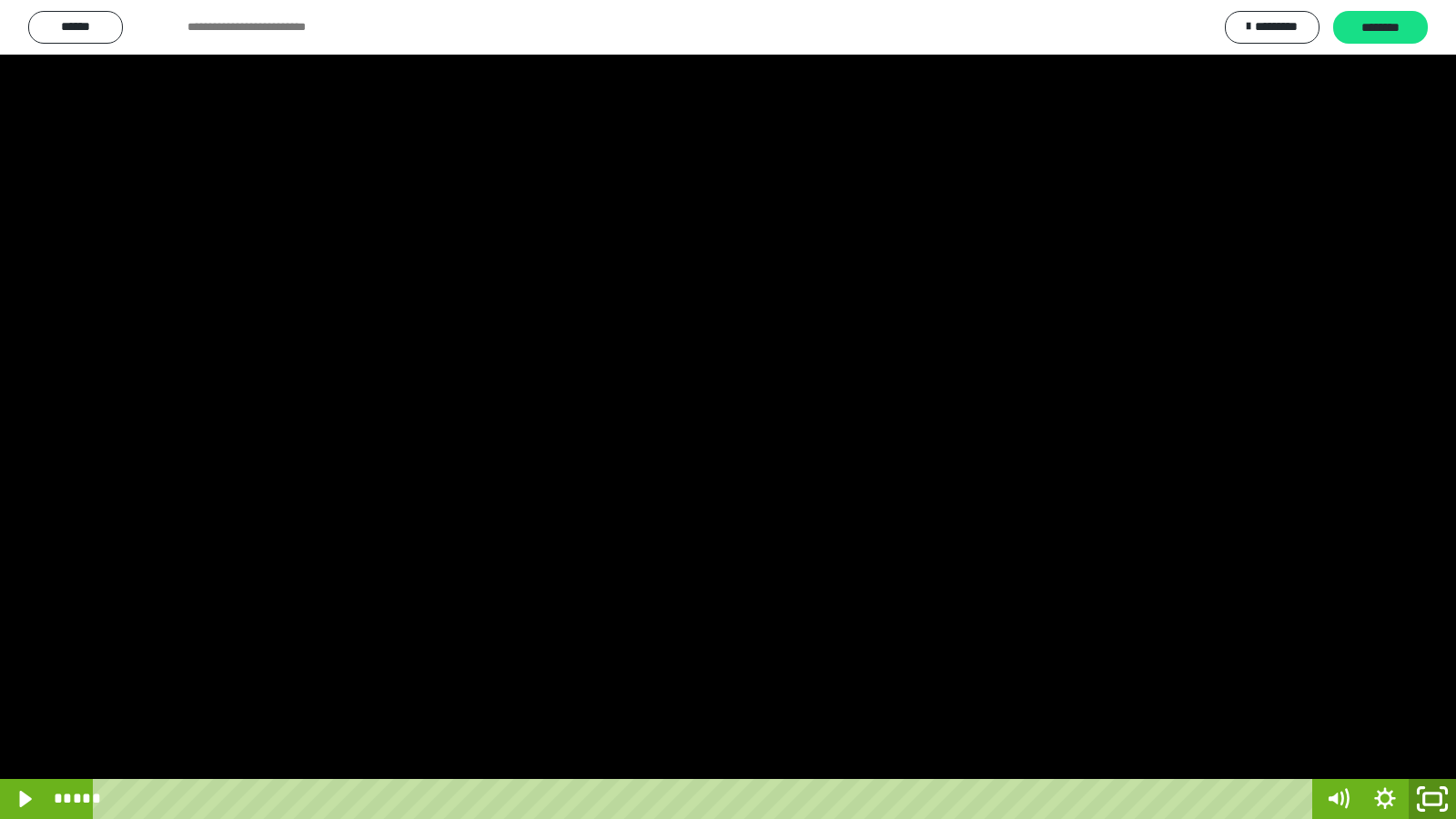 drag, startPoint x: 1430, startPoint y: 797, endPoint x: 1235, endPoint y: 1, distance: 819.5371 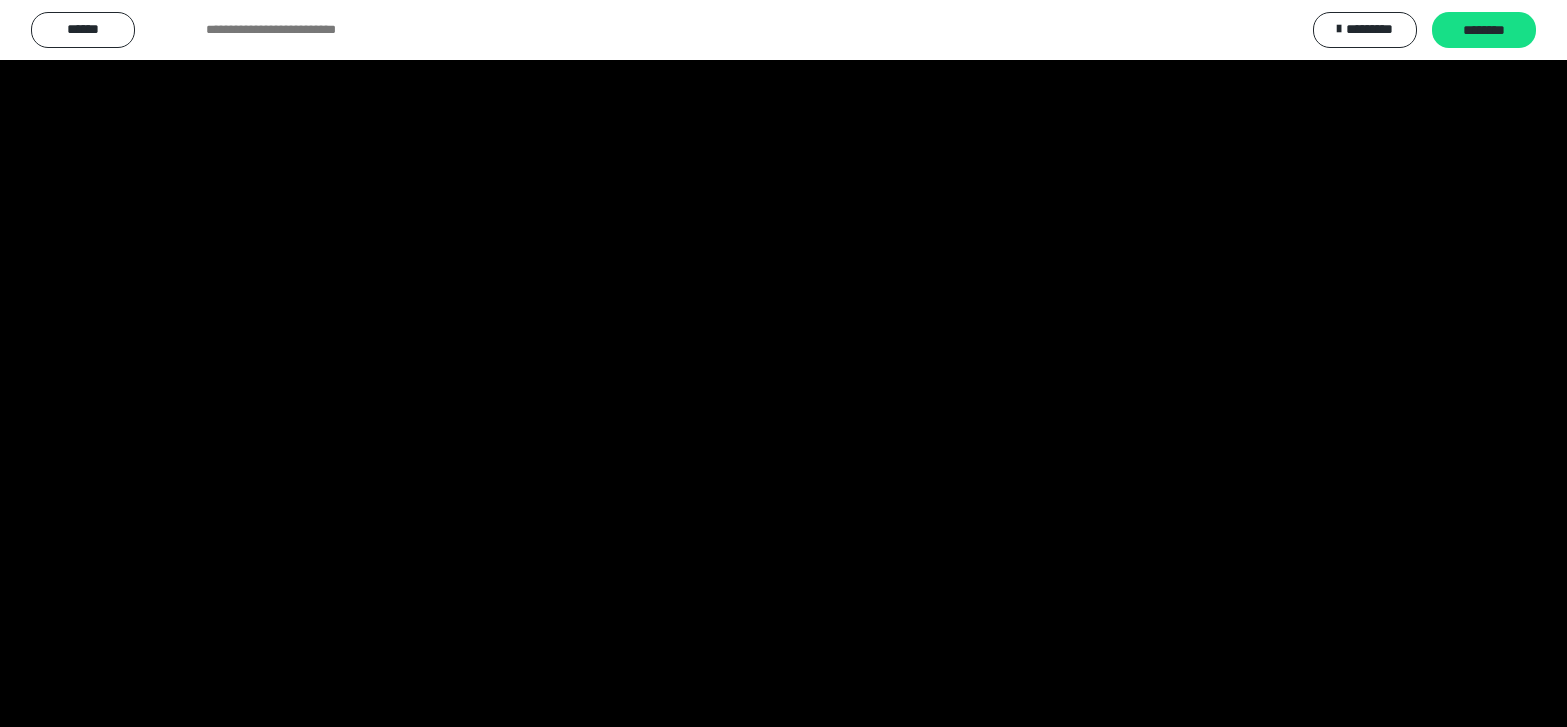 scroll, scrollTop: 4008, scrollLeft: 0, axis: vertical 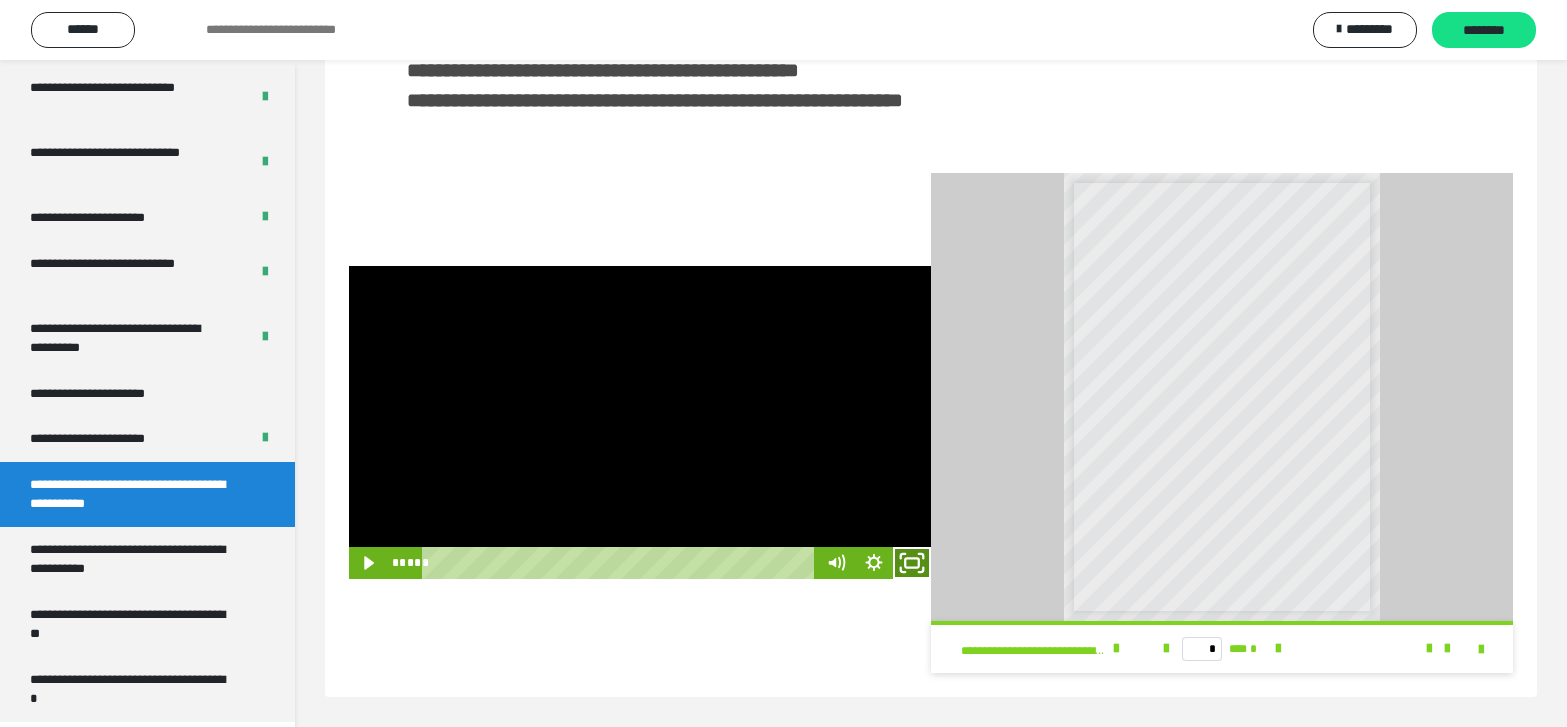 click 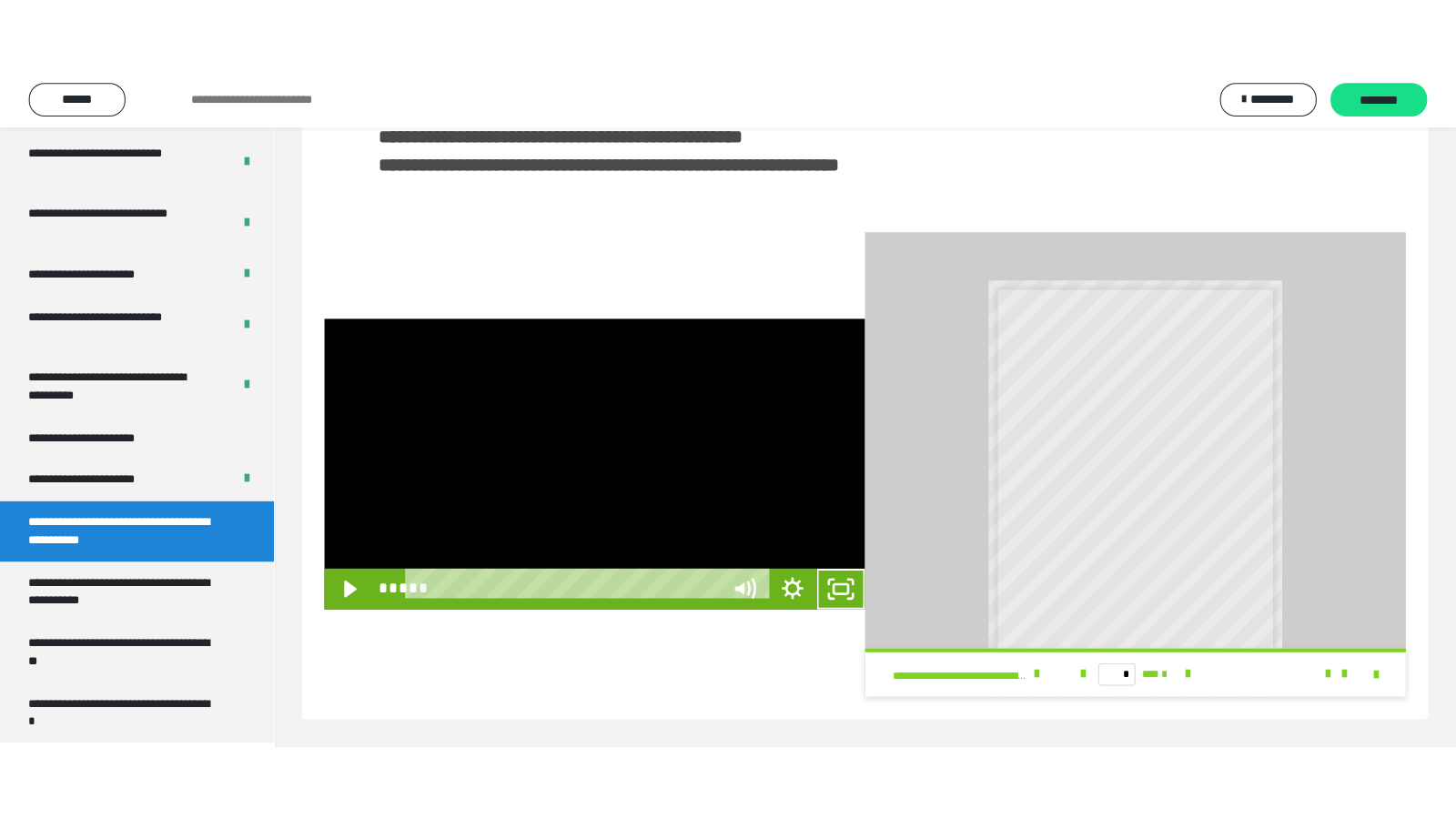 scroll, scrollTop: 310, scrollLeft: 0, axis: vertical 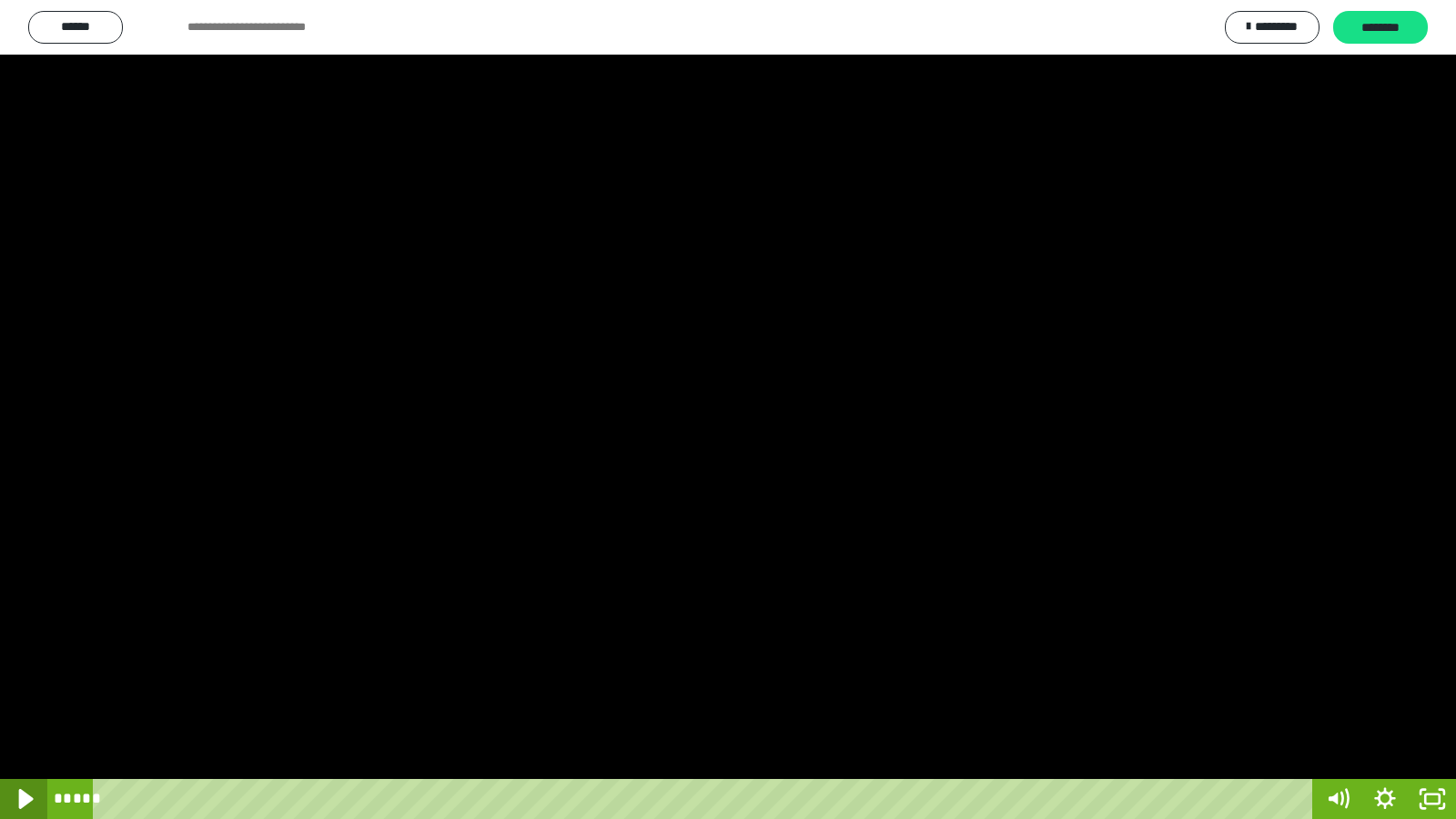 click 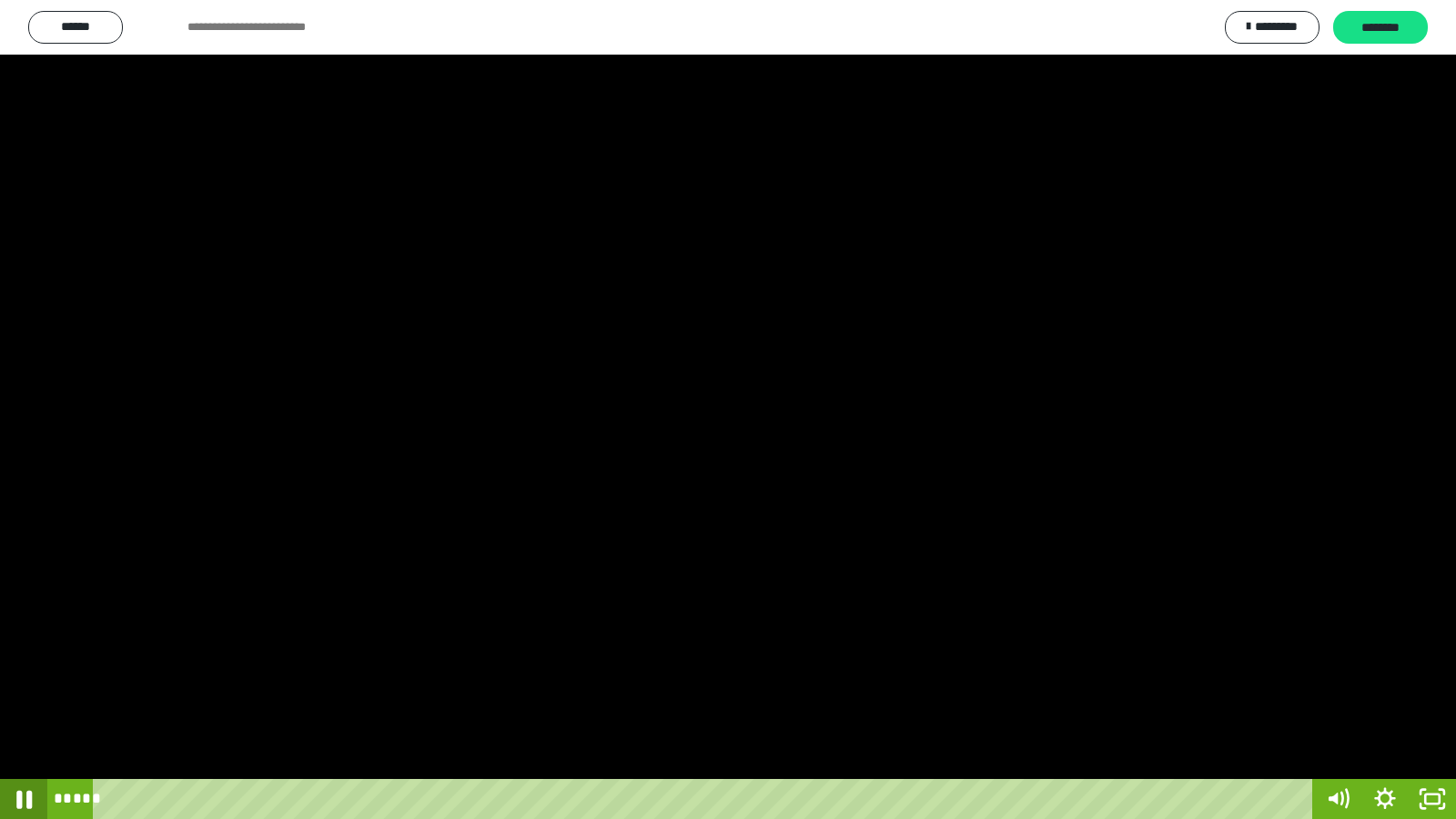 click 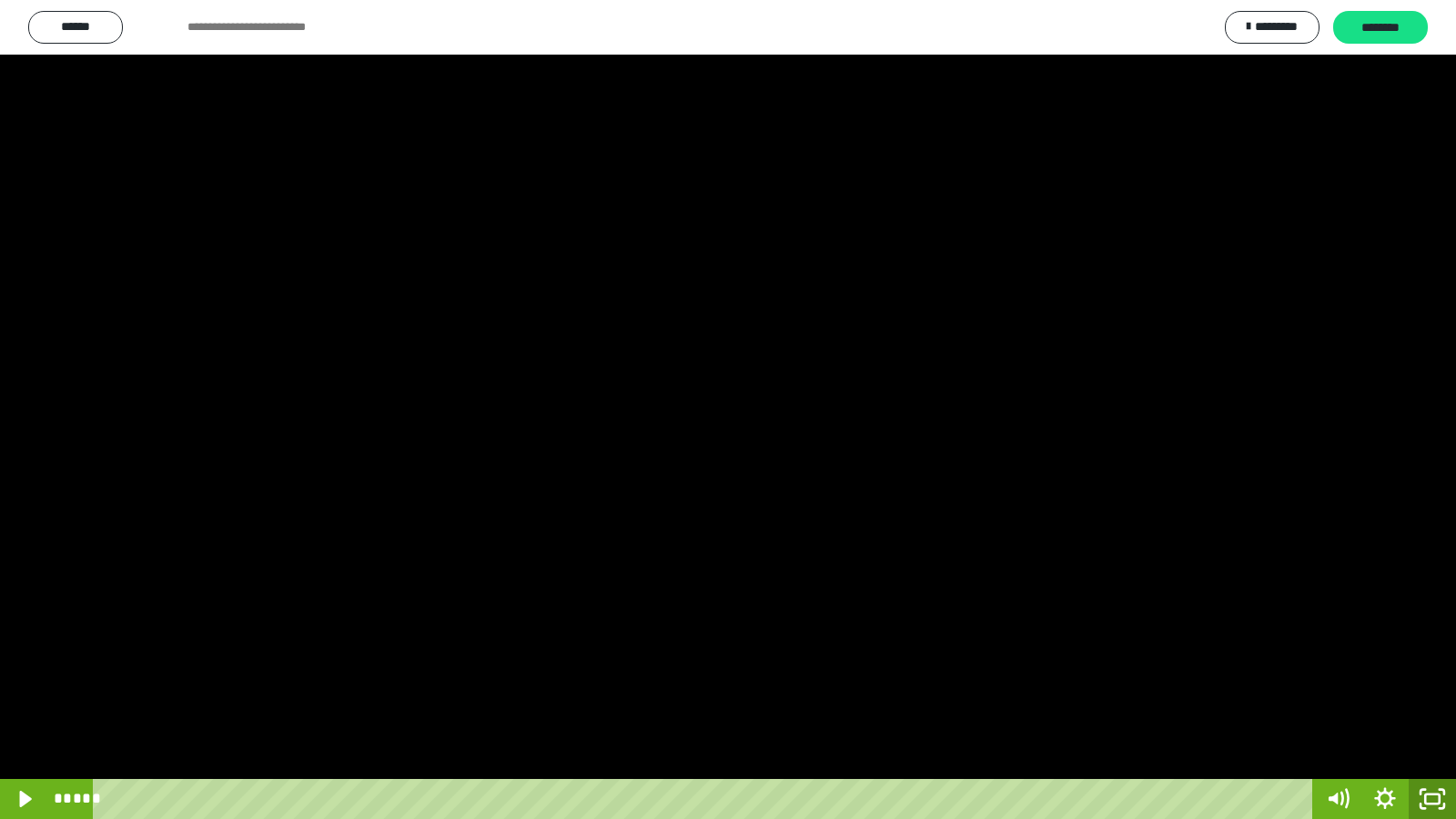 click 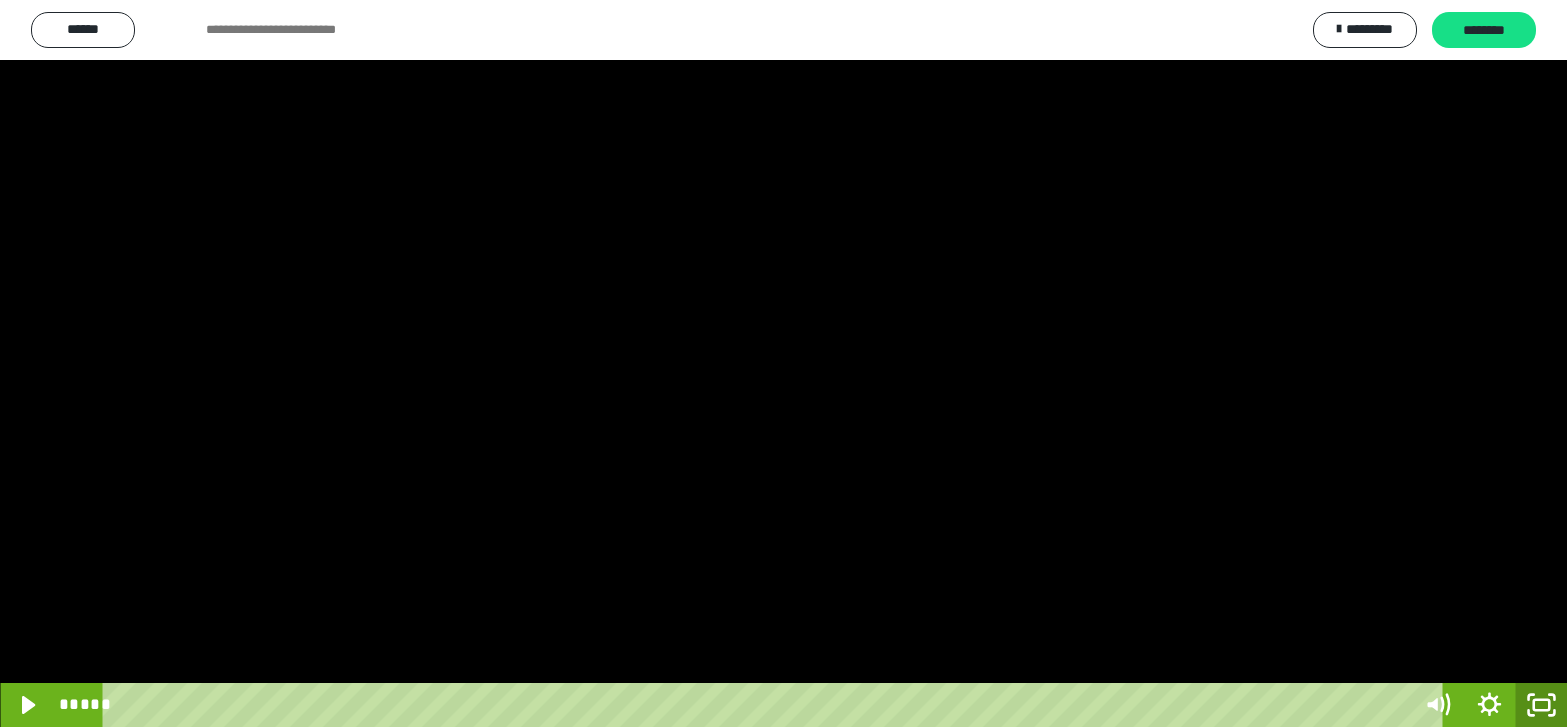 scroll, scrollTop: 4008, scrollLeft: 0, axis: vertical 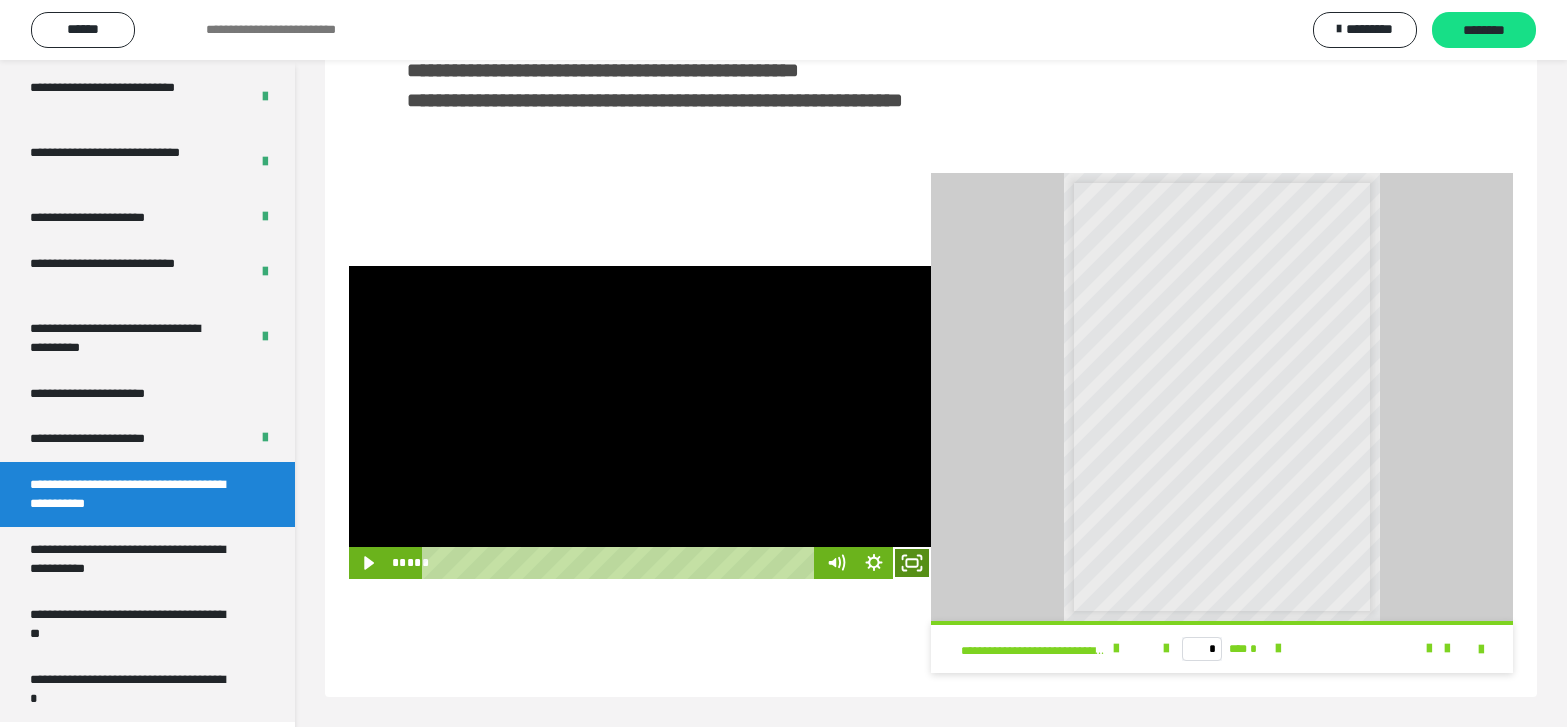 click 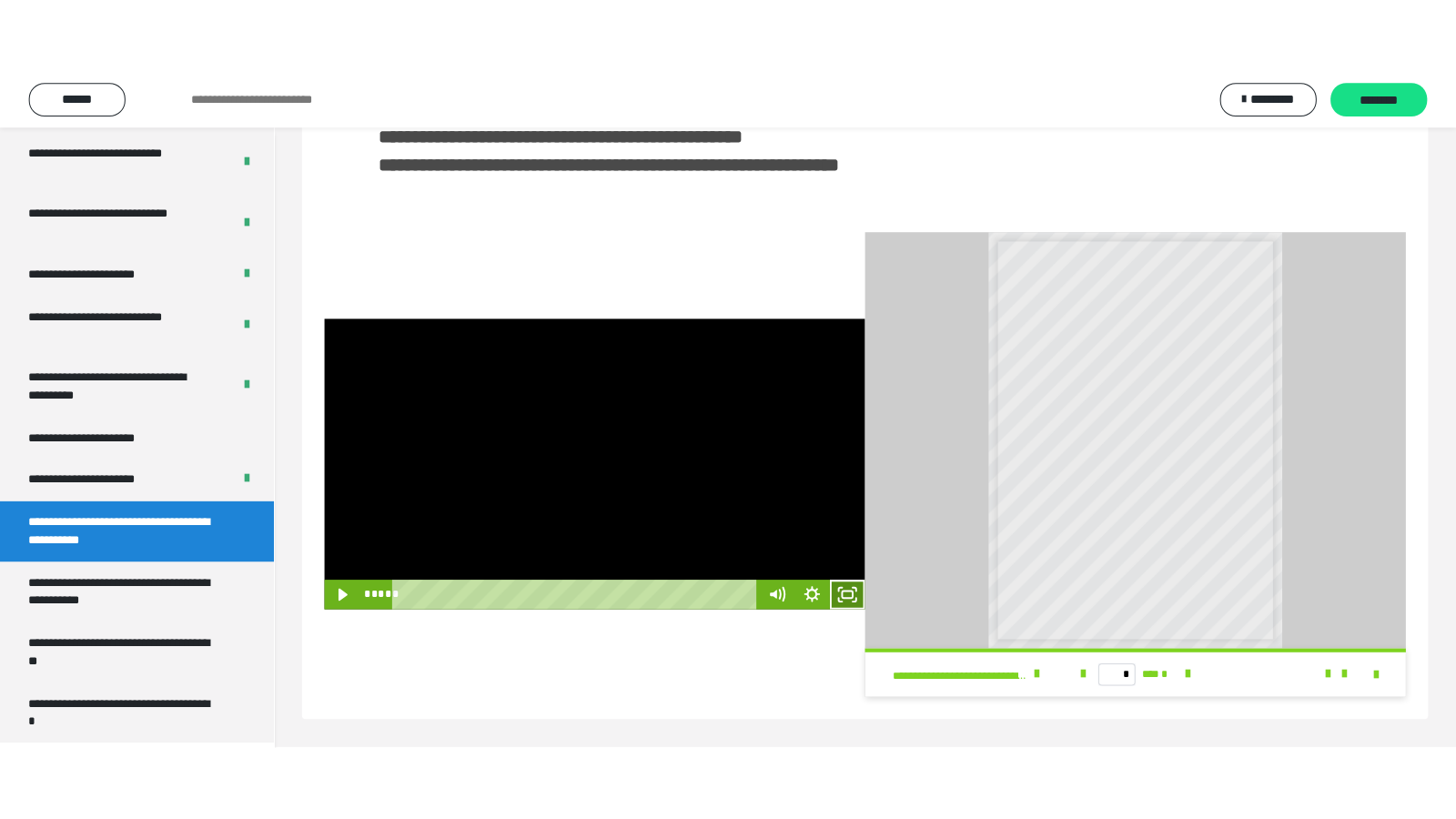 scroll, scrollTop: 310, scrollLeft: 0, axis: vertical 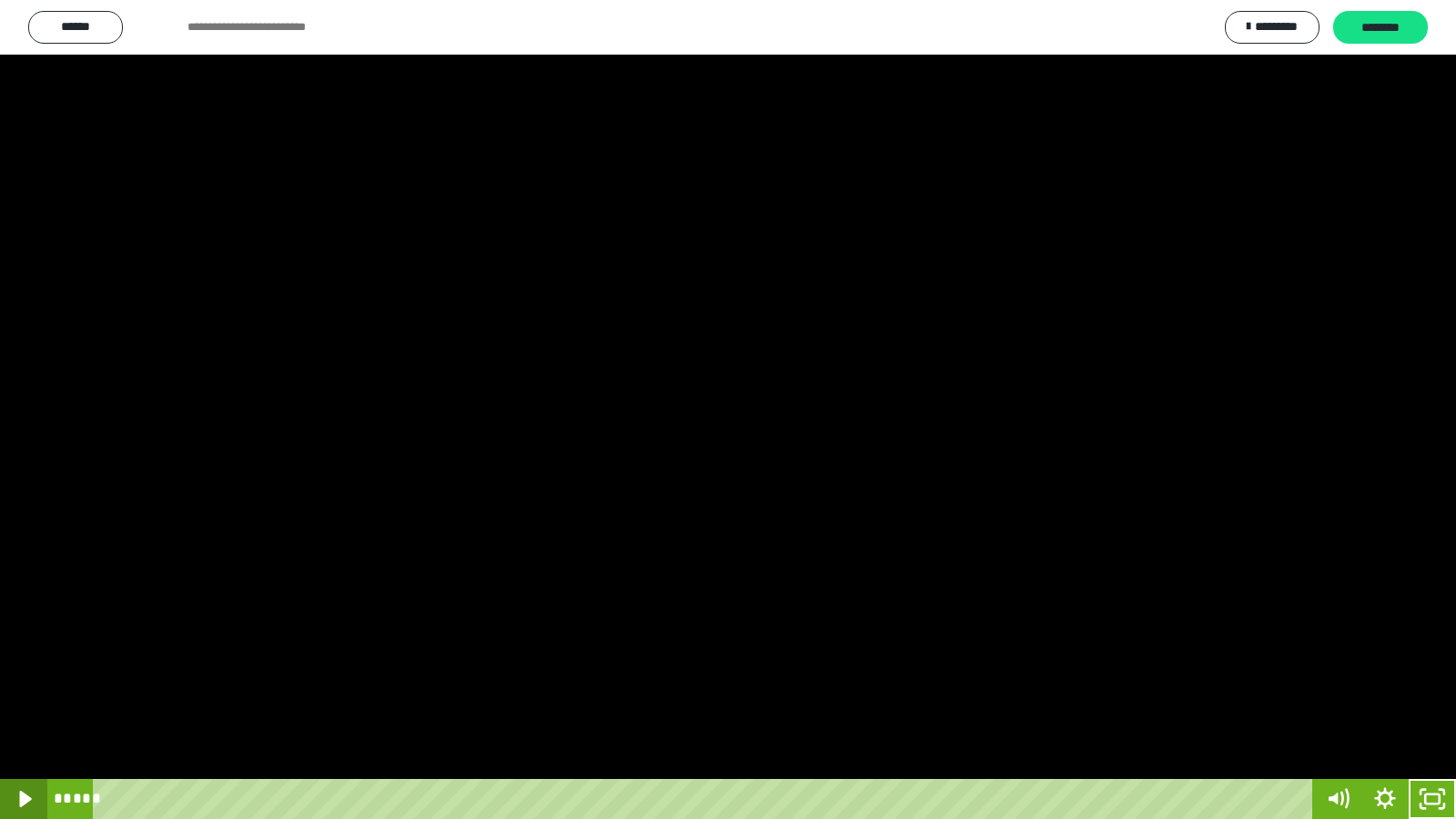 click 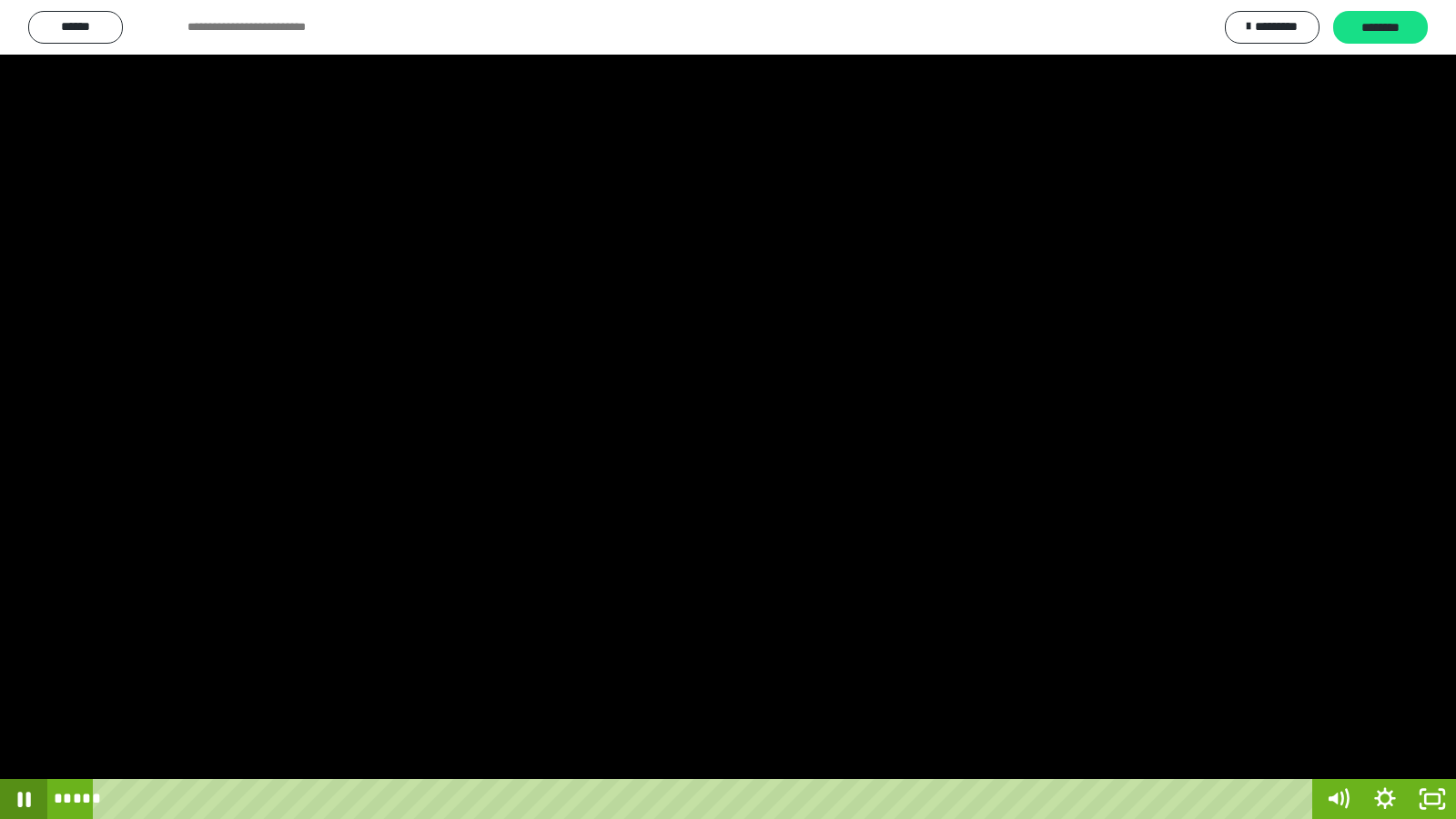 click 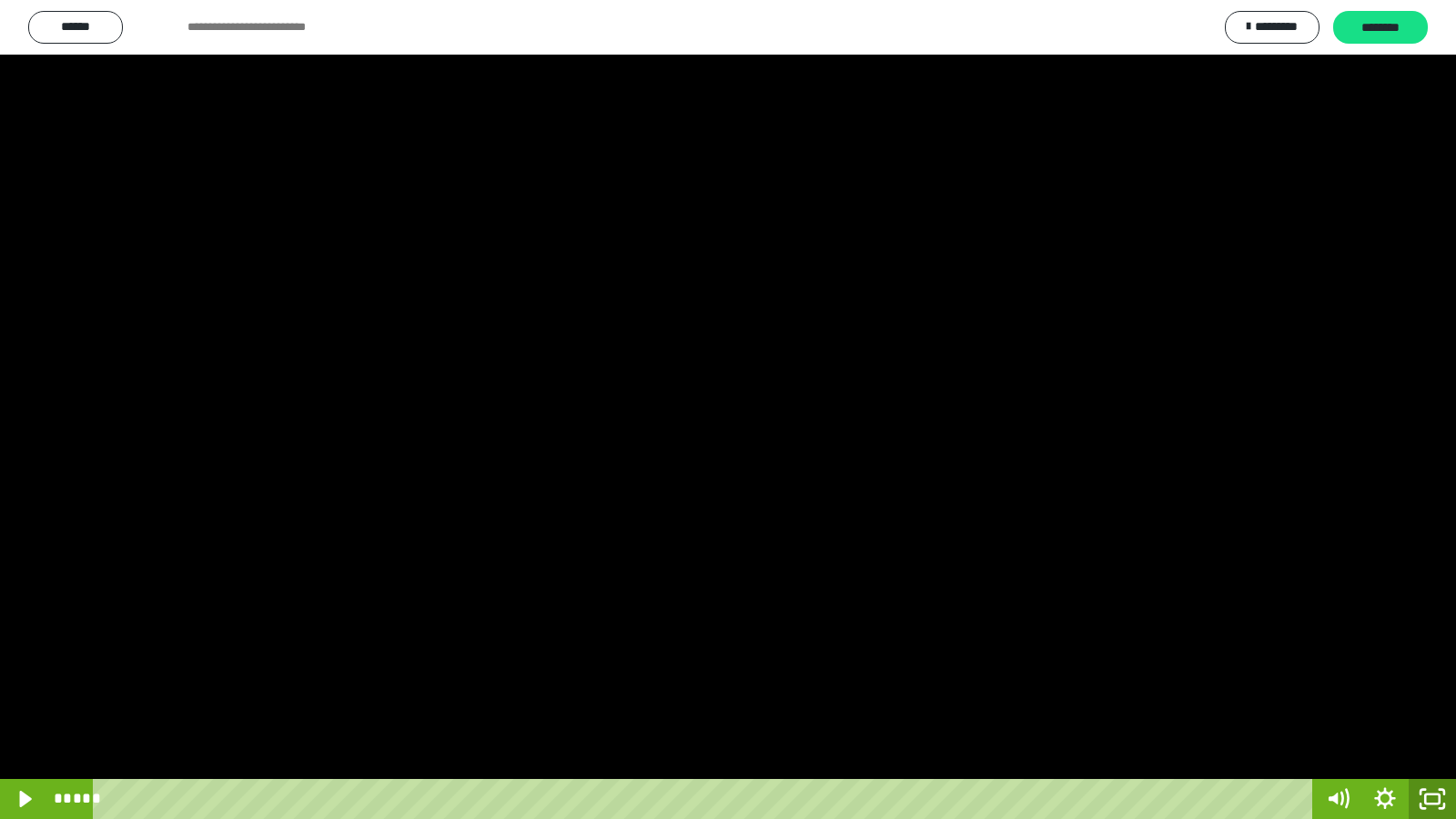 drag, startPoint x: 1426, startPoint y: 792, endPoint x: 1320, endPoint y: 249, distance: 553.24949 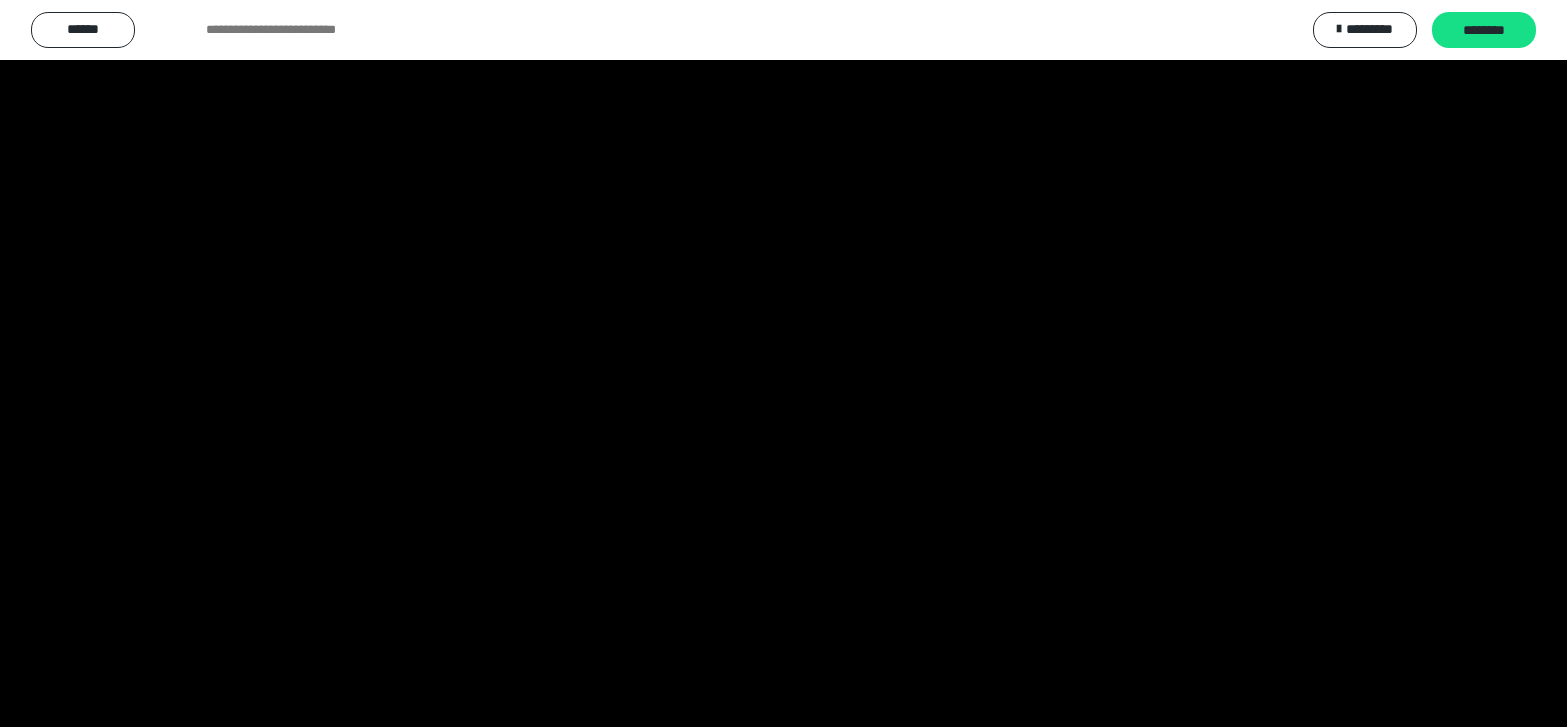 scroll, scrollTop: 4008, scrollLeft: 0, axis: vertical 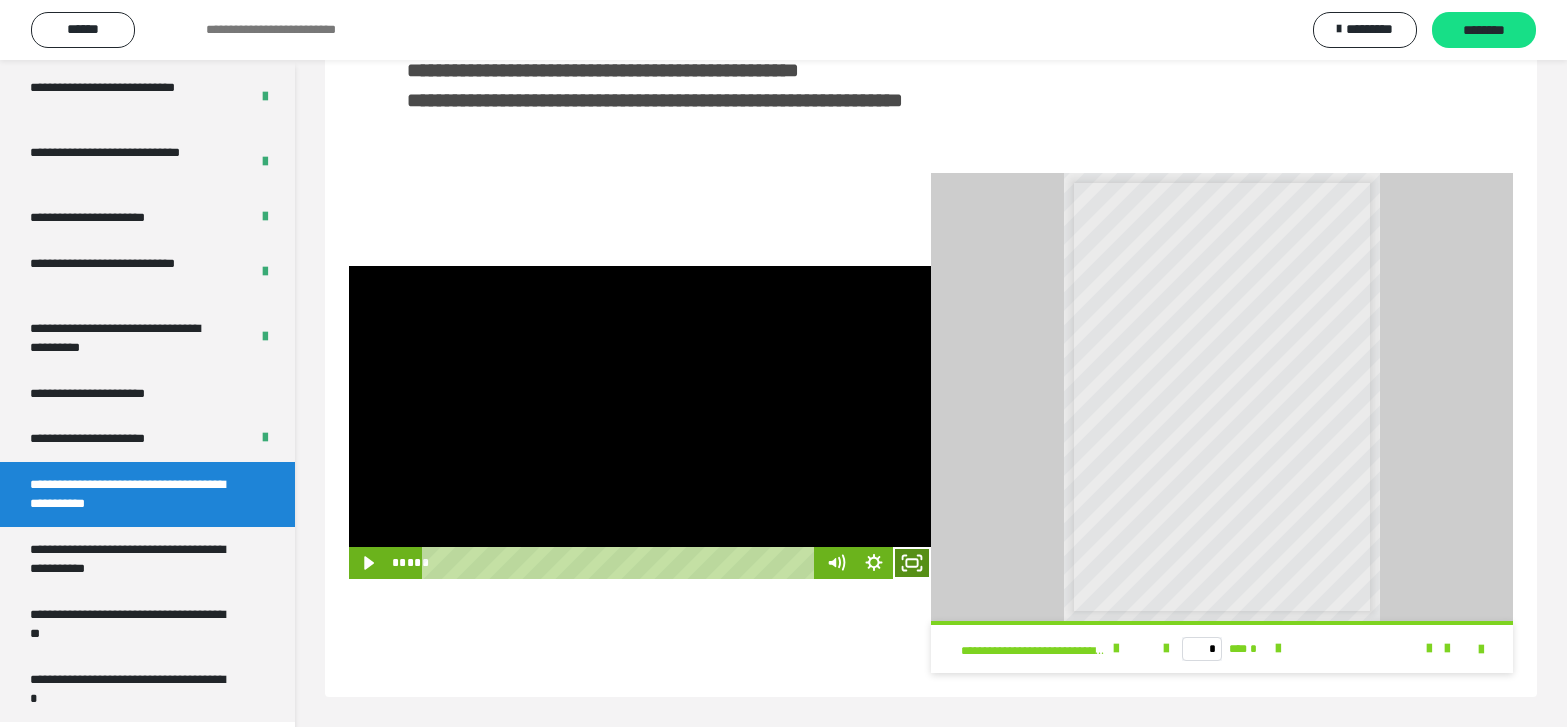 click 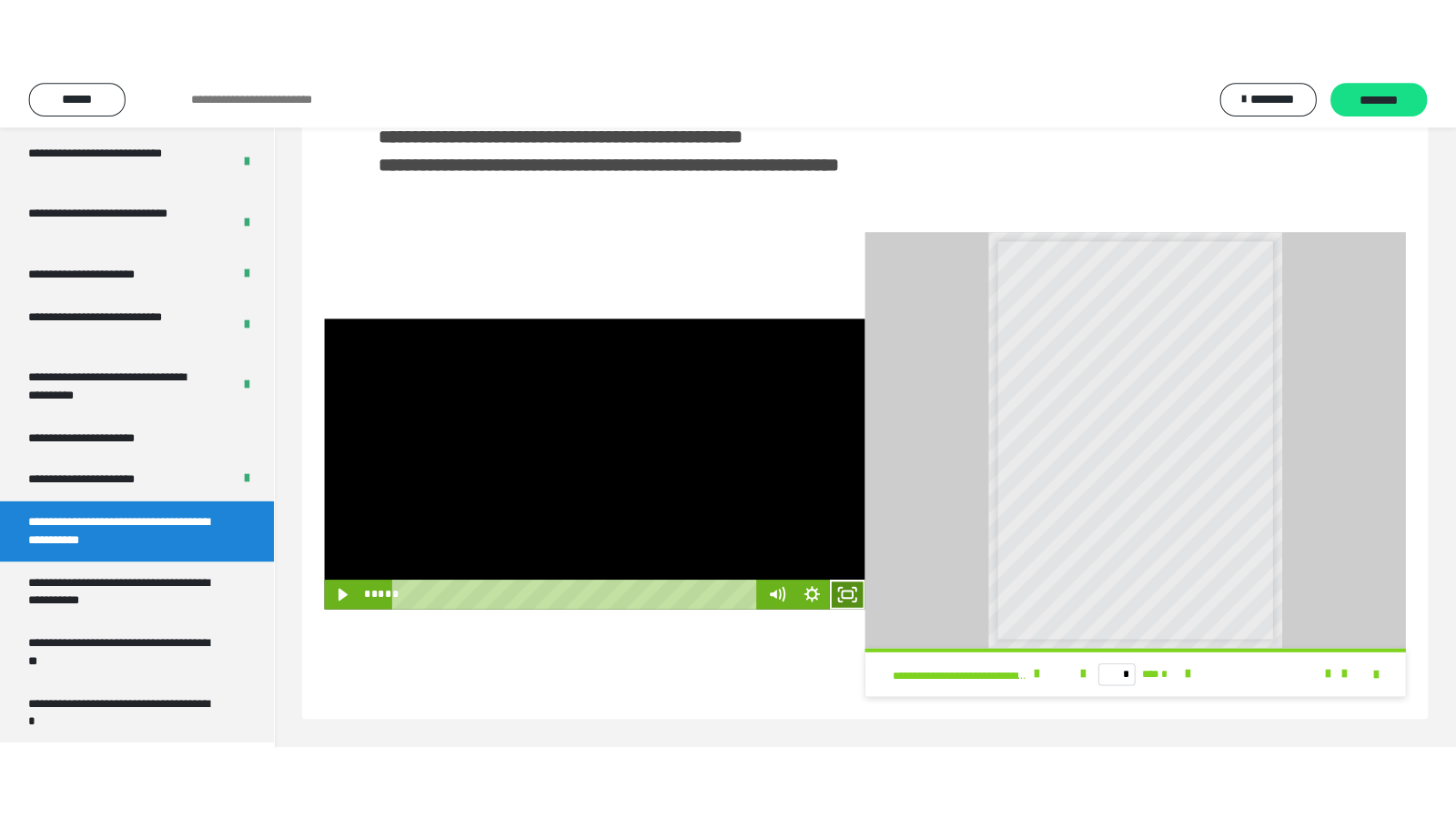scroll, scrollTop: 310, scrollLeft: 0, axis: vertical 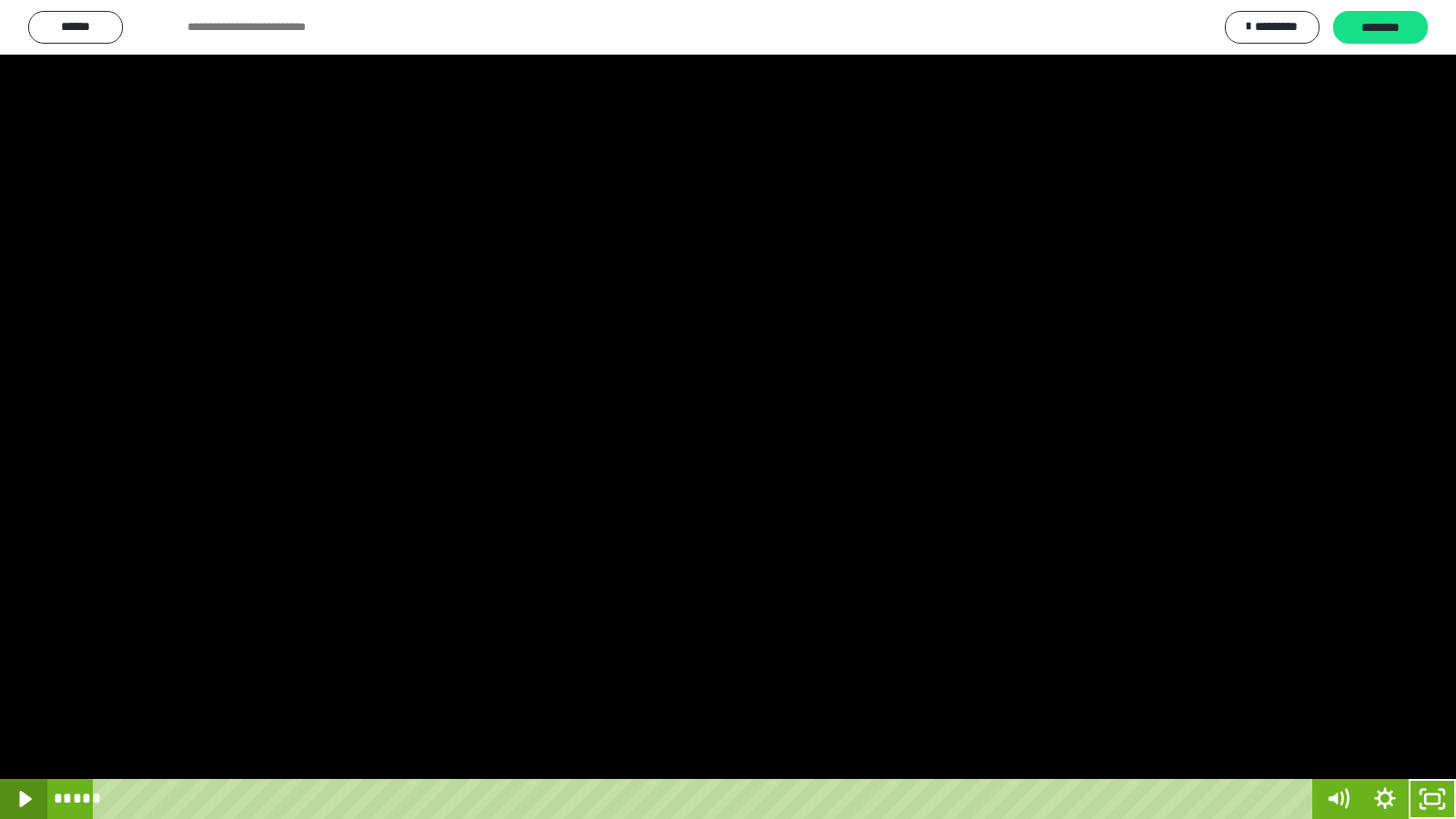 click 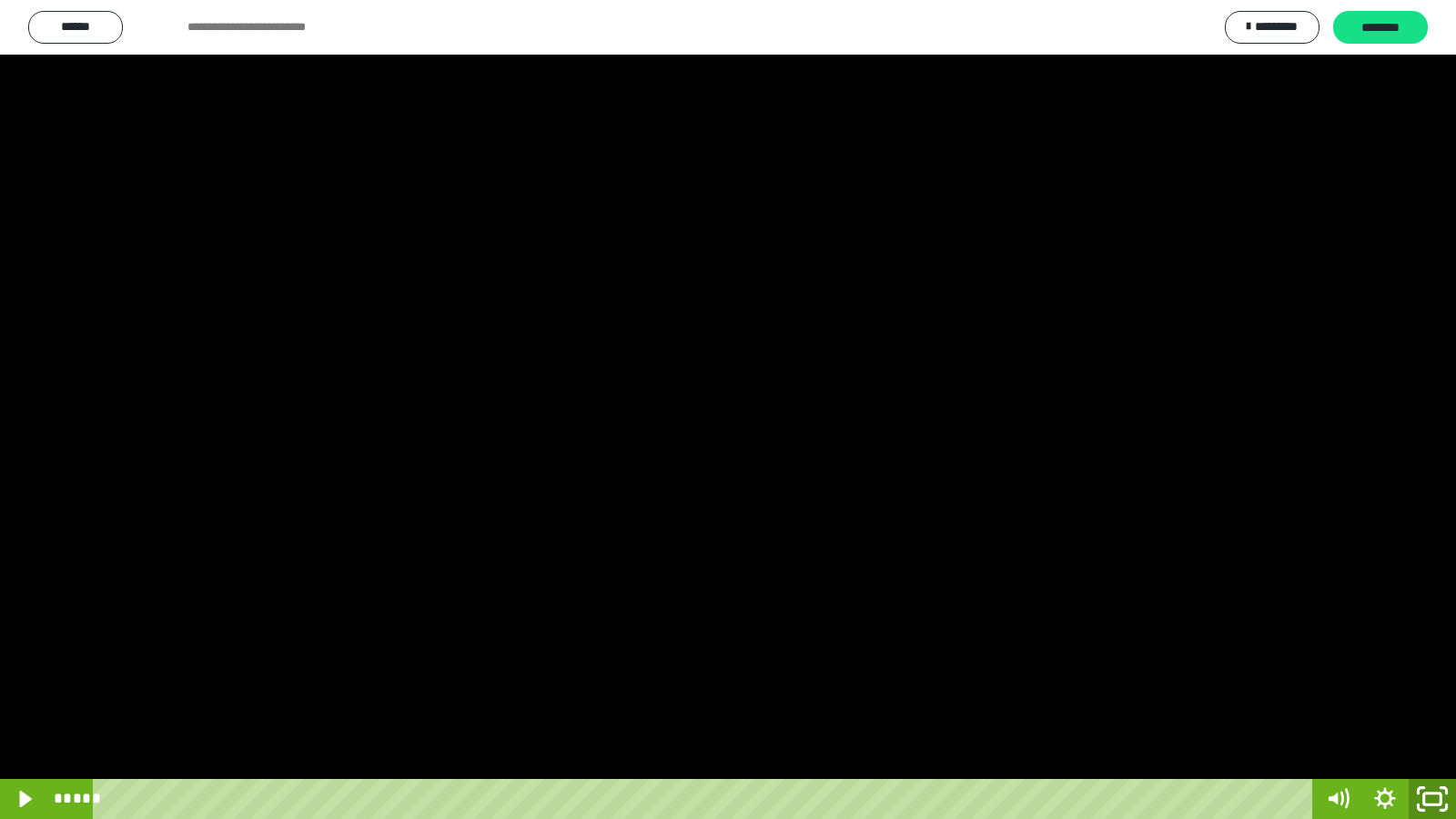 click 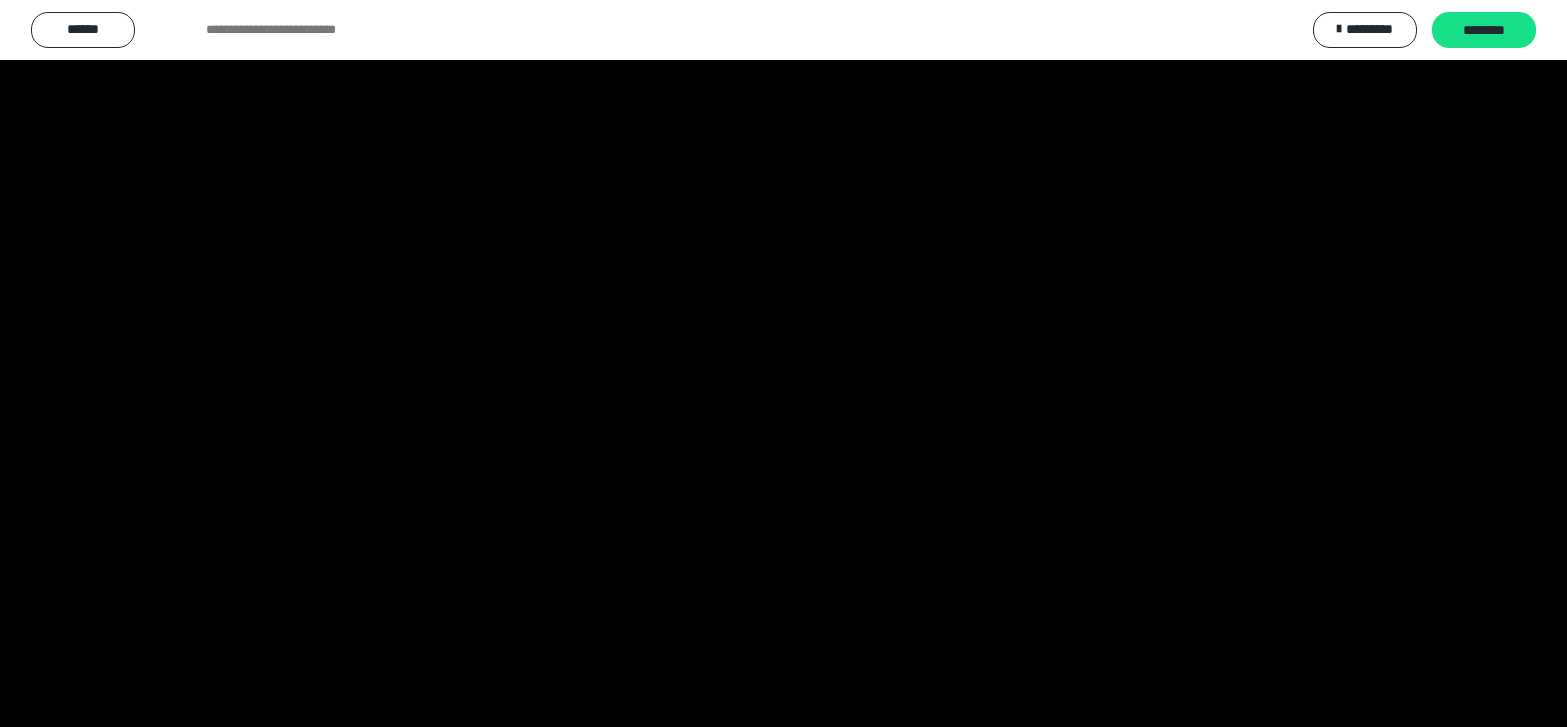 scroll, scrollTop: 4008, scrollLeft: 0, axis: vertical 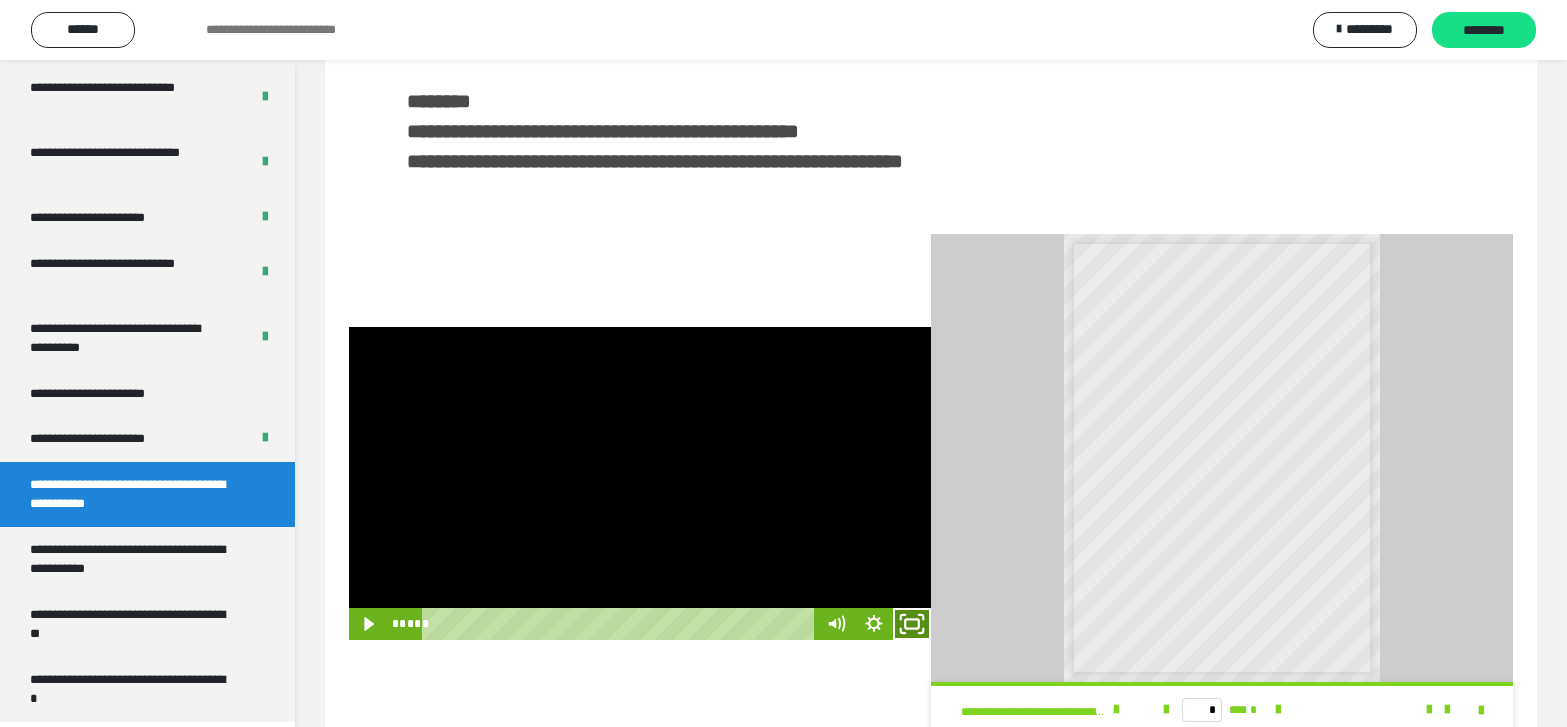 click 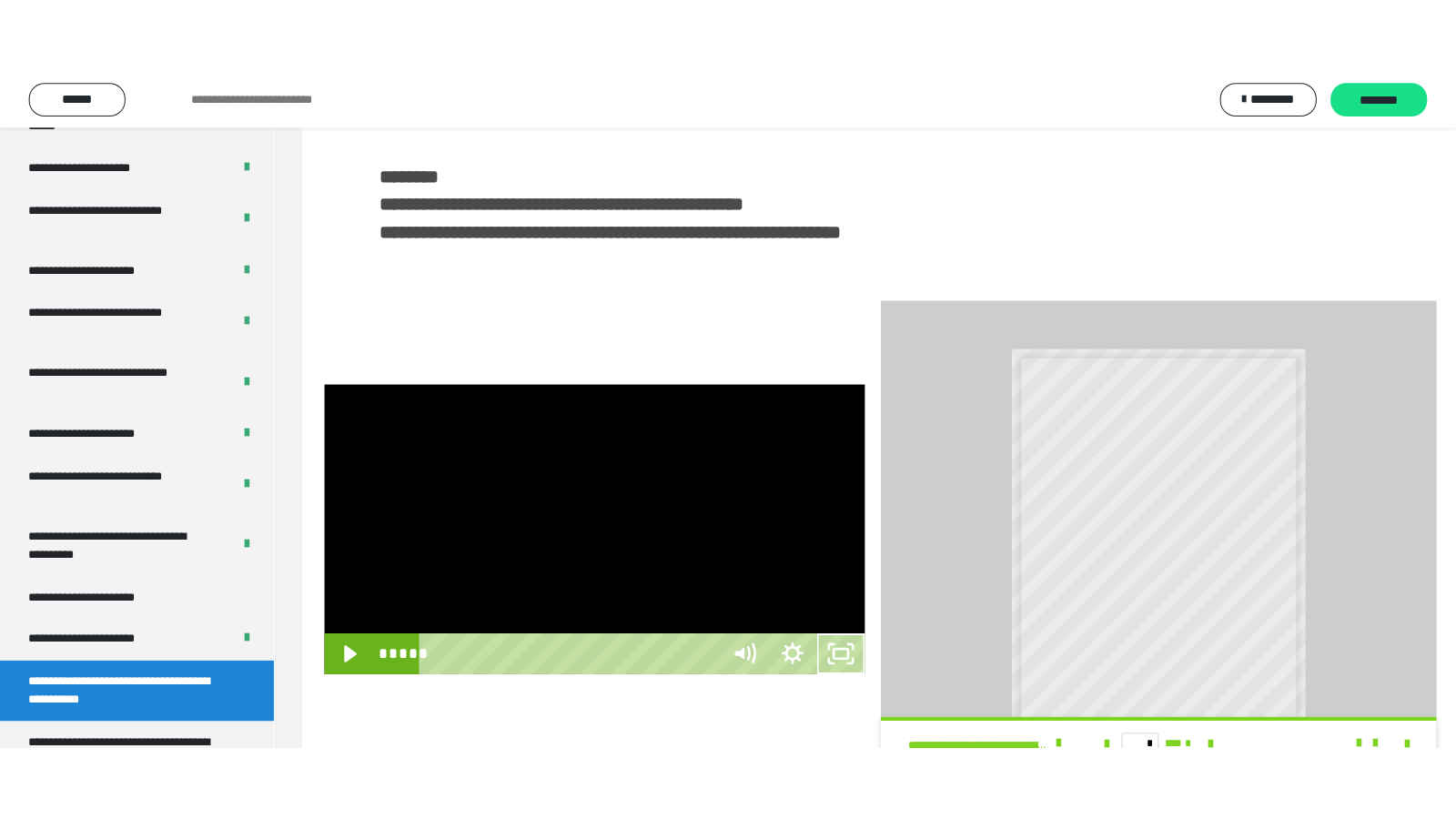 scroll, scrollTop: 310, scrollLeft: 0, axis: vertical 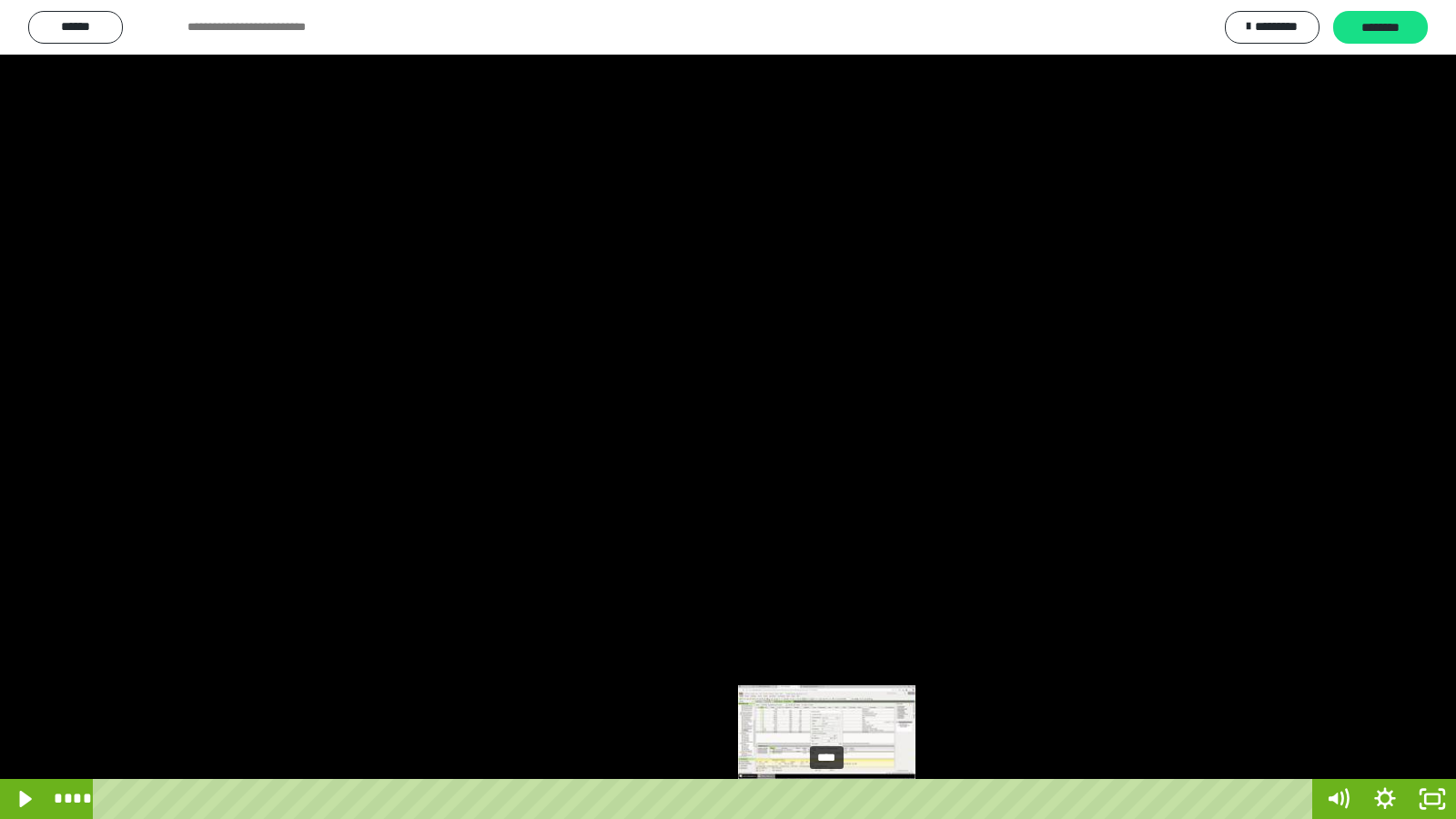 click on "****" at bounding box center (706, 799) 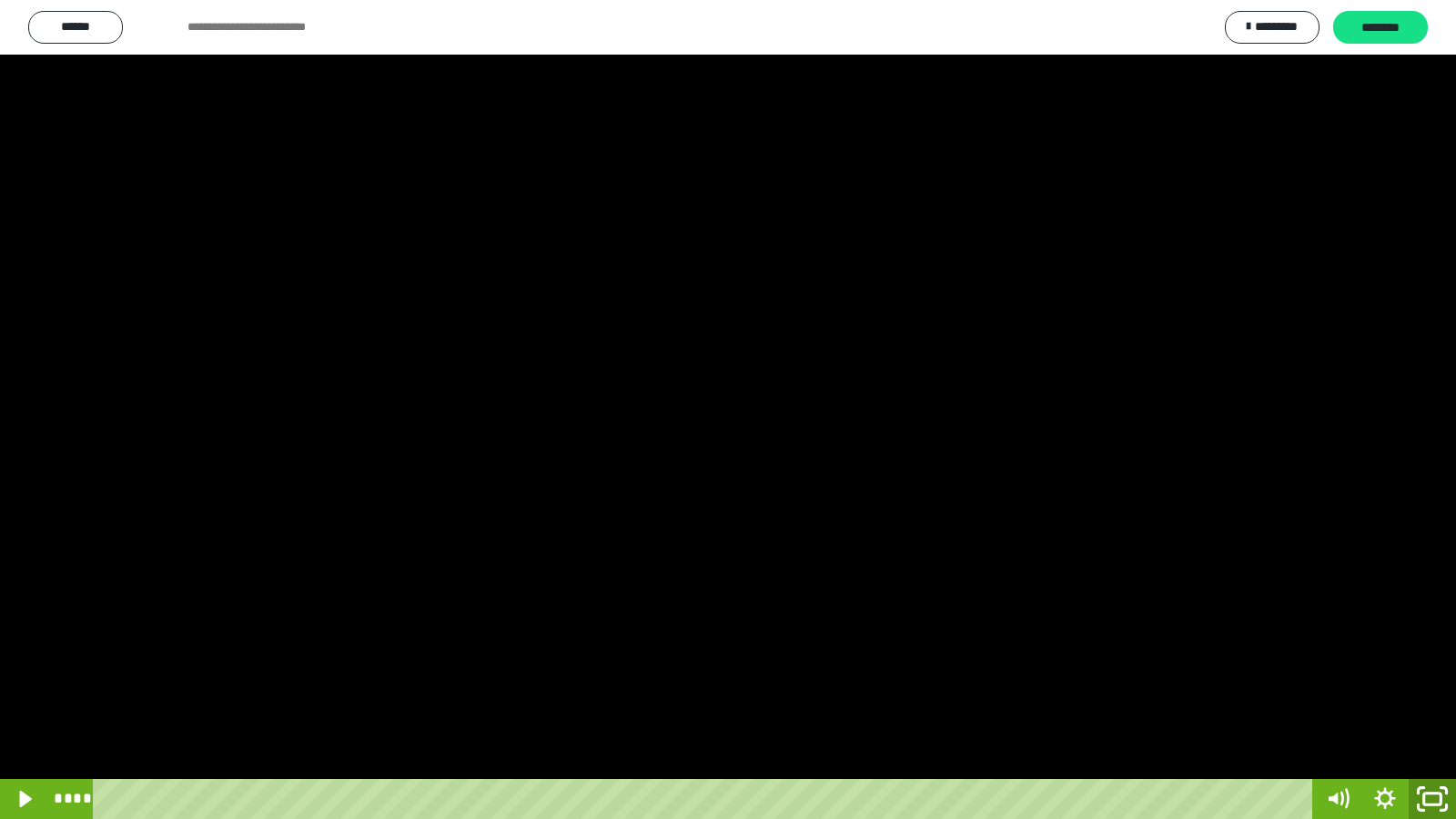 click 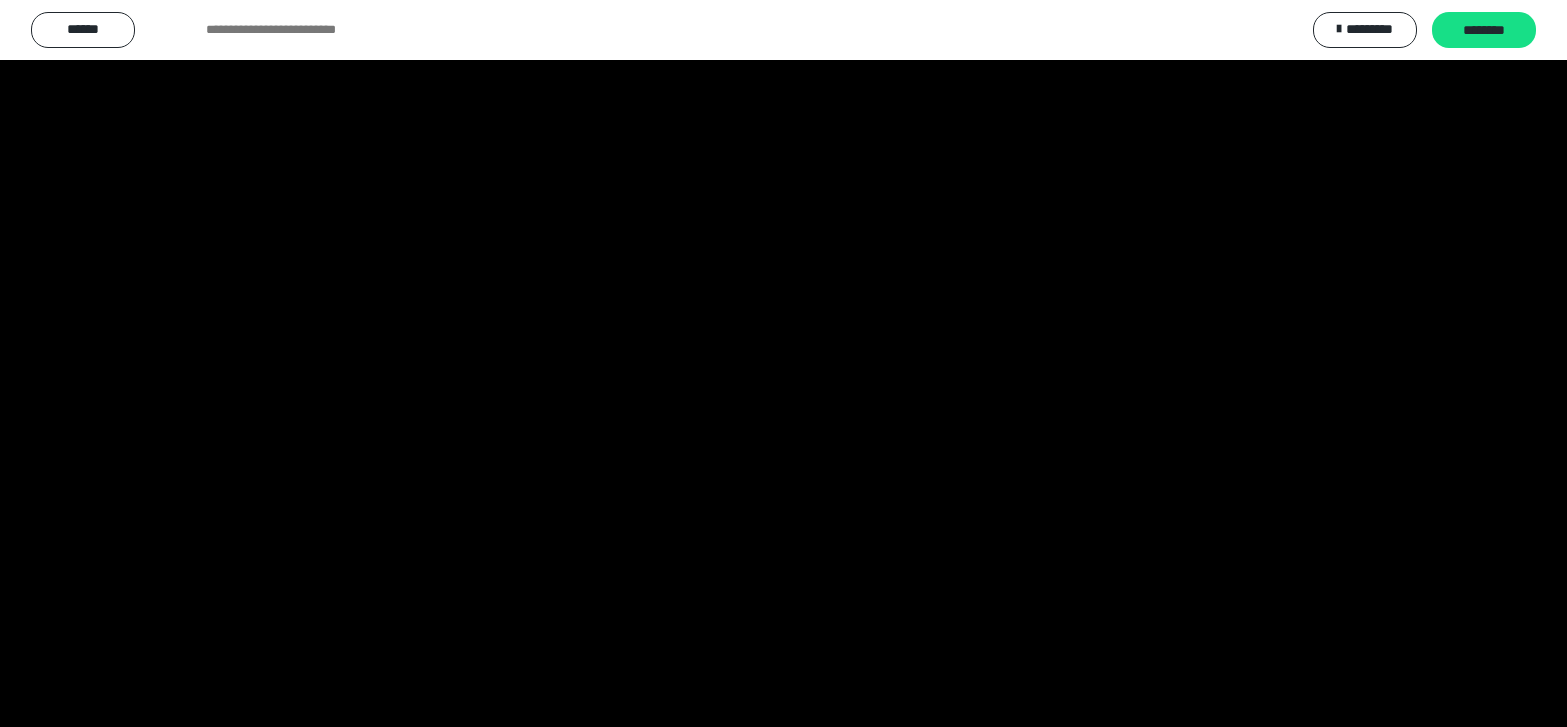 scroll, scrollTop: 4008, scrollLeft: 0, axis: vertical 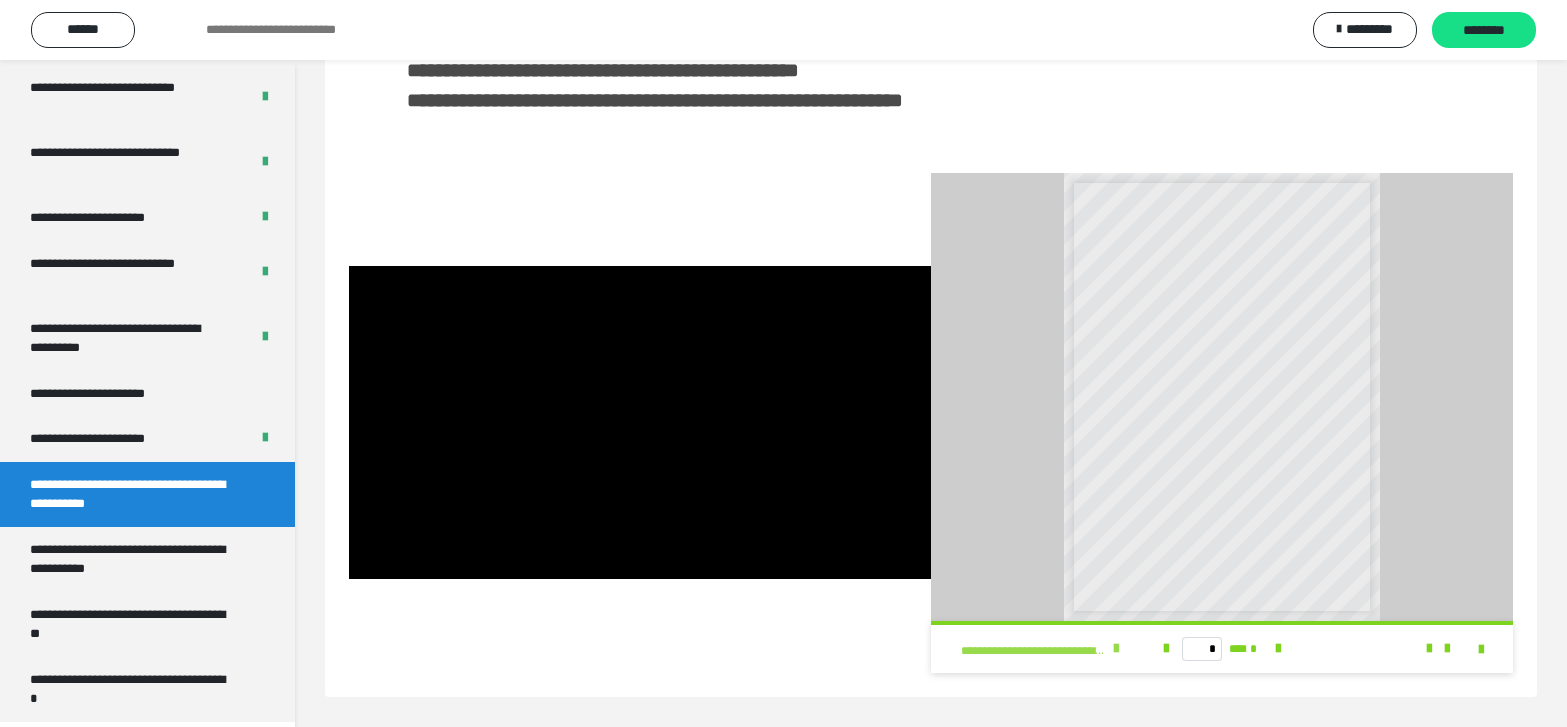 click at bounding box center (1116, 649) 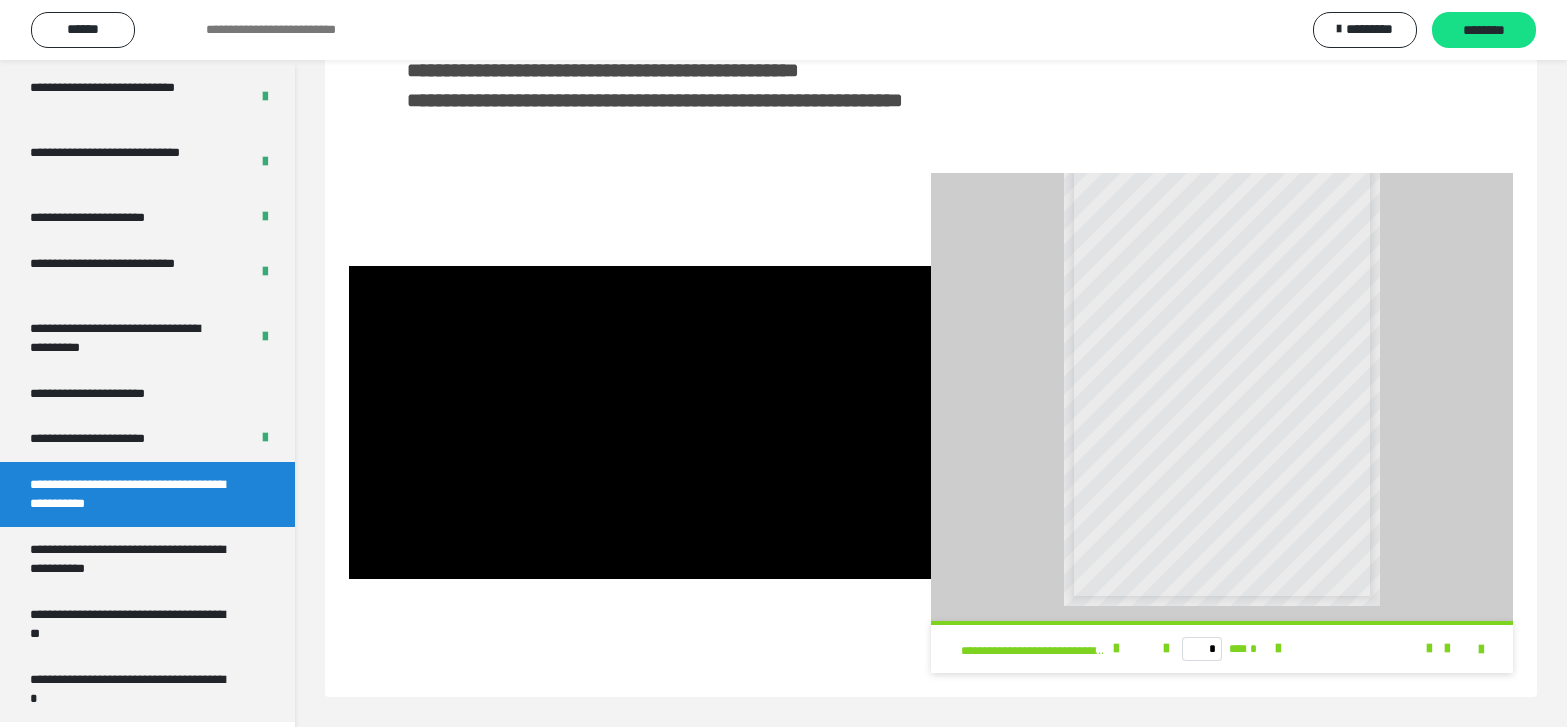 scroll, scrollTop: 26, scrollLeft: 0, axis: vertical 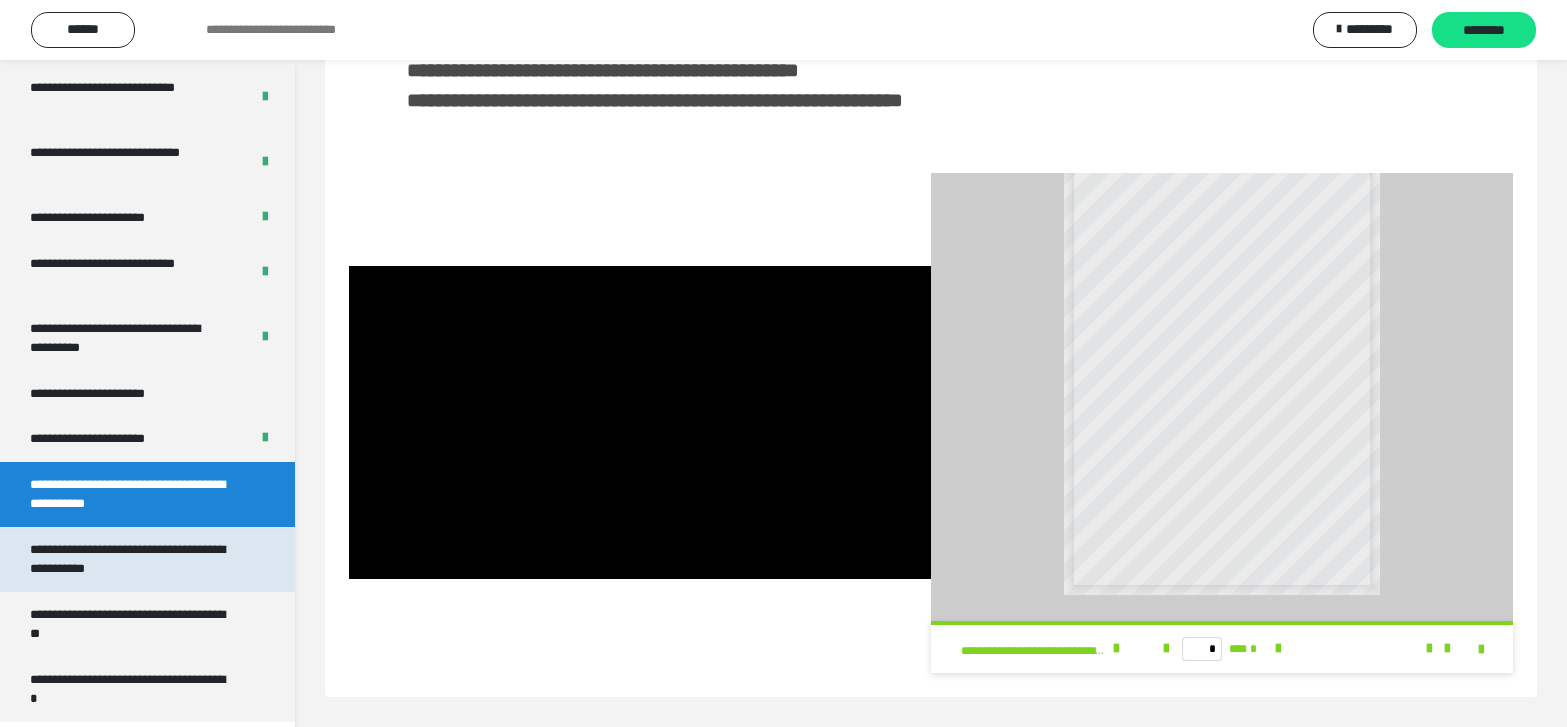 click on "**********" at bounding box center [132, 559] 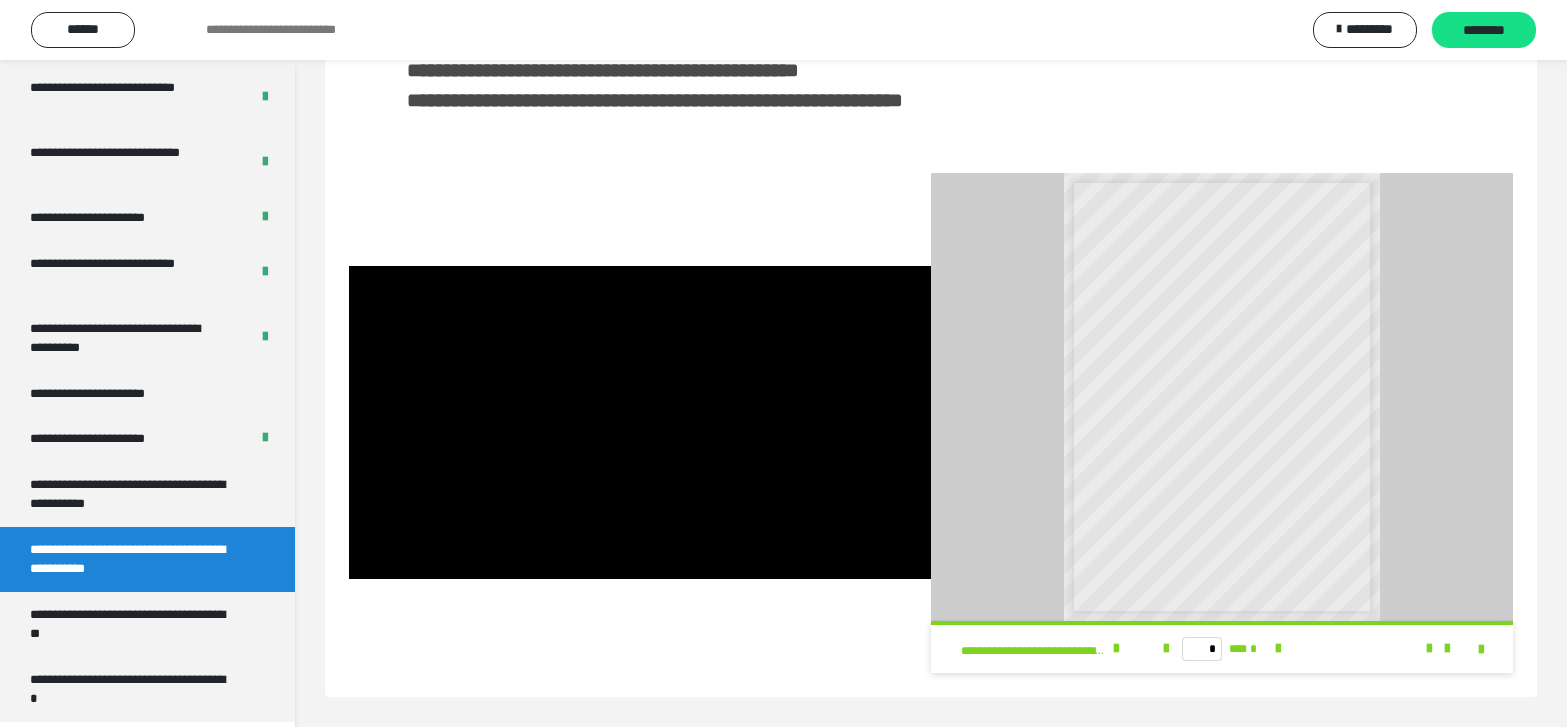 scroll, scrollTop: 0, scrollLeft: 0, axis: both 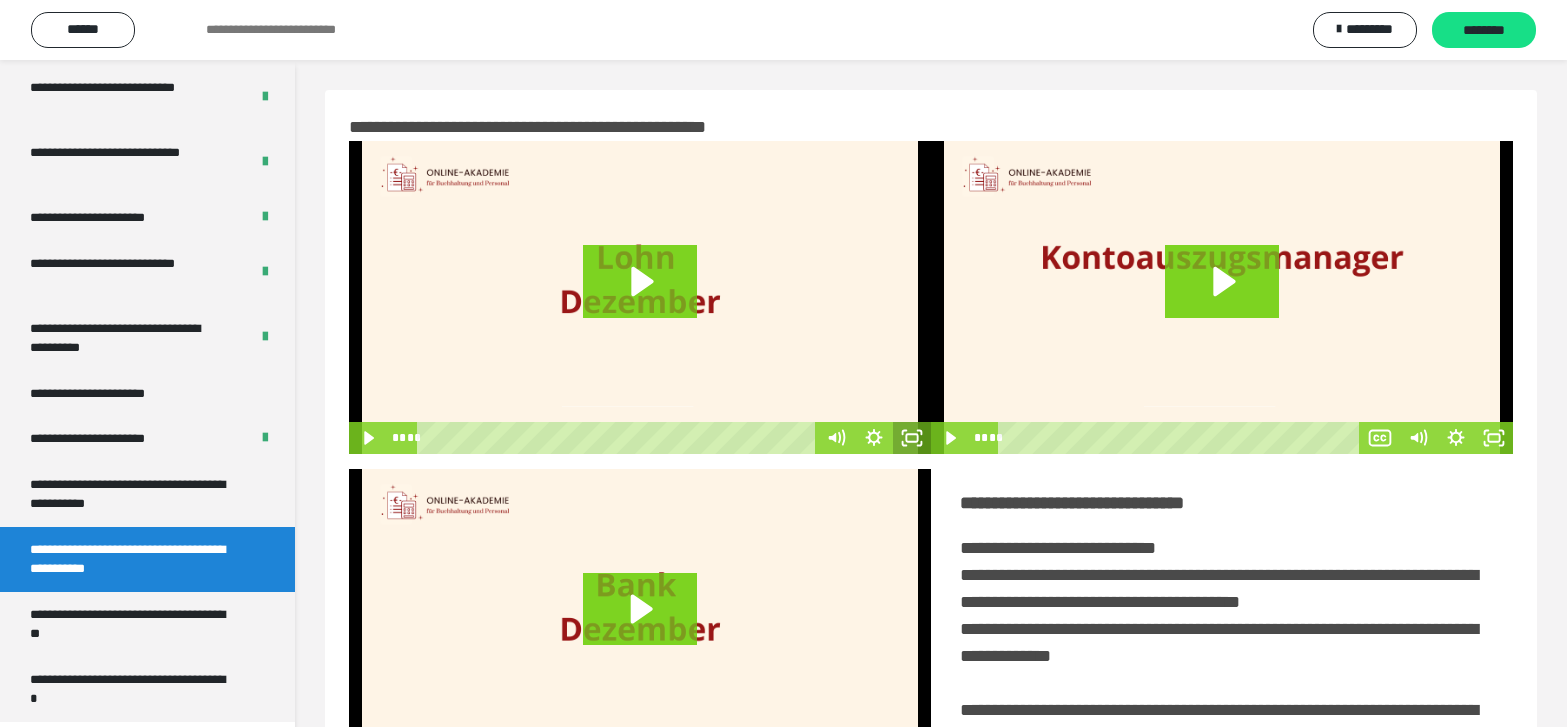 click 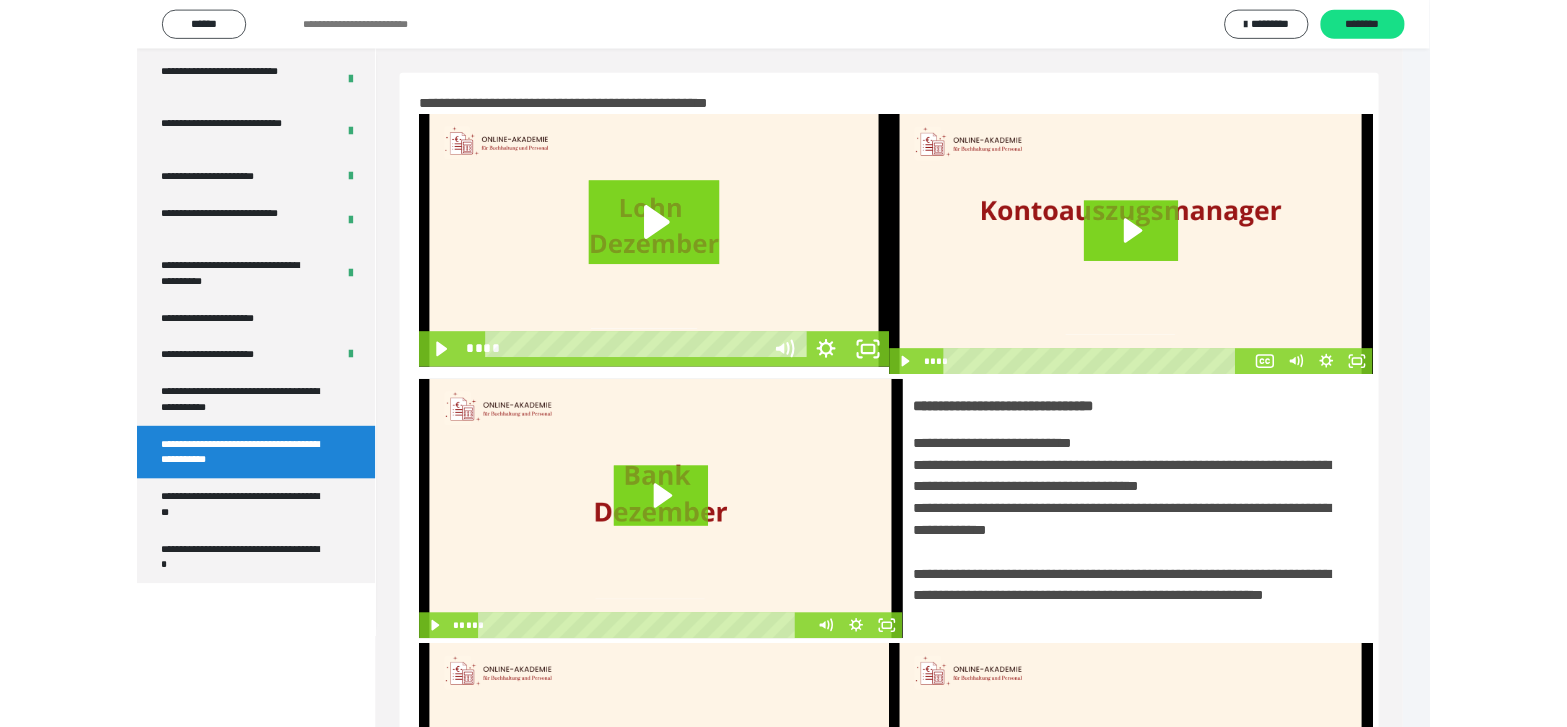 scroll, scrollTop: 3835, scrollLeft: 0, axis: vertical 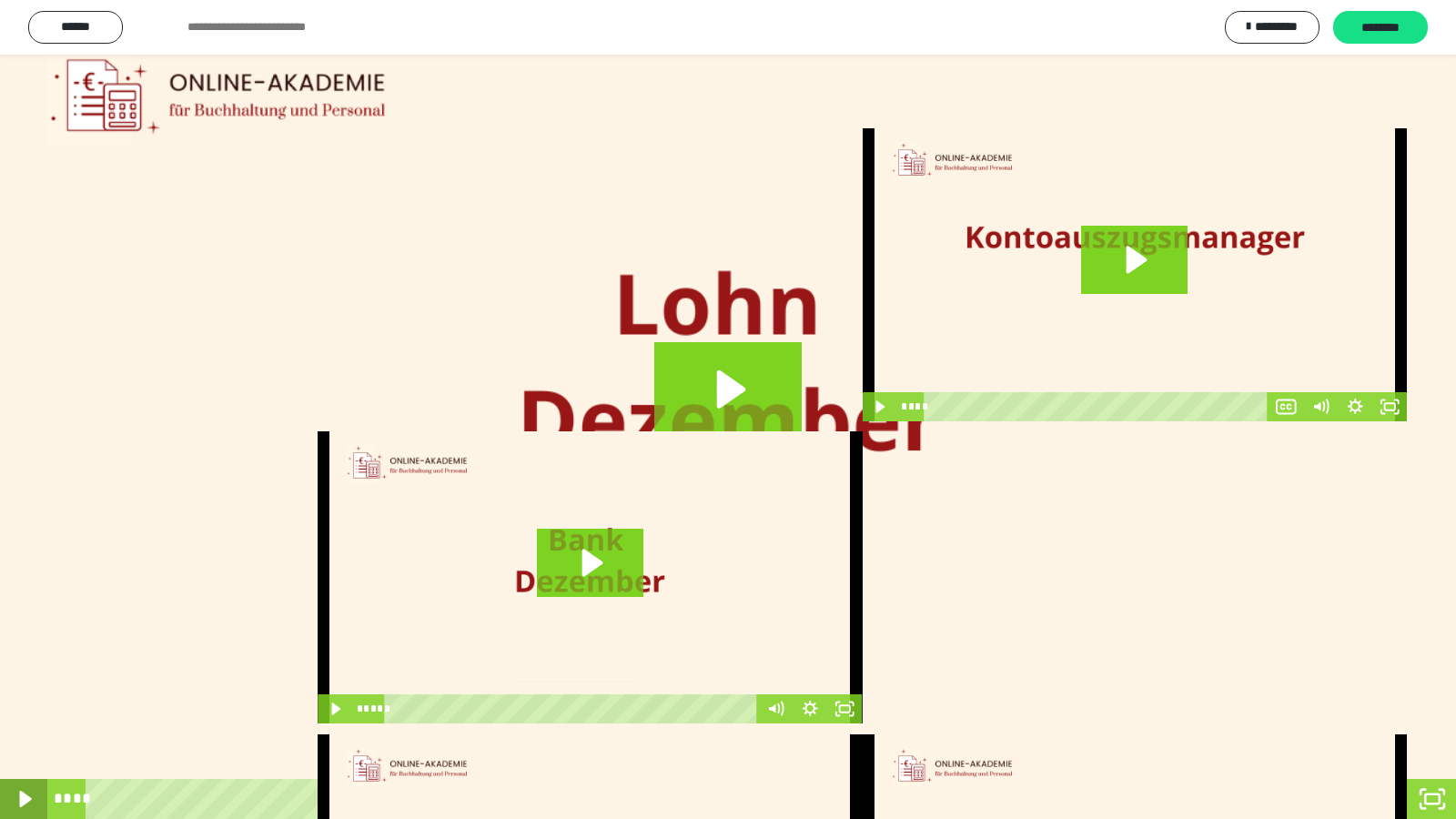 click 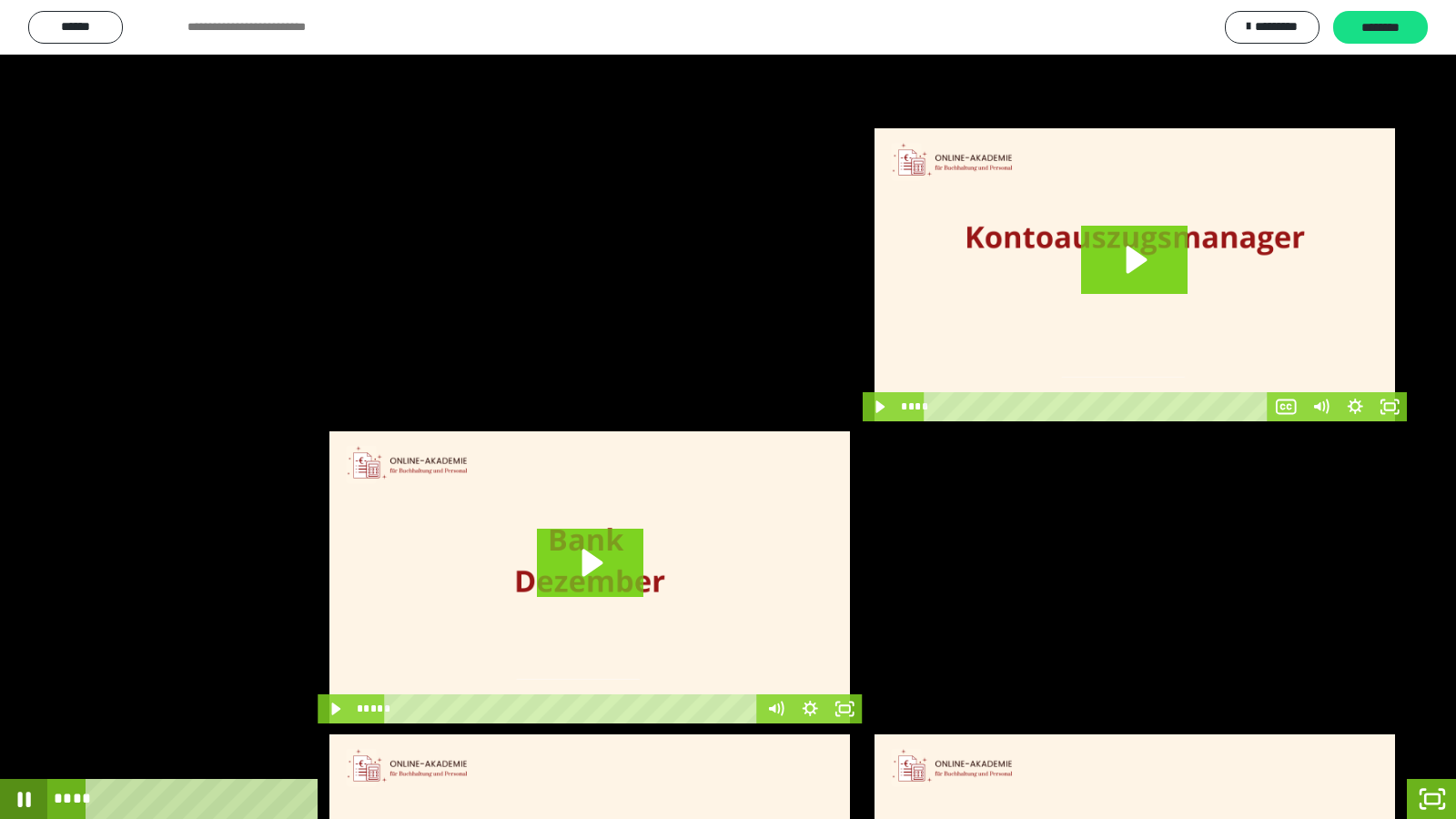 click 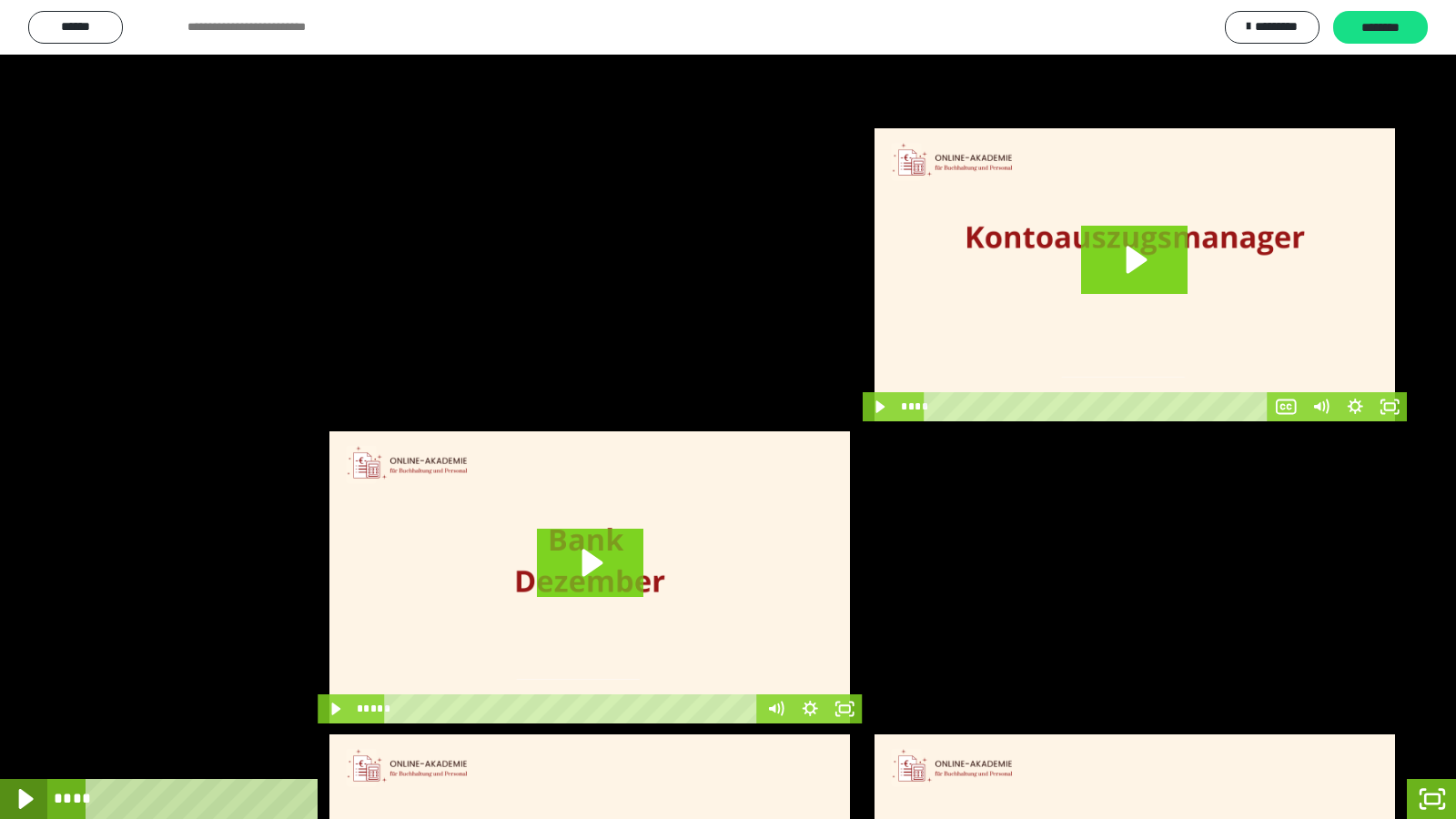 click 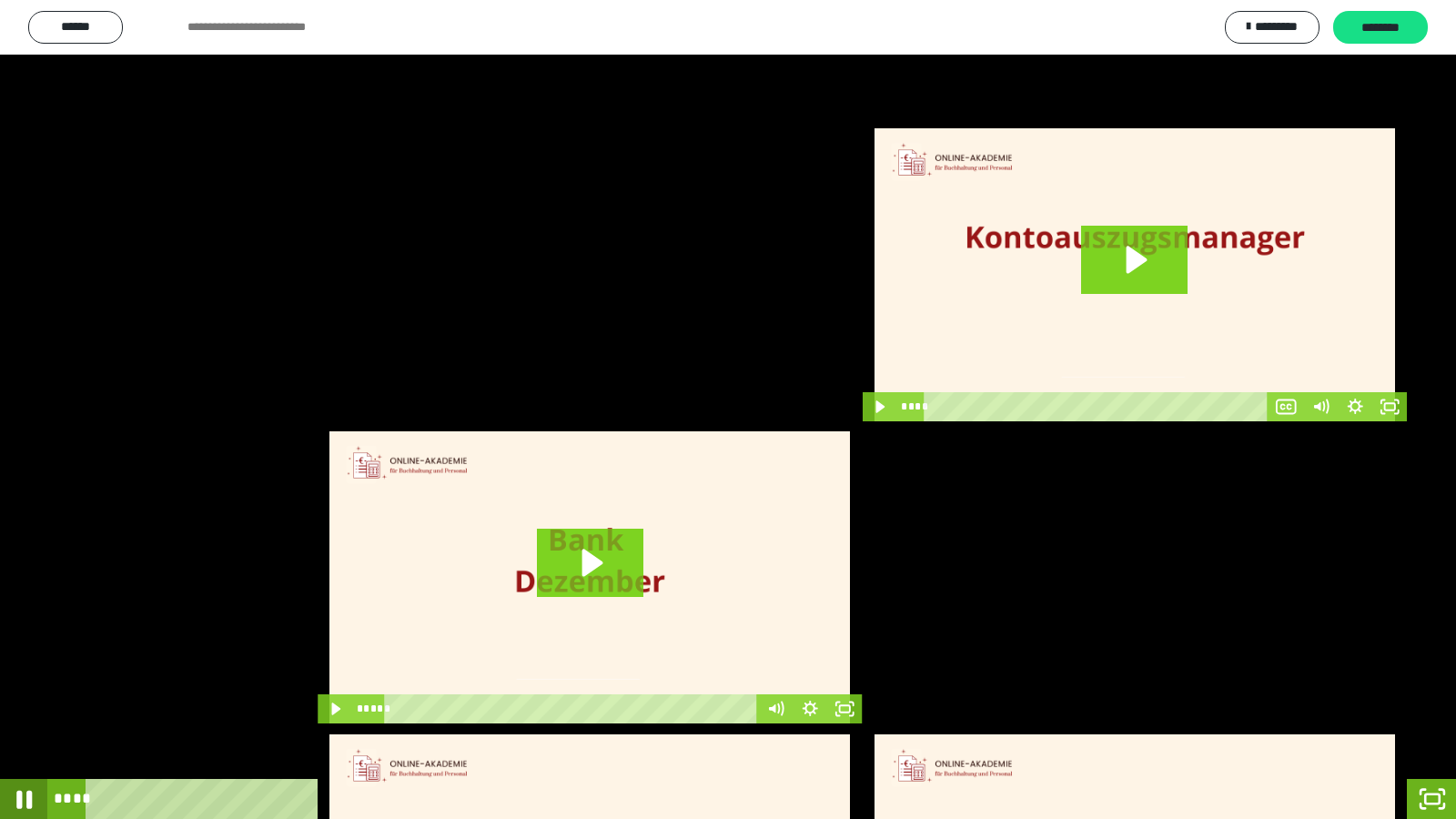 drag, startPoint x: 15, startPoint y: 798, endPoint x: 57, endPoint y: 799, distance: 42.011903 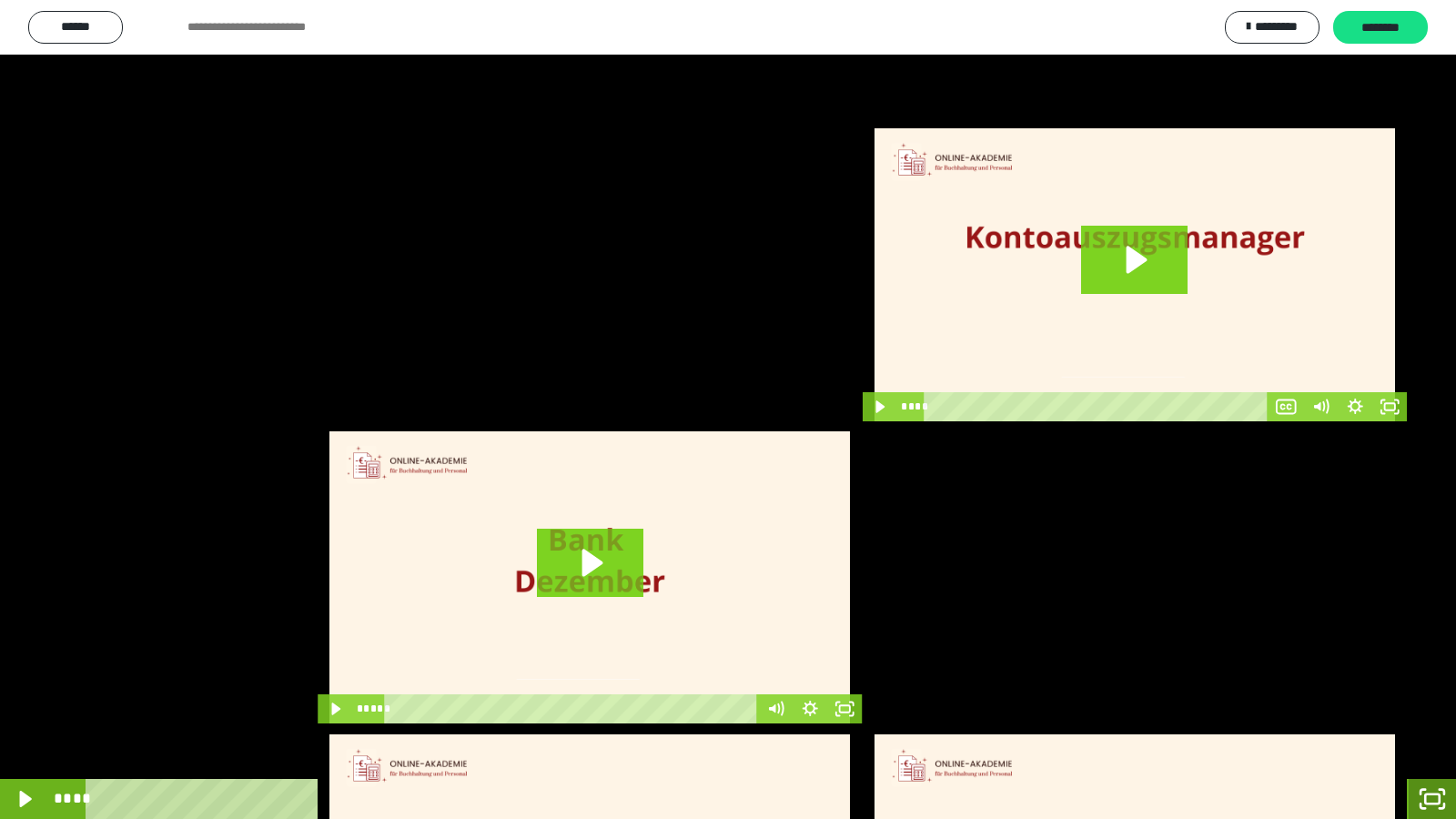 click 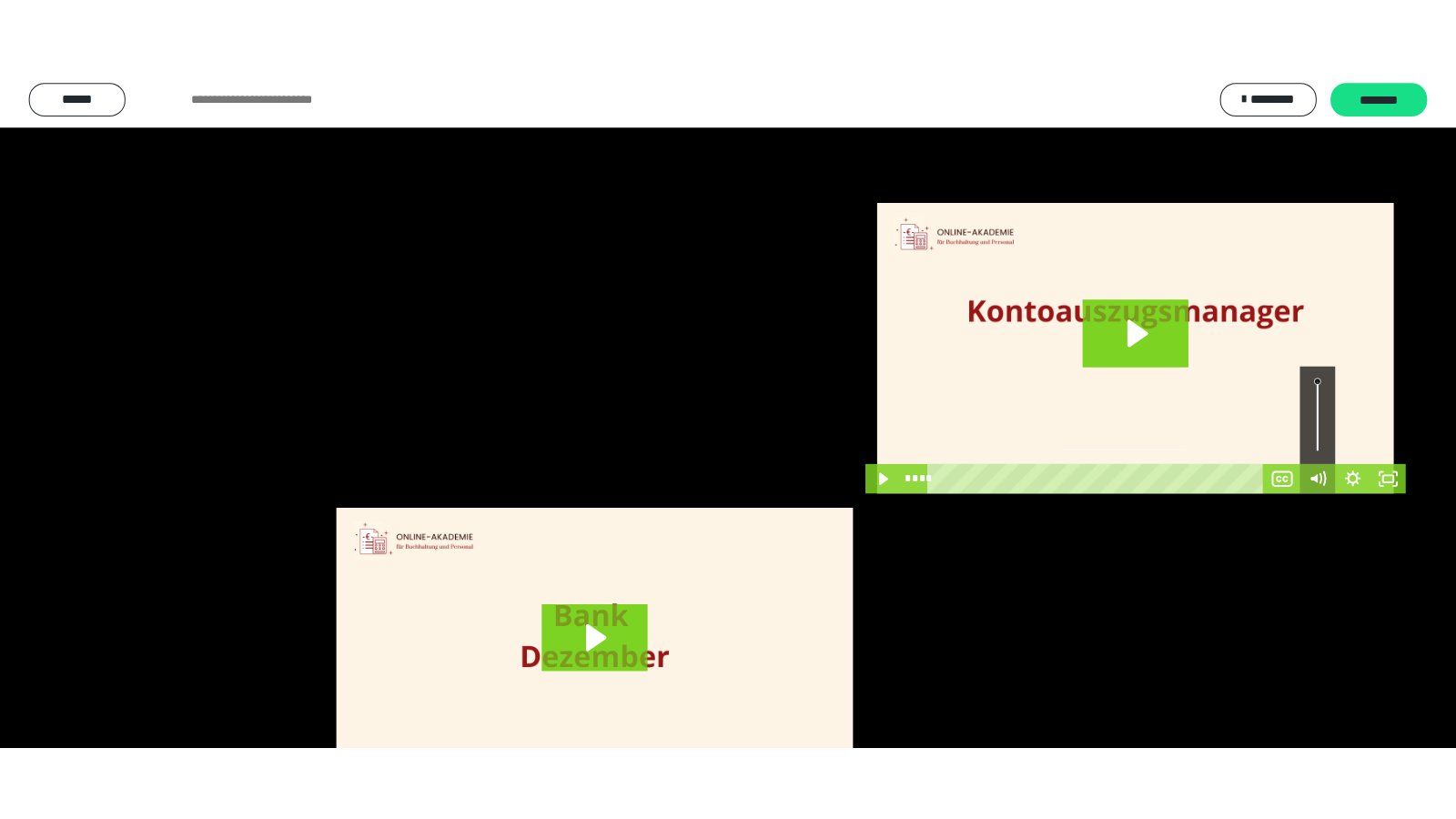 scroll, scrollTop: 3647, scrollLeft: 0, axis: vertical 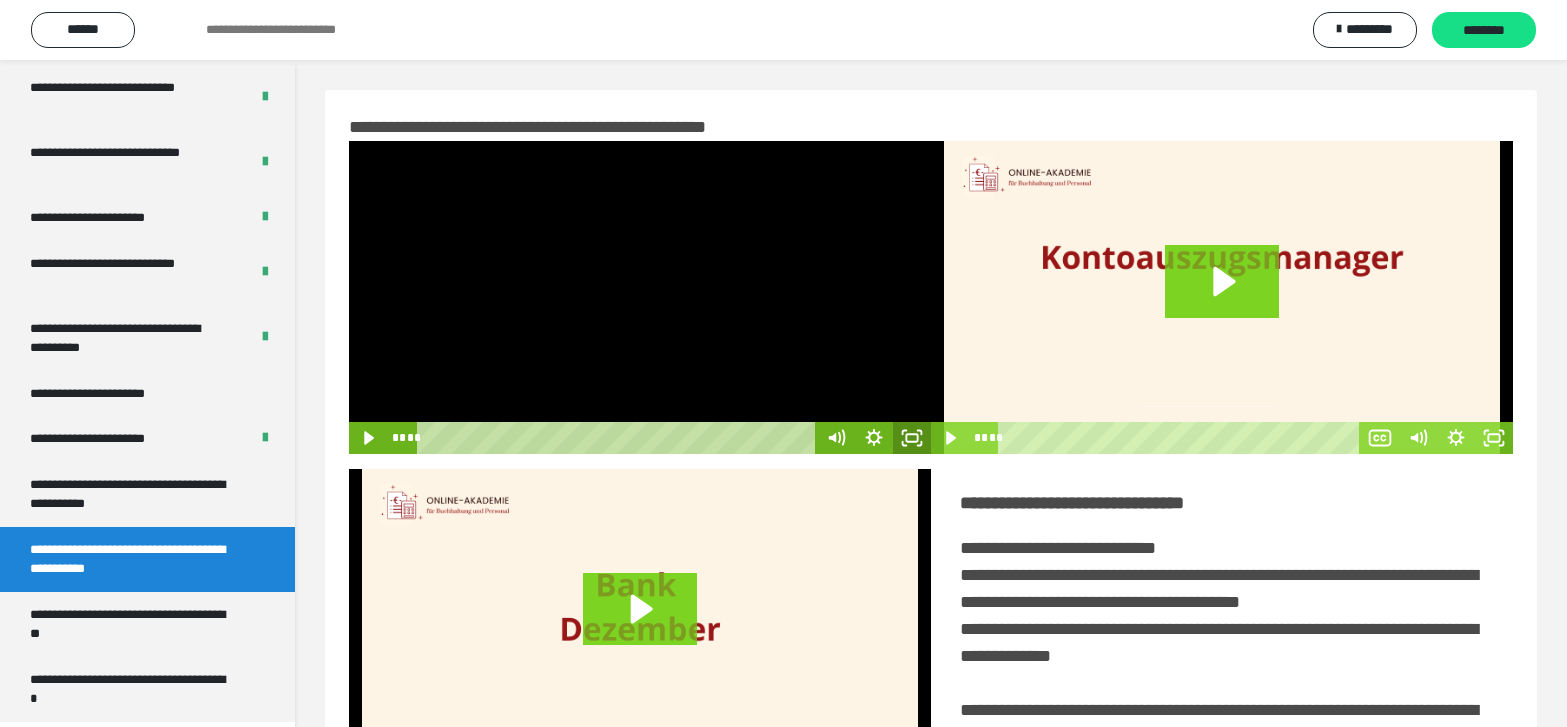 click 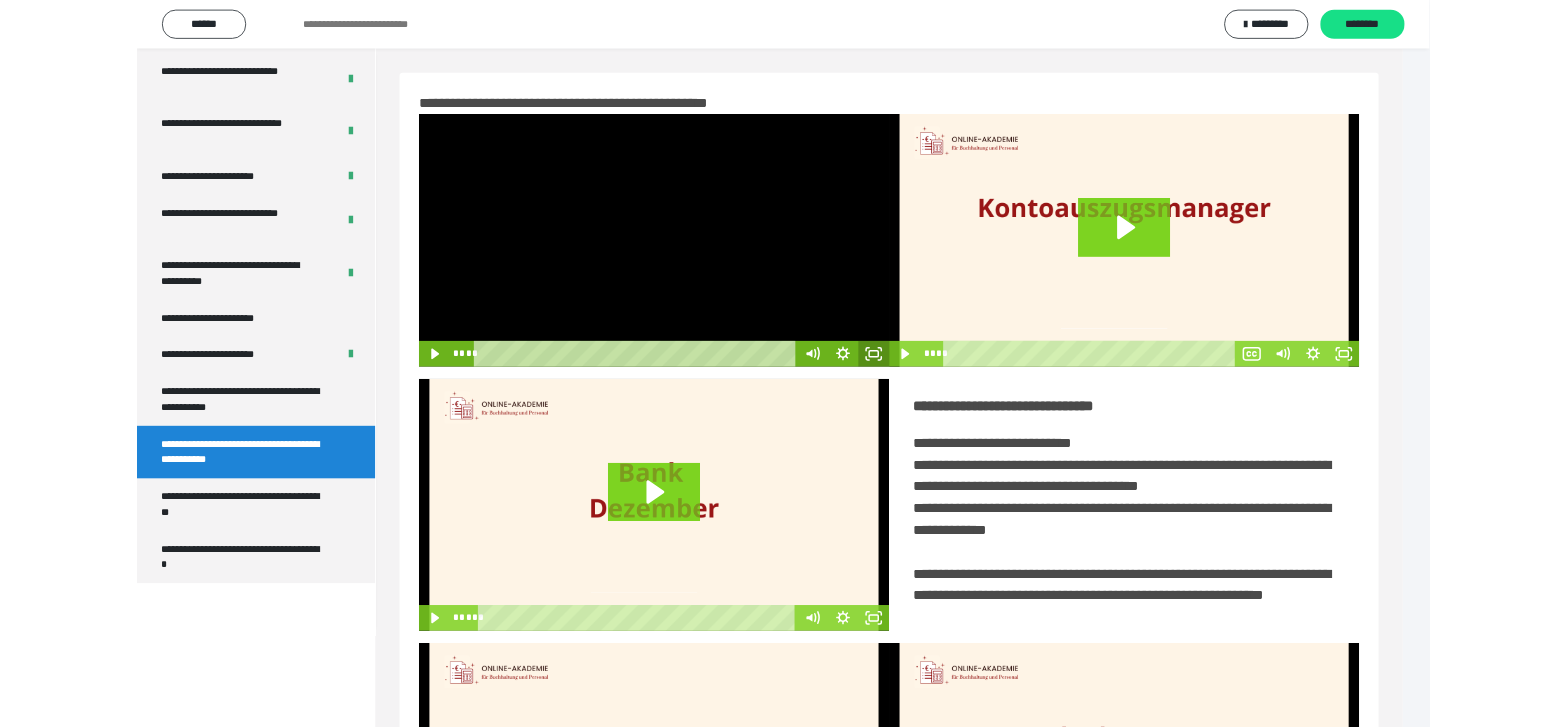 scroll, scrollTop: 3835, scrollLeft: 0, axis: vertical 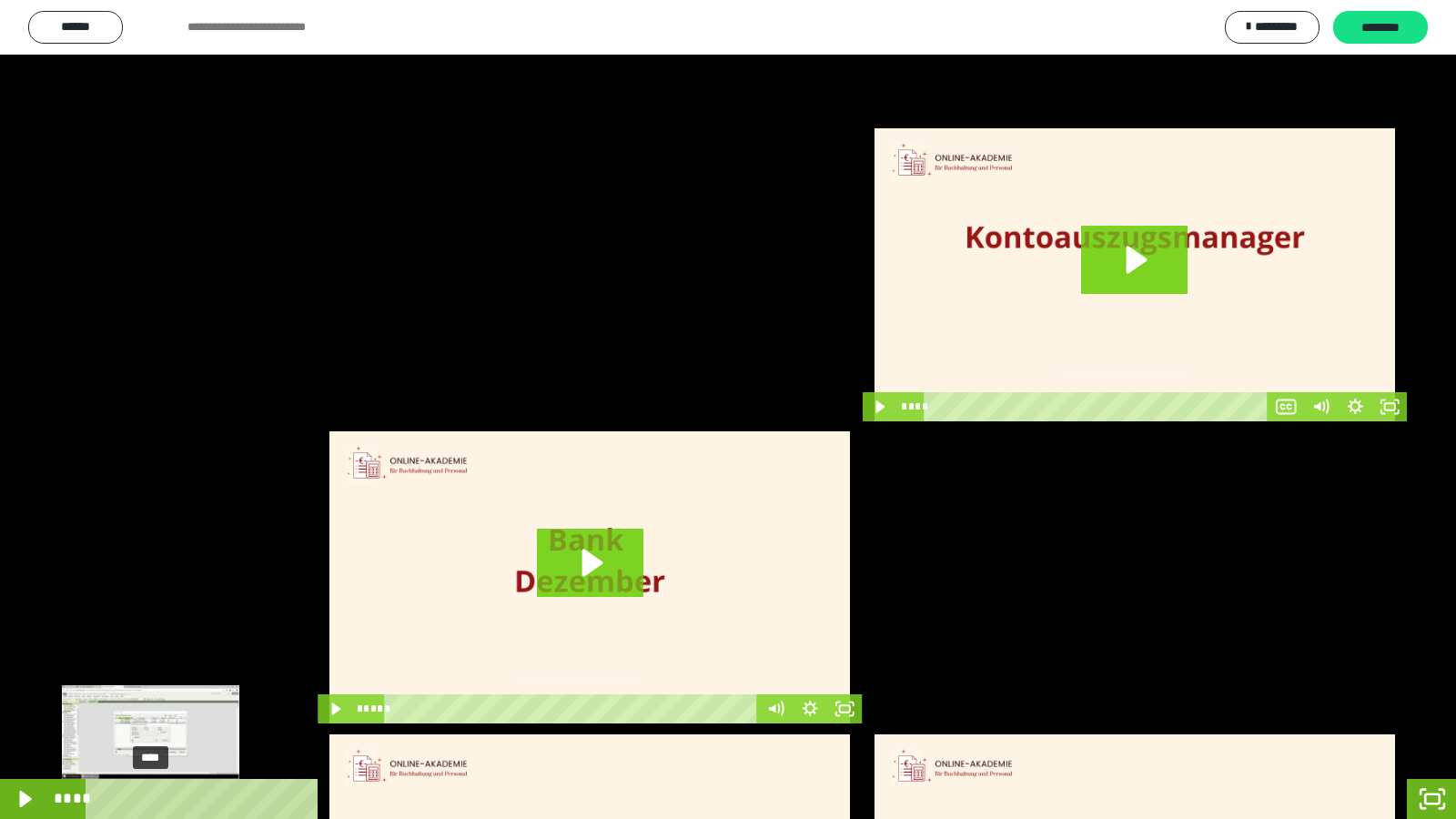 click on "****" at bounding box center (703, 799) 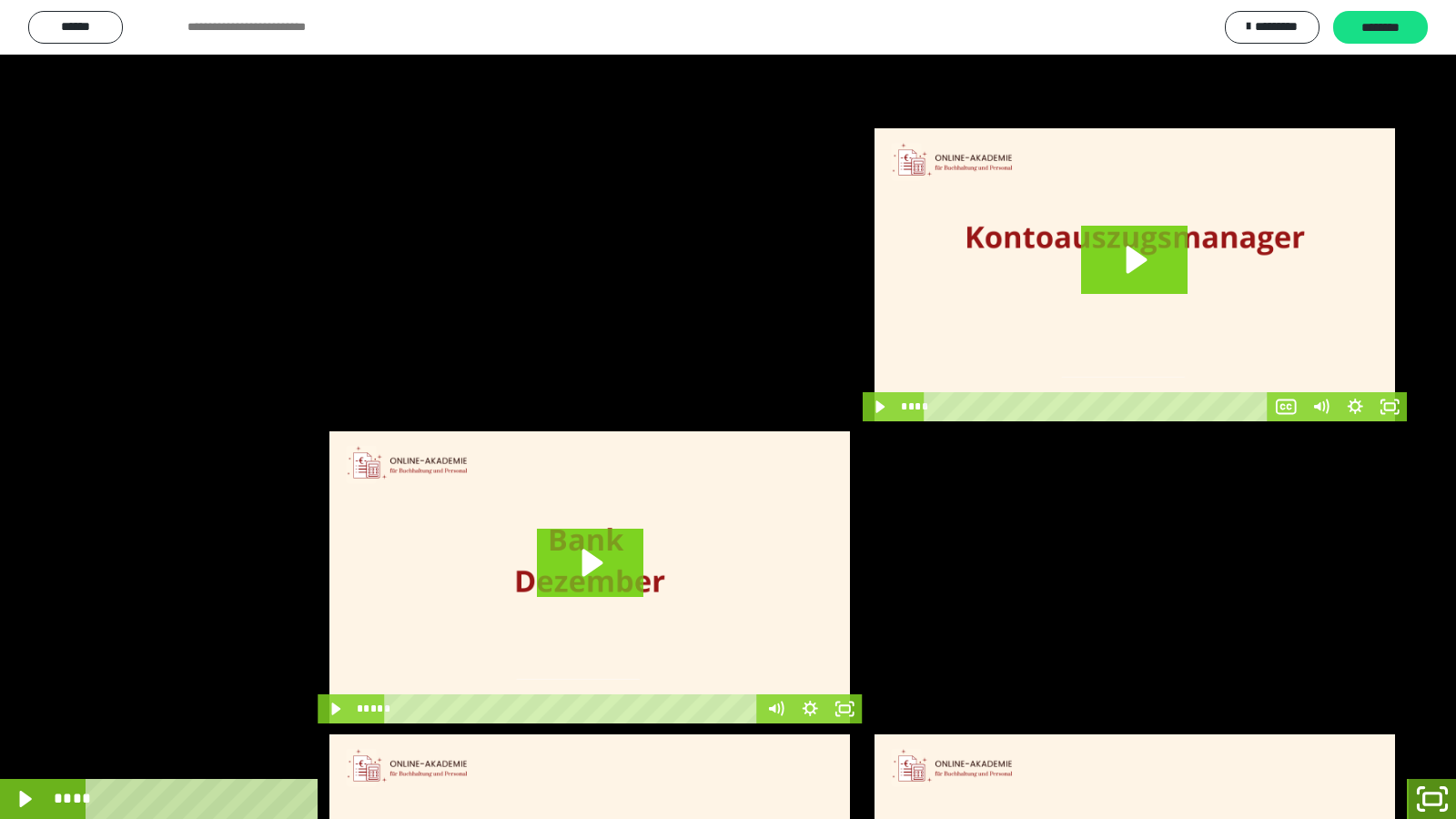 click 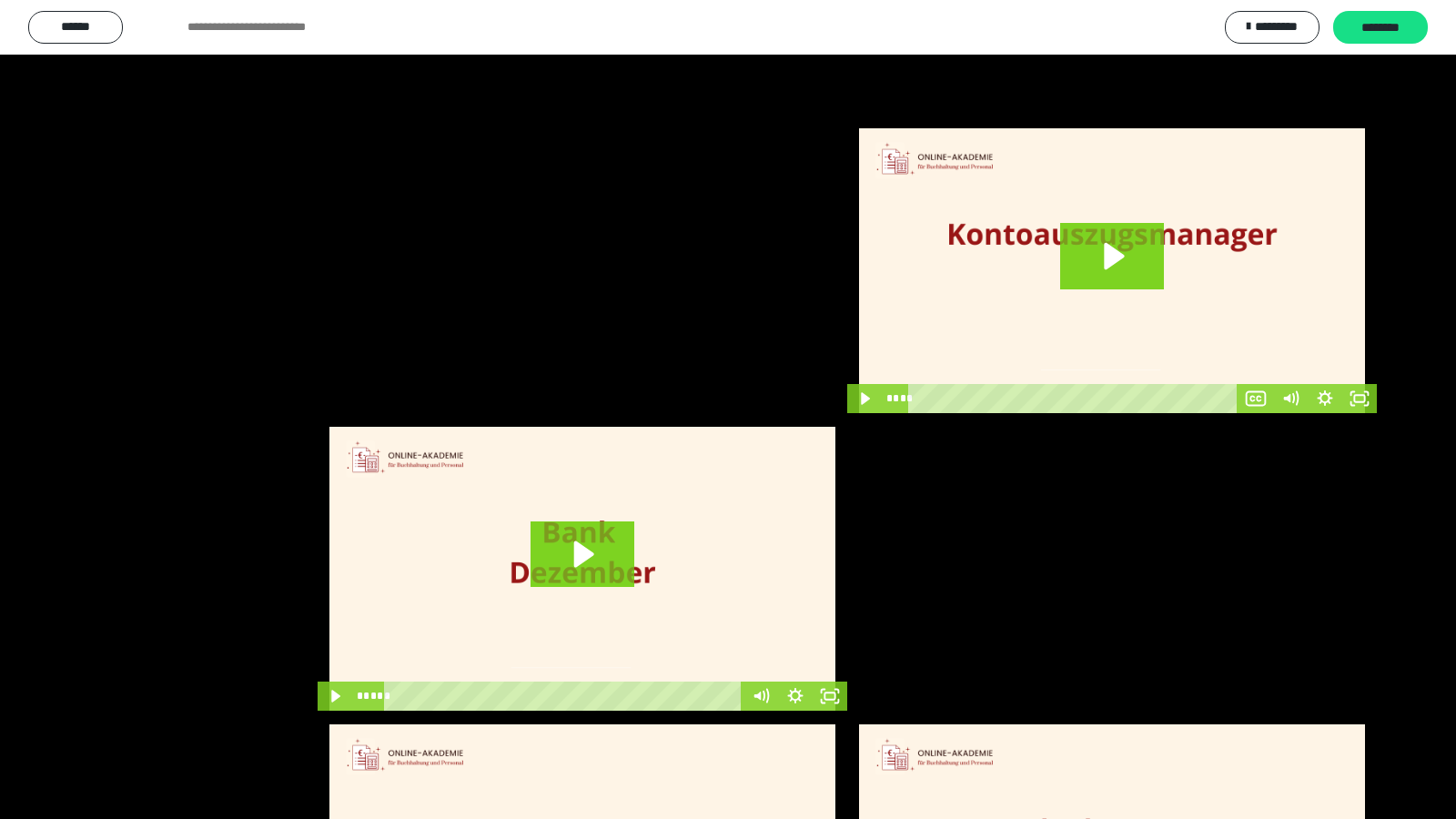 scroll, scrollTop: 3647, scrollLeft: 0, axis: vertical 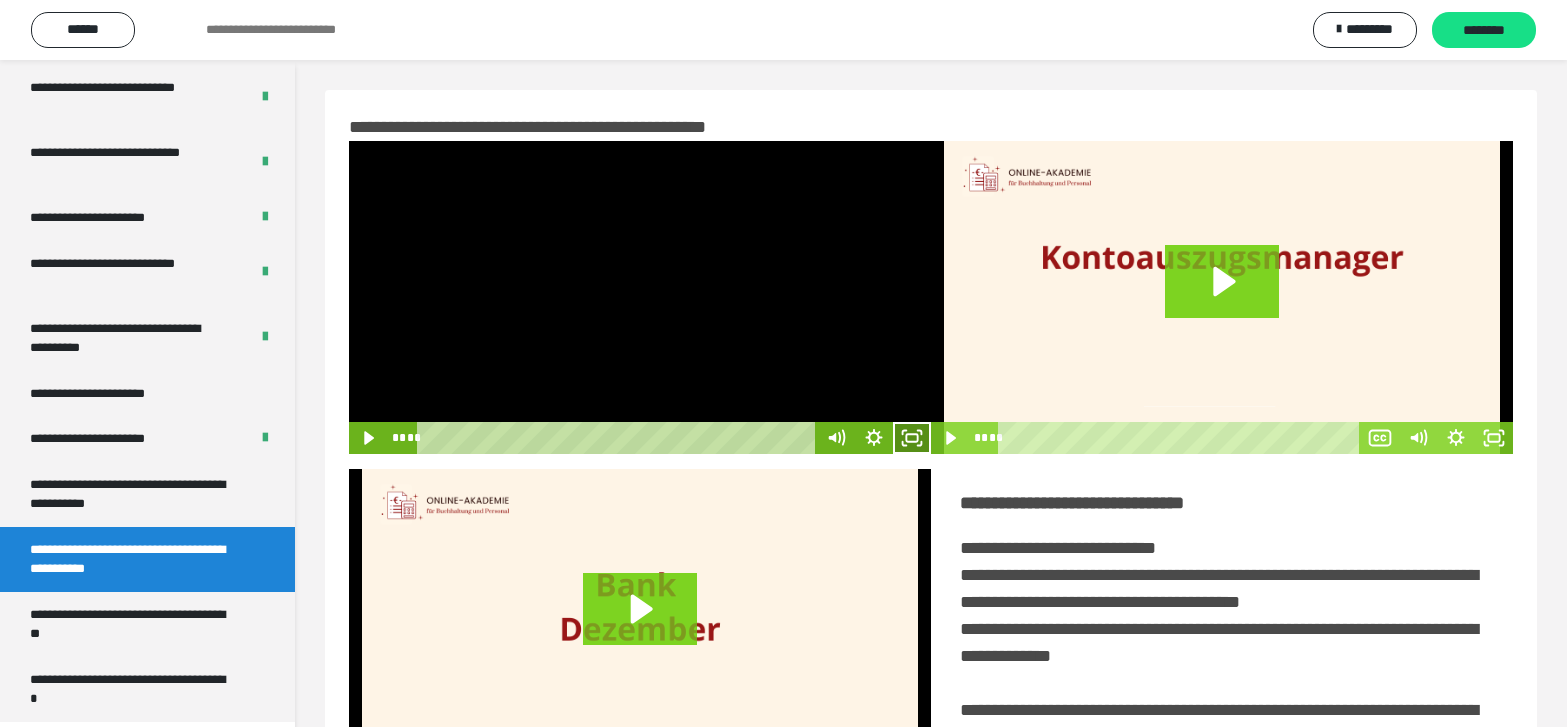 click 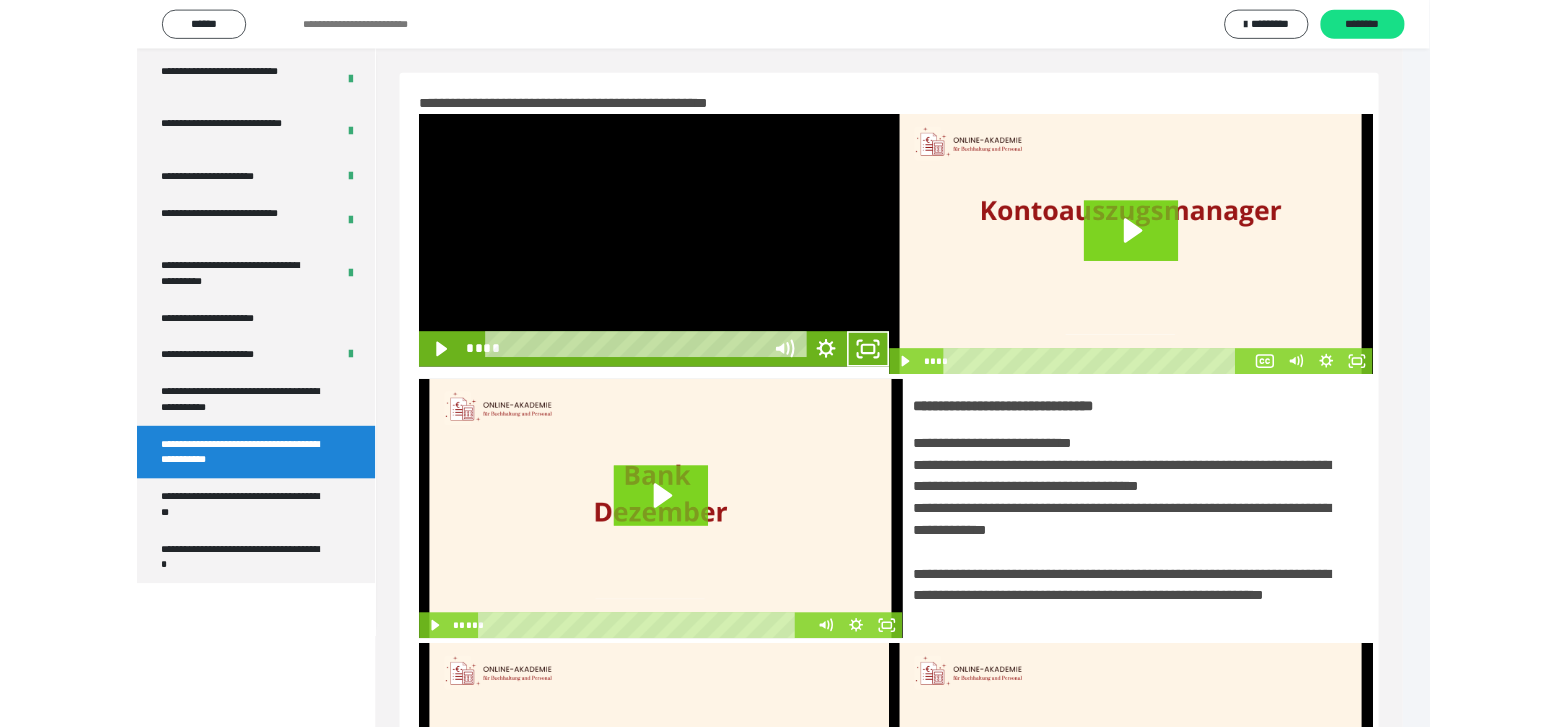 scroll, scrollTop: 3835, scrollLeft: 0, axis: vertical 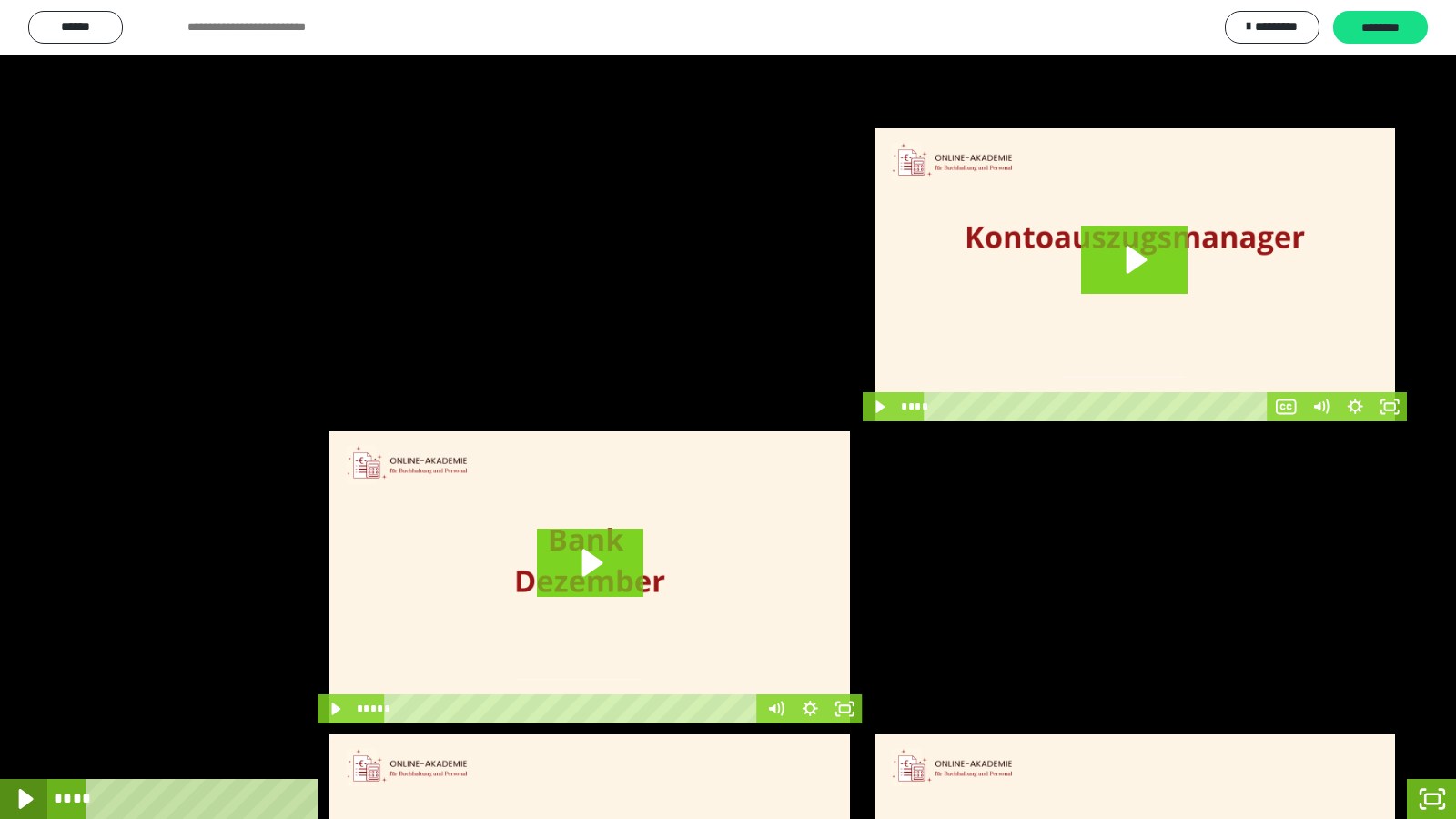 click 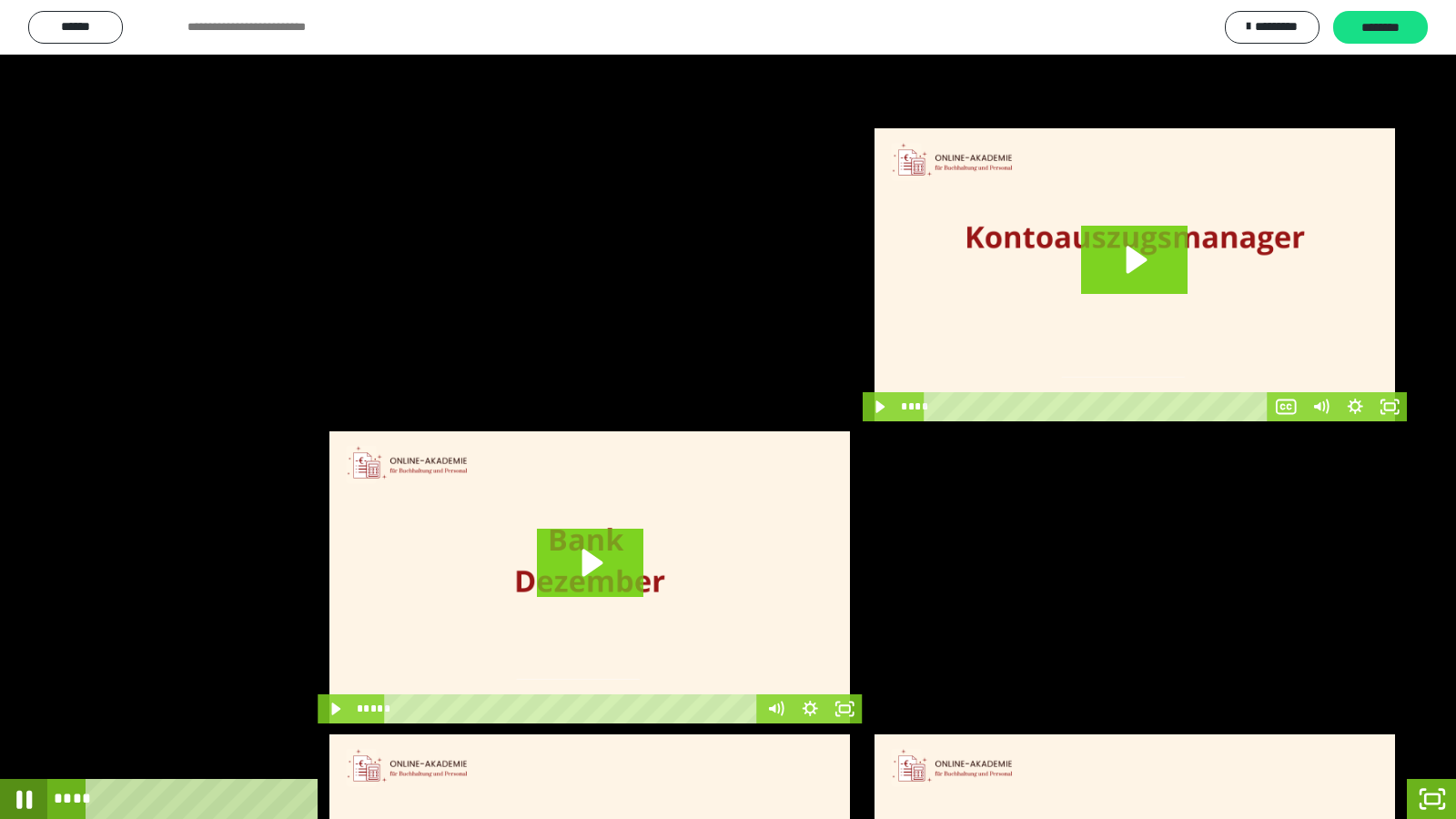 click 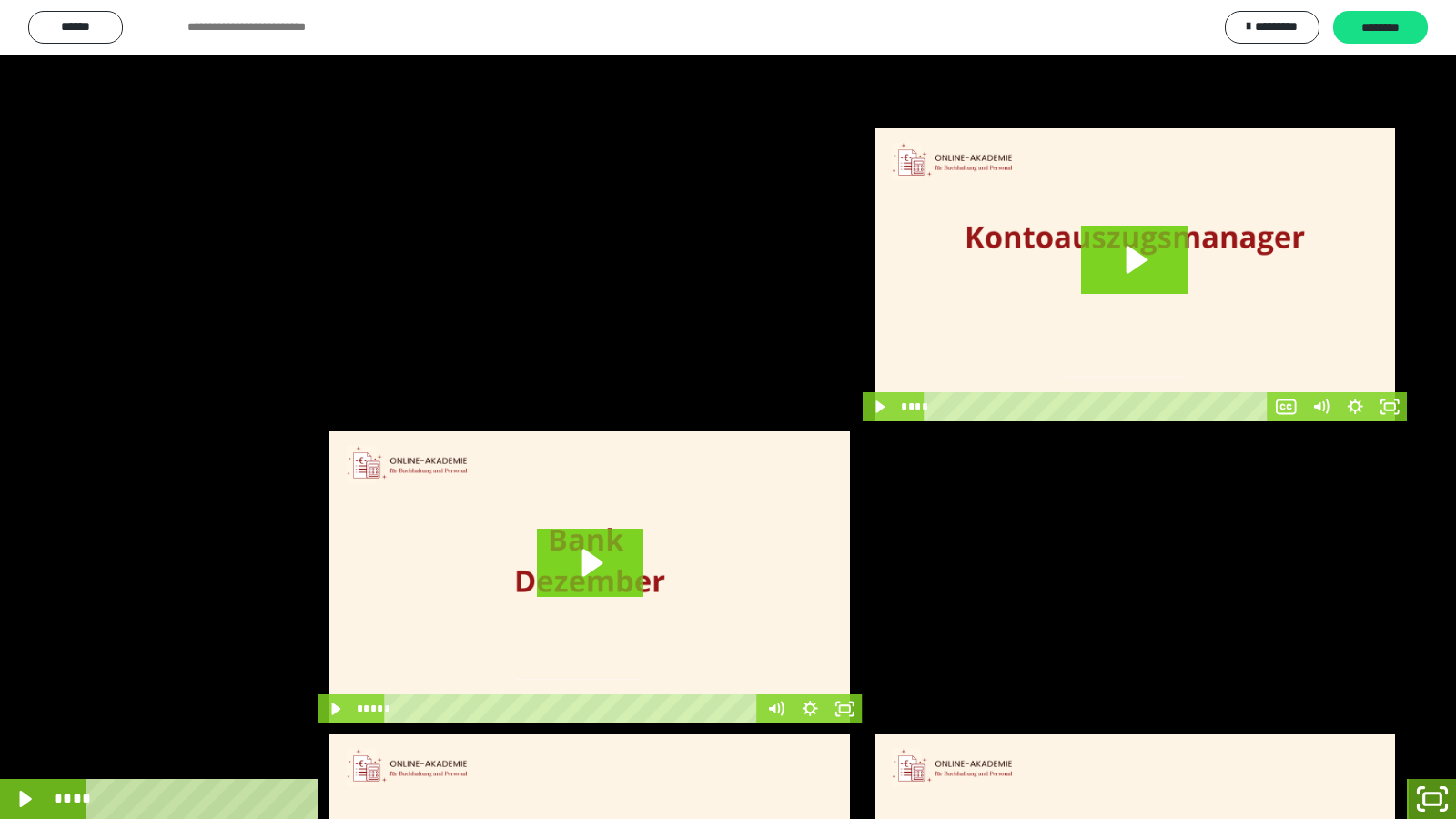 drag, startPoint x: 1437, startPoint y: 795, endPoint x: 1147, endPoint y: 47, distance: 802.2493 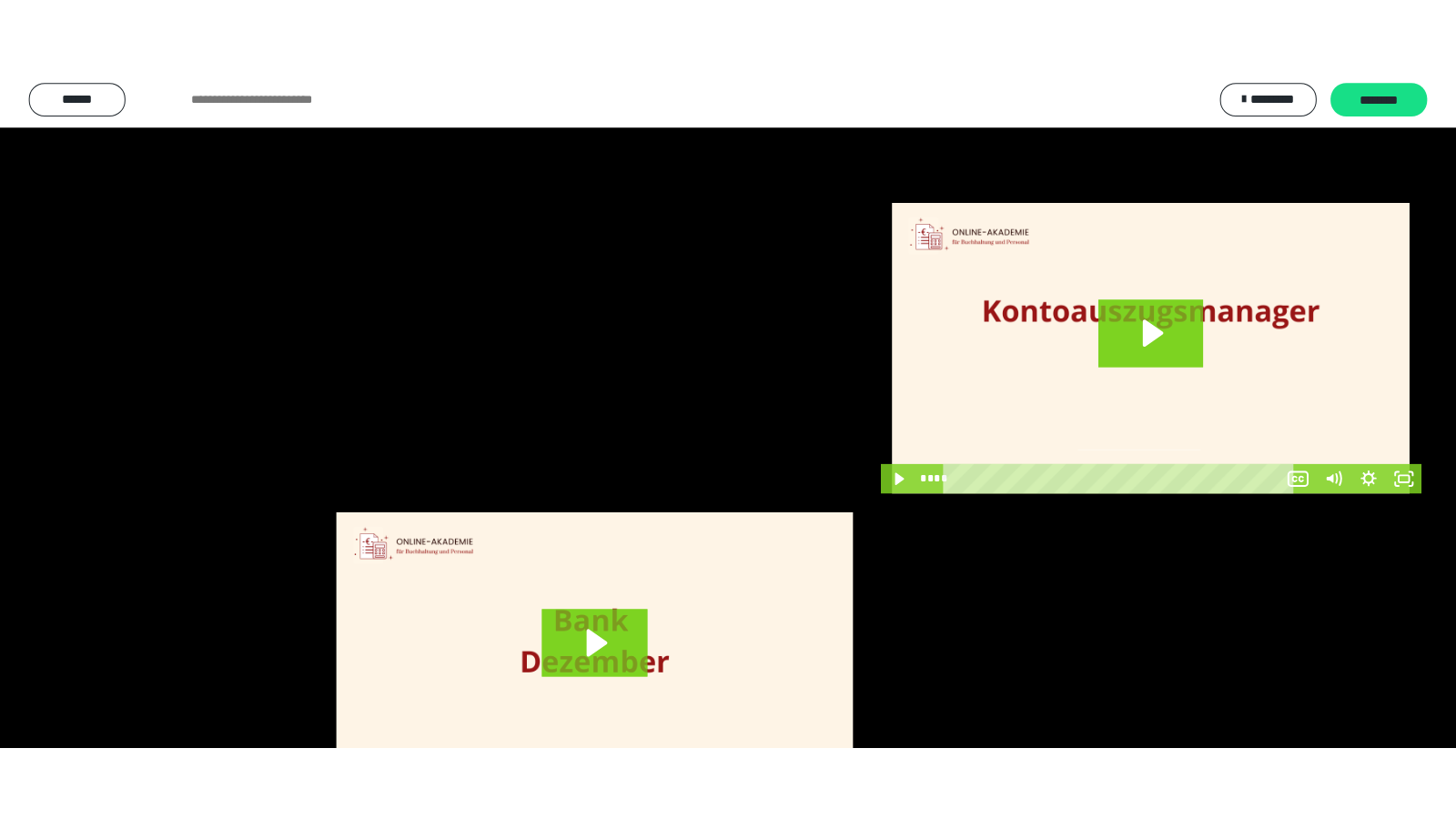 scroll, scrollTop: 3647, scrollLeft: 0, axis: vertical 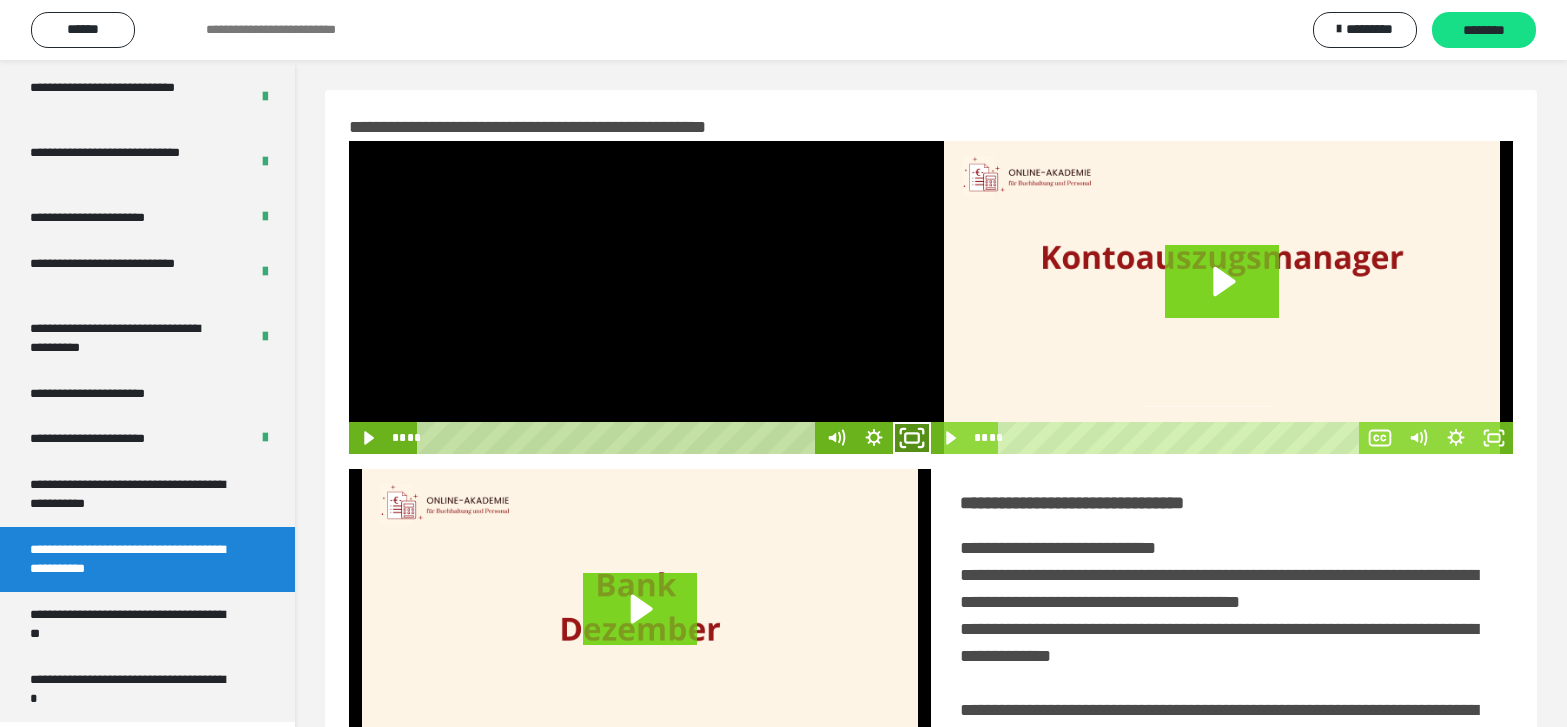 click 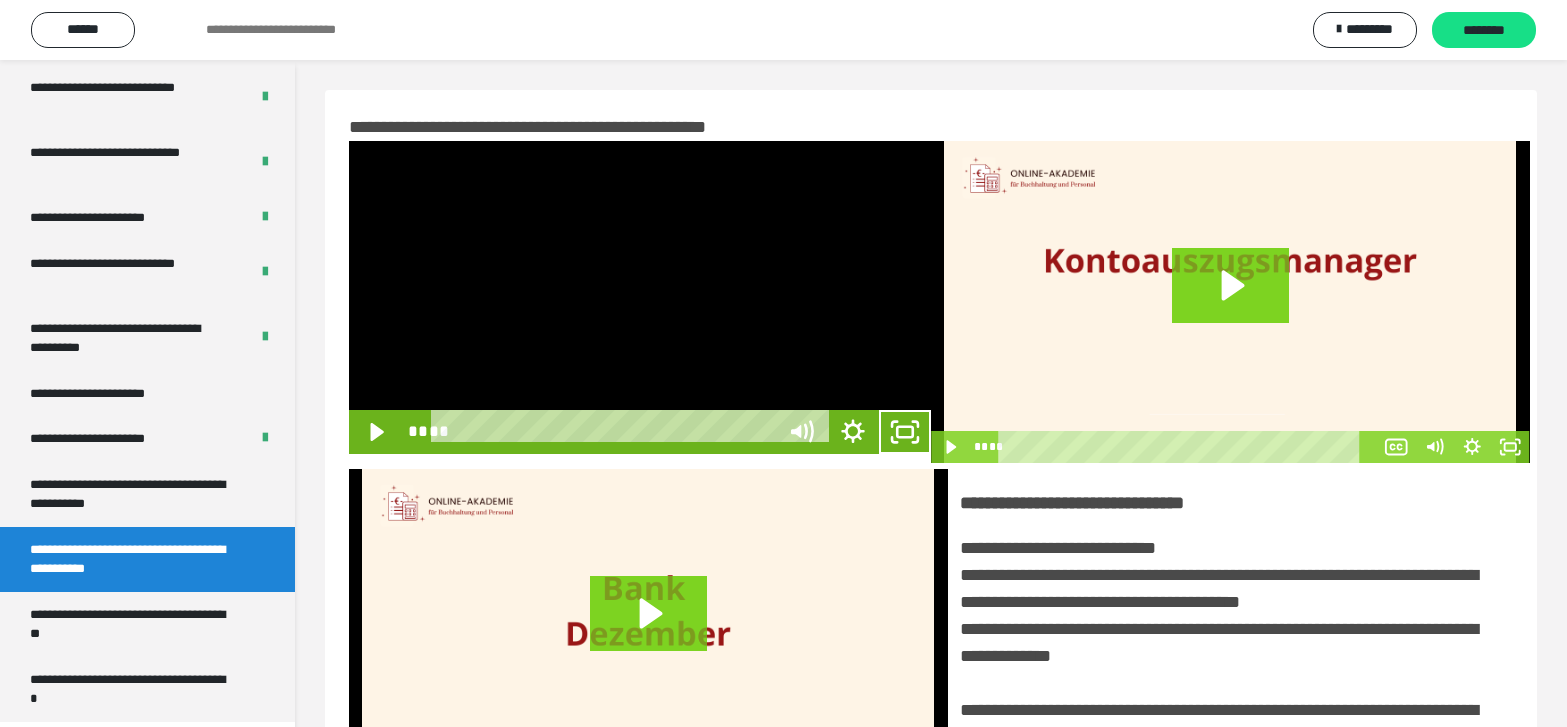 scroll, scrollTop: 3835, scrollLeft: 0, axis: vertical 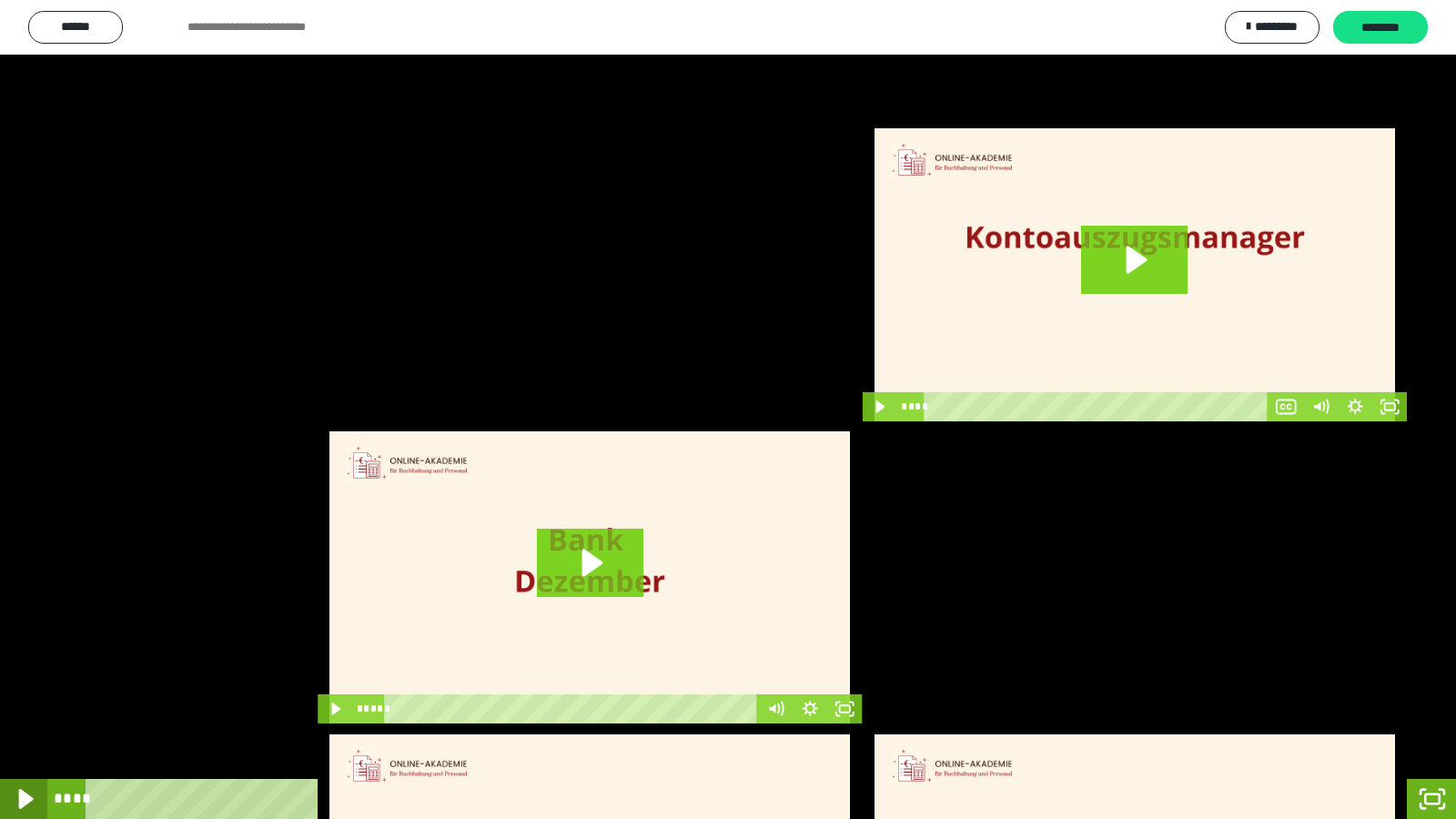 click 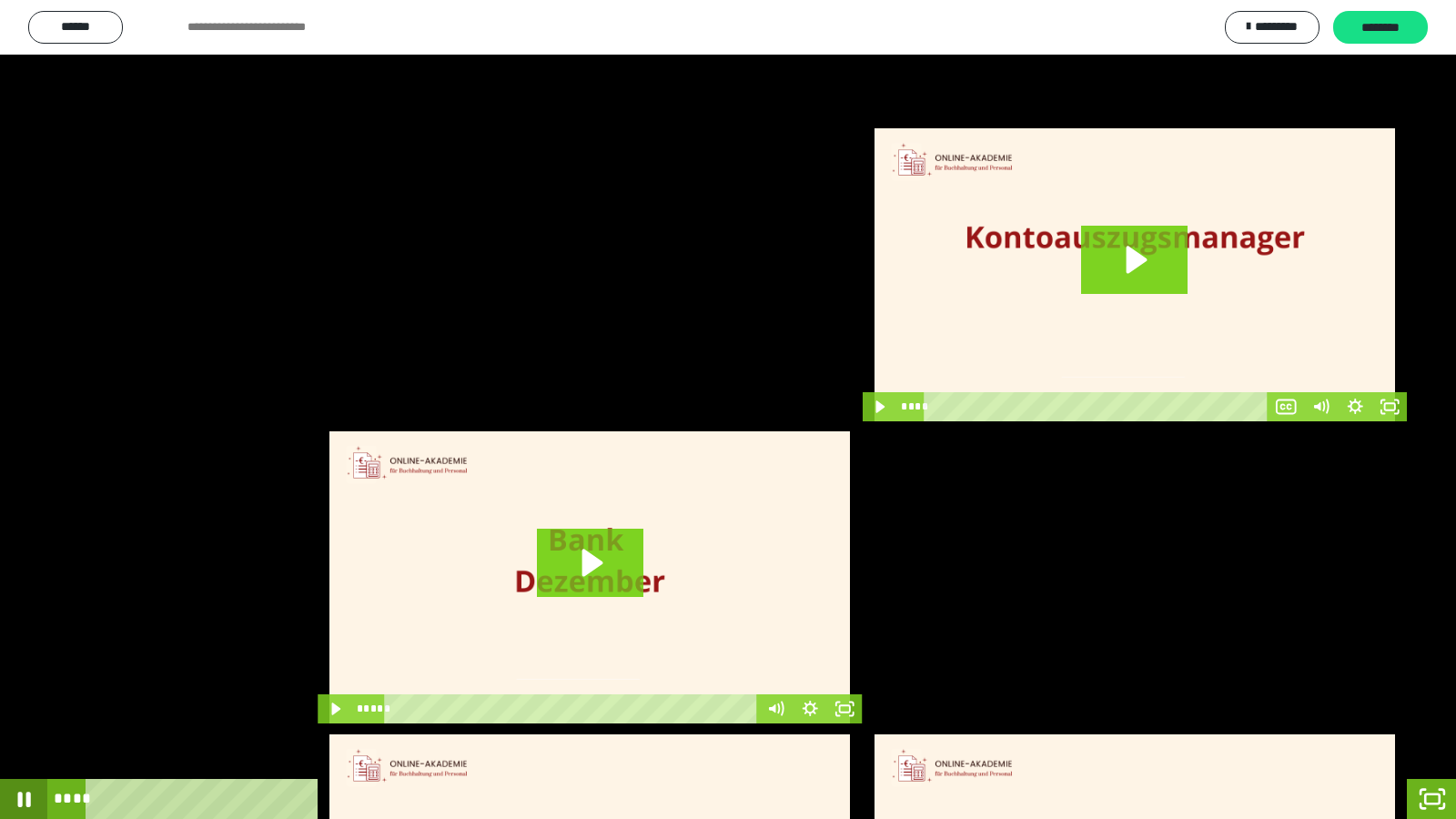 click 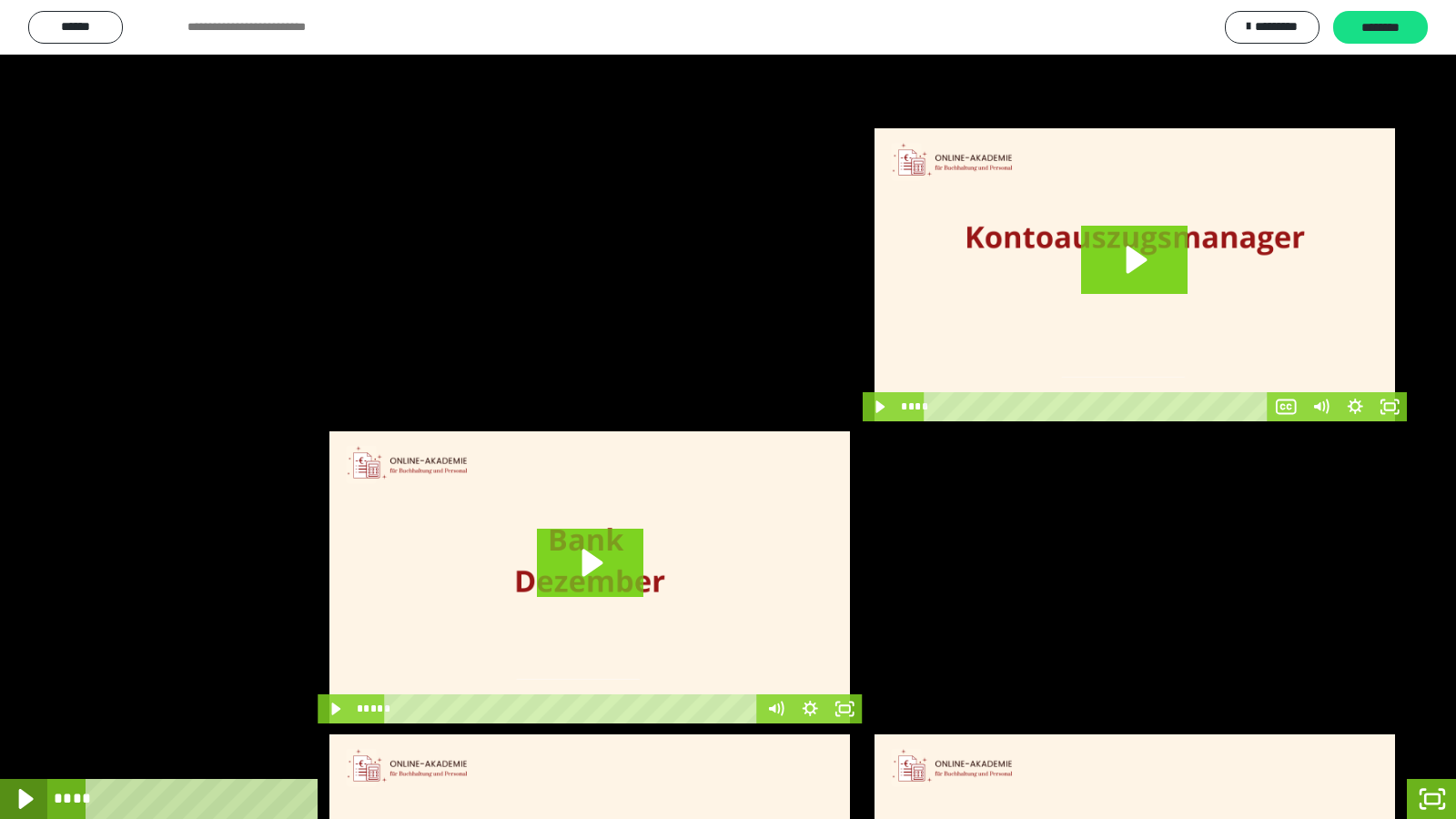 click 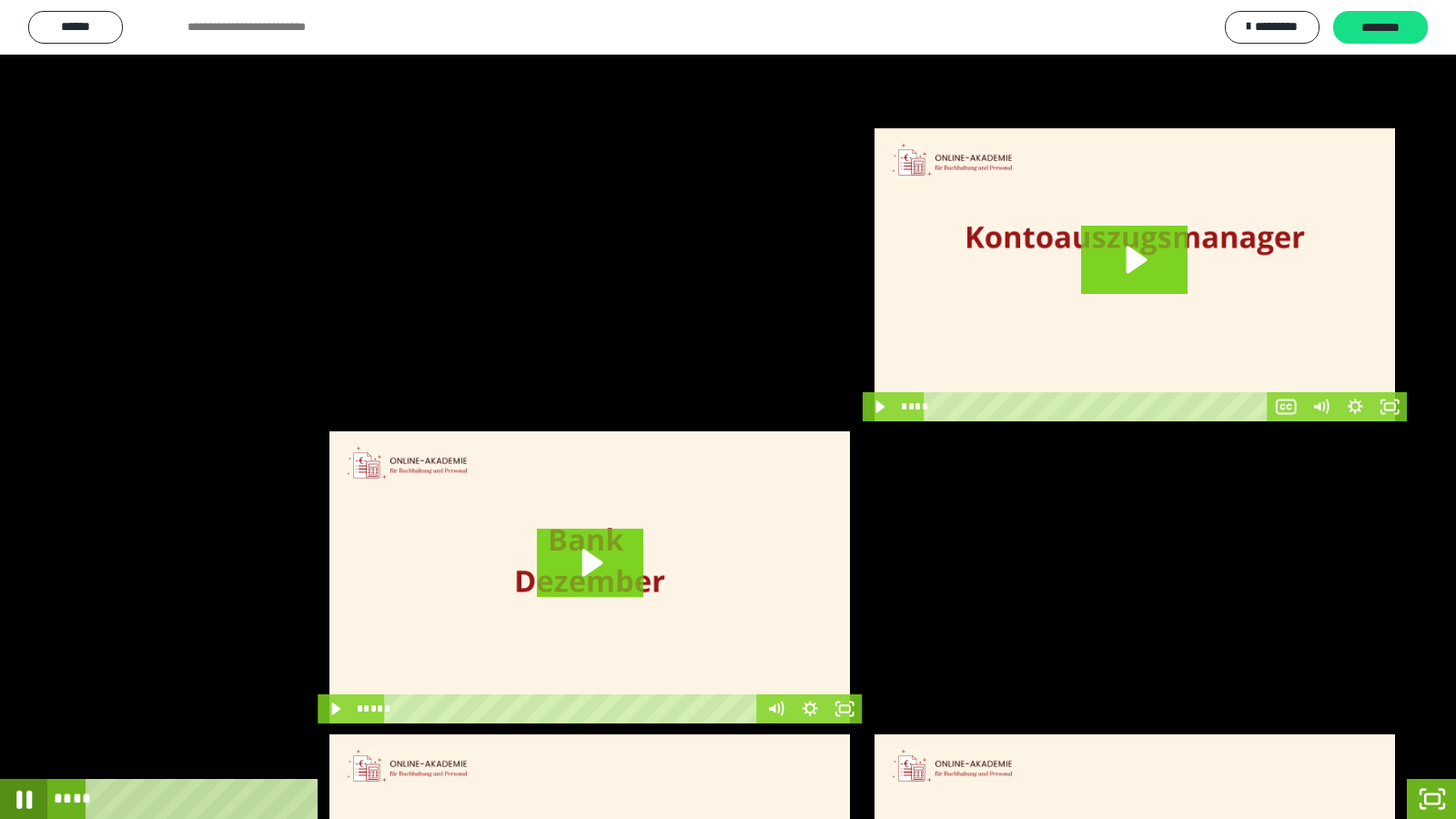click 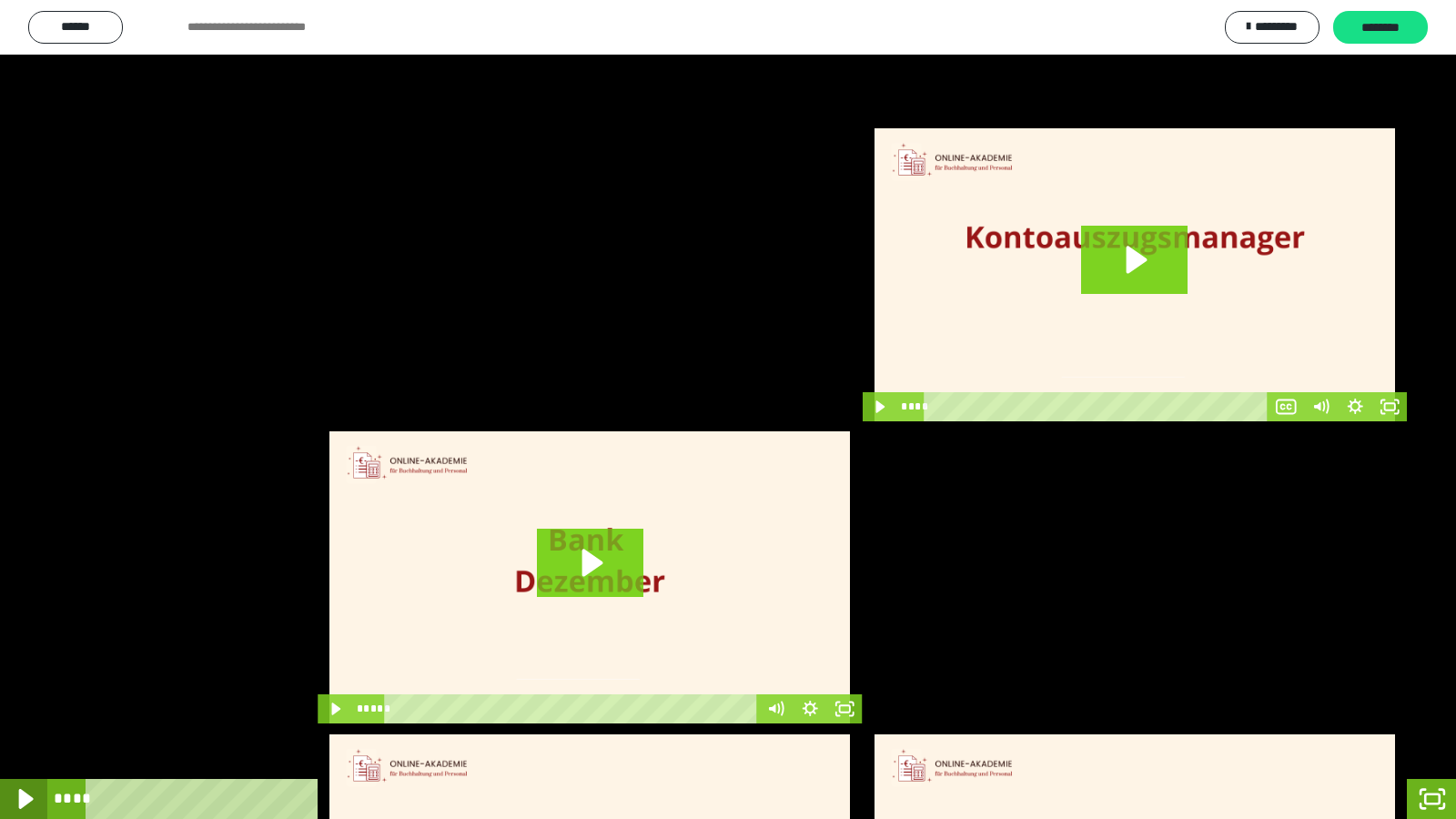 click 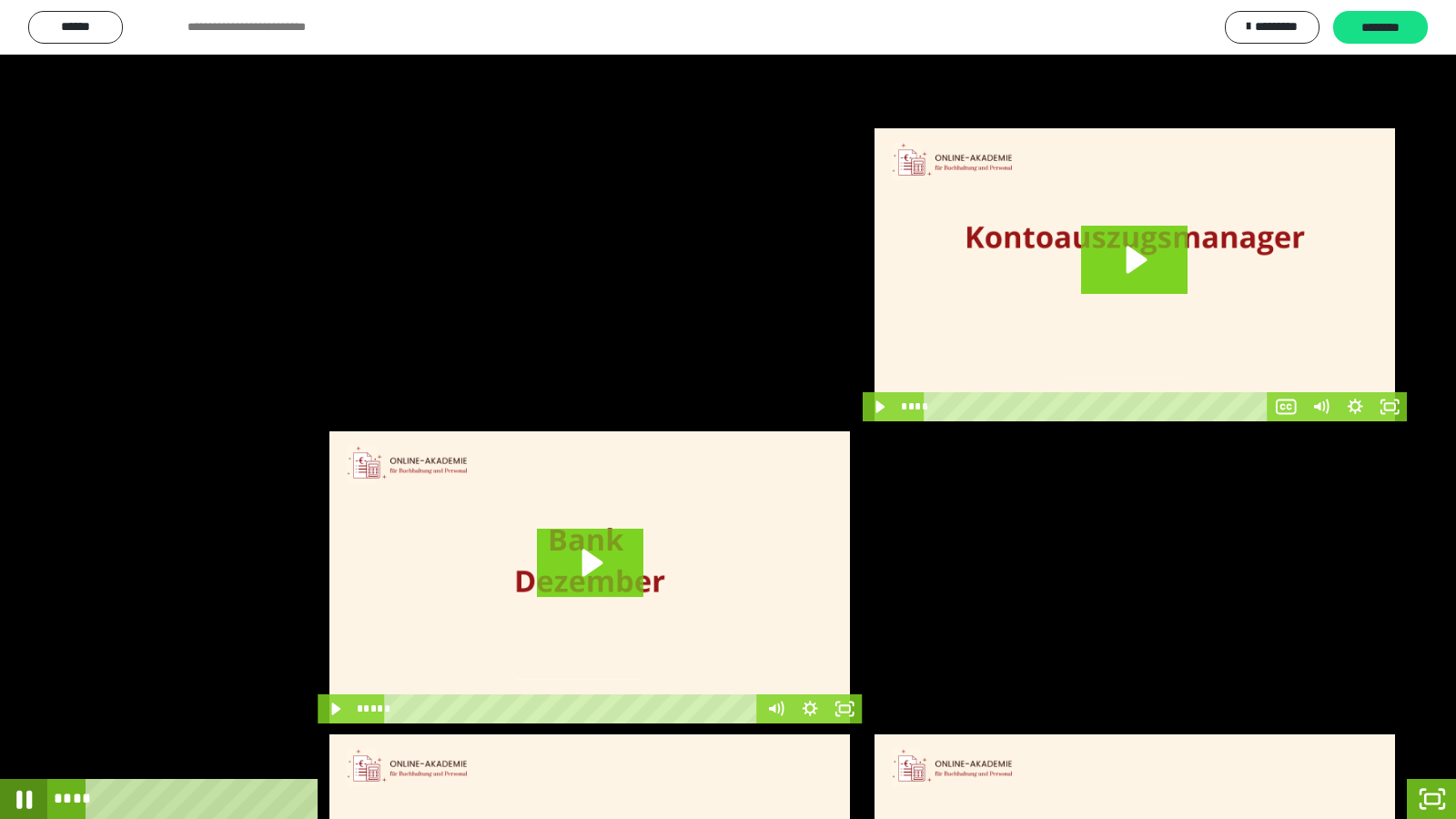 click 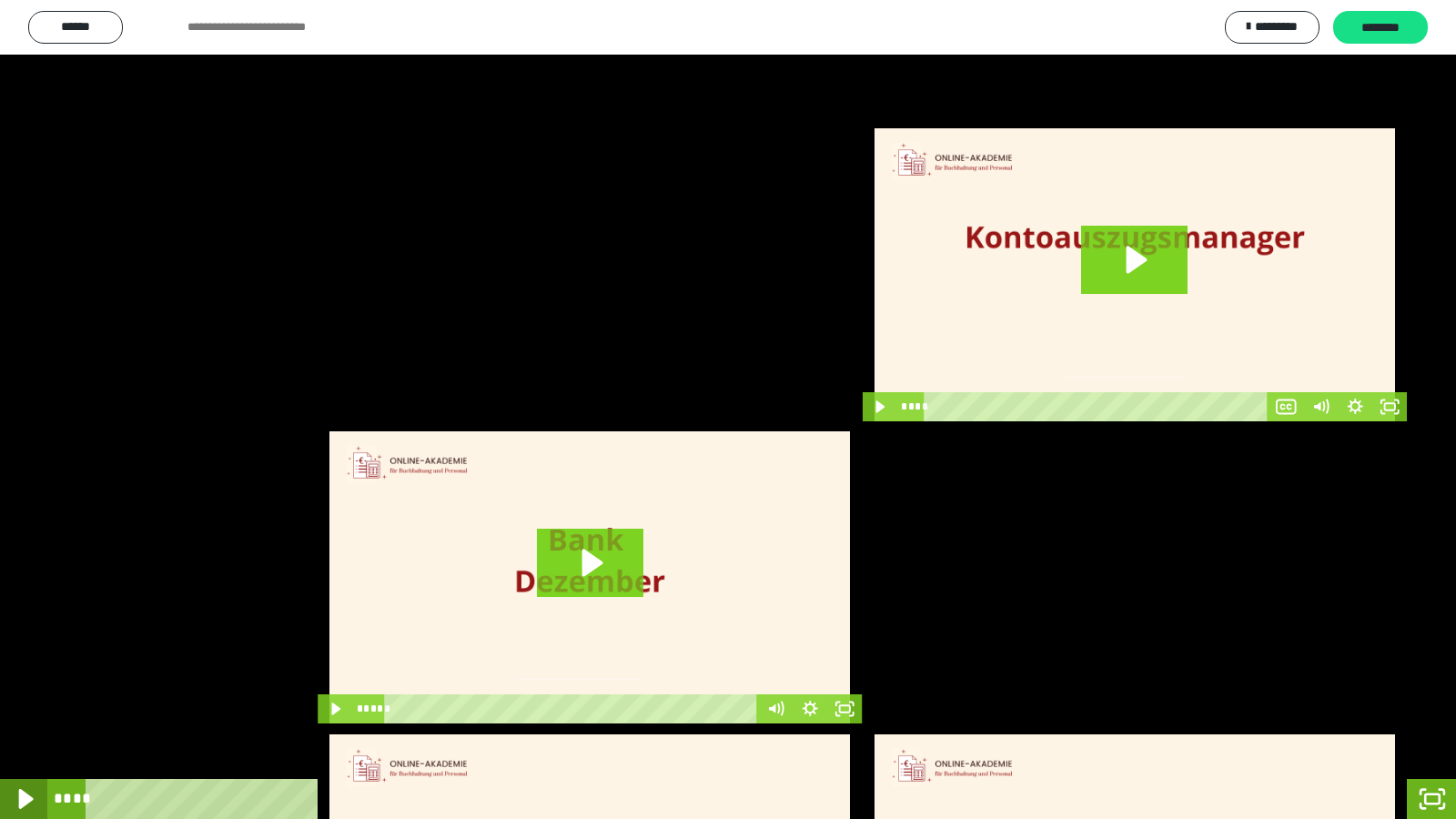 click 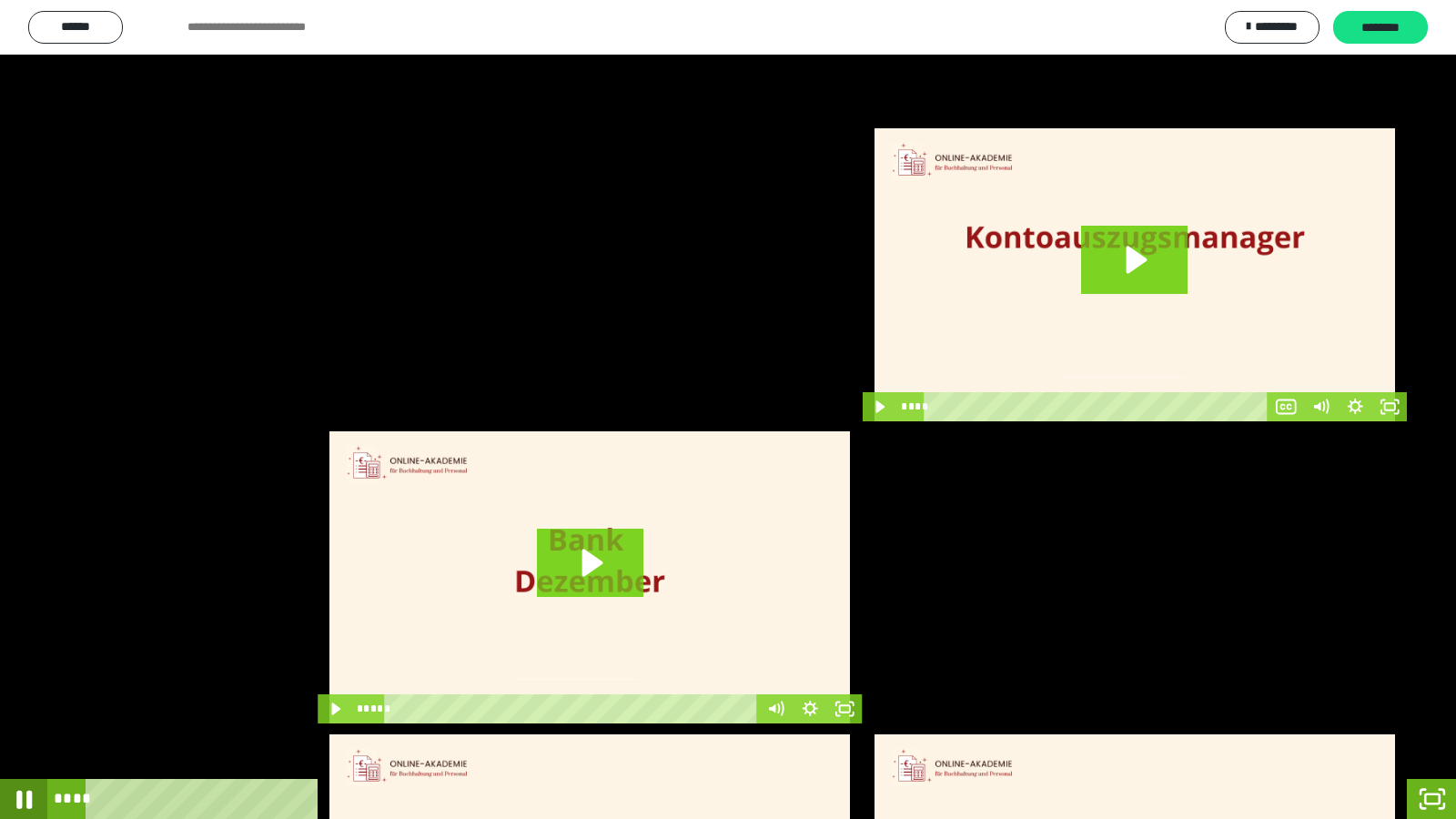 click 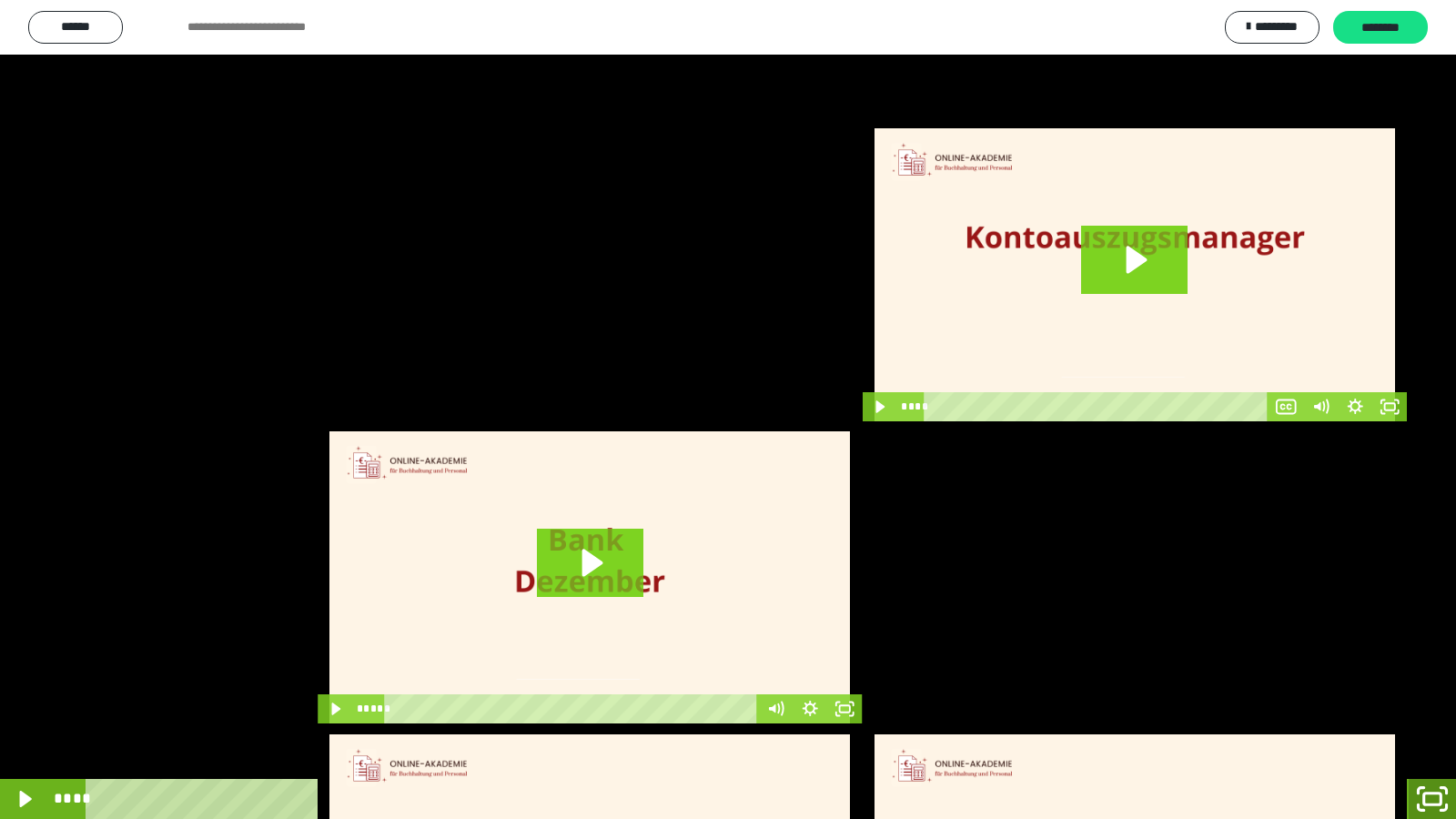 drag, startPoint x: 1435, startPoint y: 800, endPoint x: 1113, endPoint y: 138, distance: 736.1576 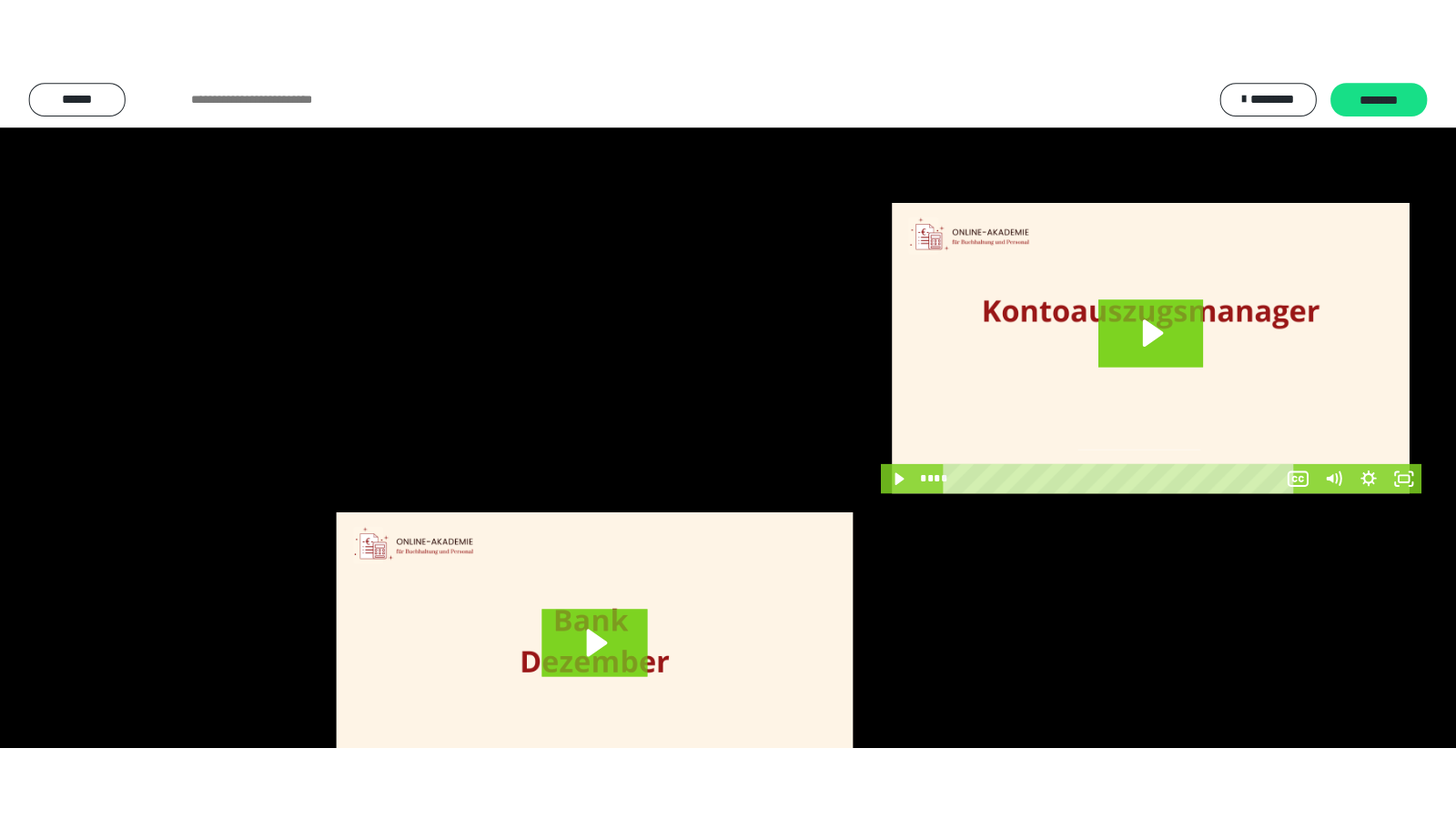 scroll, scrollTop: 3647, scrollLeft: 0, axis: vertical 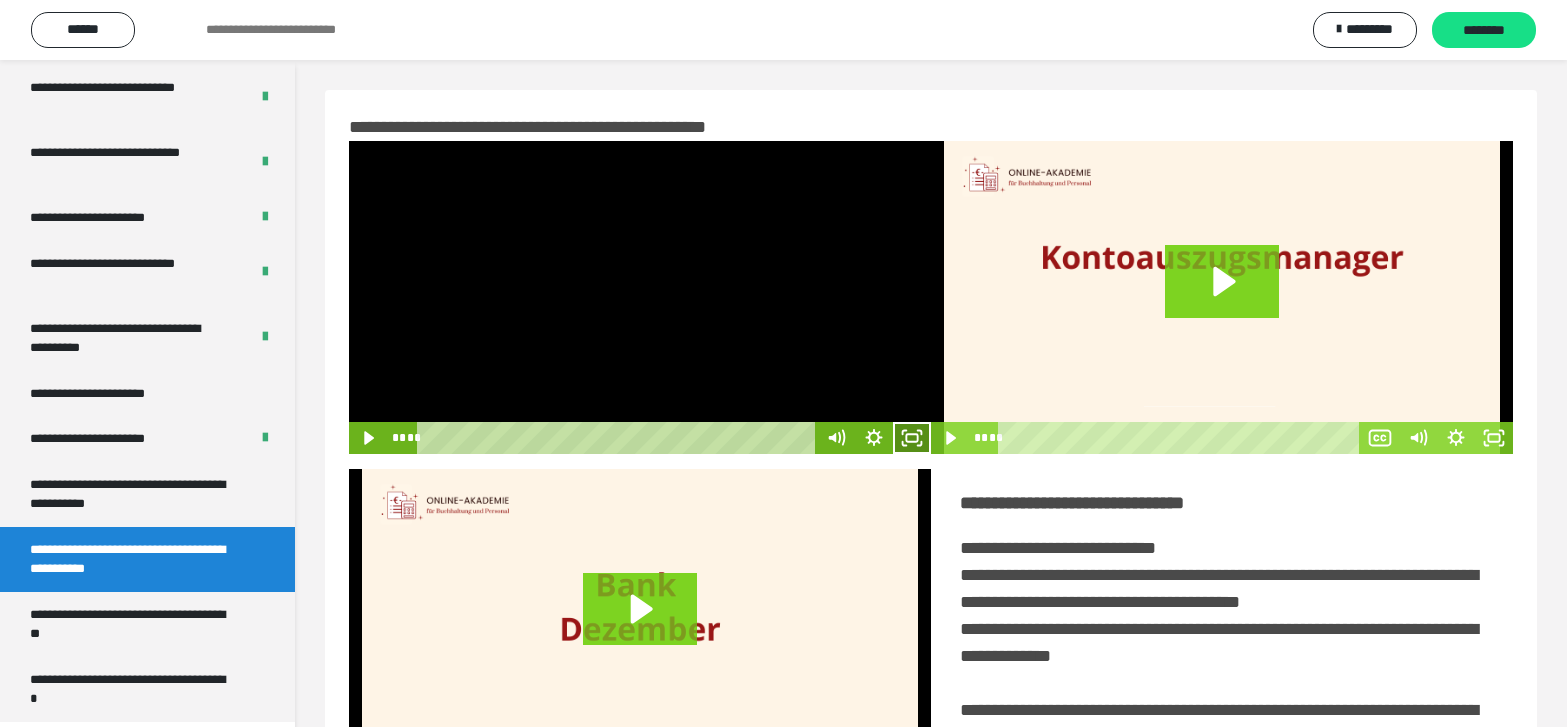 click 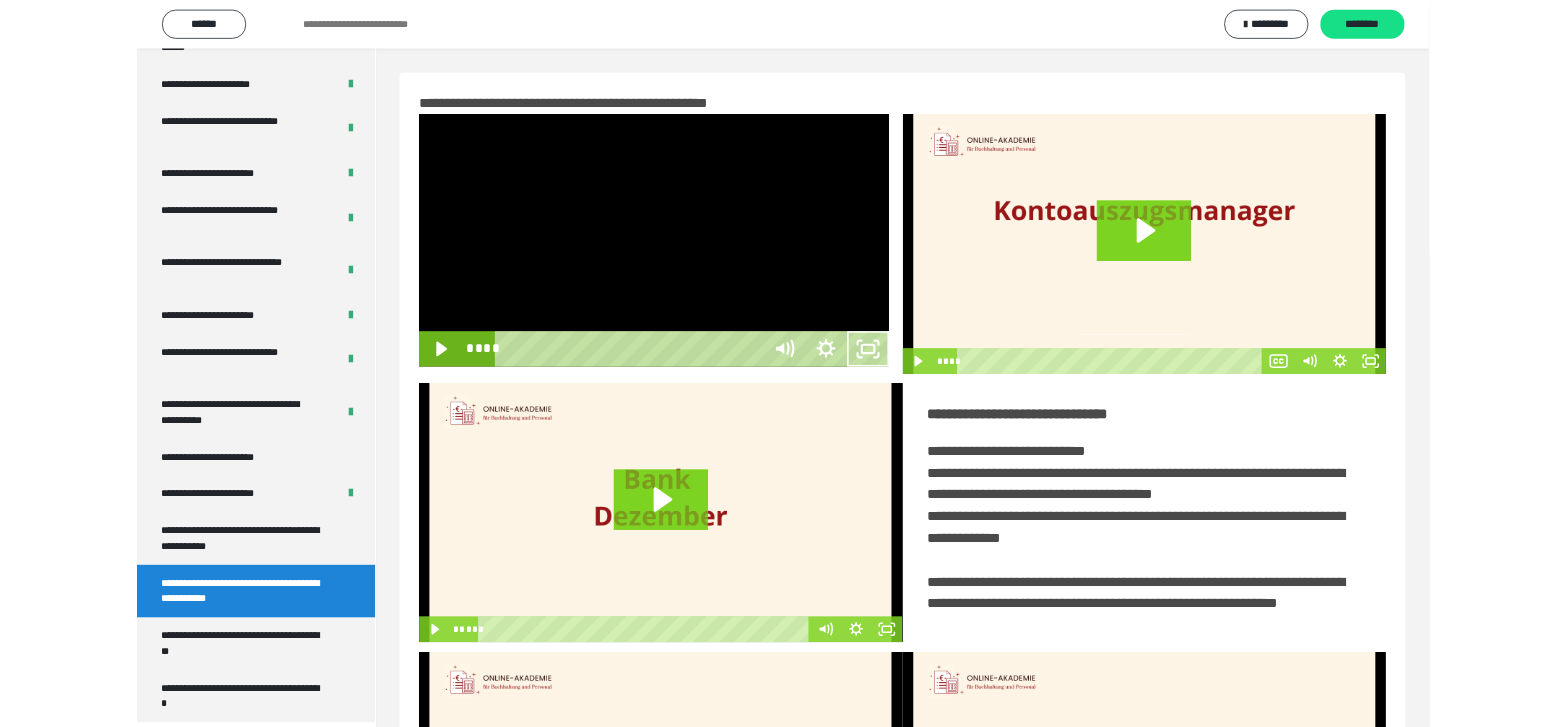 scroll, scrollTop: 3835, scrollLeft: 0, axis: vertical 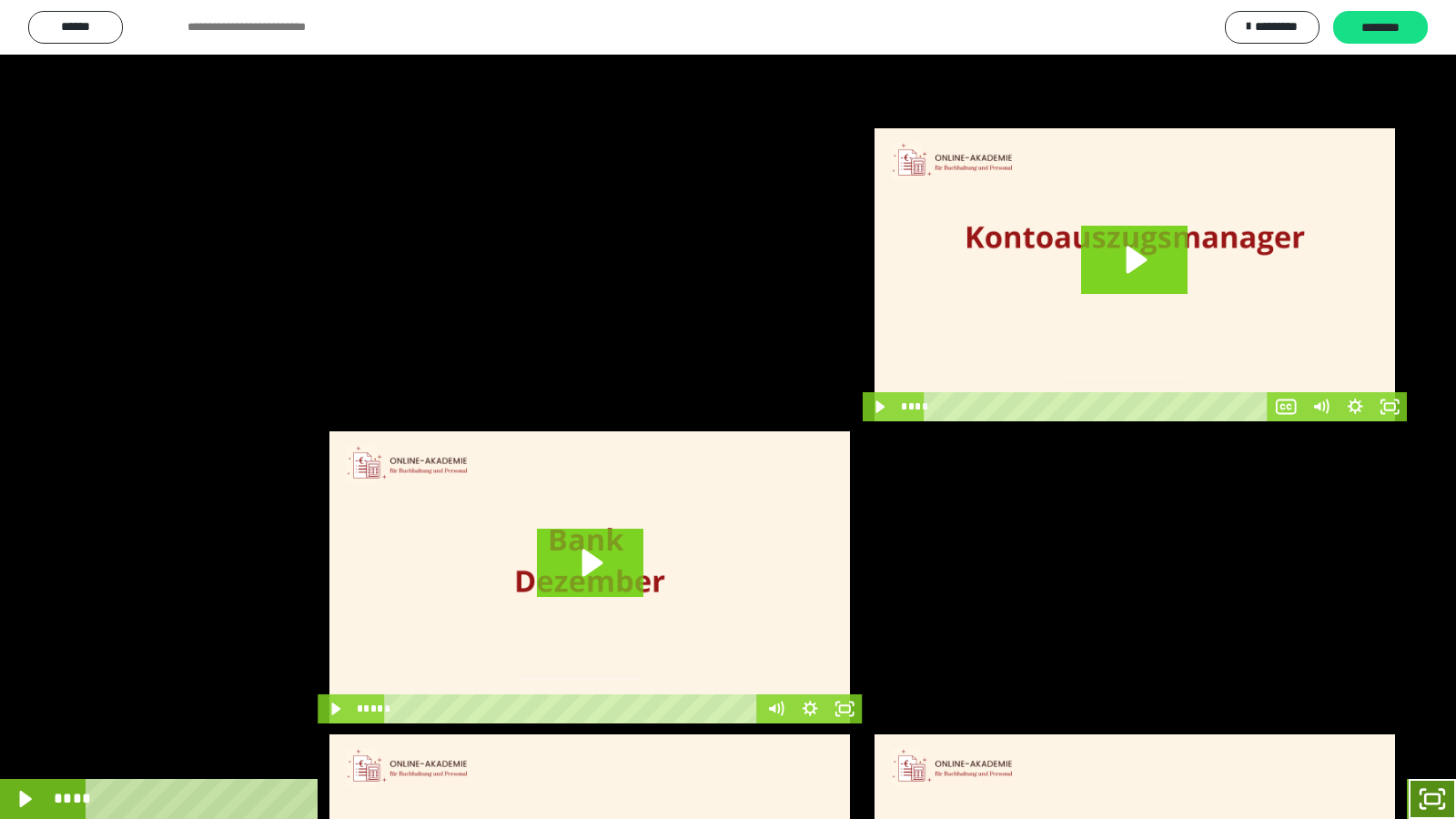 drag, startPoint x: 1417, startPoint y: 798, endPoint x: 1421, endPoint y: 768, distance: 30.26549 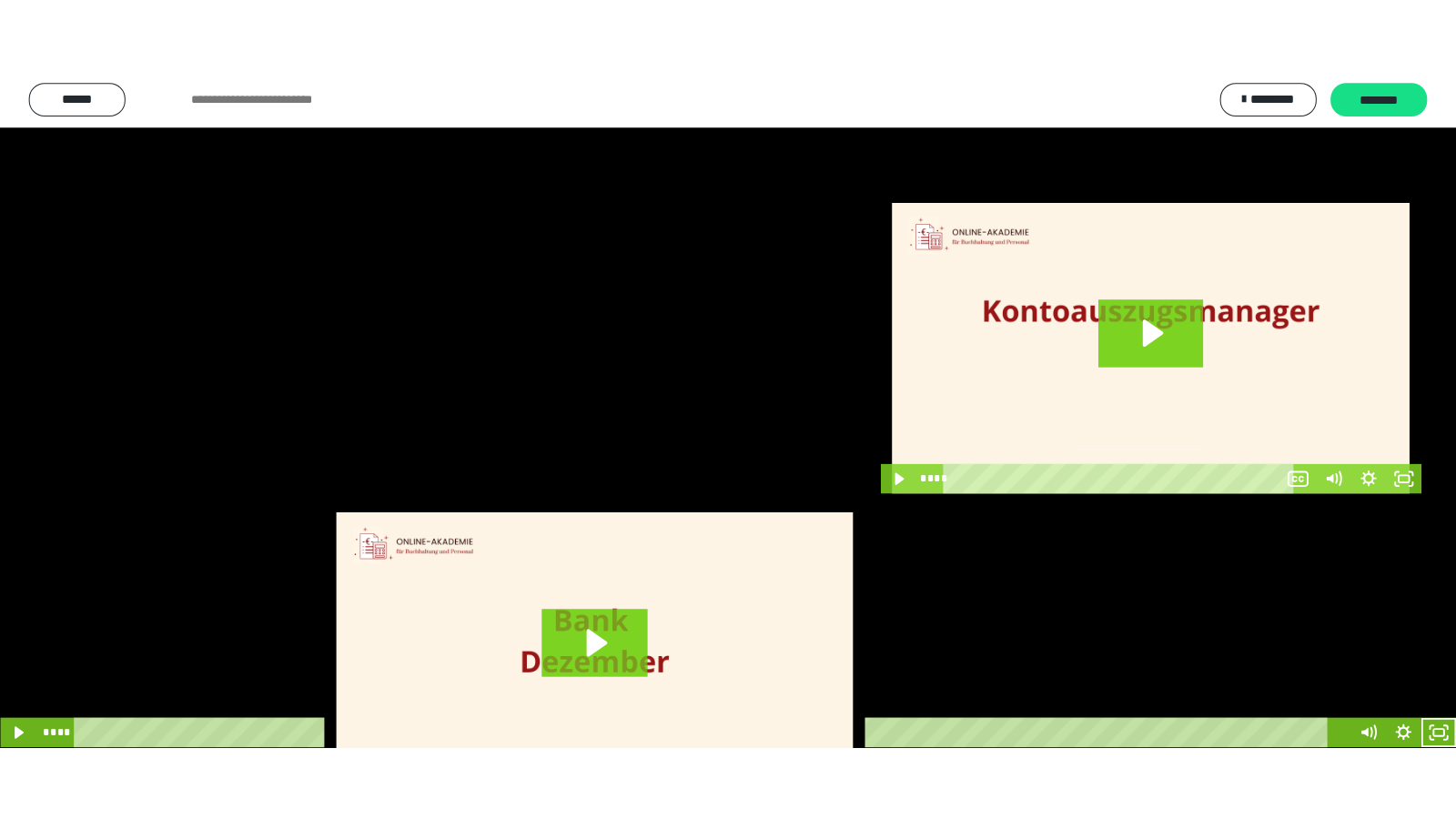 scroll, scrollTop: 3647, scrollLeft: 0, axis: vertical 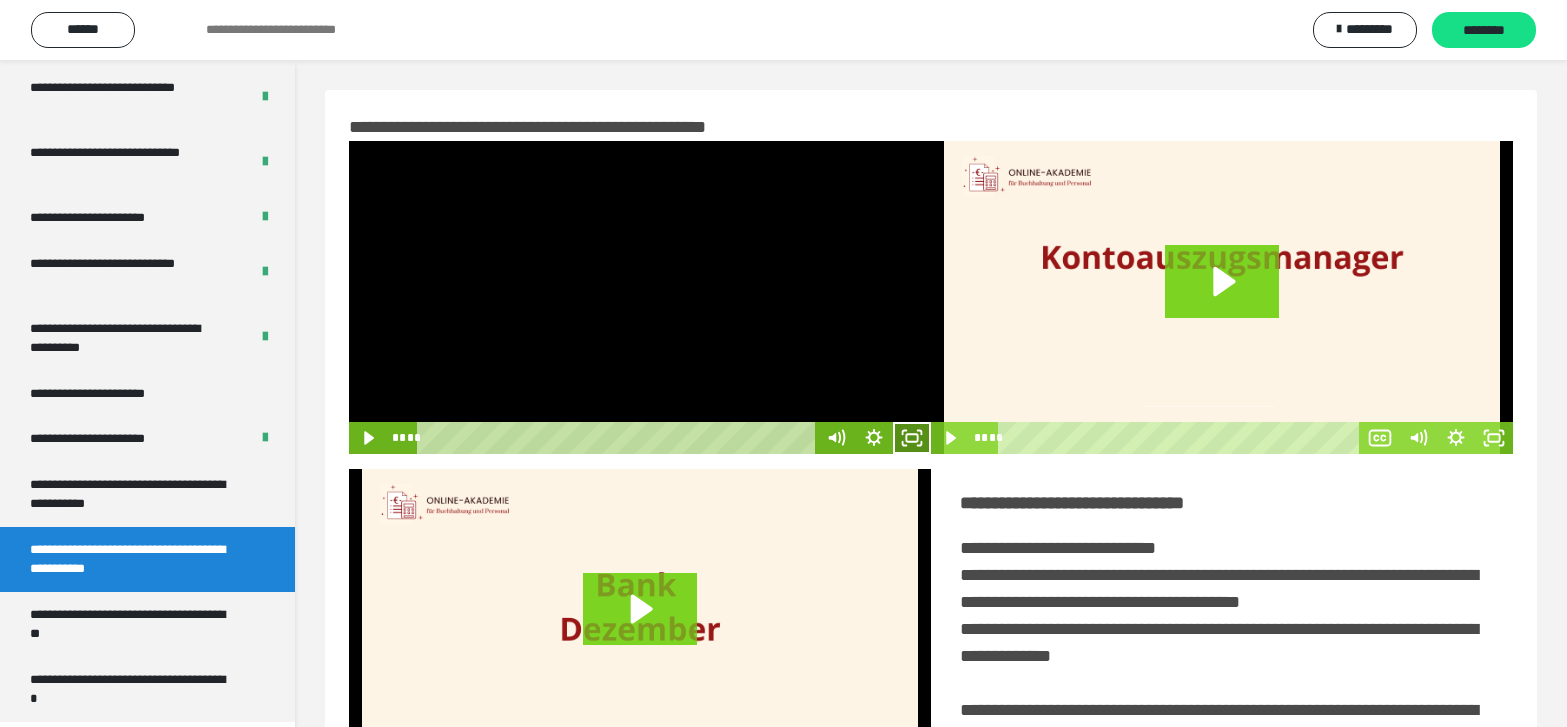 click 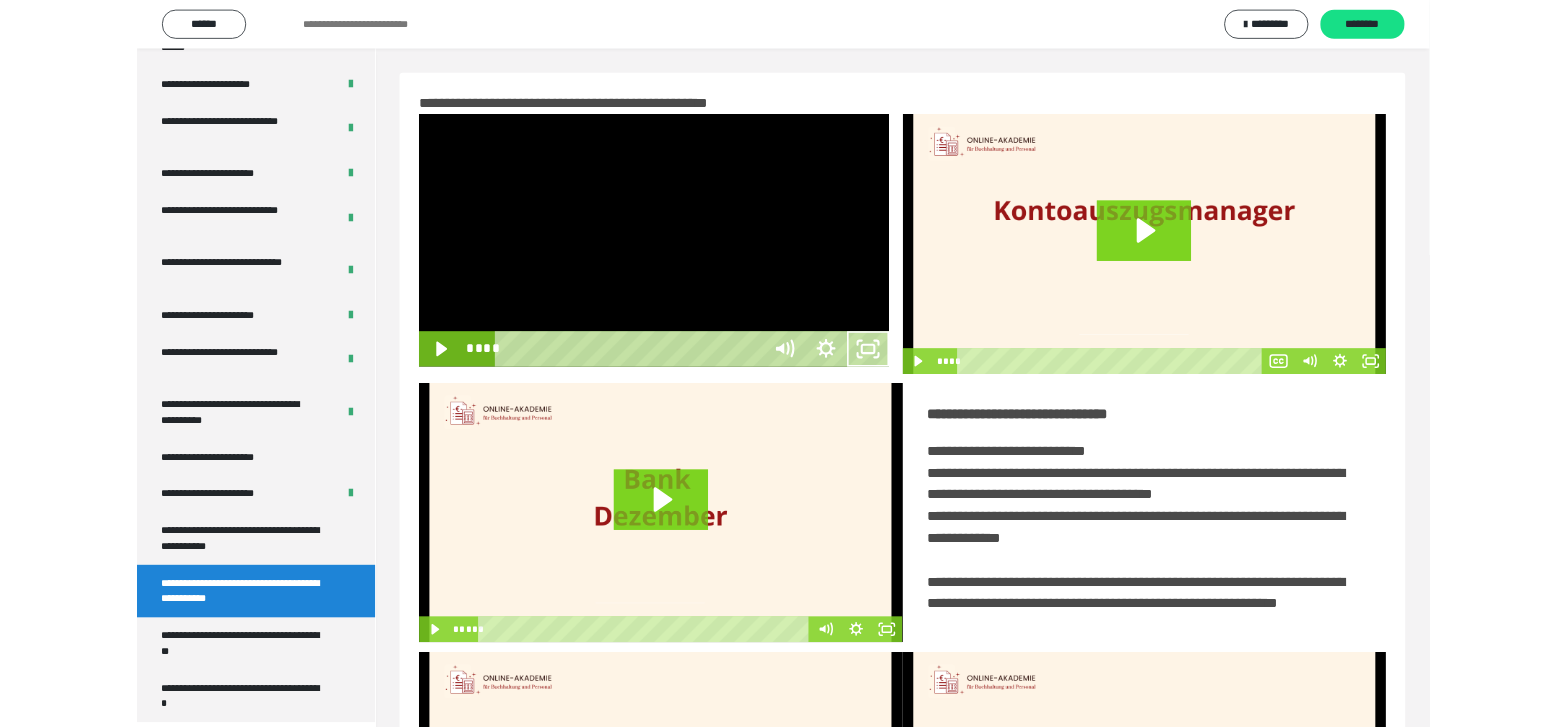 scroll, scrollTop: 3835, scrollLeft: 0, axis: vertical 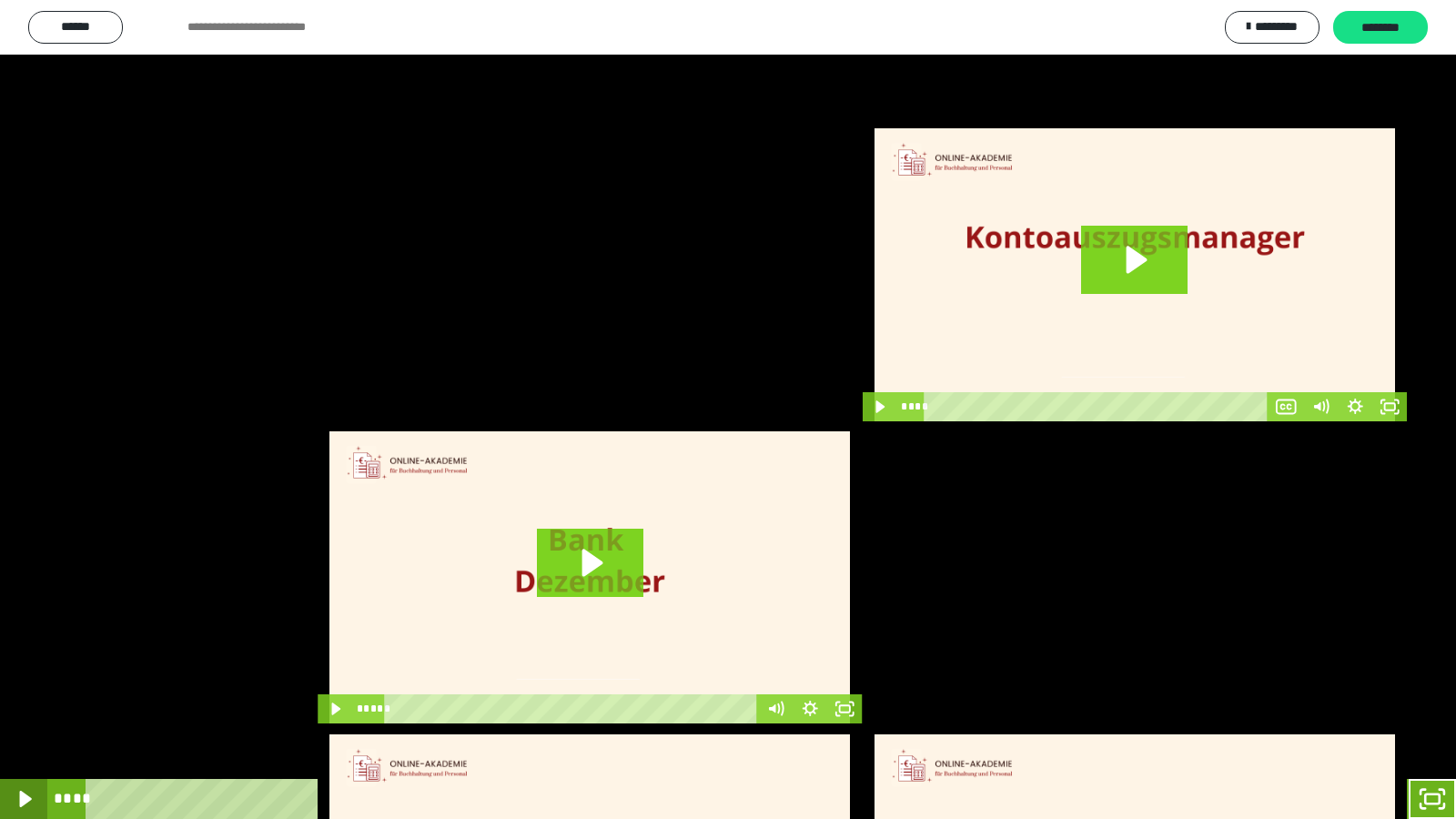click 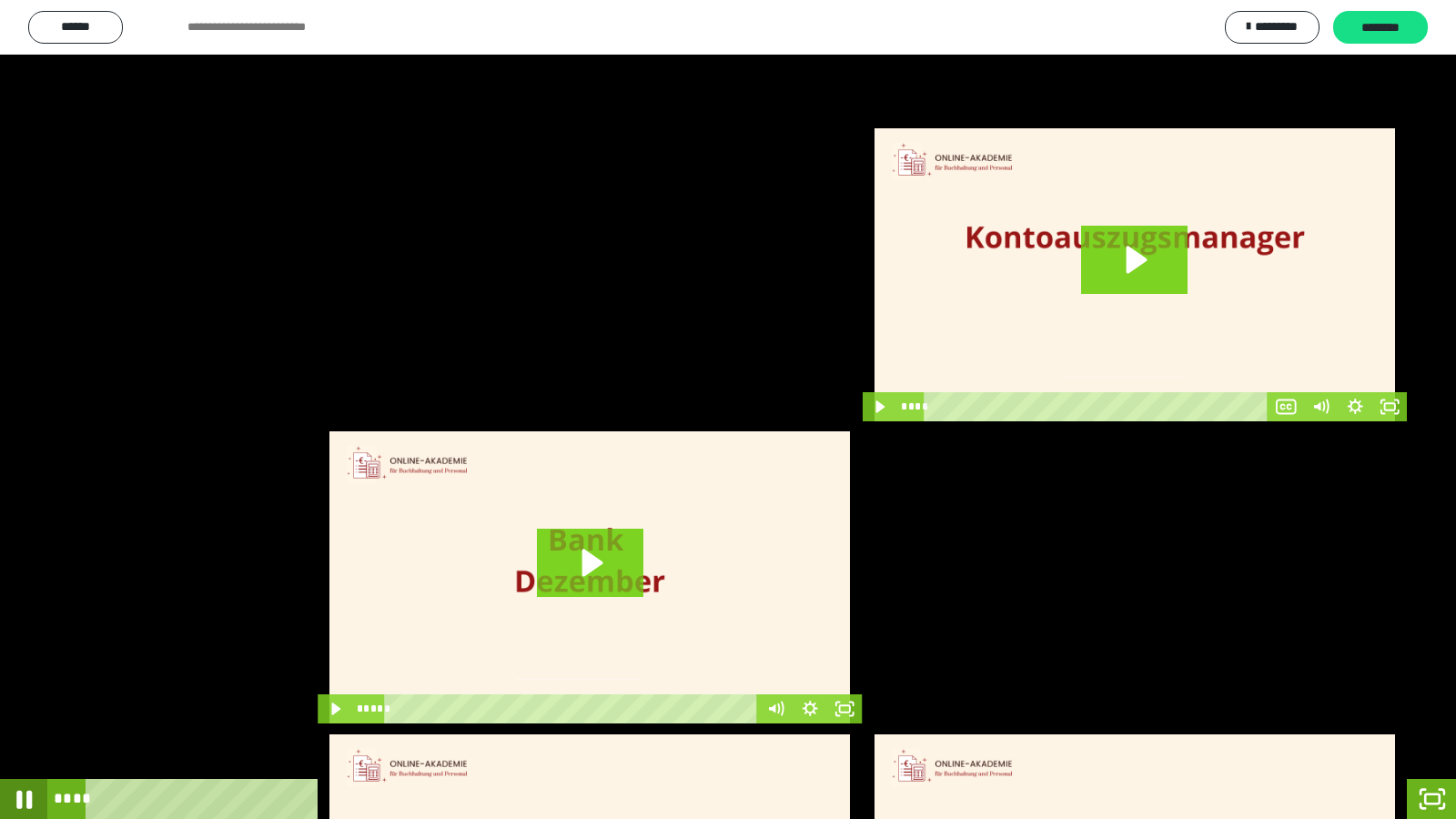 click 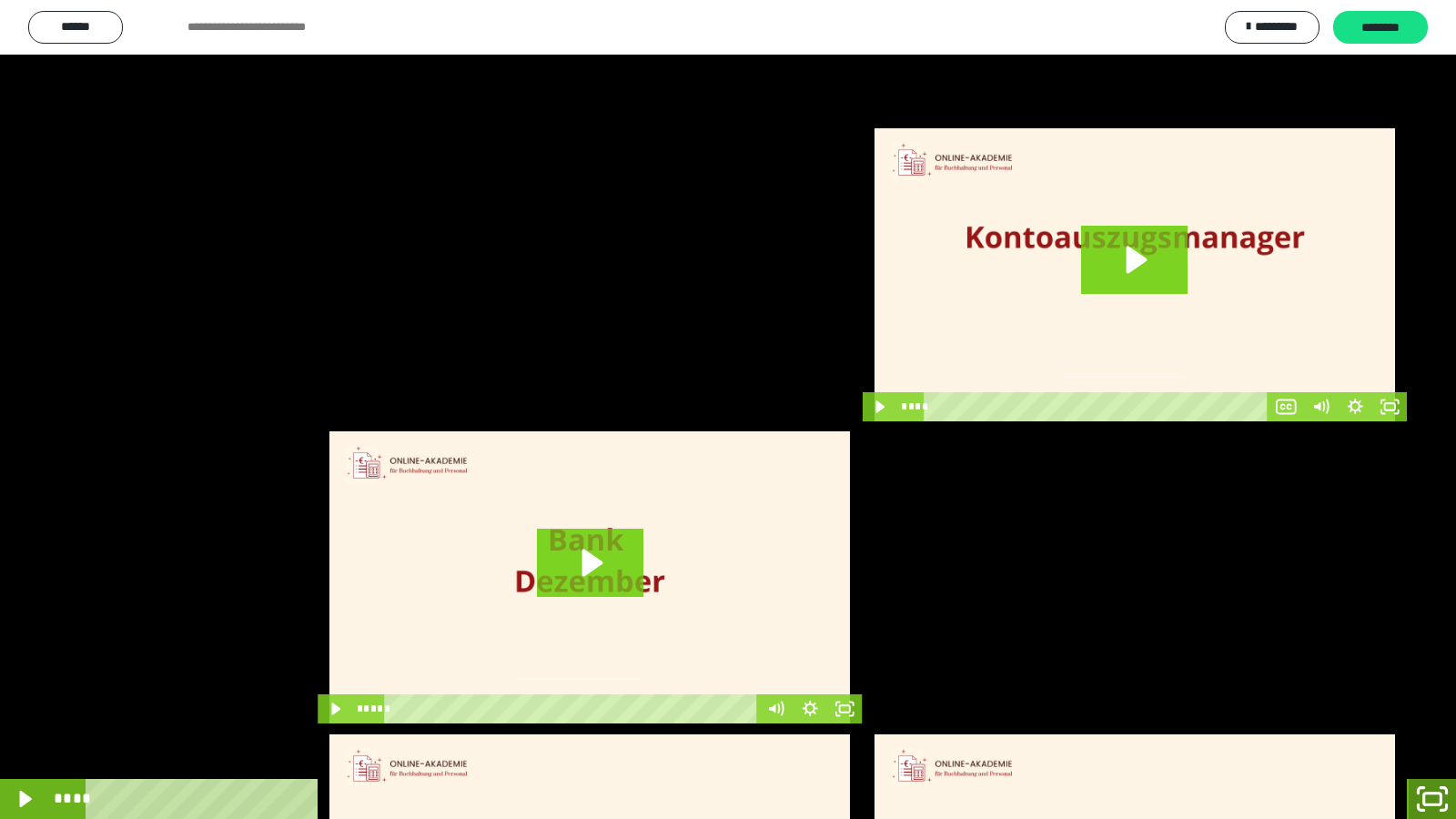 click 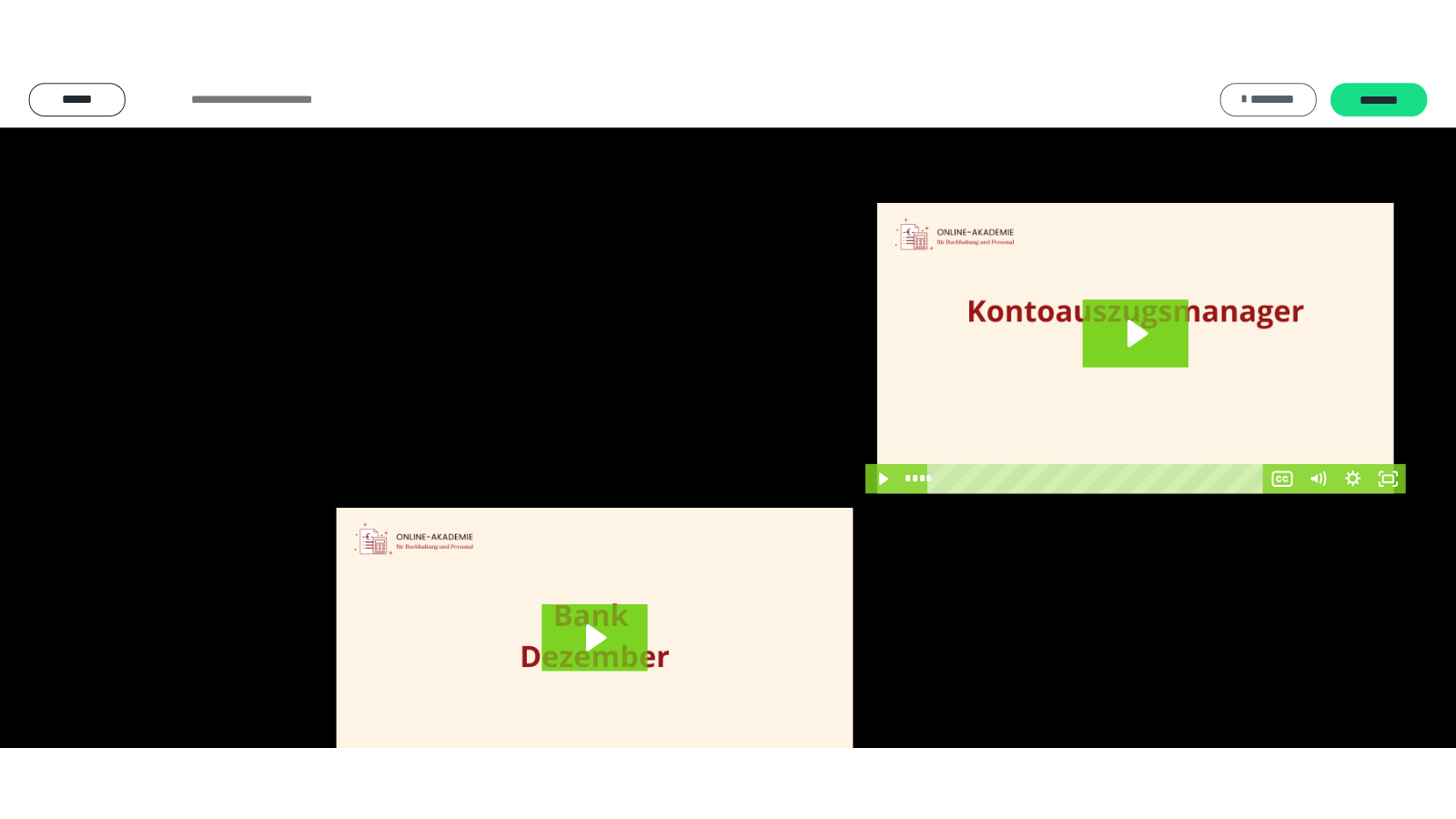 scroll, scrollTop: 3647, scrollLeft: 0, axis: vertical 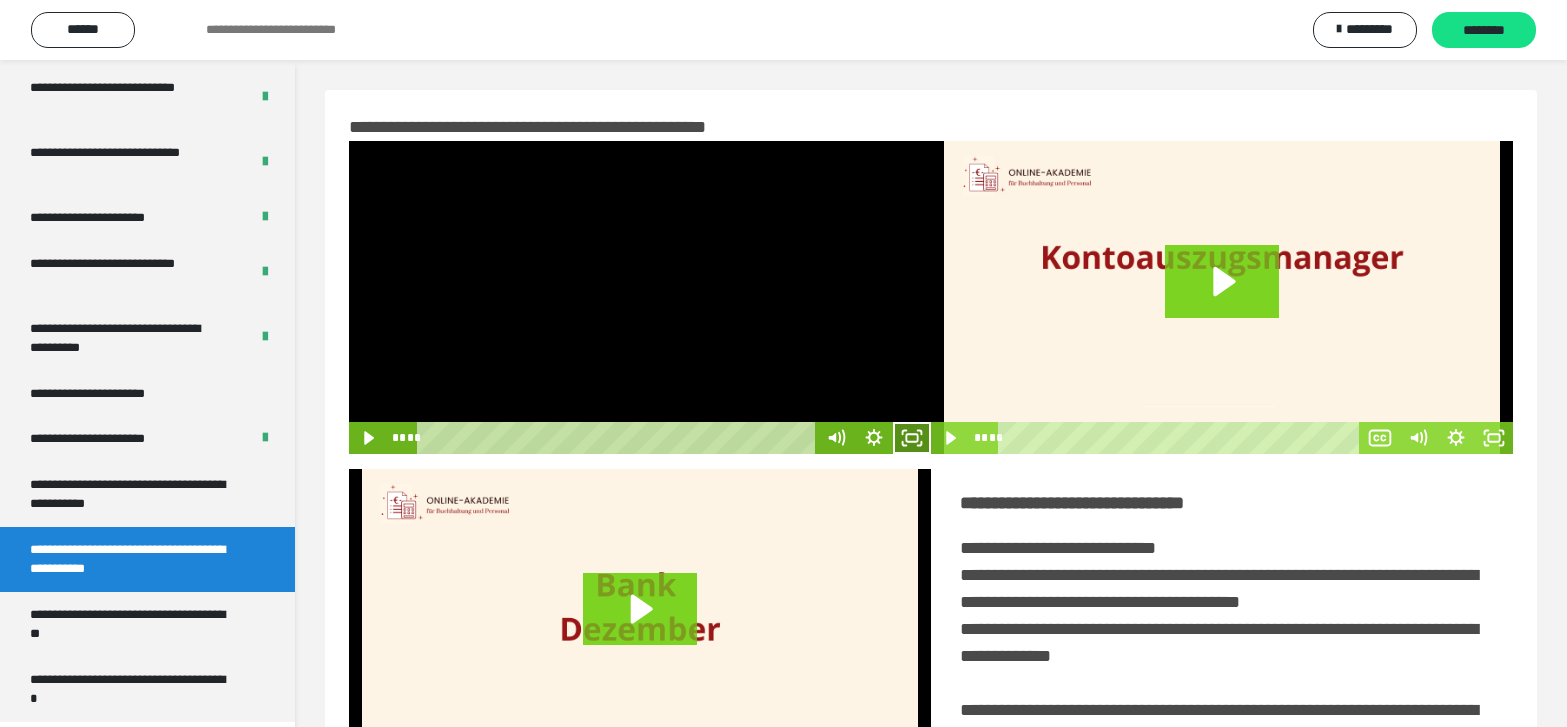 click 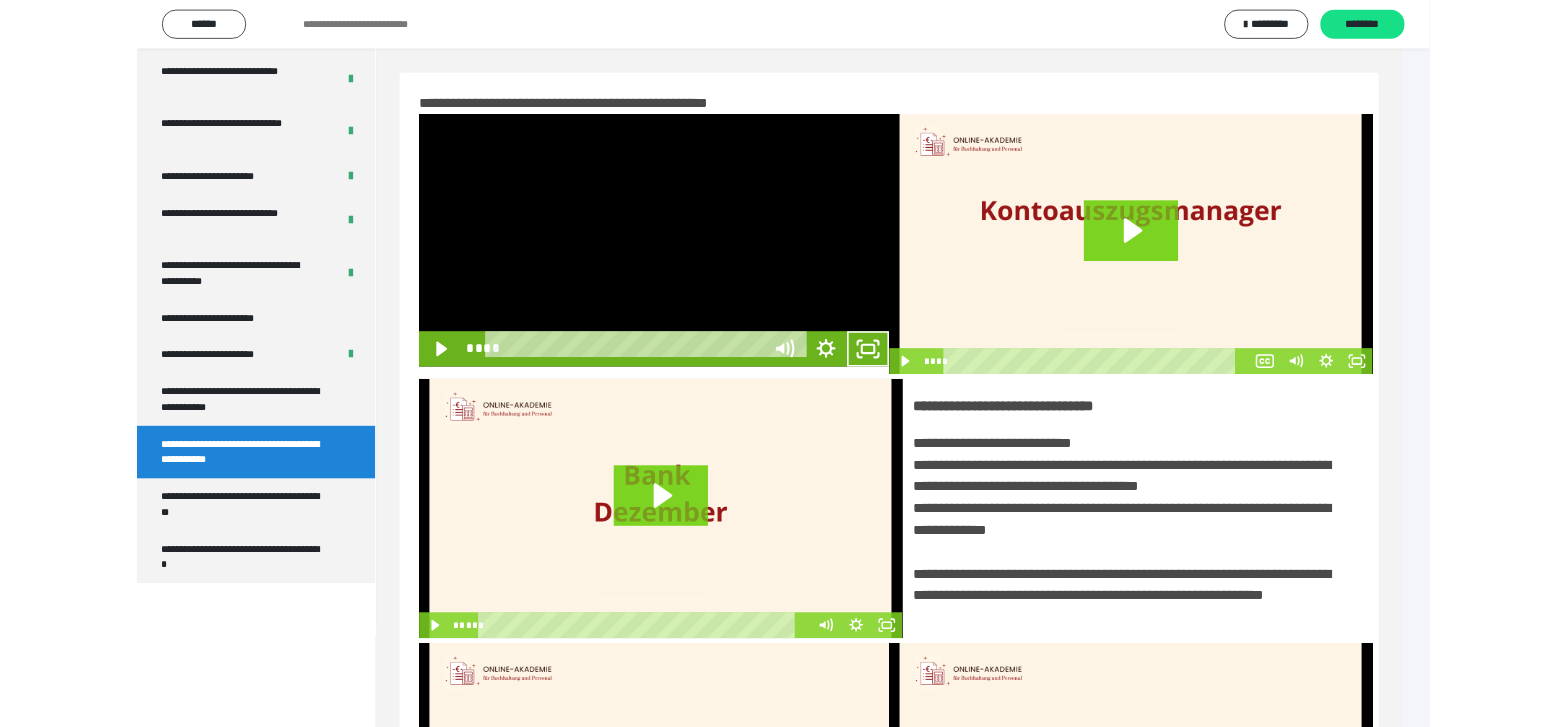 scroll, scrollTop: 3835, scrollLeft: 0, axis: vertical 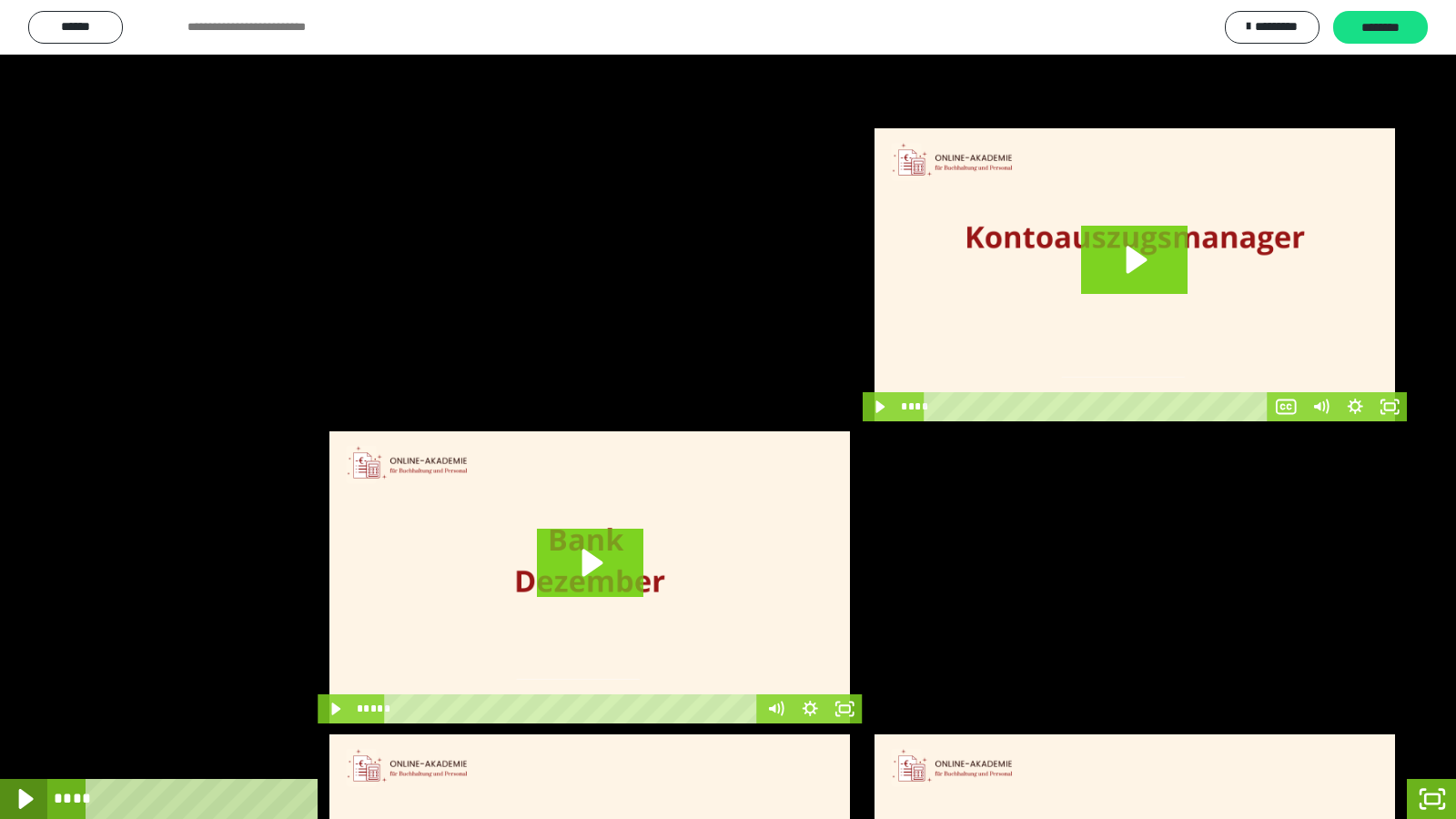 click 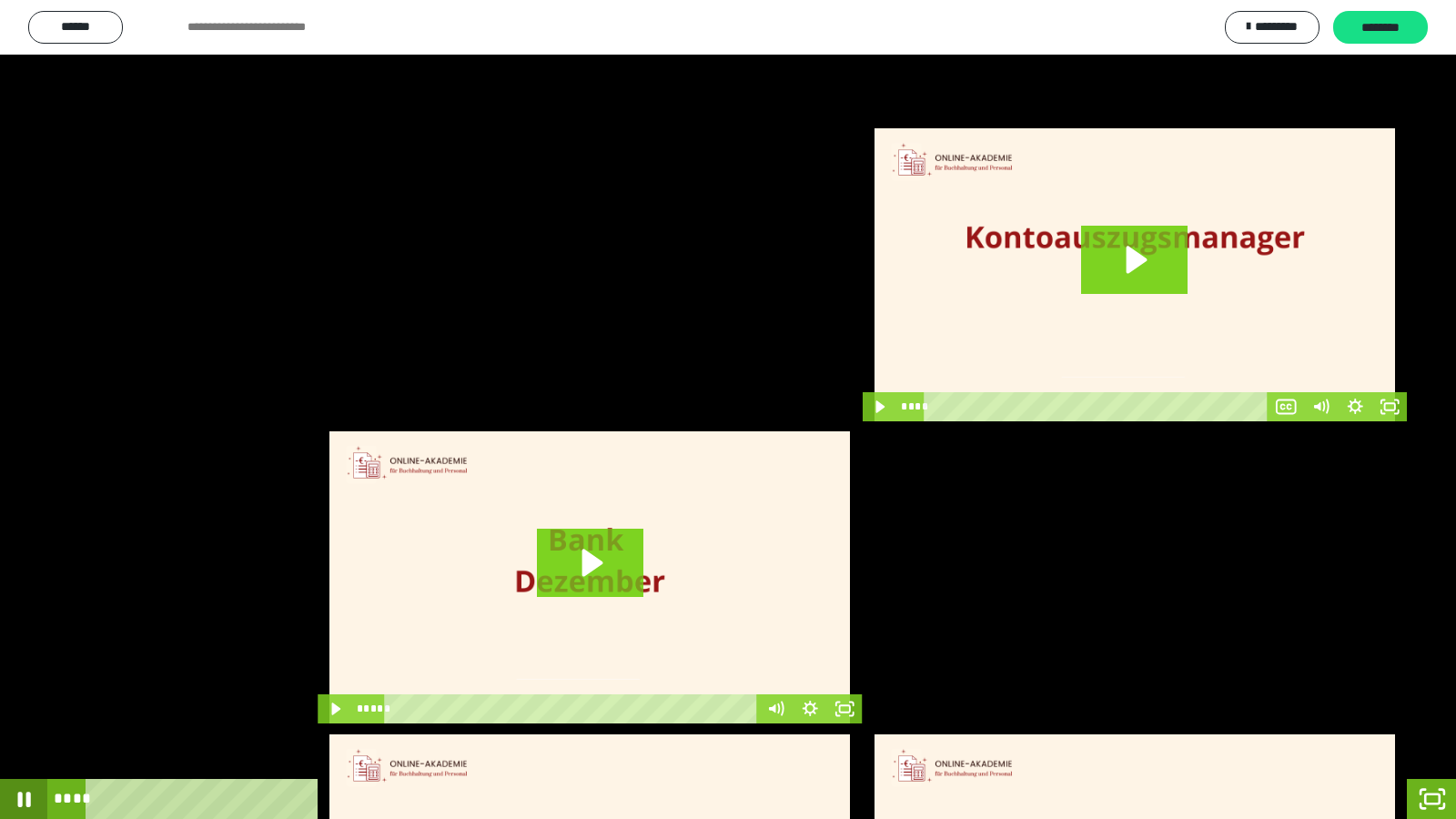click 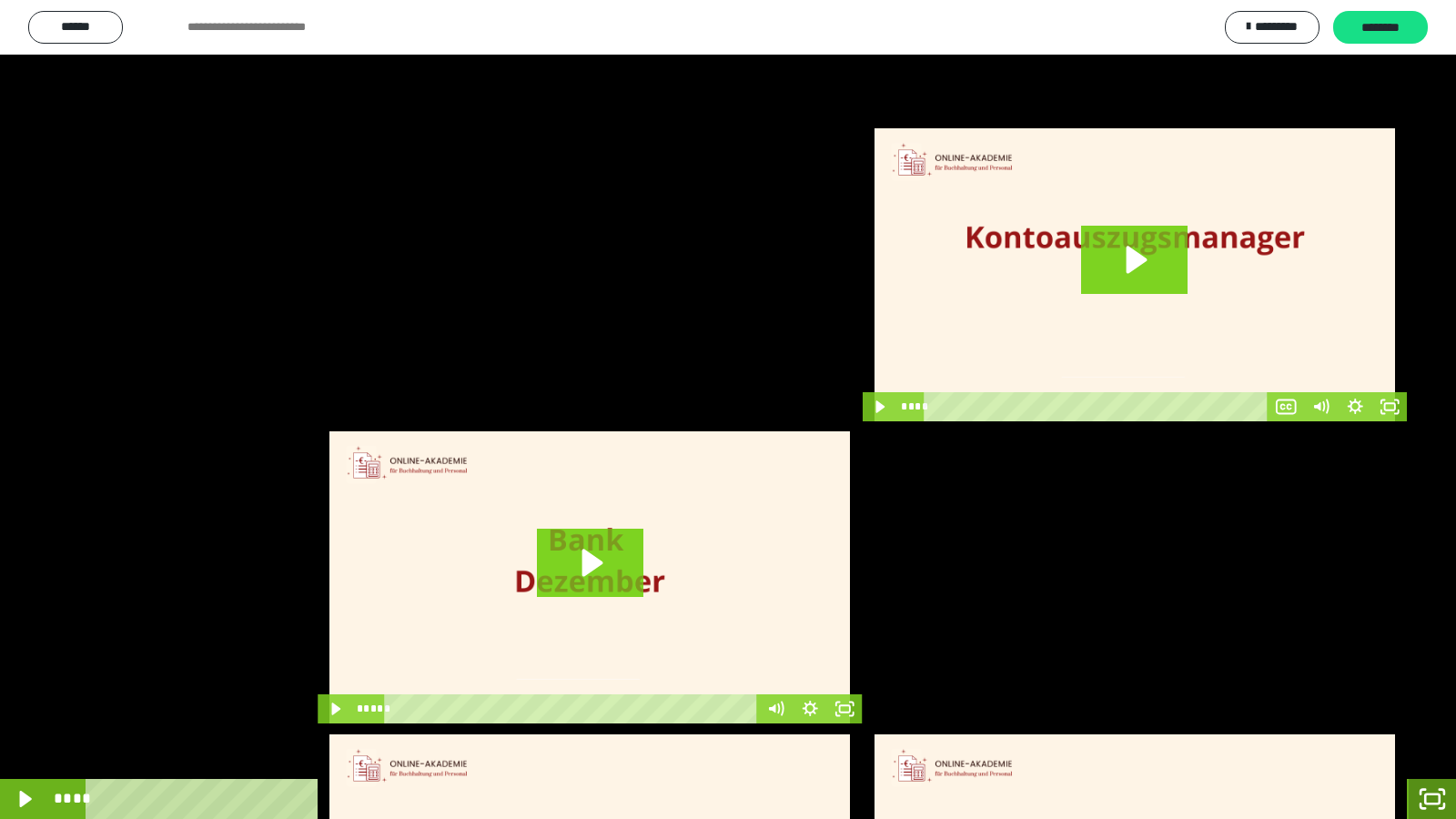 drag, startPoint x: 1435, startPoint y: 803, endPoint x: 1429, endPoint y: 761, distance: 42.42641 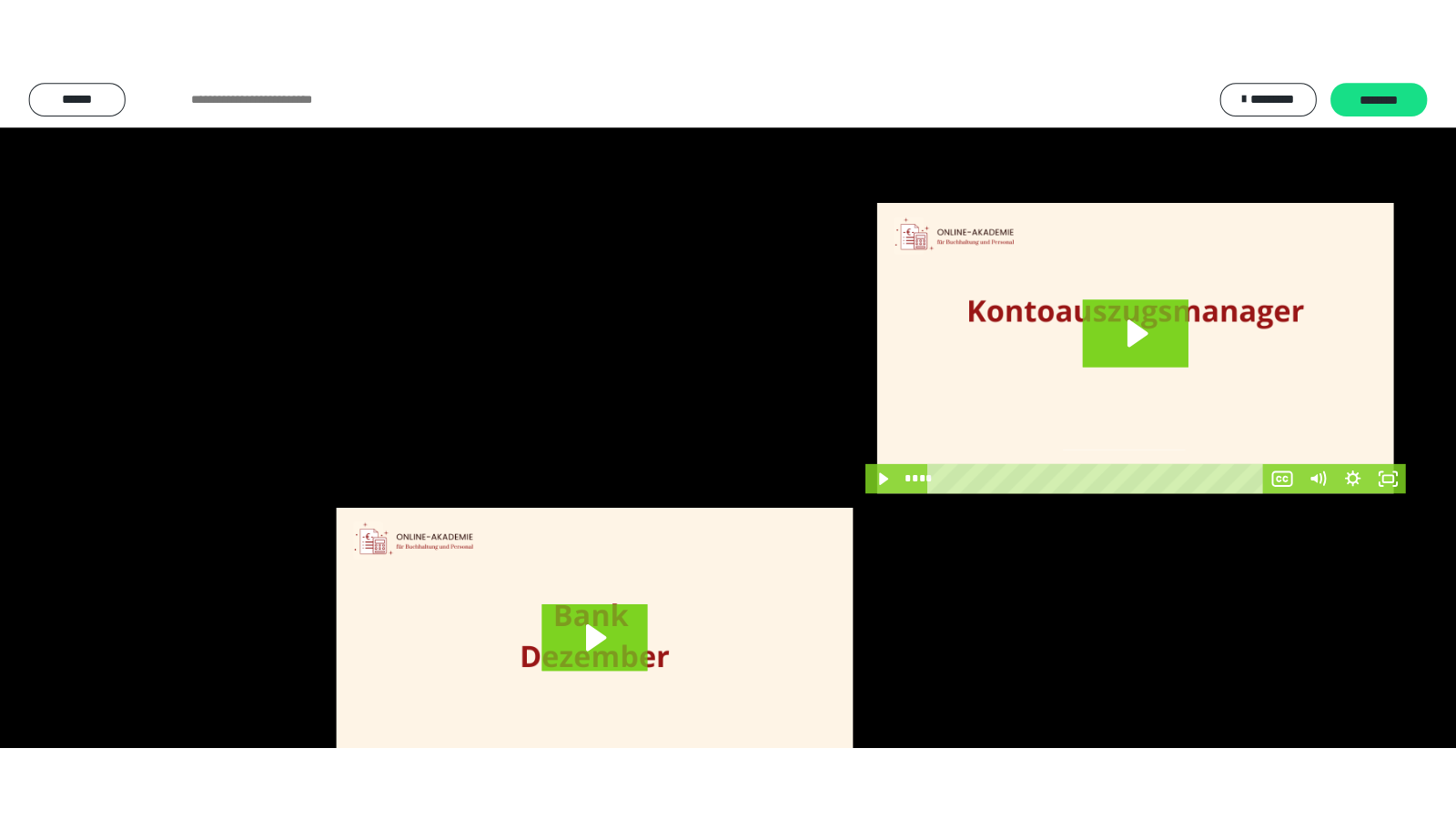 scroll, scrollTop: 3647, scrollLeft: 0, axis: vertical 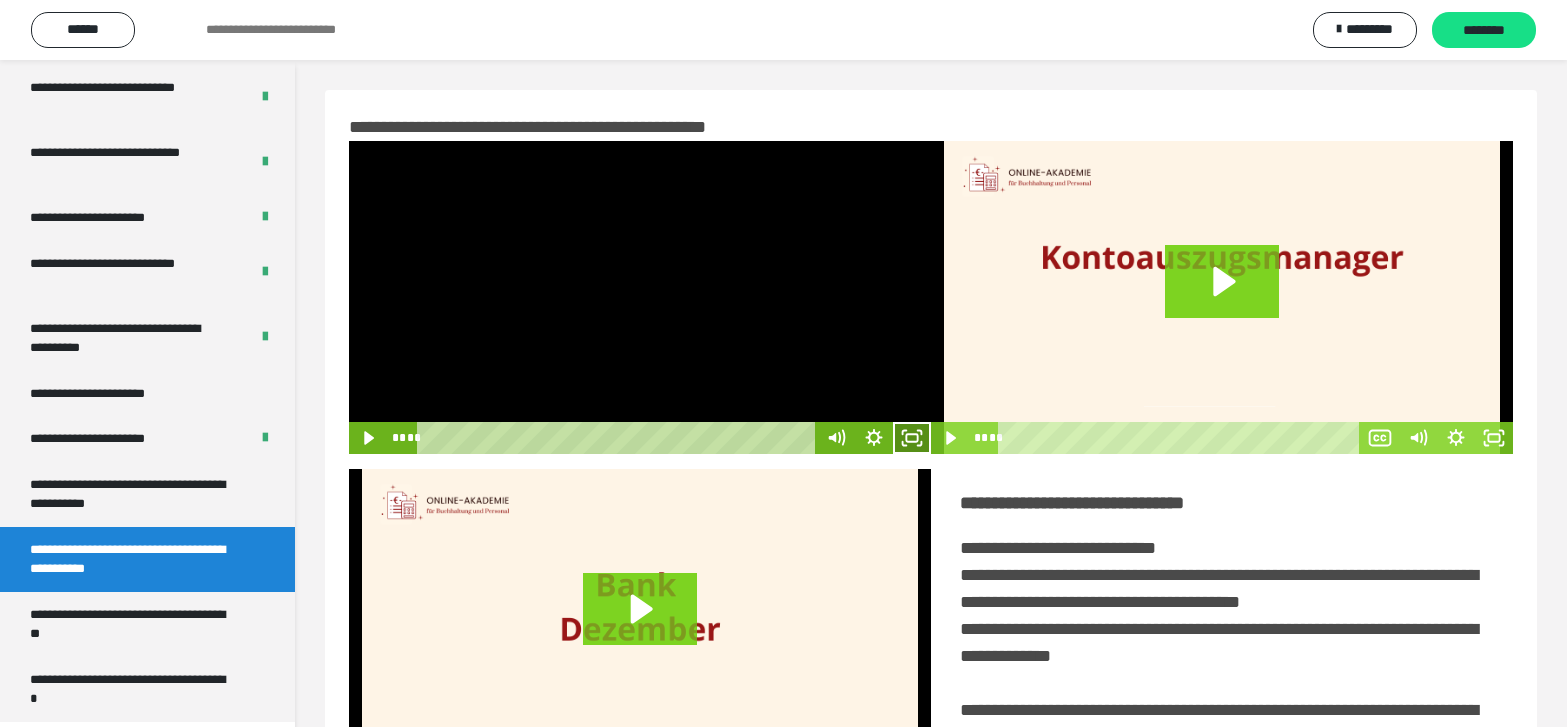 click 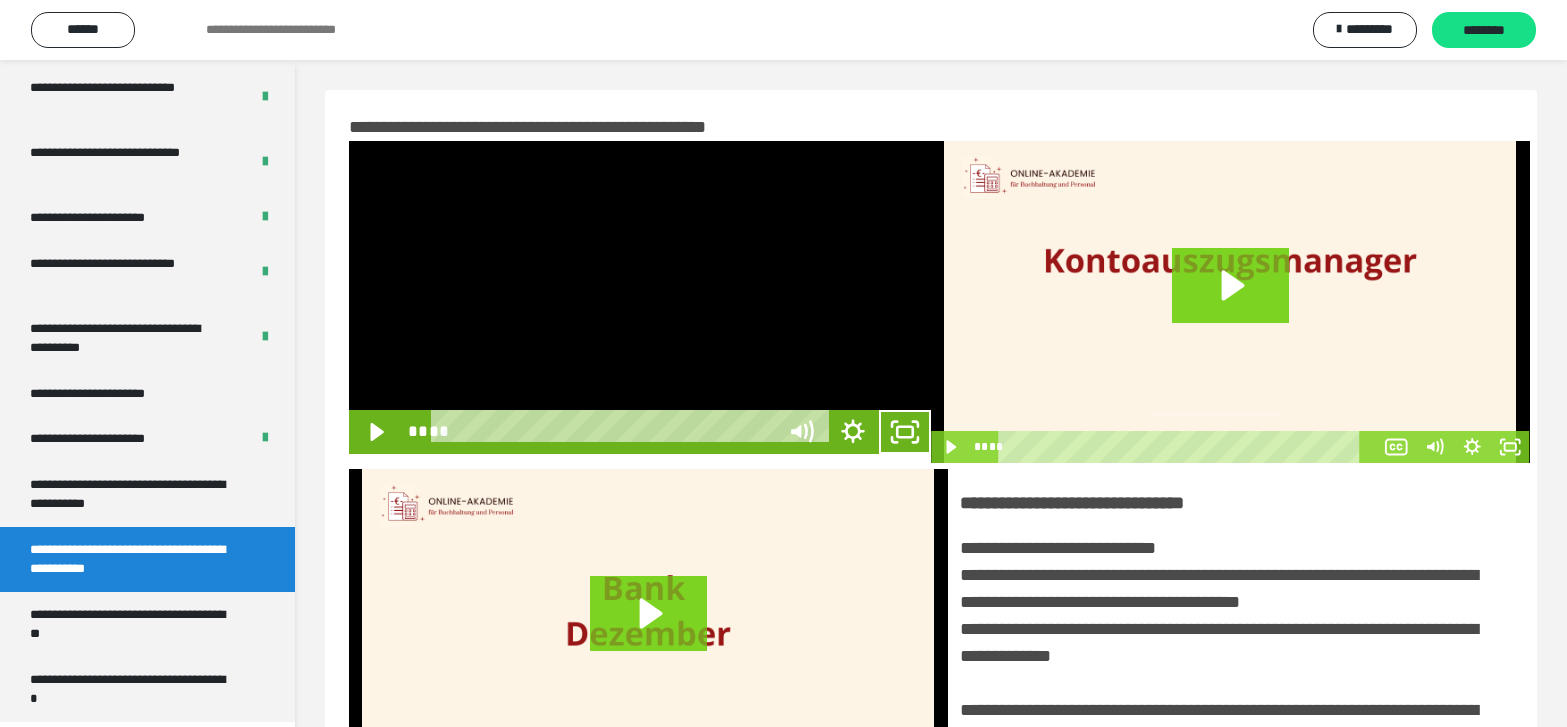 scroll, scrollTop: 3835, scrollLeft: 0, axis: vertical 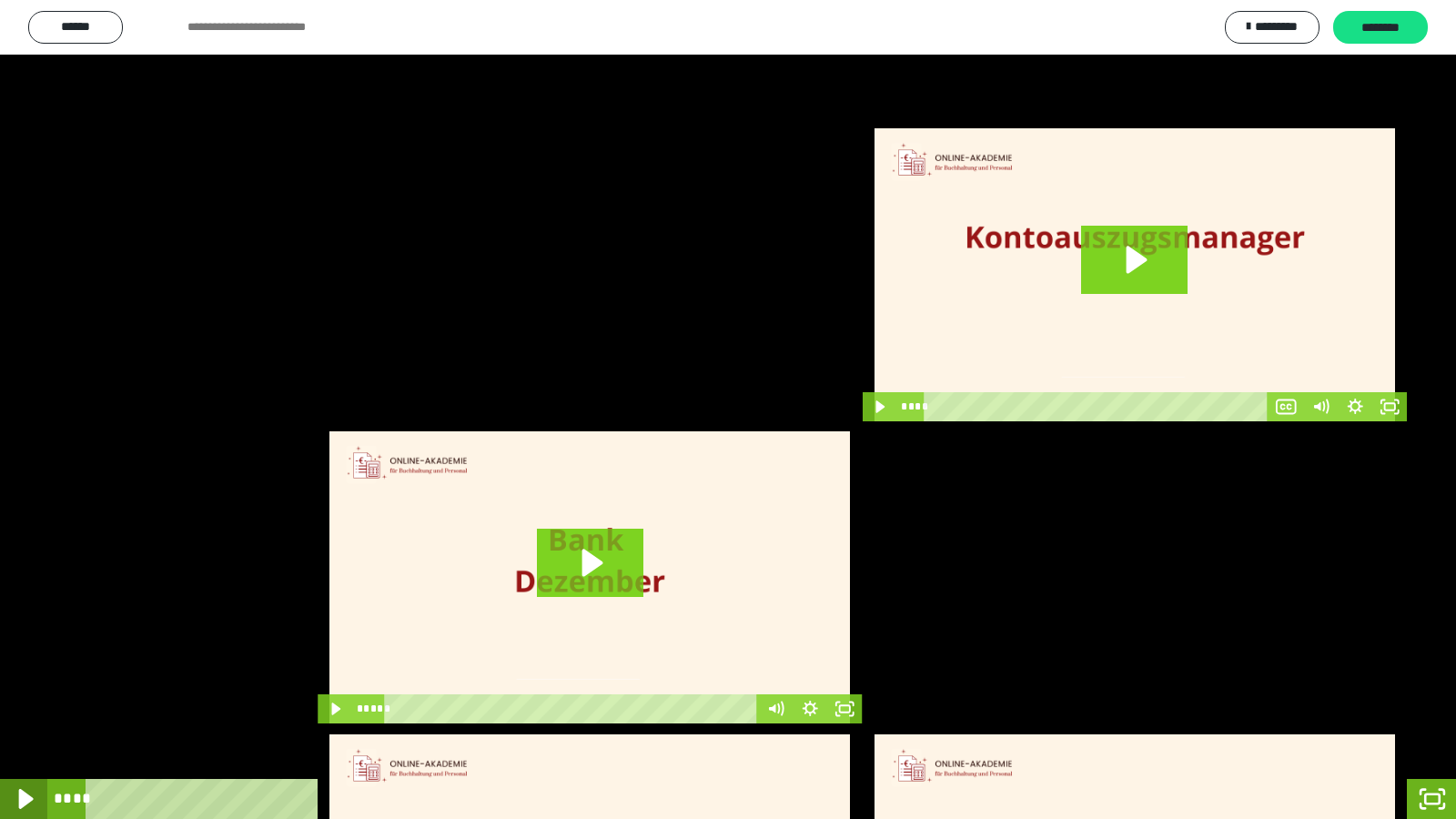 click 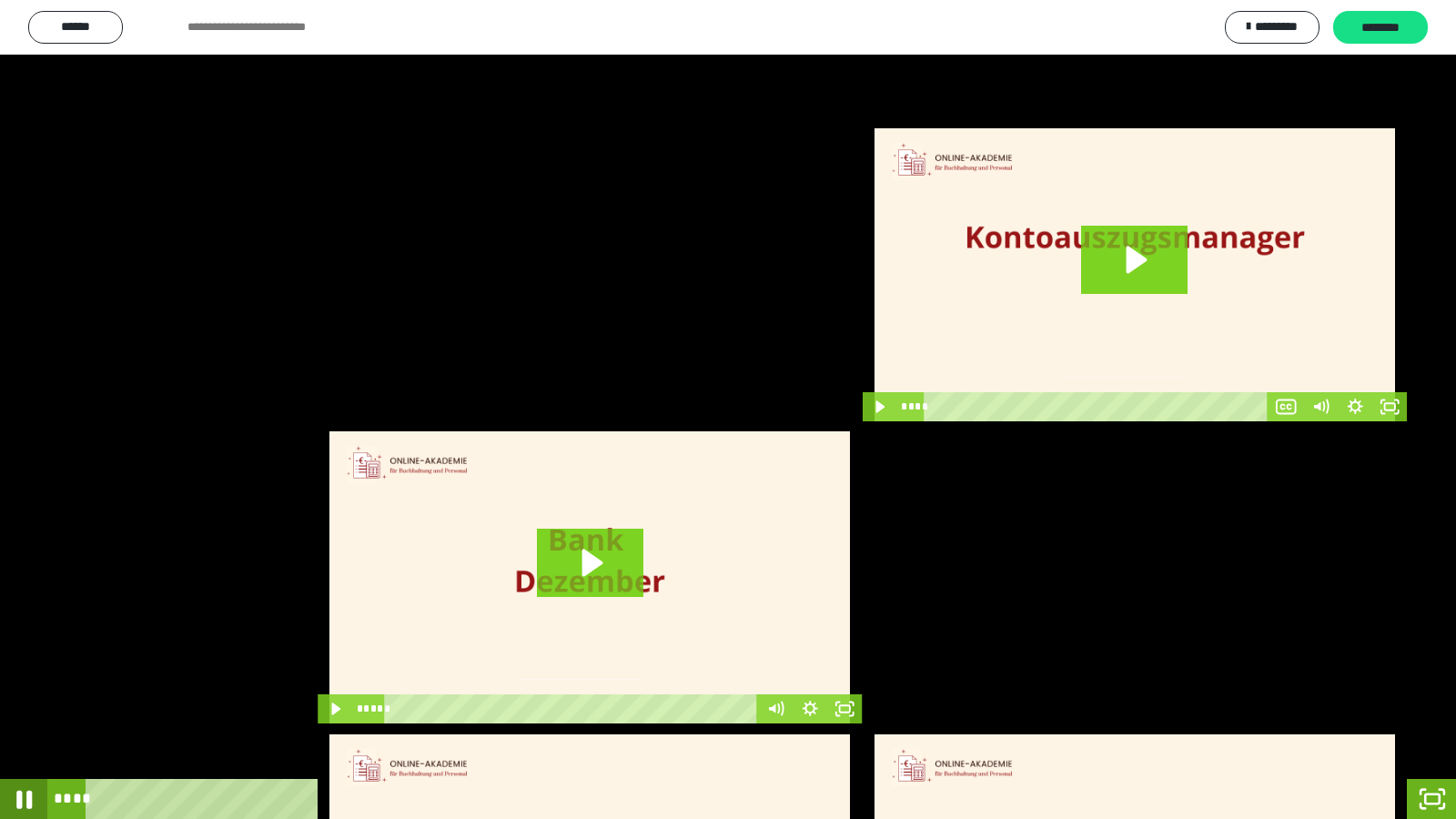 click 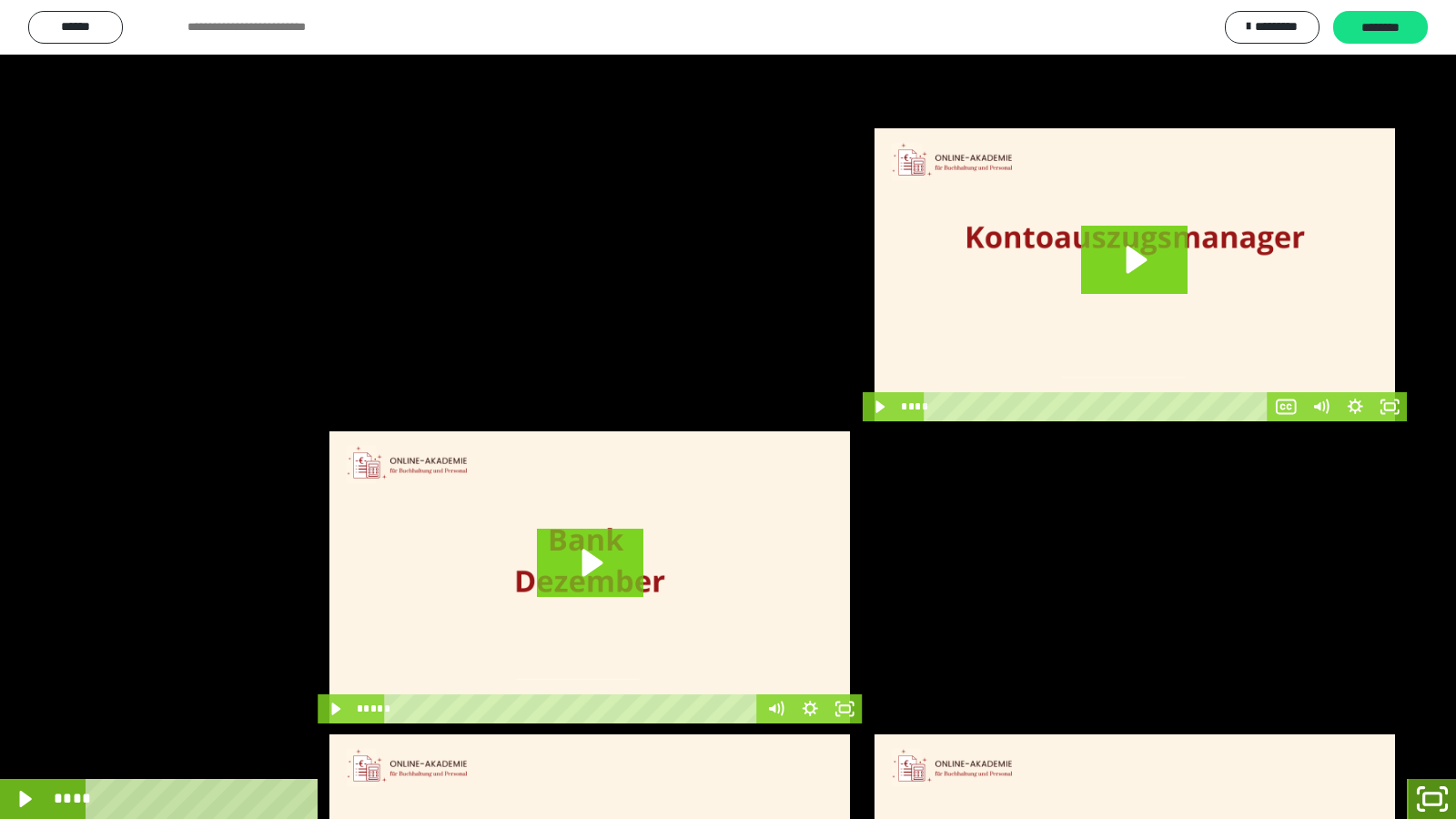 drag, startPoint x: 1424, startPoint y: 804, endPoint x: 1330, endPoint y: 264, distance: 548.12042 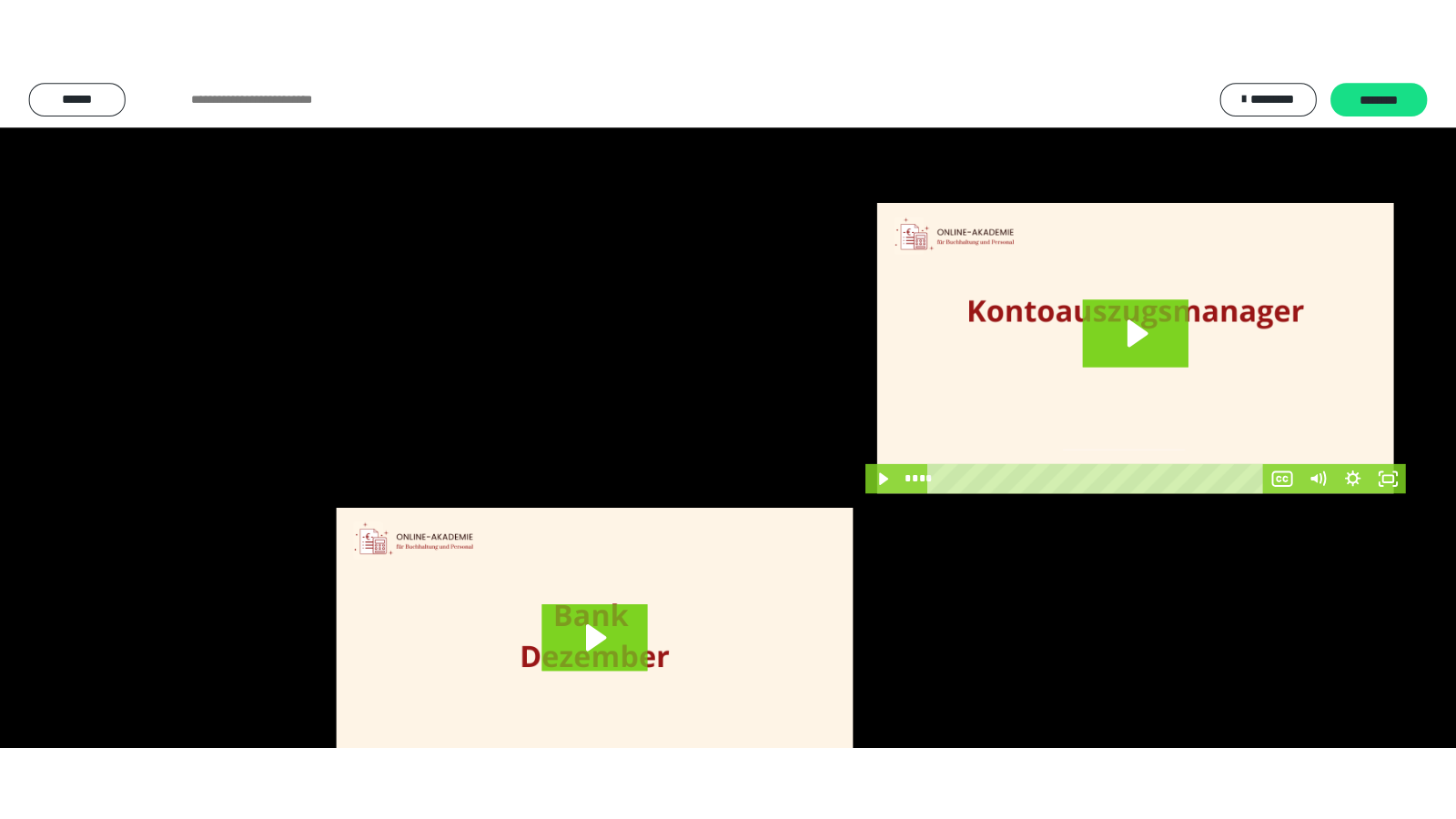 scroll, scrollTop: 3647, scrollLeft: 0, axis: vertical 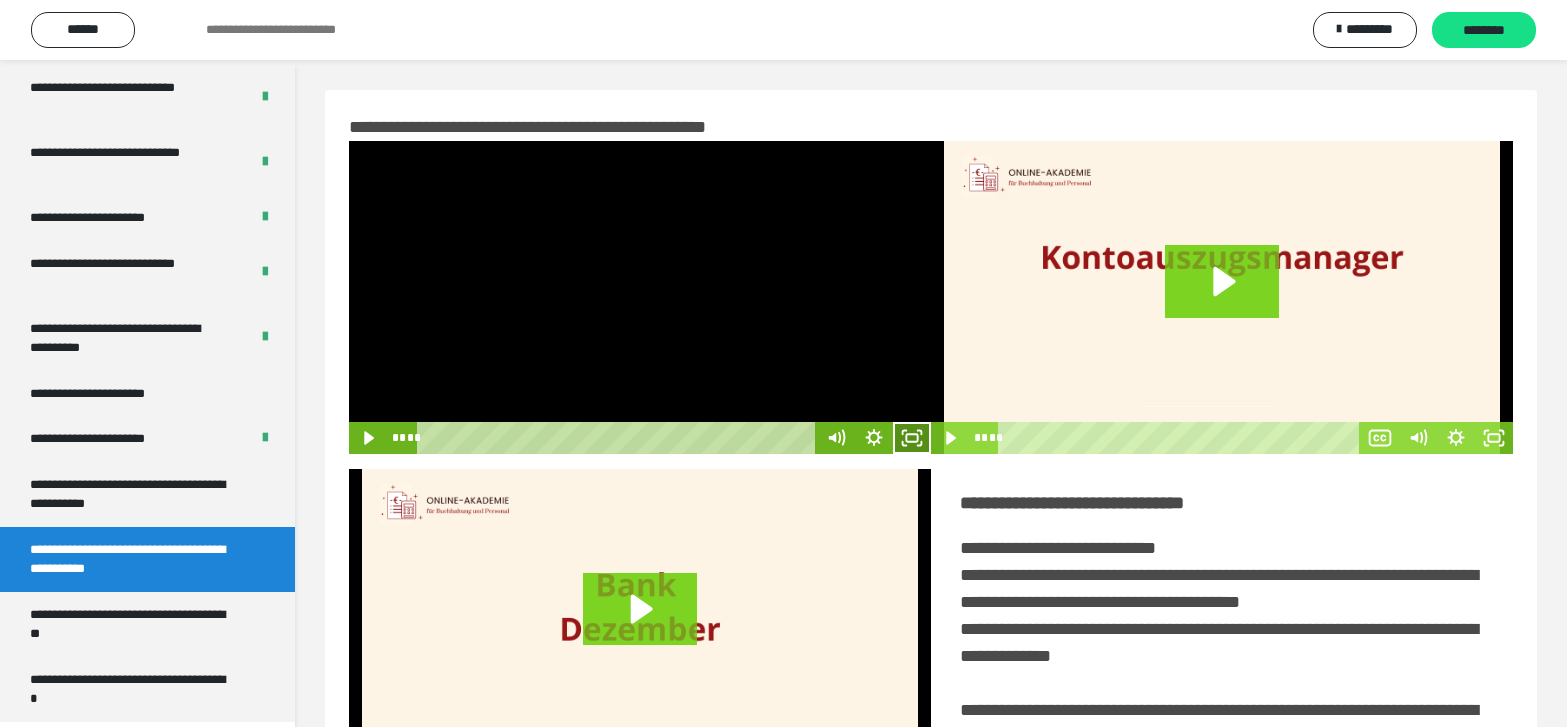 click 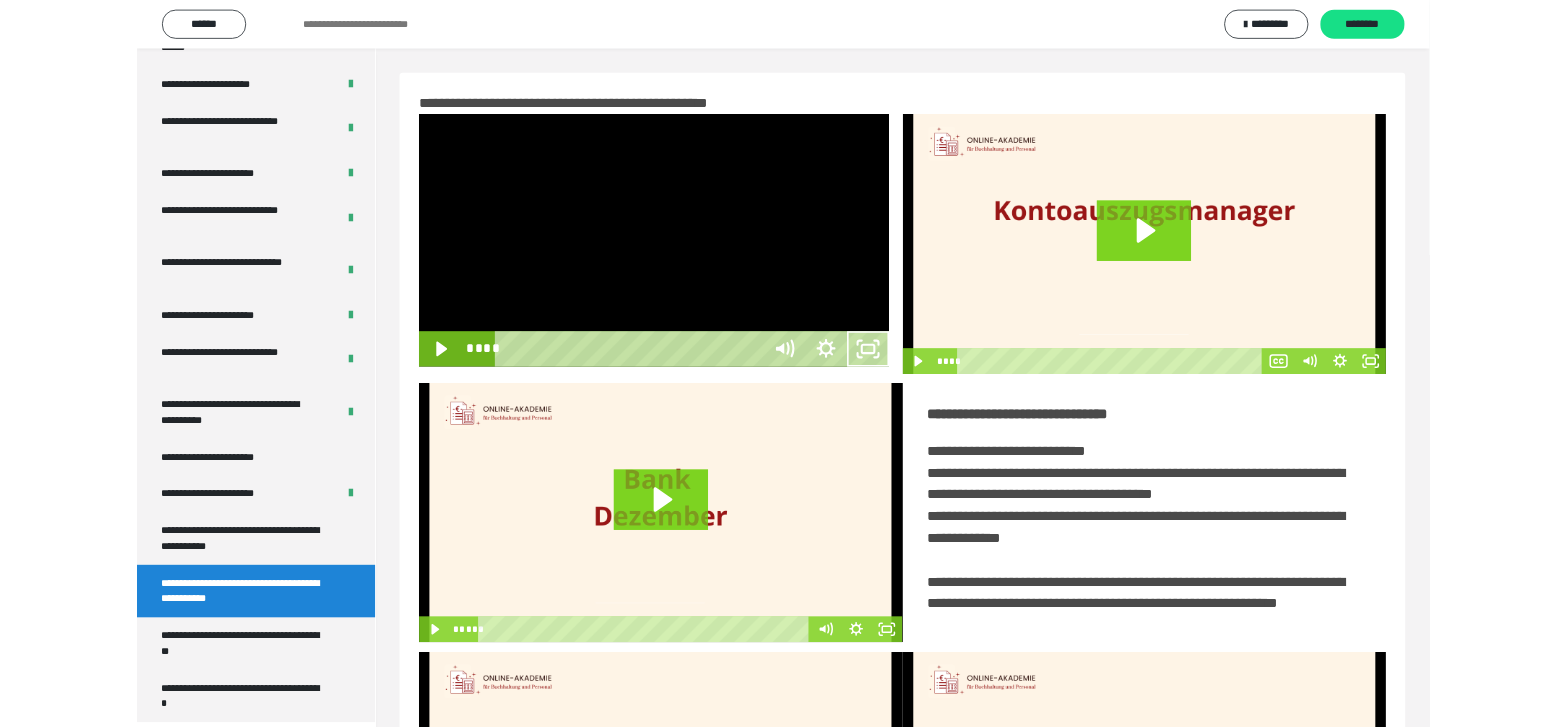 scroll, scrollTop: 3835, scrollLeft: 0, axis: vertical 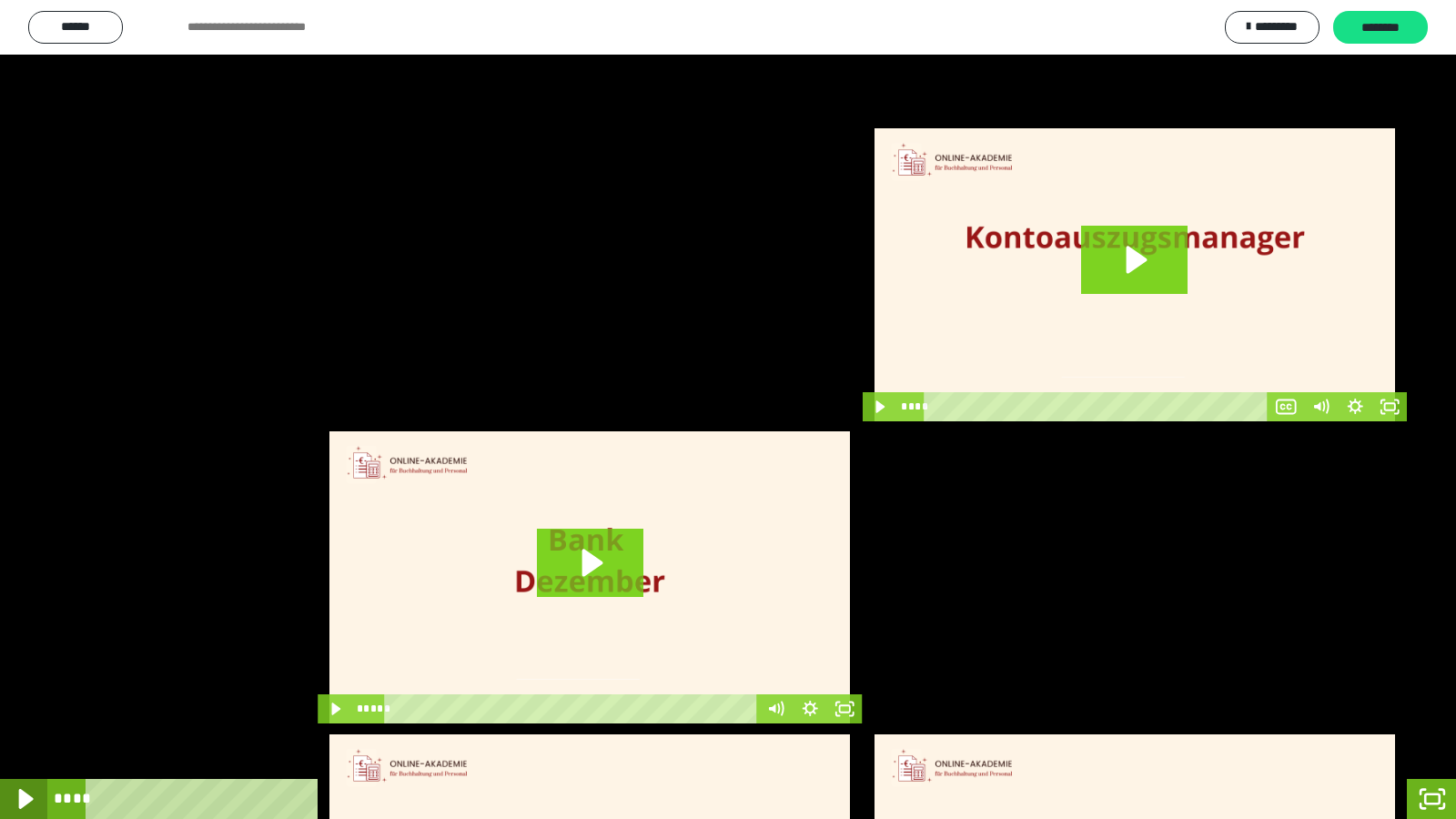 click 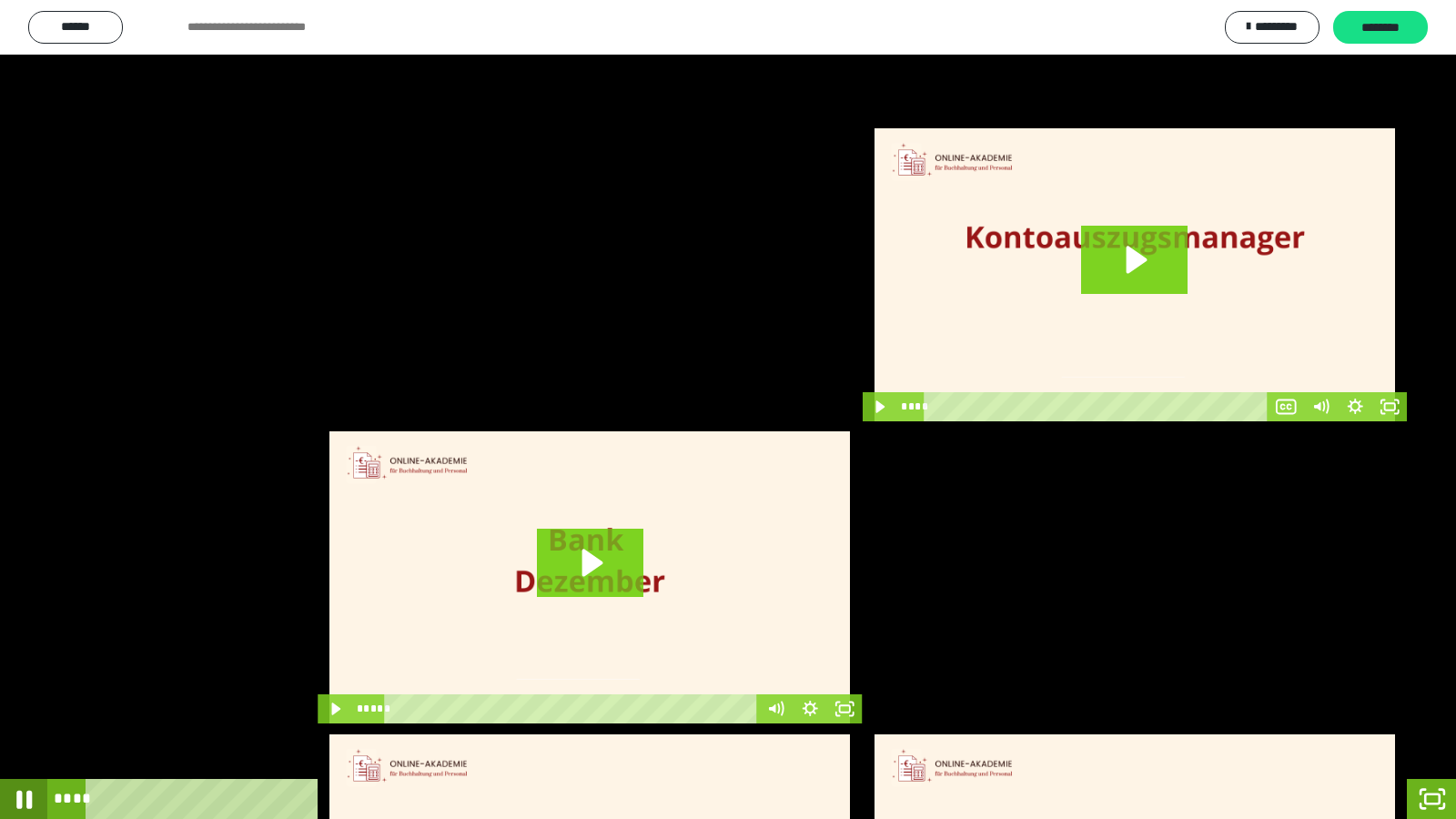 click 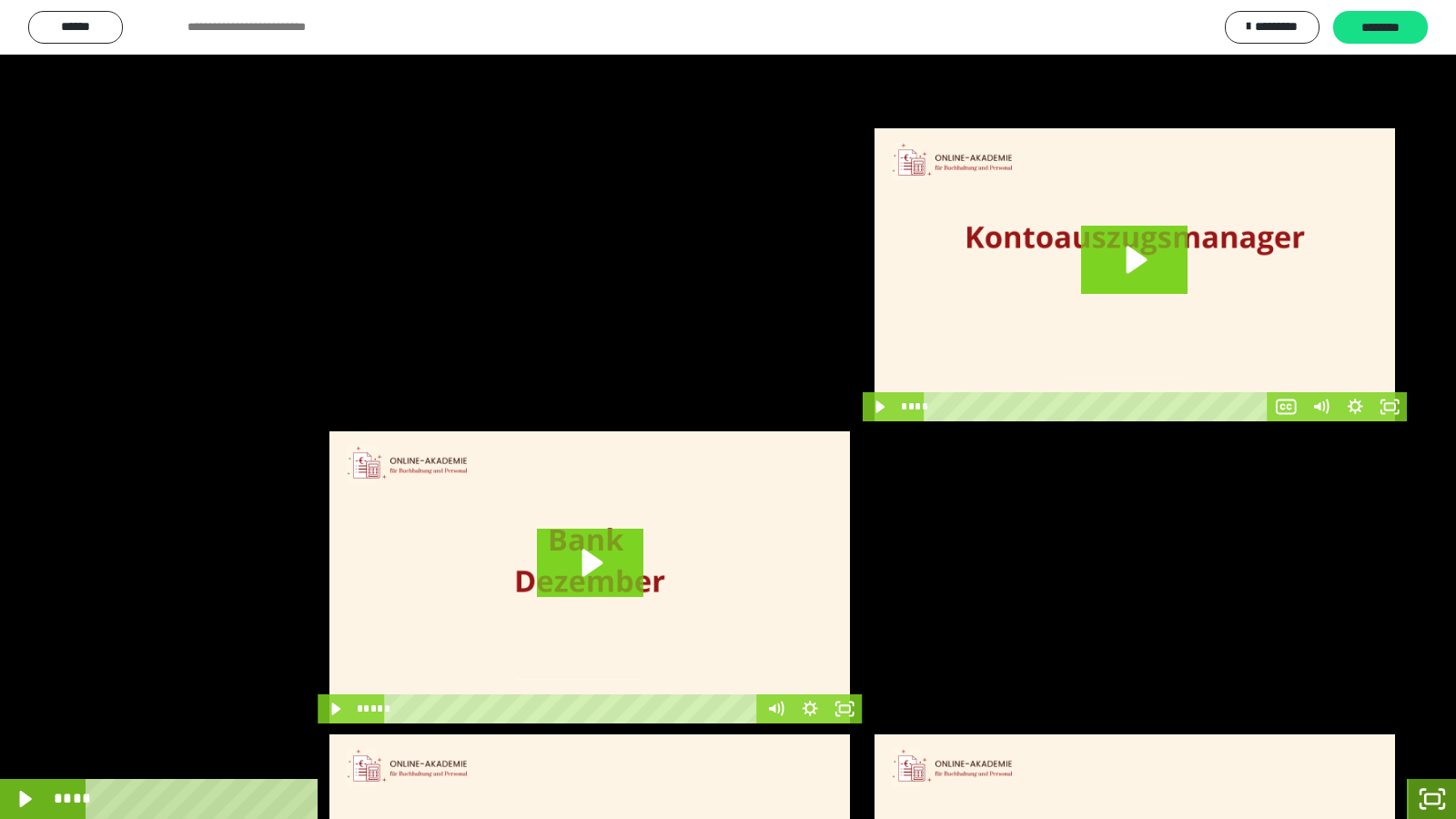 drag, startPoint x: 1433, startPoint y: 796, endPoint x: 1430, endPoint y: 744, distance: 52.08647 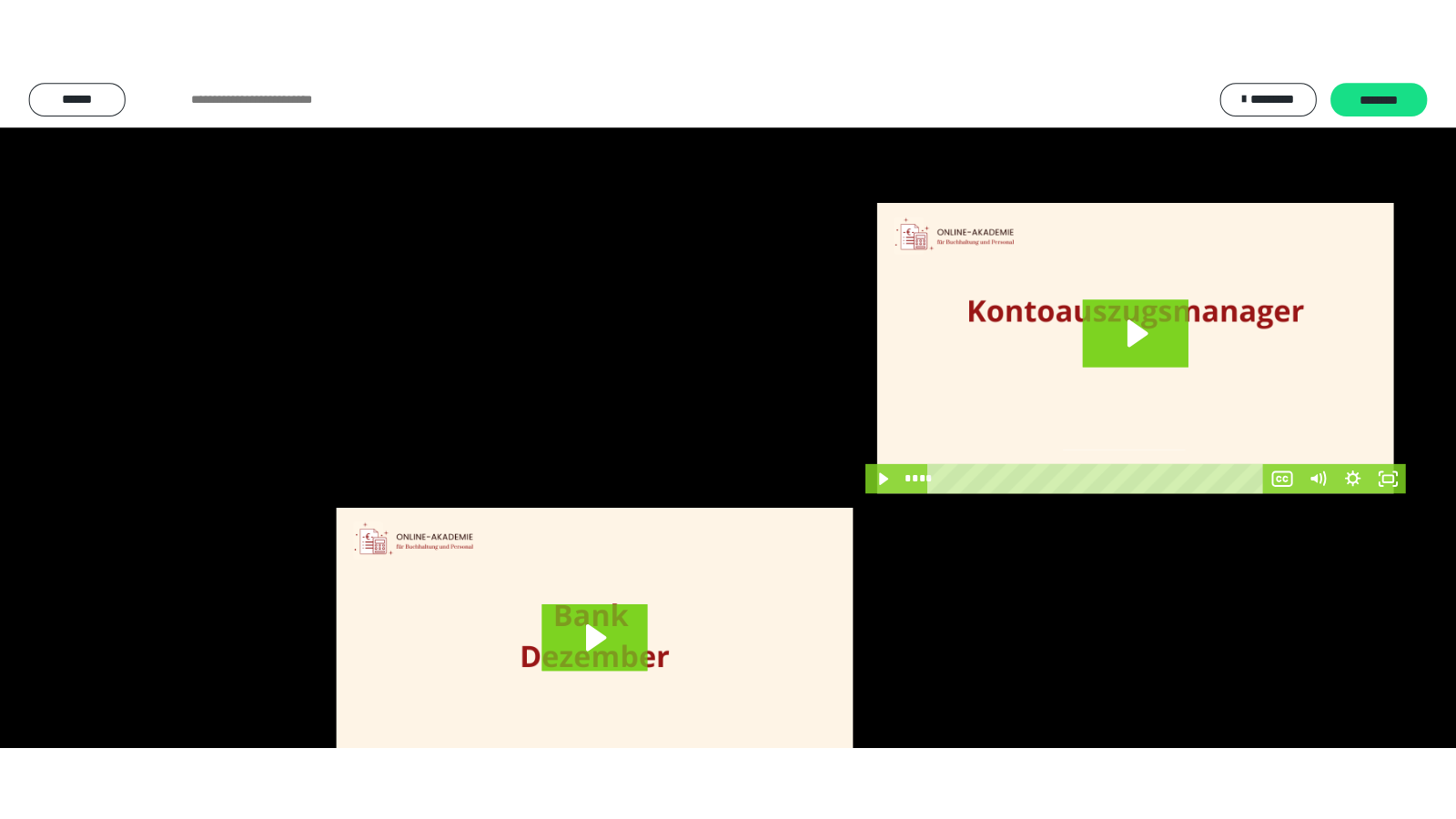 scroll, scrollTop: 3647, scrollLeft: 0, axis: vertical 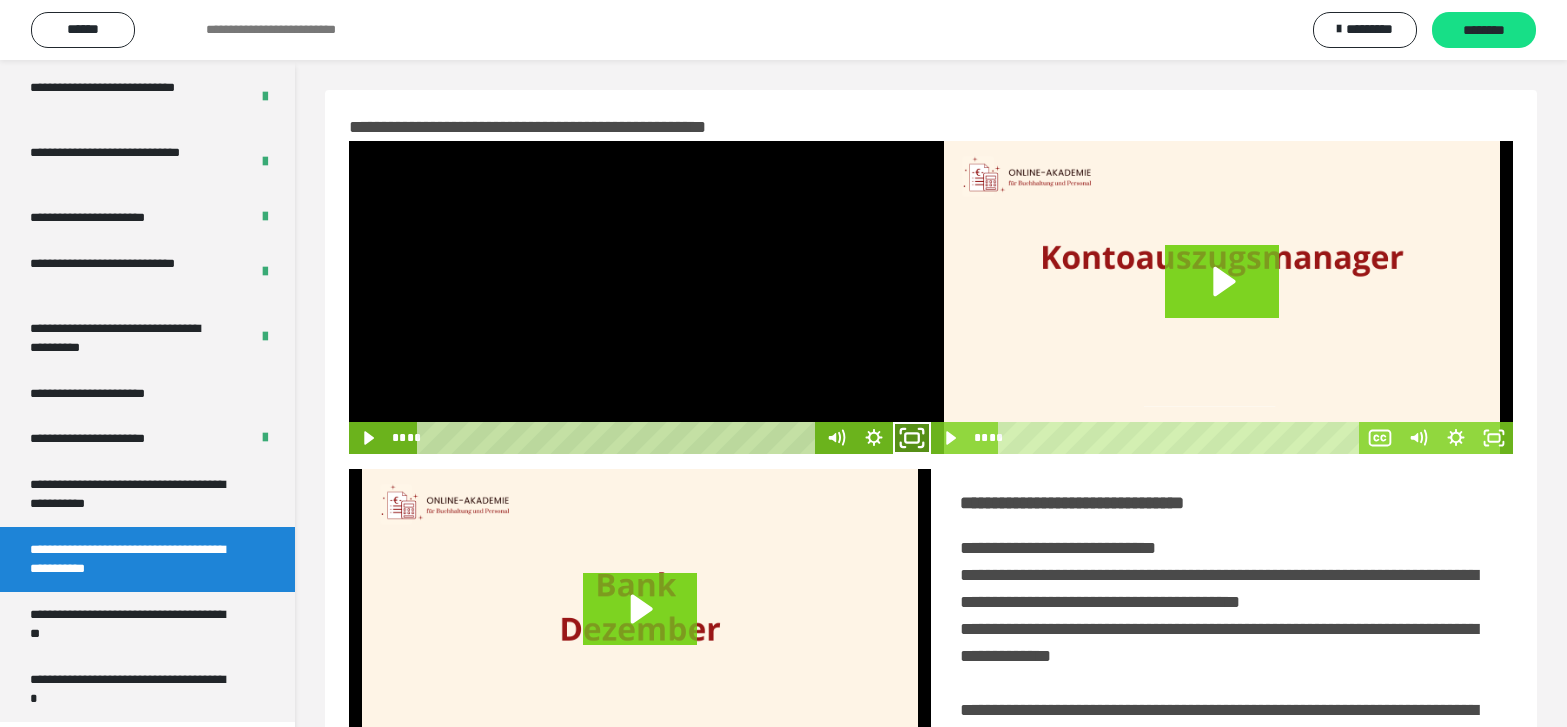 click 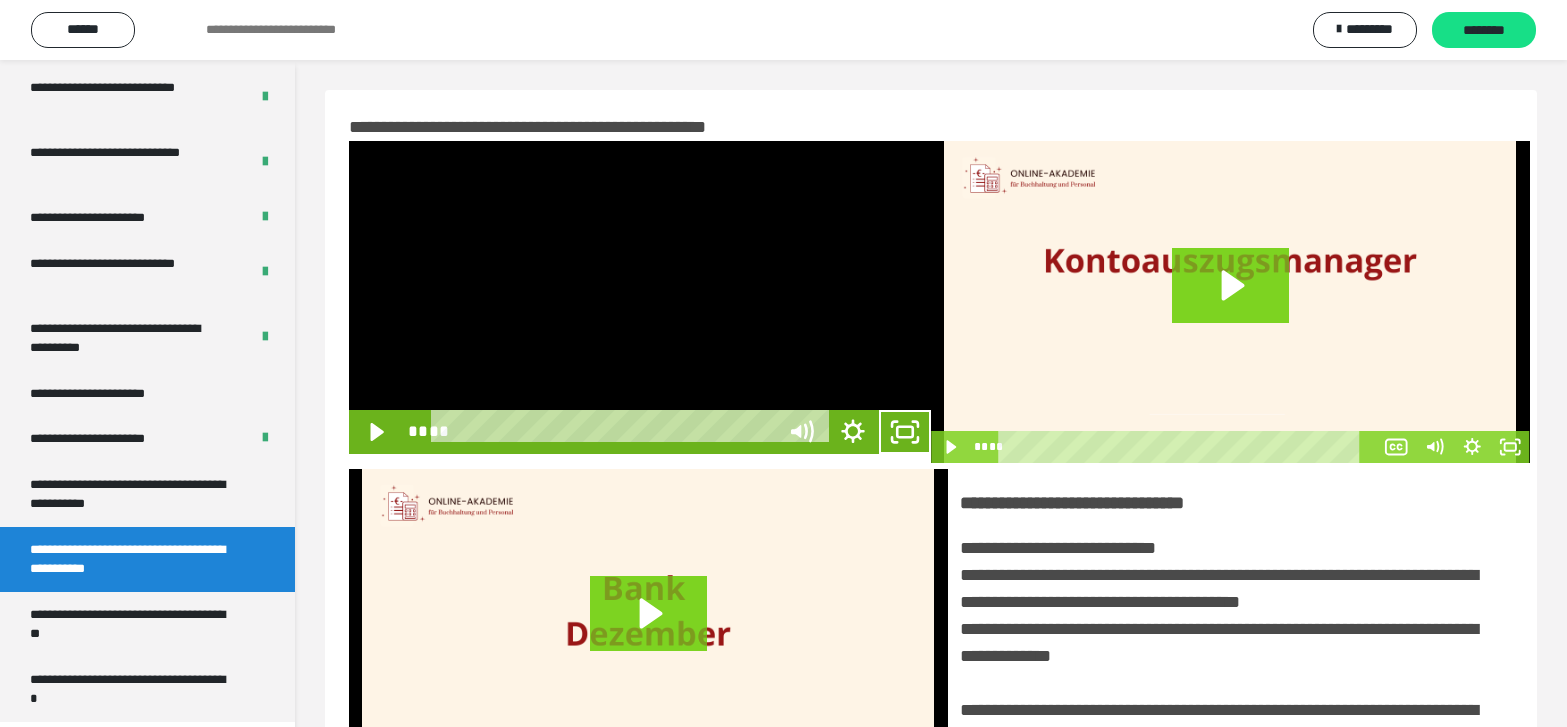 scroll, scrollTop: 3835, scrollLeft: 0, axis: vertical 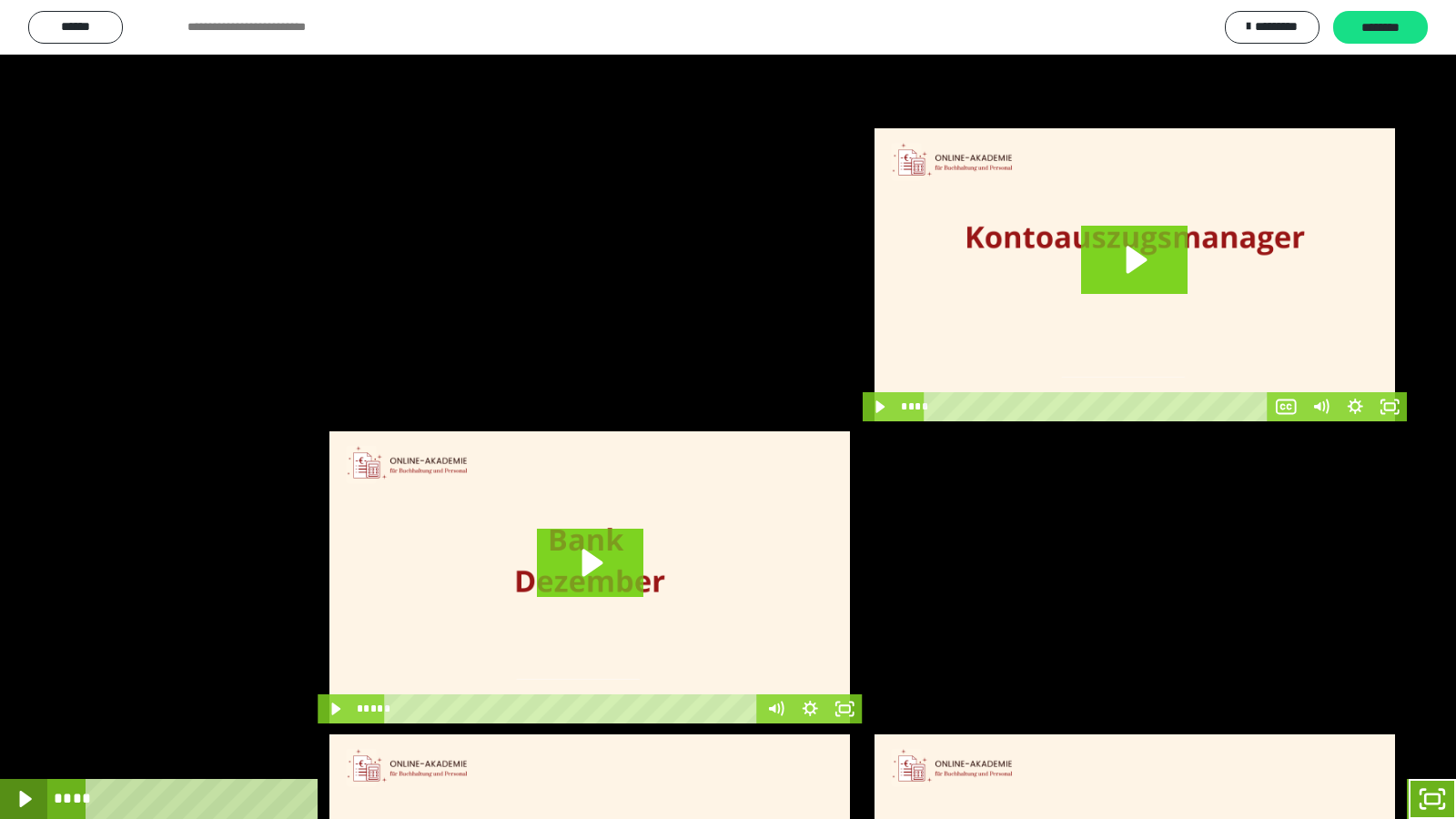 click 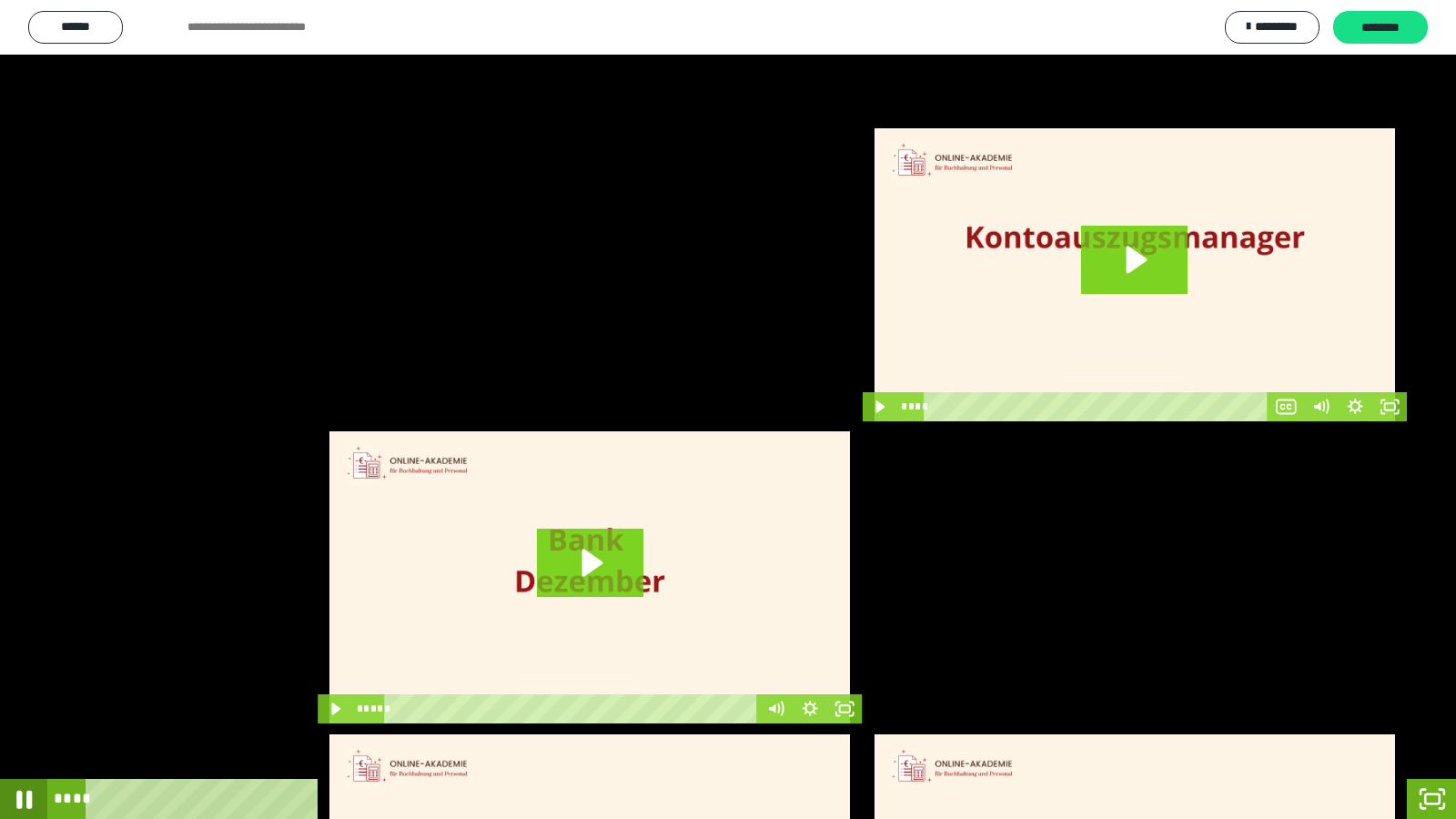 click 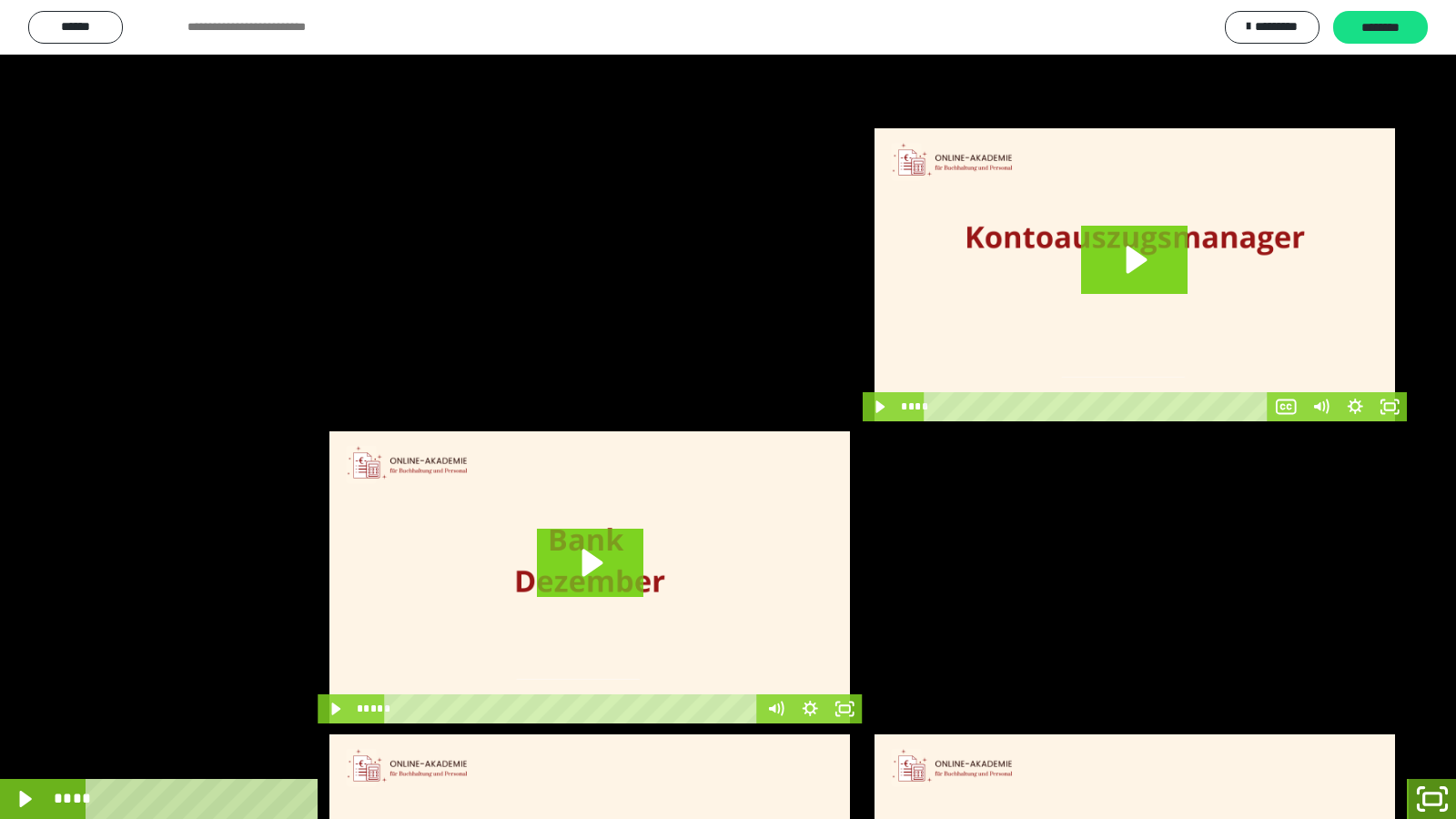 click 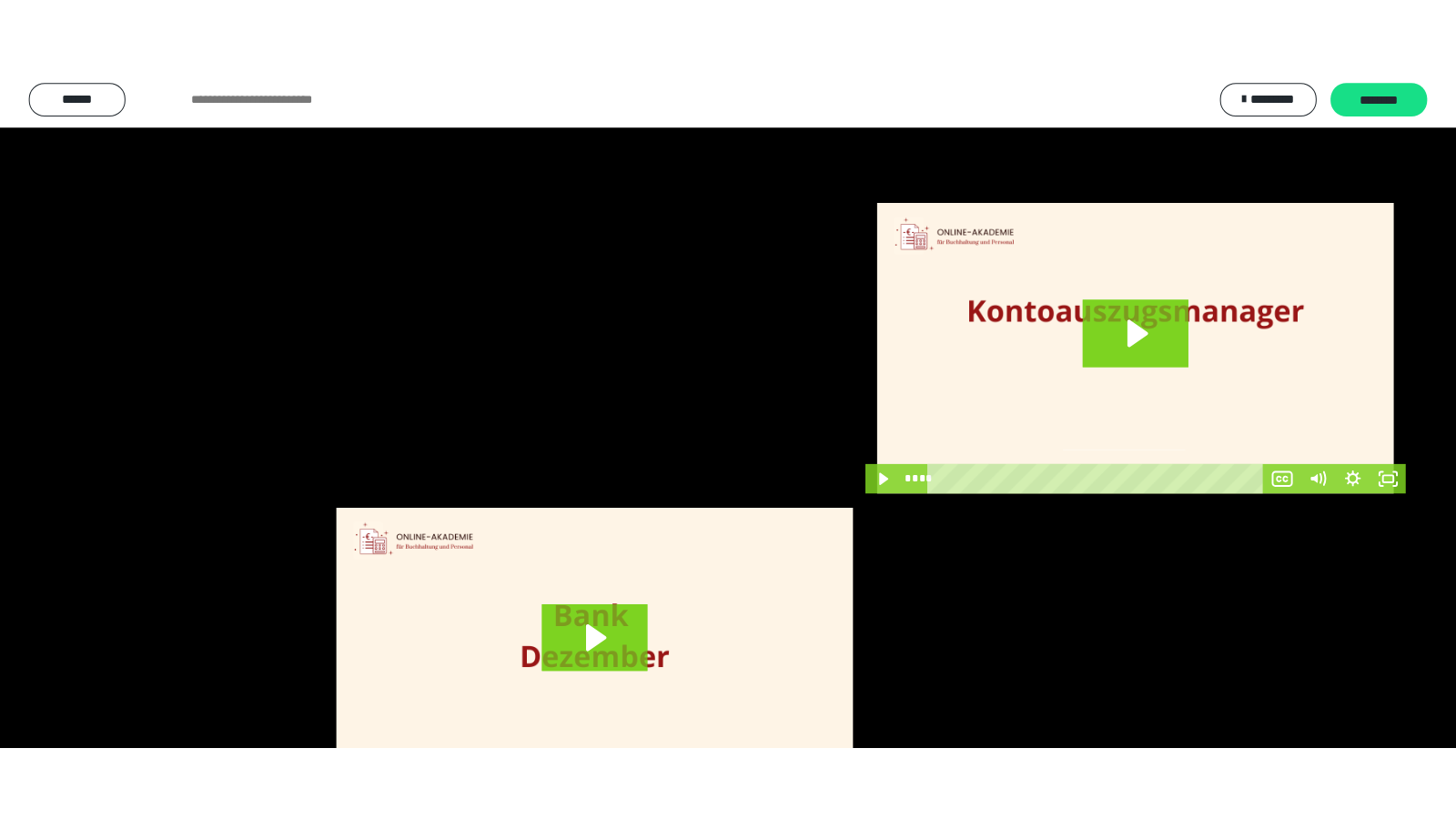 scroll, scrollTop: 3647, scrollLeft: 0, axis: vertical 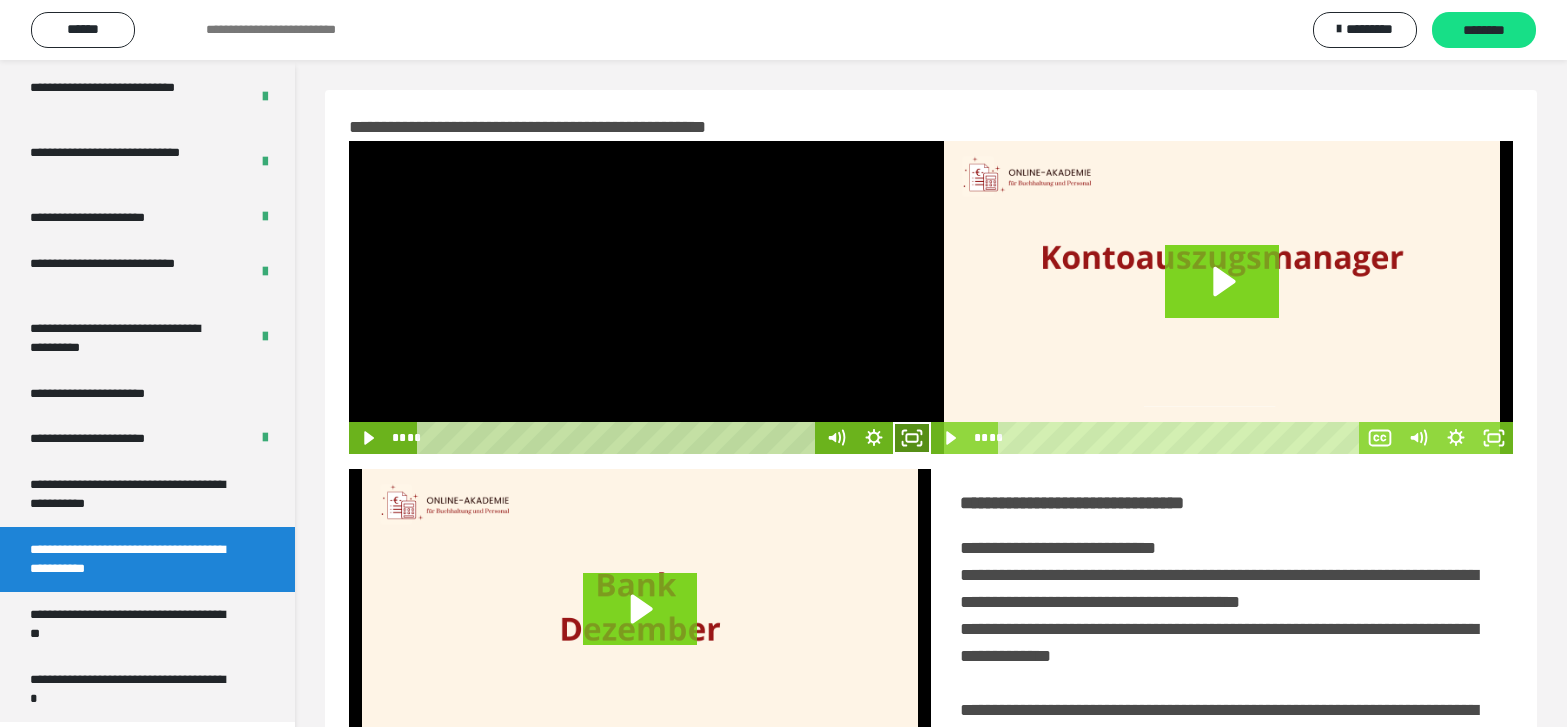 click 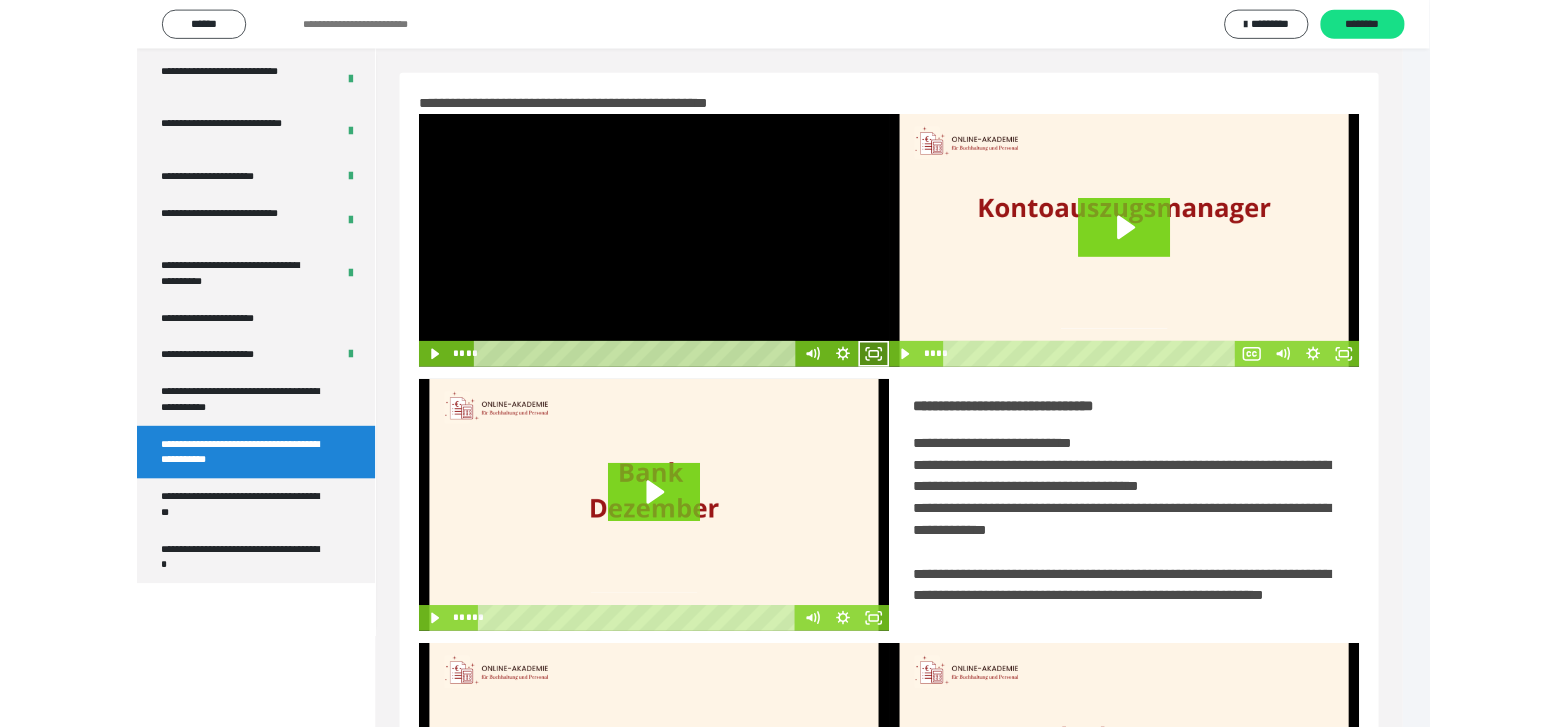 scroll, scrollTop: 3835, scrollLeft: 0, axis: vertical 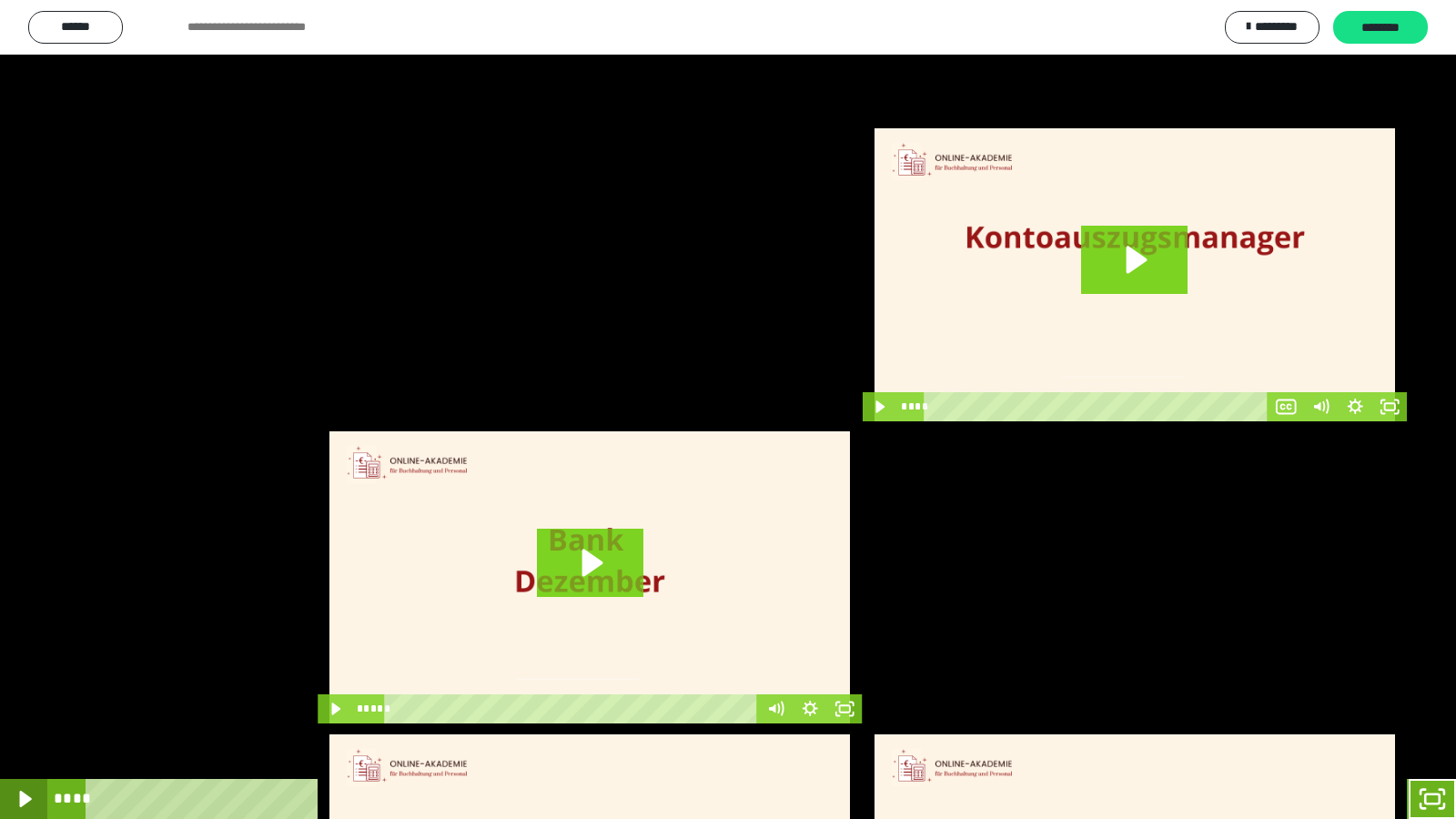 click 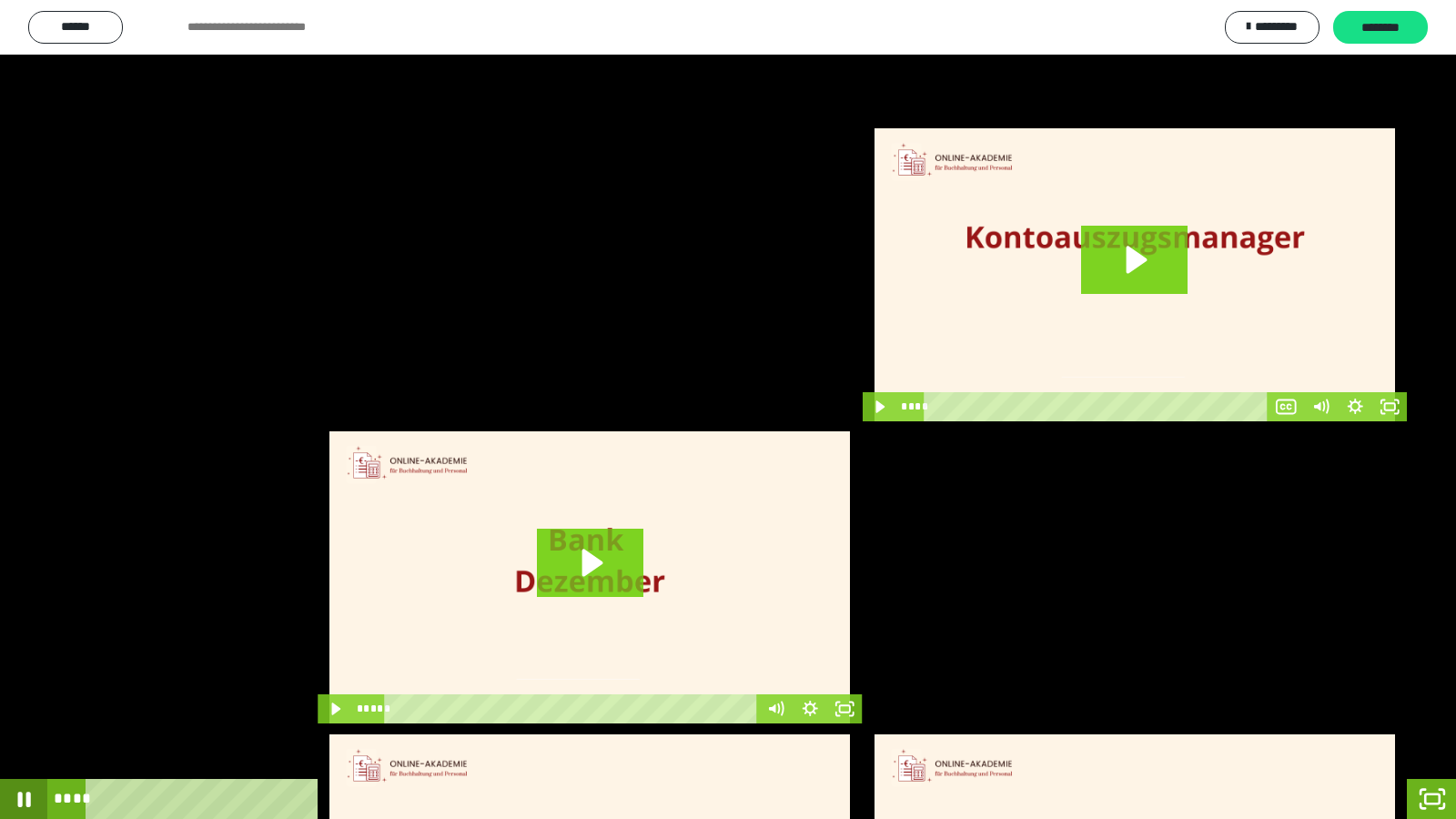 click 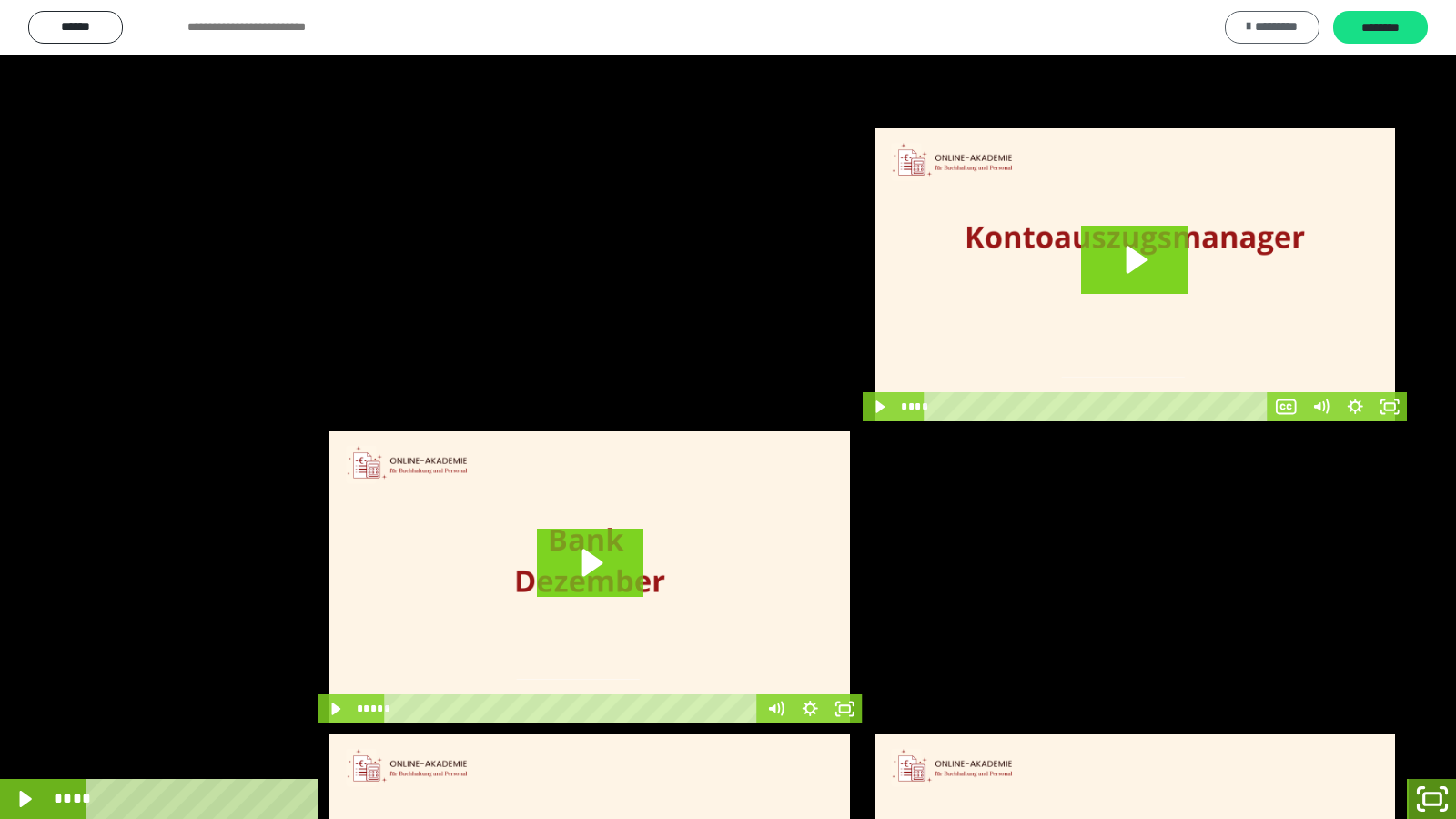 drag, startPoint x: 1417, startPoint y: 798, endPoint x: 1279, endPoint y: 36, distance: 774.3952 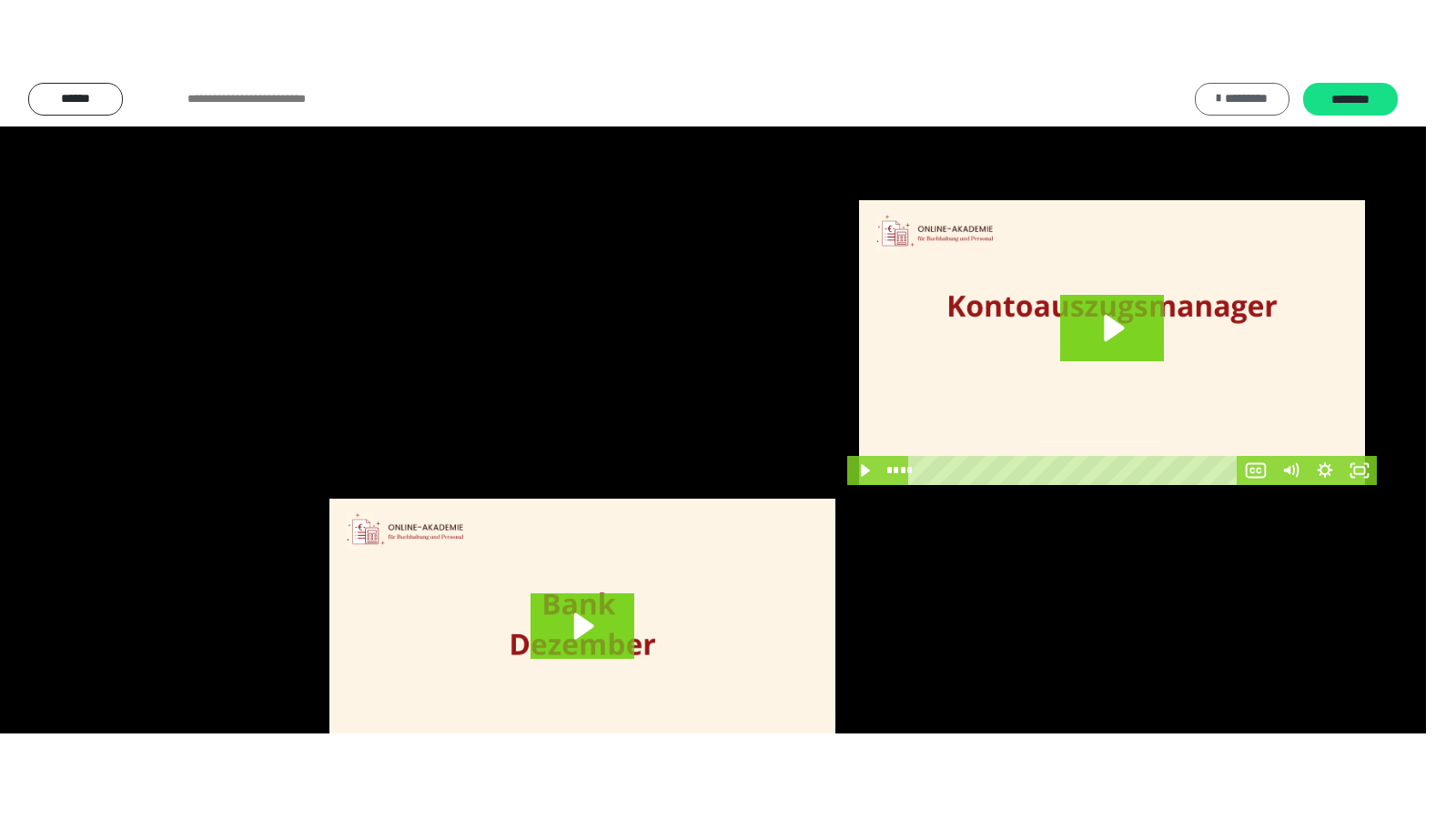 scroll, scrollTop: 3647, scrollLeft: 0, axis: vertical 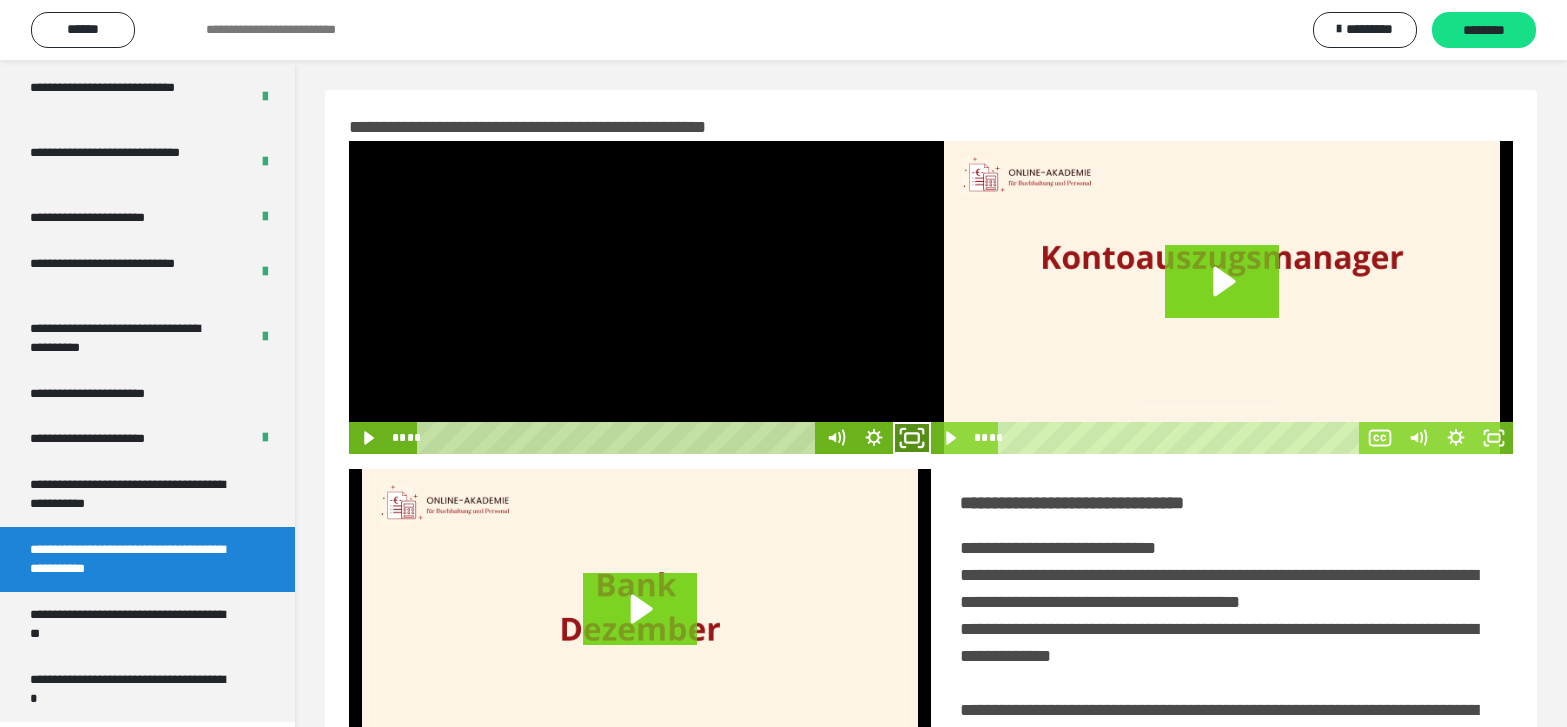 click 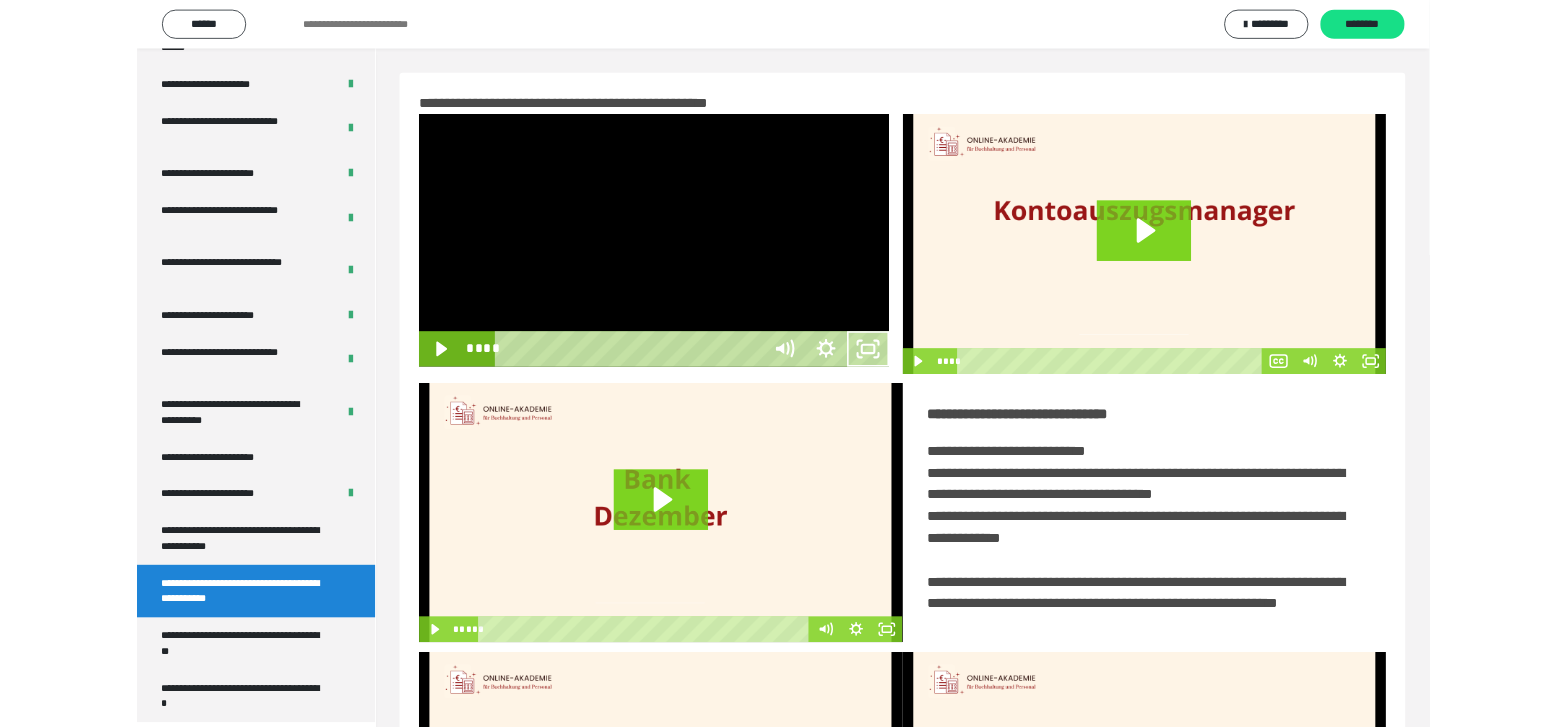 scroll, scrollTop: 3835, scrollLeft: 0, axis: vertical 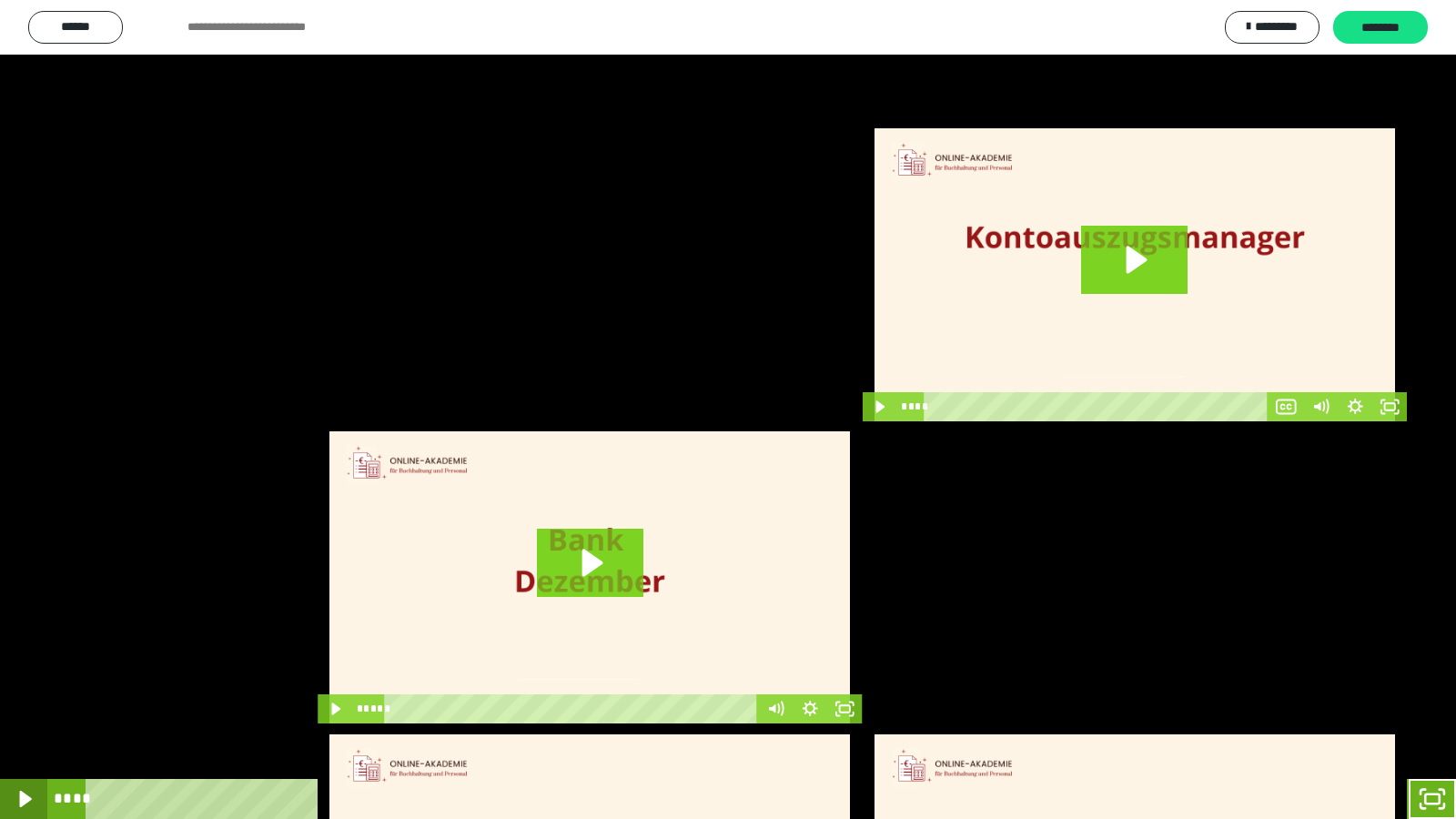 click 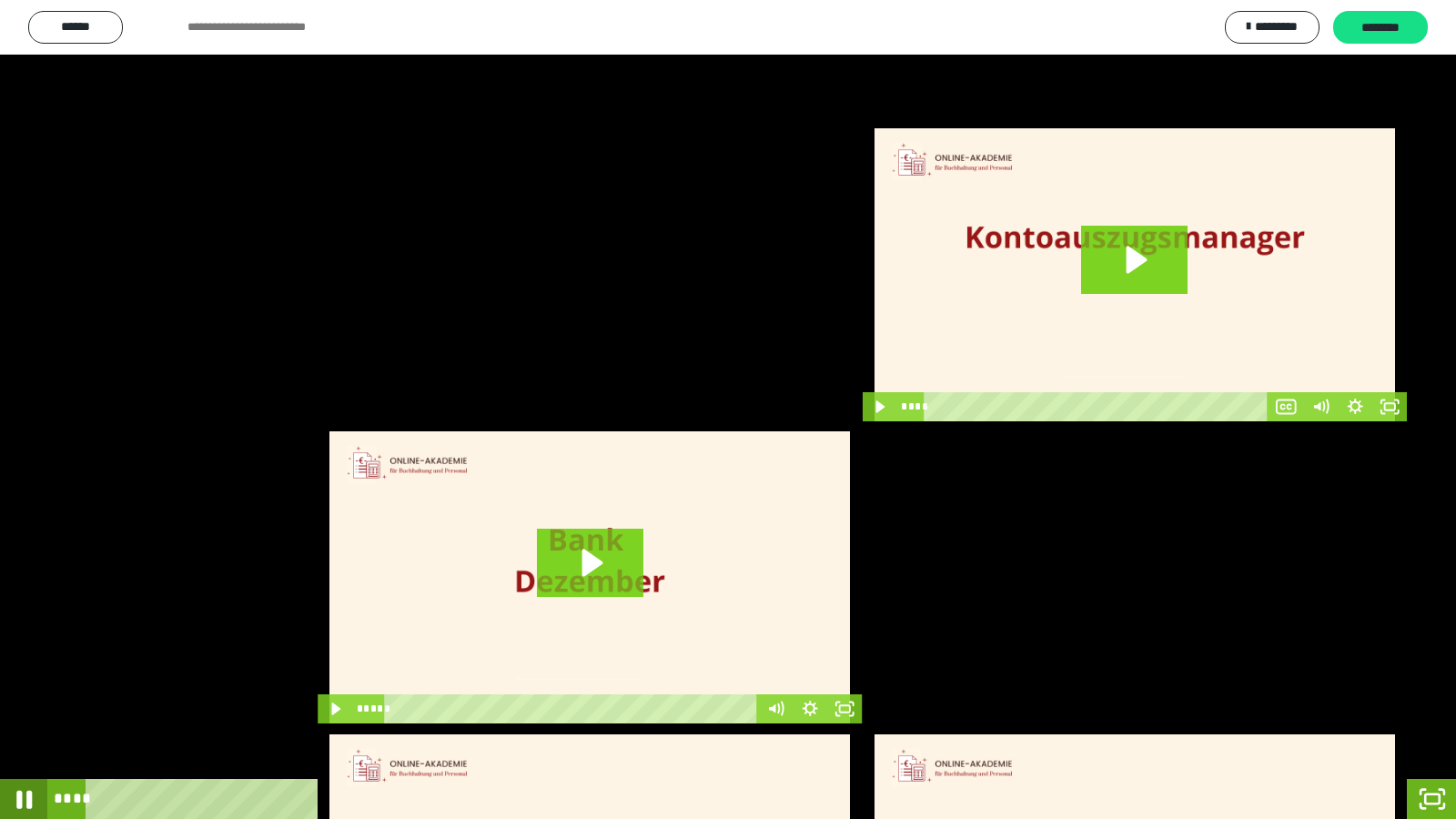click 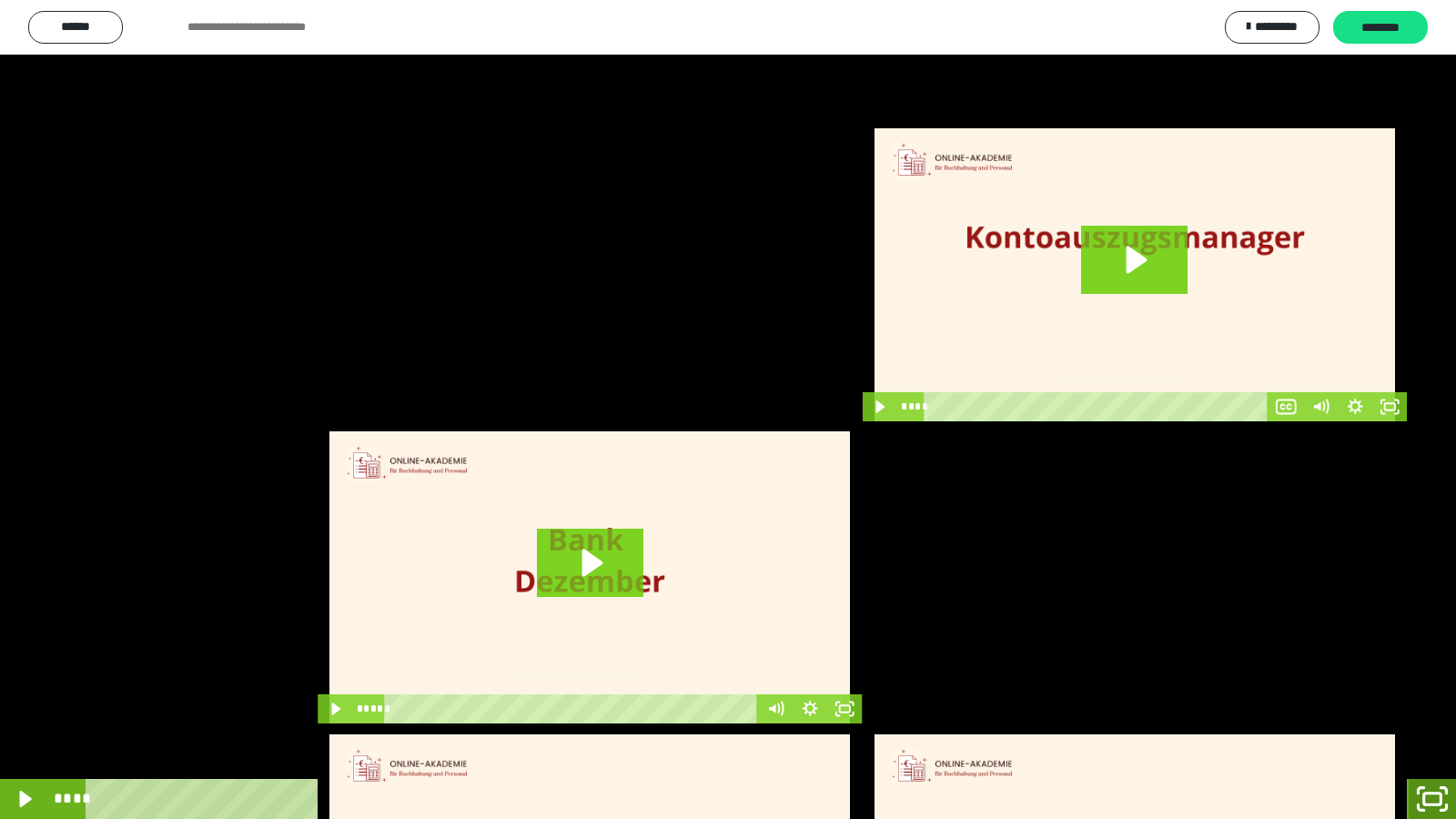 drag, startPoint x: 1433, startPoint y: 797, endPoint x: 1177, endPoint y: 1, distance: 836.1531 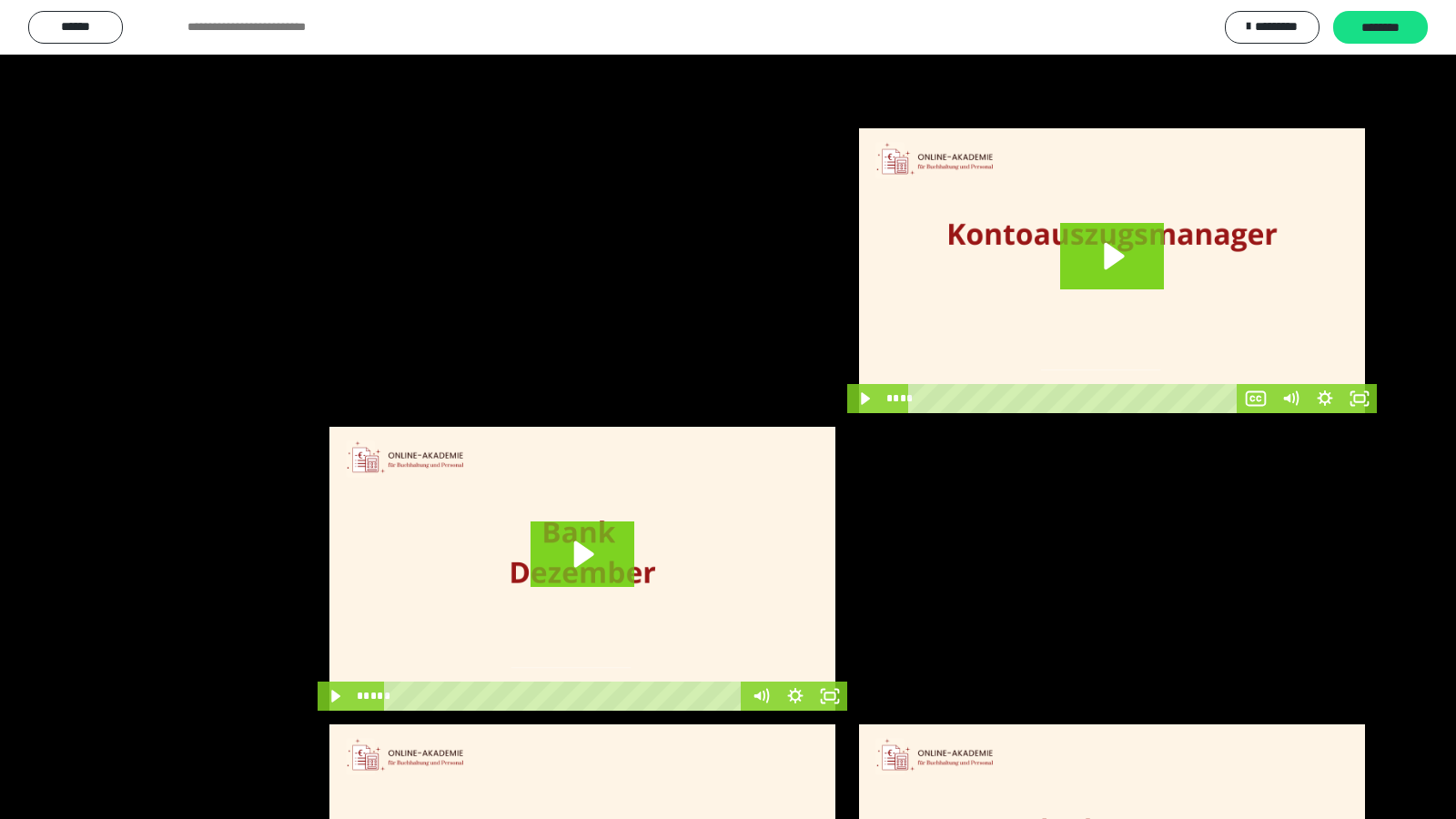 scroll, scrollTop: 3647, scrollLeft: 0, axis: vertical 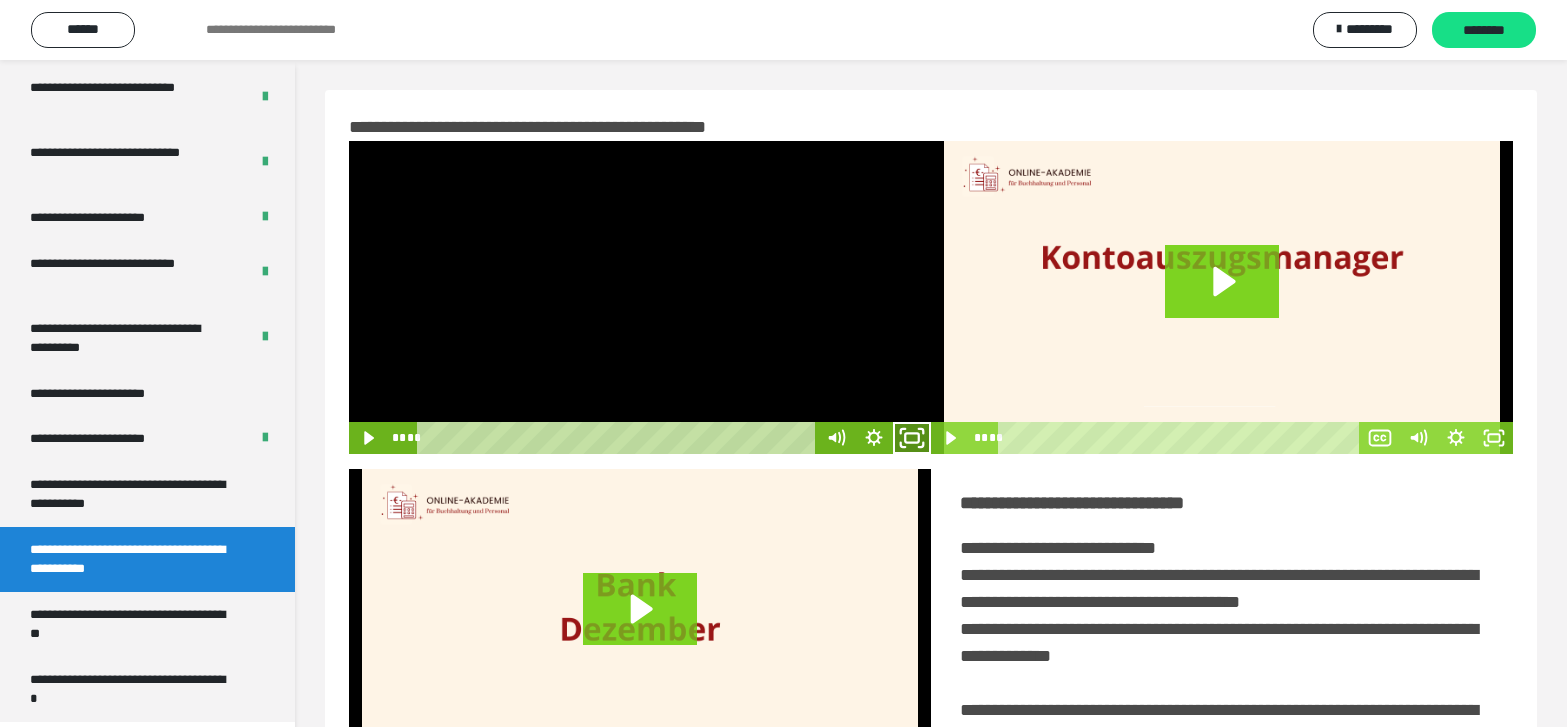 click 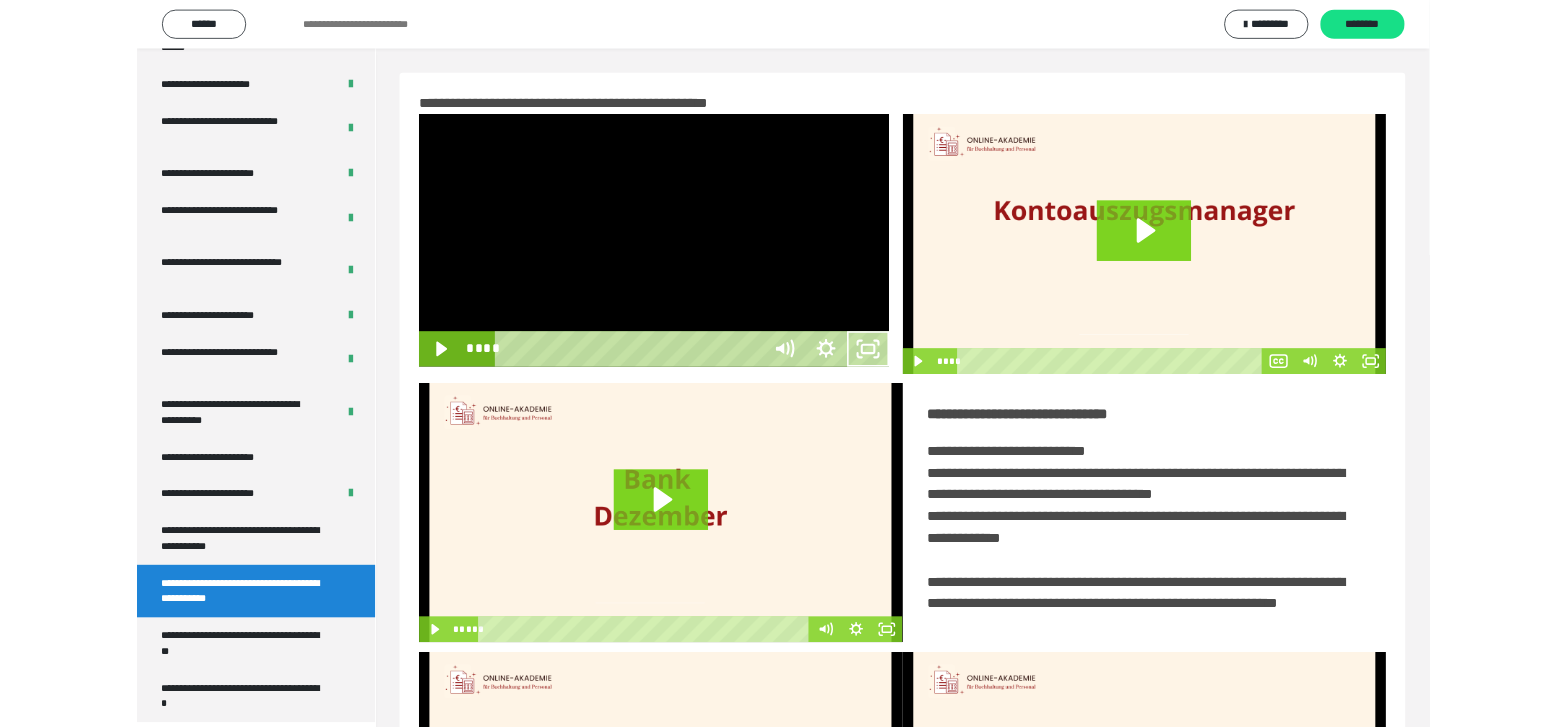 scroll, scrollTop: 3835, scrollLeft: 0, axis: vertical 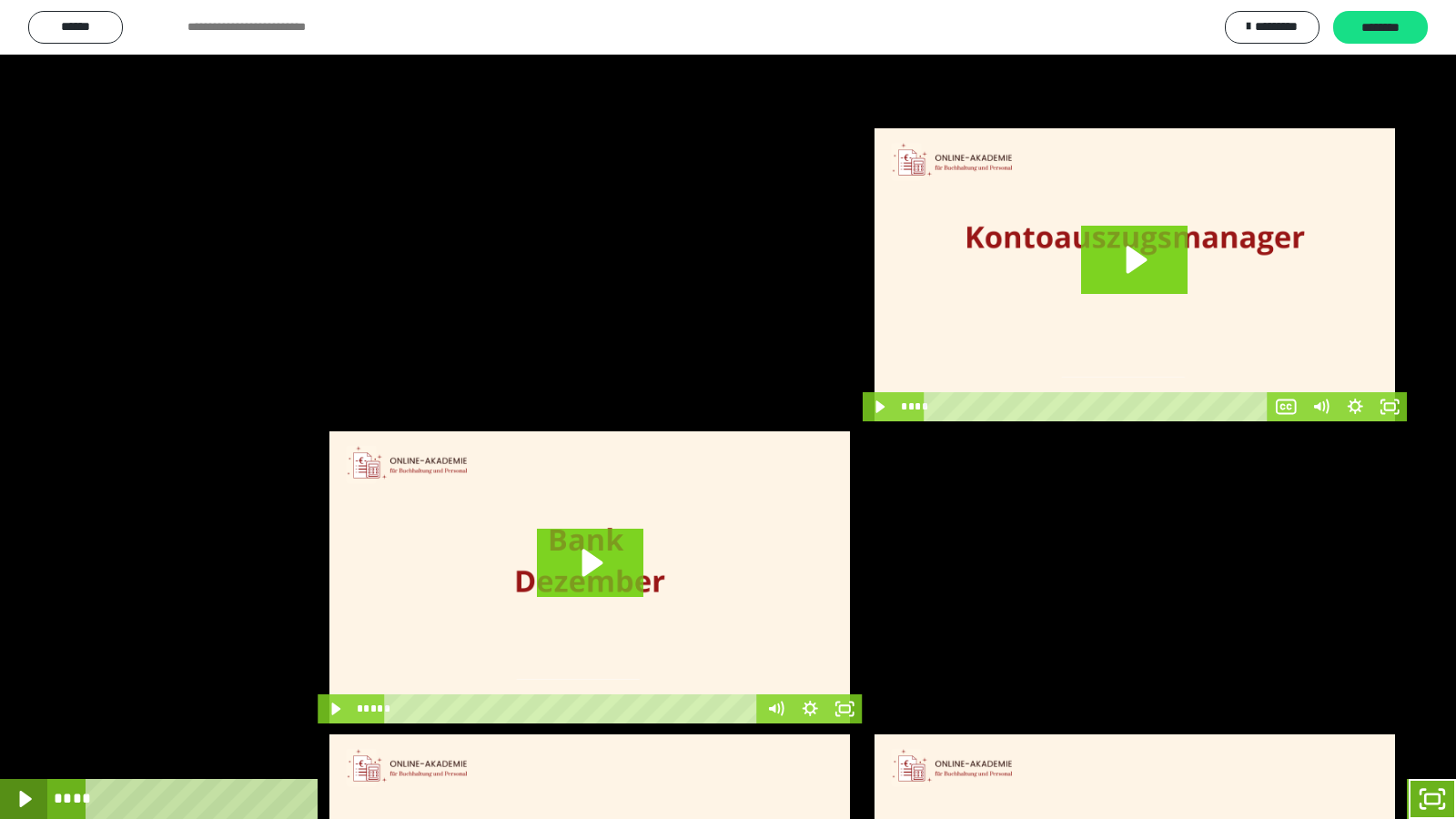 click 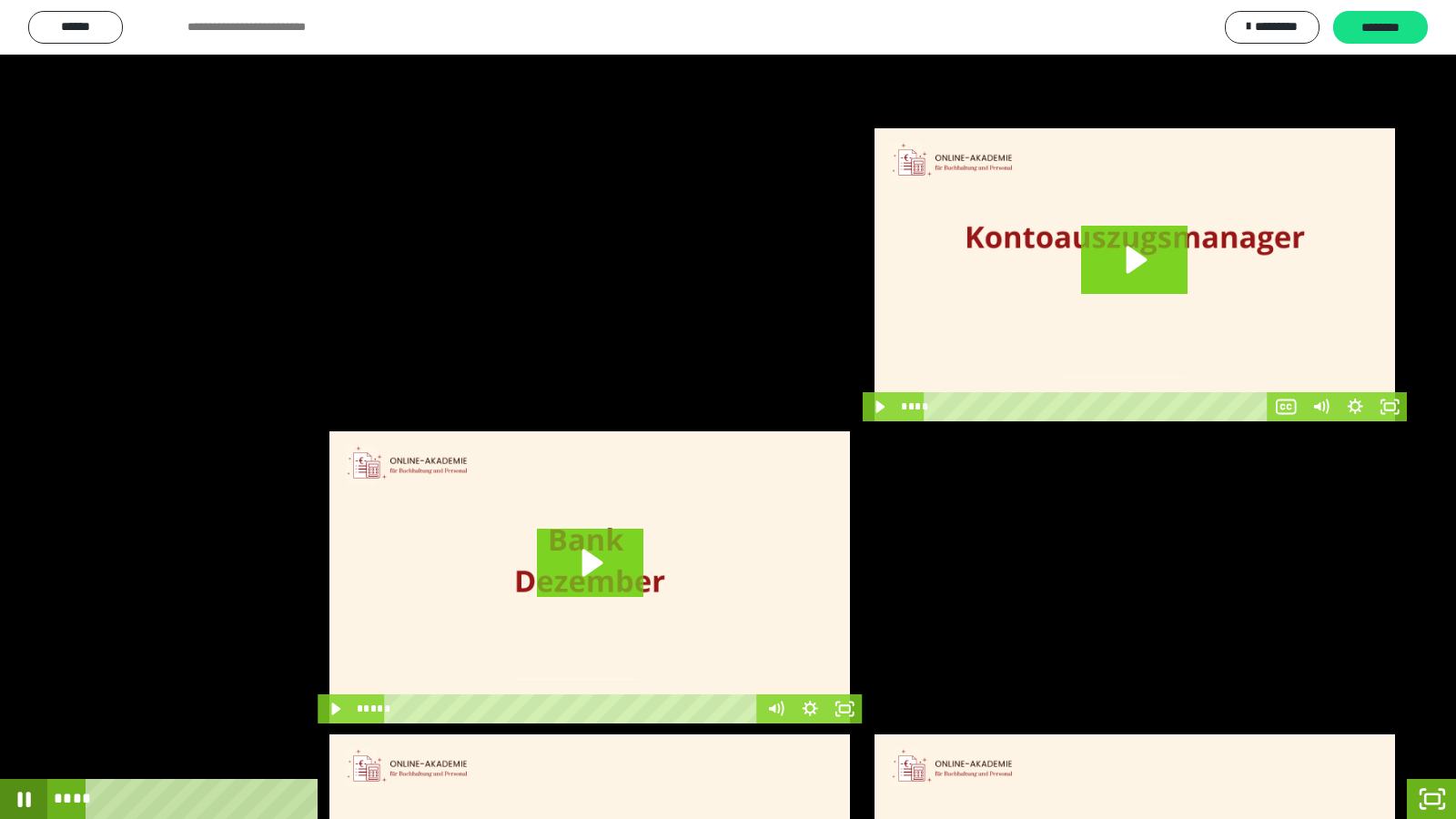 click 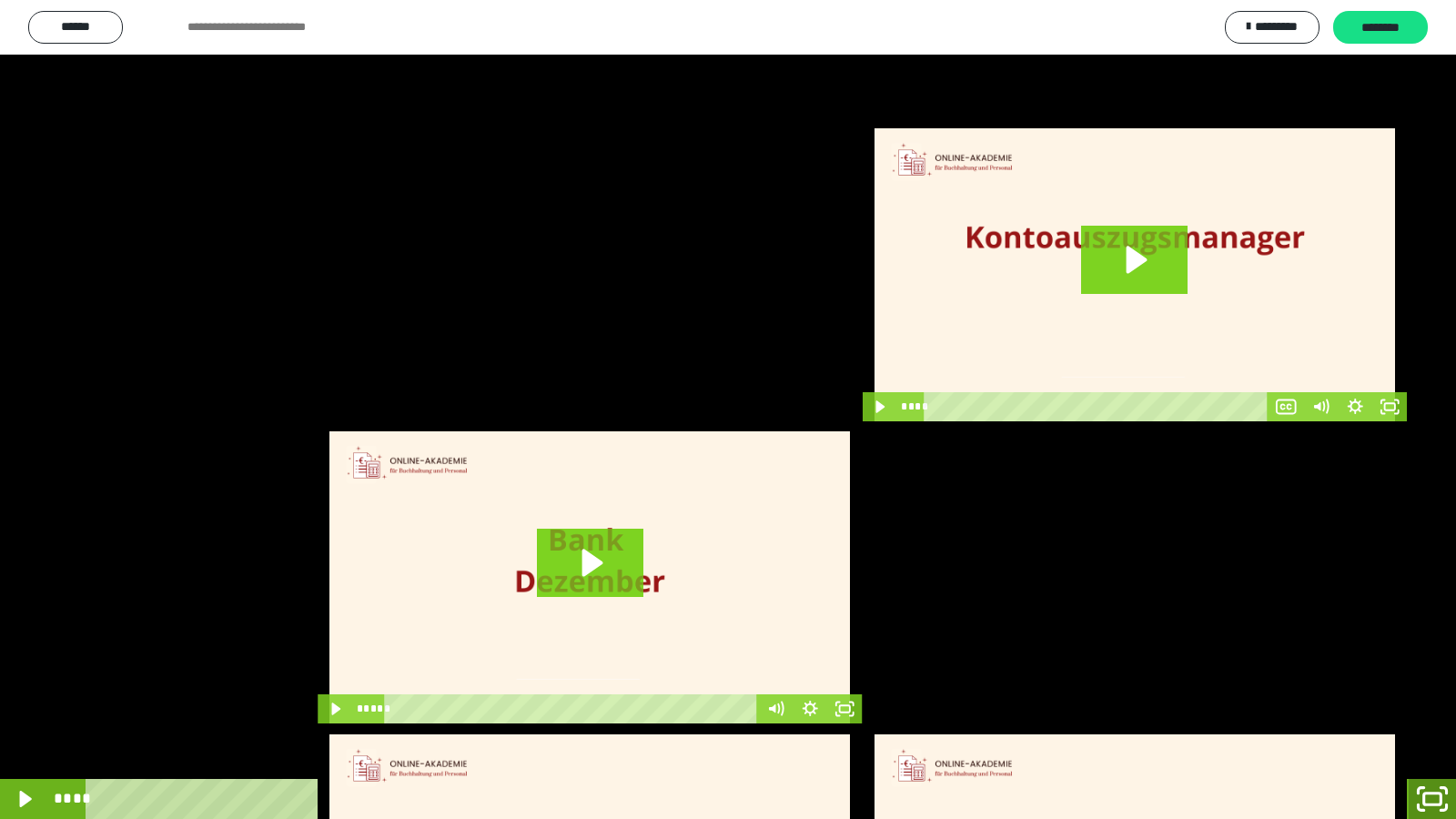 click 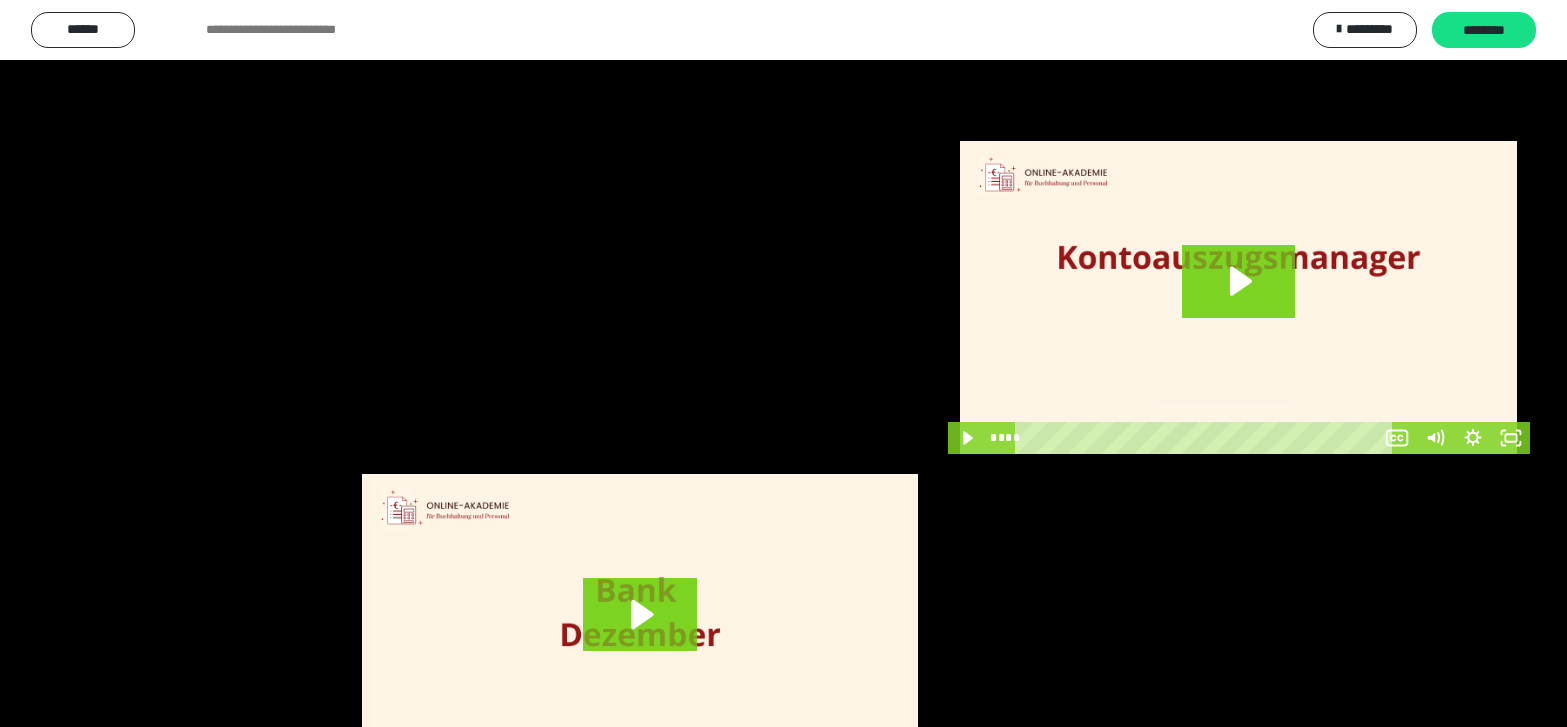 scroll, scrollTop: 4008, scrollLeft: 0, axis: vertical 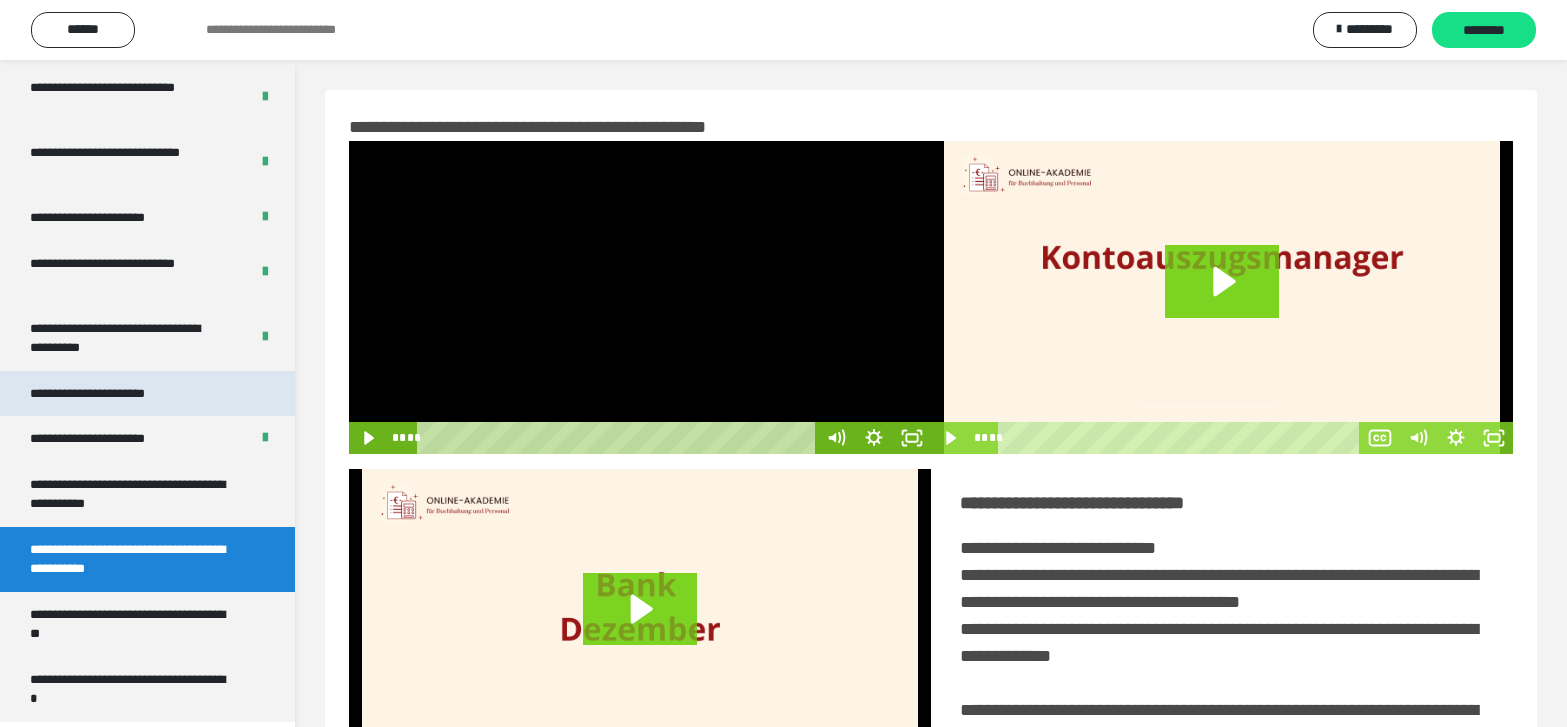 click on "**********" at bounding box center [110, 394] 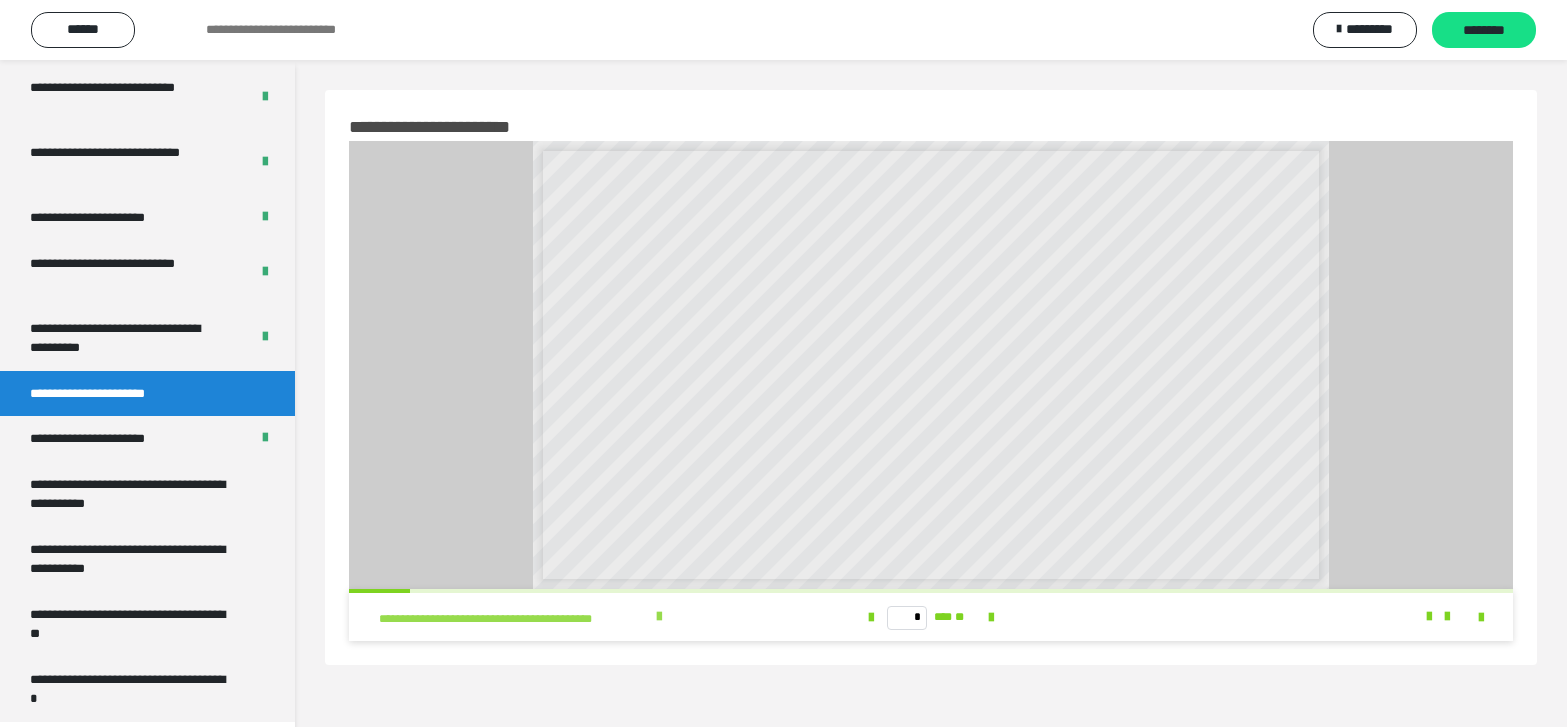 click at bounding box center [659, 617] 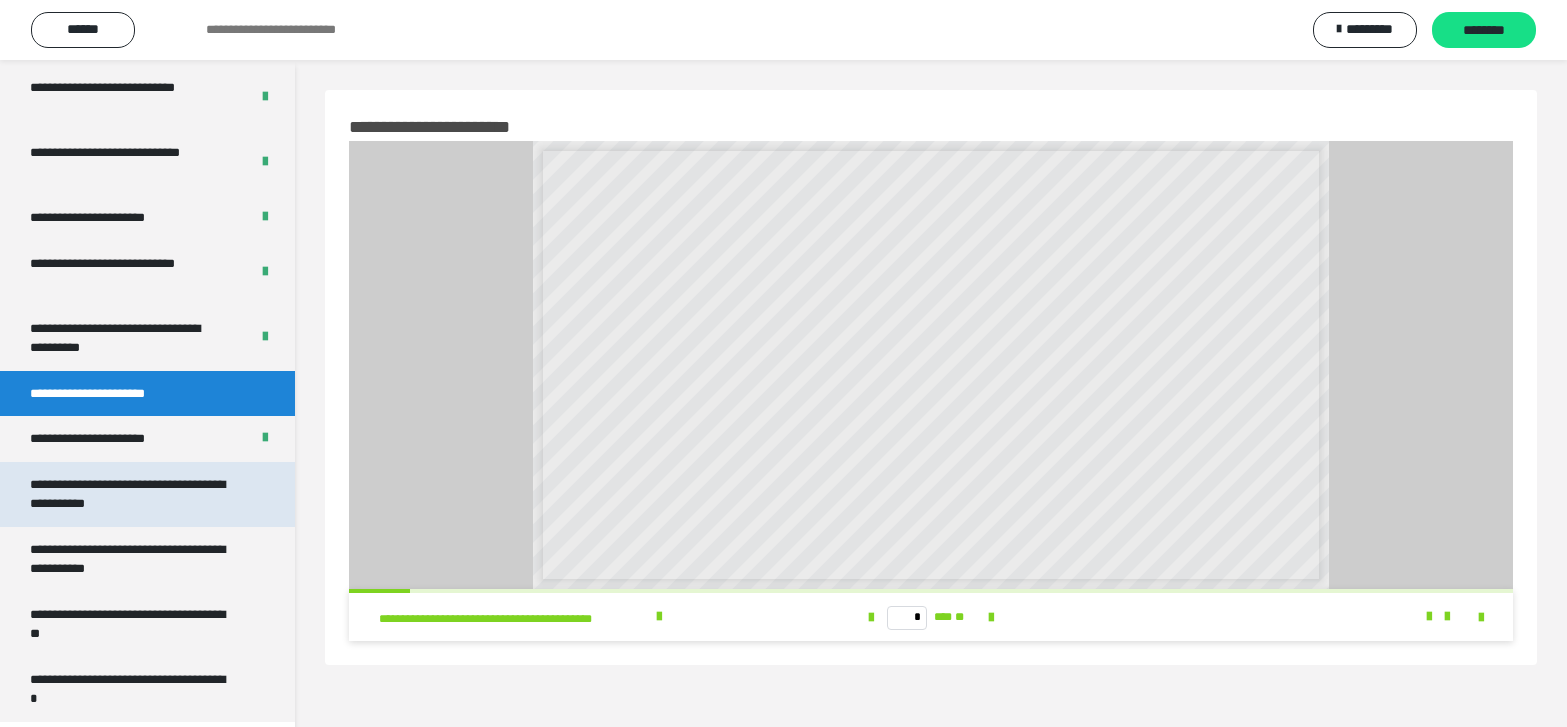 click on "**********" at bounding box center [132, 494] 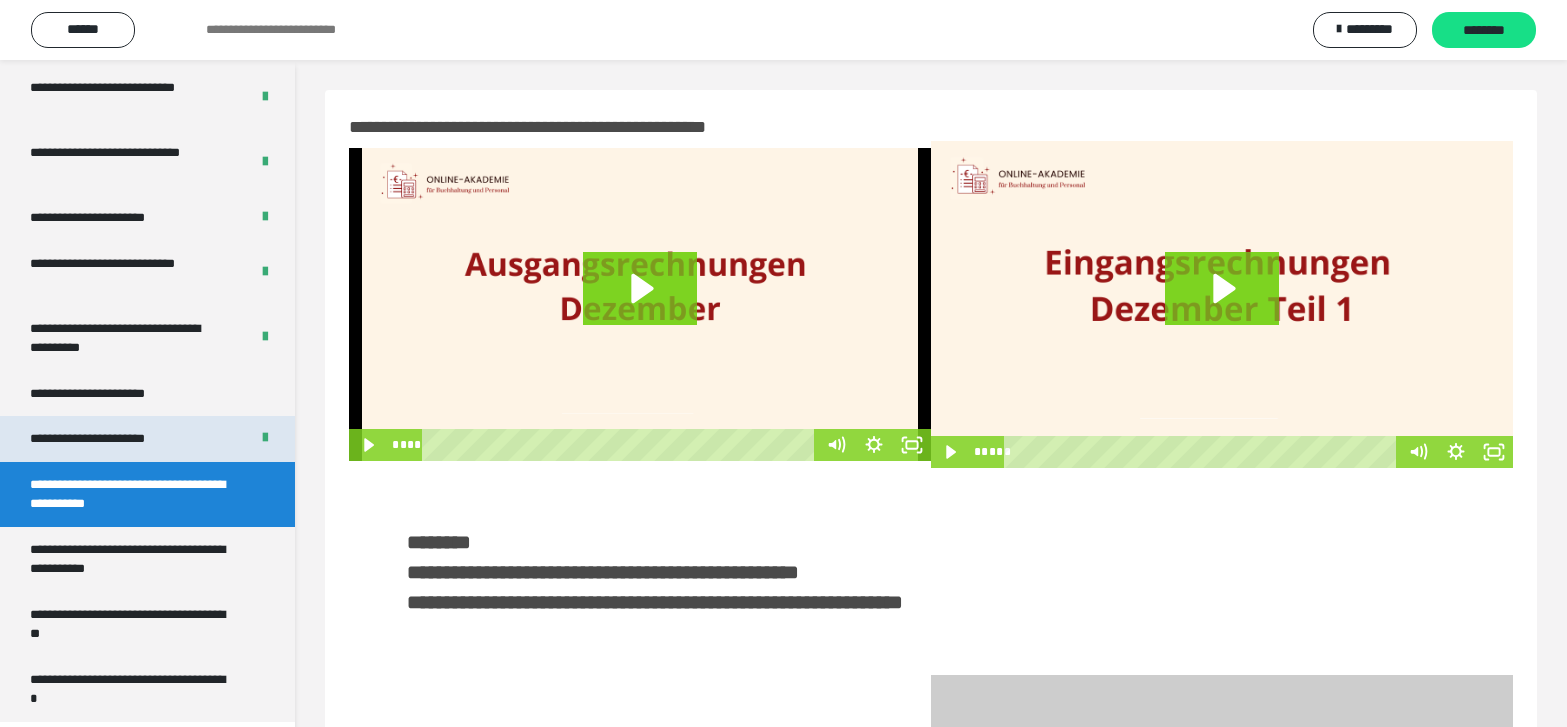 click on "**********" at bounding box center (111, 439) 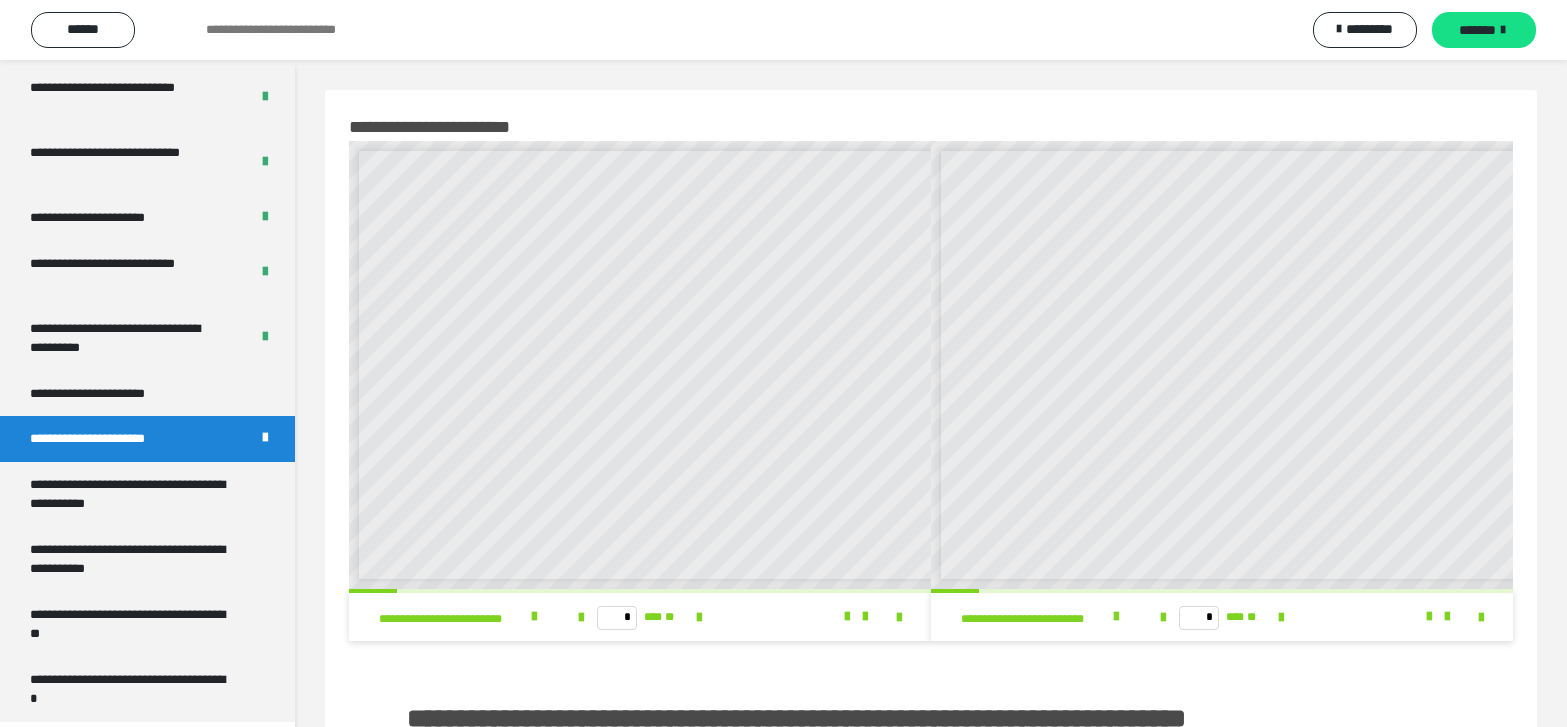 scroll, scrollTop: 8, scrollLeft: 0, axis: vertical 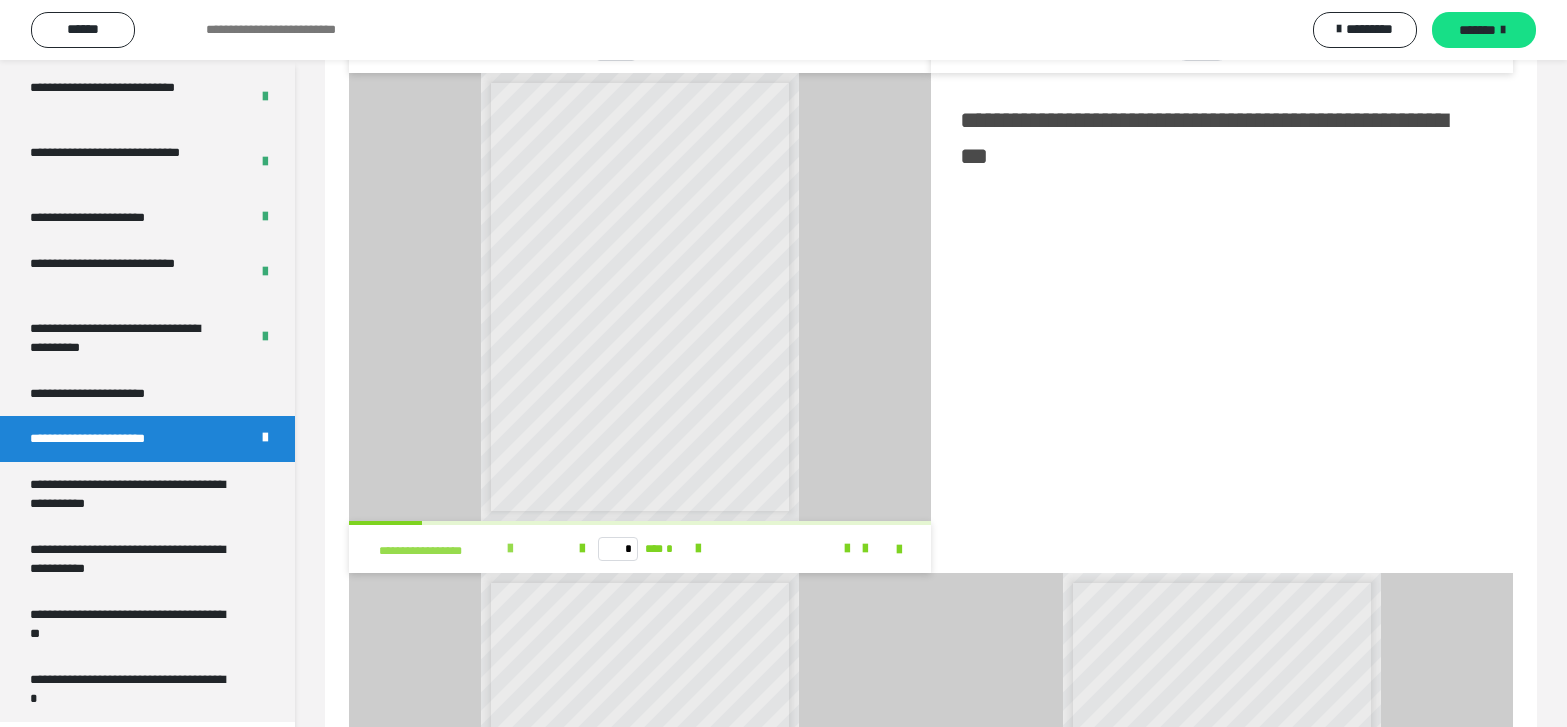 click at bounding box center (510, 549) 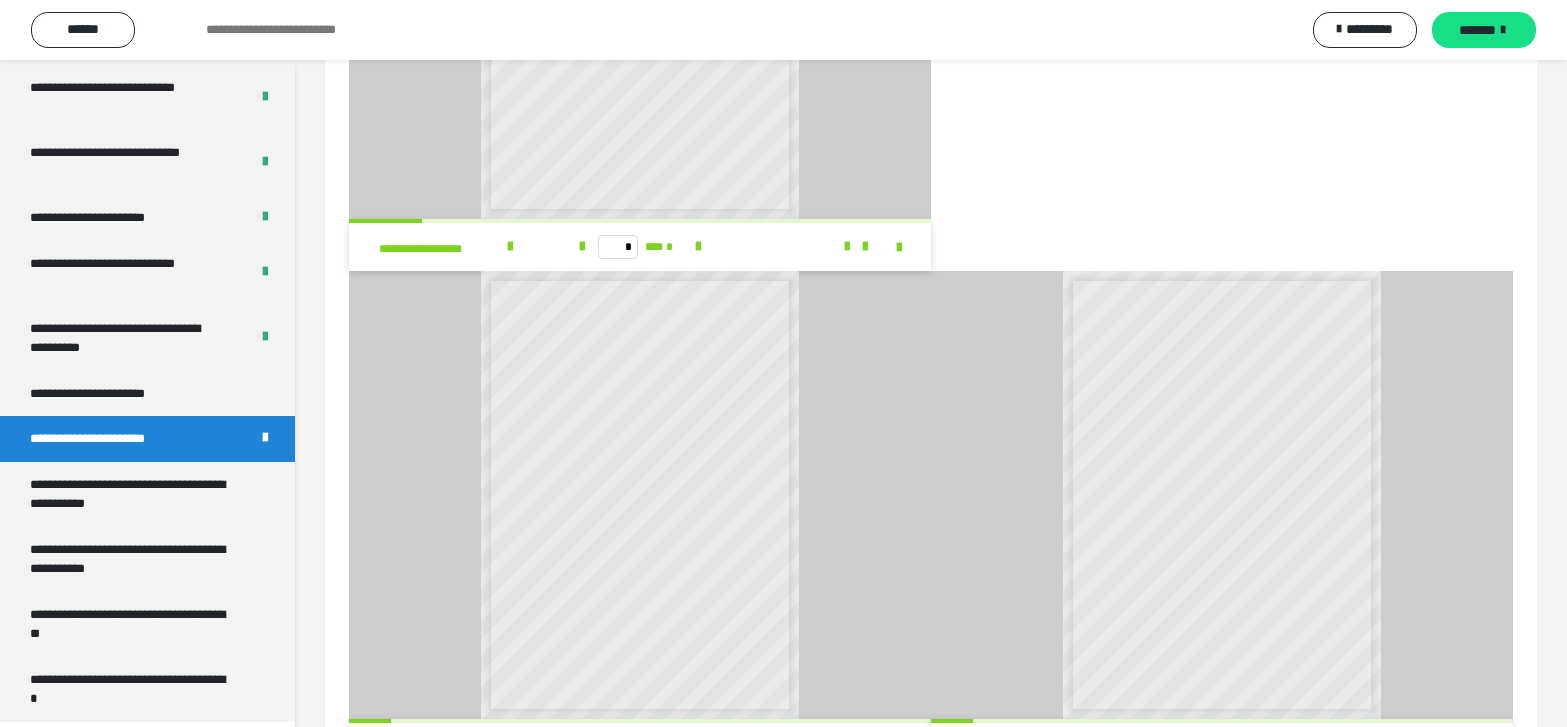 scroll, scrollTop: 2141, scrollLeft: 0, axis: vertical 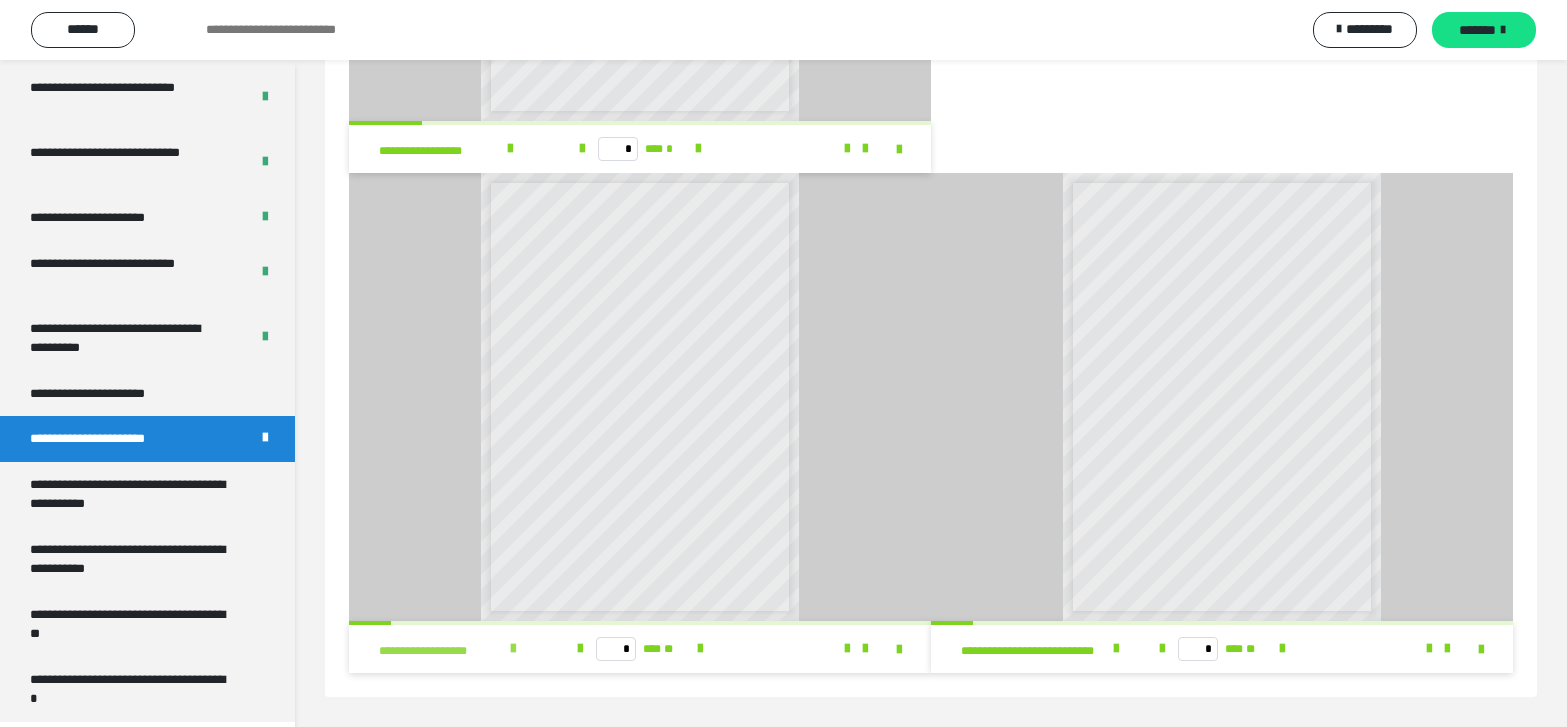 click at bounding box center (513, 649) 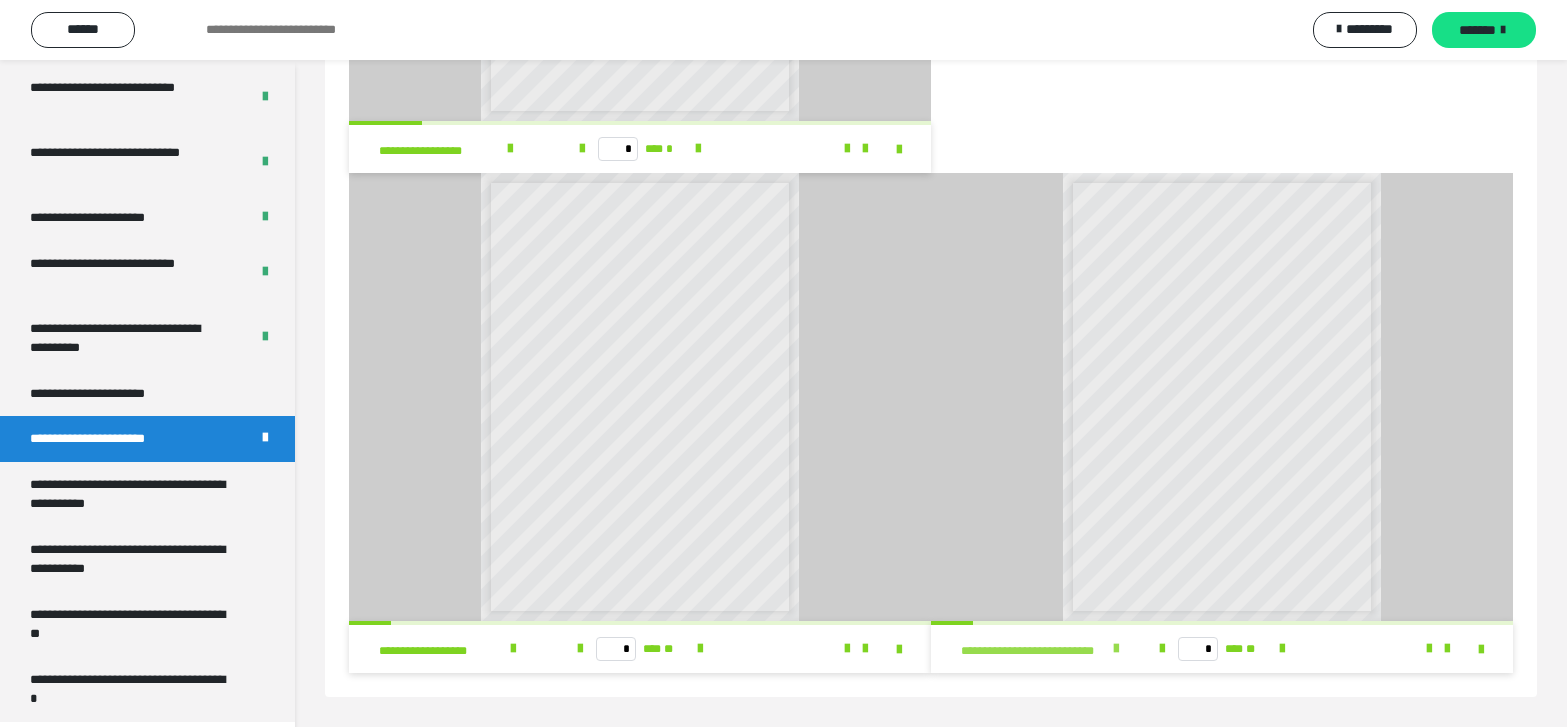 click at bounding box center (1116, 649) 